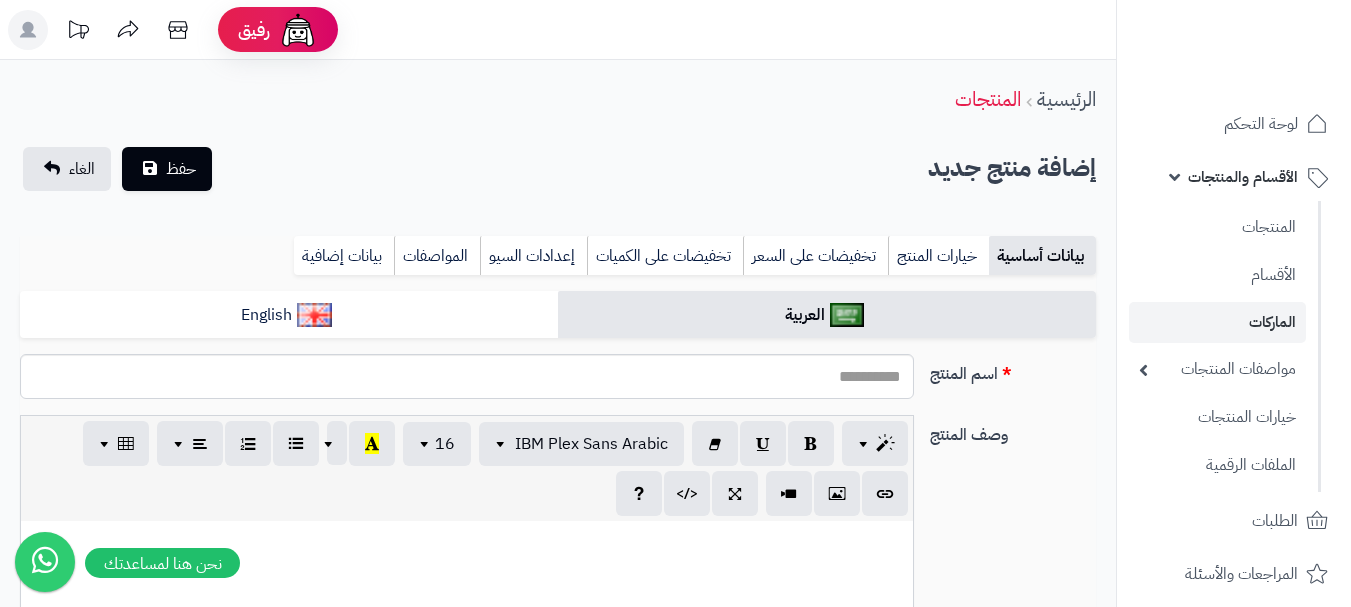 select 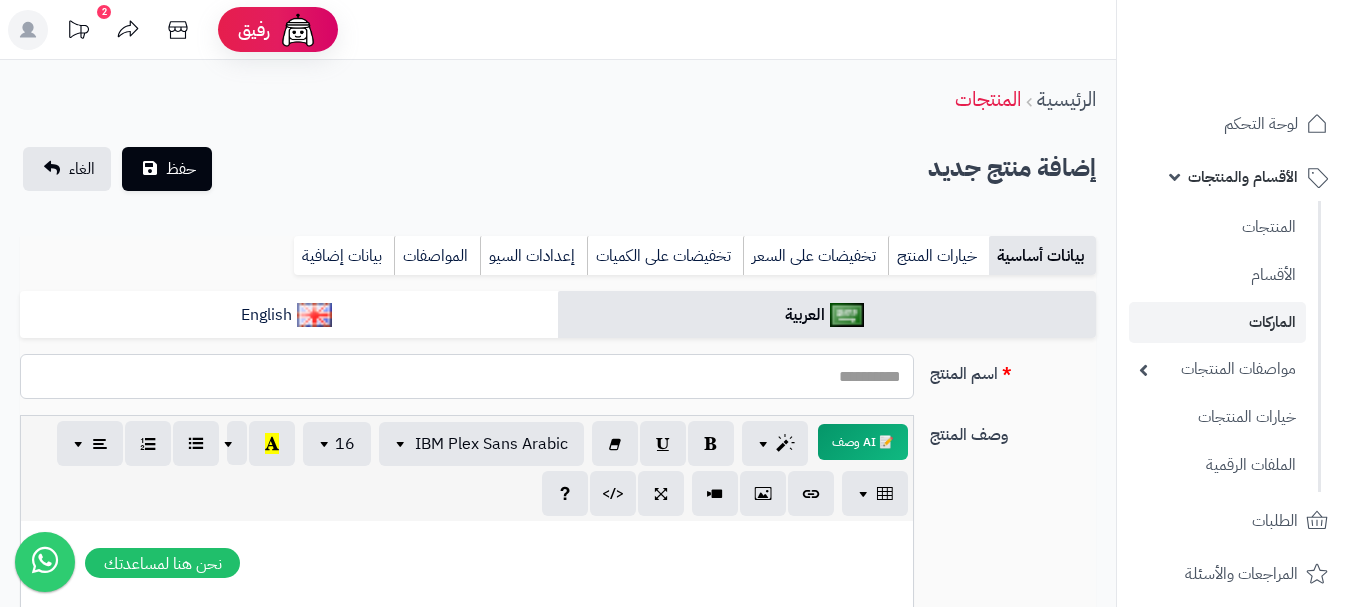 click on "اسم المنتج" at bounding box center (467, 376) 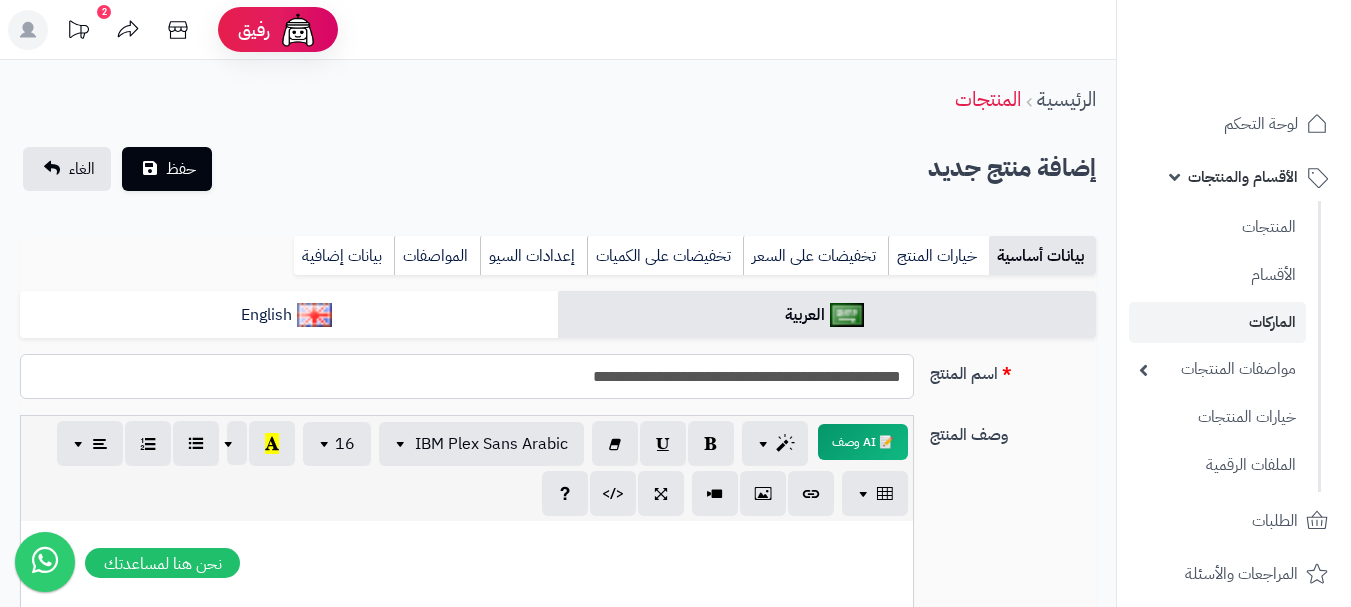 drag, startPoint x: 912, startPoint y: 379, endPoint x: 499, endPoint y: 377, distance: 413.00485 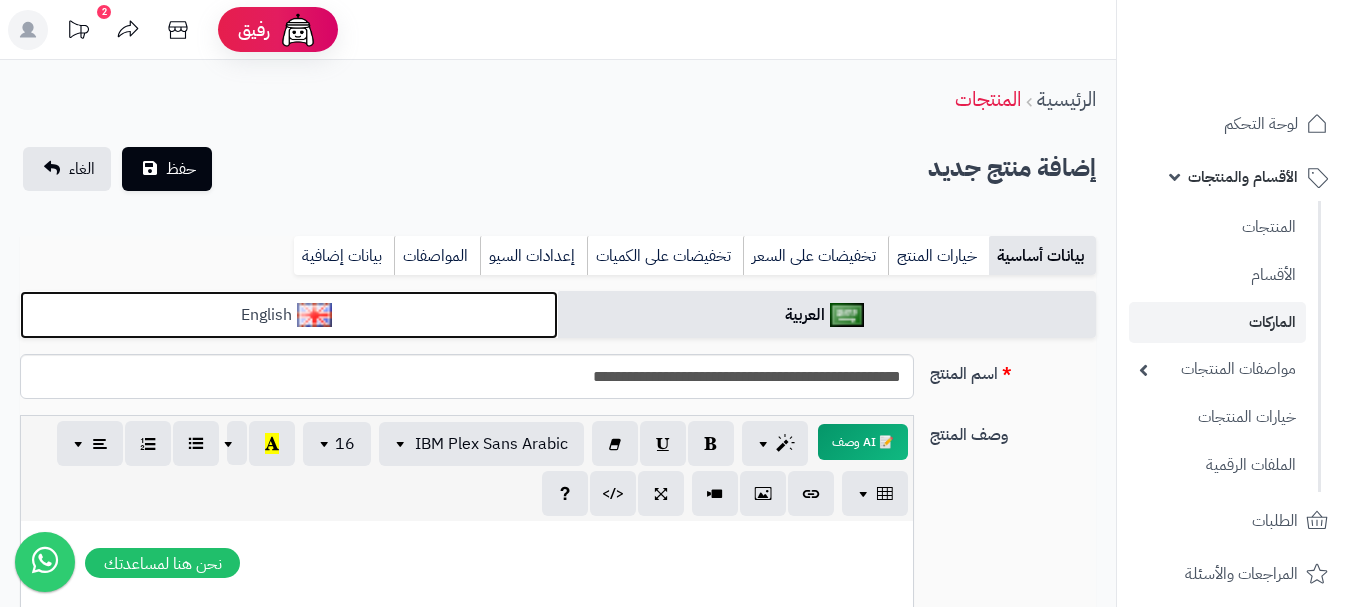 click on "English" at bounding box center (289, 315) 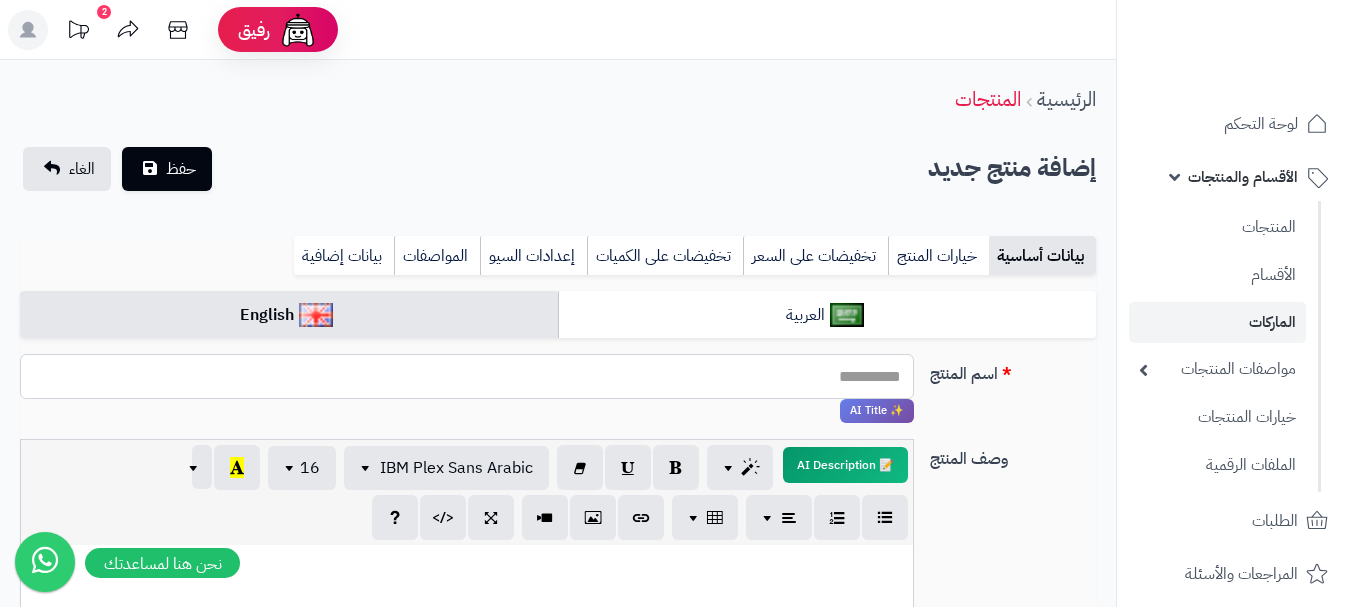 paste on "**********" 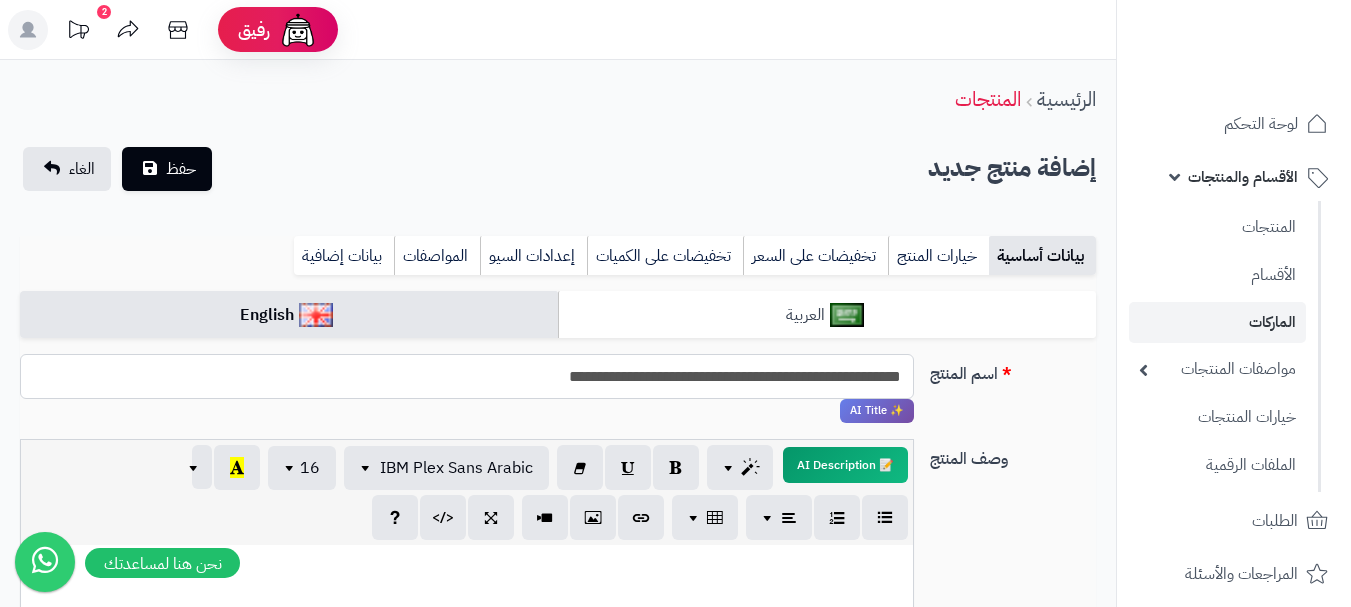 type on "**********" 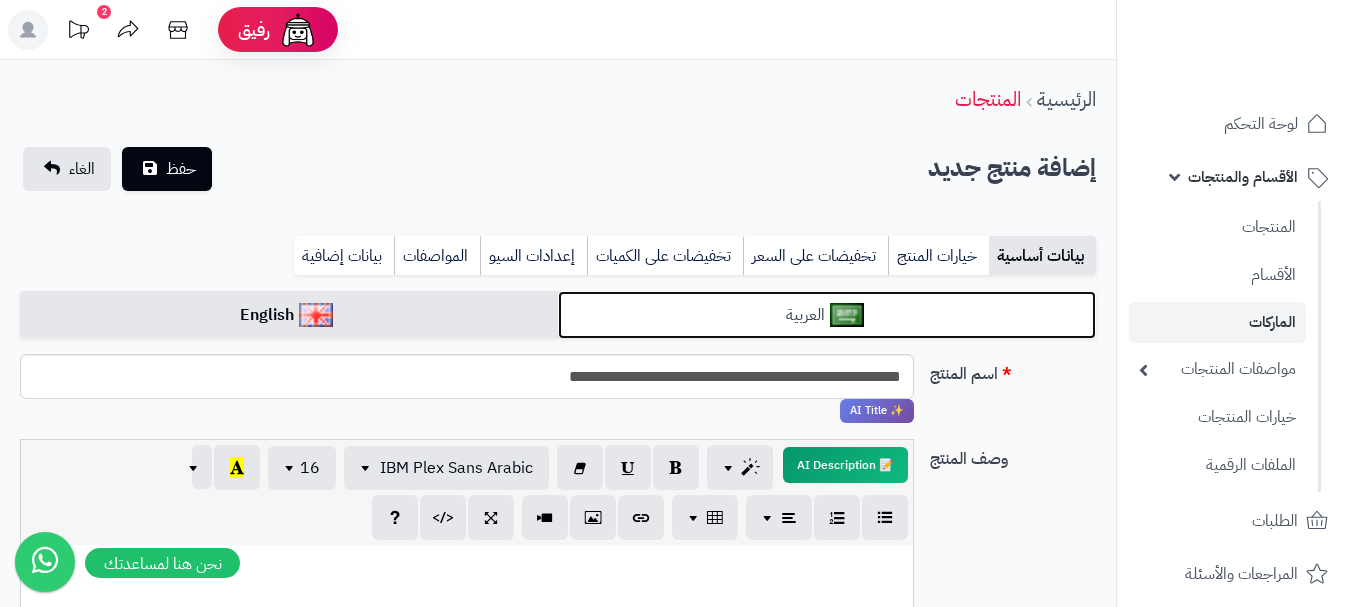 click on "العربية" at bounding box center (827, 315) 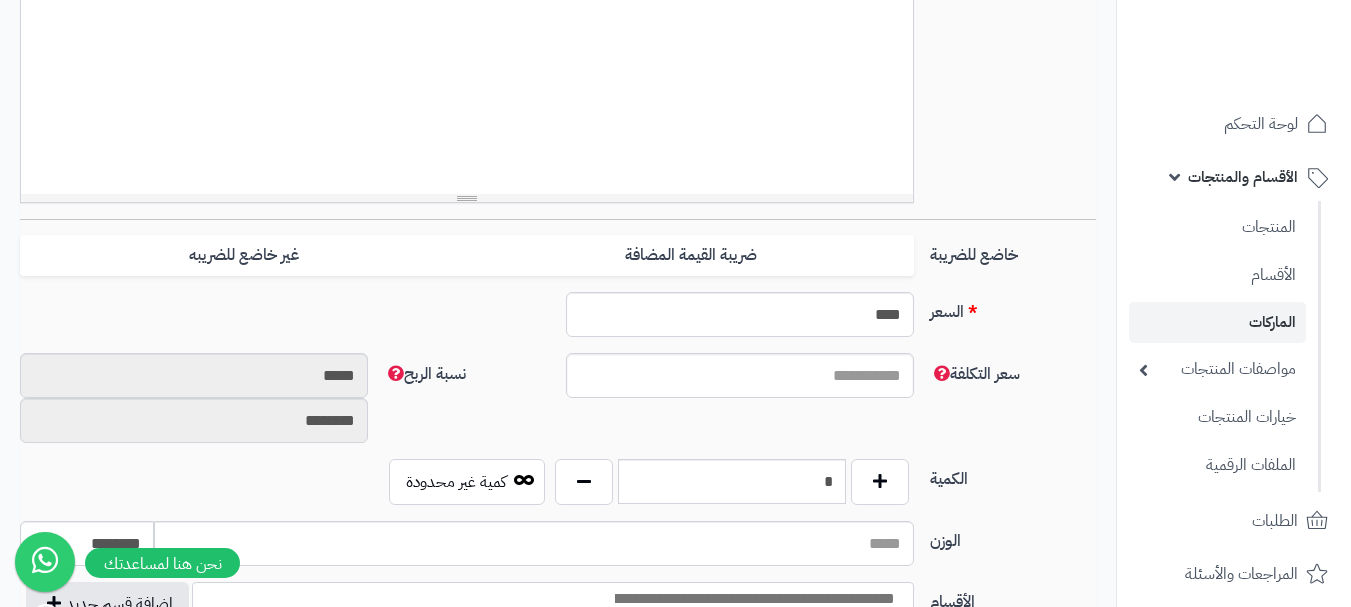 scroll, scrollTop: 700, scrollLeft: 0, axis: vertical 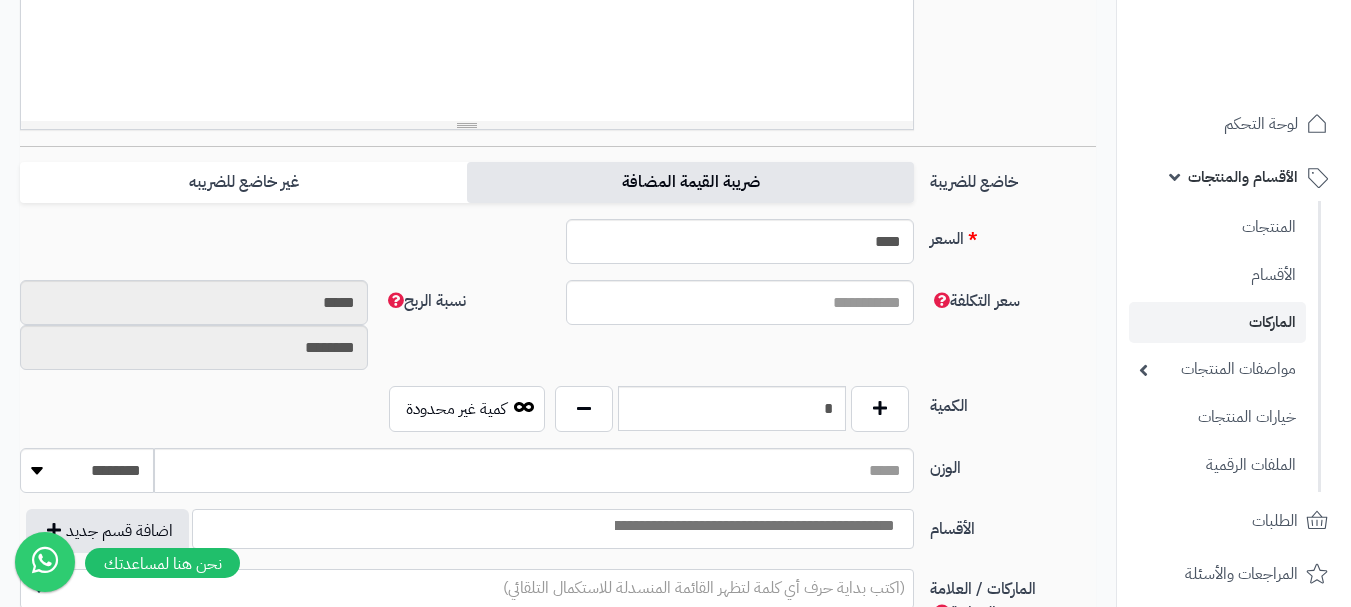 click on "ضريبة القيمة المضافة" at bounding box center [690, 182] 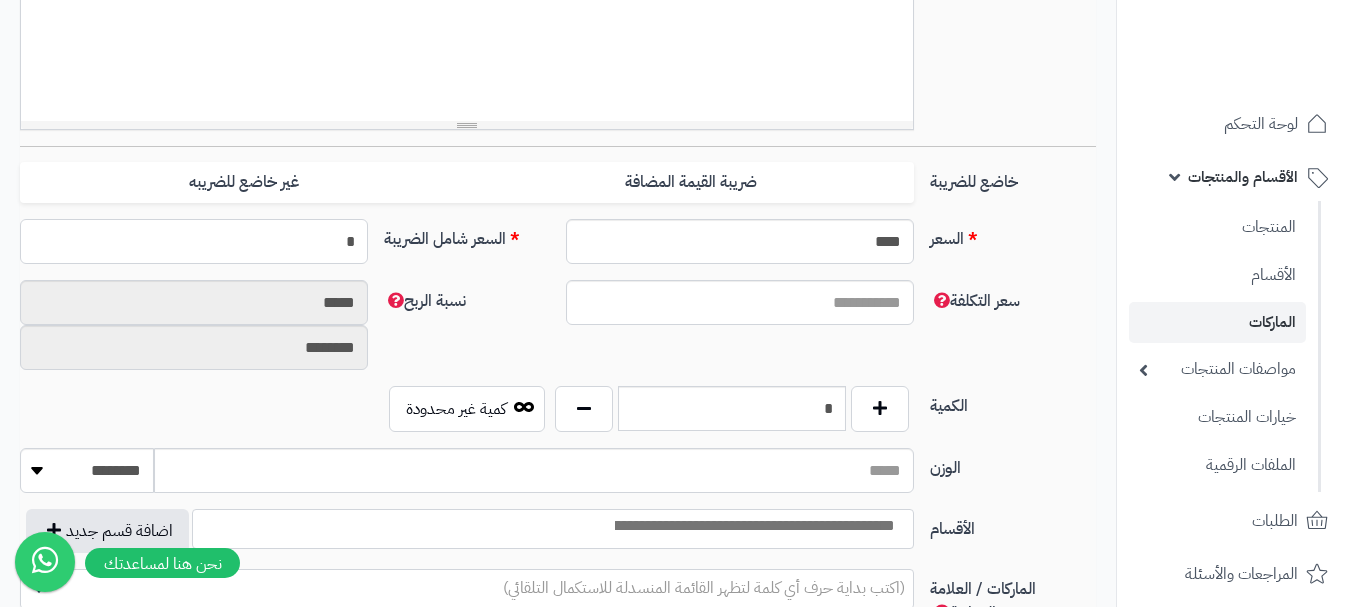 click on "*" at bounding box center (194, 241) 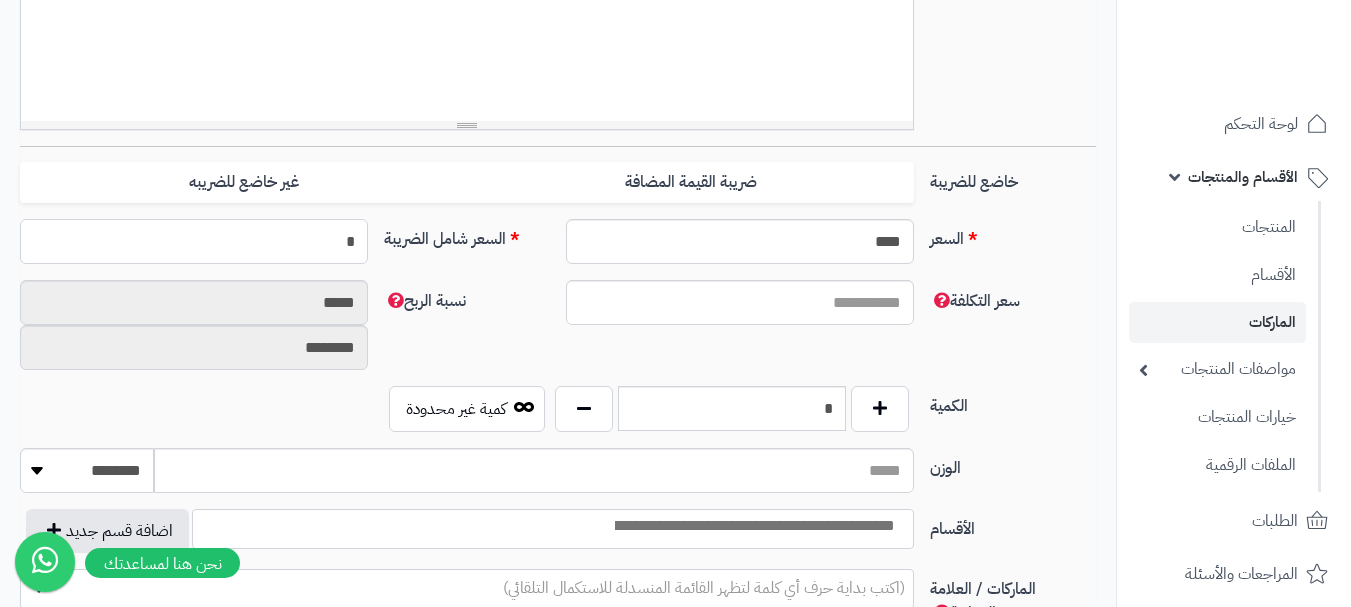 type 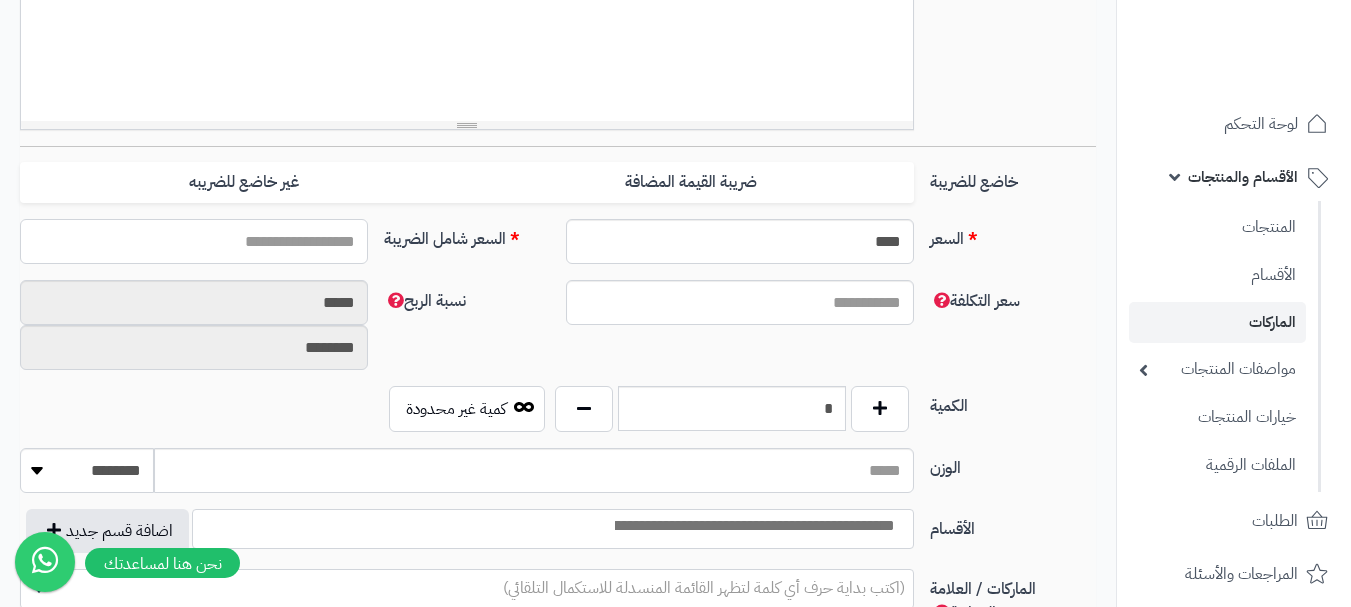 type on "*" 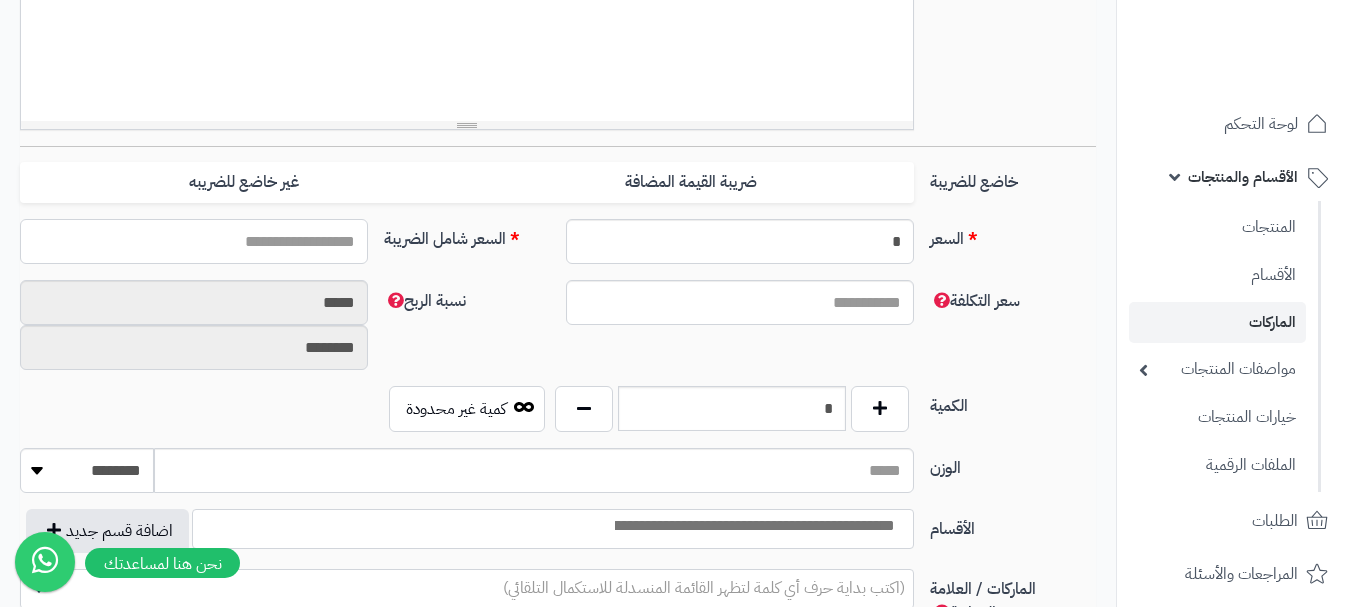 type 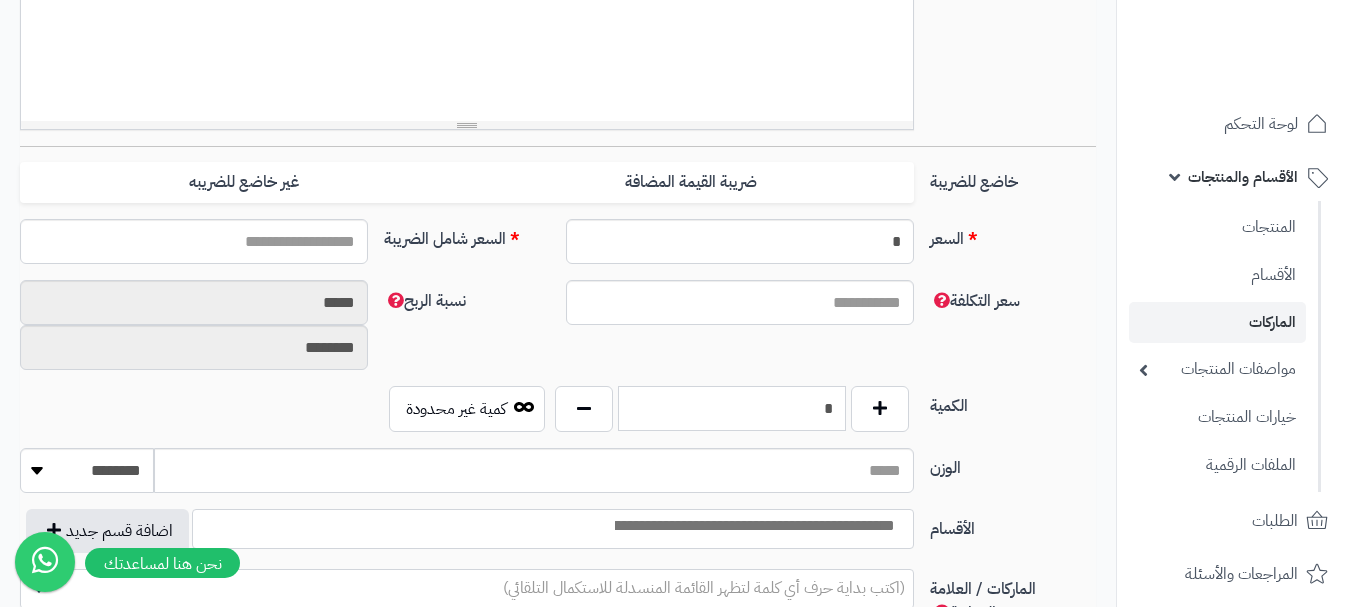 click on "*" at bounding box center (732, 408) 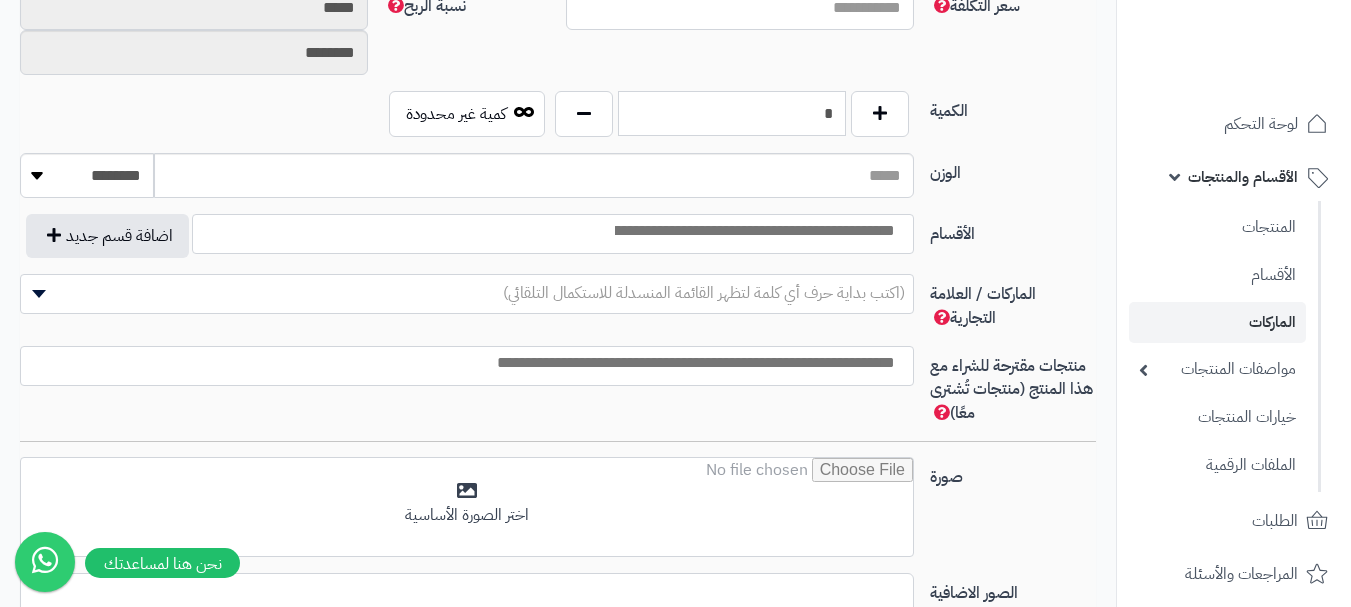 scroll, scrollTop: 1000, scrollLeft: 0, axis: vertical 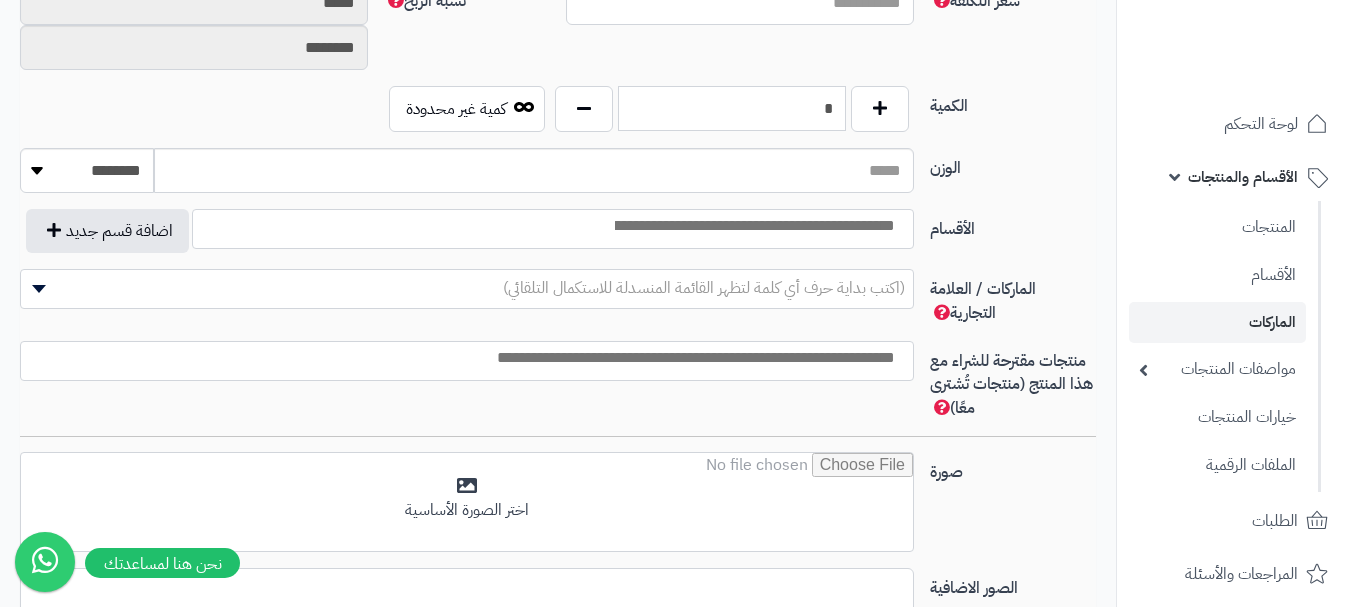 type on "*" 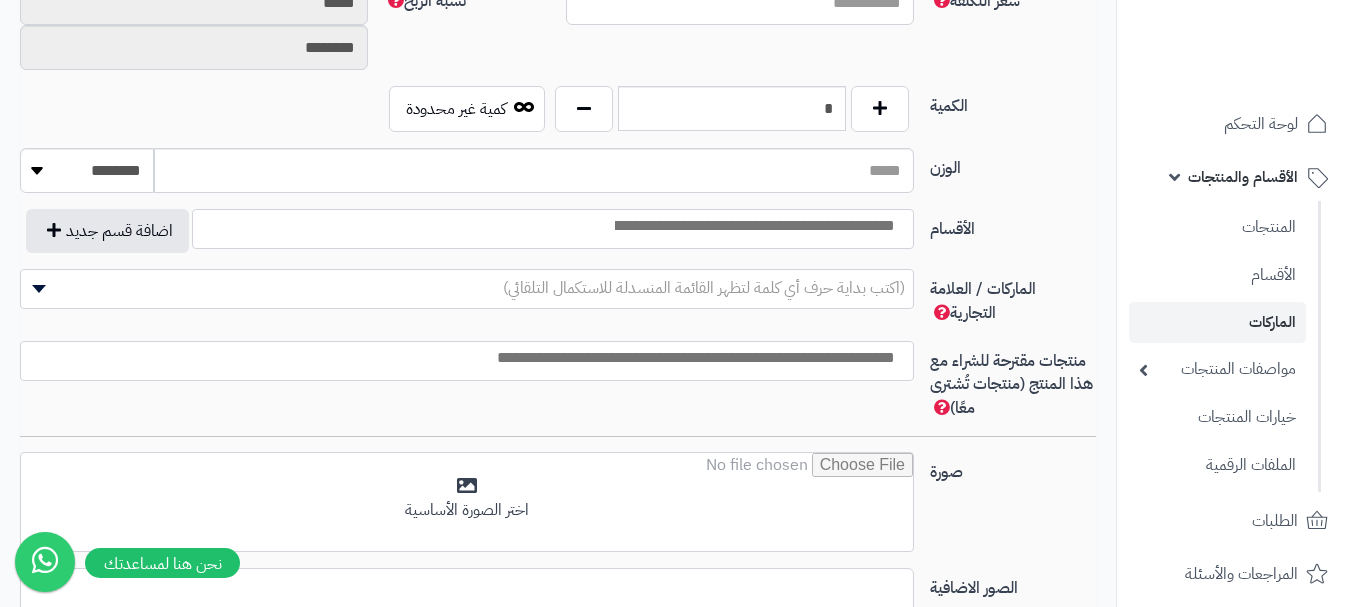 click at bounding box center [553, 229] 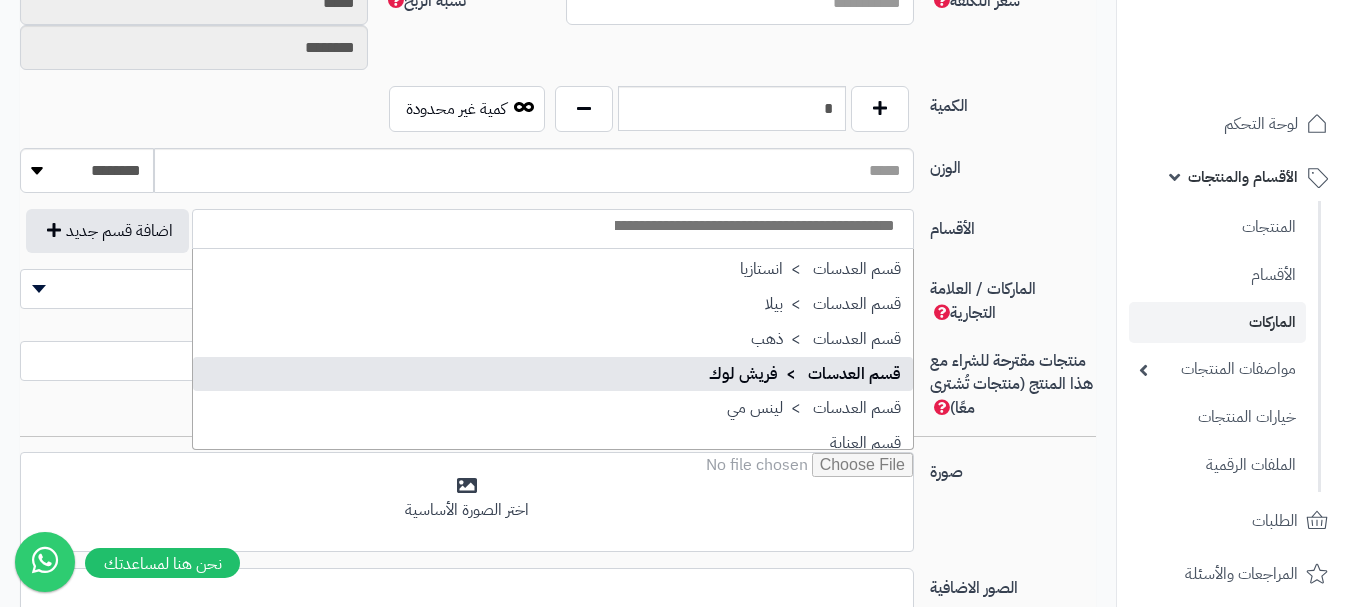 scroll, scrollTop: 1700, scrollLeft: 0, axis: vertical 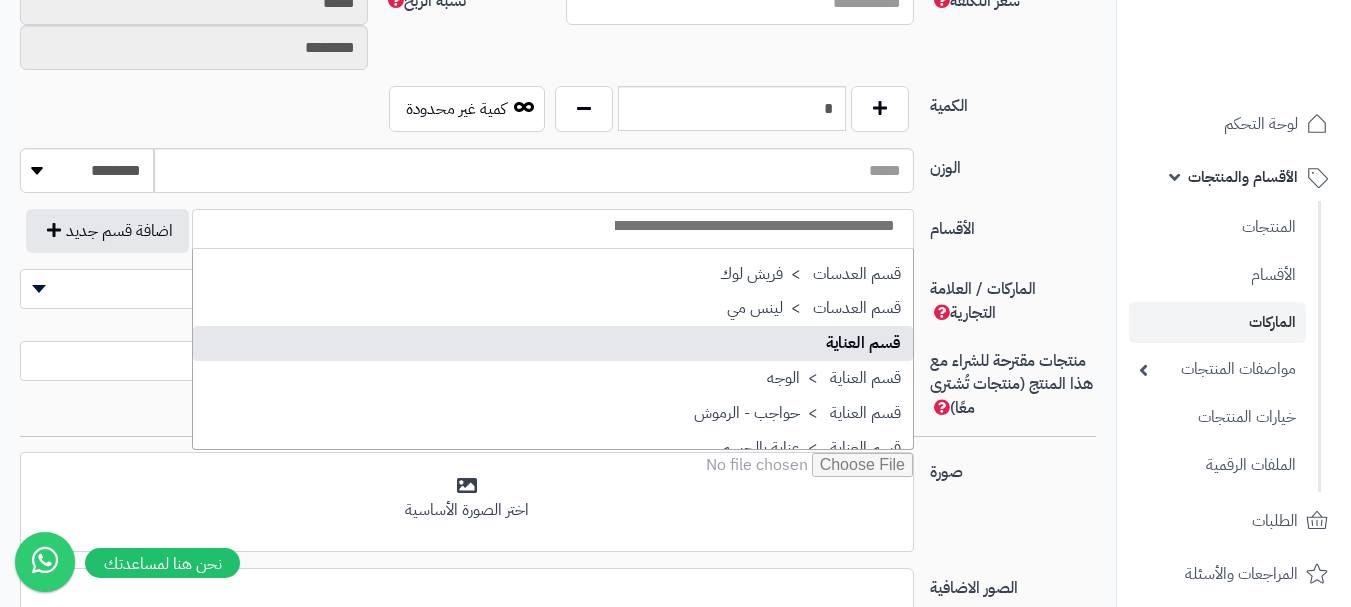 select on "**" 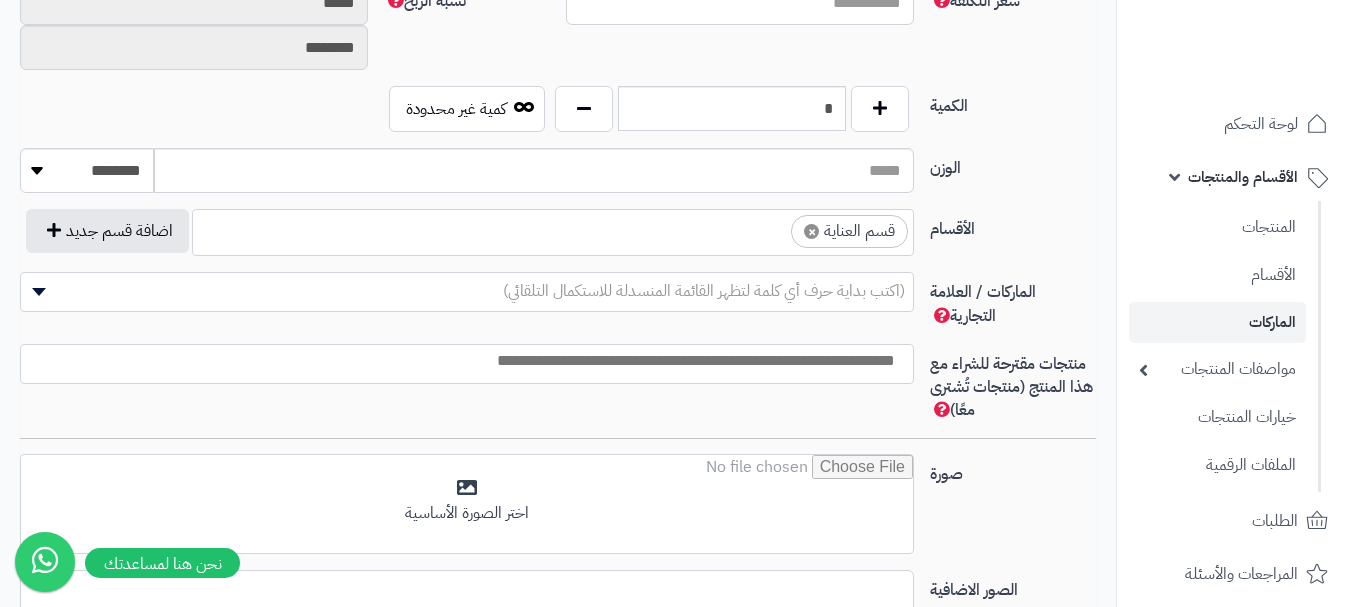 scroll, scrollTop: 1275, scrollLeft: 0, axis: vertical 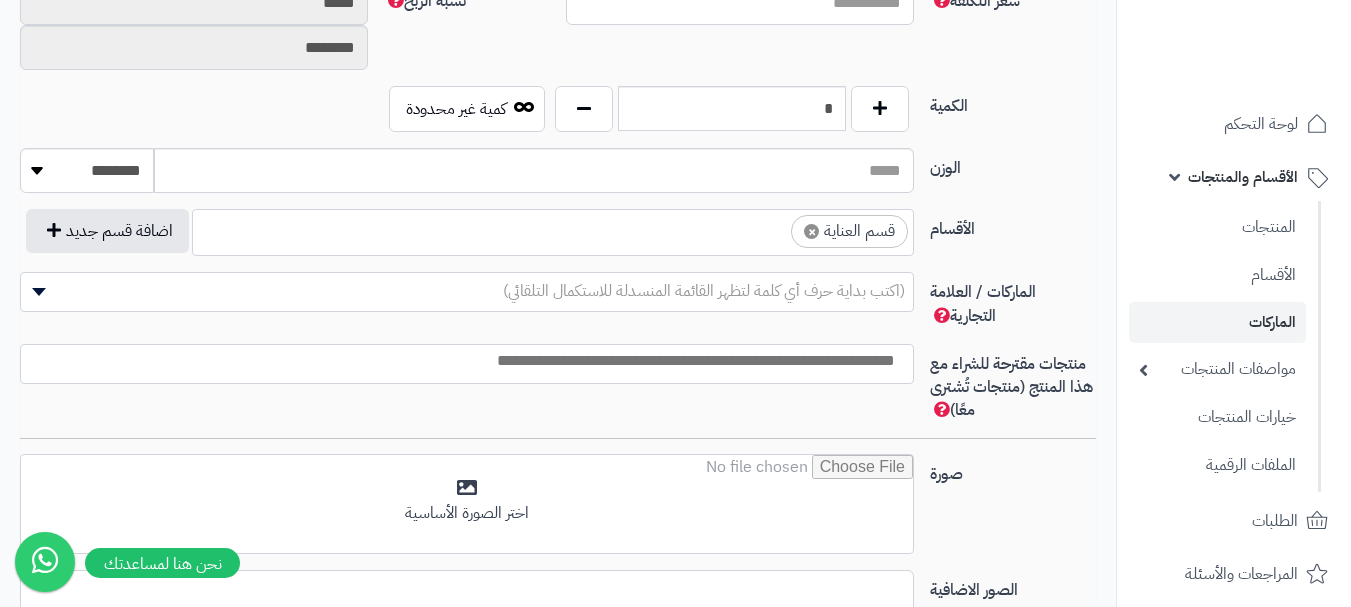 click on "× قسم العناية" at bounding box center (553, 229) 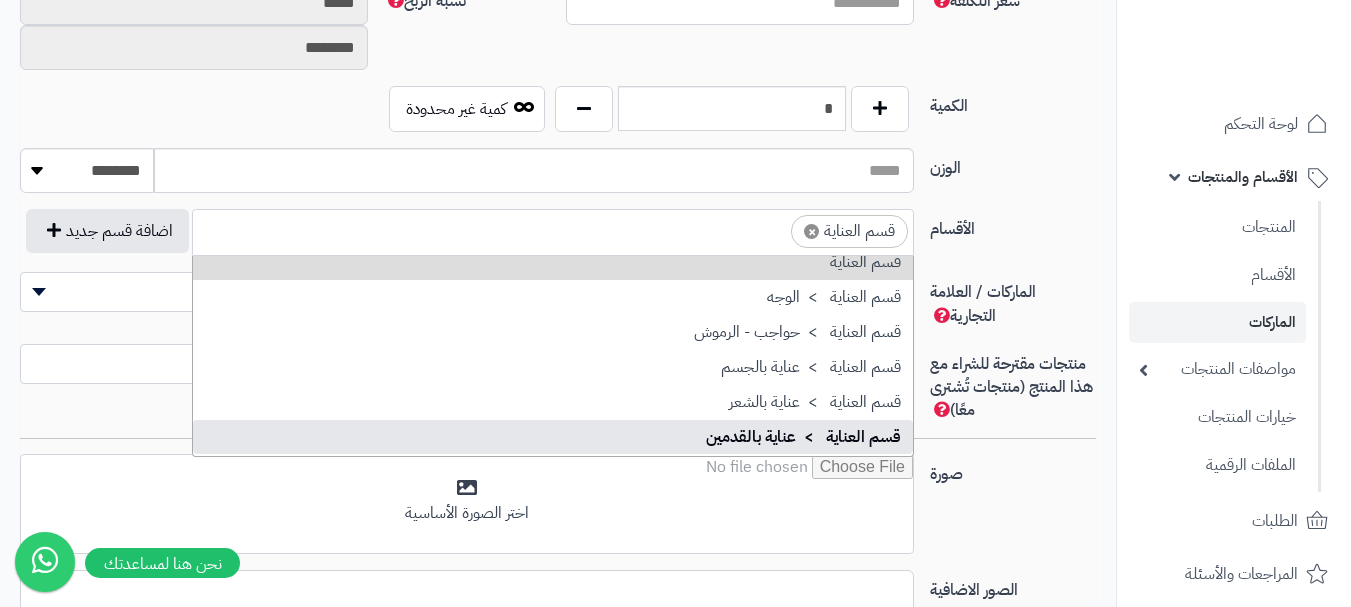 scroll, scrollTop: 1821, scrollLeft: 0, axis: vertical 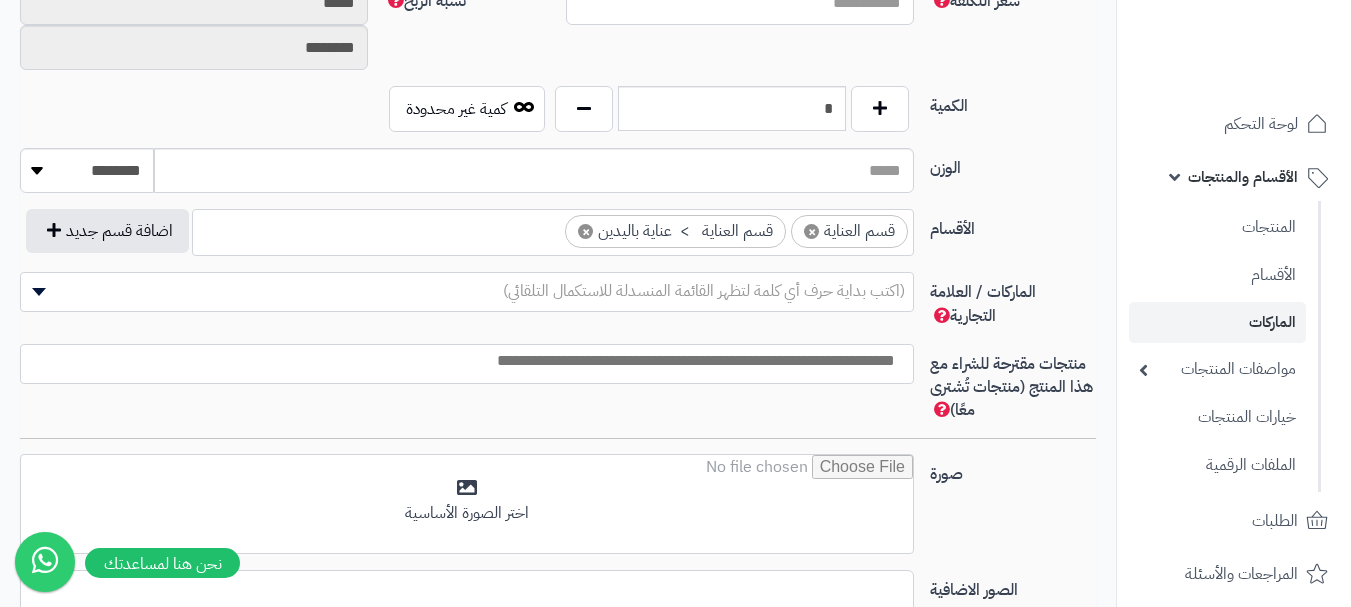 click on "× قسم العناية × قسم العناية   >  عناية باليدين" at bounding box center [553, 229] 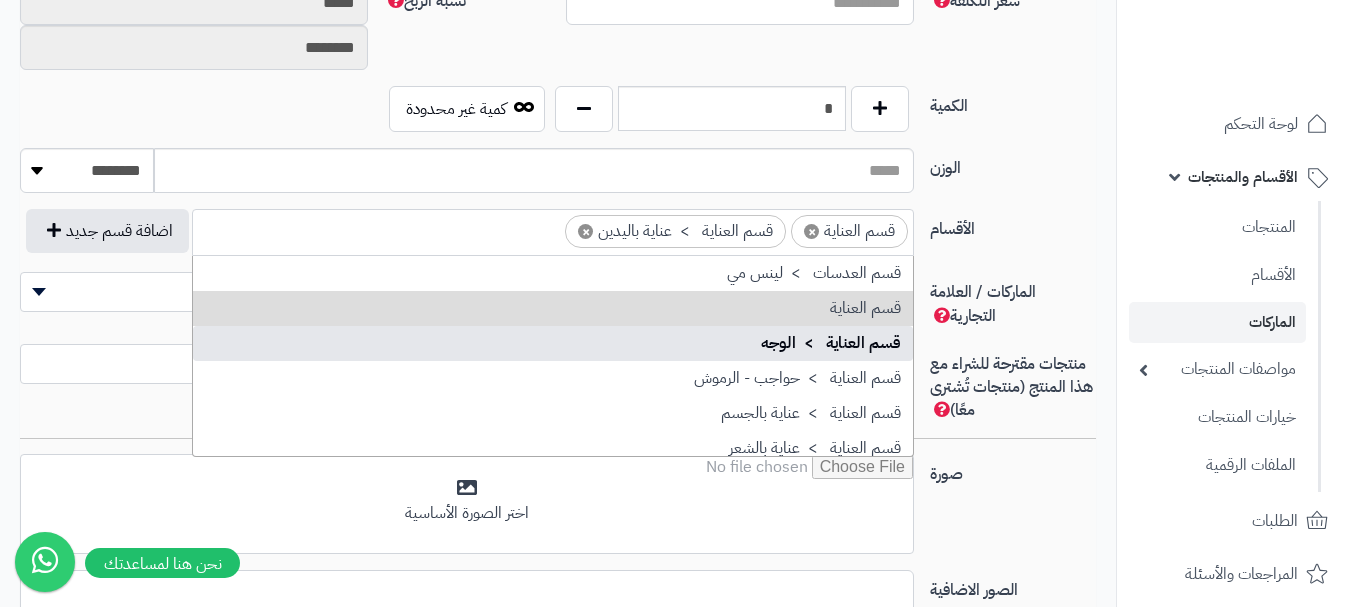 scroll, scrollTop: 1821, scrollLeft: 0, axis: vertical 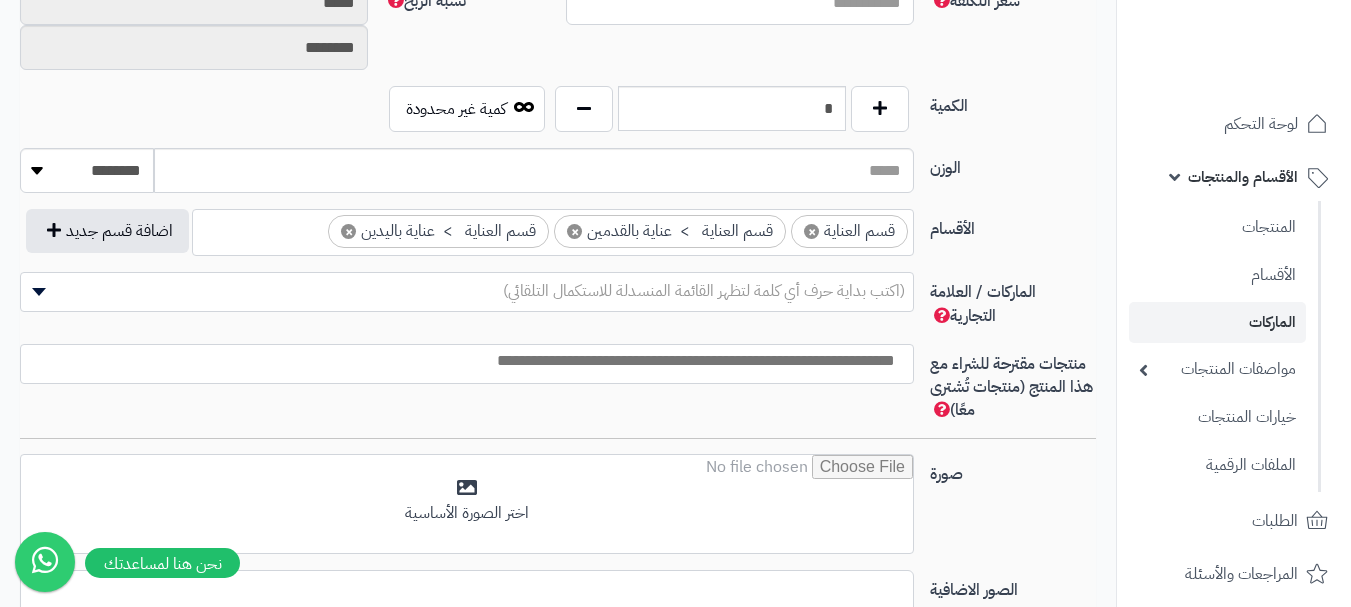 click on "(اكتب بداية حرف أي كلمة لتظهر القائمة المنسدلة للاستكمال التلقائي)" at bounding box center [704, 291] 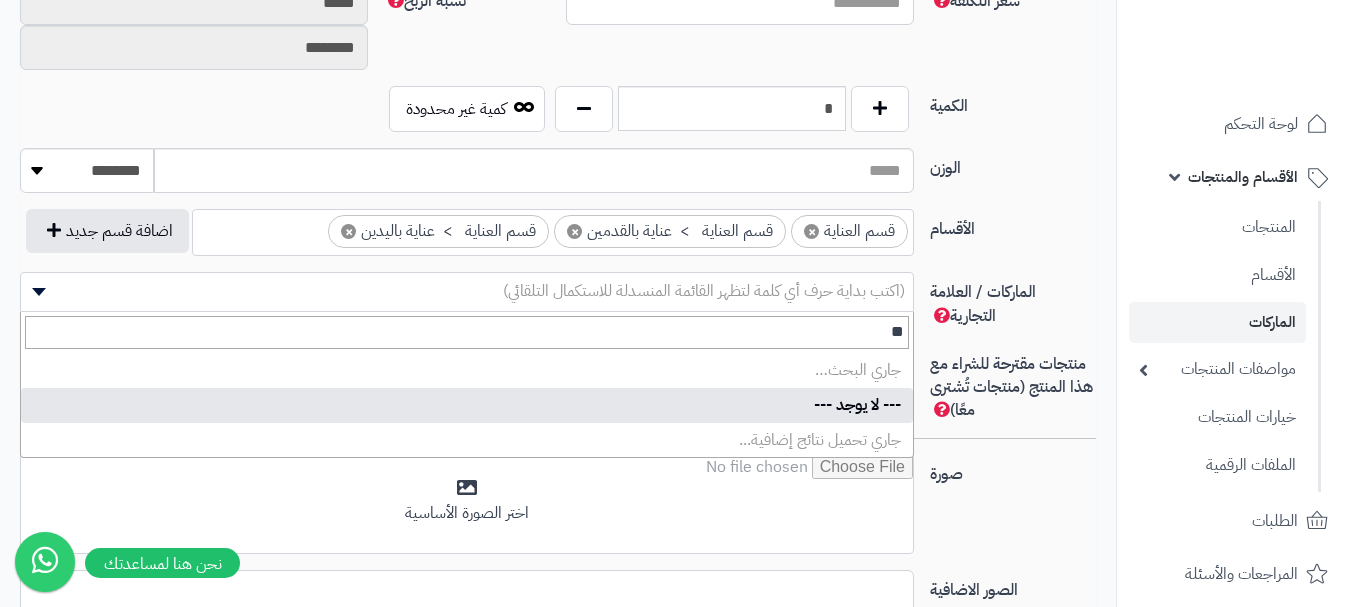 type on "*" 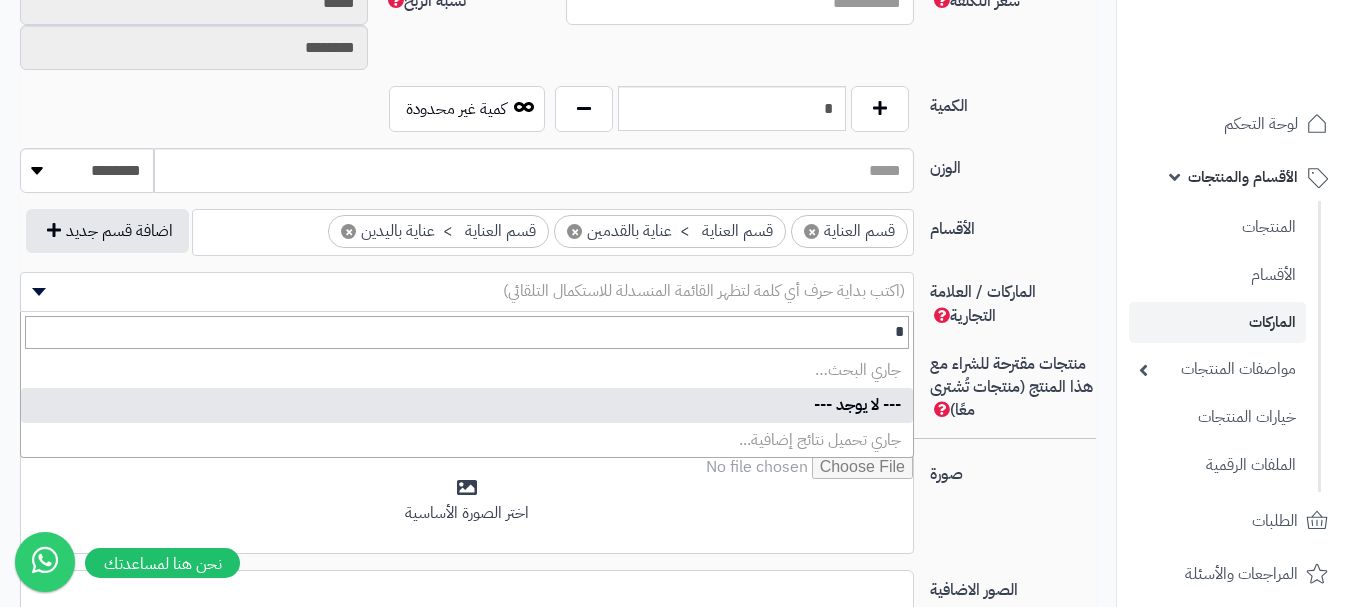 type 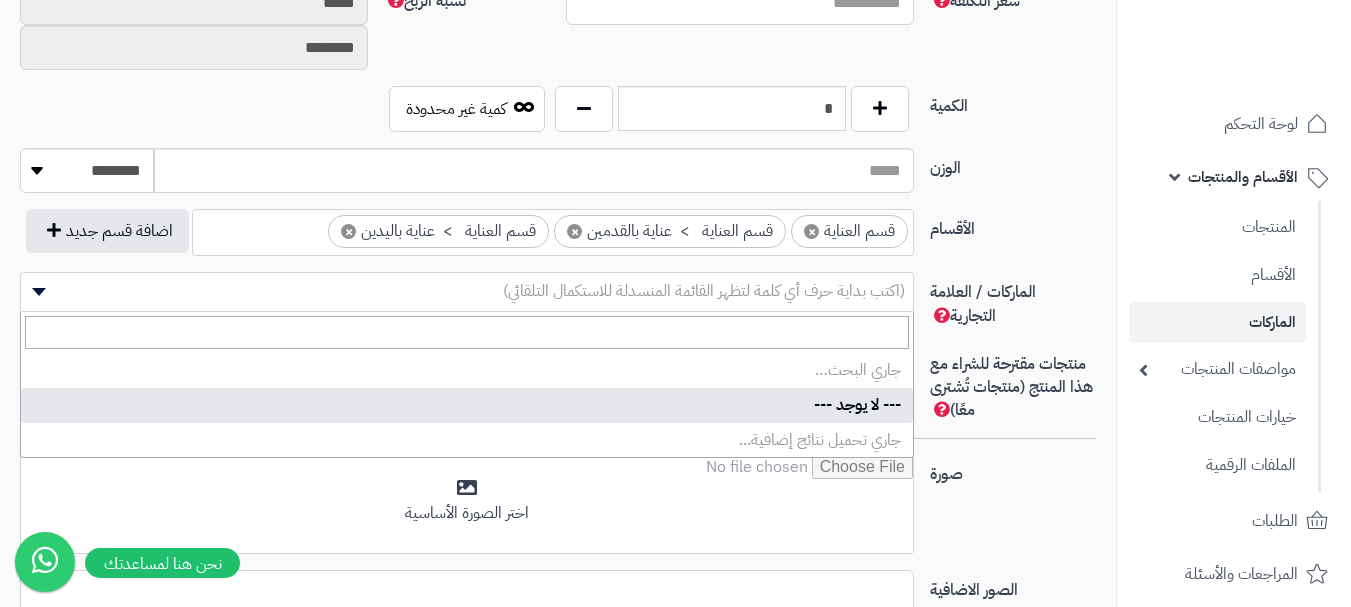 click on "الوزن
******** **** ***** *****" at bounding box center (558, 178) 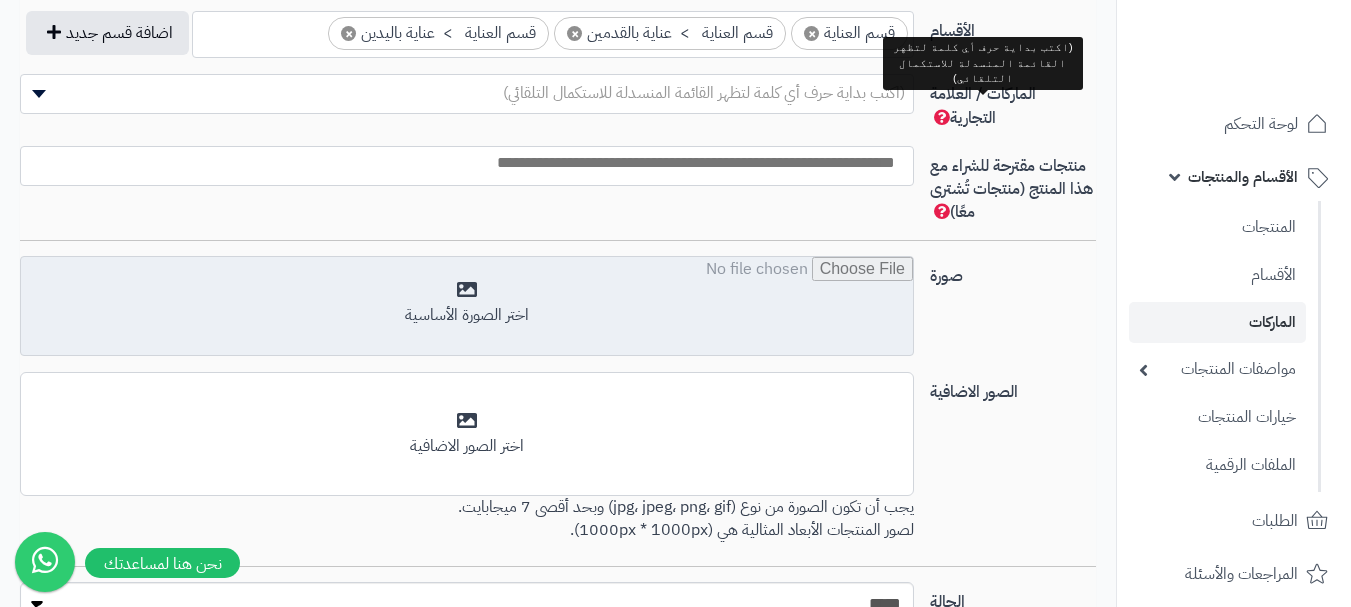 scroll, scrollTop: 1200, scrollLeft: 0, axis: vertical 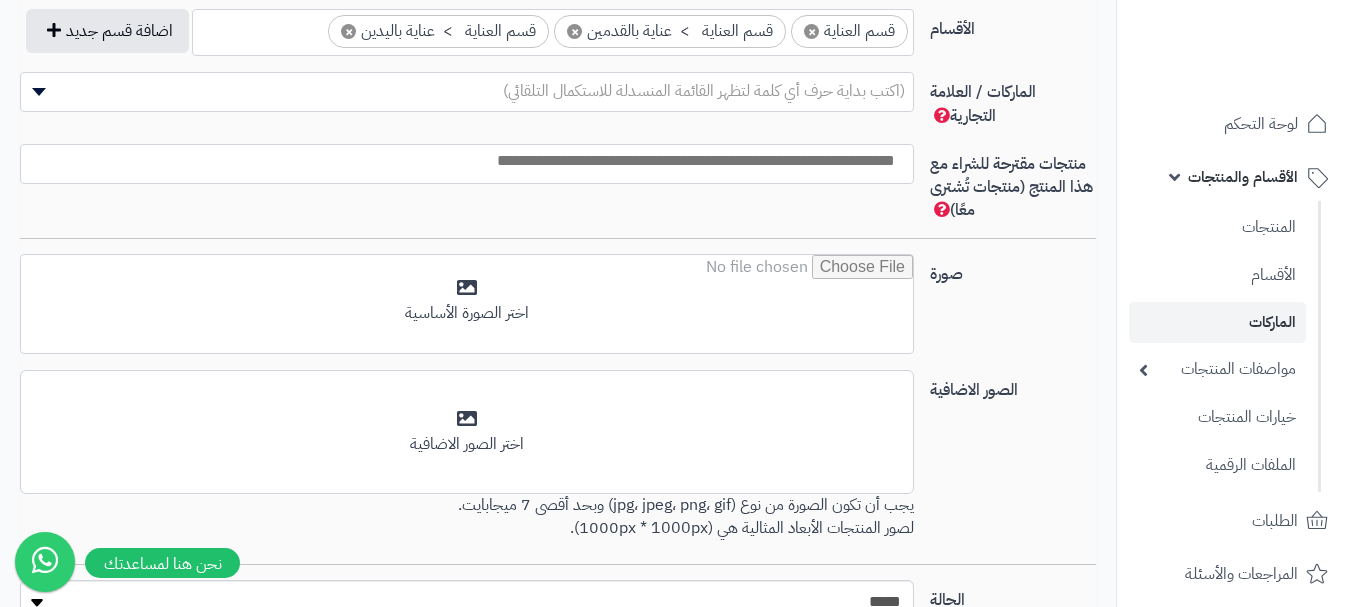 click at bounding box center [462, 161] 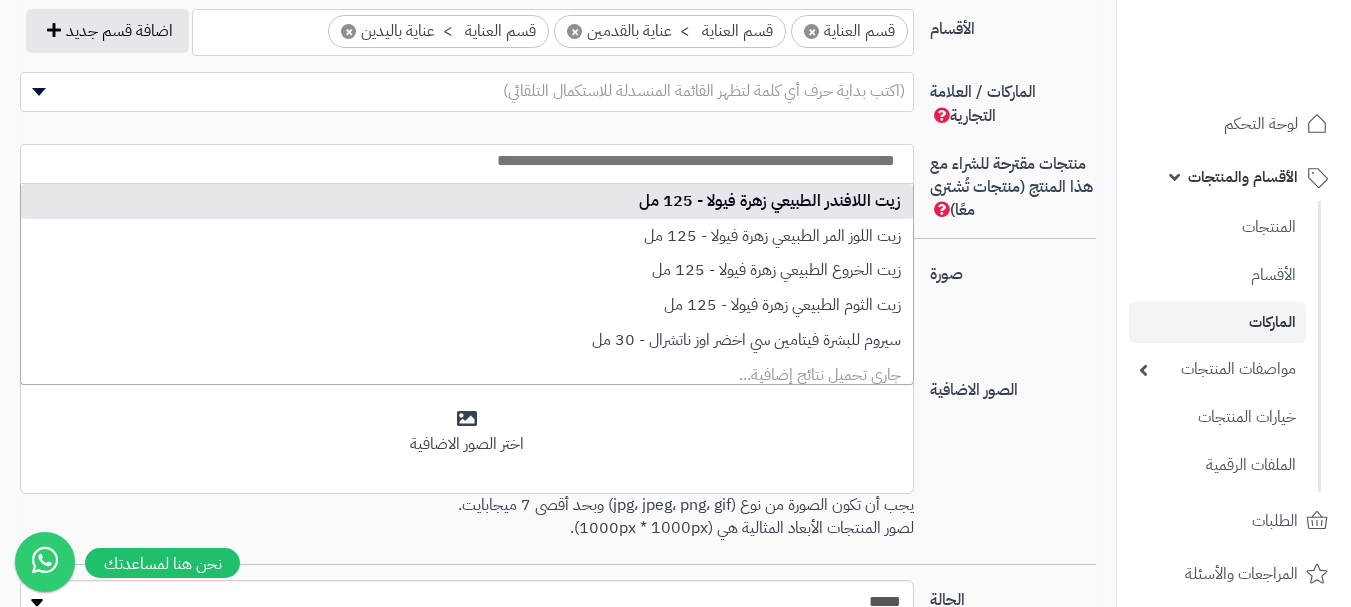 click on "صورة
اختر الصورة الأساسية" at bounding box center [558, 312] 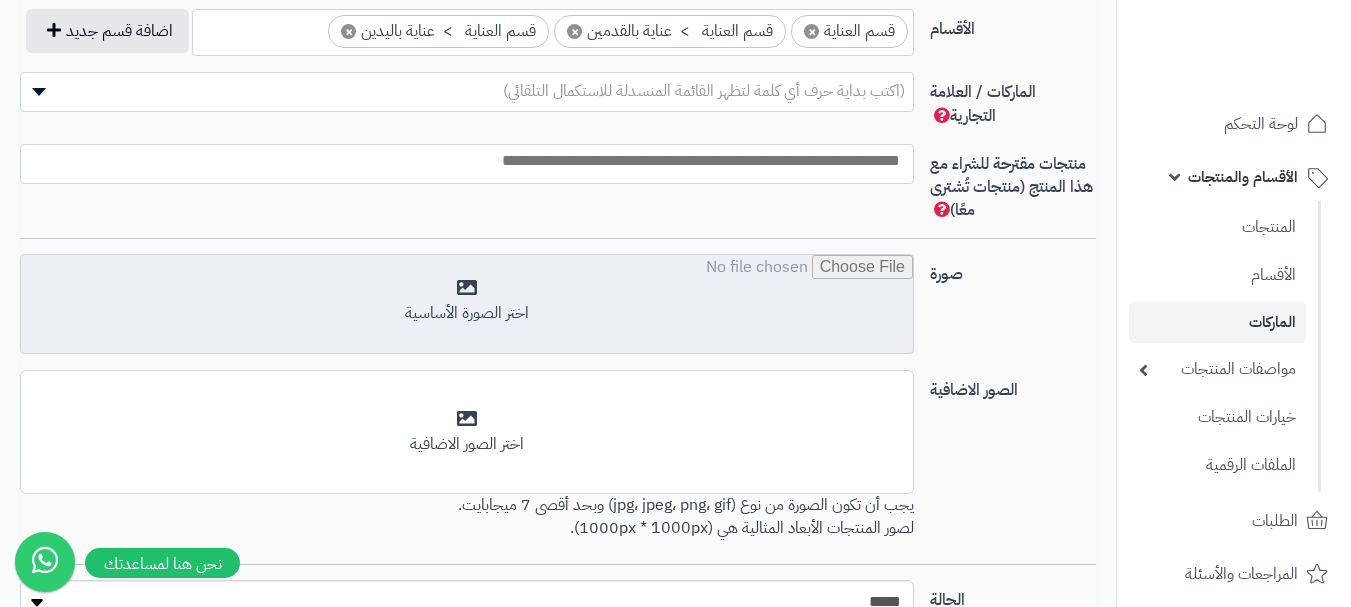 click at bounding box center [467, 305] 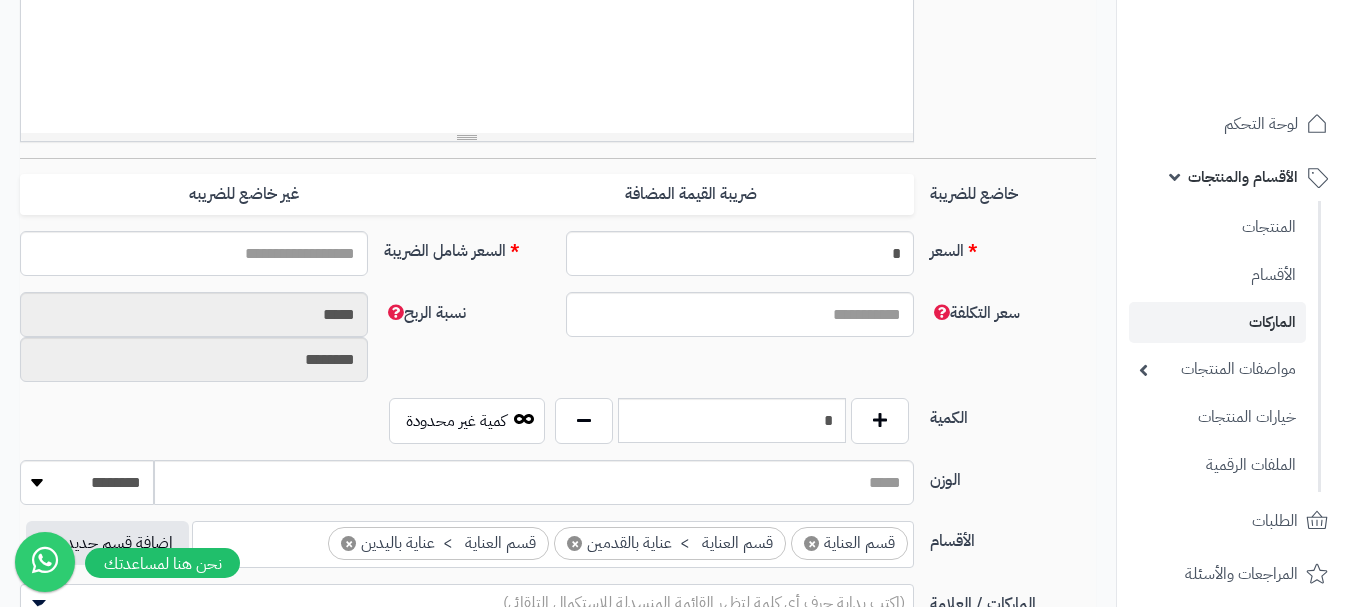 scroll, scrollTop: 500, scrollLeft: 0, axis: vertical 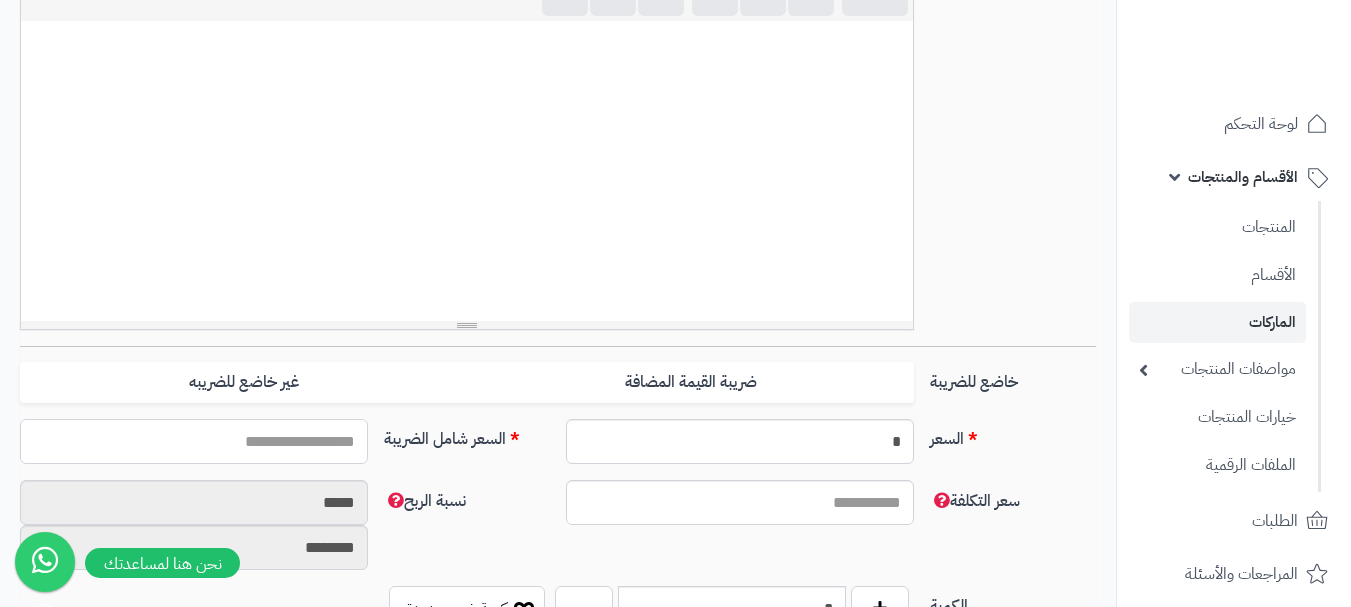 click on "السعر شامل الضريبة" at bounding box center [194, 441] 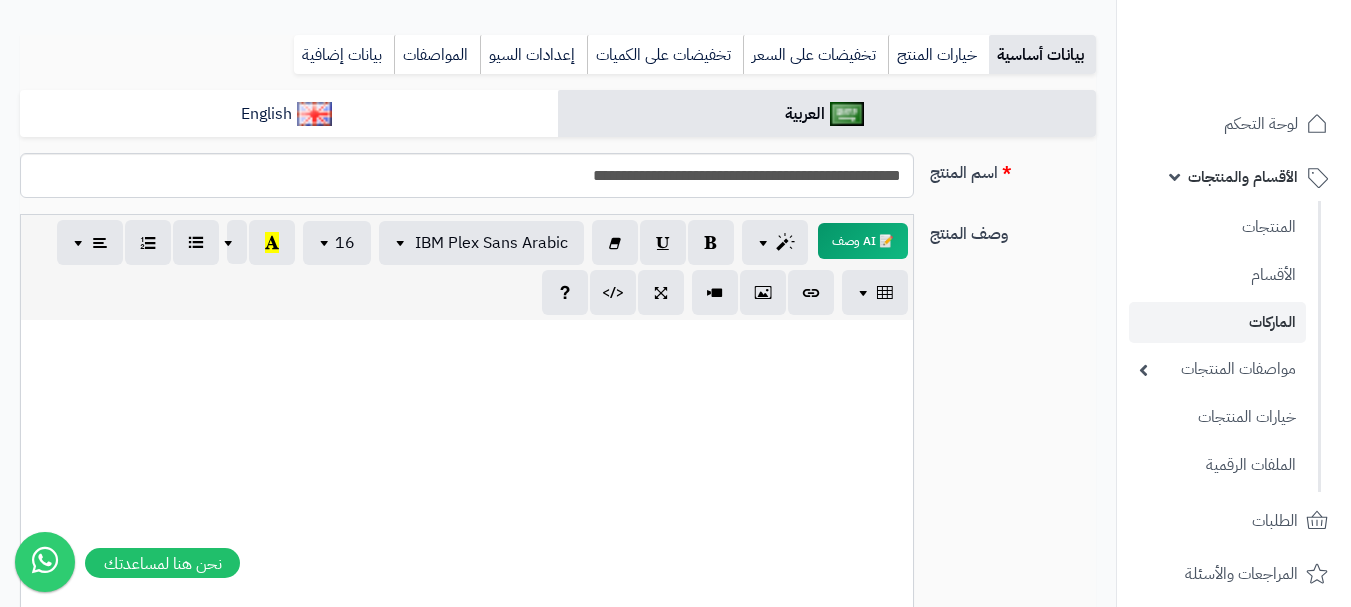 scroll, scrollTop: 0, scrollLeft: 0, axis: both 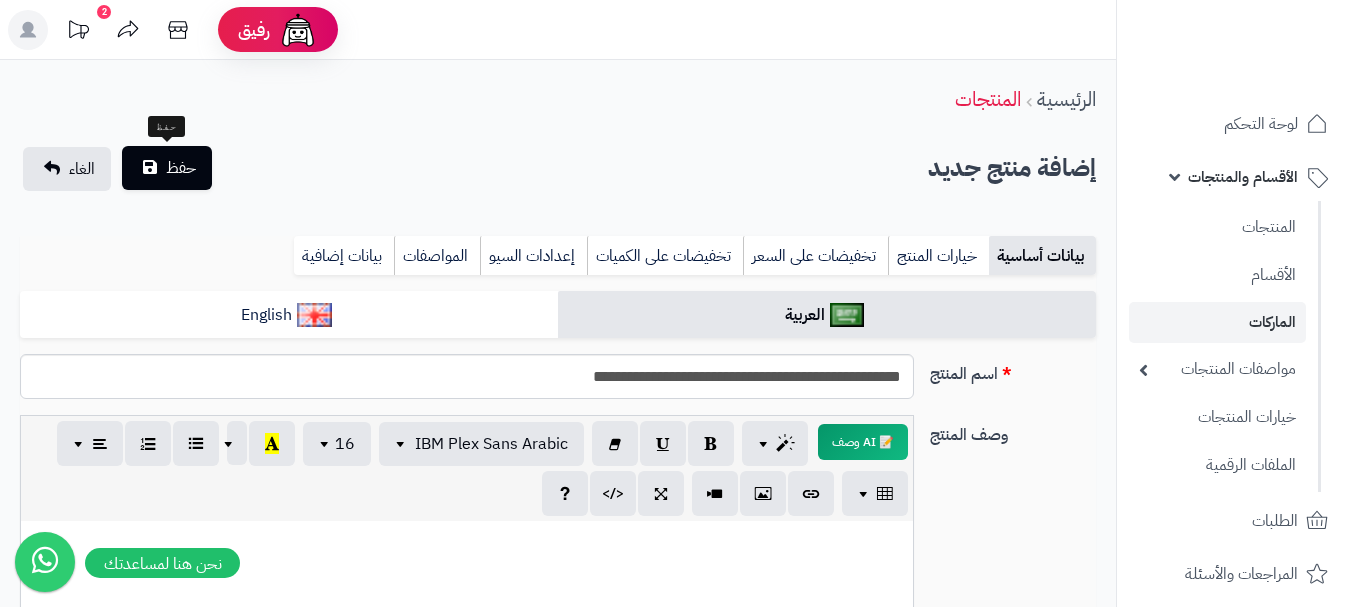 type on "******" 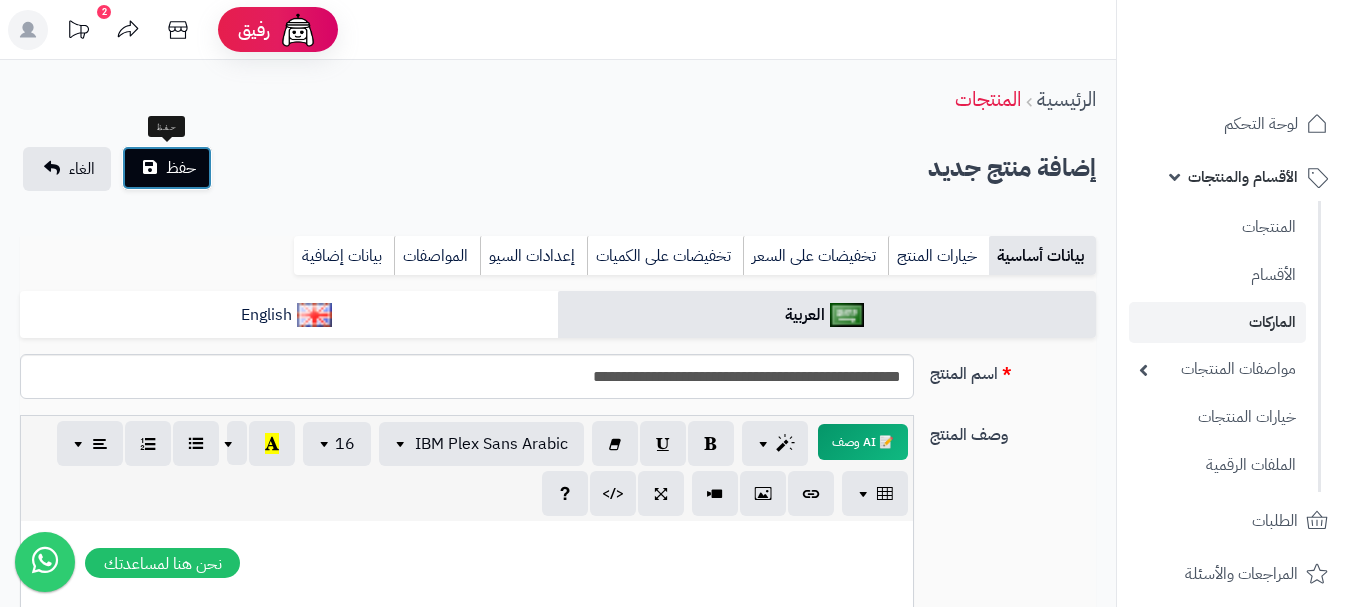 click on "حفظ" at bounding box center (181, 168) 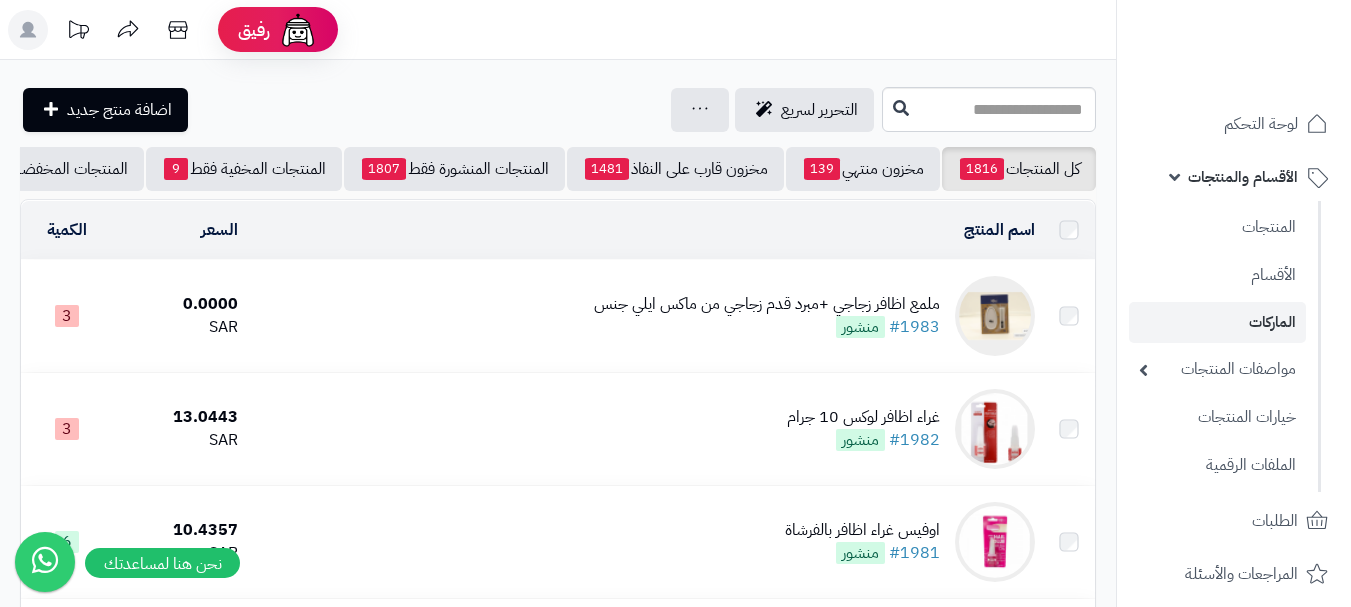 scroll, scrollTop: 0, scrollLeft: 0, axis: both 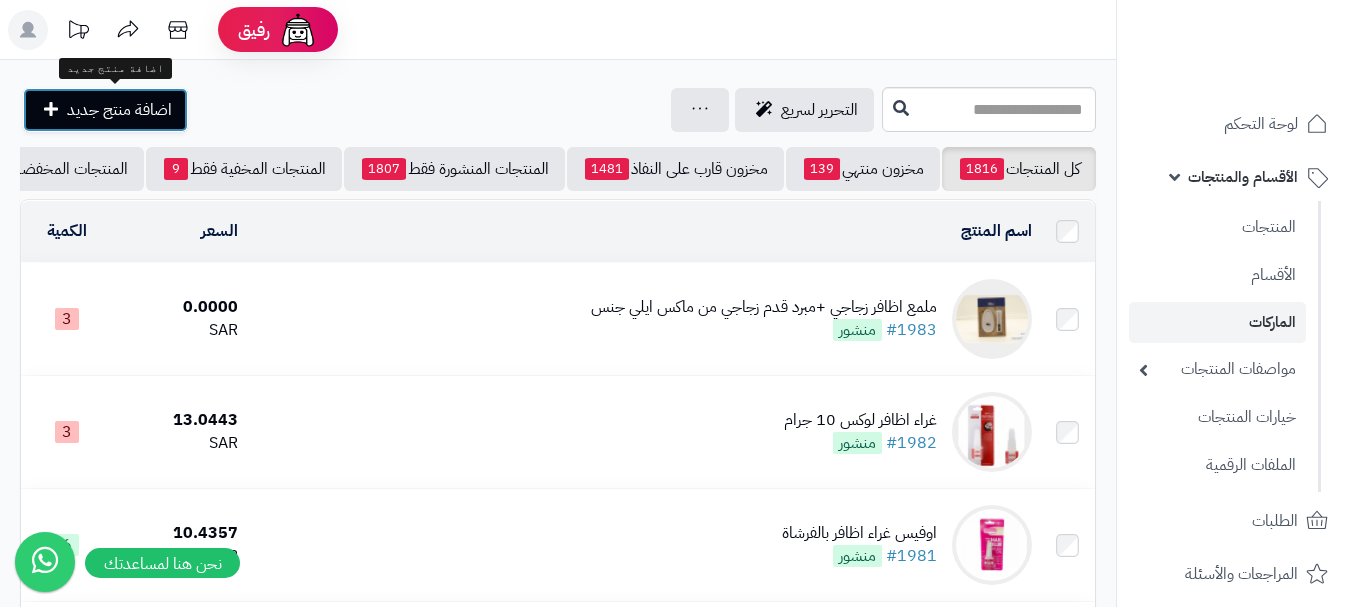 click at bounding box center (51, 109) 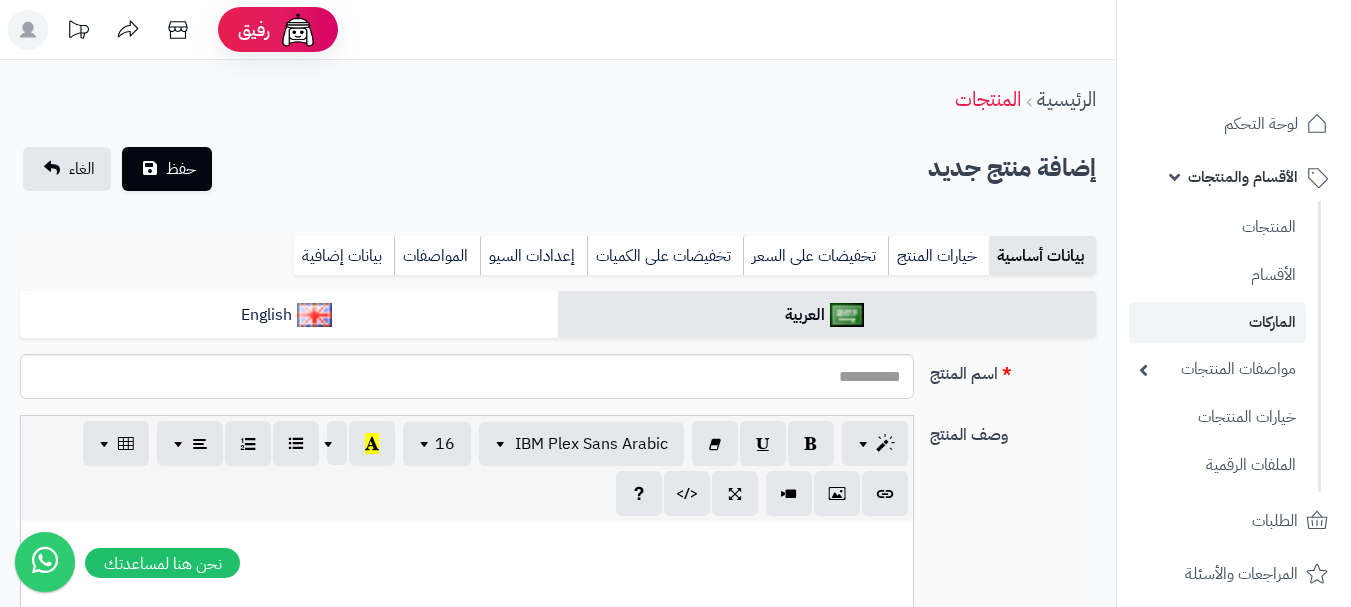 select 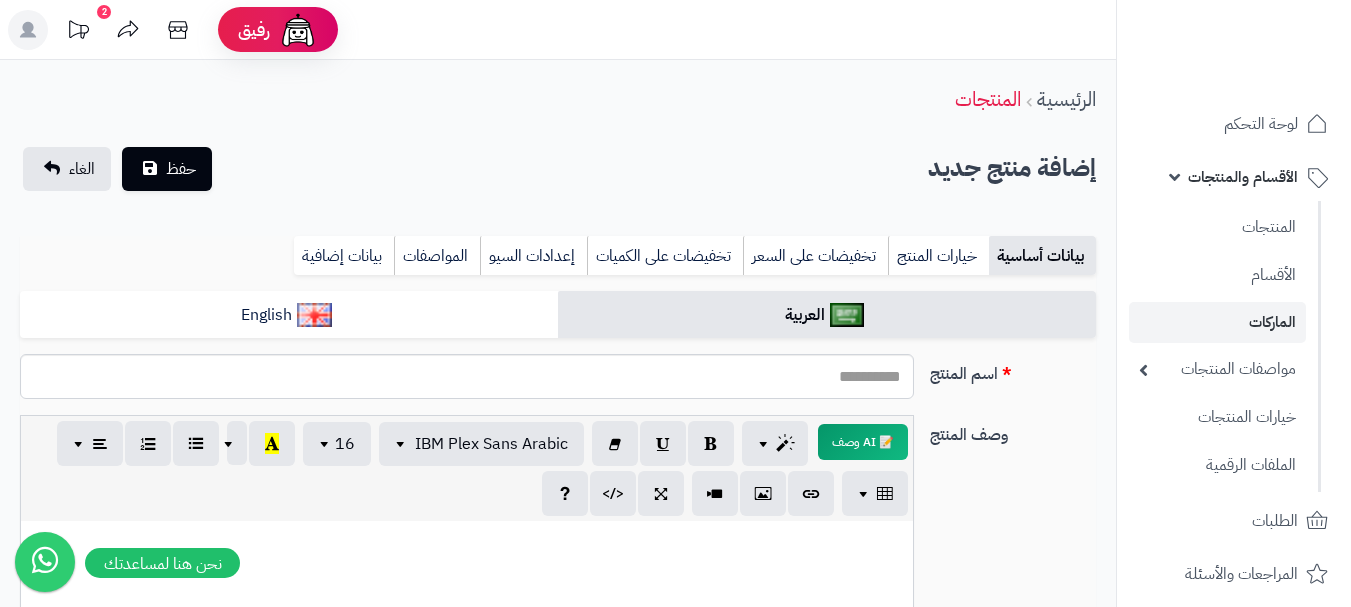 click on "الماركات" at bounding box center [1217, 322] 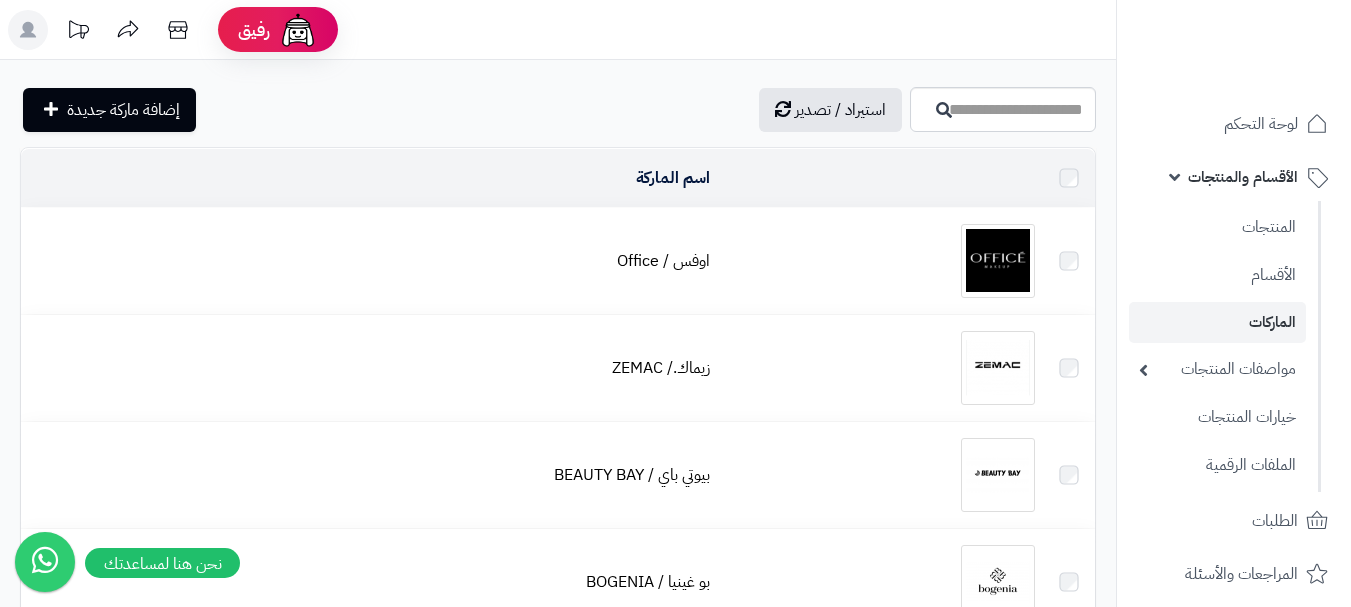 scroll, scrollTop: 0, scrollLeft: 0, axis: both 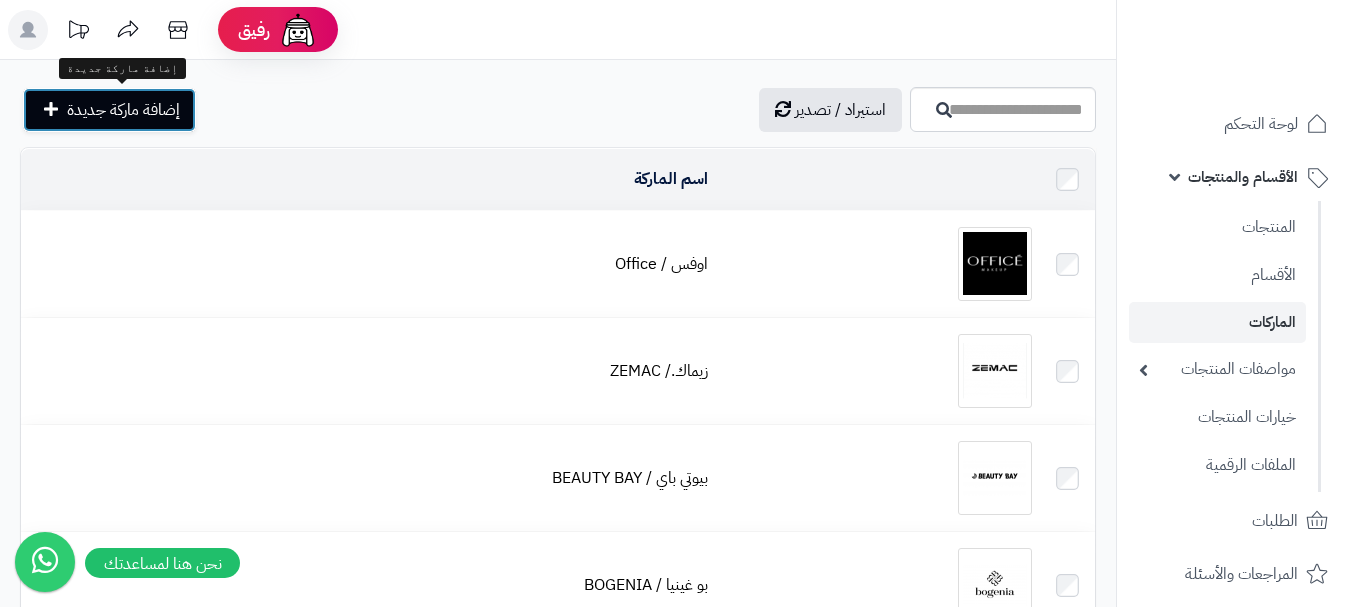 click on "إضافة ماركة جديدة" at bounding box center (123, 110) 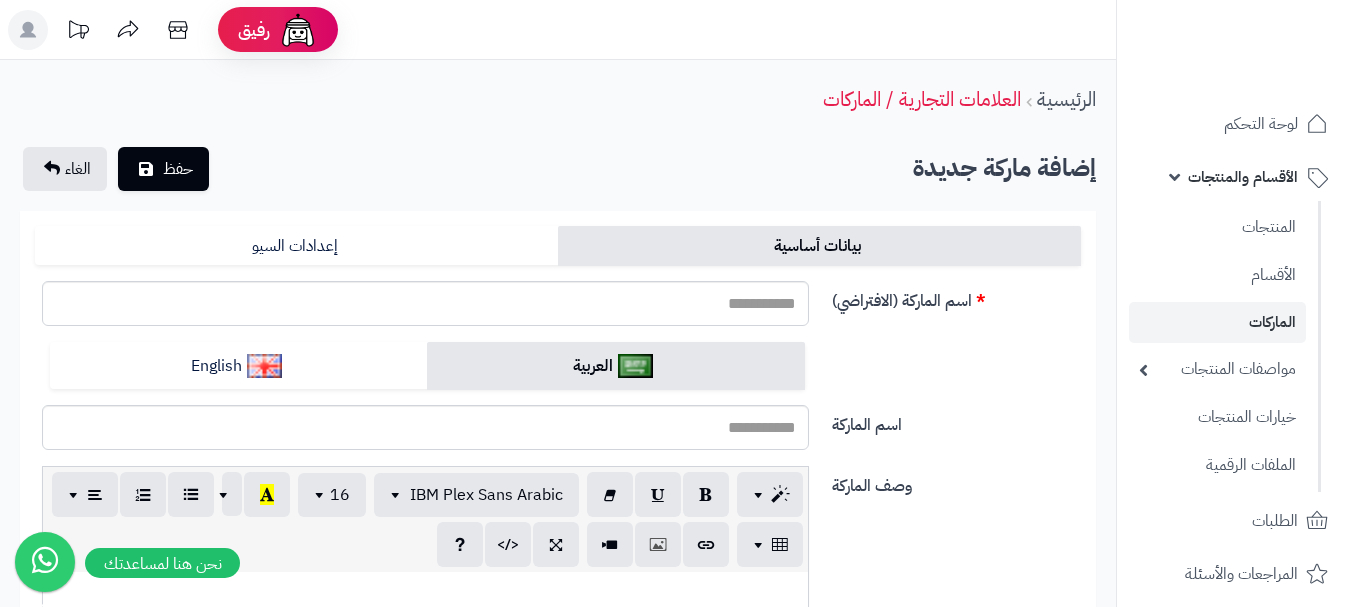 scroll, scrollTop: 0, scrollLeft: 0, axis: both 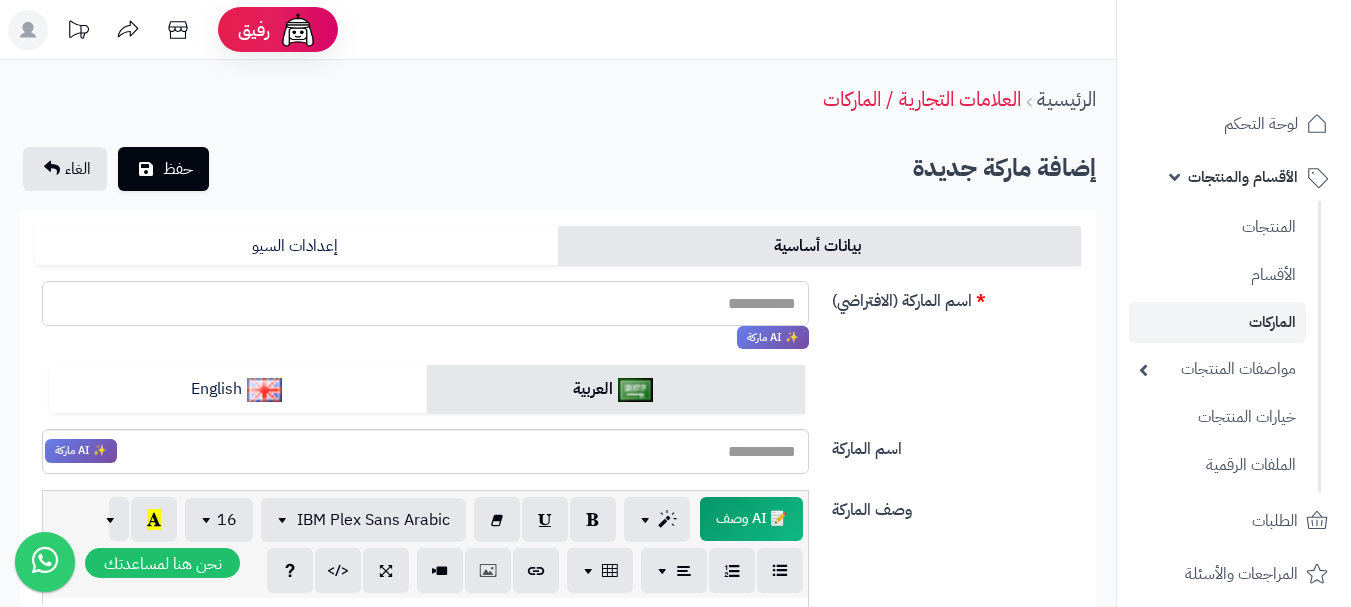 click on "اسم الماركة (الافتراضي)" at bounding box center (425, 303) 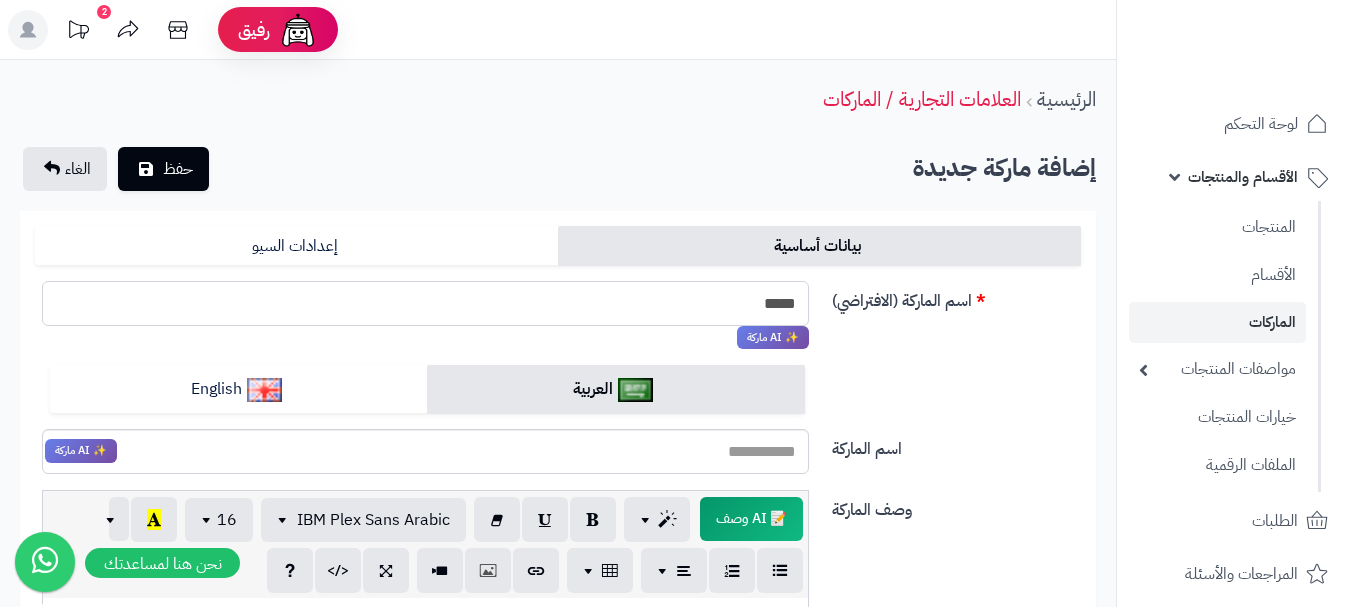 click on "حفظ" at bounding box center (163, 169) 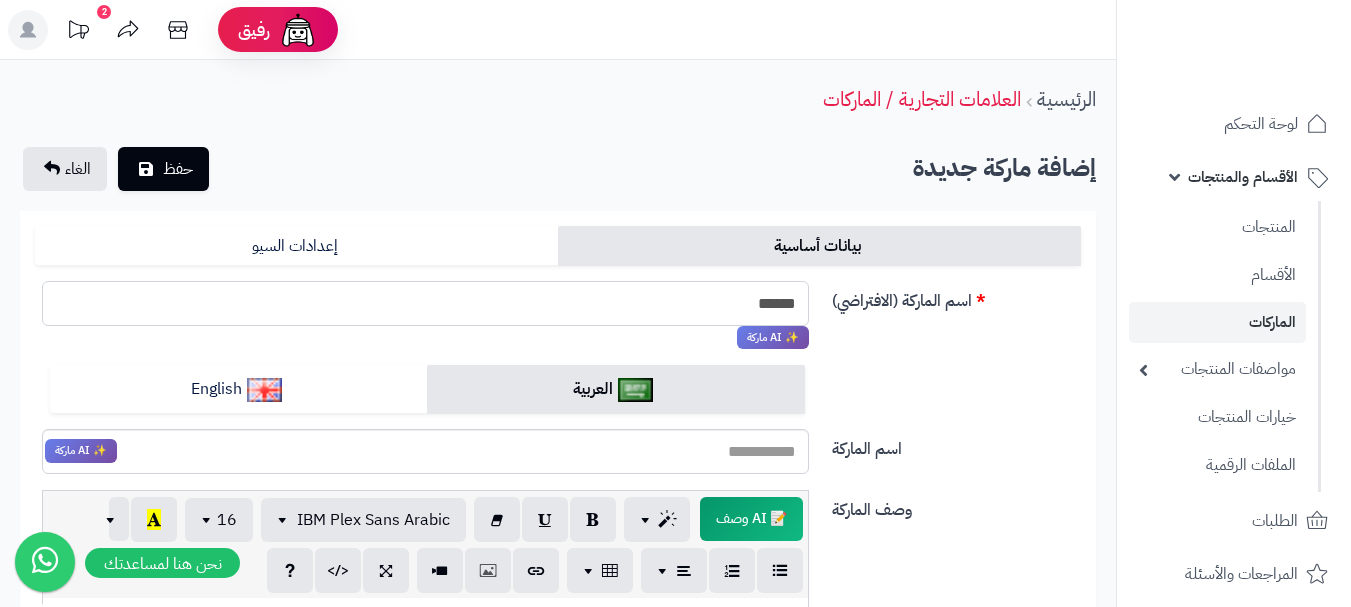 type on "****" 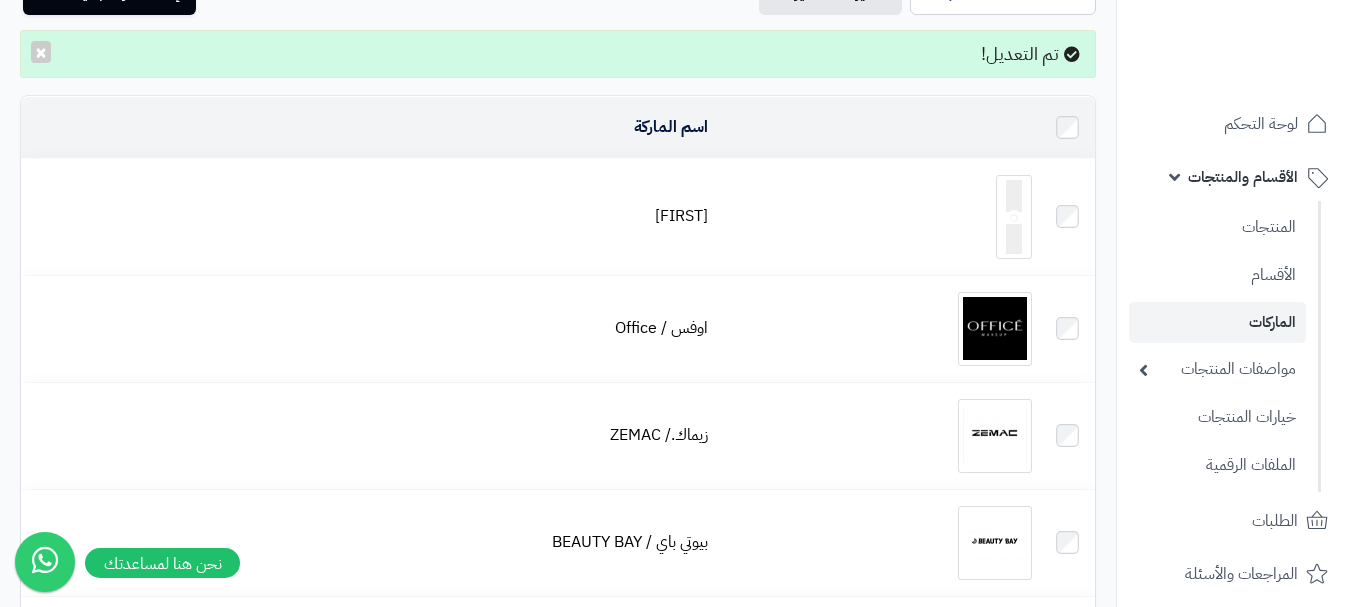 scroll, scrollTop: 100, scrollLeft: 0, axis: vertical 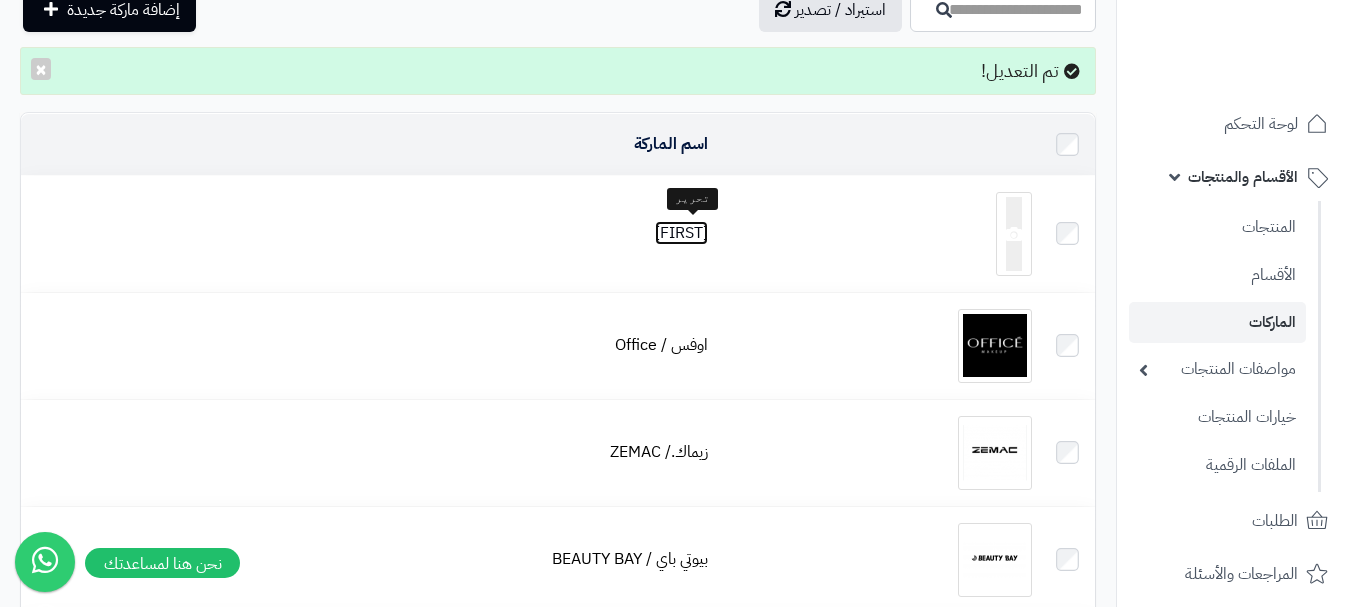 click on "[FIRST]" at bounding box center [681, 233] 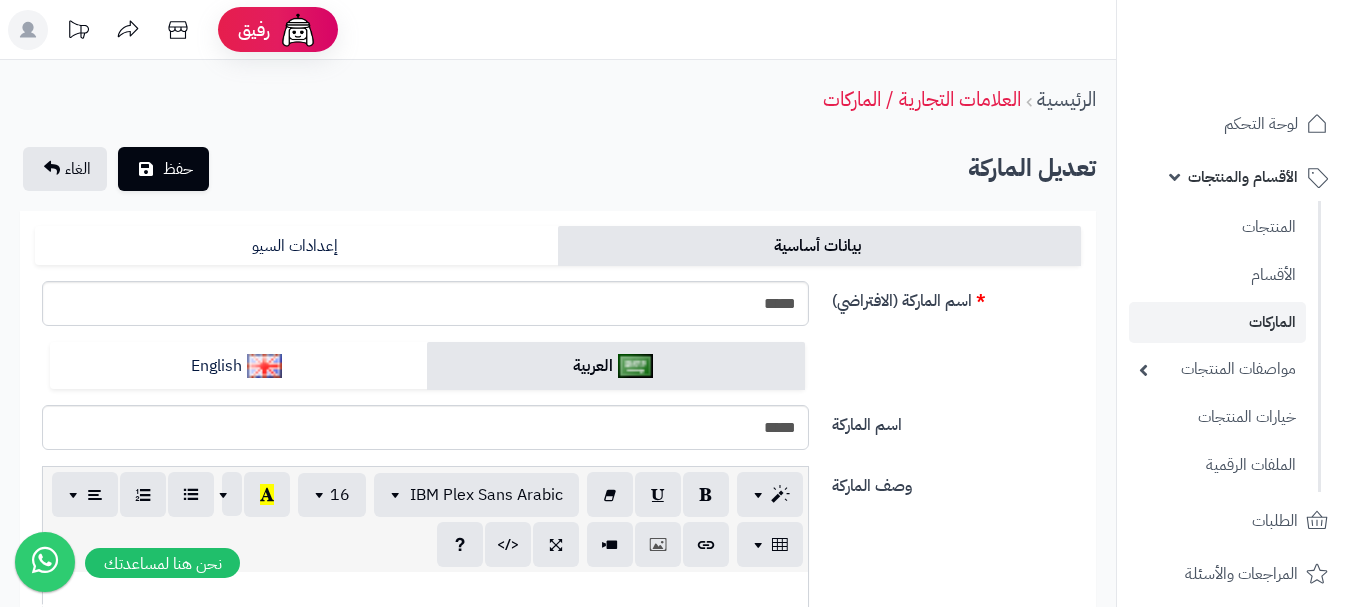 scroll, scrollTop: 0, scrollLeft: 0, axis: both 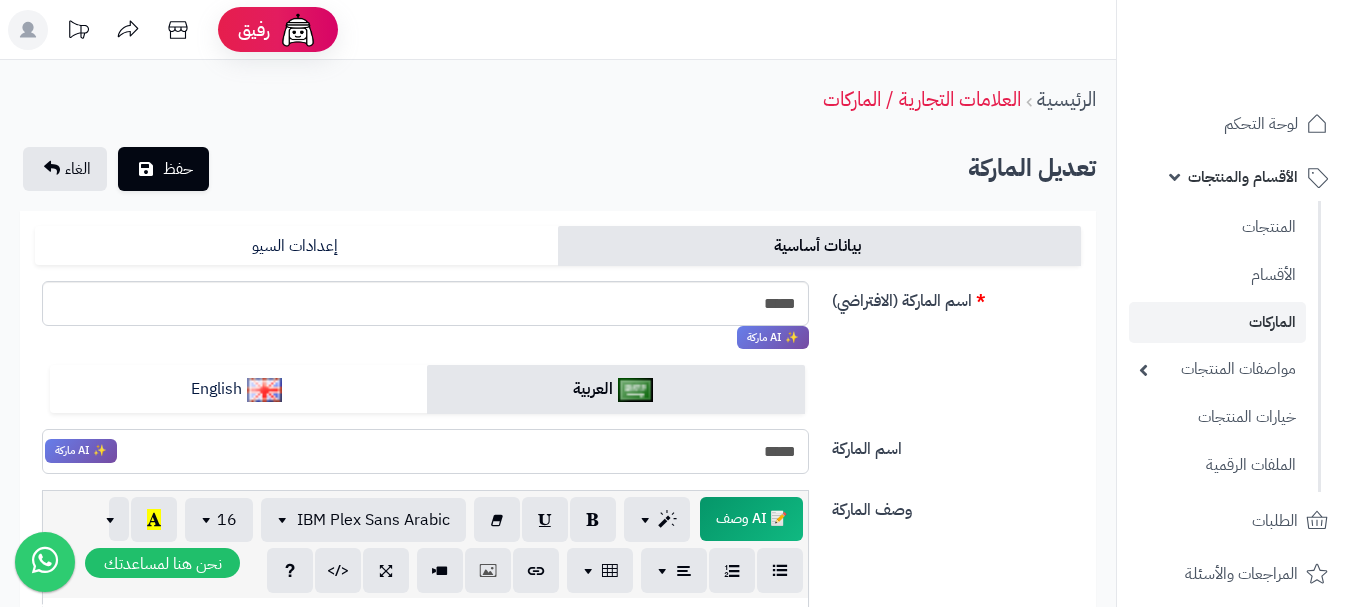 click on "****" at bounding box center (425, 451) 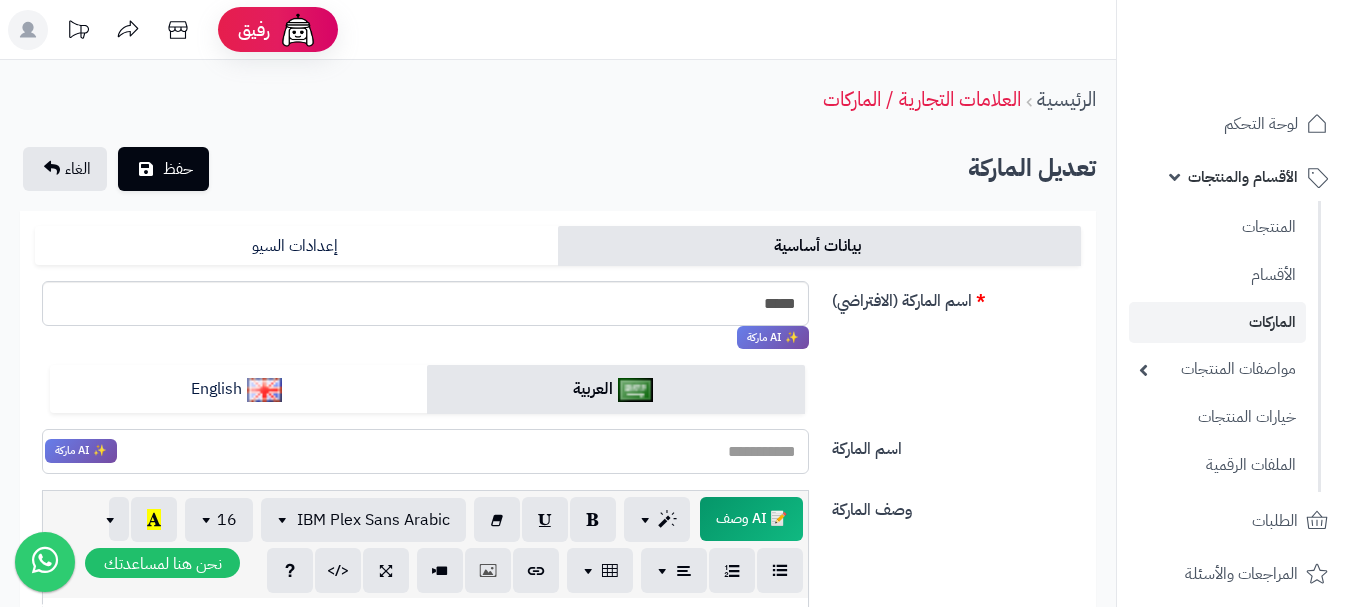 type on "*" 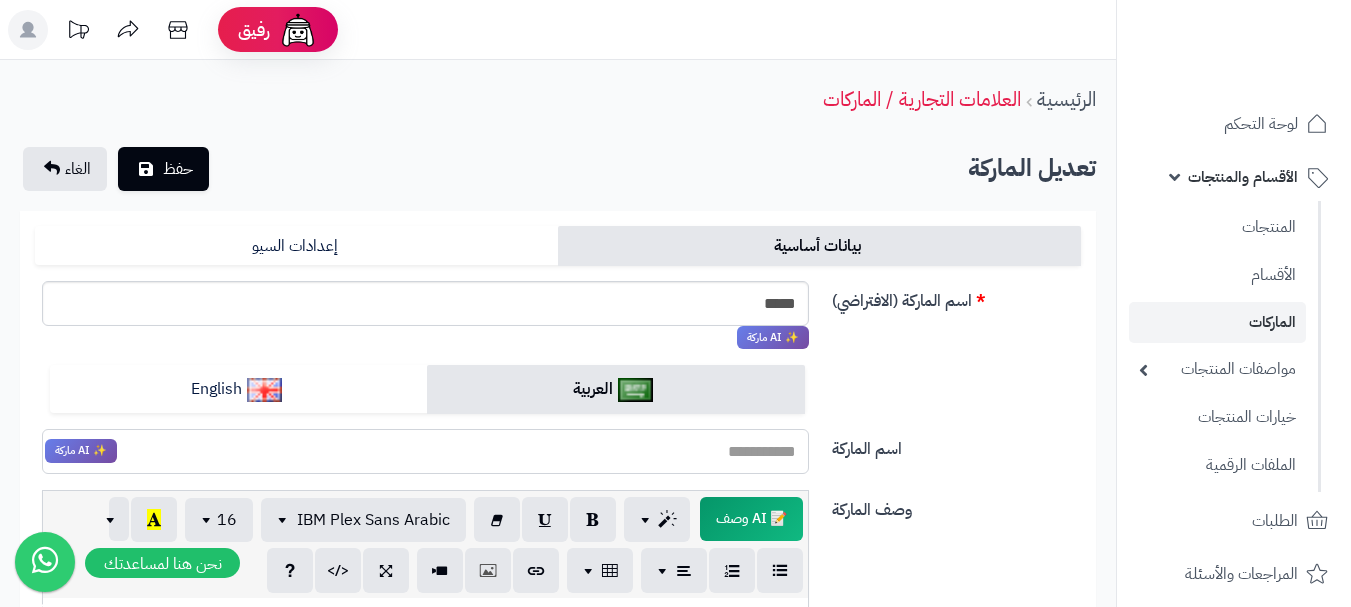 type 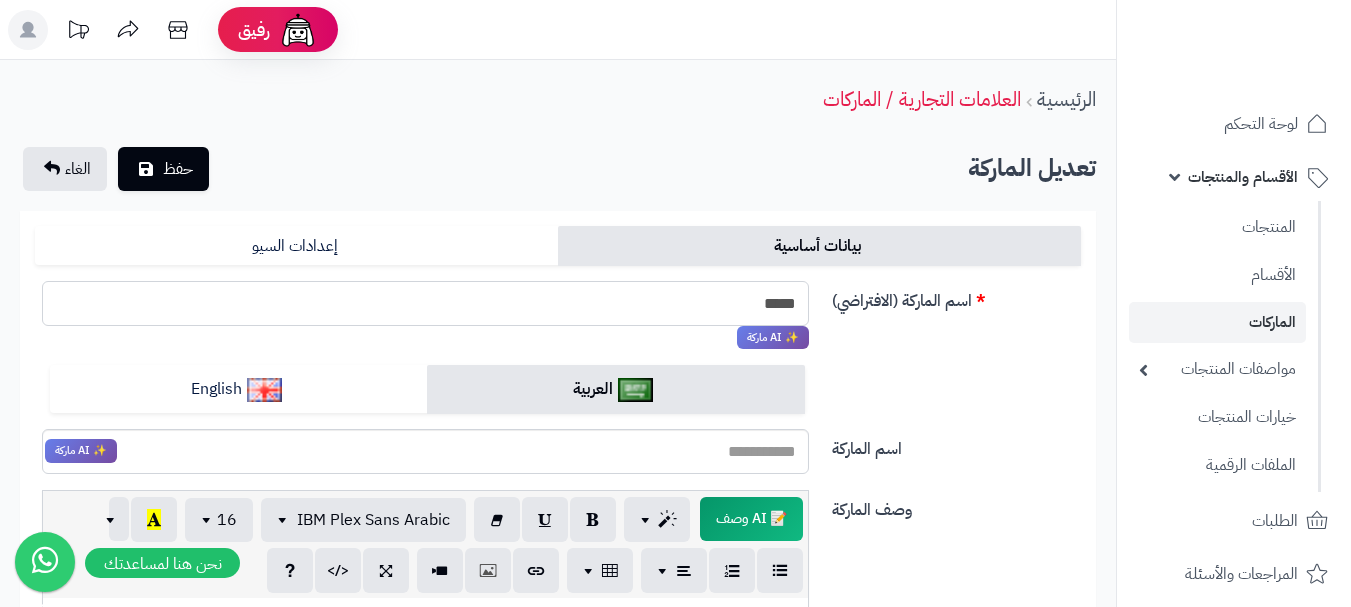 click on "****" at bounding box center [425, 303] 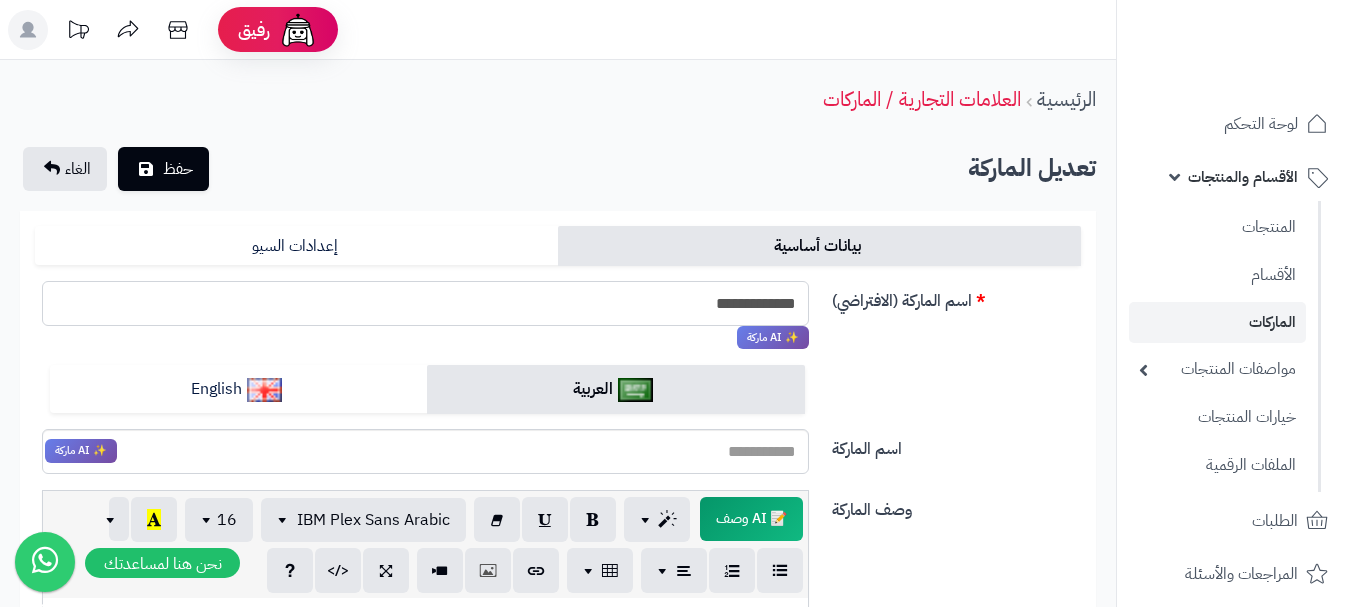 drag, startPoint x: 802, startPoint y: 302, endPoint x: 658, endPoint y: 298, distance: 144.05554 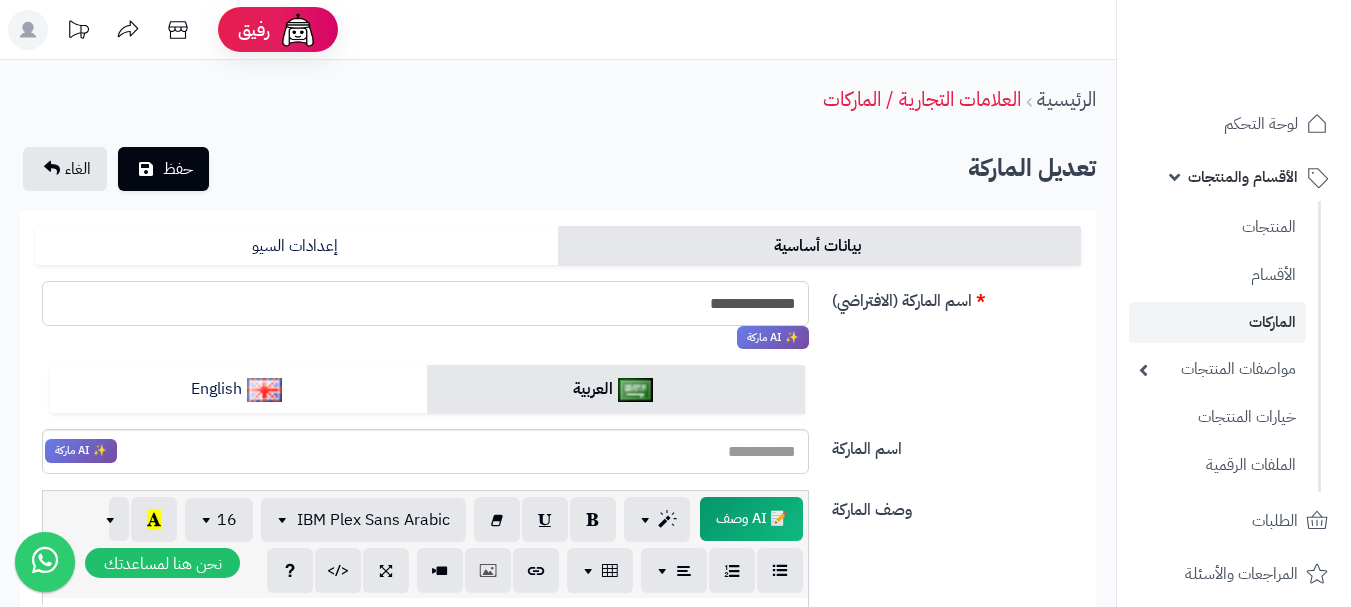 paste on "**********" 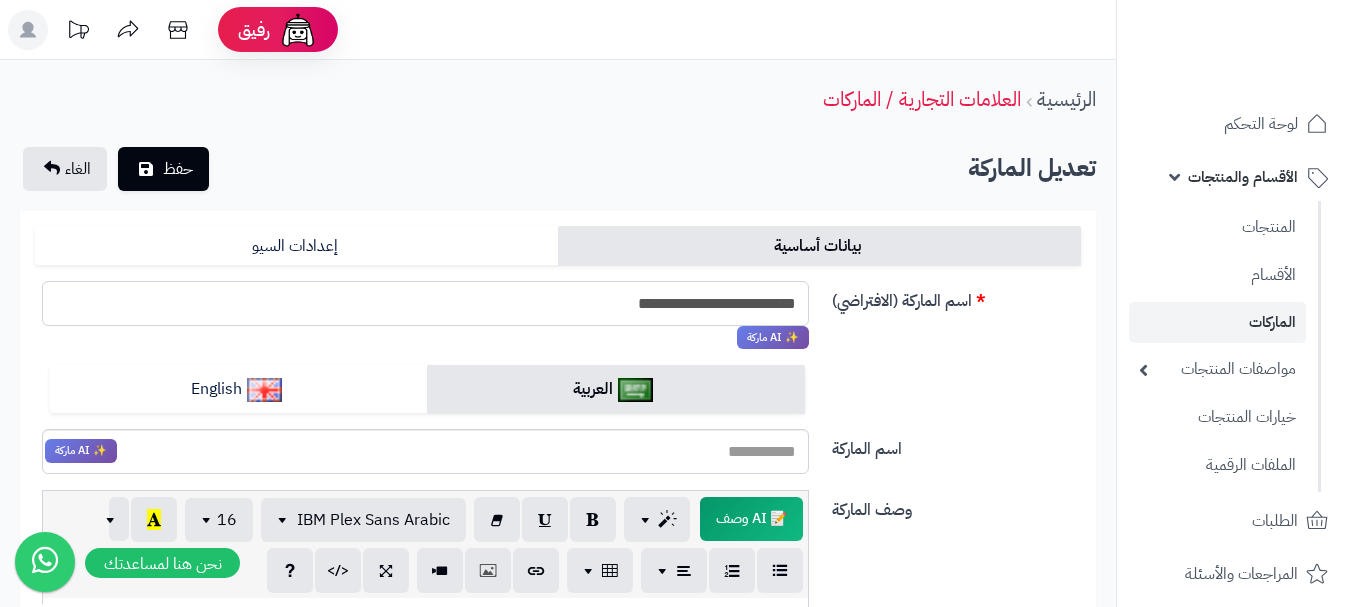drag, startPoint x: 688, startPoint y: 300, endPoint x: 698, endPoint y: 308, distance: 12.806249 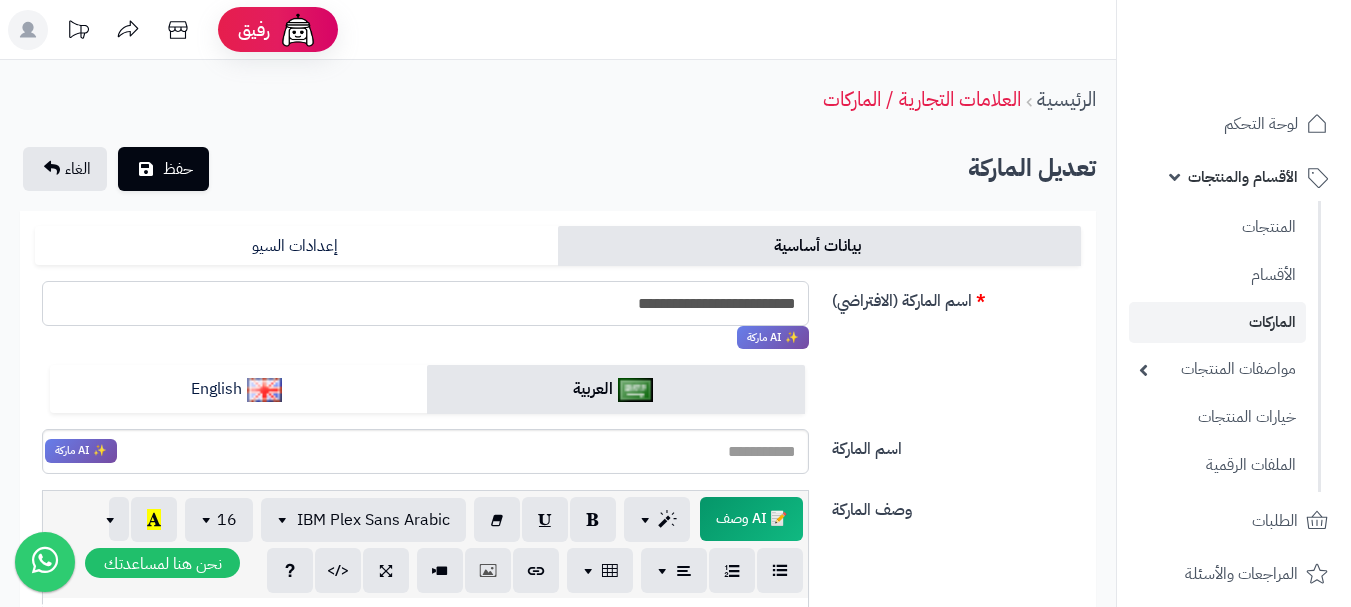 type on "**********" 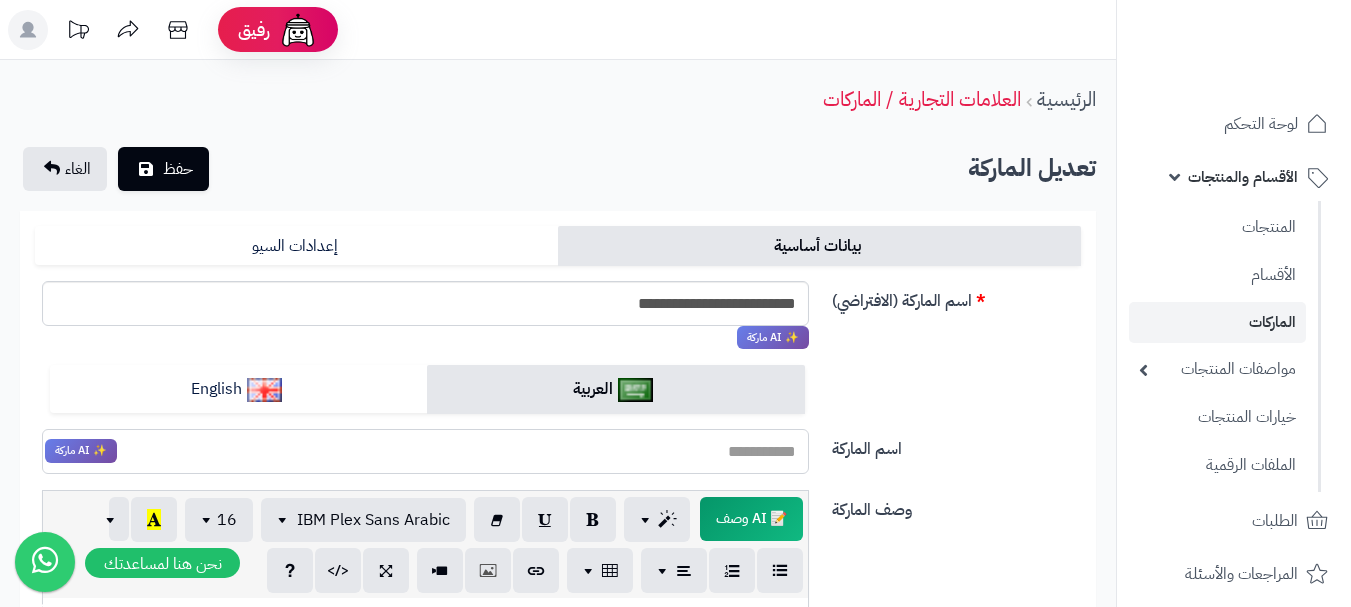 click on "اسم الماركة" at bounding box center (425, 451) 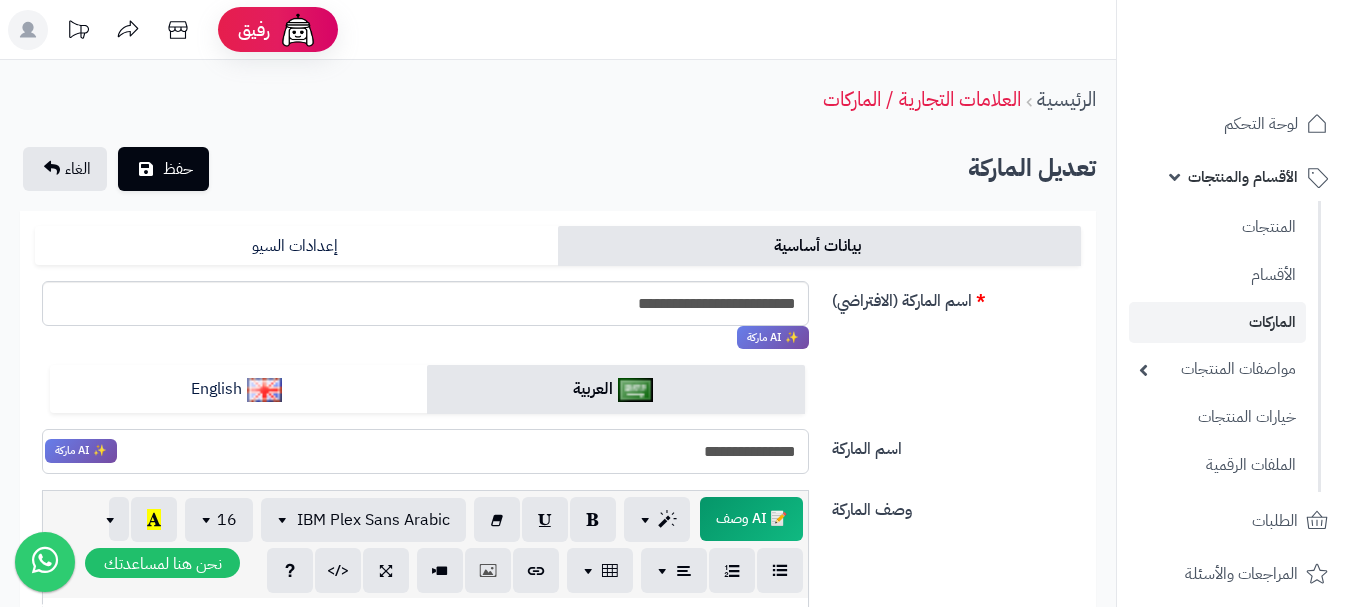 paste on "**********" 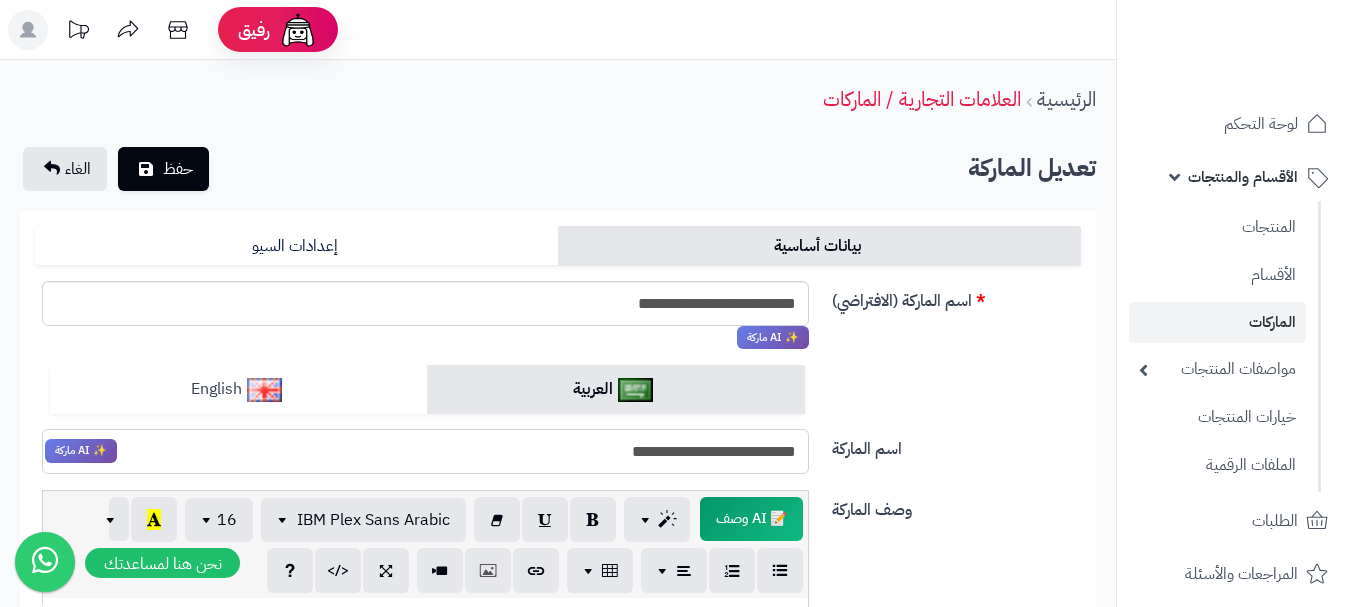 type on "**********" 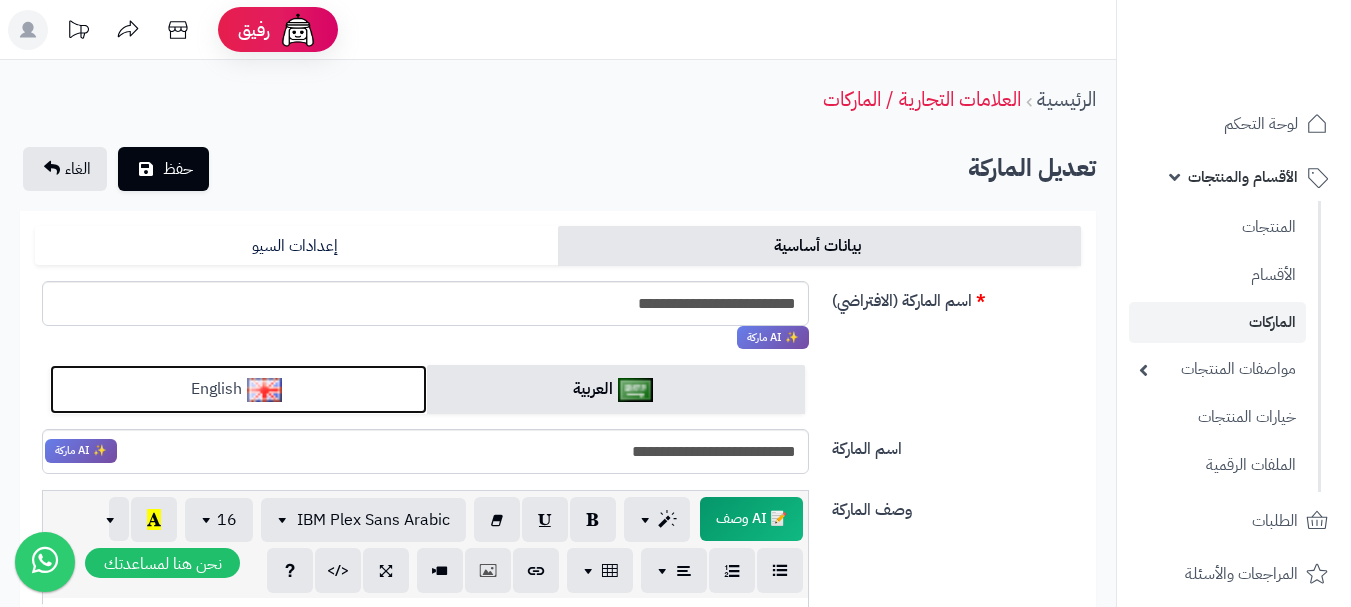 click on "English" at bounding box center (238, 389) 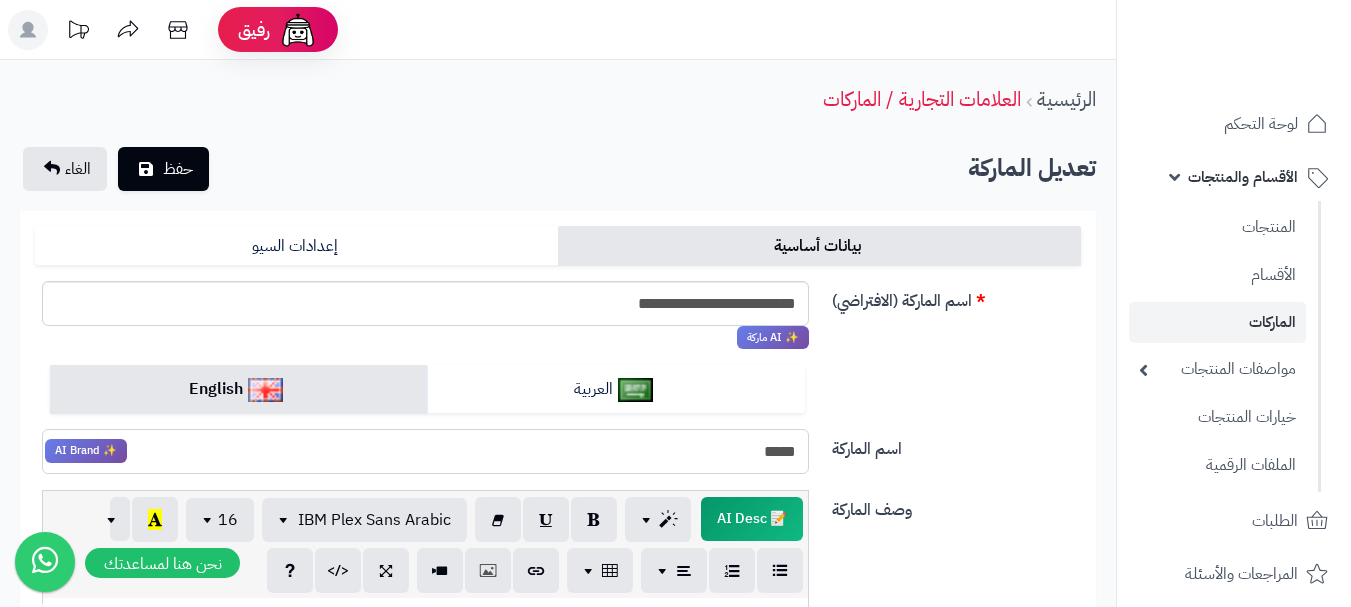 drag, startPoint x: 749, startPoint y: 458, endPoint x: 802, endPoint y: 457, distance: 53.009434 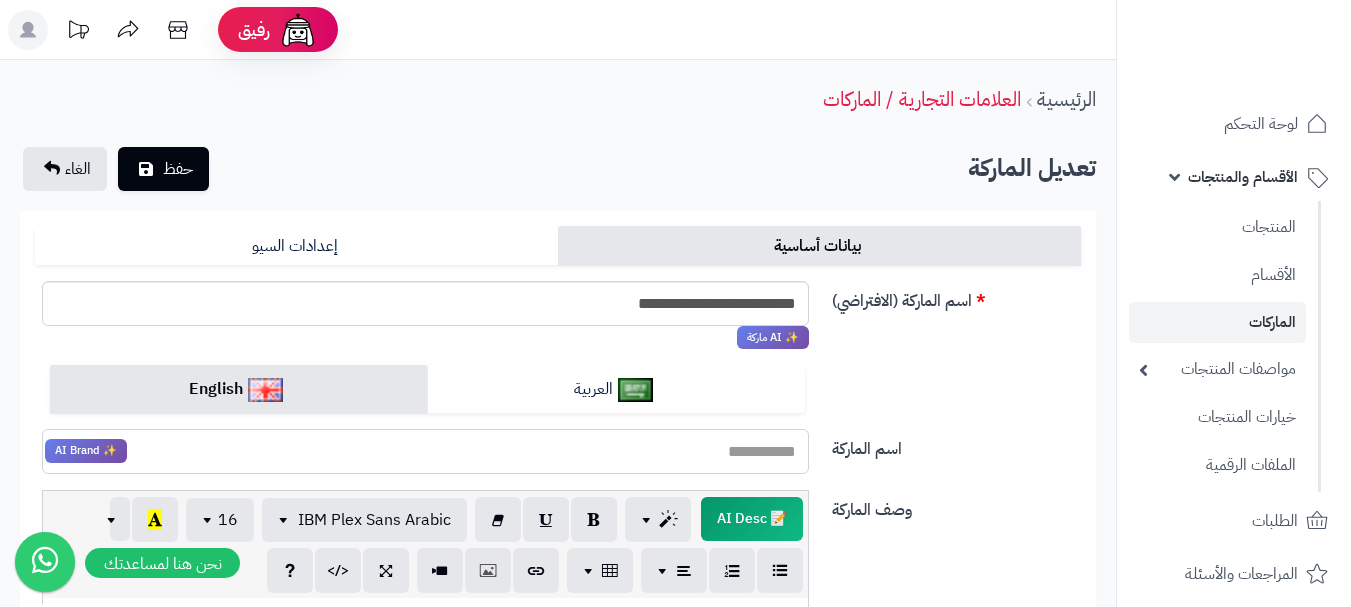 paste on "**********" 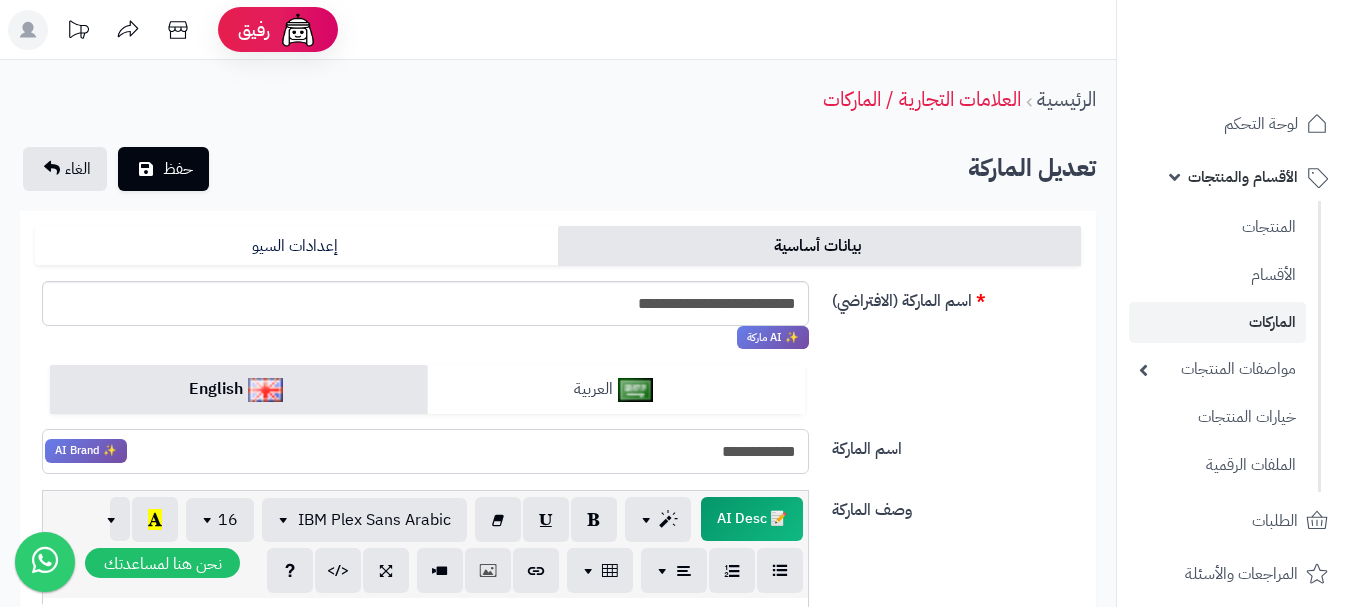 type on "**********" 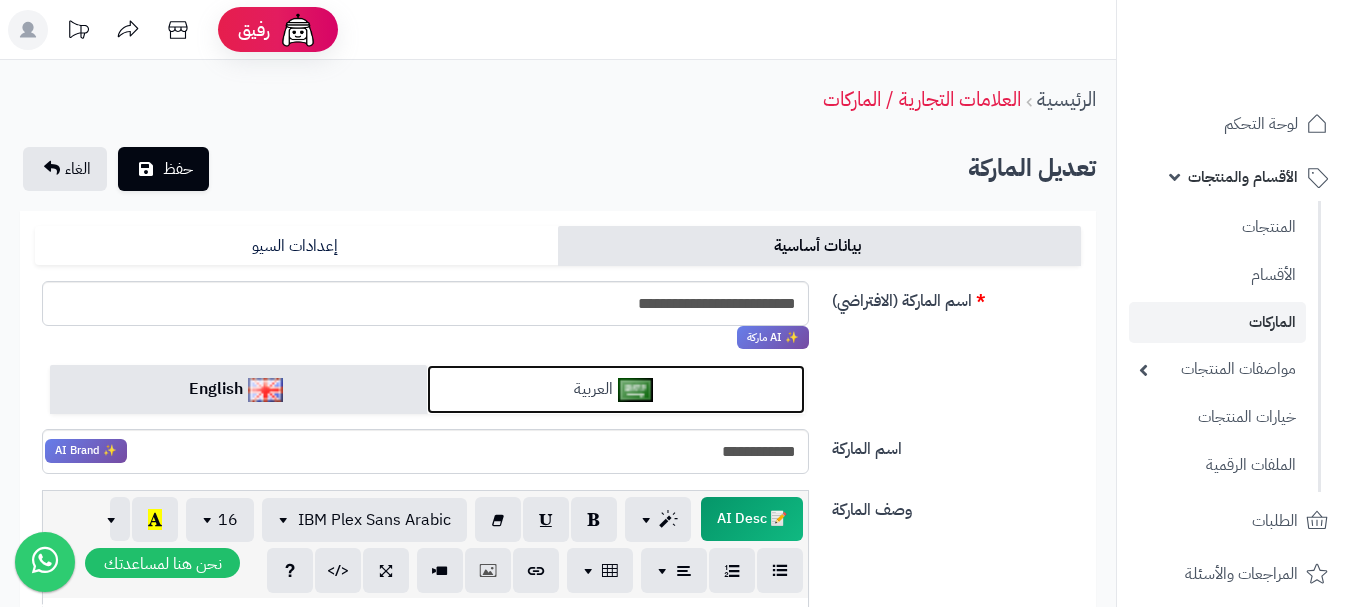 click at bounding box center (635, 390) 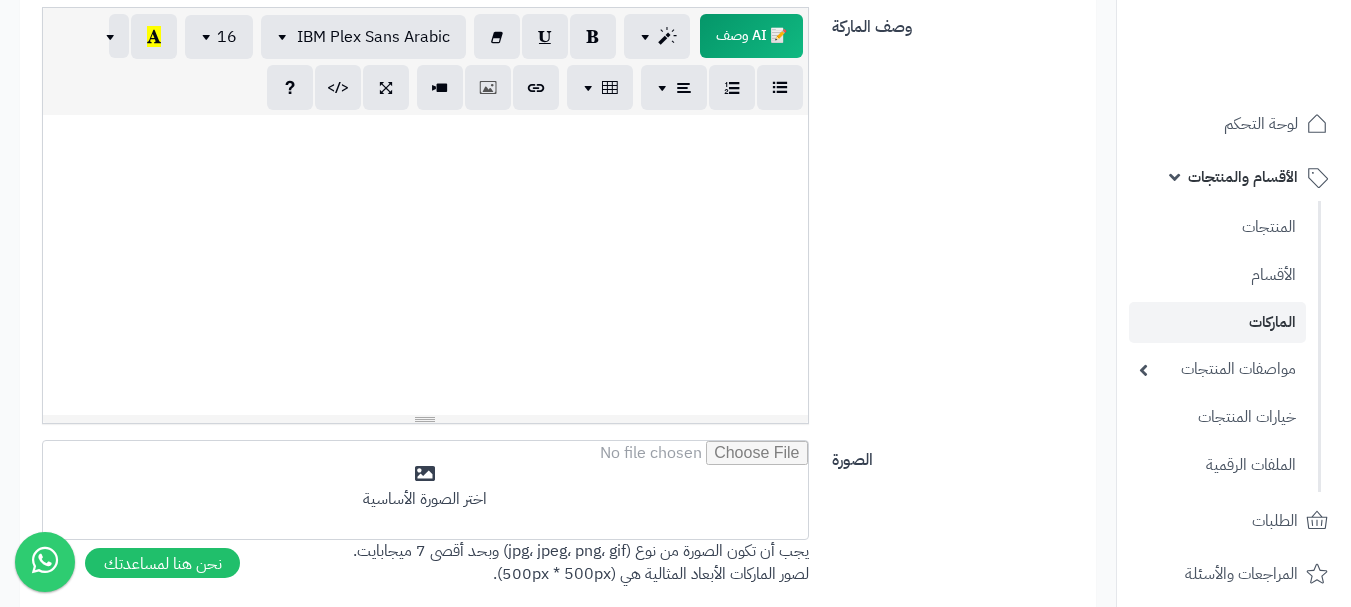 scroll, scrollTop: 700, scrollLeft: 0, axis: vertical 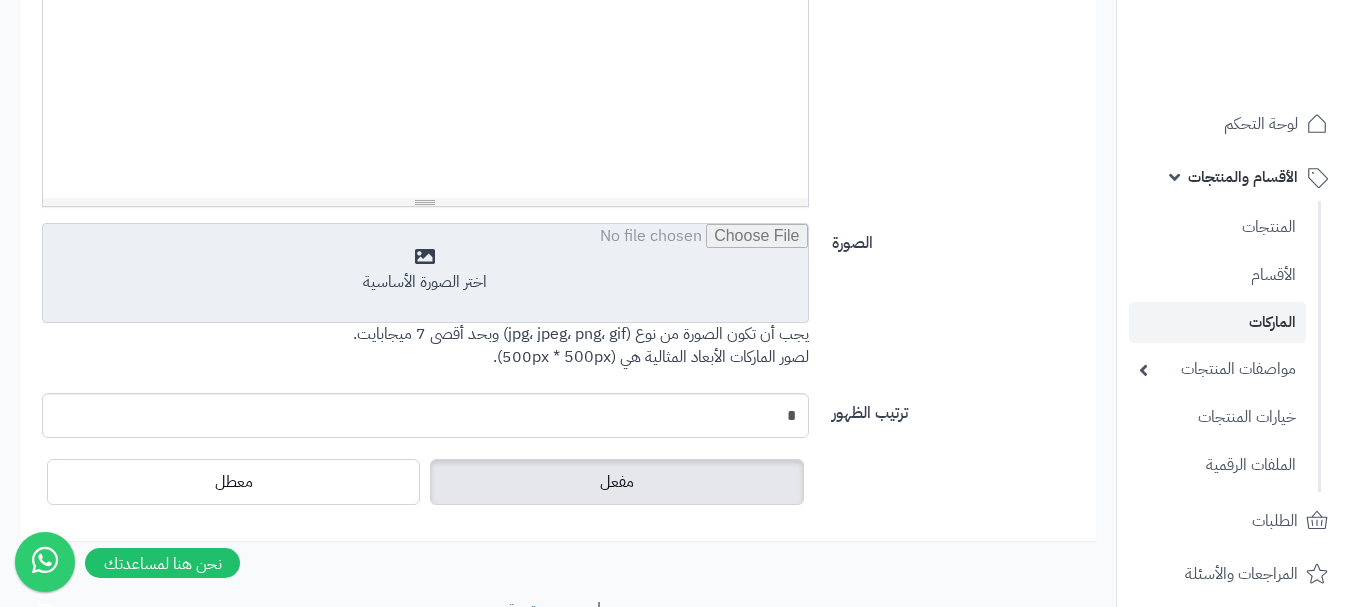 click at bounding box center (425, 274) 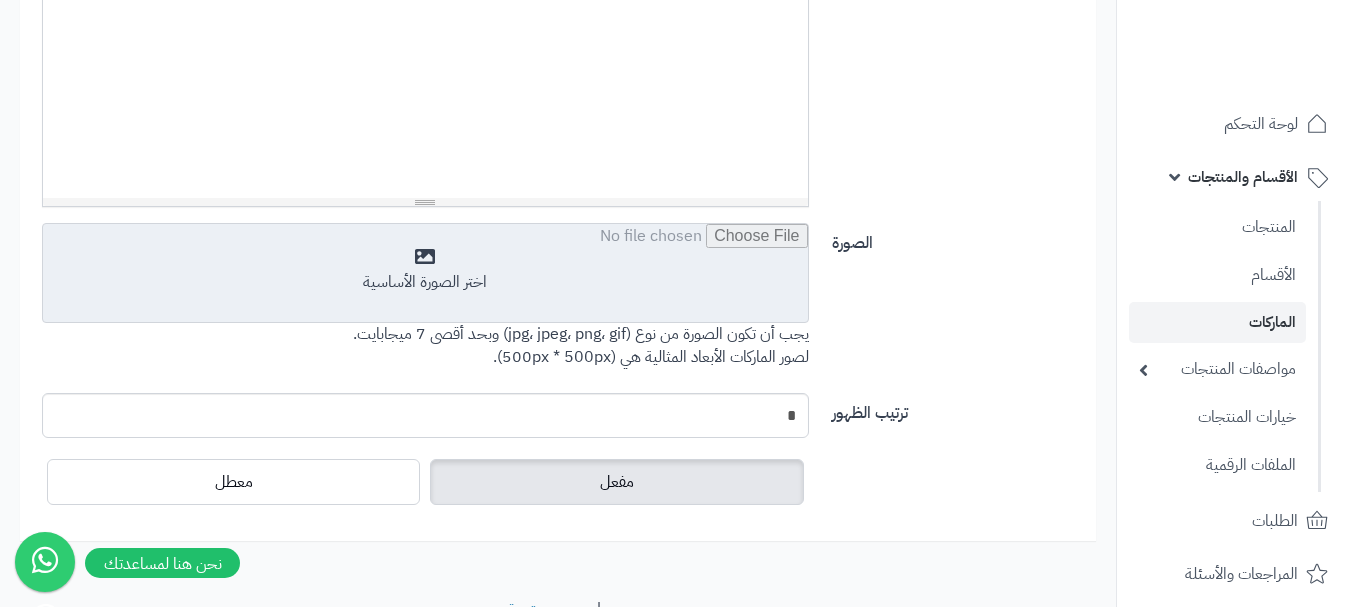 type on "**********" 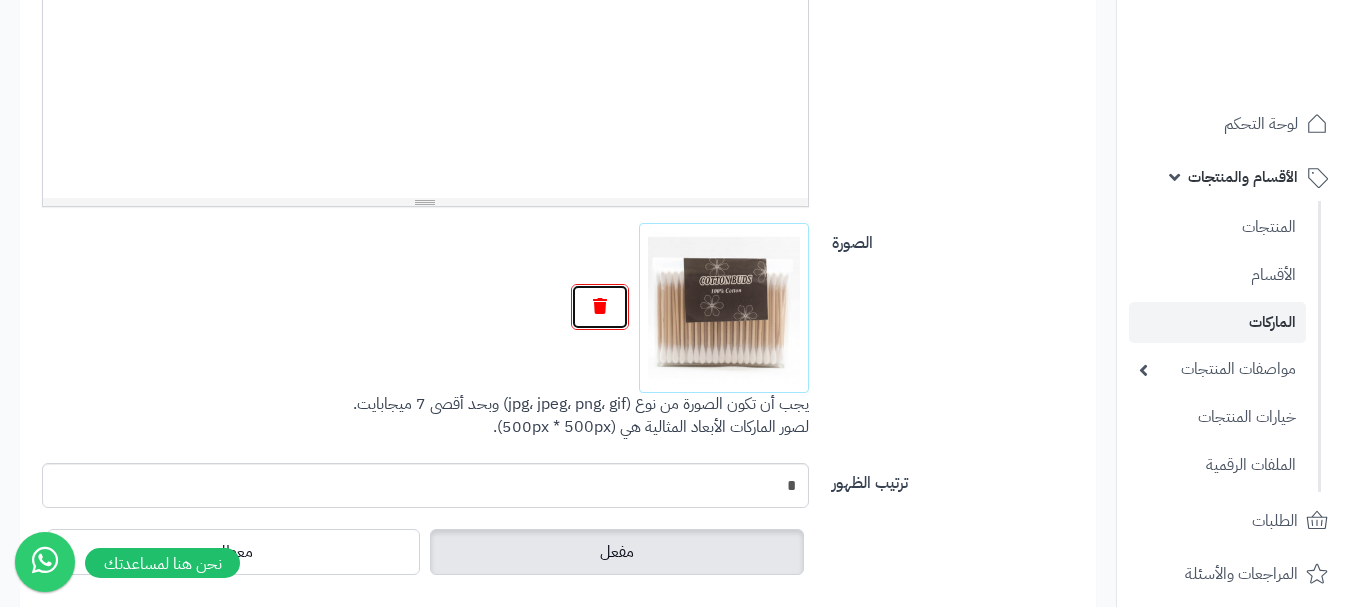 click at bounding box center [600, 307] 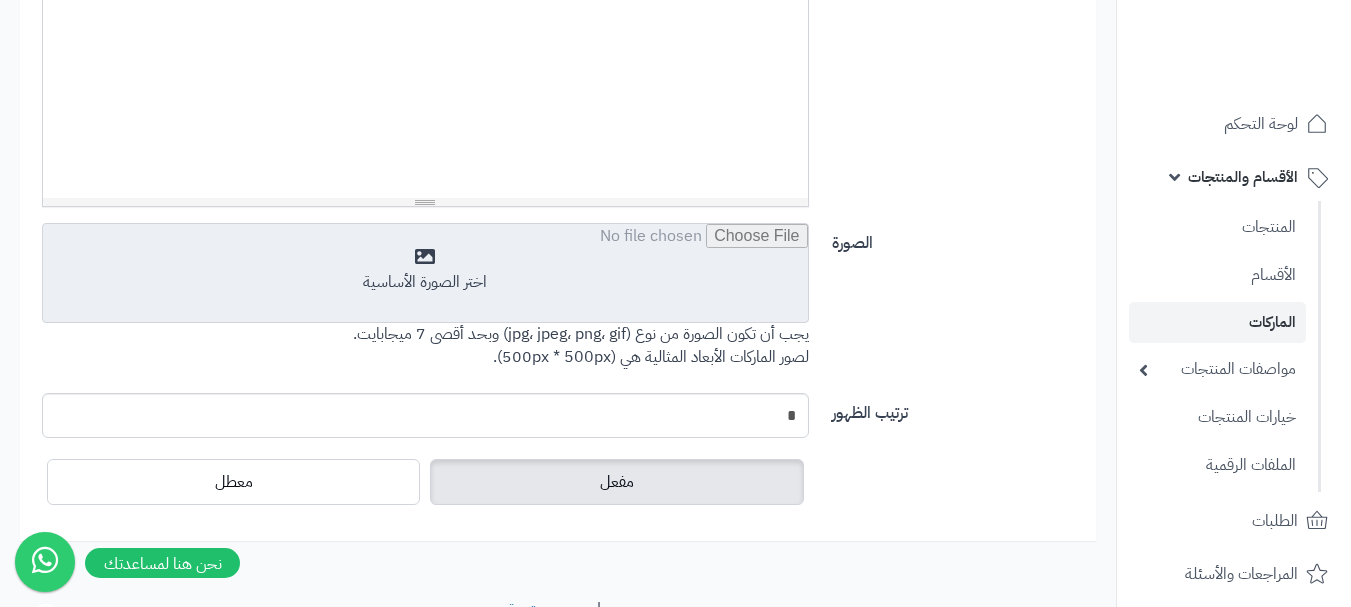 click at bounding box center [425, 274] 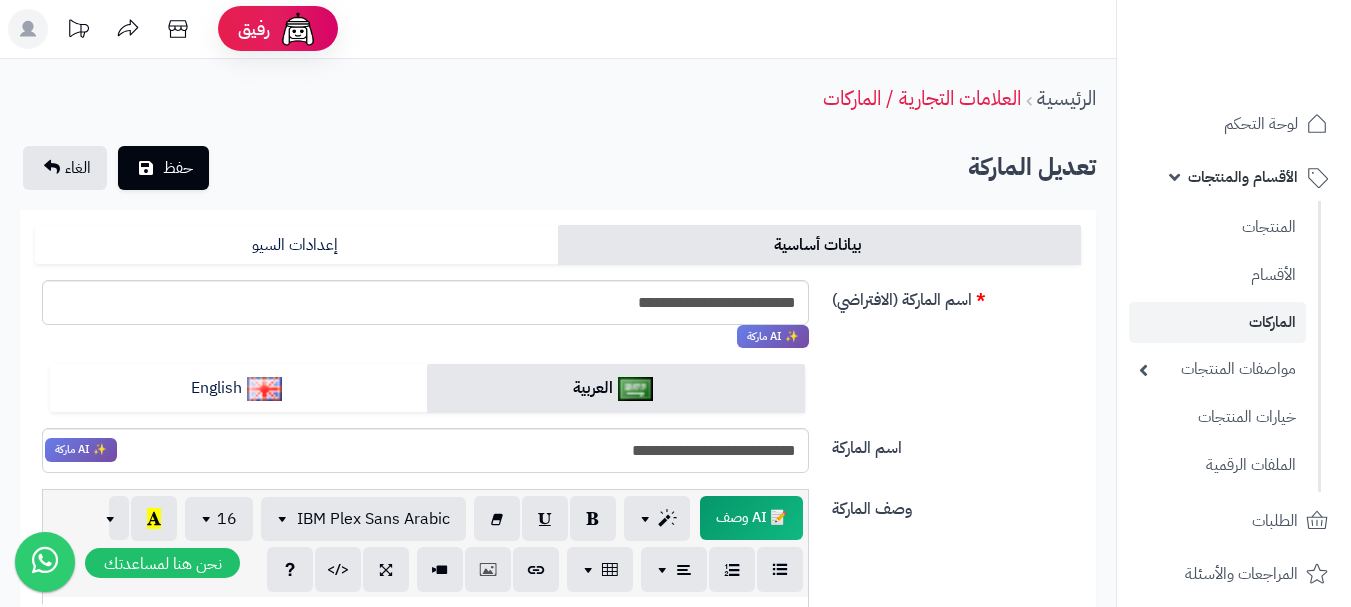 scroll, scrollTop: 0, scrollLeft: 0, axis: both 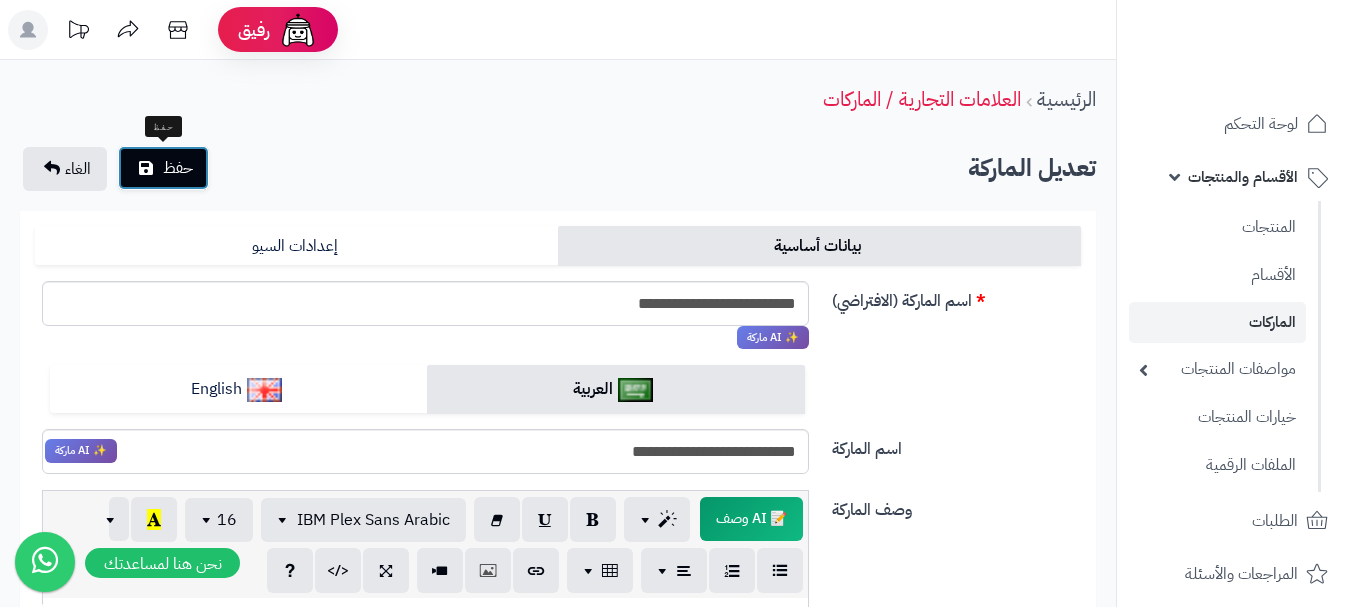 click on "حفظ" at bounding box center (163, 168) 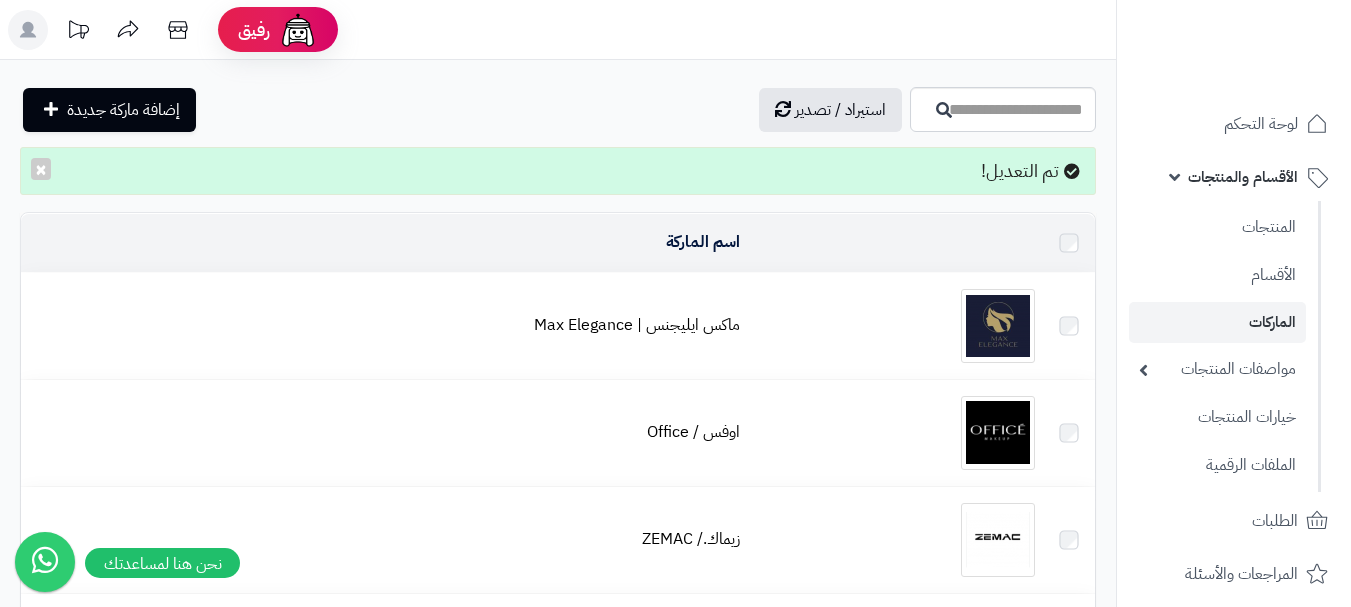 scroll, scrollTop: 0, scrollLeft: 0, axis: both 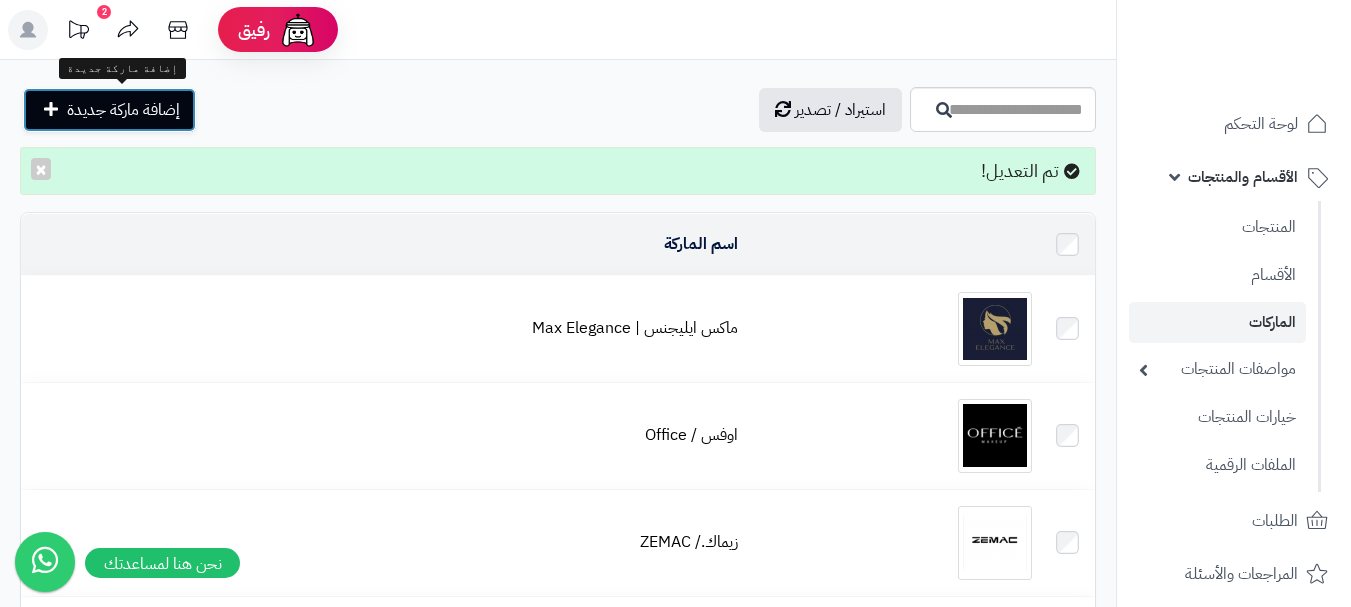 click on "إضافة ماركة جديدة" at bounding box center [109, 110] 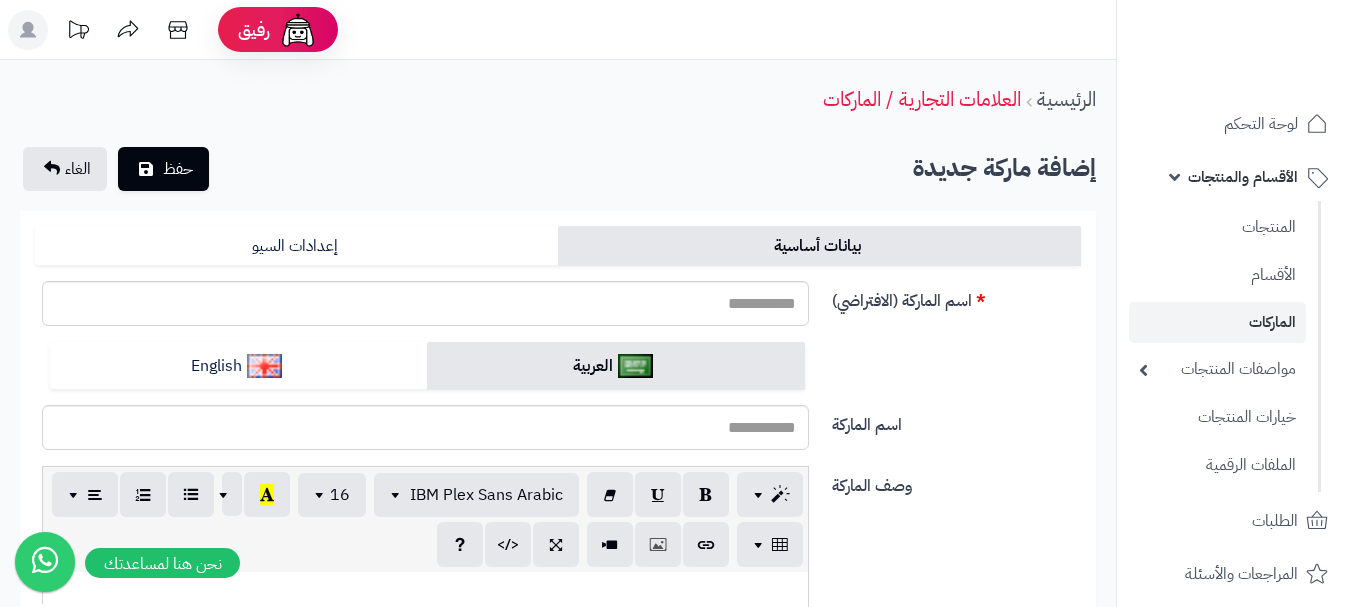 scroll, scrollTop: 0, scrollLeft: 0, axis: both 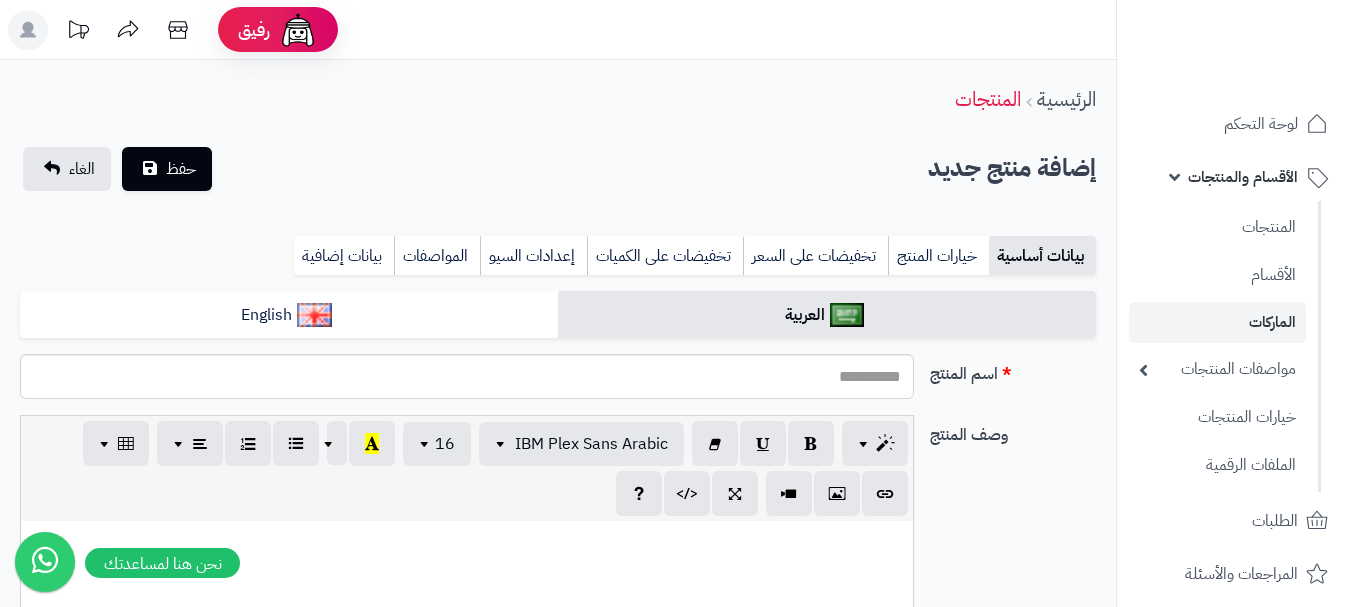 select 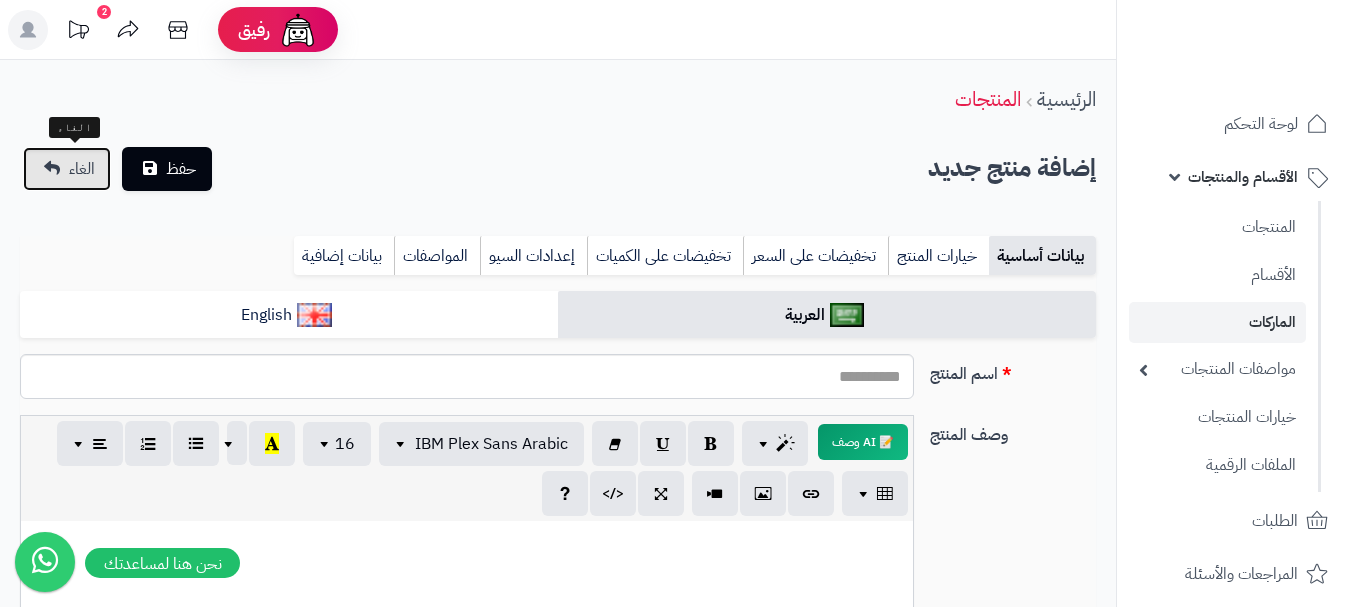 click on "الغاء" at bounding box center (82, 169) 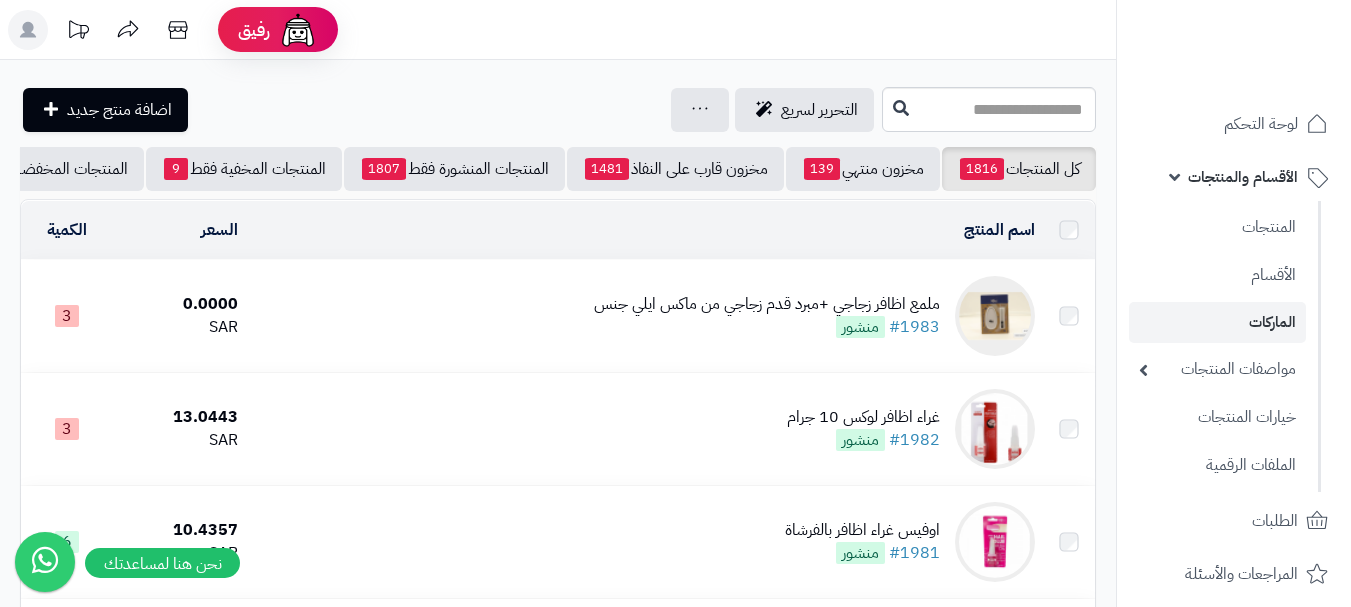 scroll, scrollTop: 0, scrollLeft: 0, axis: both 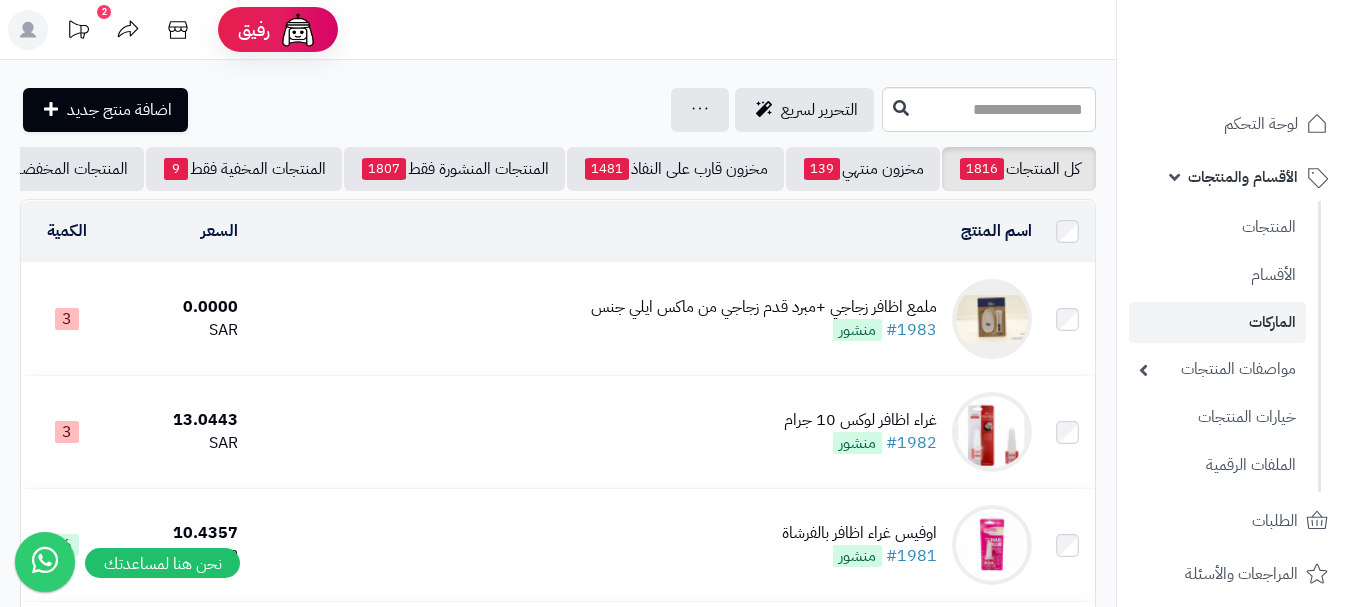 click on "ملمع  اظافر زجاجي +مبرد قدم زجاجي من ماكس ايلي جنس
#1983
منشور" at bounding box center (643, 319) 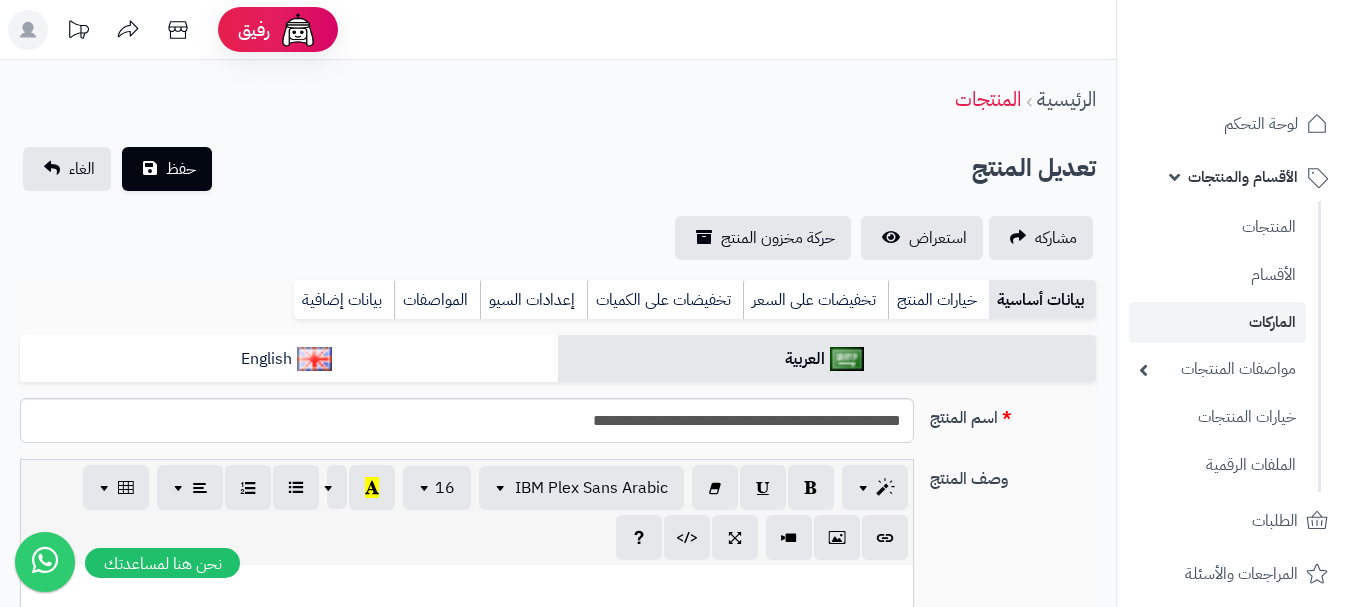 scroll, scrollTop: 0, scrollLeft: 0, axis: both 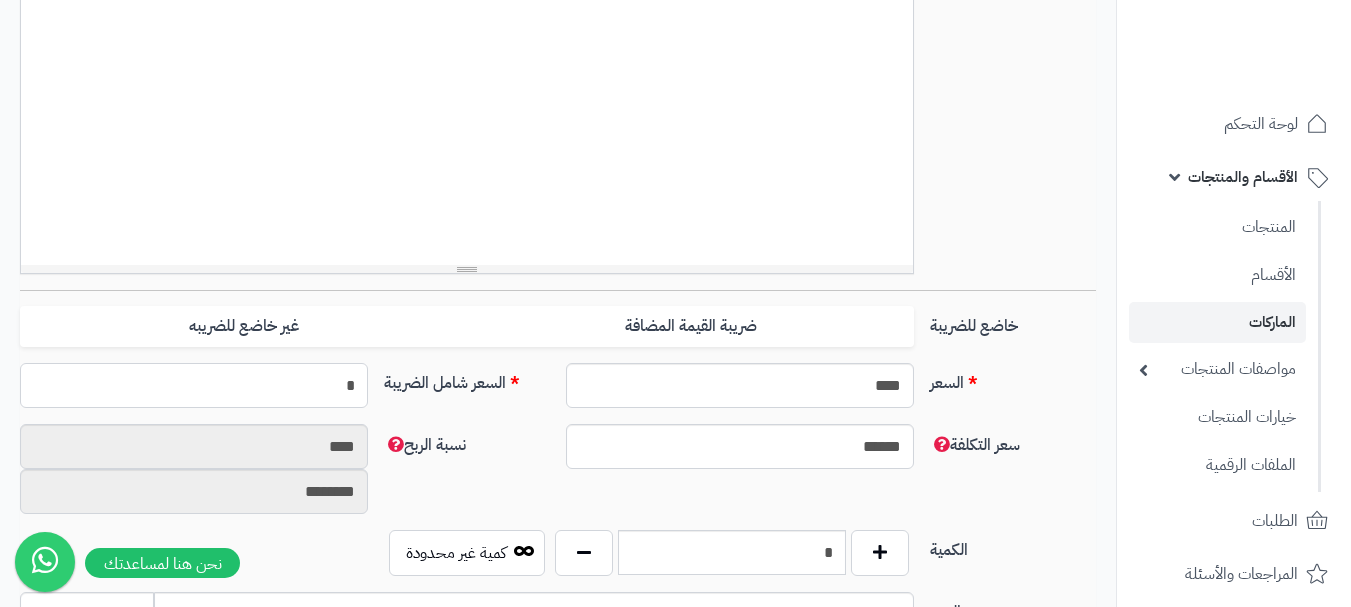 click on "*" at bounding box center [194, 385] 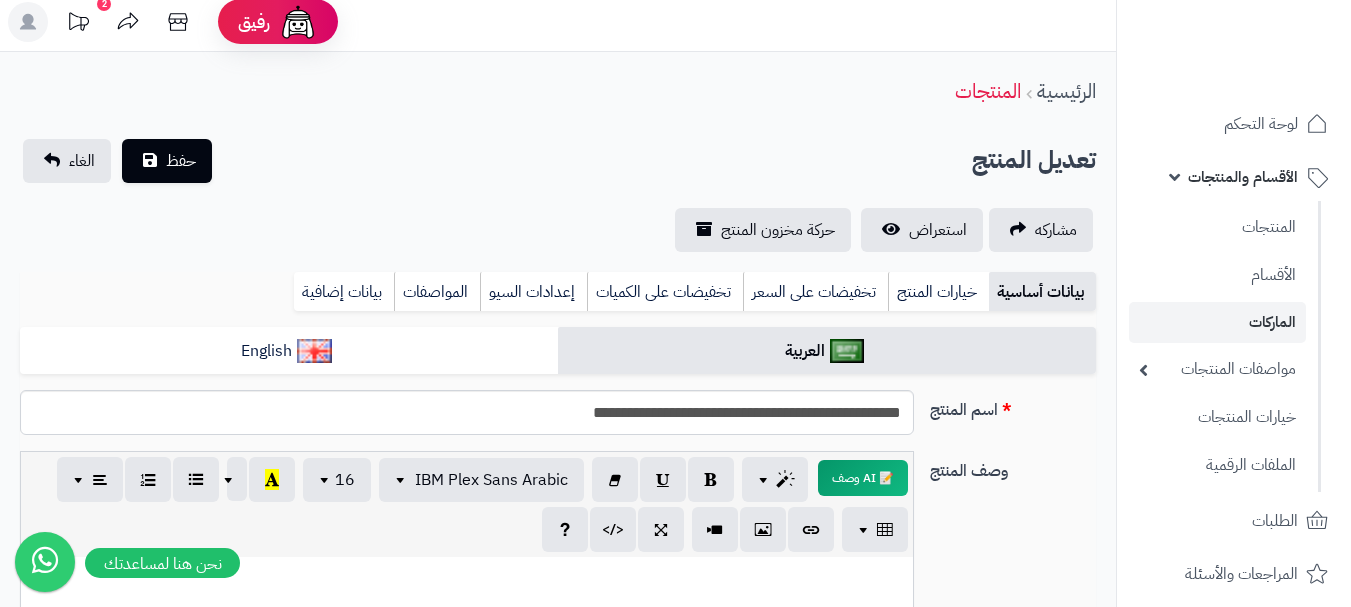 scroll, scrollTop: 0, scrollLeft: 0, axis: both 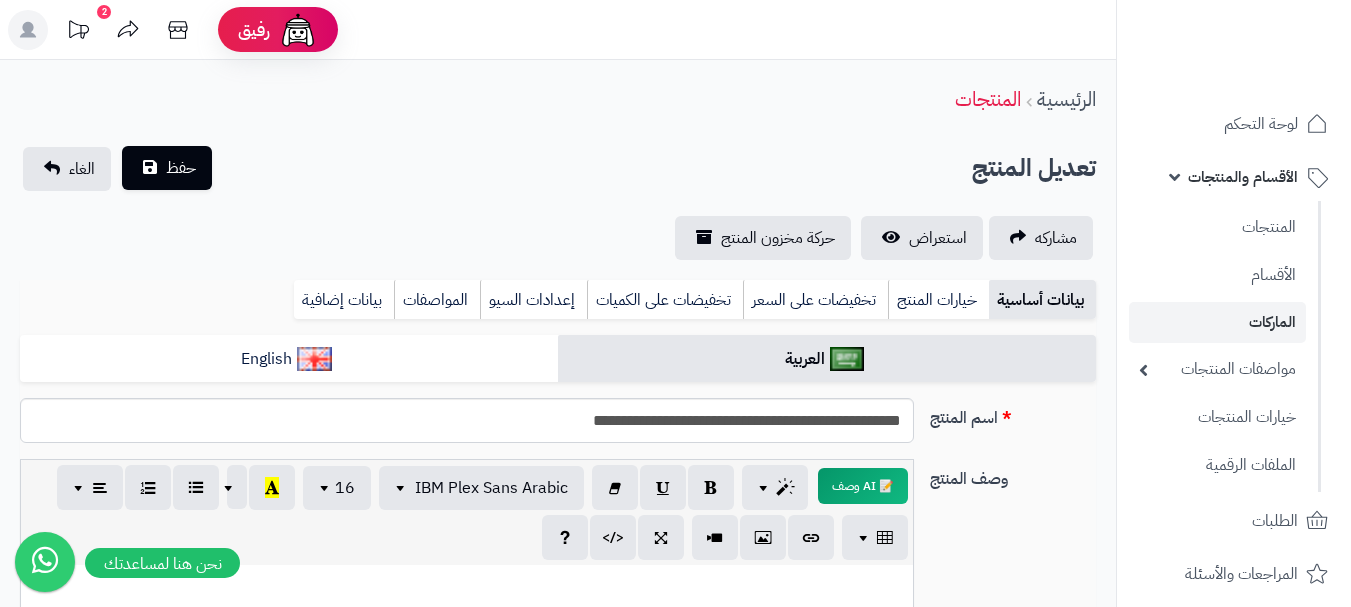 type on "******" 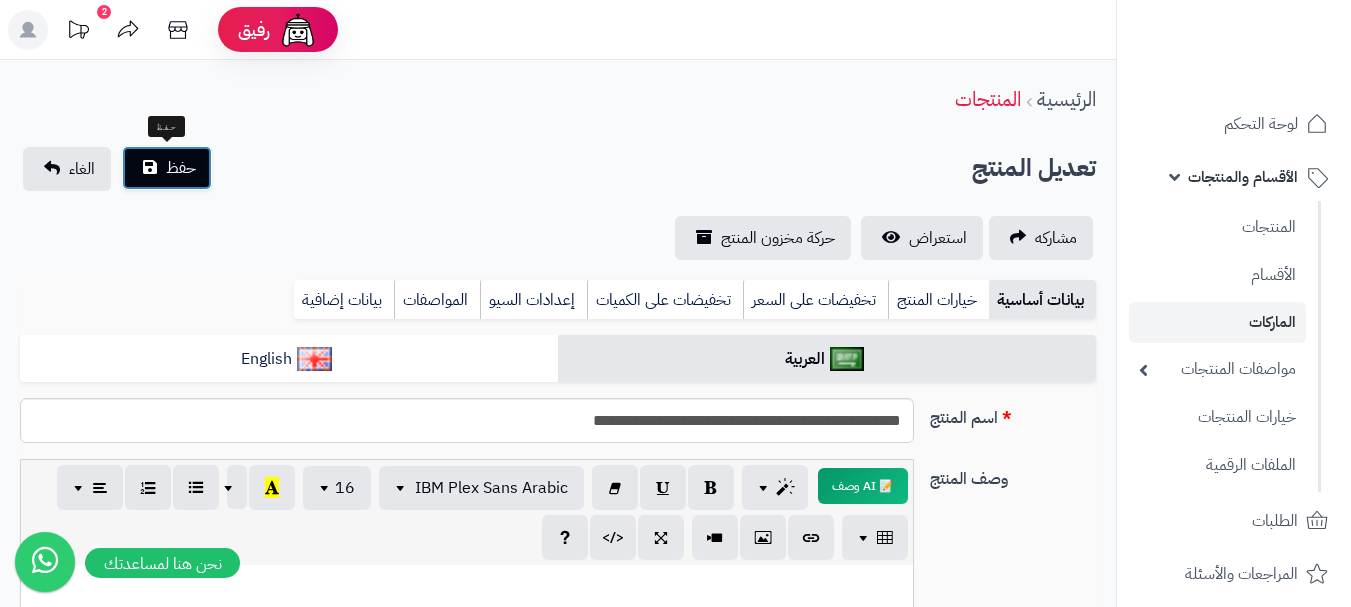 click on "حفظ" at bounding box center (181, 168) 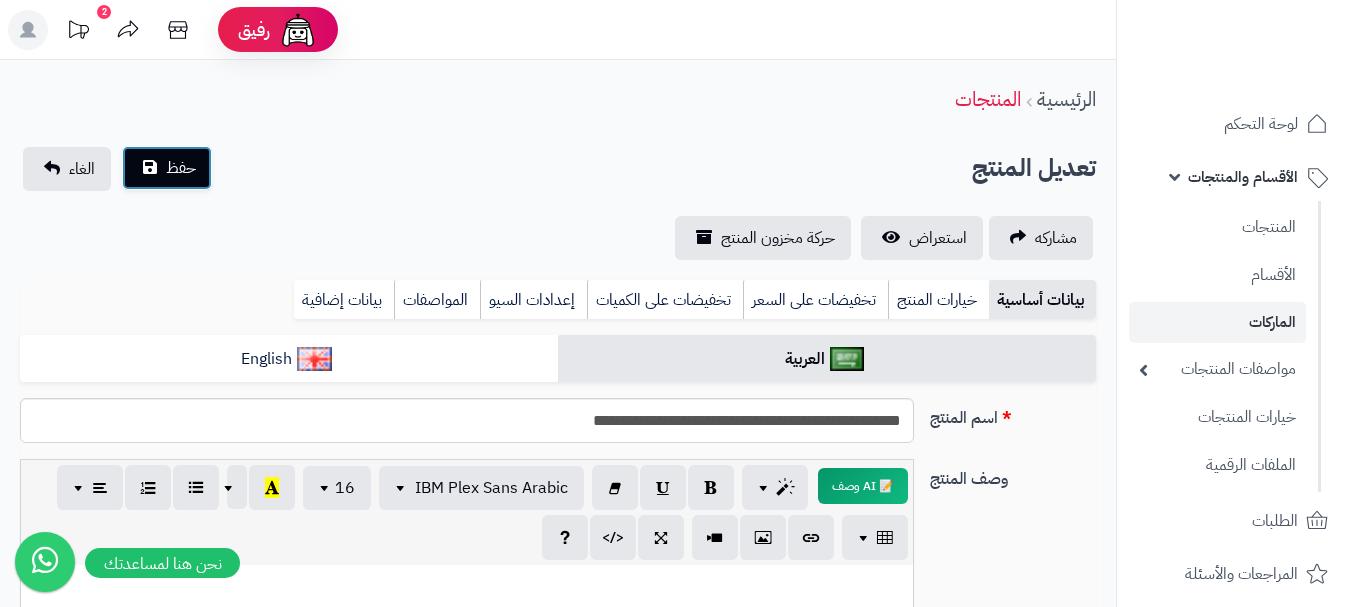 type on "**********" 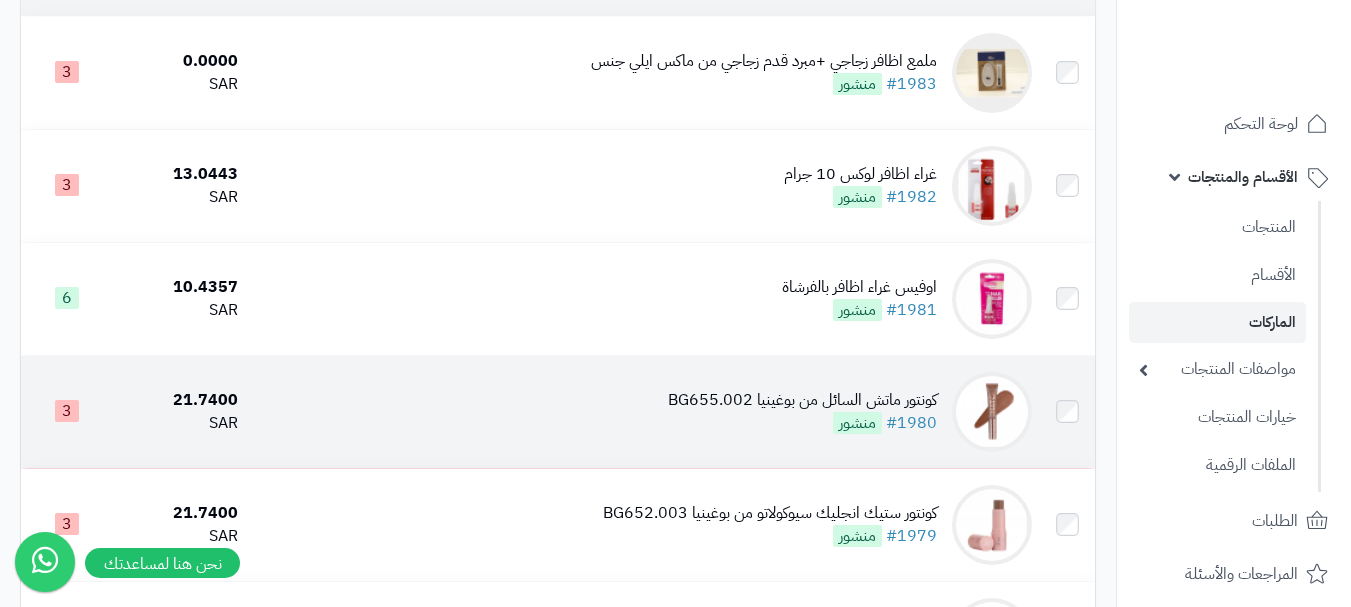 scroll, scrollTop: 300, scrollLeft: 0, axis: vertical 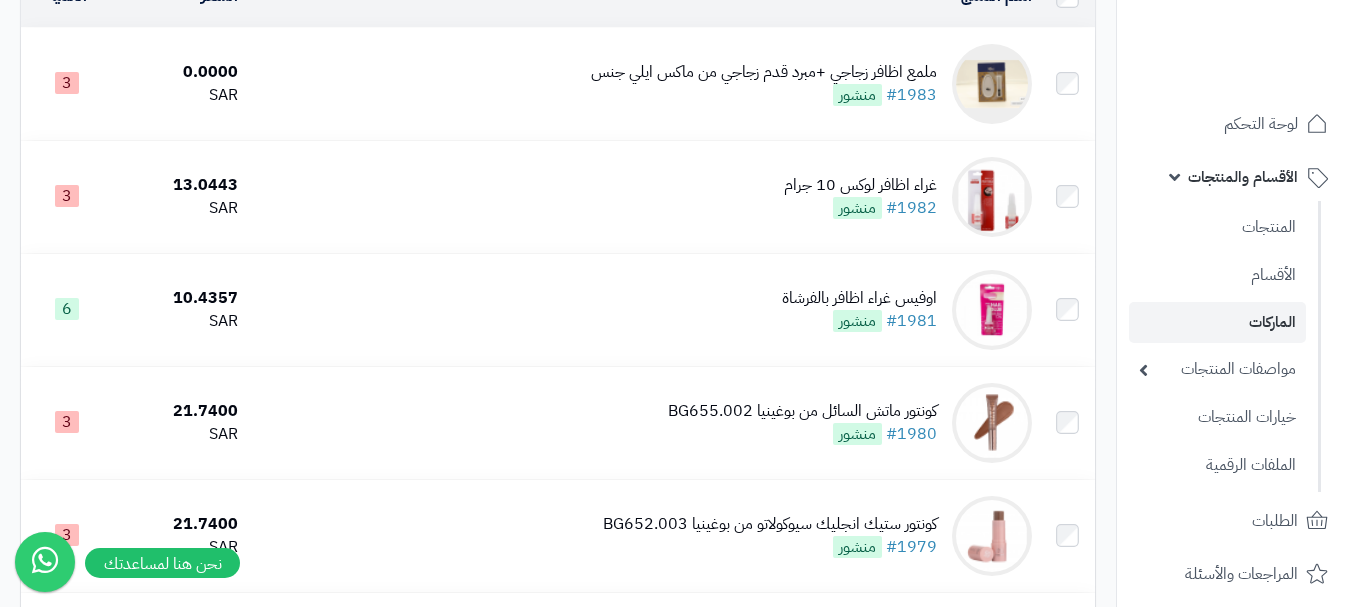 click on "ملمع  اظافر زجاجي +مبرد قدم زجاجي من ماكس ايلي جنس
#1983
منشور" at bounding box center (643, 84) 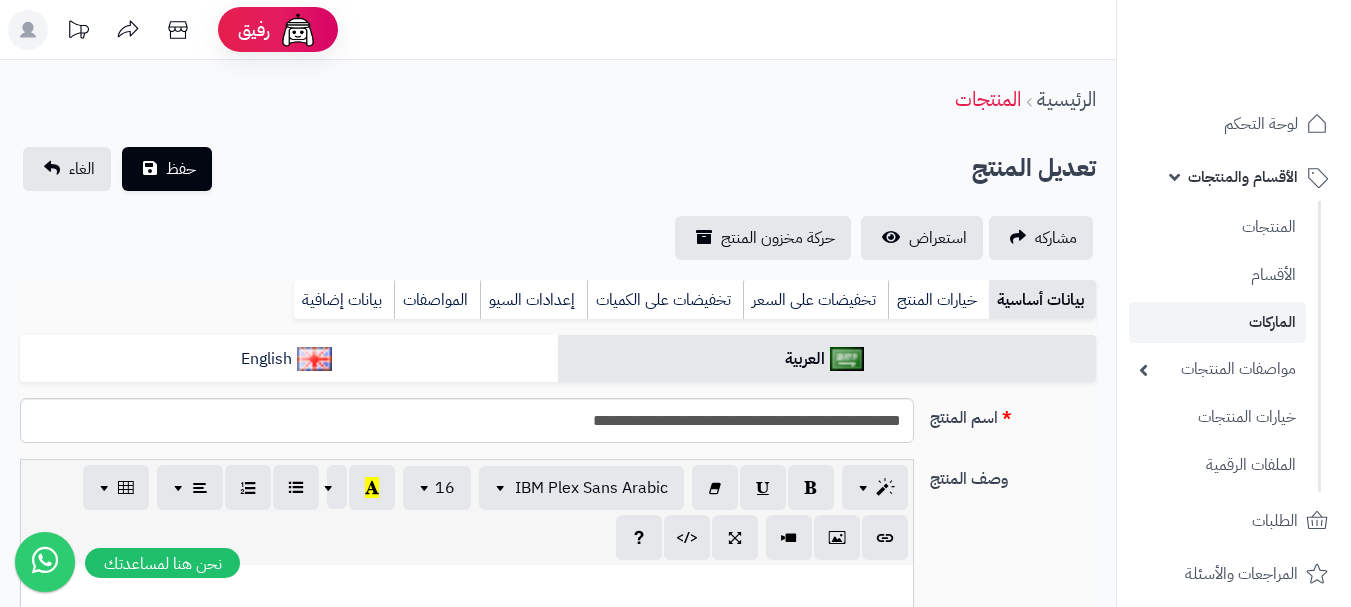 scroll, scrollTop: 0, scrollLeft: 0, axis: both 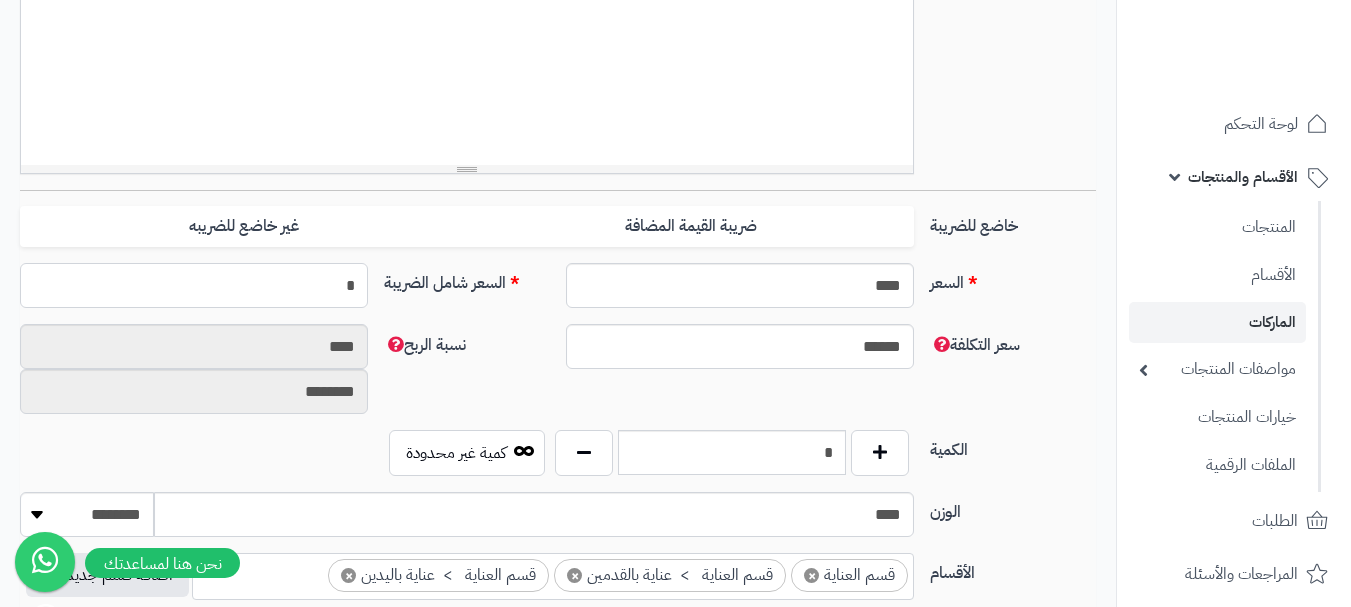 click on "*" at bounding box center (194, 285) 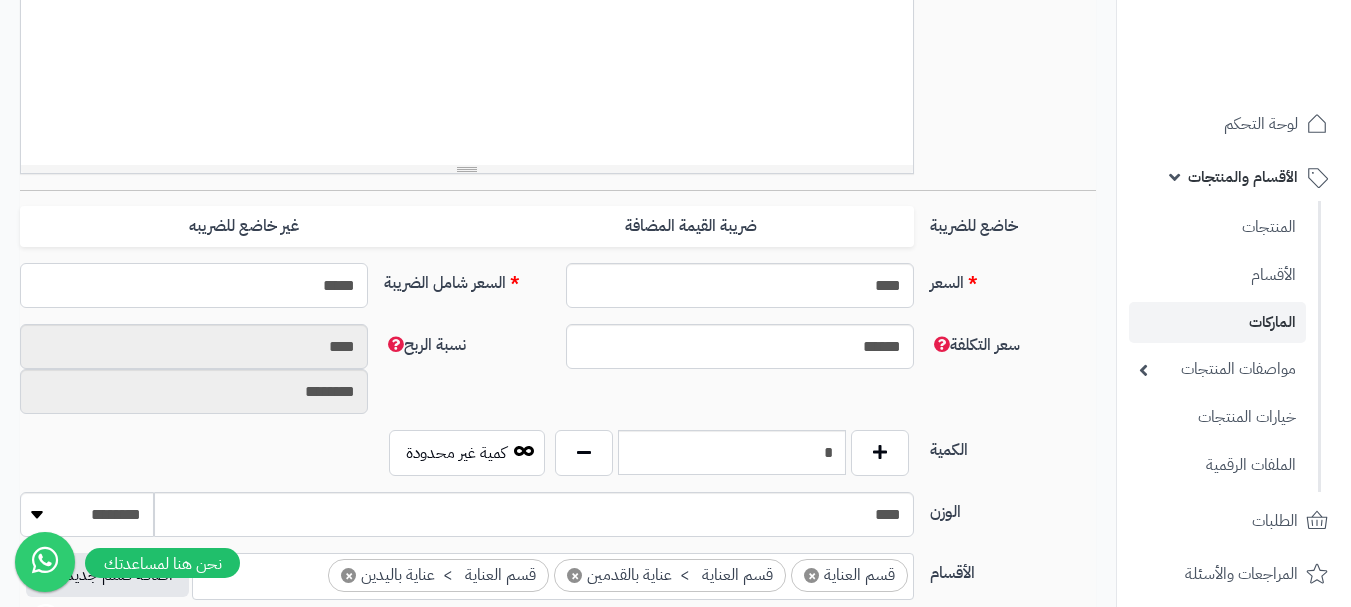 type on "******" 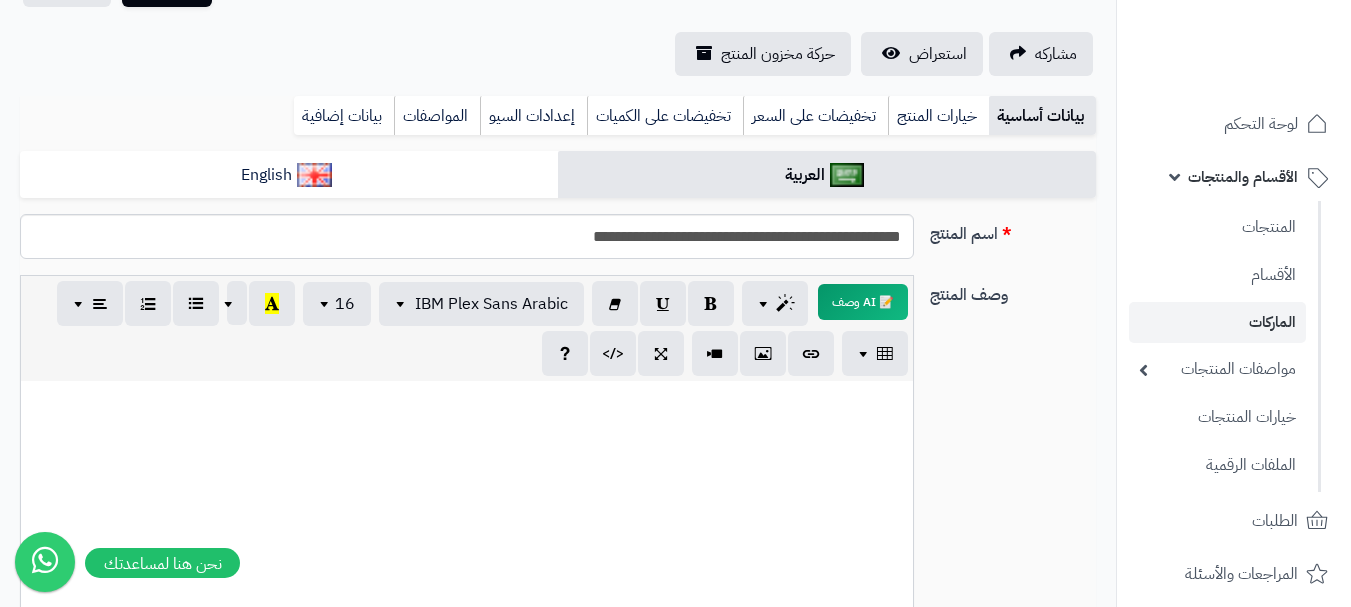 scroll, scrollTop: 0, scrollLeft: 0, axis: both 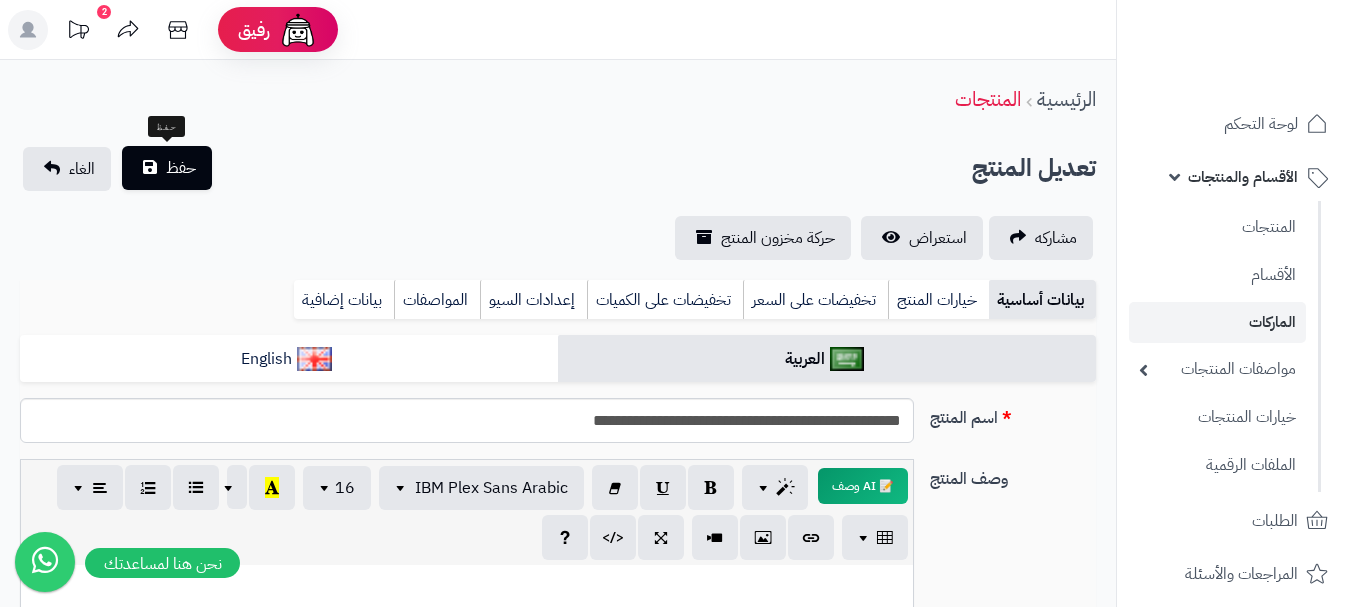 type on "**********" 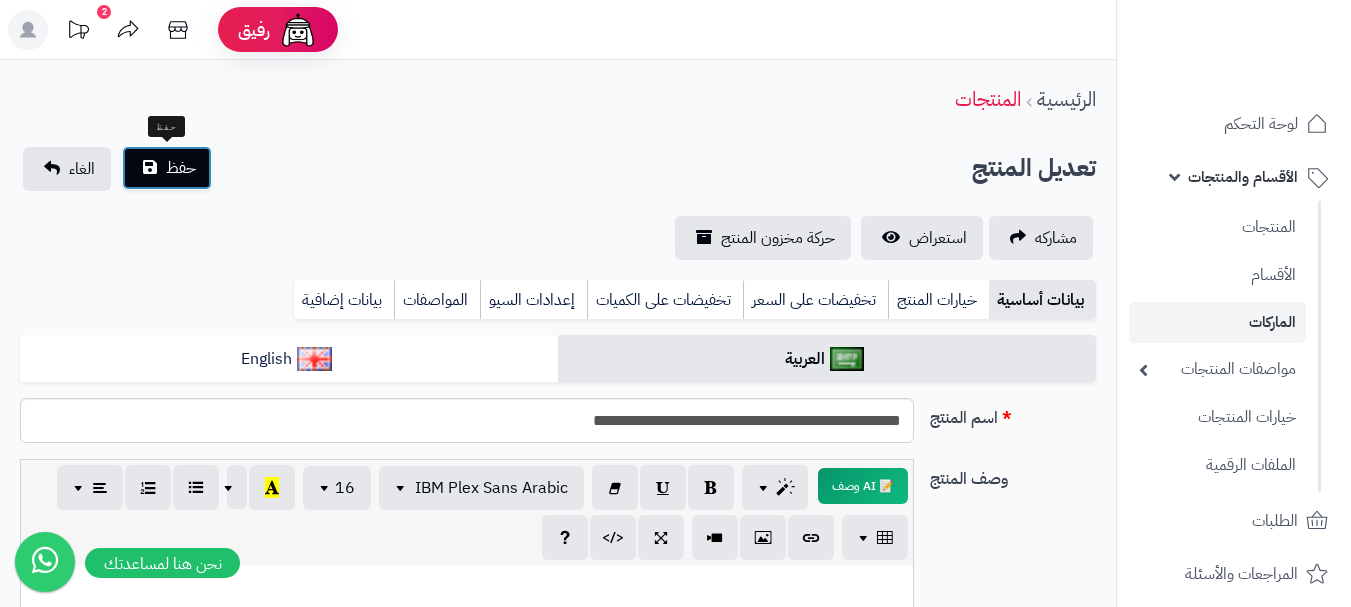 click on "حفظ" at bounding box center [167, 168] 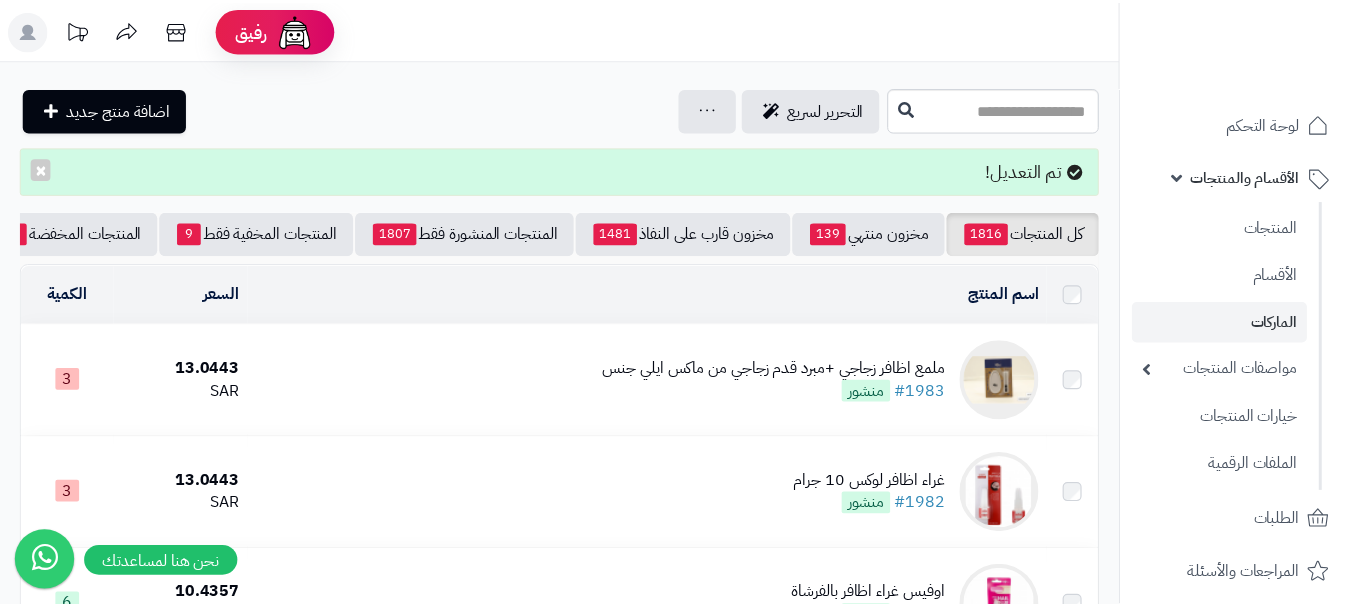 scroll, scrollTop: 0, scrollLeft: 0, axis: both 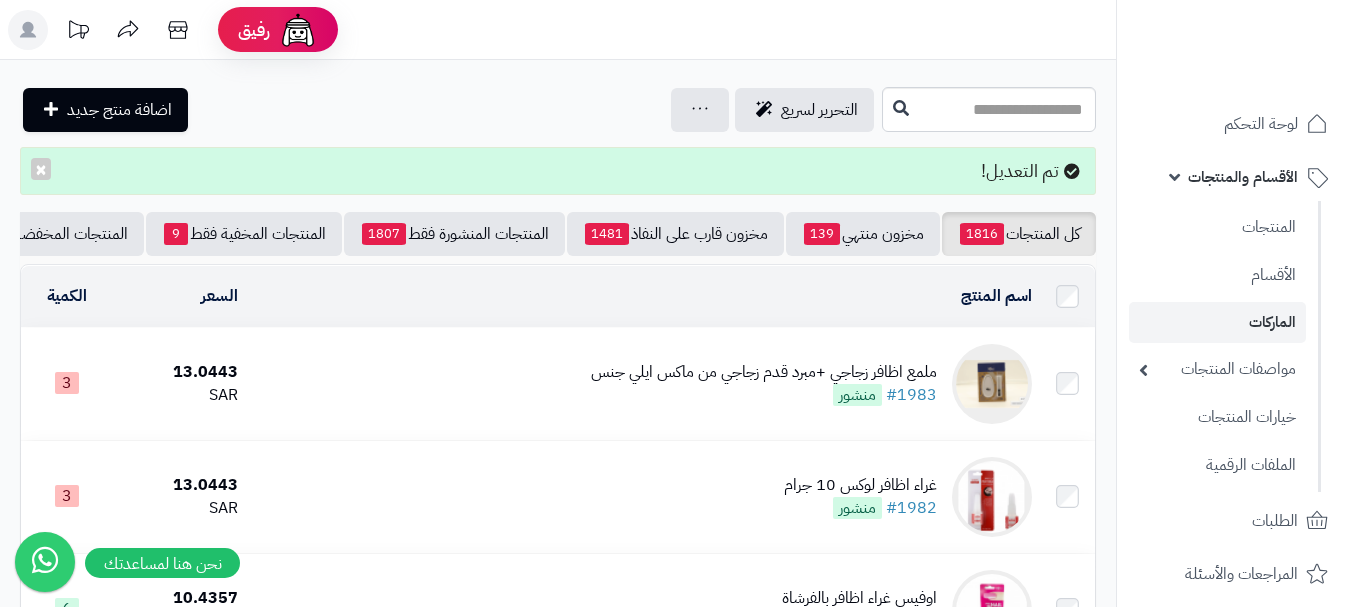 click on "ملمع  اظافر زجاجي +مبرد قدم زجاجي من ماكس ايلي جنس" at bounding box center [764, 372] 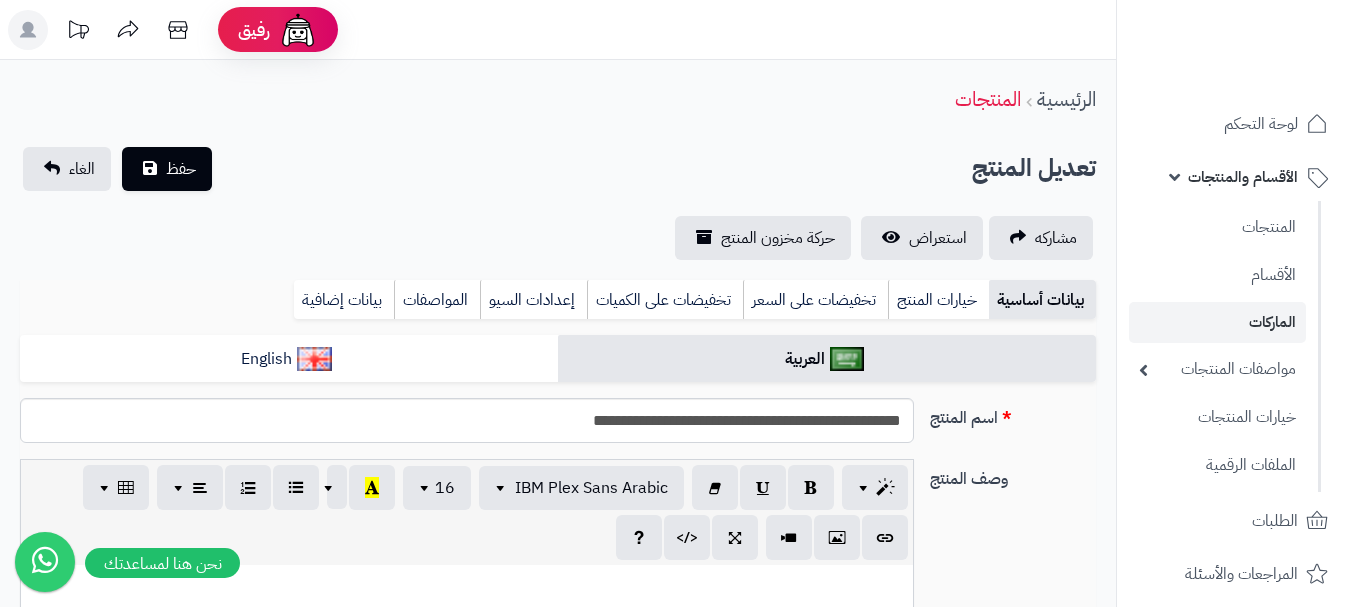 scroll, scrollTop: 112, scrollLeft: 0, axis: vertical 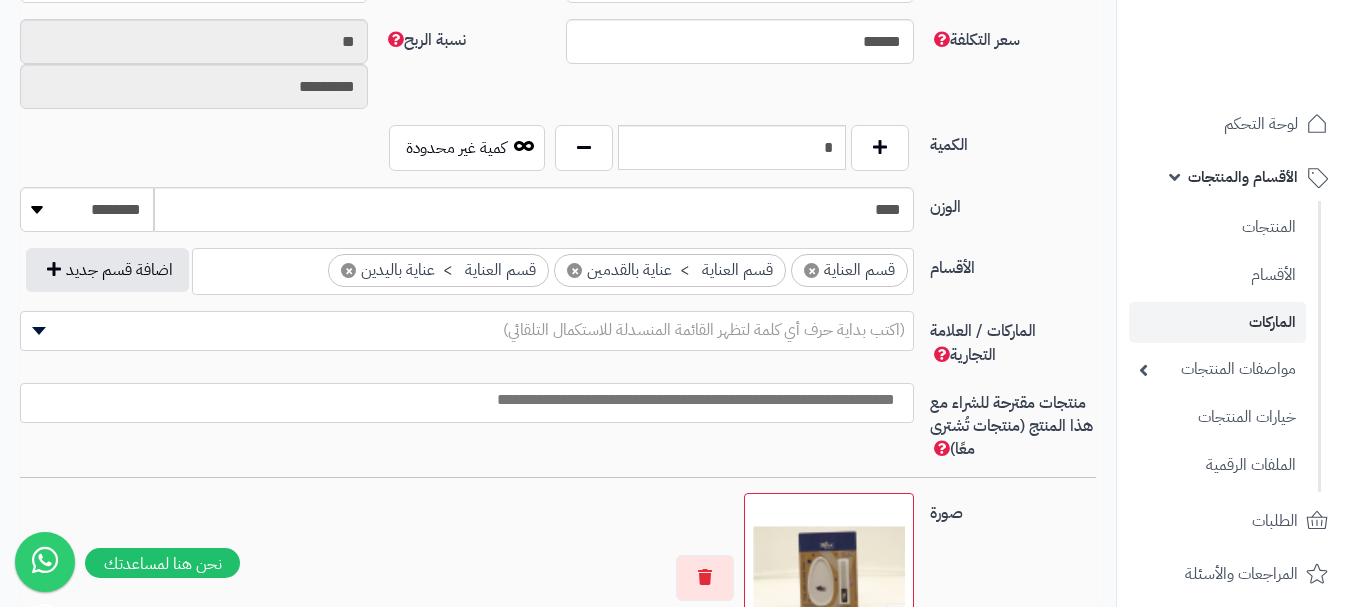 click on "(اكتب بداية حرف أي كلمة لتظهر القائمة المنسدلة للاستكمال التلقائي)" at bounding box center [704, 330] 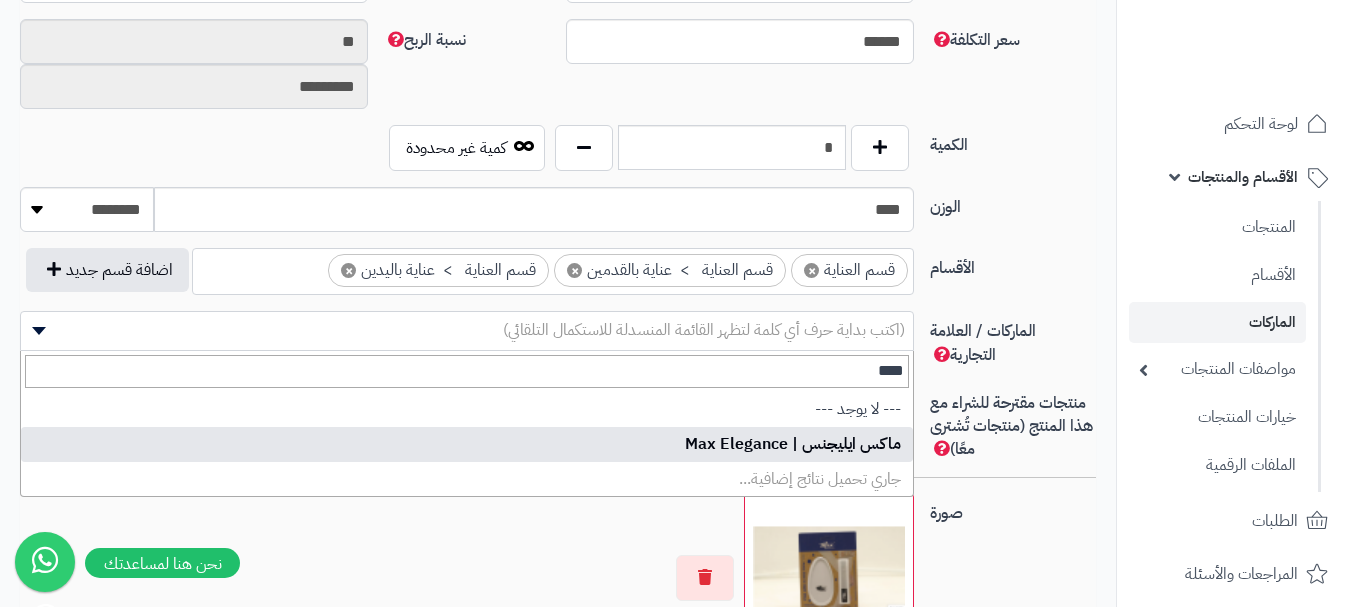 type on "****" 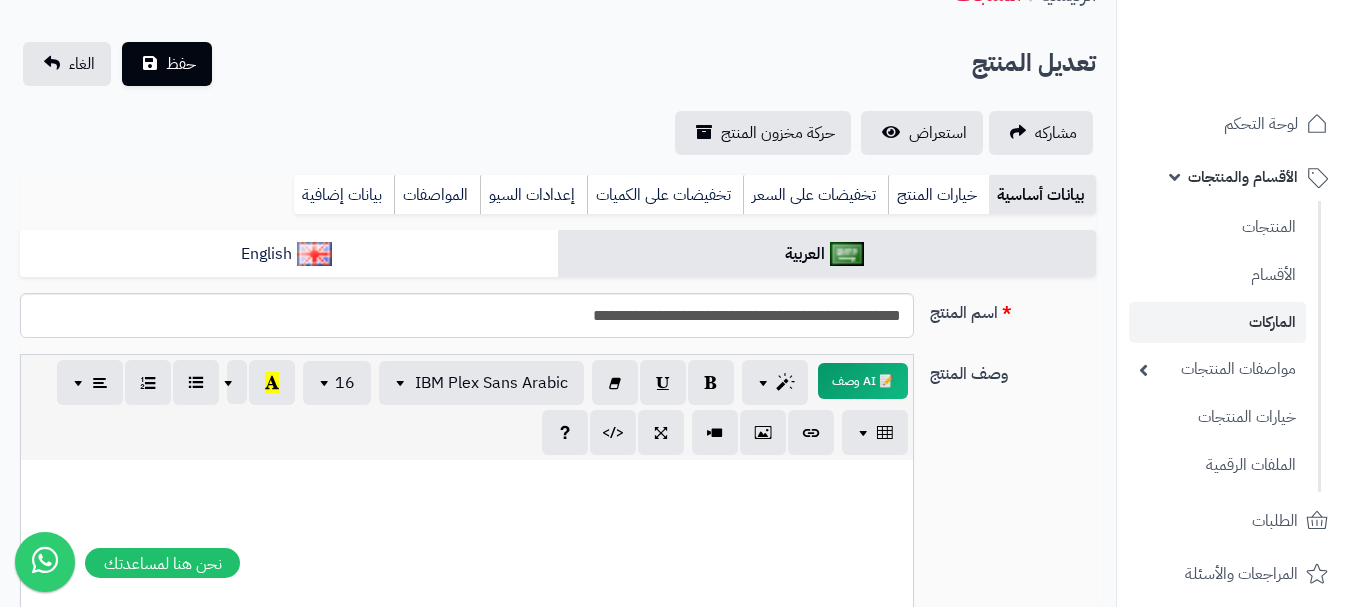 scroll, scrollTop: 0, scrollLeft: 0, axis: both 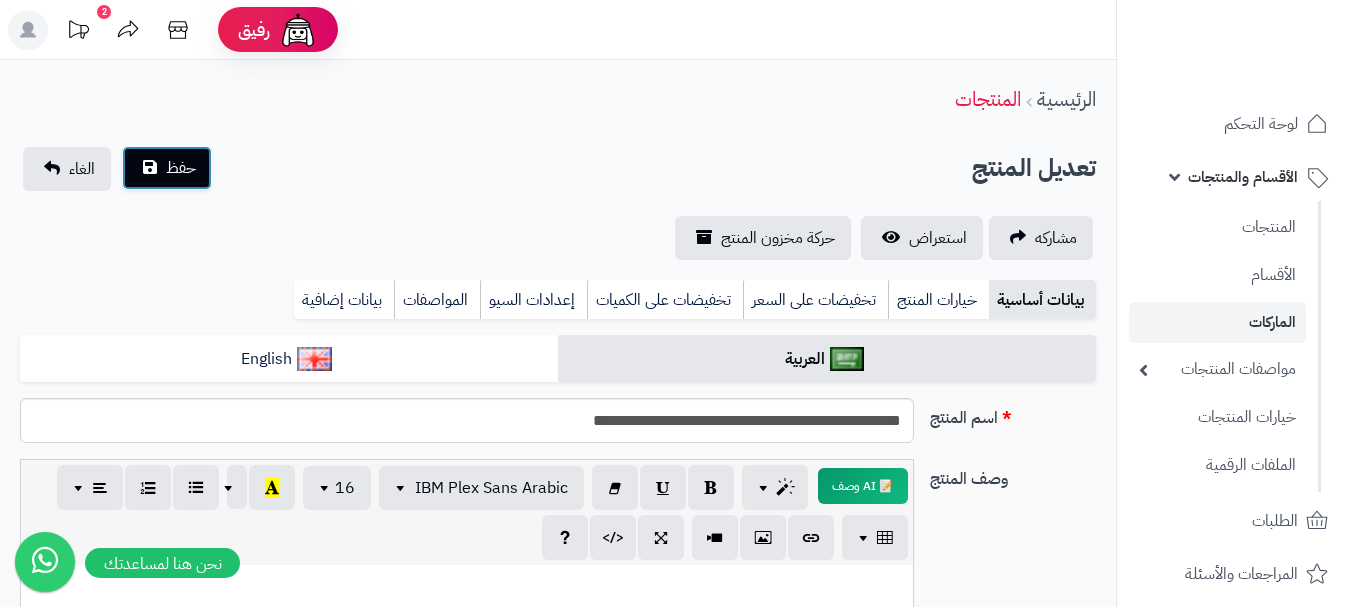 click on "حفظ" at bounding box center (181, 168) 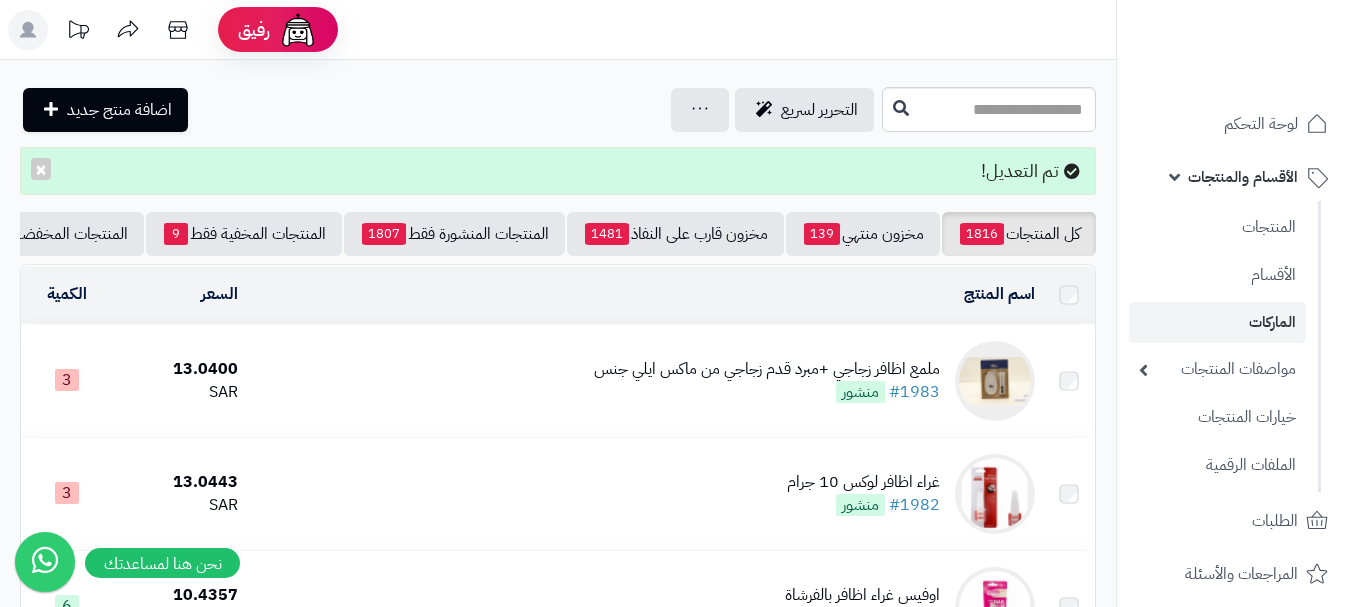 scroll, scrollTop: 0, scrollLeft: 0, axis: both 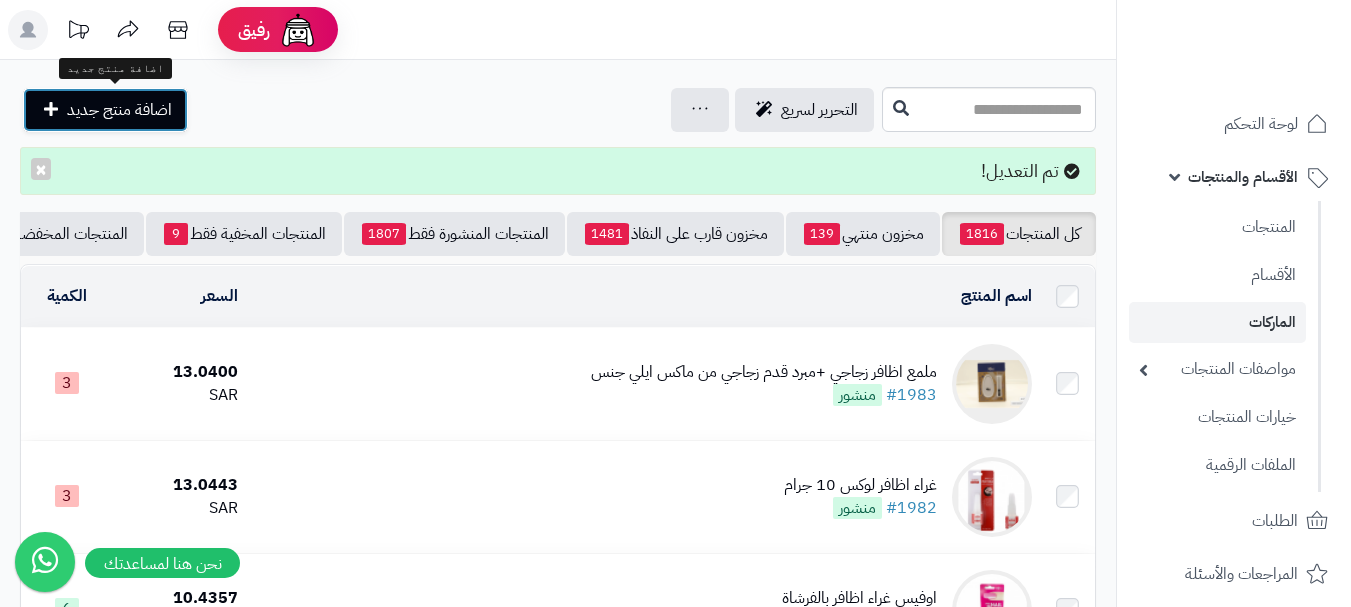 click on "اضافة منتج جديد" at bounding box center [119, 110] 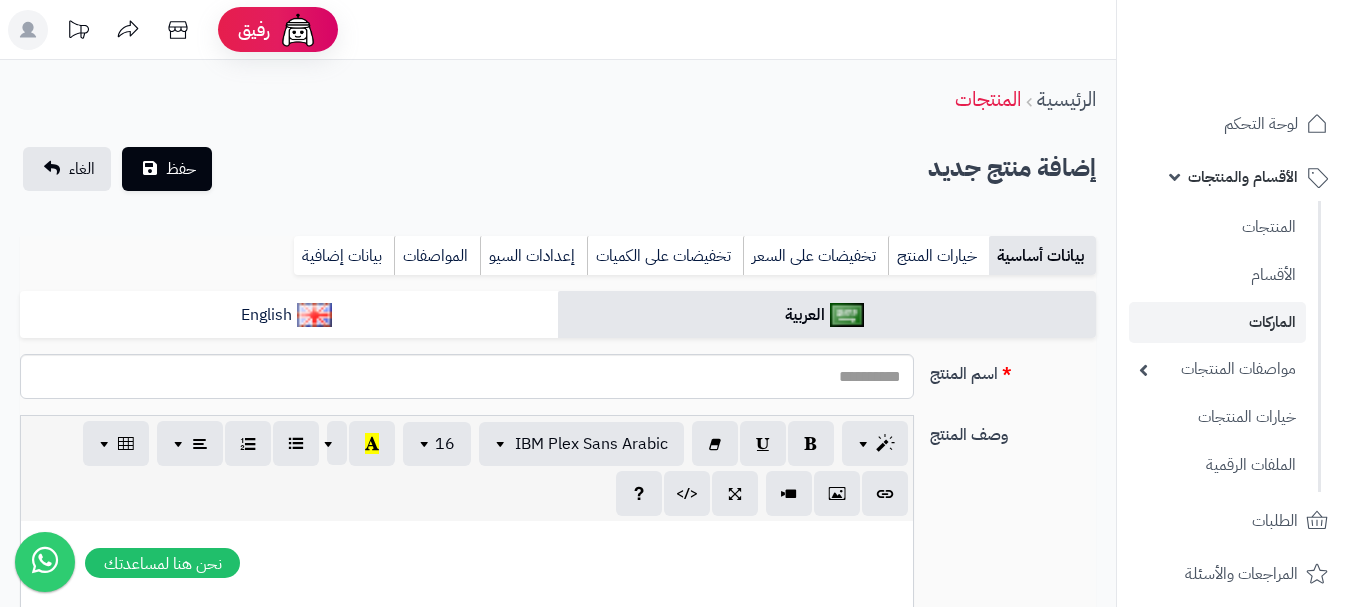 select 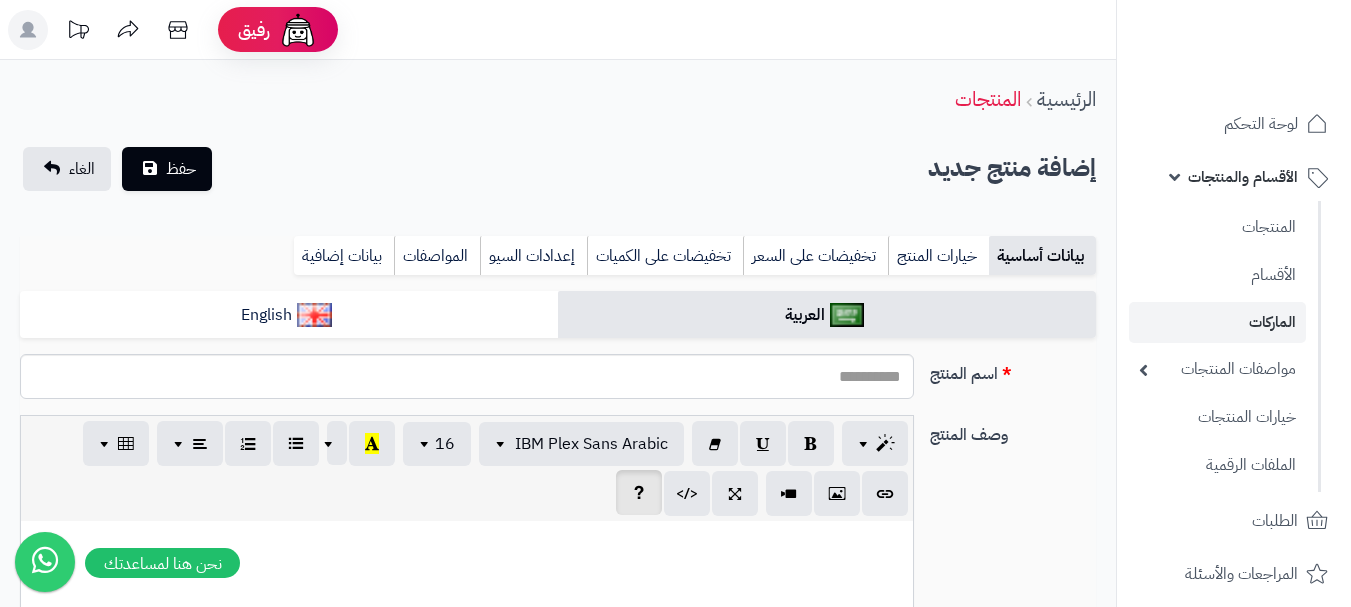 scroll, scrollTop: 0, scrollLeft: 0, axis: both 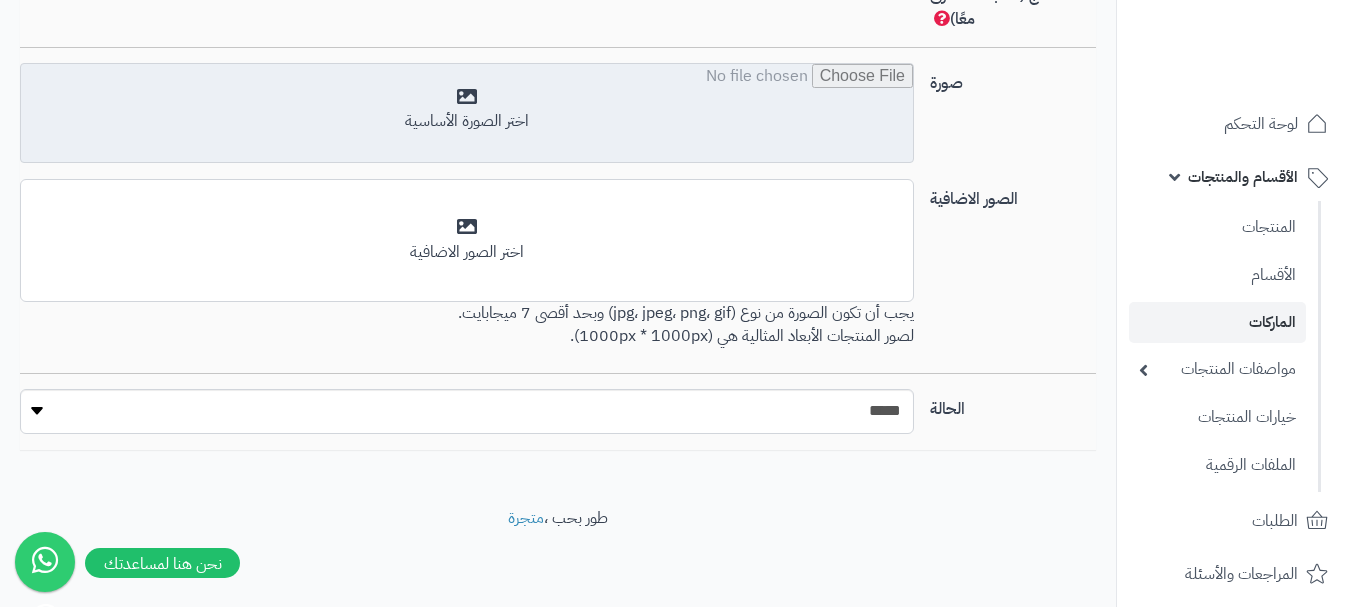 click at bounding box center [467, 114] 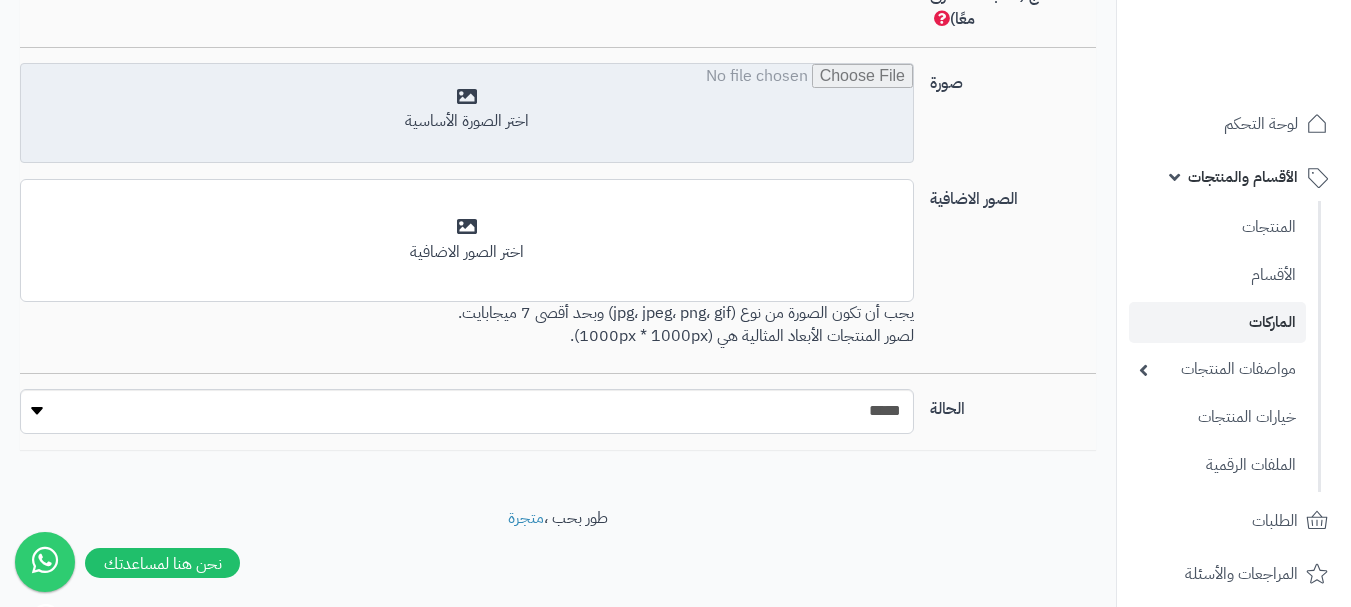 type on "**********" 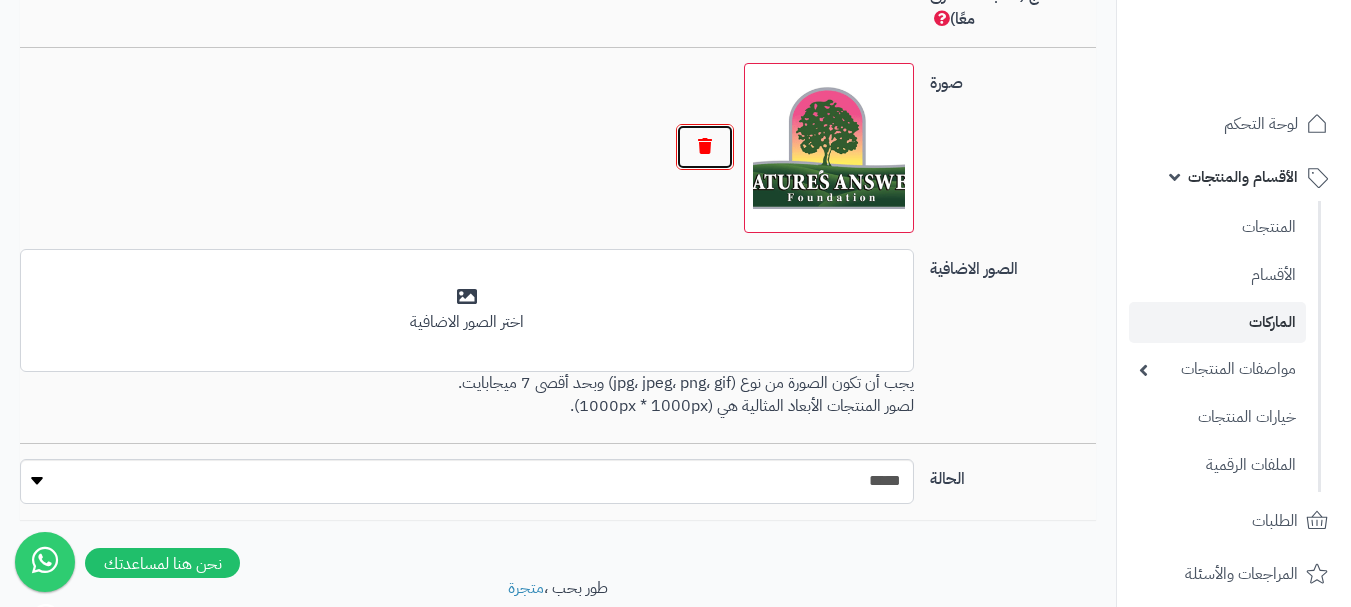 click at bounding box center (705, 147) 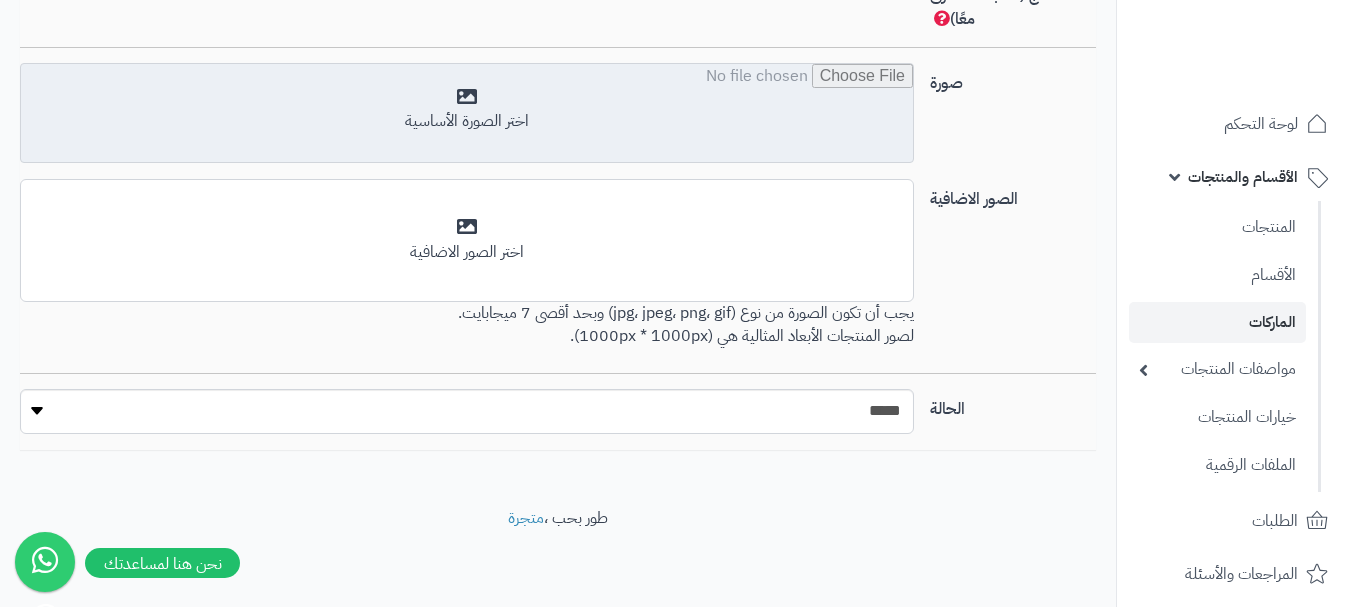 click at bounding box center (467, 114) 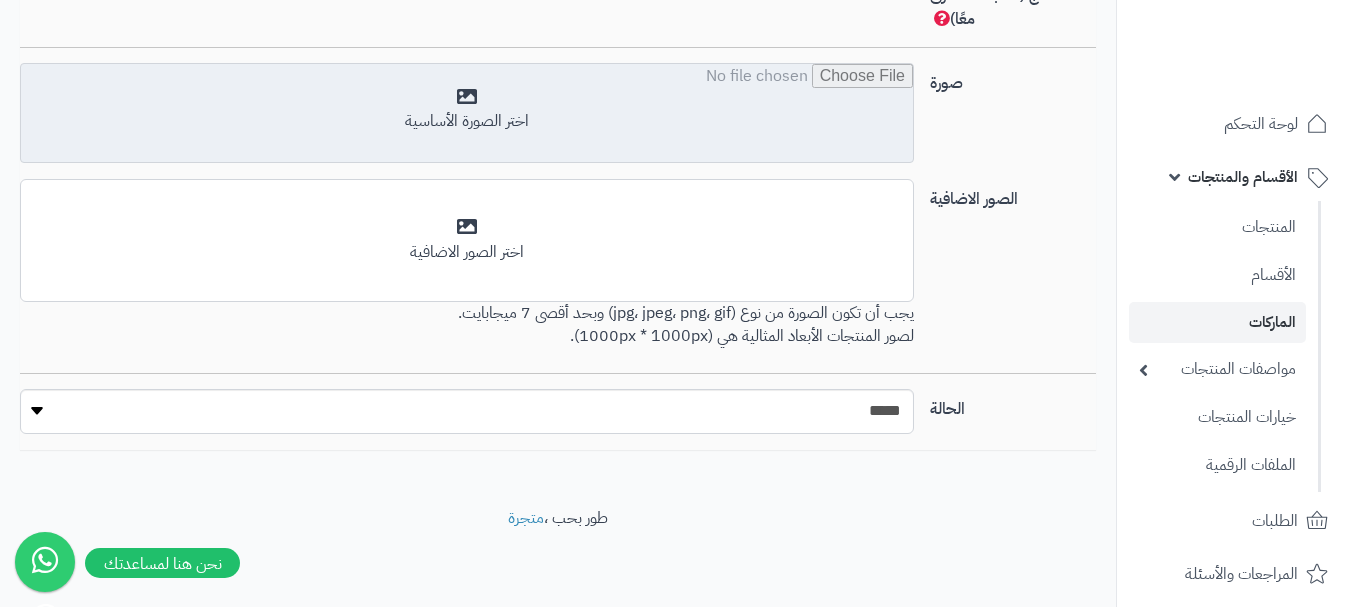 click at bounding box center [467, 114] 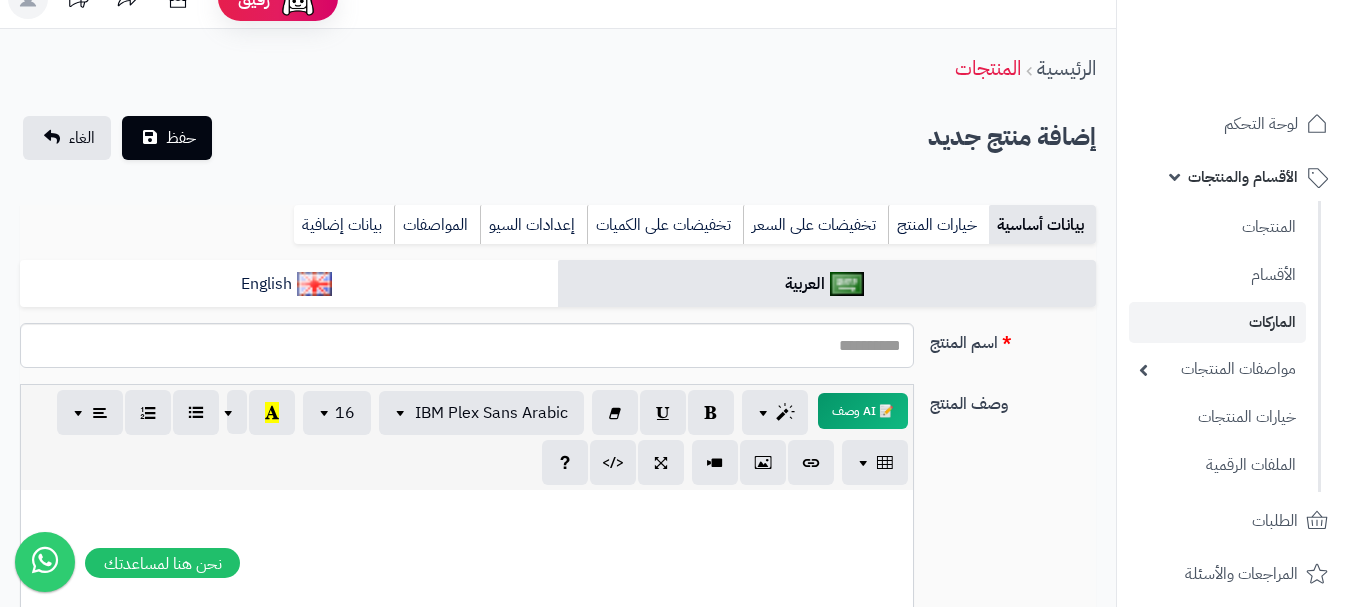 scroll, scrollTop: 0, scrollLeft: 0, axis: both 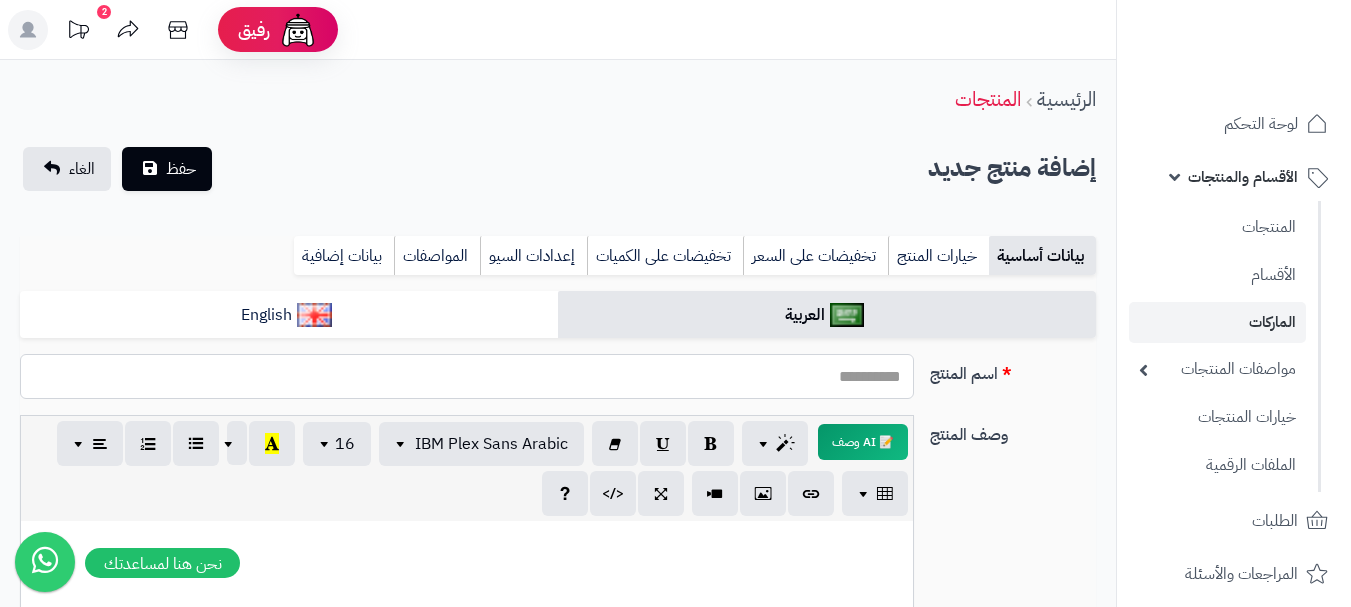 click on "اسم المنتج" at bounding box center (467, 376) 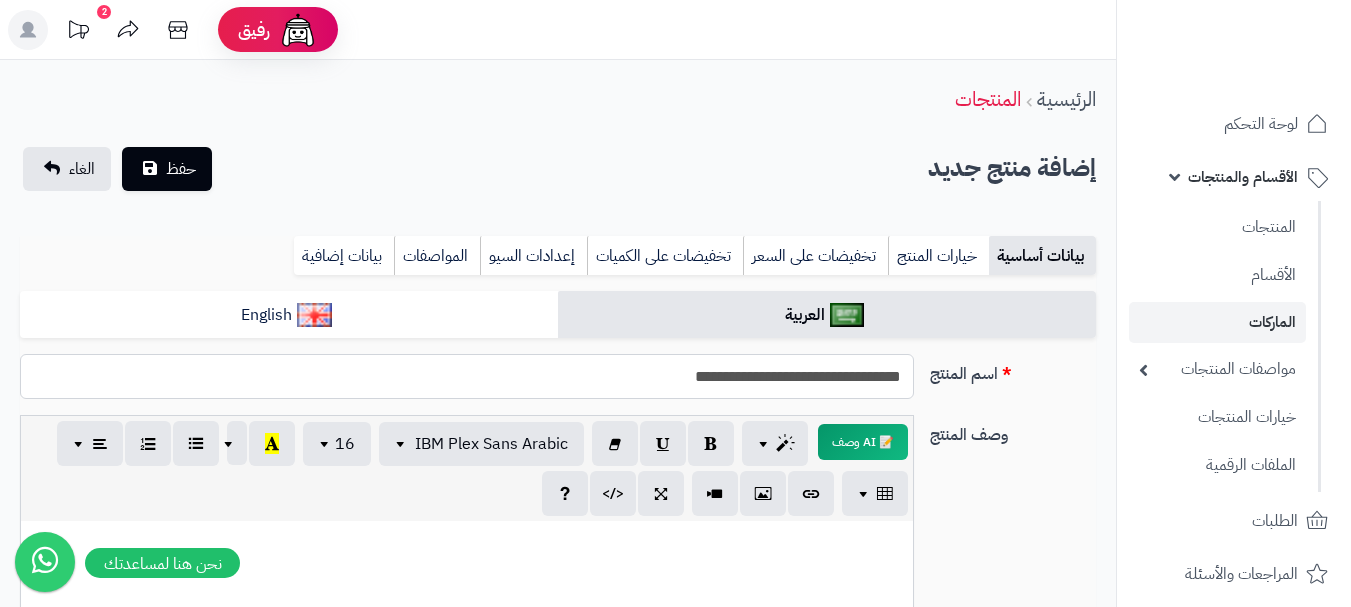 drag, startPoint x: 911, startPoint y: 380, endPoint x: 646, endPoint y: 364, distance: 265.48257 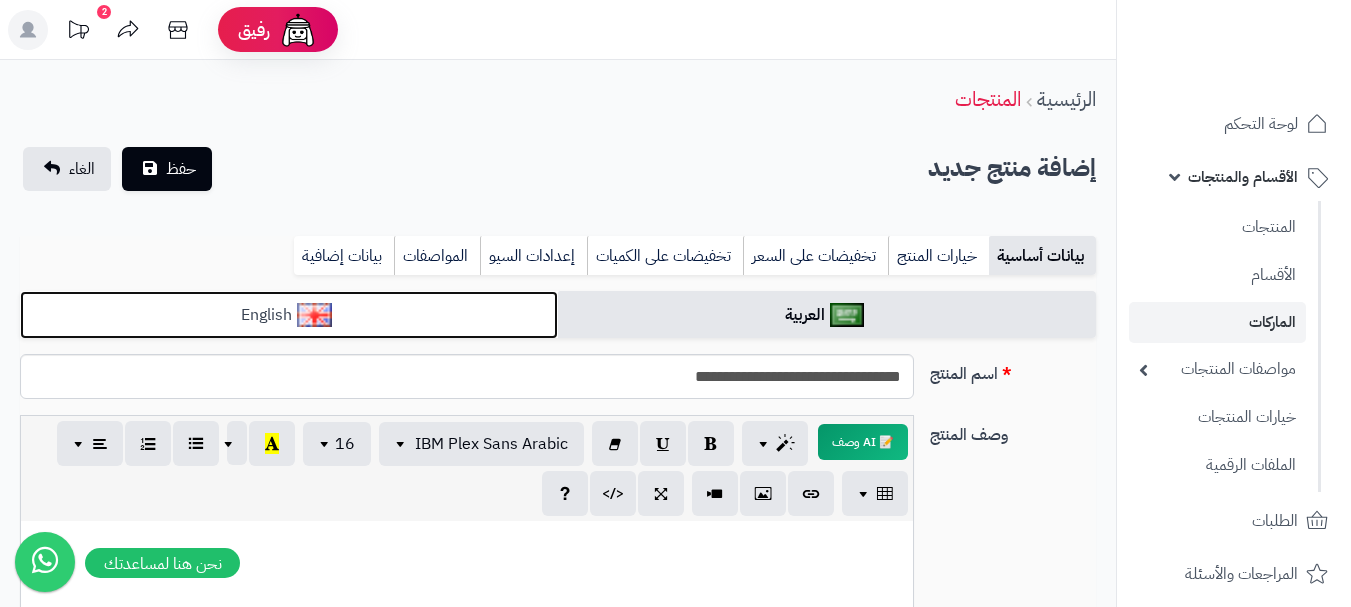 click on "English" at bounding box center [289, 315] 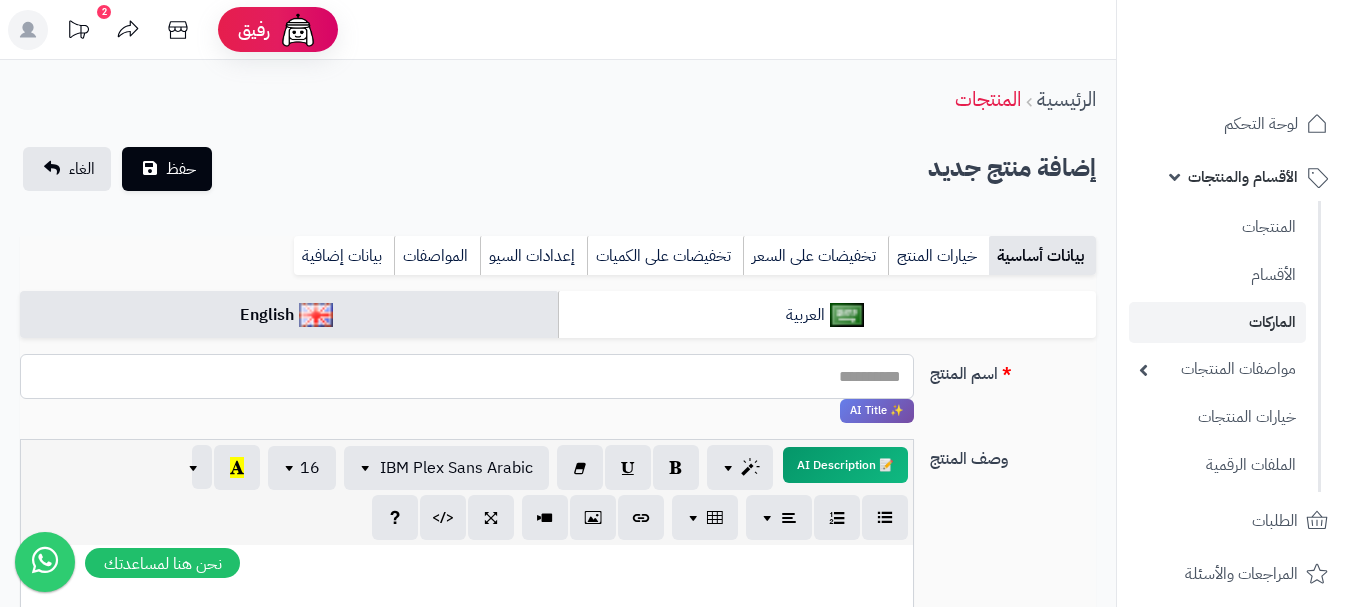 paste on "**********" 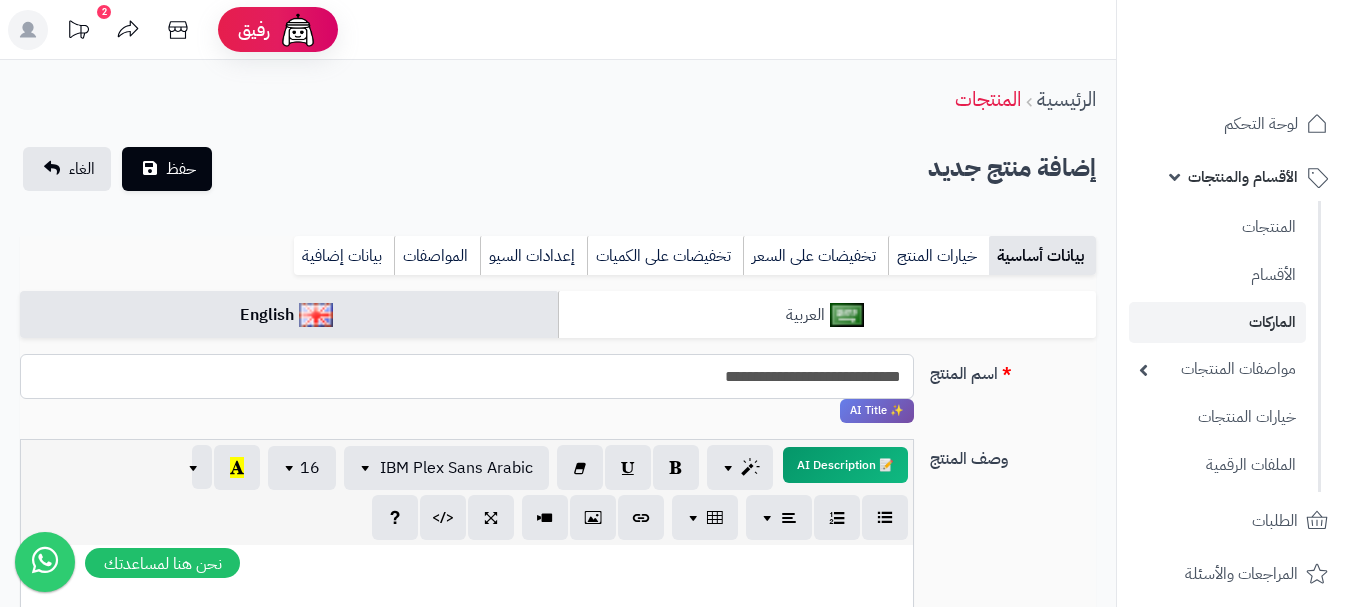 type on "**********" 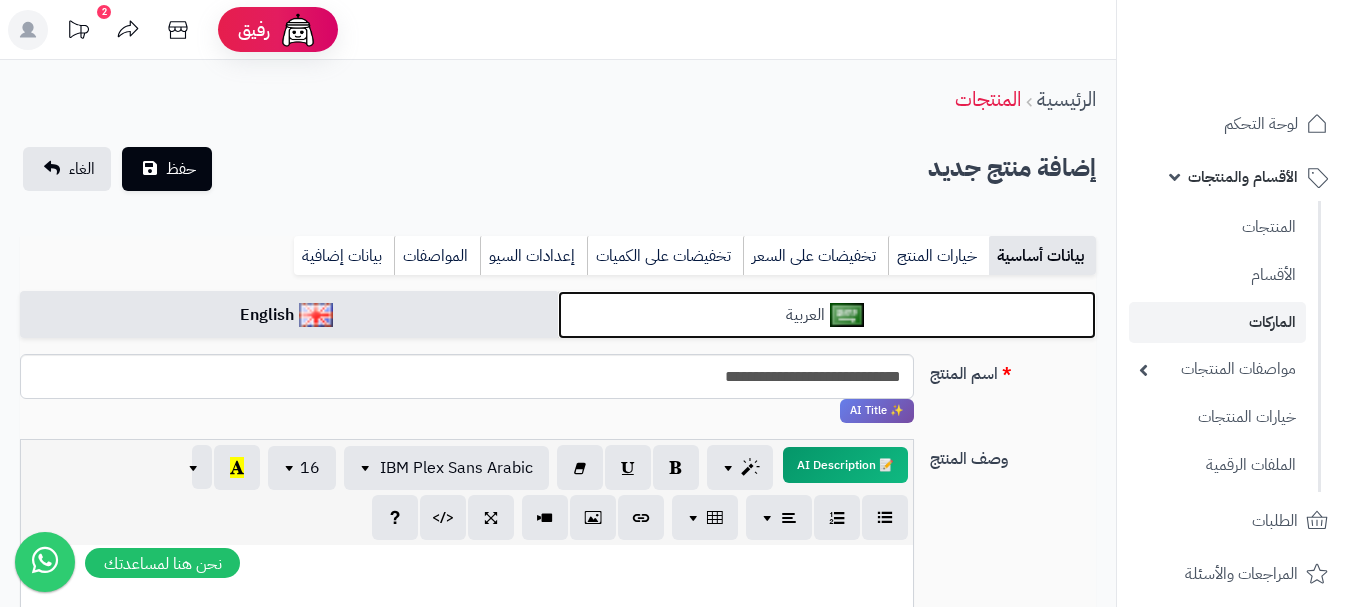 click on "العربية" at bounding box center (827, 315) 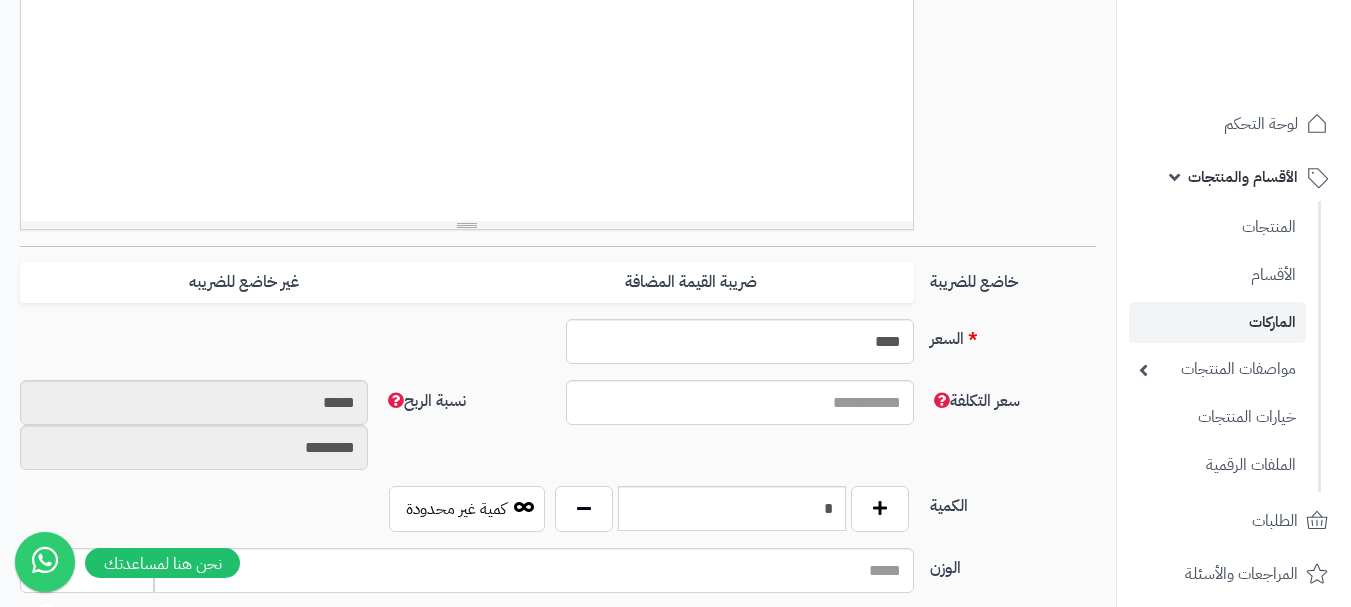 scroll, scrollTop: 700, scrollLeft: 0, axis: vertical 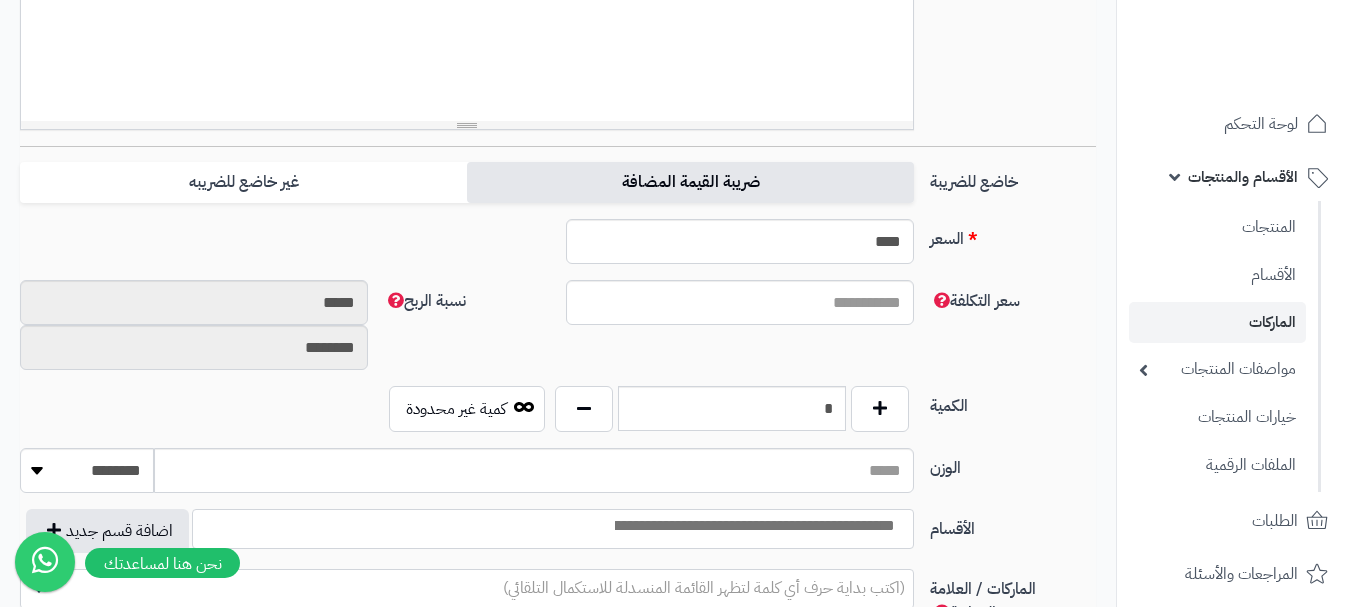 click on "ضريبة القيمة المضافة" at bounding box center (690, 182) 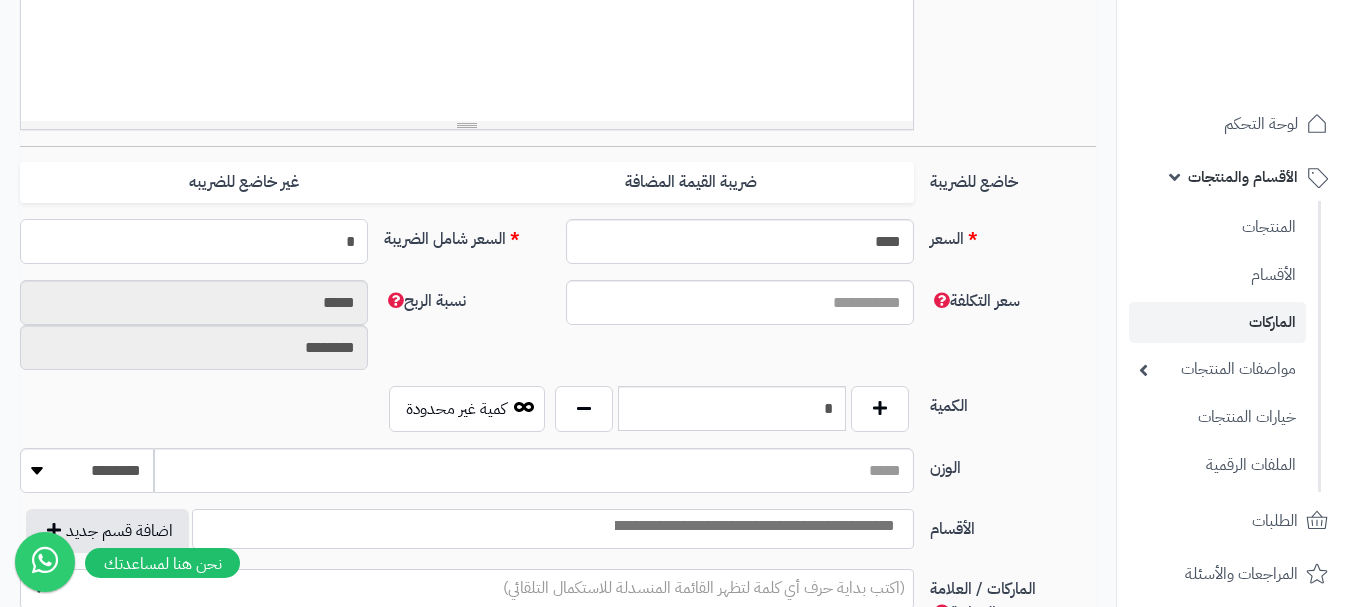click on "*" at bounding box center (194, 241) 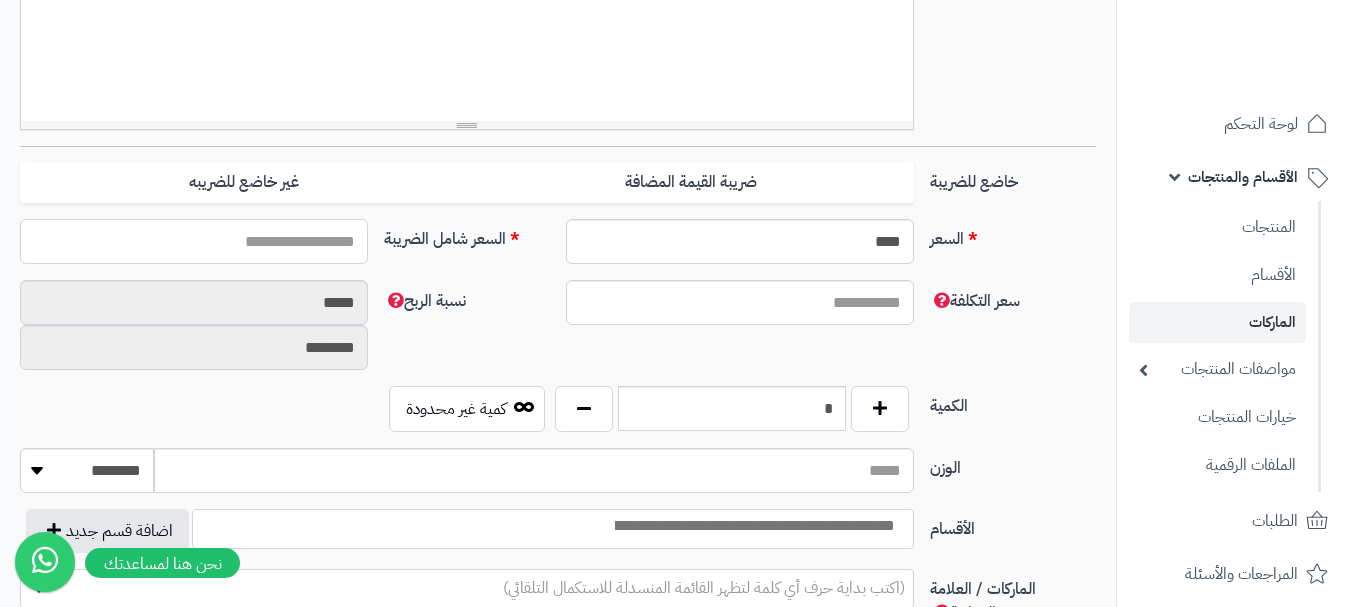 type on "*" 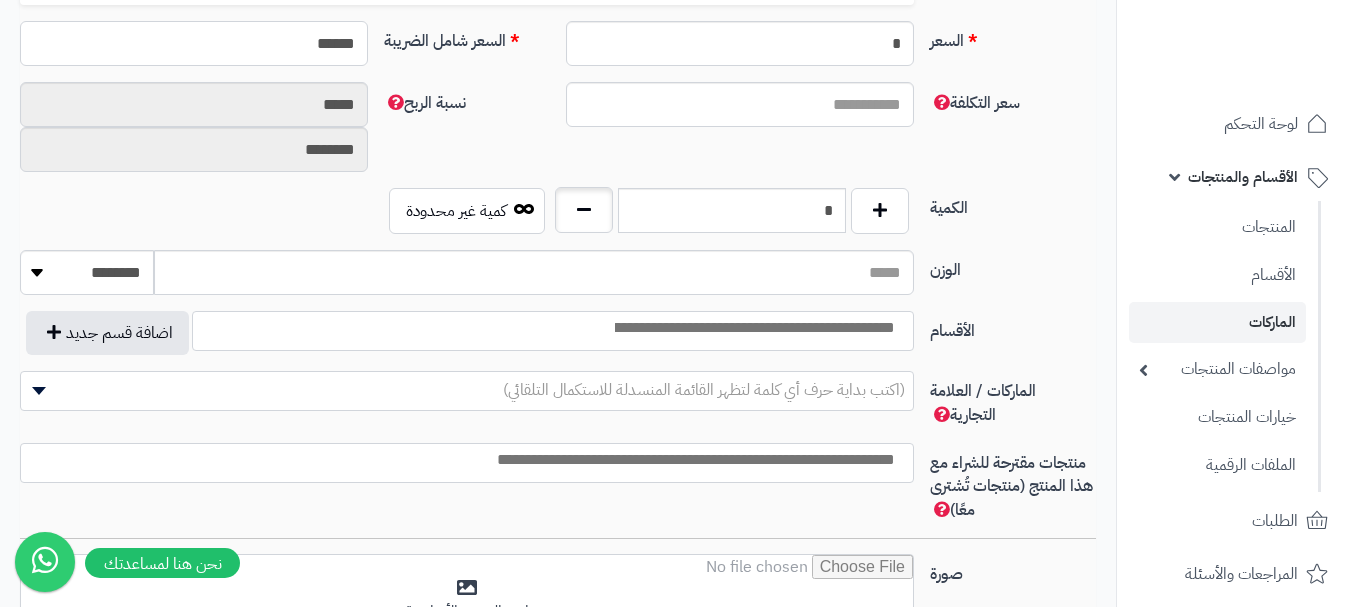 scroll, scrollTop: 900, scrollLeft: 0, axis: vertical 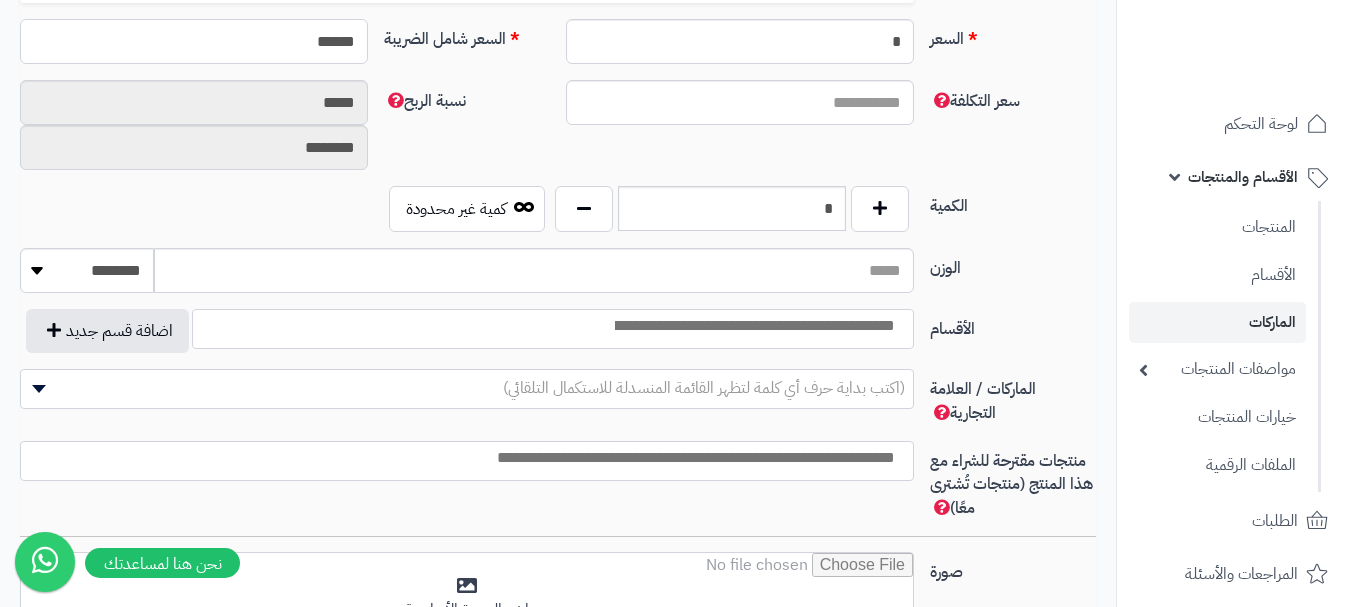 type on "******" 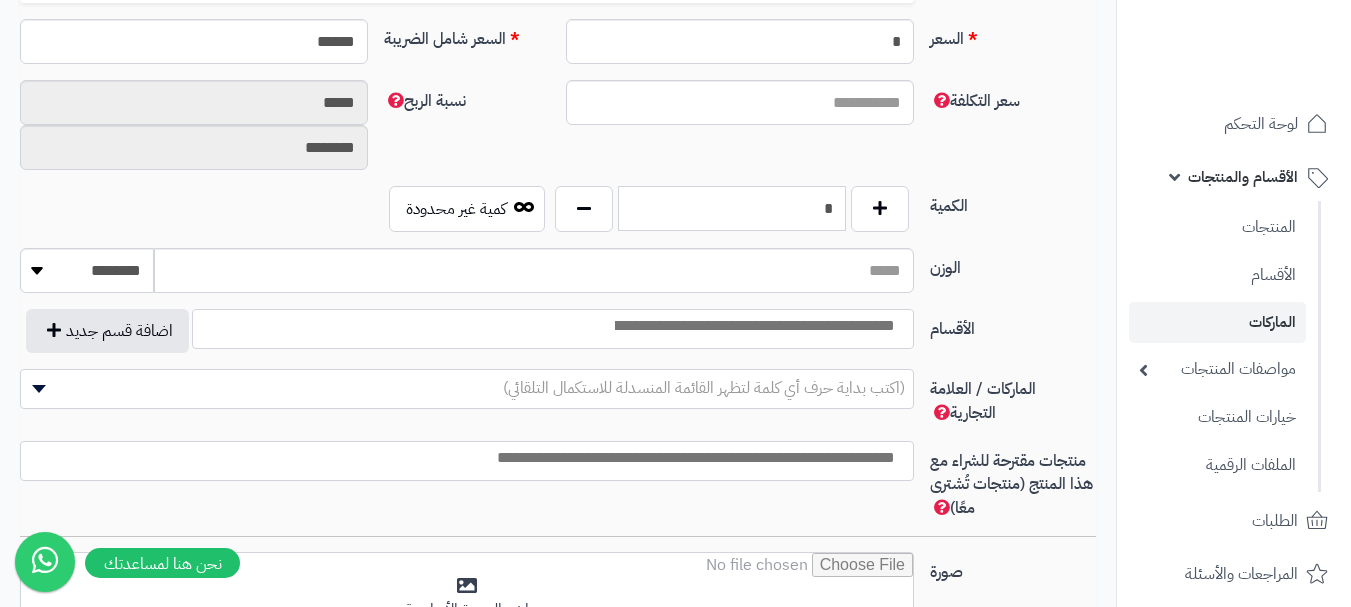 click on "*" at bounding box center [732, 208] 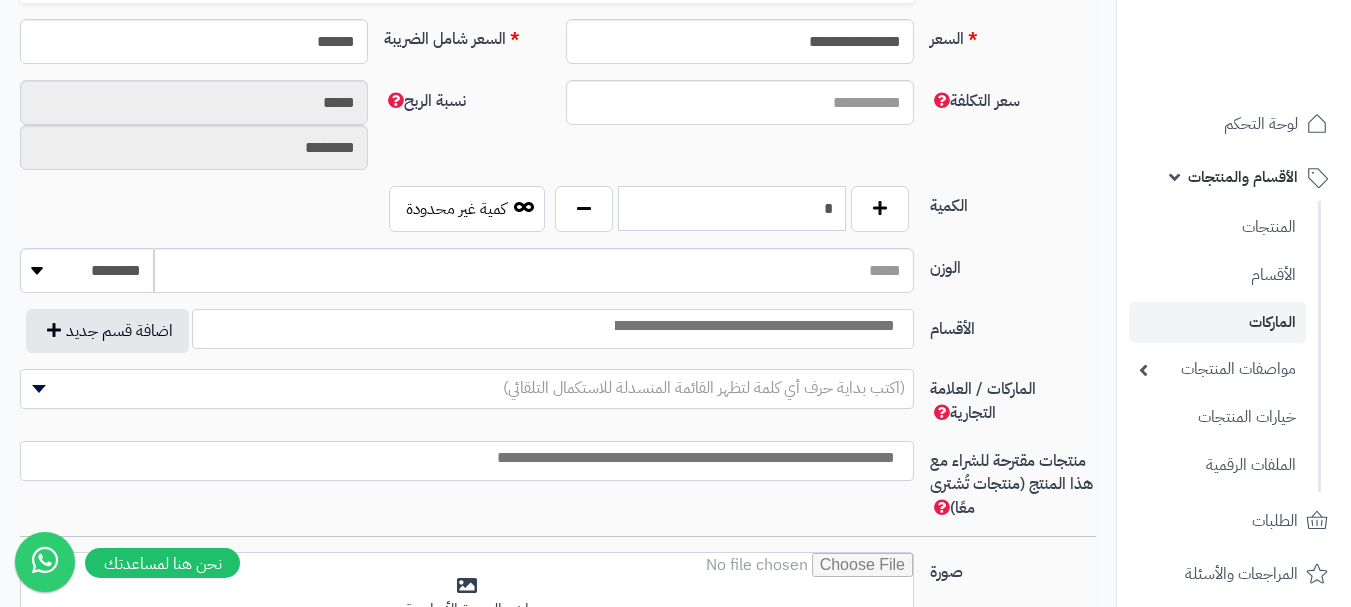type on "*" 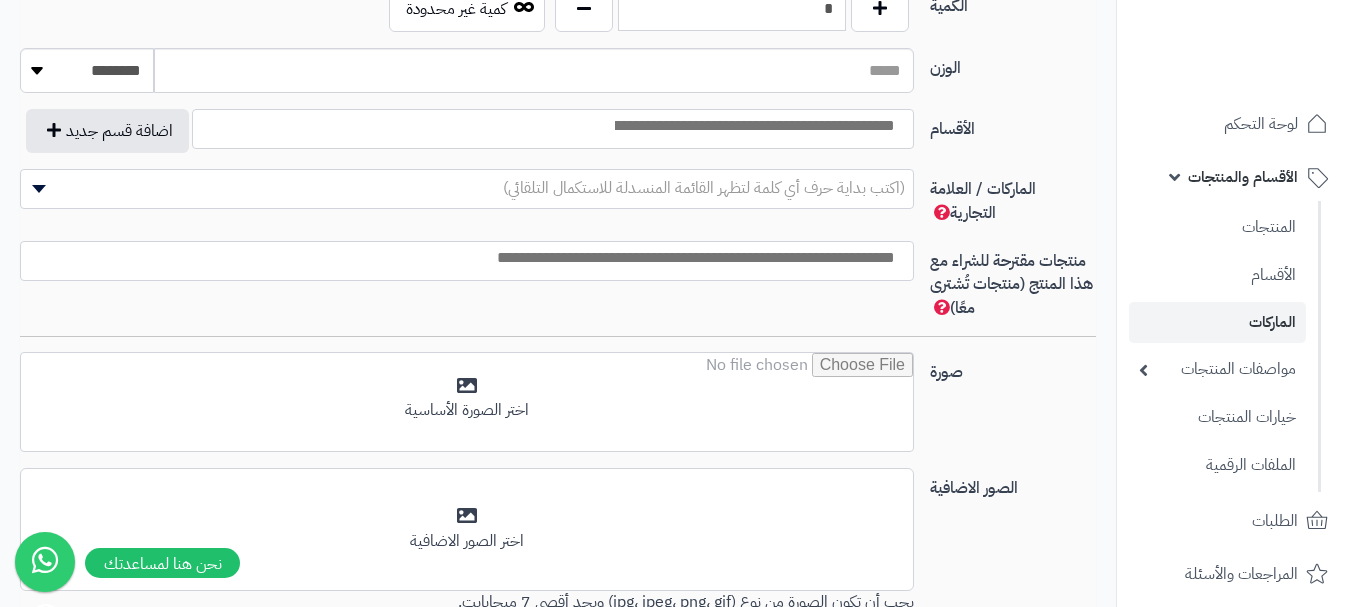 scroll, scrollTop: 1097, scrollLeft: 0, axis: vertical 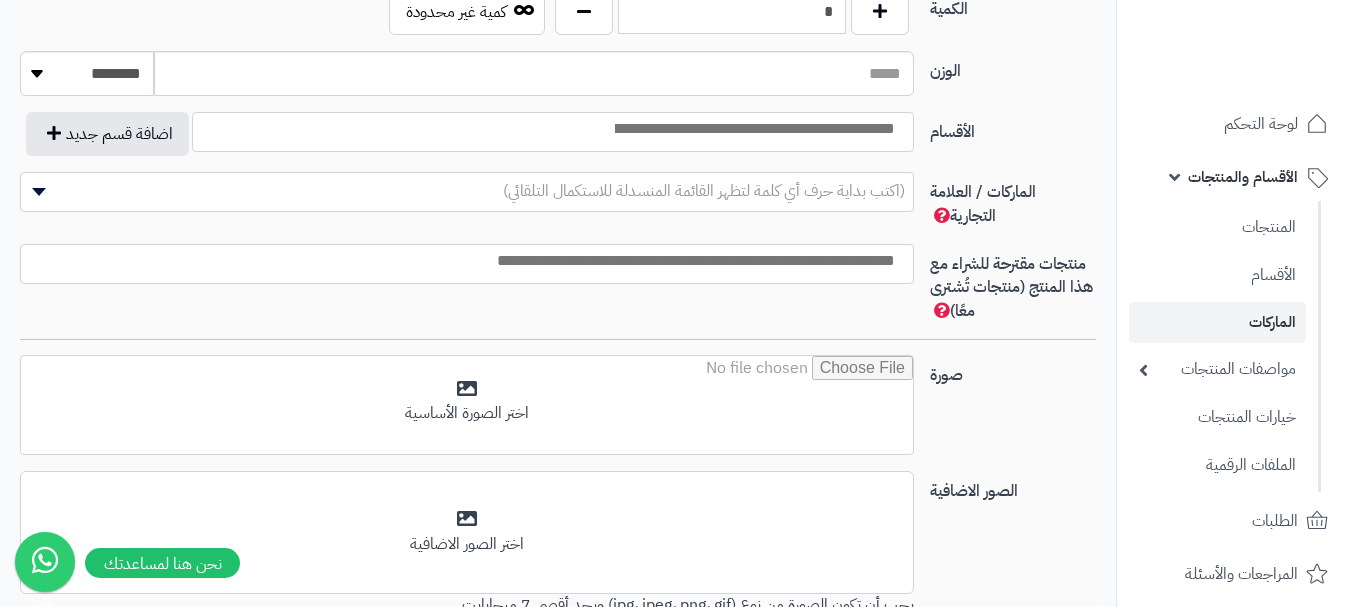 type on "*" 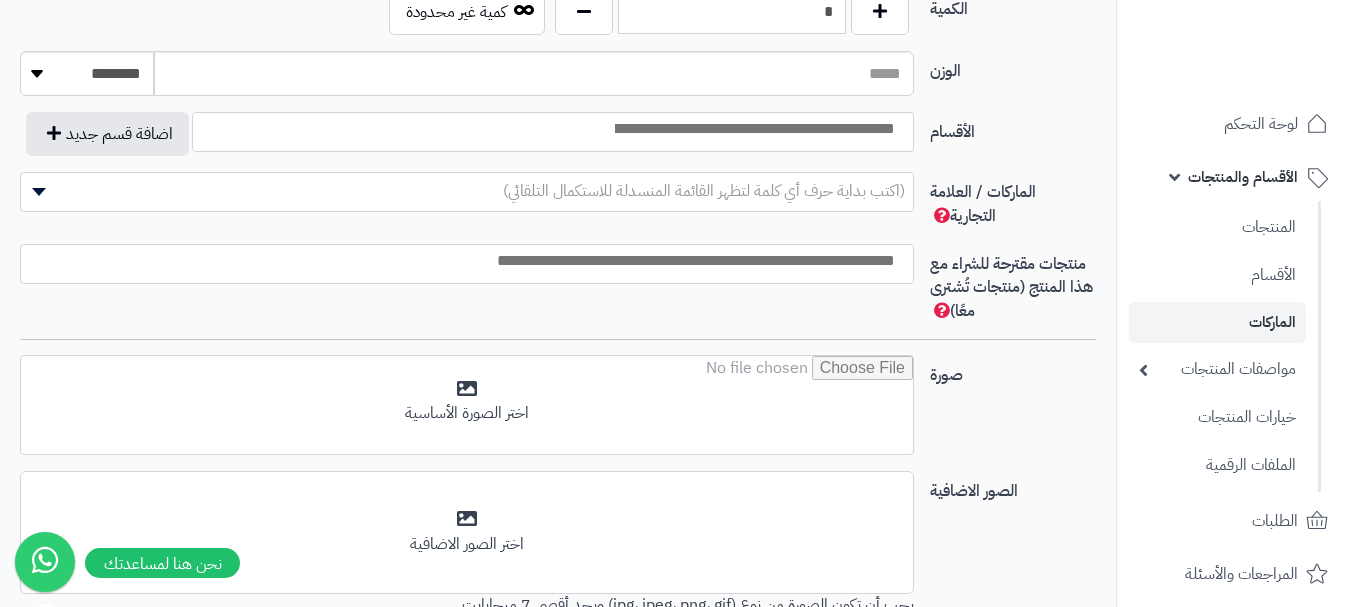 click at bounding box center [753, 129] 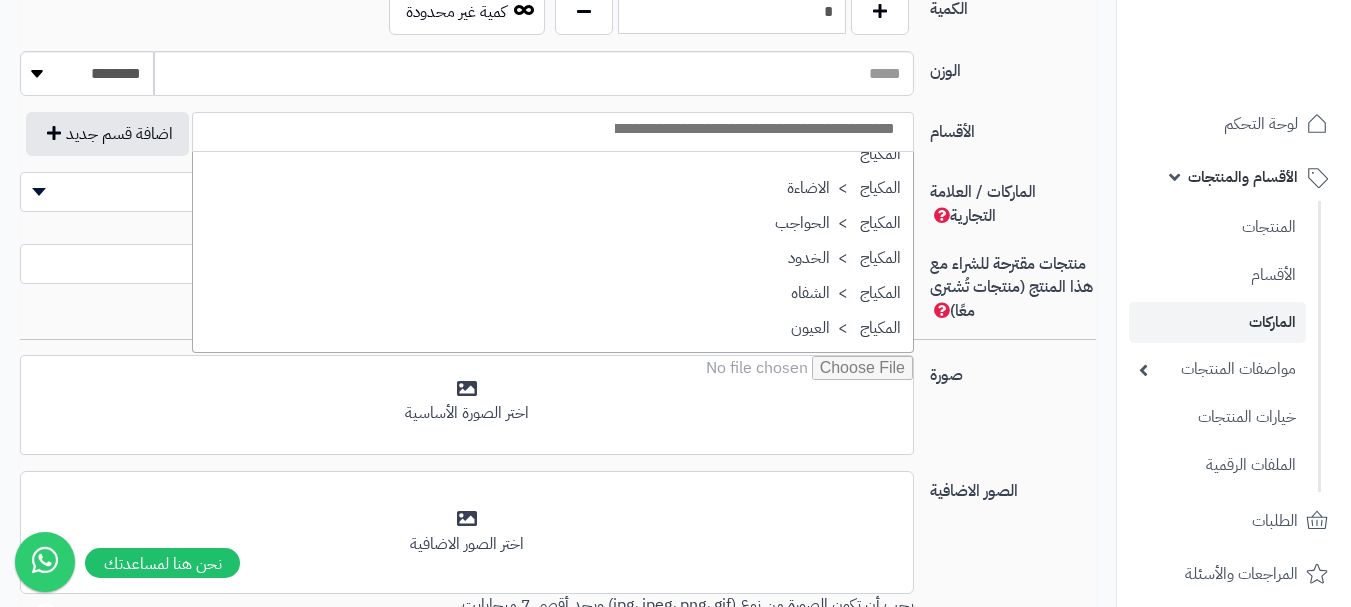 scroll, scrollTop: 200, scrollLeft: 0, axis: vertical 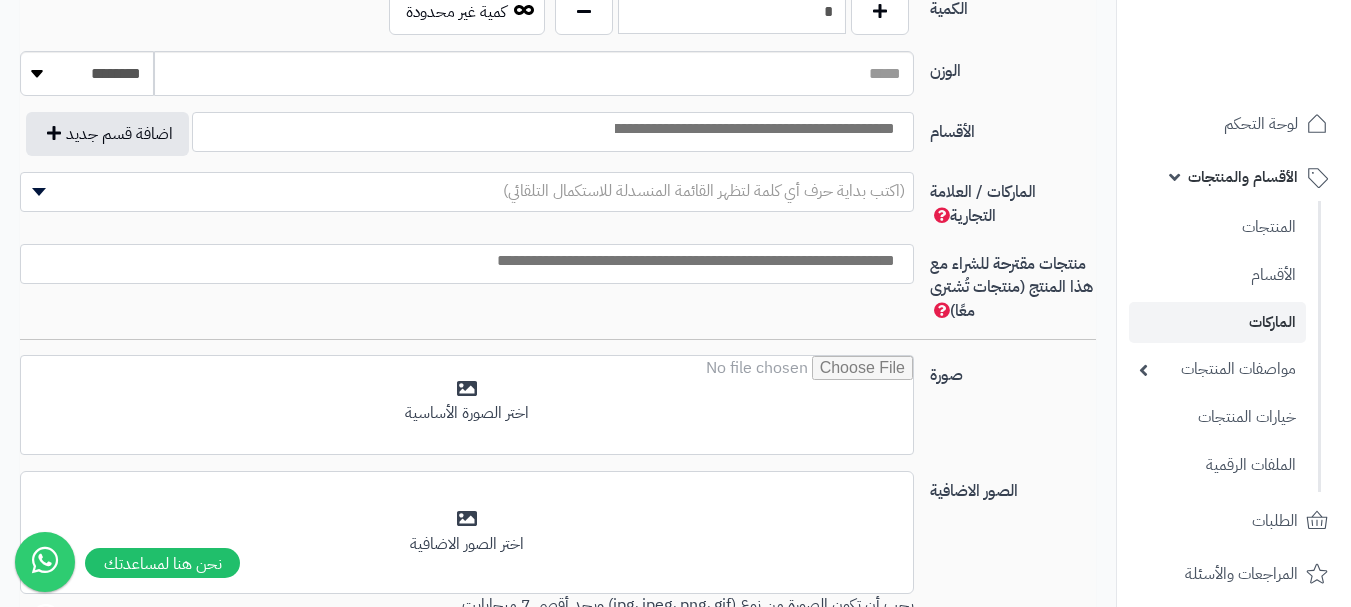 click on "الوزن
******** **** ***** *****" at bounding box center (558, 81) 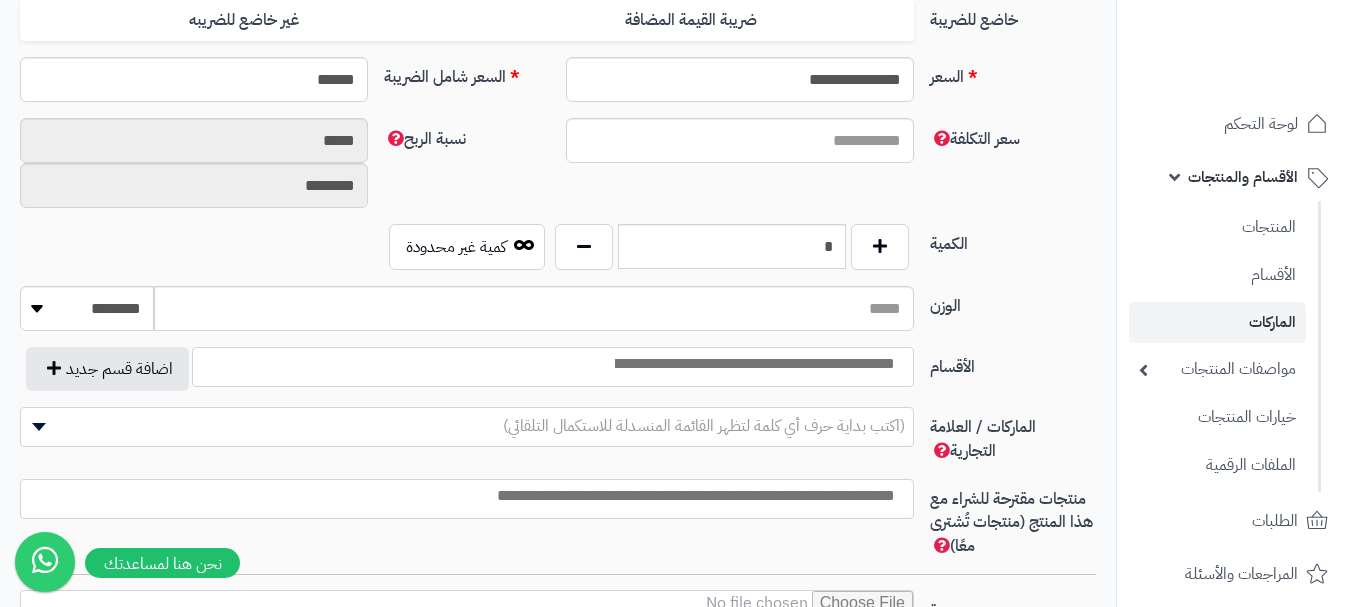 scroll, scrollTop: 897, scrollLeft: 0, axis: vertical 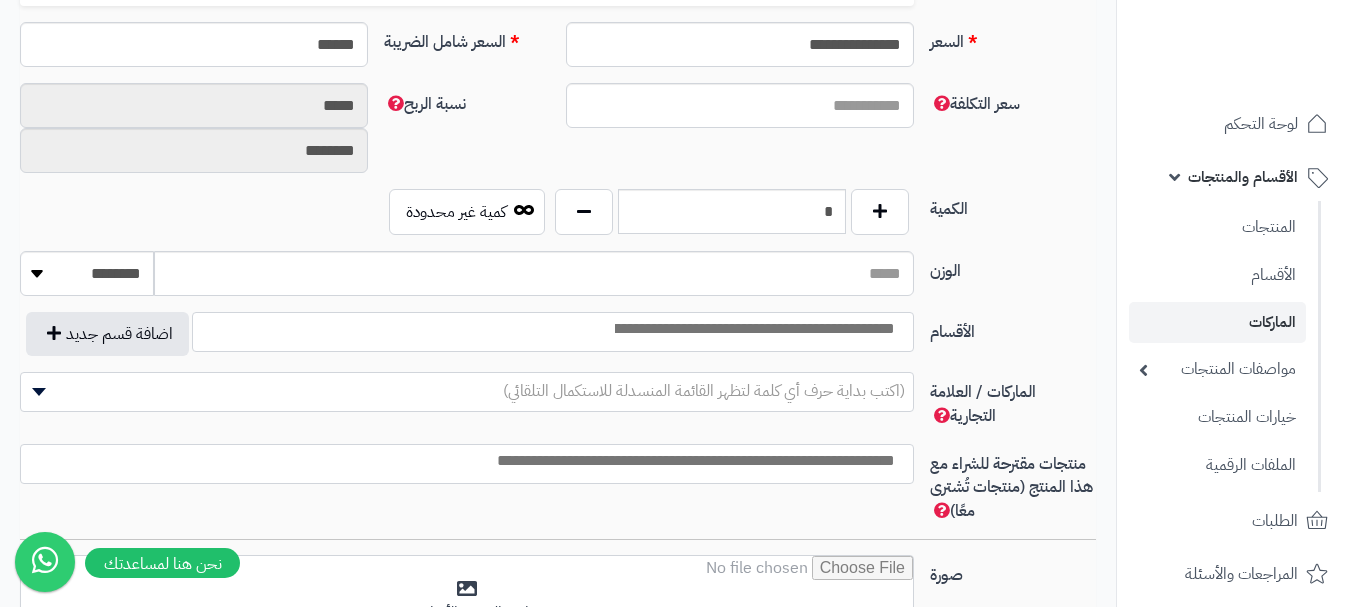 click at bounding box center (753, 329) 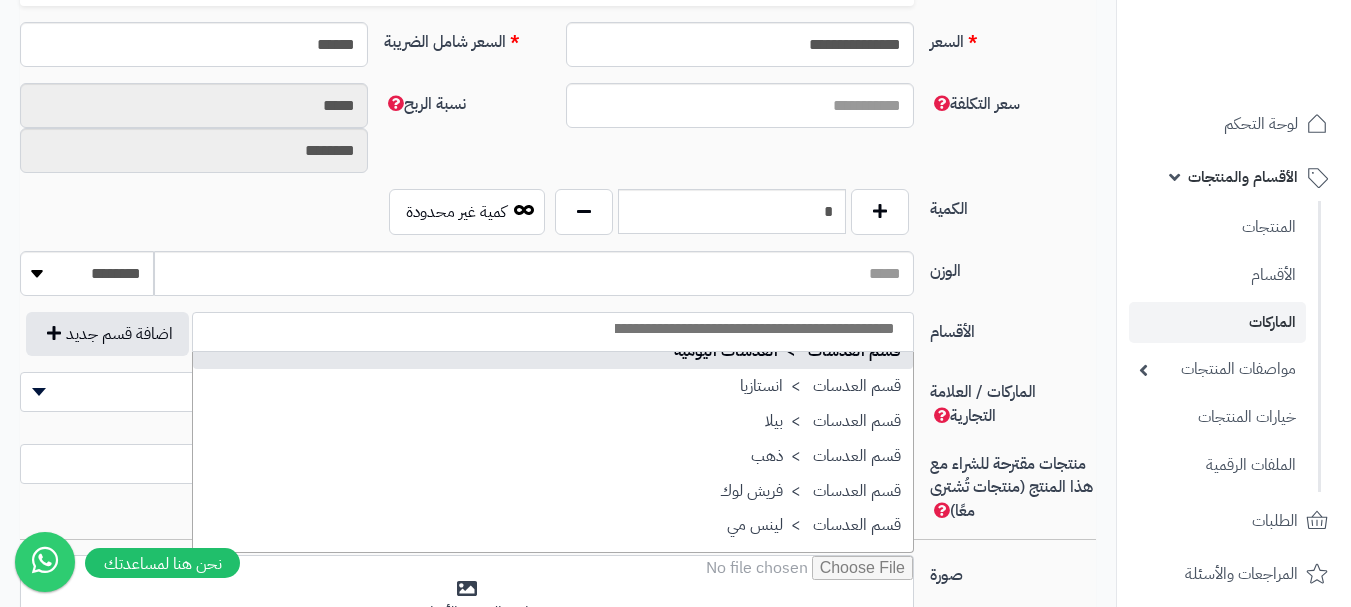 scroll, scrollTop: 1700, scrollLeft: 0, axis: vertical 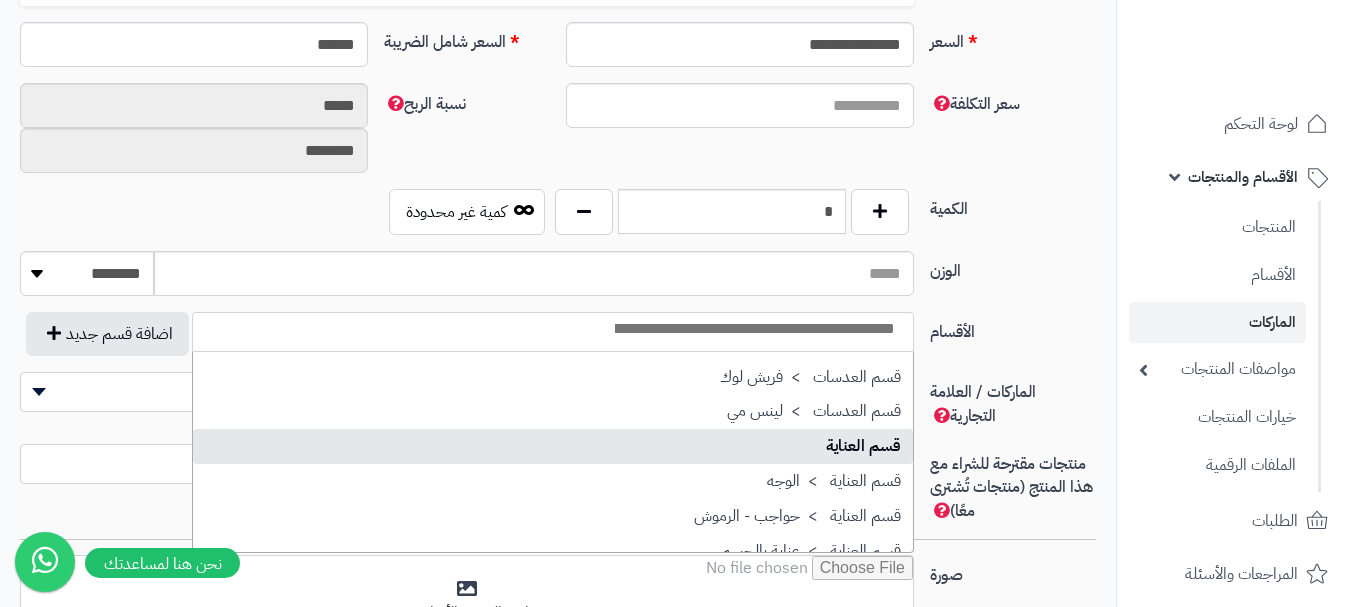 select on "**" 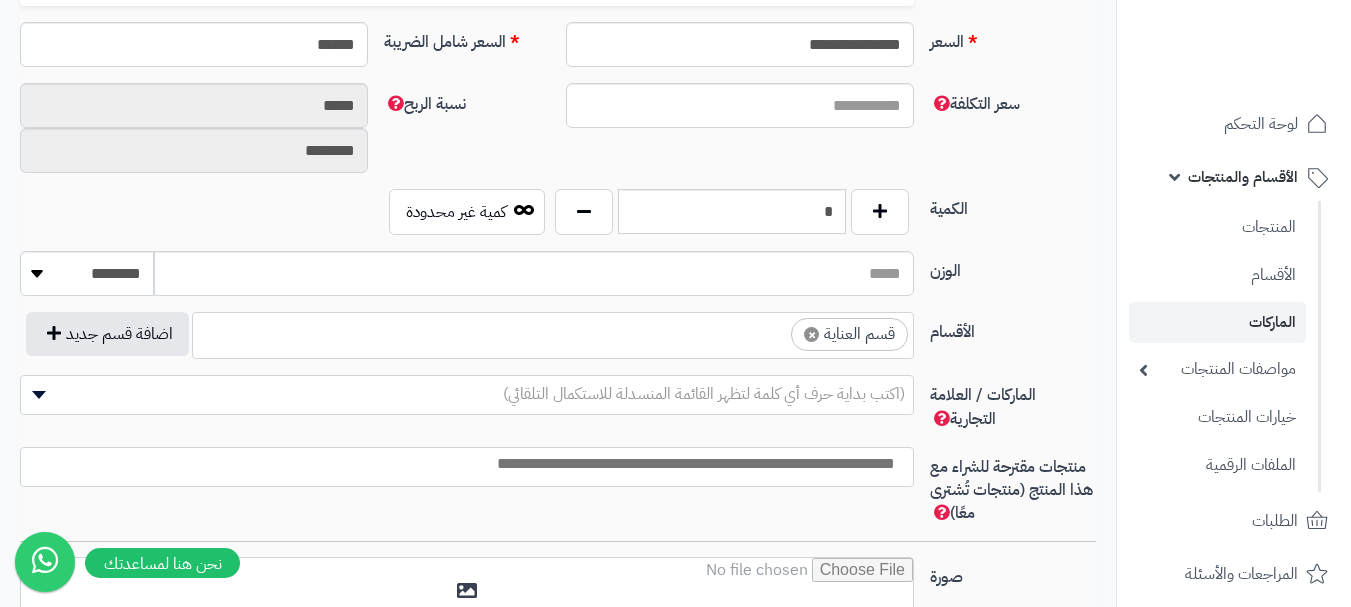 scroll, scrollTop: 1275, scrollLeft: 0, axis: vertical 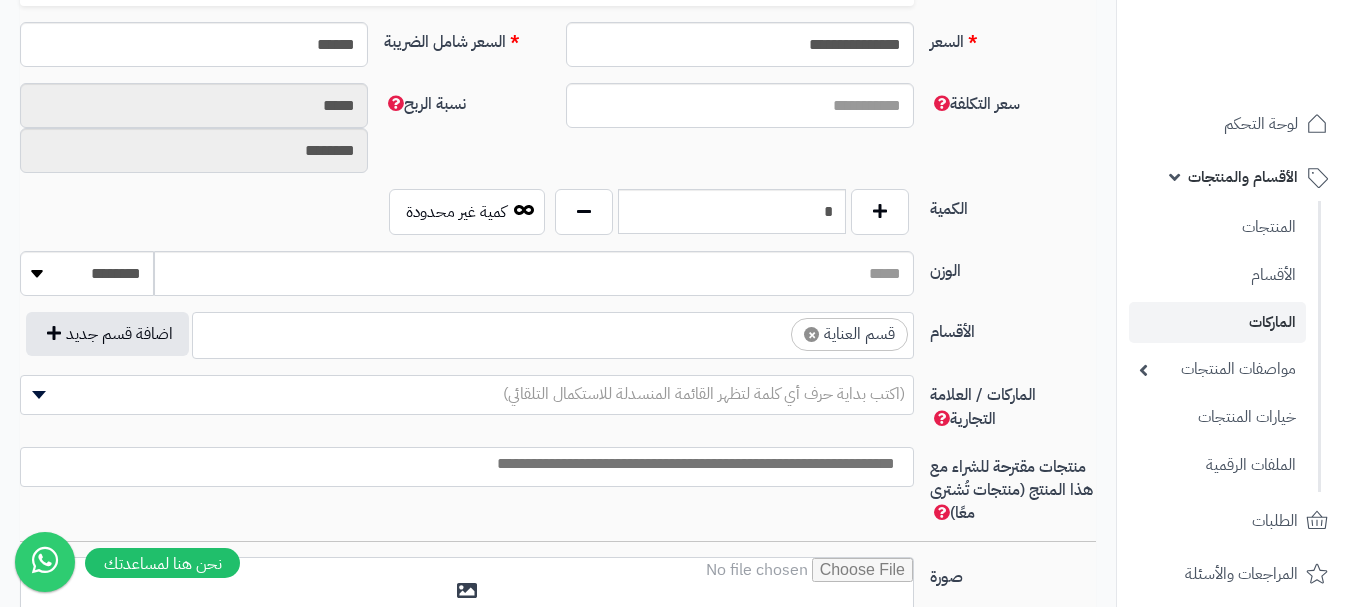 click on "× قسم العناية" at bounding box center [553, 332] 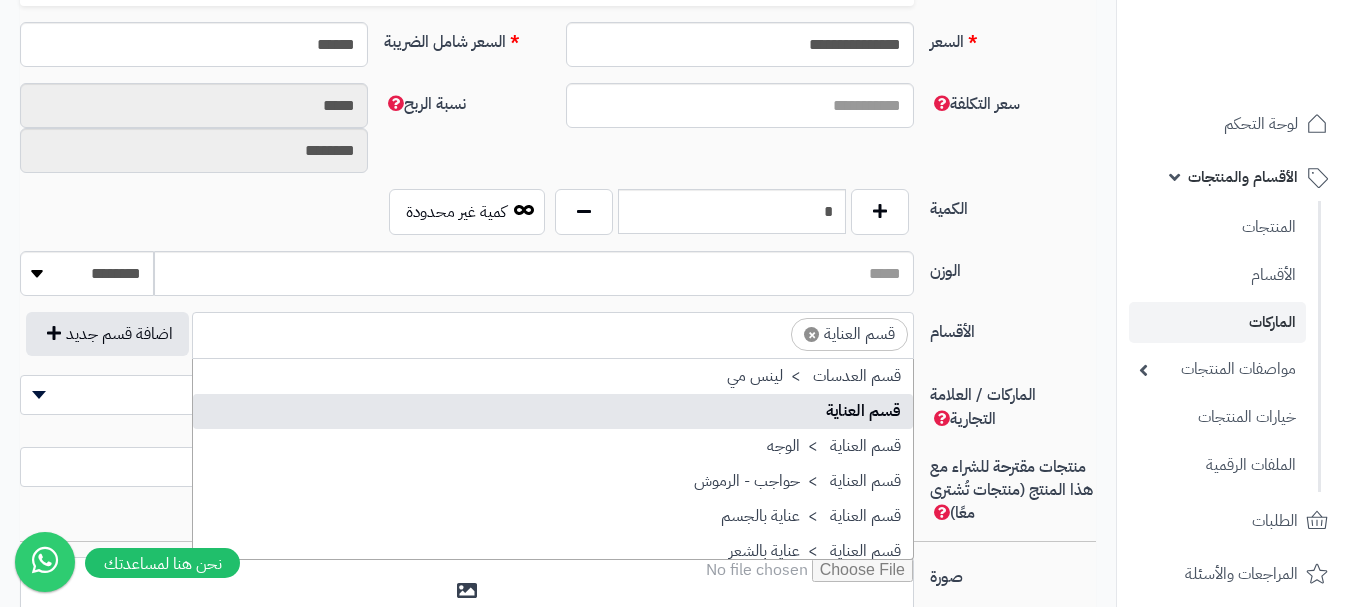 scroll, scrollTop: 1821, scrollLeft: 0, axis: vertical 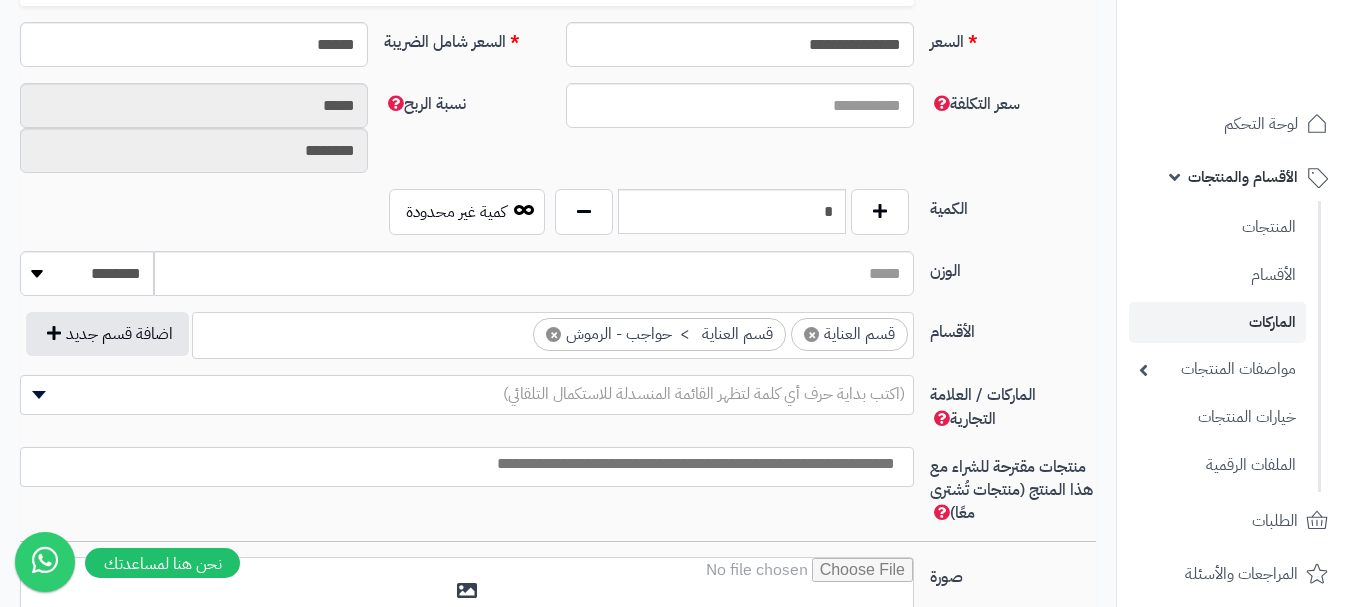 click on "× قسم العناية   >  حواجب - الرموش" at bounding box center (659, 334) 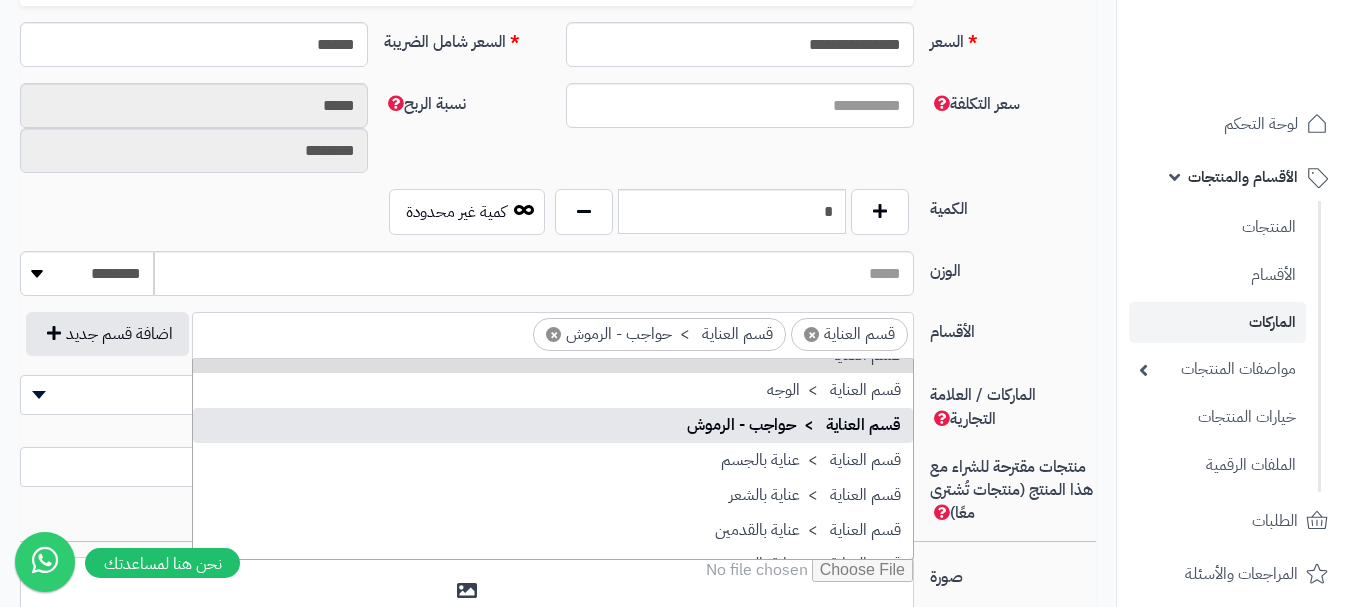 scroll, scrollTop: 1821, scrollLeft: 0, axis: vertical 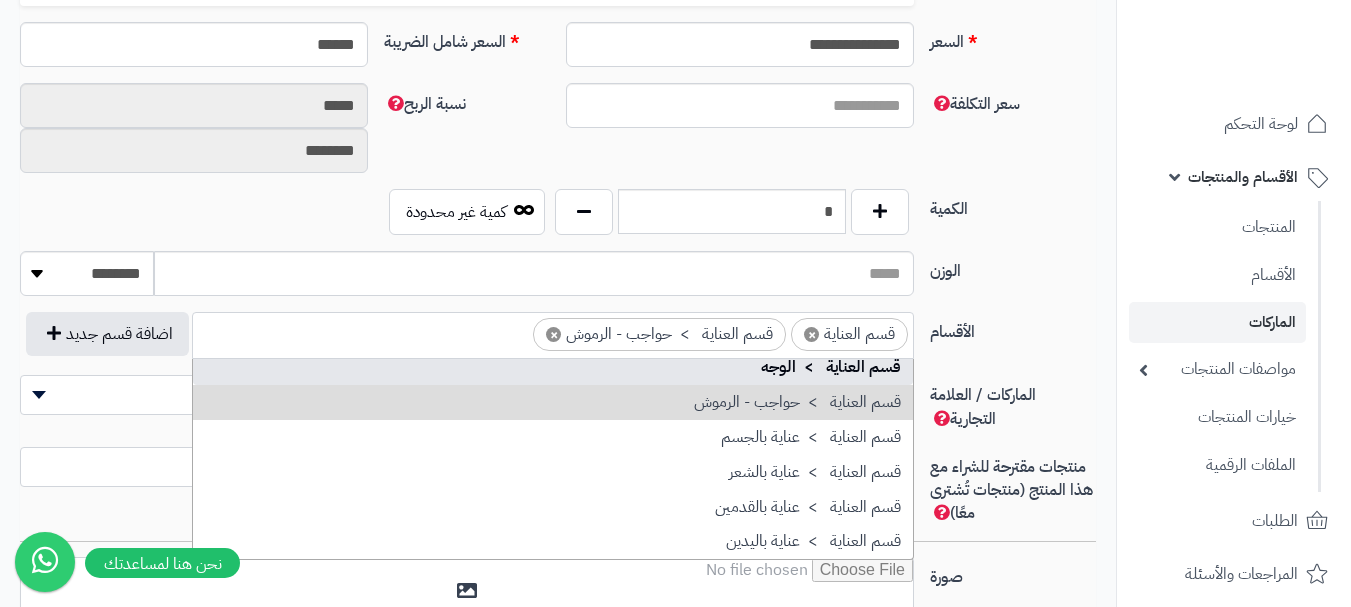 click on "×" at bounding box center (553, 334) 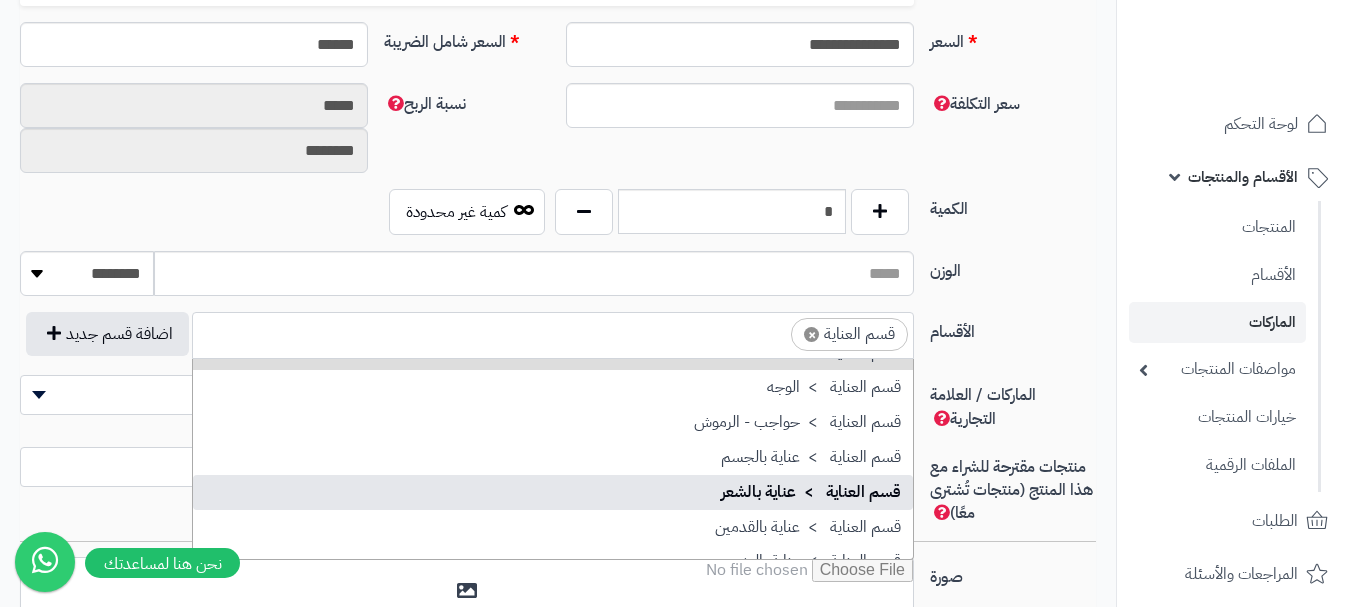 scroll, scrollTop: 1821, scrollLeft: 0, axis: vertical 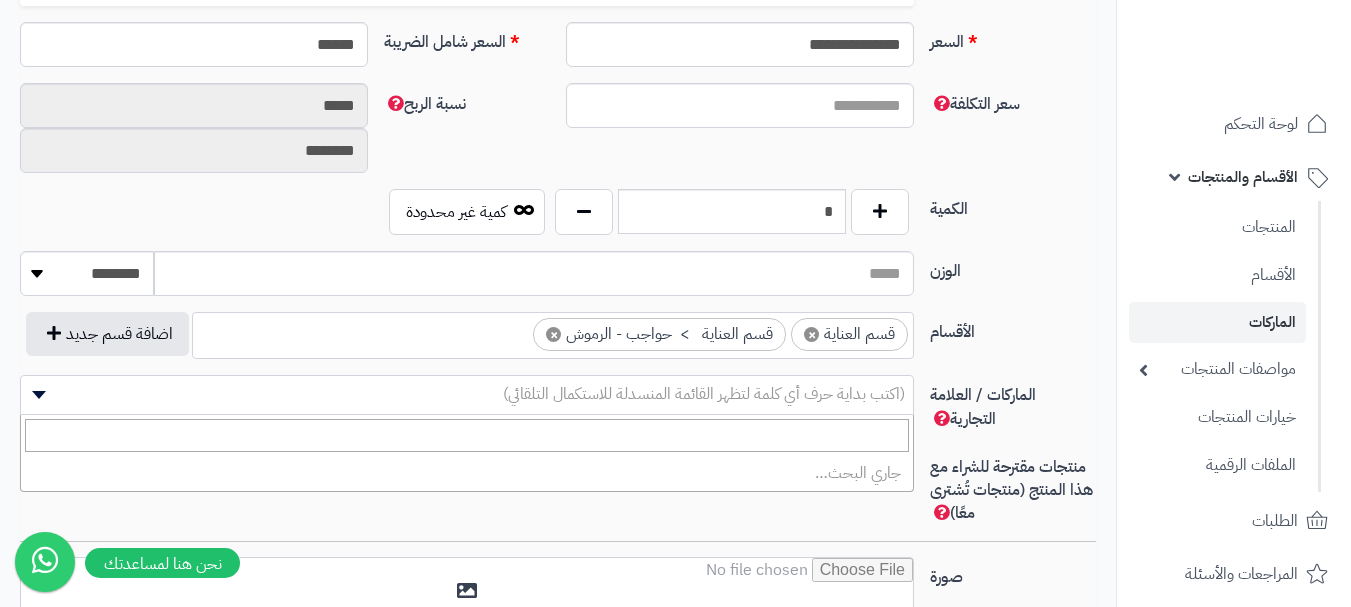 click on "(اكتب بداية حرف أي كلمة لتظهر القائمة المنسدلة للاستكمال التلقائي)" at bounding box center (704, 394) 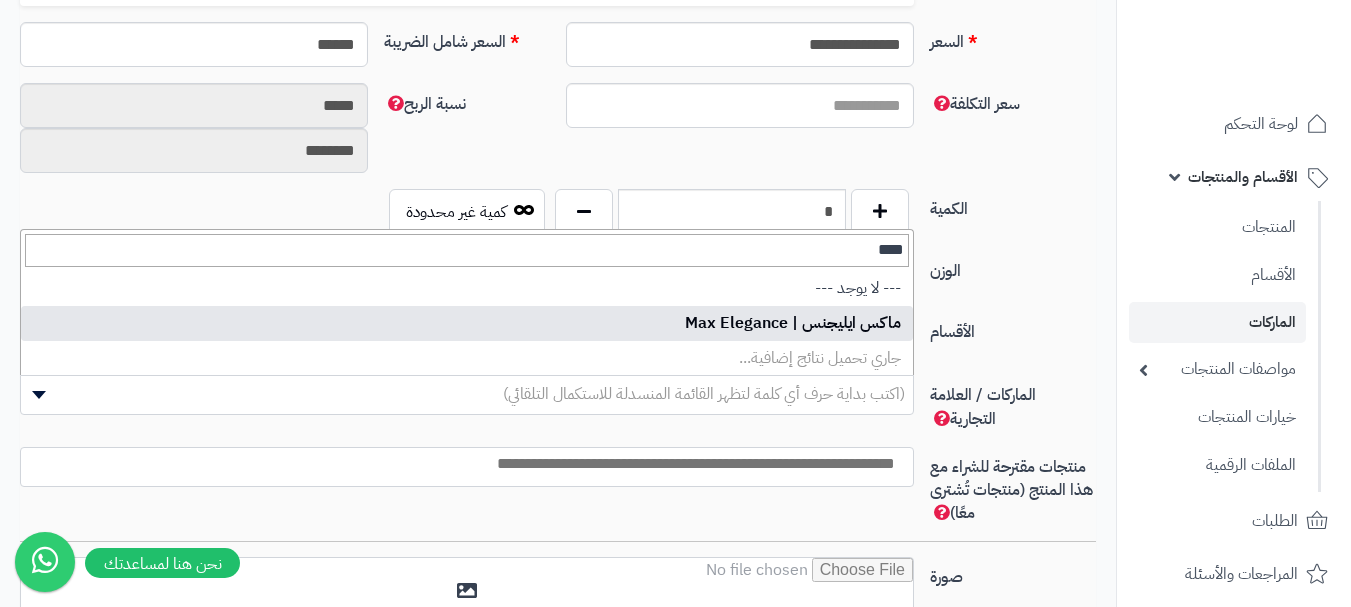 type on "****" 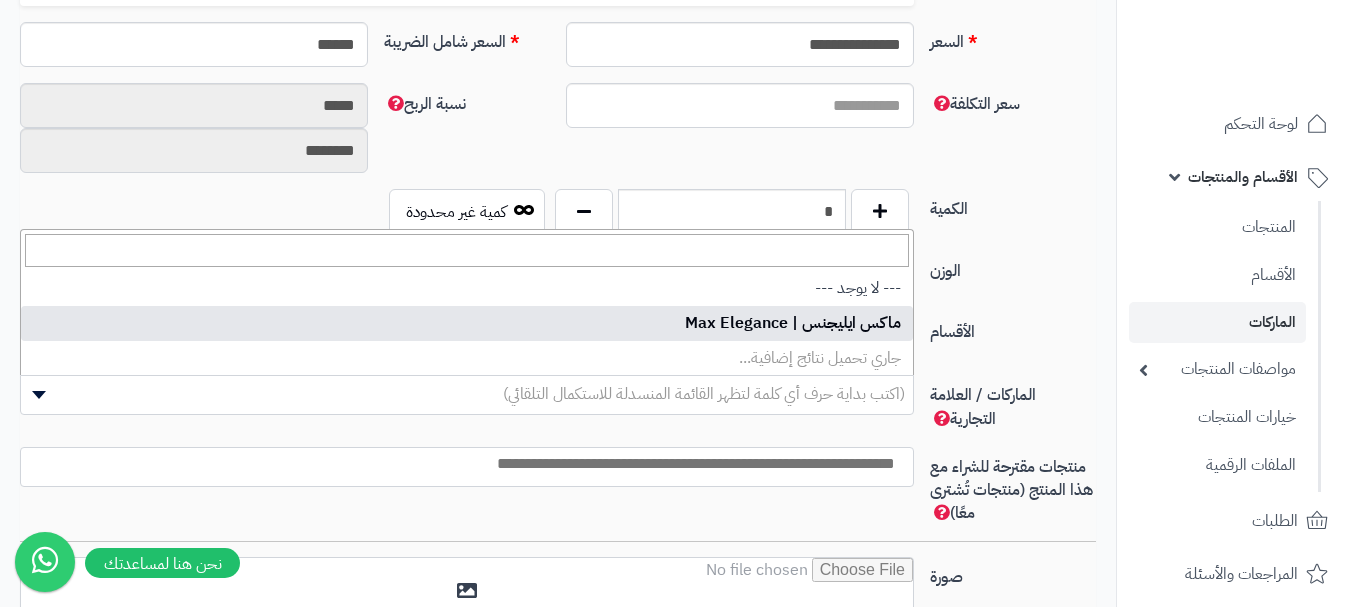 select on "**" 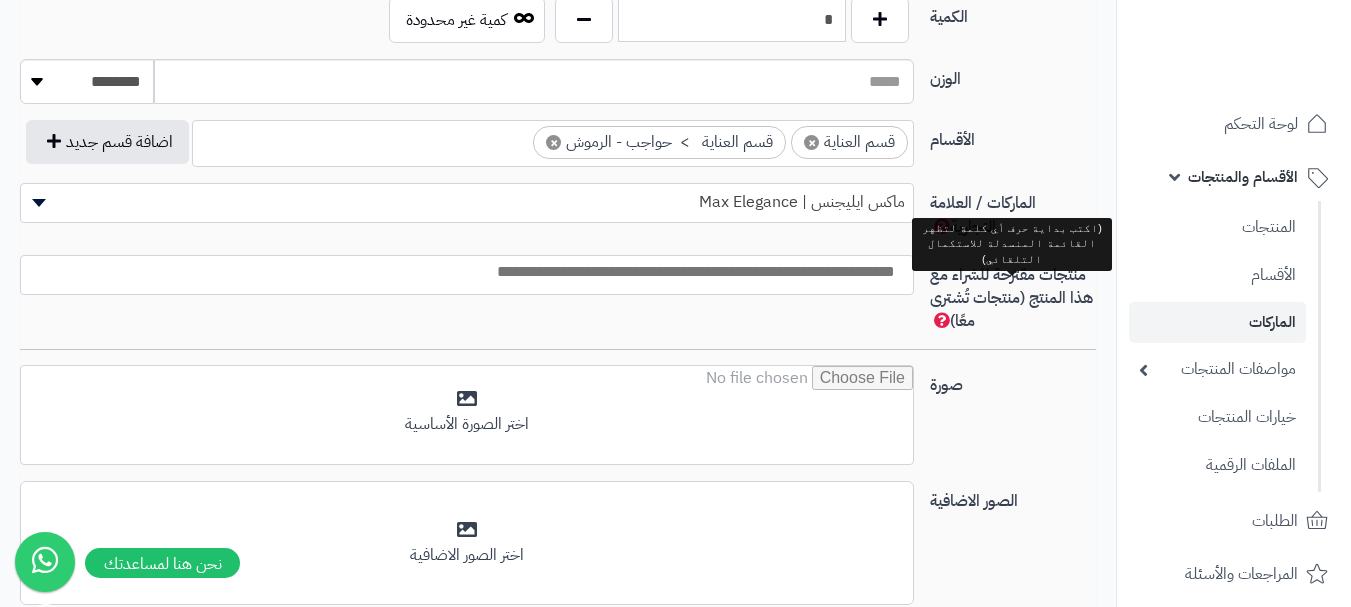 scroll, scrollTop: 1097, scrollLeft: 0, axis: vertical 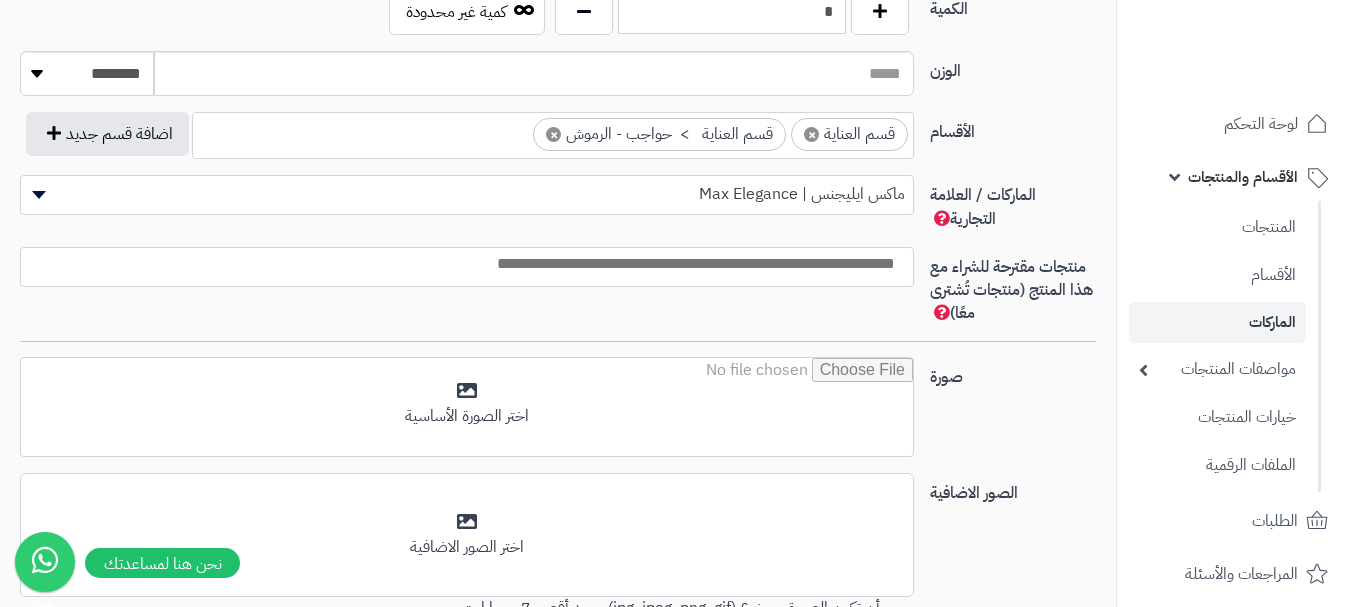 click at bounding box center [462, 264] 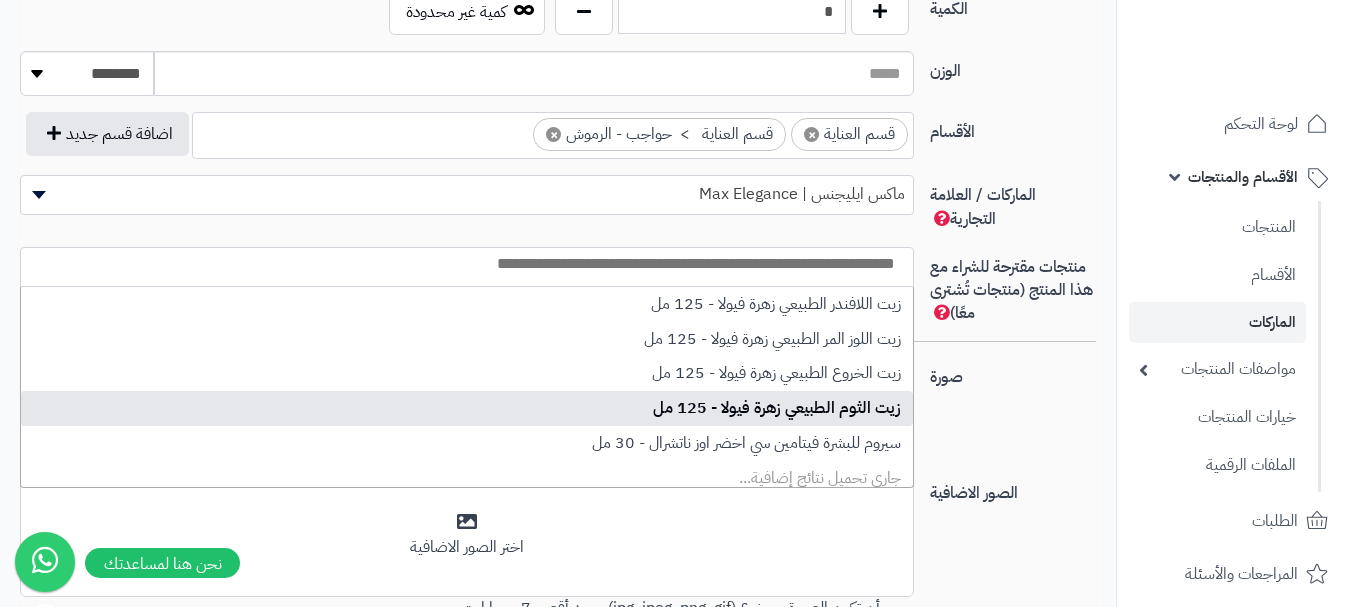 click on "صورة
اختر الصورة الأساسية" at bounding box center (558, 415) 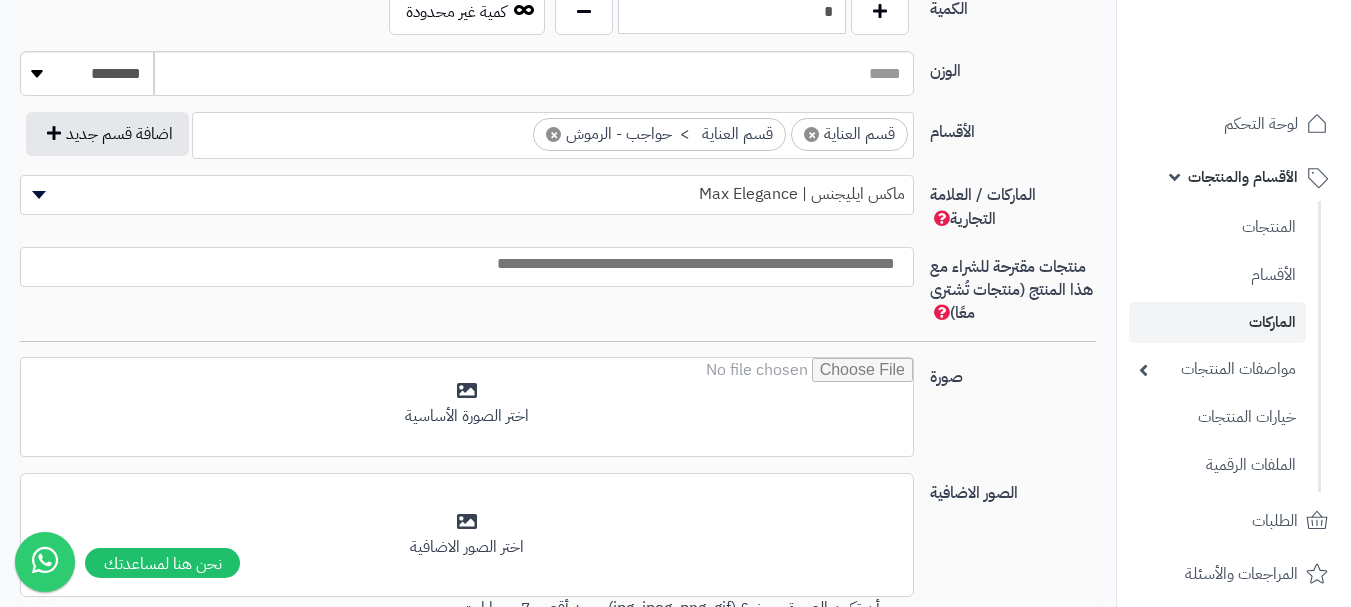 scroll, scrollTop: 0, scrollLeft: -5, axis: horizontal 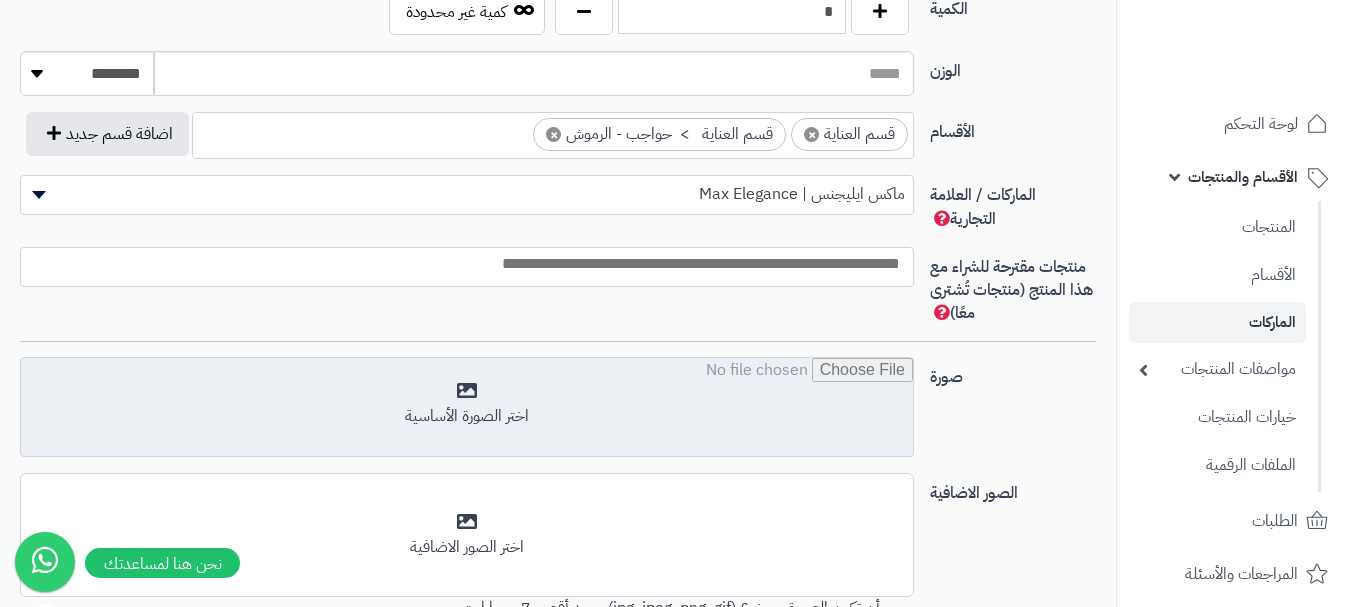 click at bounding box center [467, 408] 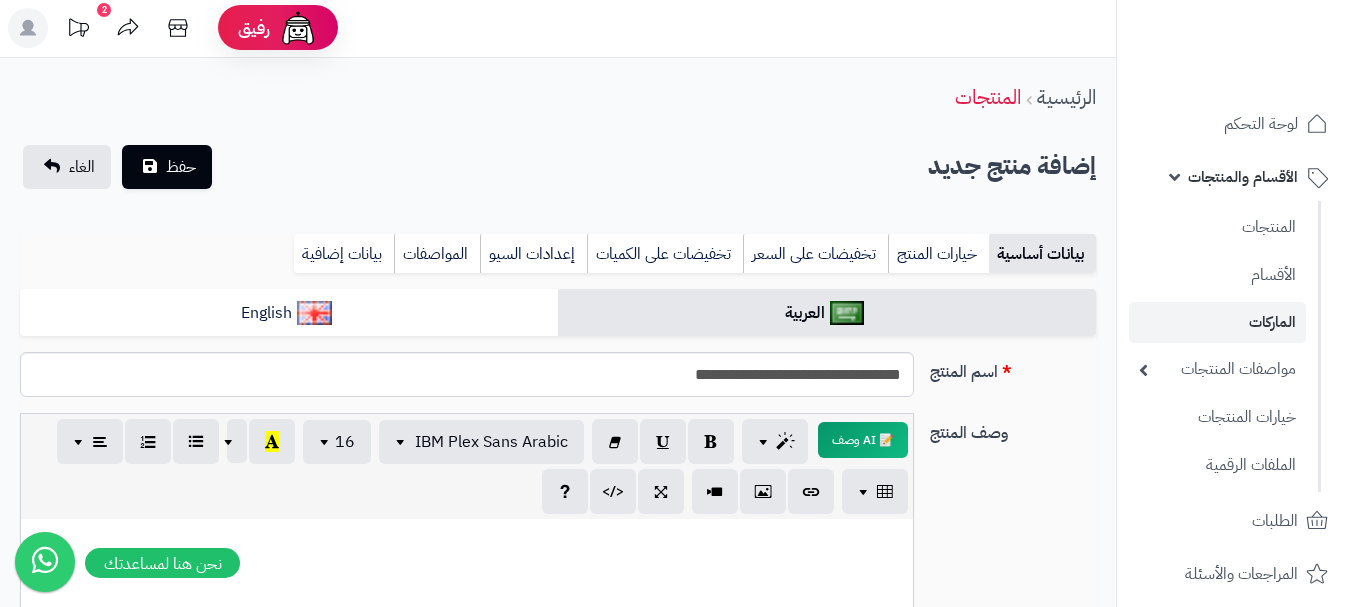 scroll, scrollTop: 0, scrollLeft: 0, axis: both 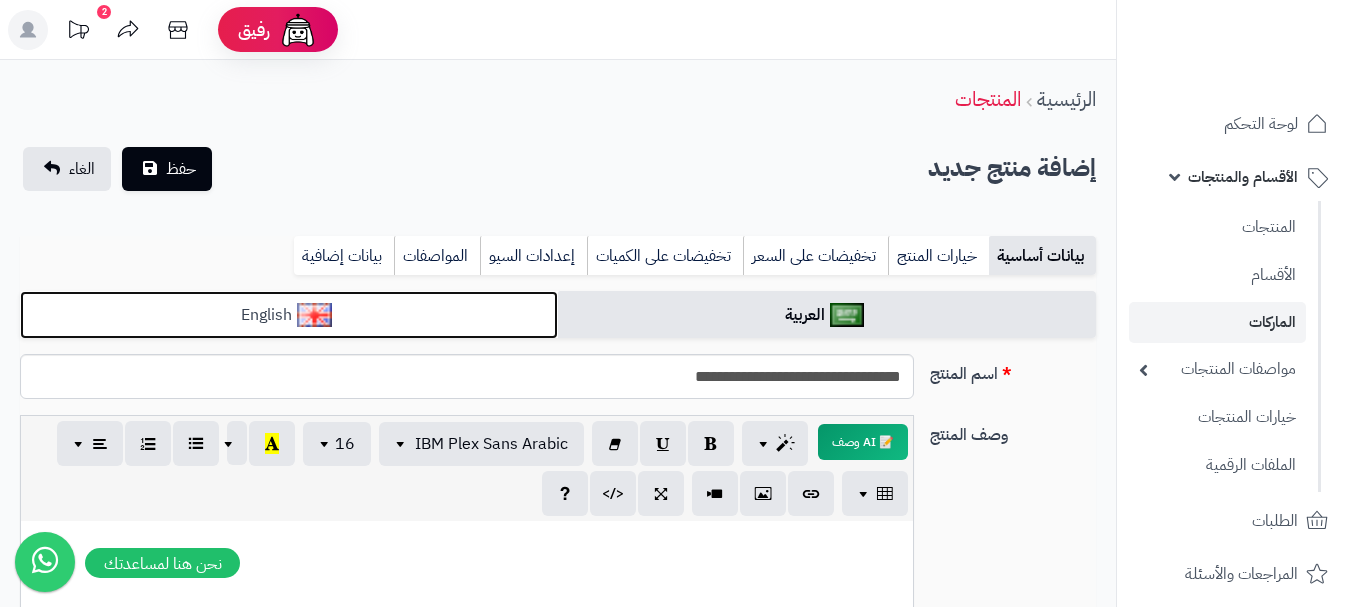 click on "English" at bounding box center [289, 315] 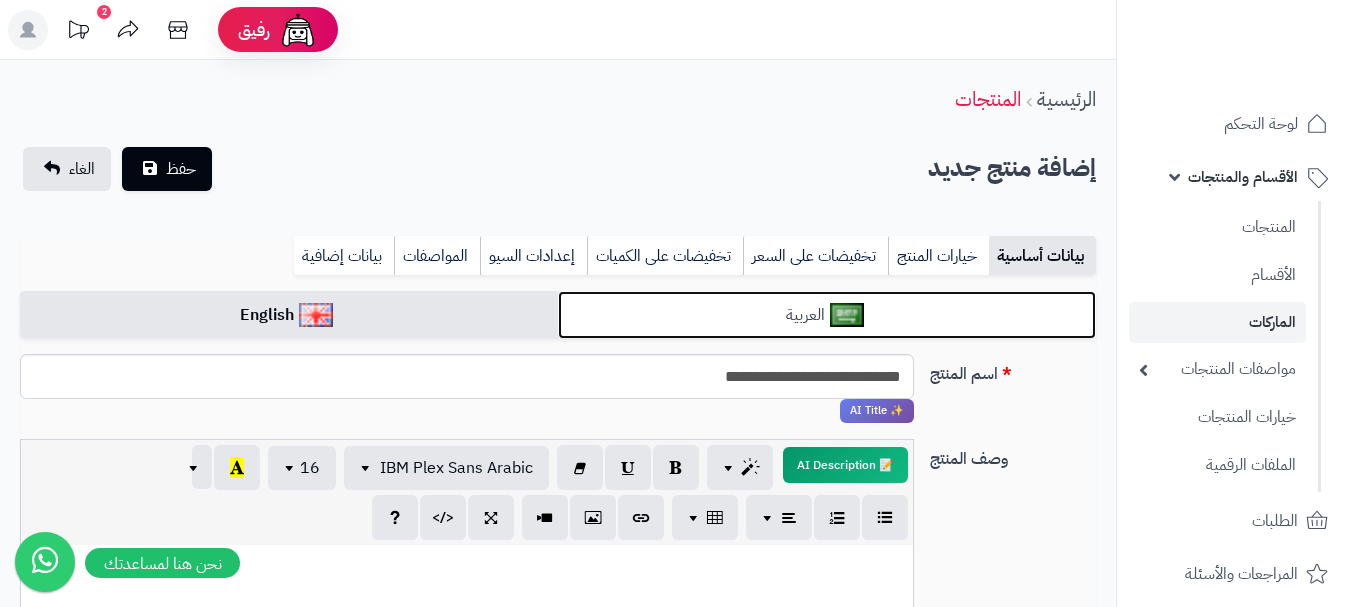 click on "العربية" at bounding box center (827, 315) 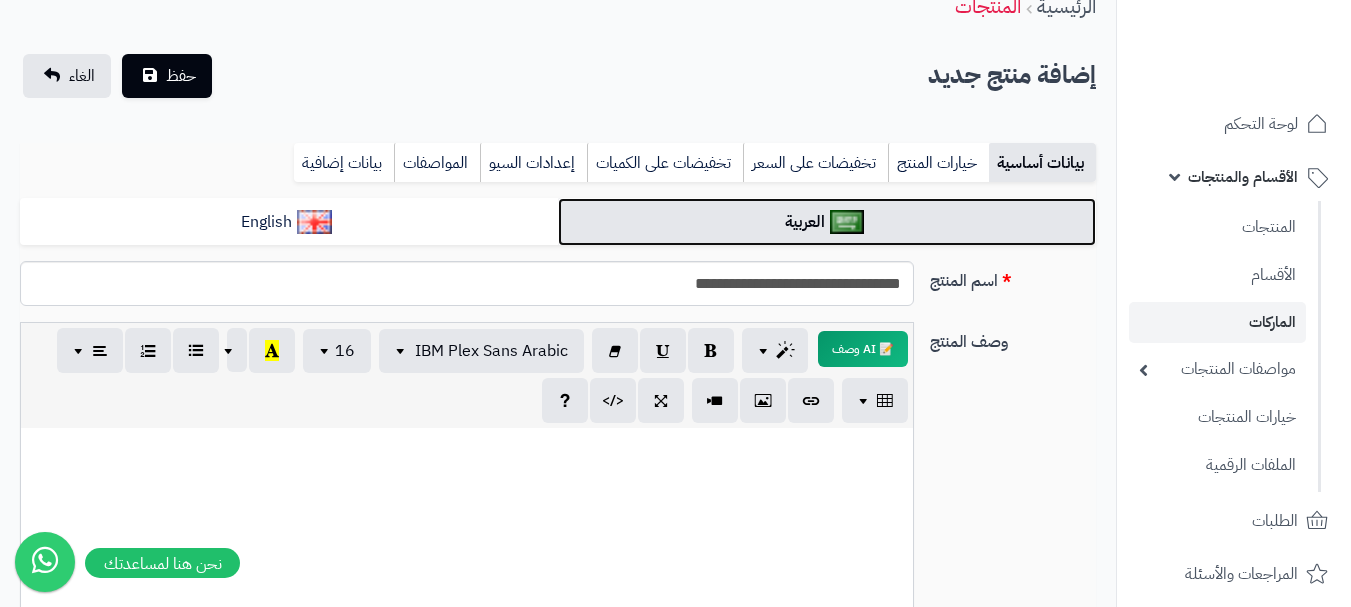scroll, scrollTop: 0, scrollLeft: 0, axis: both 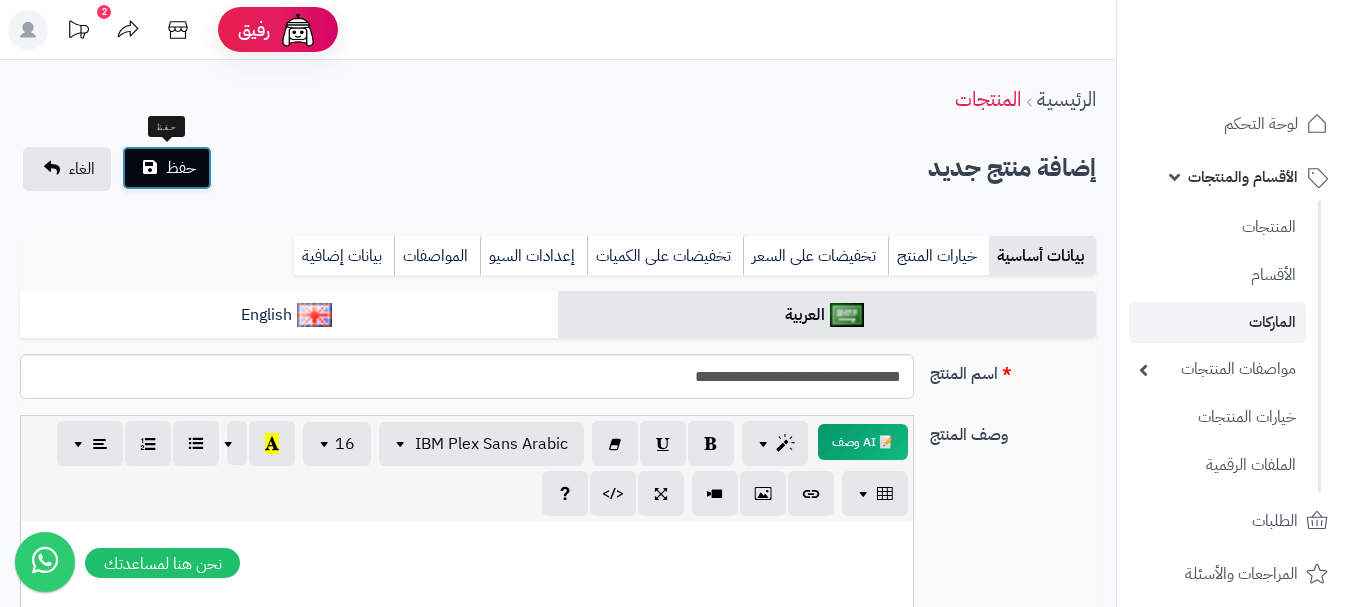 click on "حفظ" at bounding box center (181, 168) 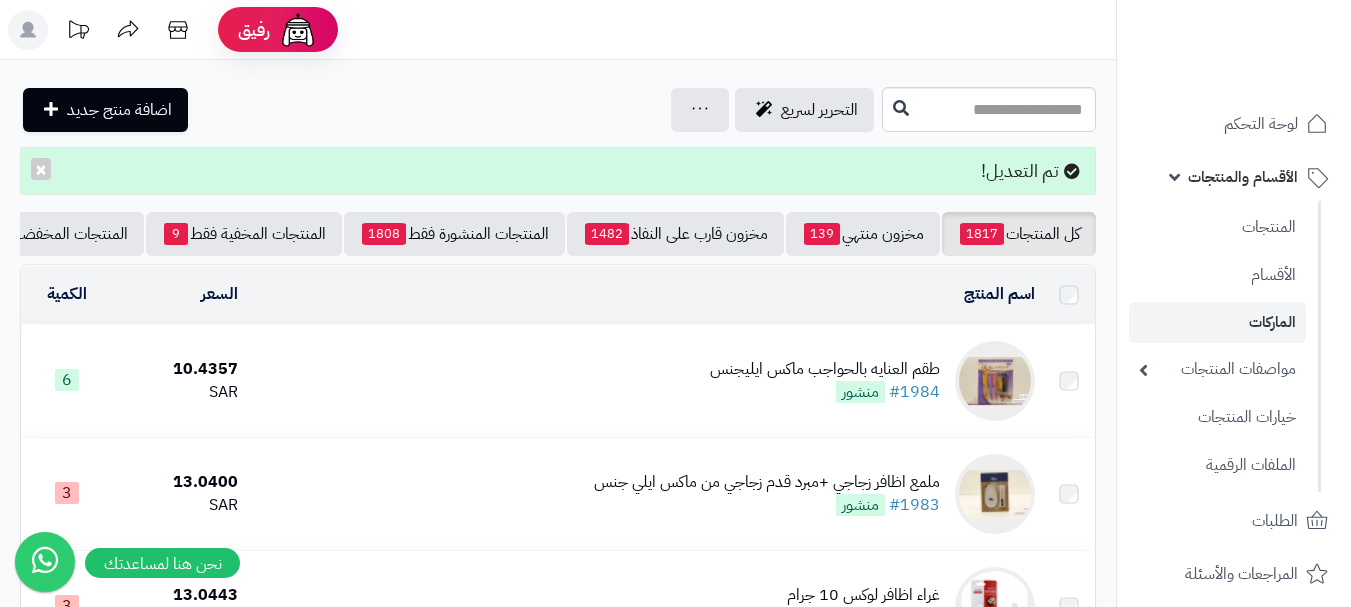 scroll, scrollTop: 0, scrollLeft: 0, axis: both 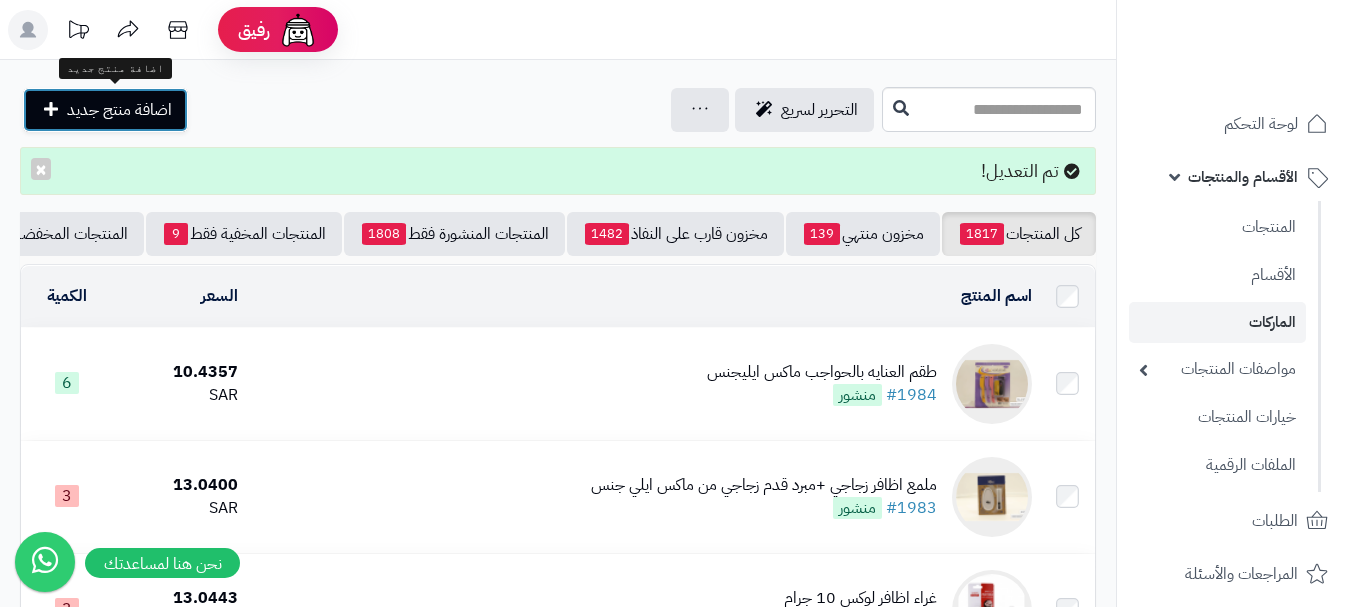 click on "اضافة منتج جديد" at bounding box center [119, 110] 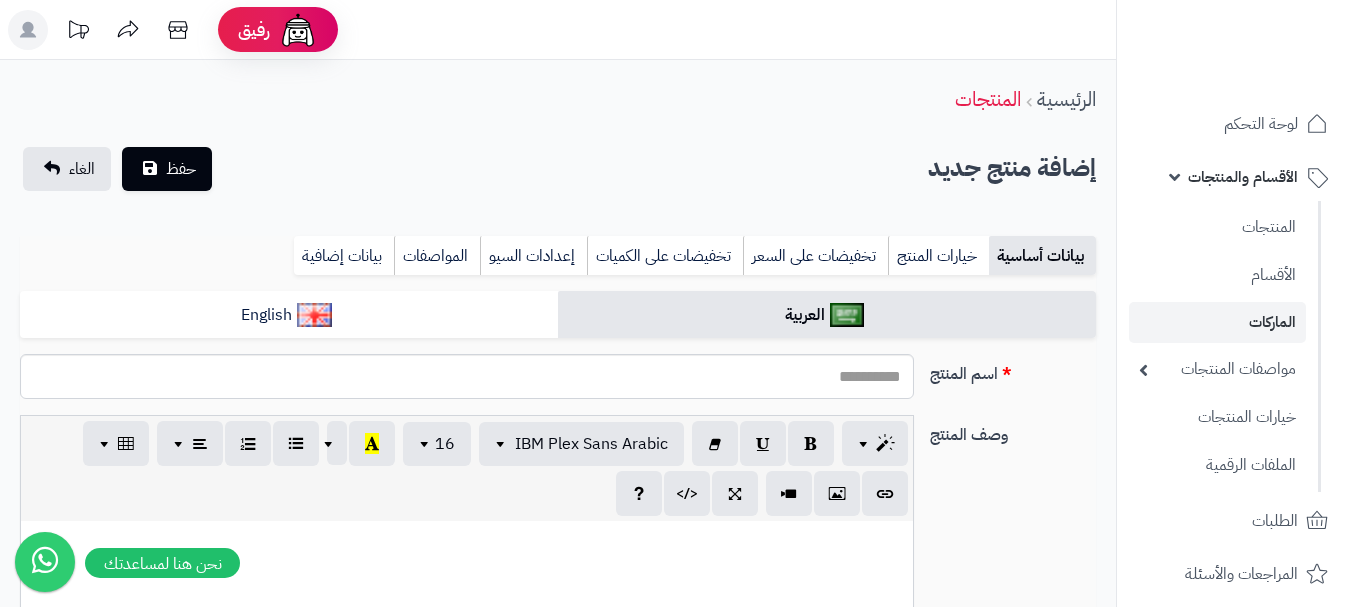 select 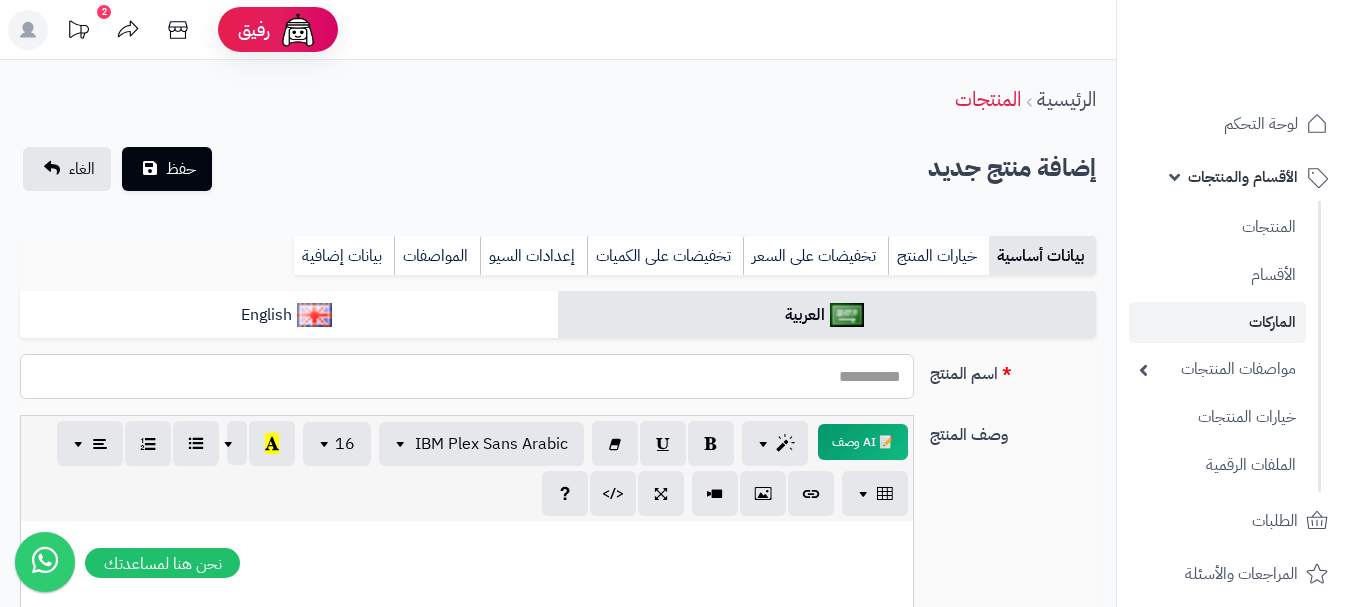 click on "اسم المنتج" at bounding box center (467, 376) 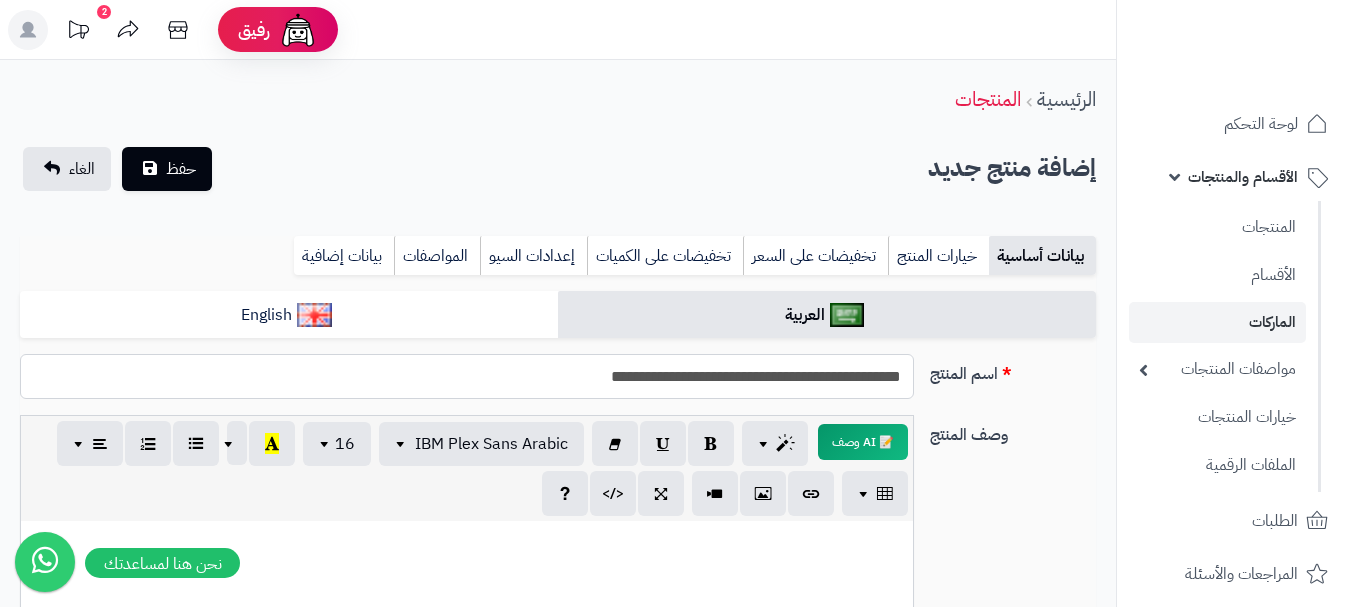 drag, startPoint x: 556, startPoint y: 380, endPoint x: 860, endPoint y: 368, distance: 304.23676 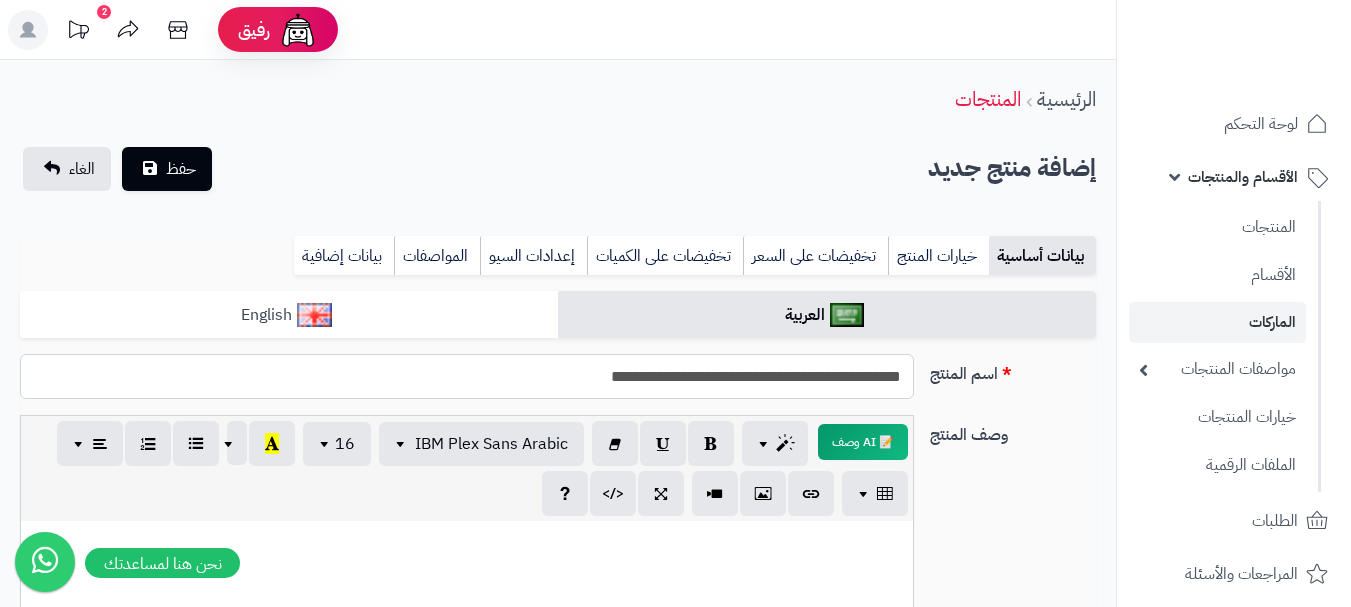 type on "**********" 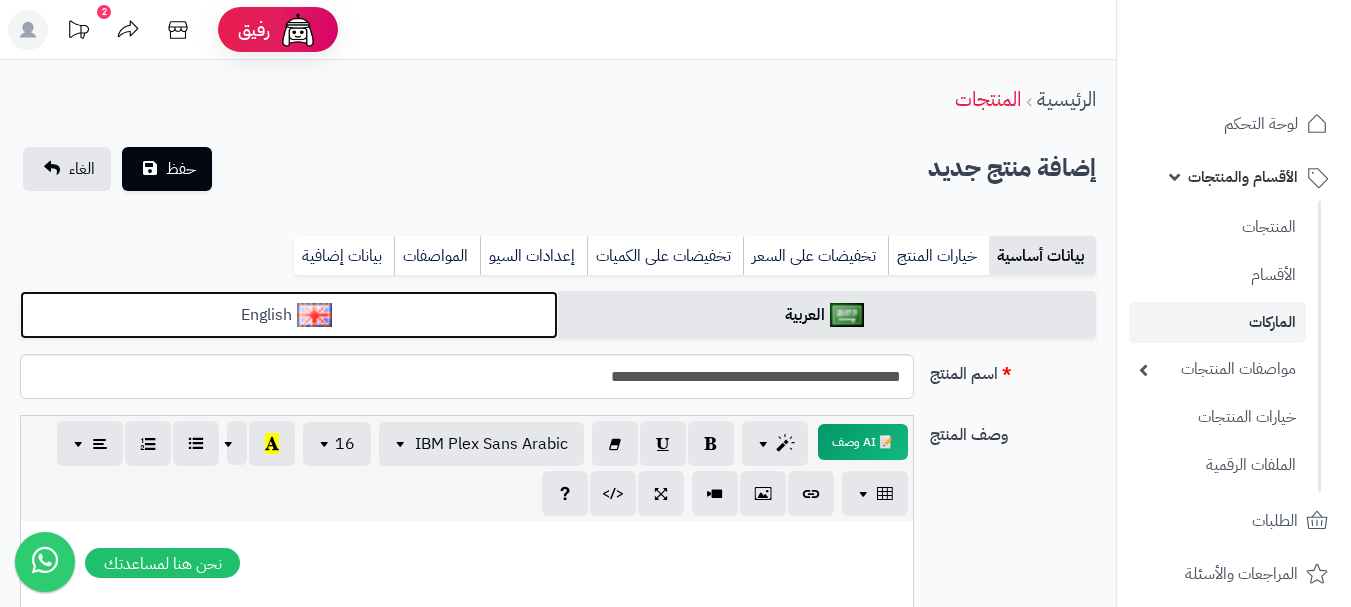 click on "English" at bounding box center (289, 315) 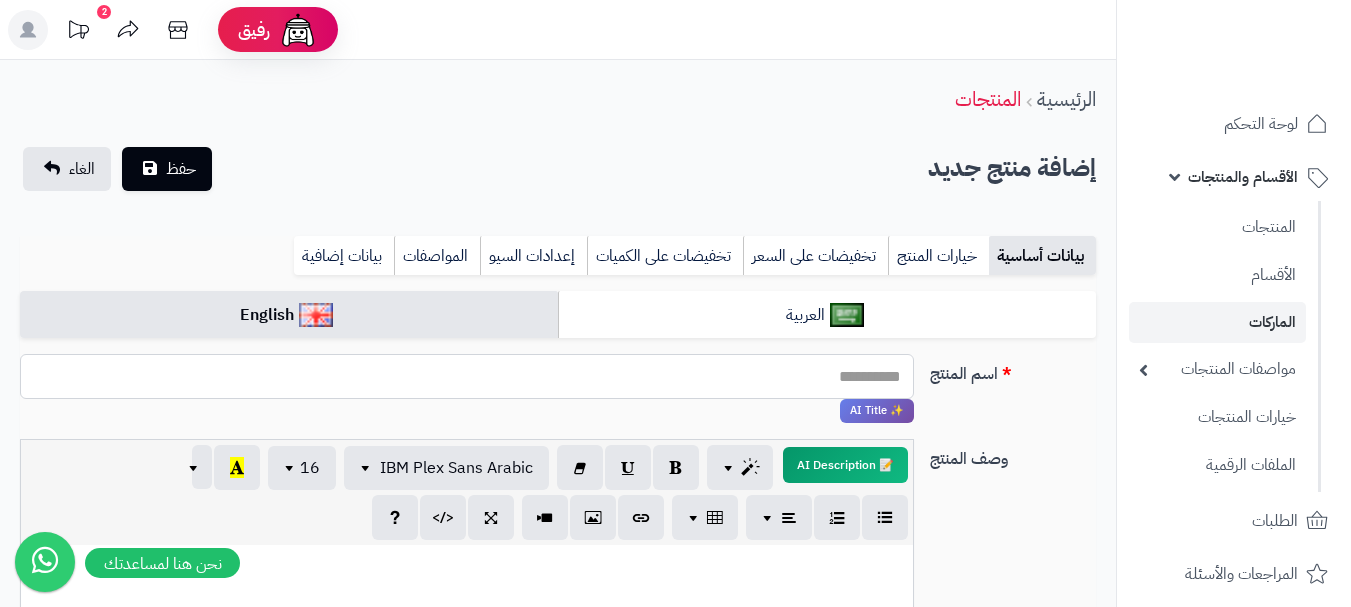 drag, startPoint x: 752, startPoint y: 352, endPoint x: 822, endPoint y: 378, distance: 74.672615 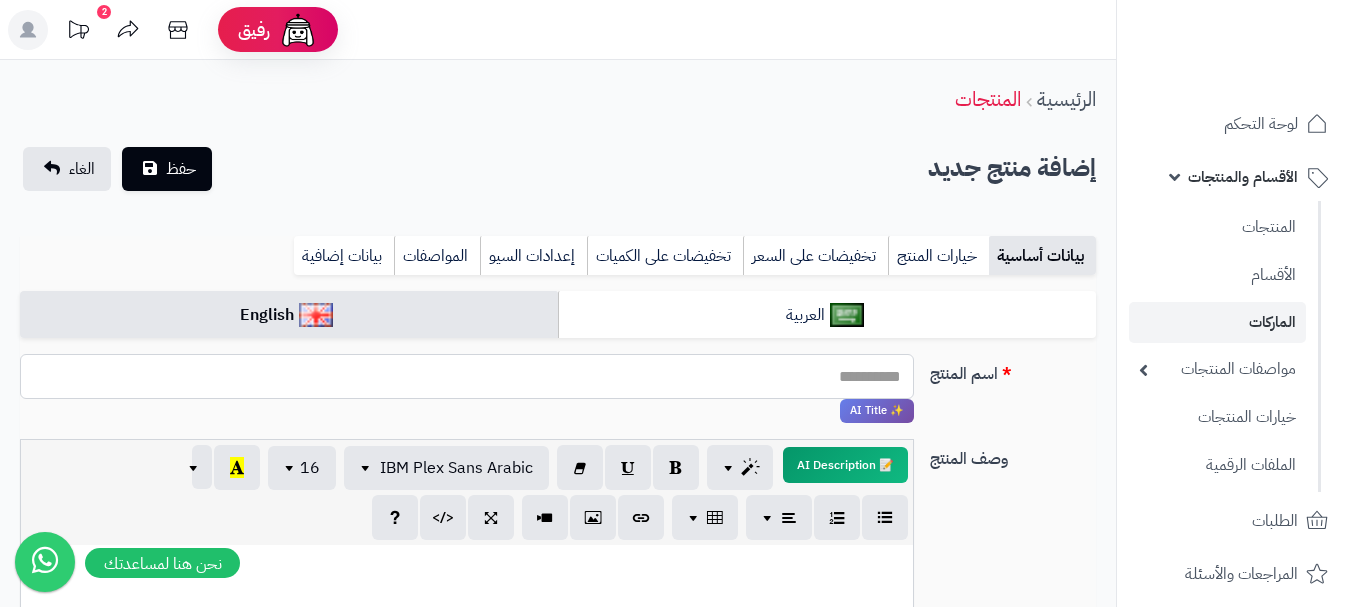 paste on "**********" 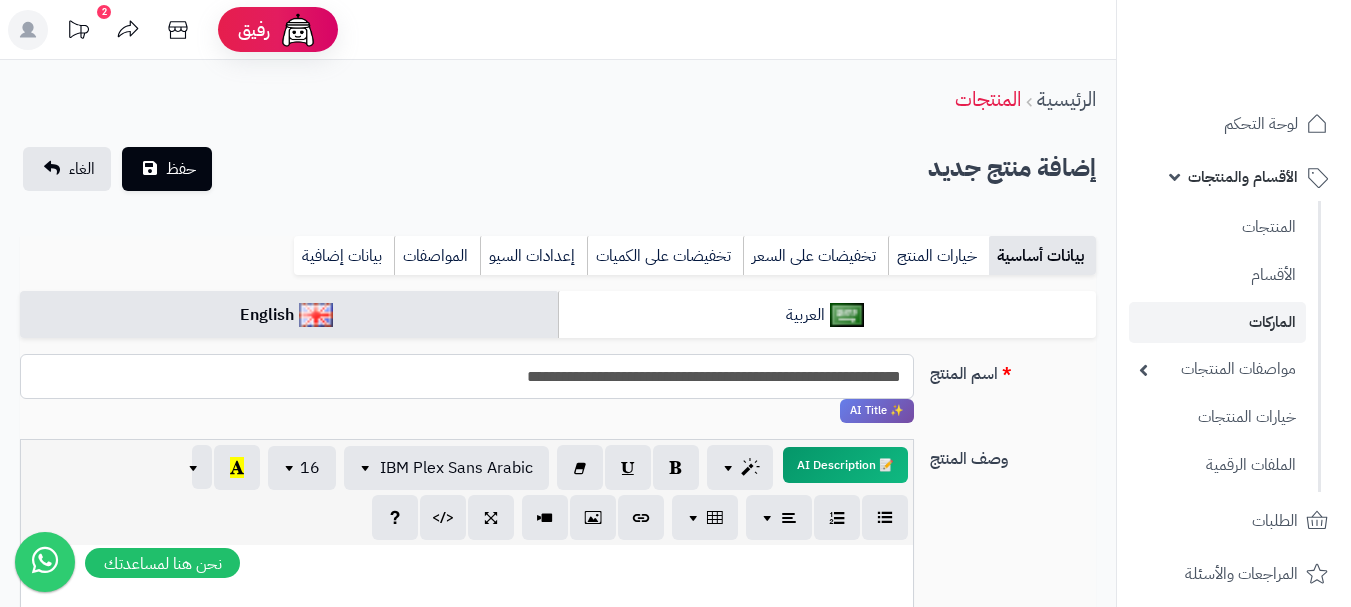 type on "**********" 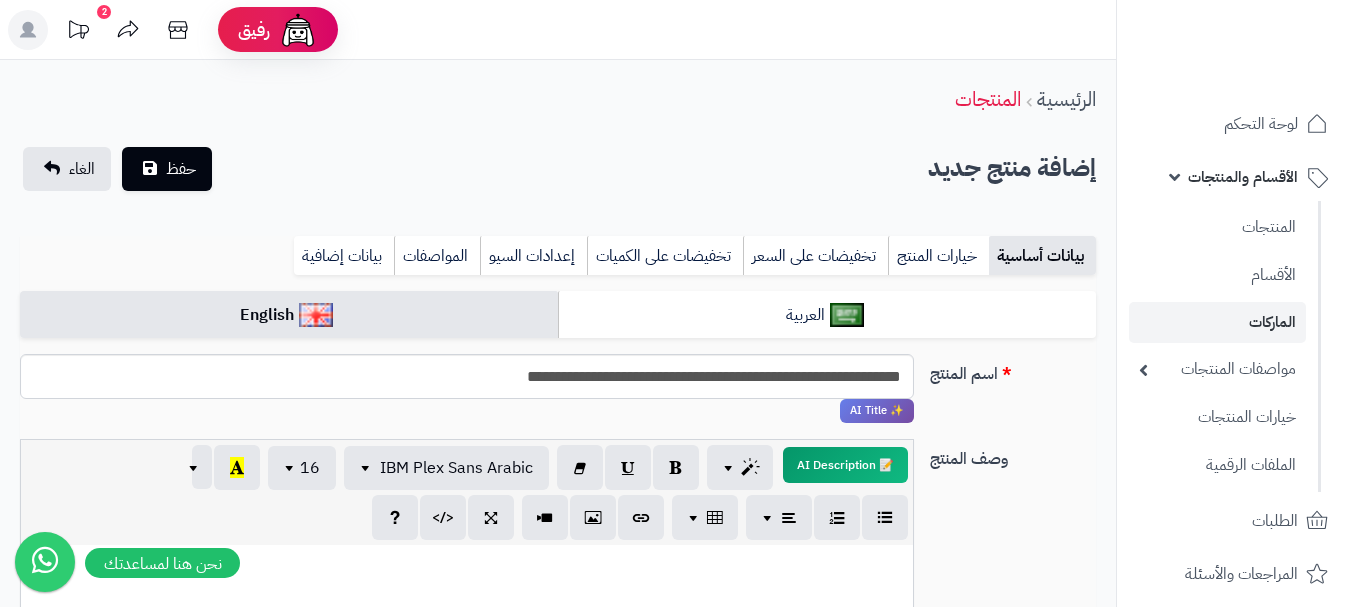 click on "بيانات أساسية خيارات المنتج تخفيضات على السعر تخفيضات على الكميات إعدادات السيو المواصفات نقاط المكافآت بيانات إضافية" at bounding box center [558, 263] 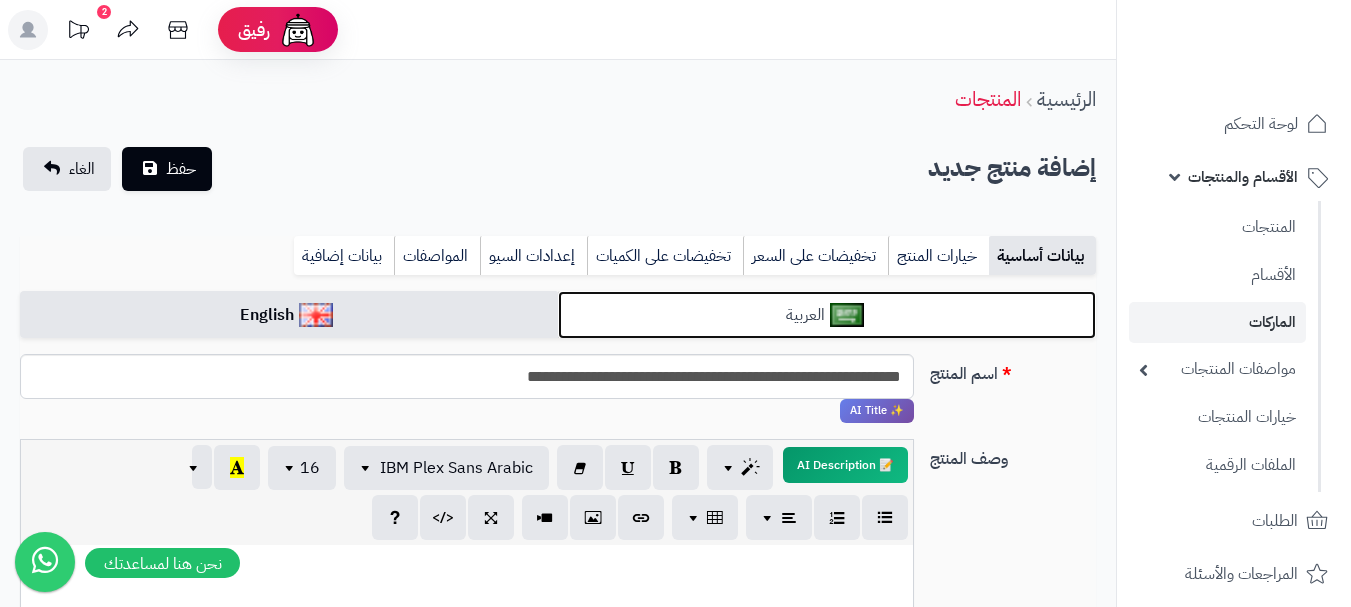 click on "العربية" at bounding box center [827, 315] 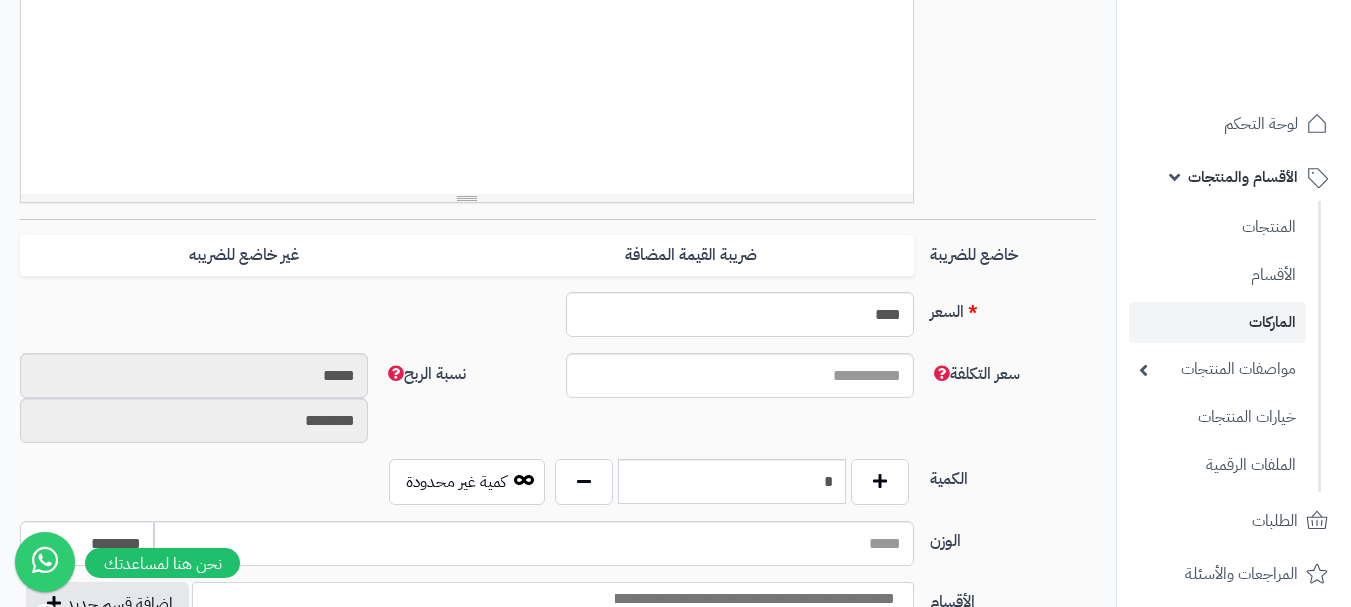 scroll, scrollTop: 700, scrollLeft: 0, axis: vertical 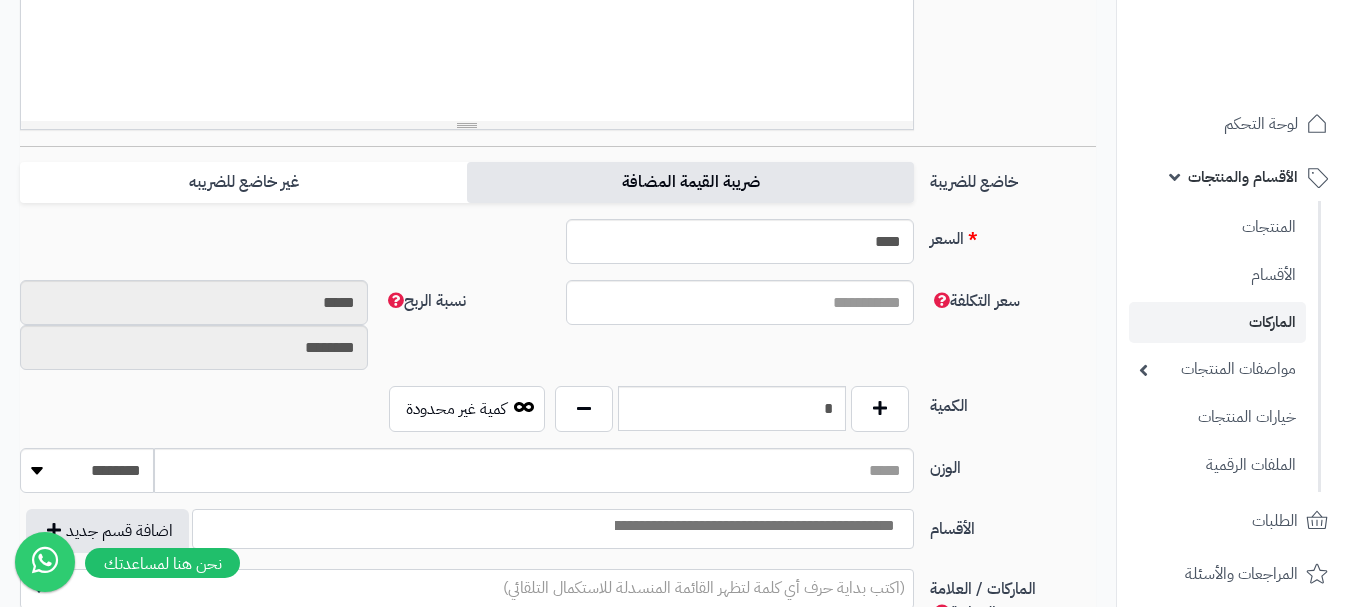 click on "ضريبة القيمة المضافة" at bounding box center [690, 182] 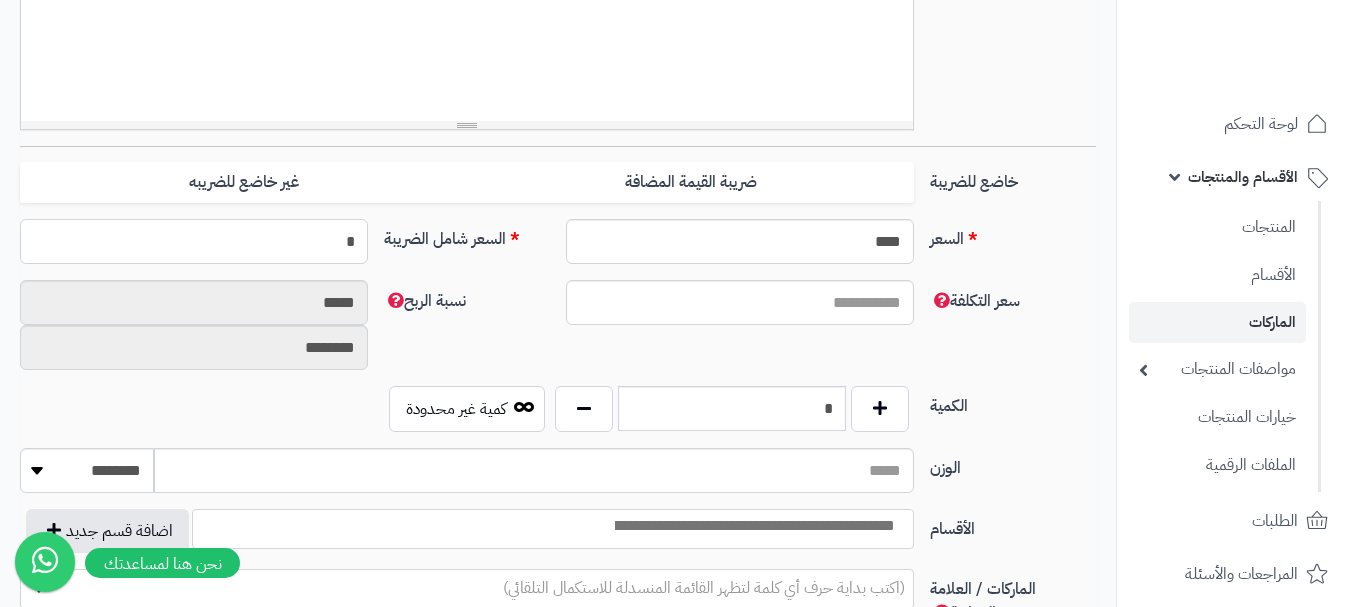 click on "*" at bounding box center (194, 241) 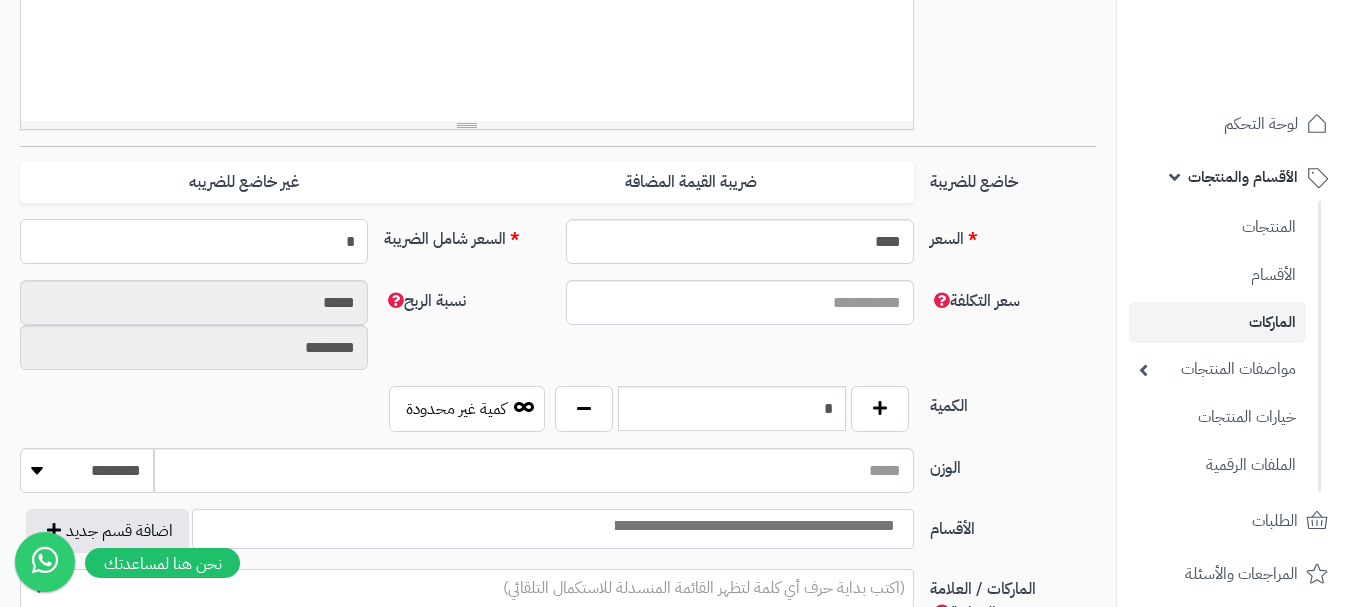 click on "*" at bounding box center [194, 241] 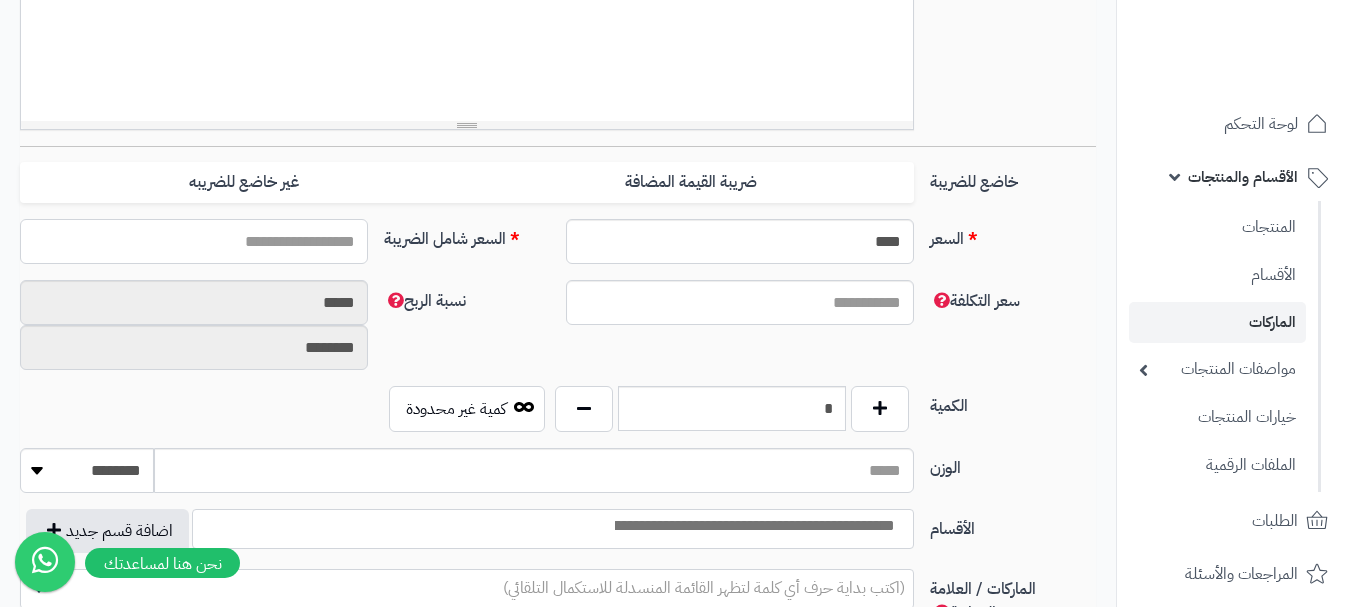 type on "*" 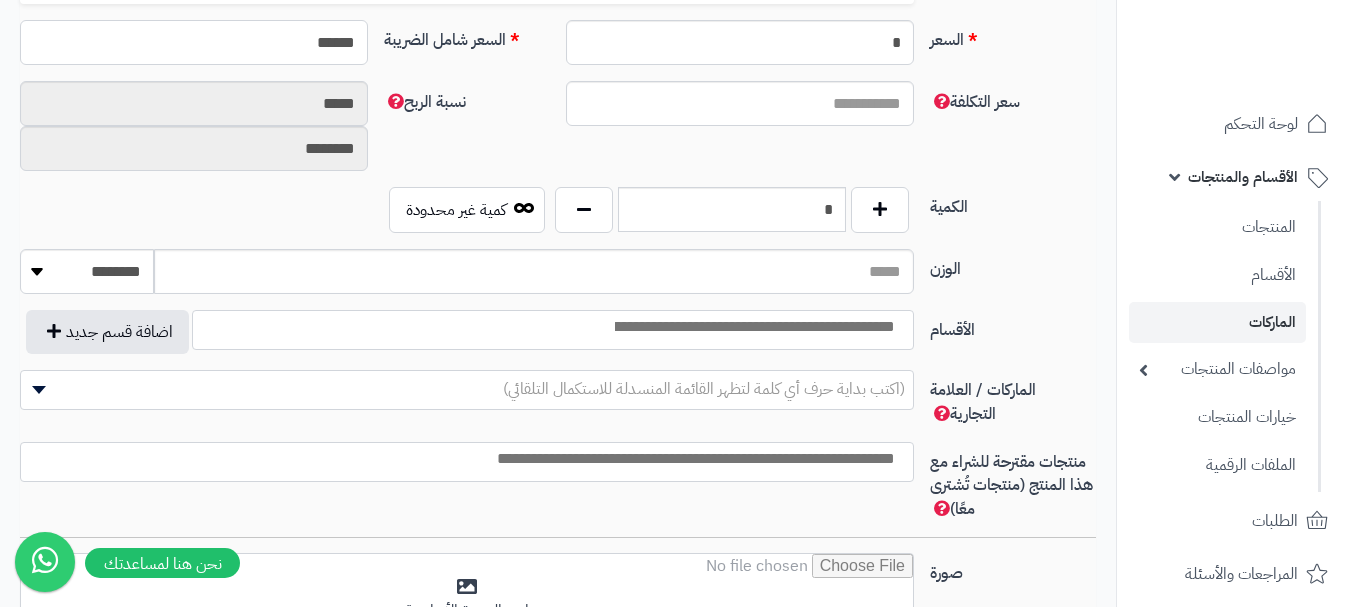 scroll, scrollTop: 900, scrollLeft: 0, axis: vertical 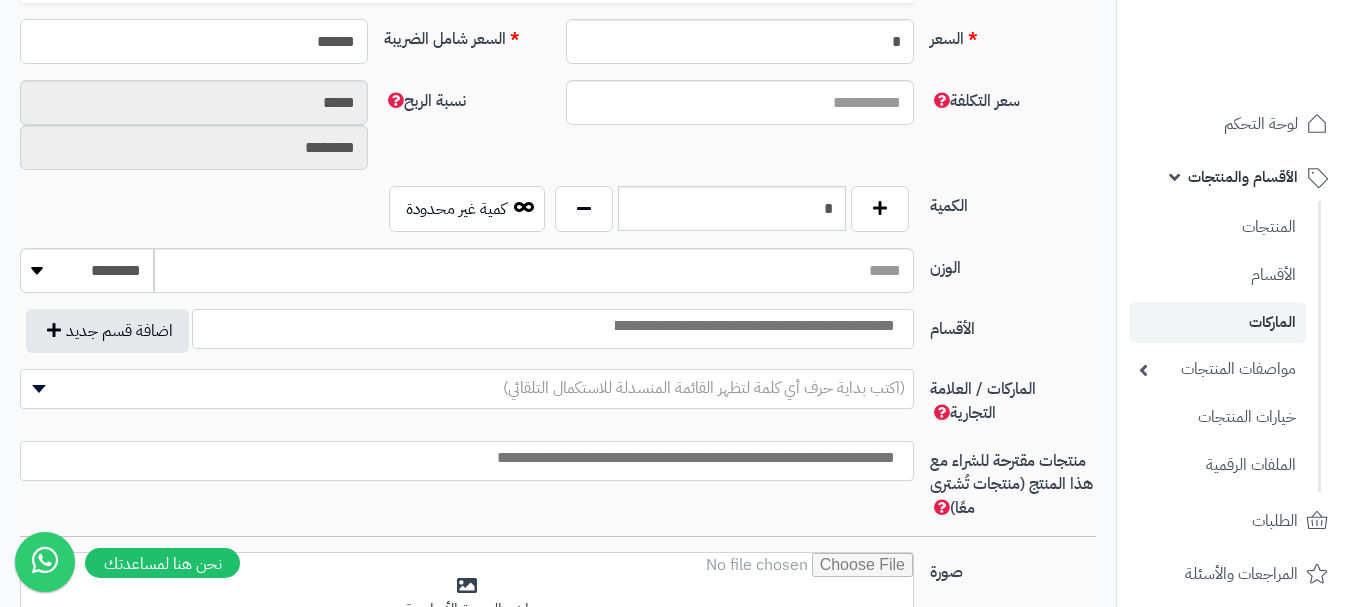 type on "******" 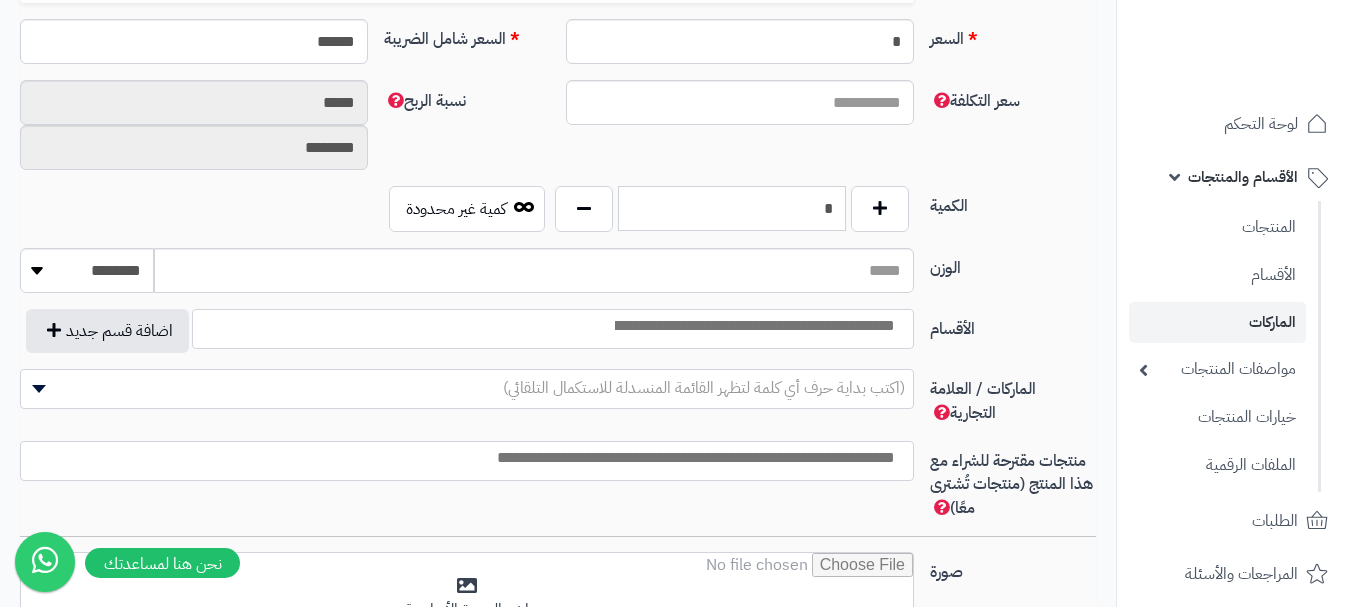 click on "*" at bounding box center [732, 208] 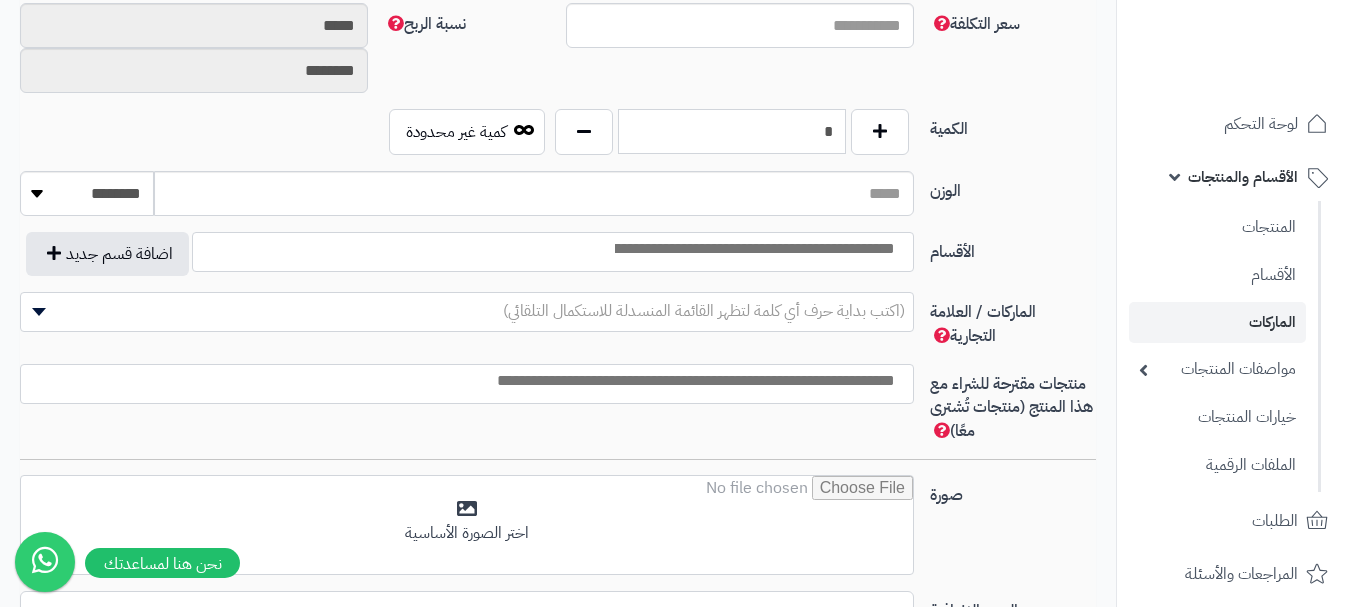 scroll, scrollTop: 1000, scrollLeft: 0, axis: vertical 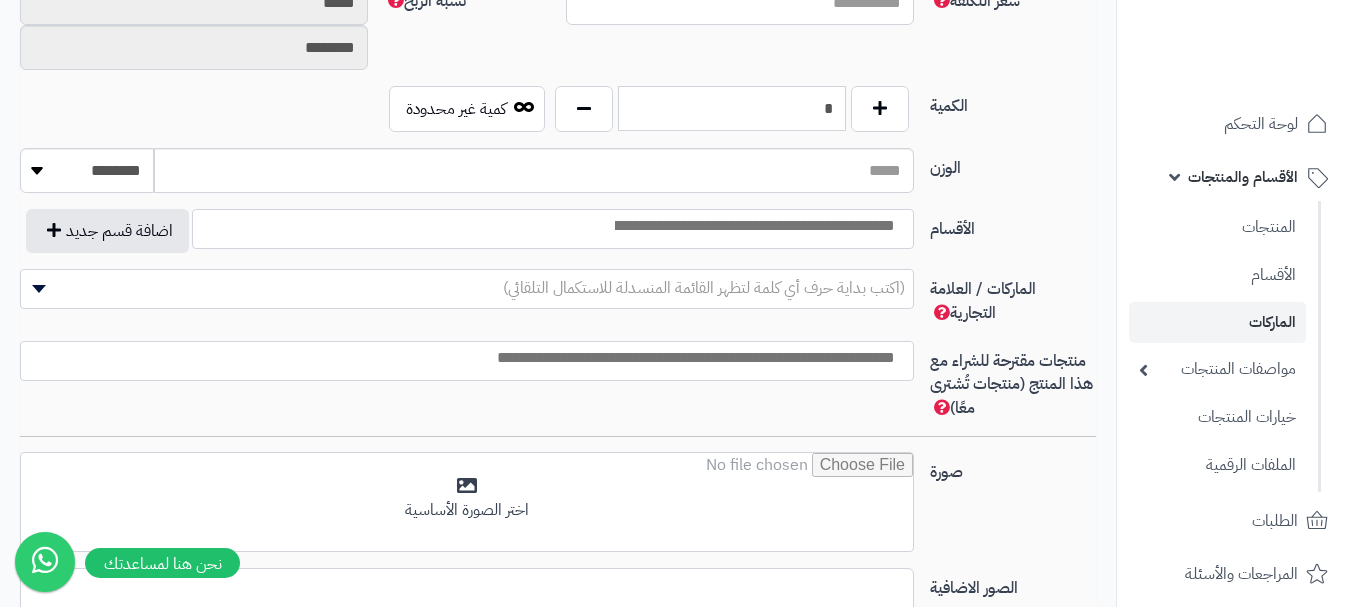 type on "*" 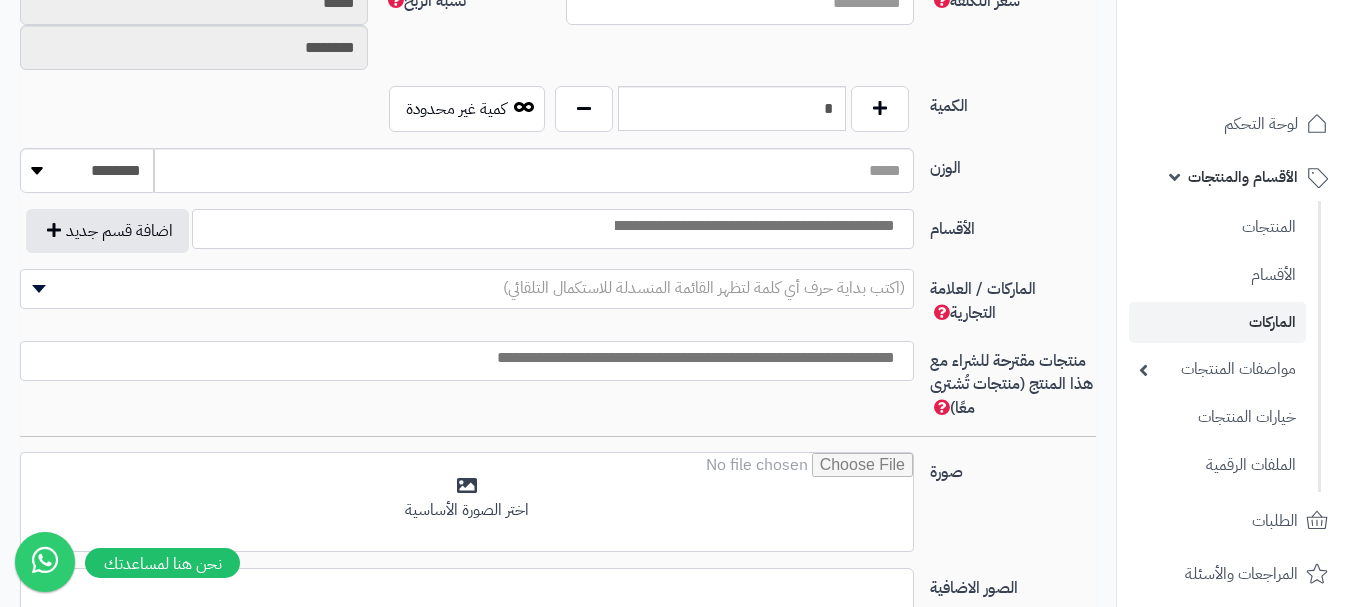 click at bounding box center (753, 226) 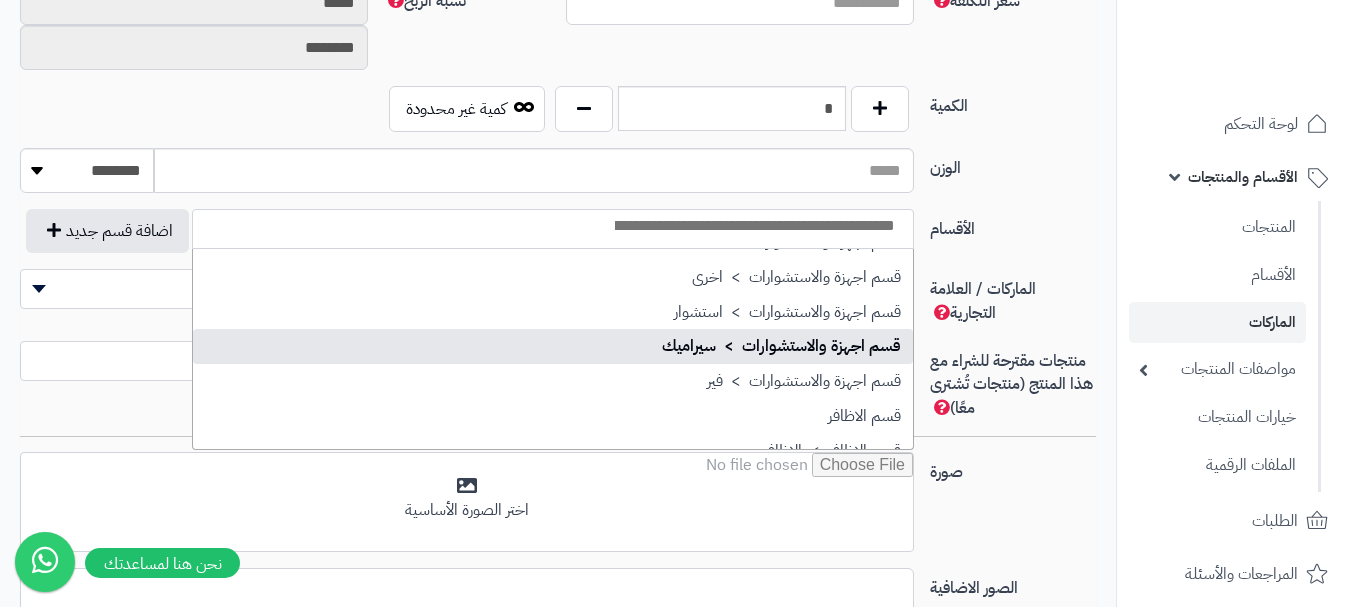 scroll, scrollTop: 1100, scrollLeft: 0, axis: vertical 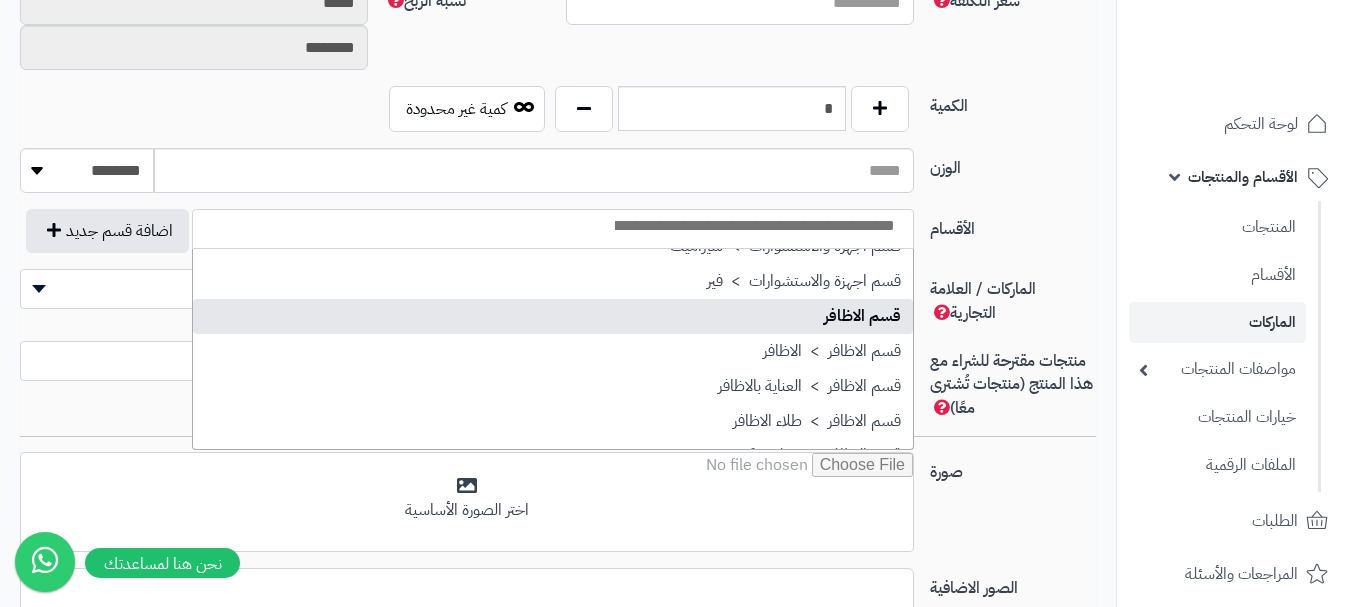 select on "**" 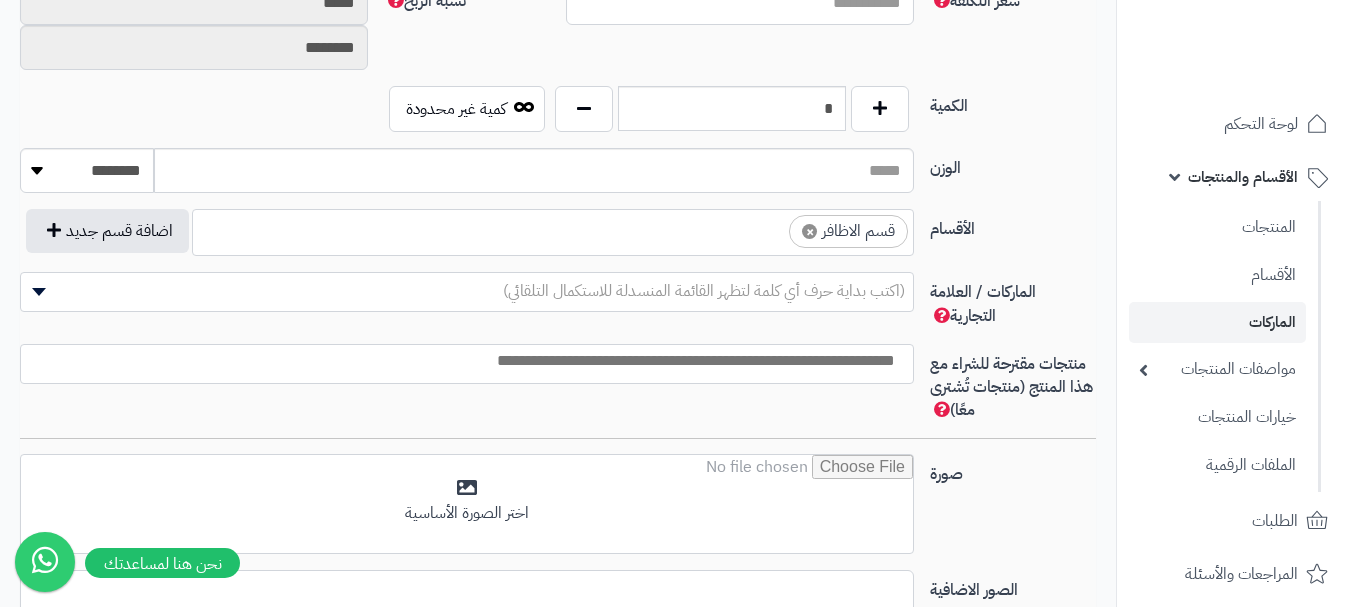 scroll, scrollTop: 825, scrollLeft: 0, axis: vertical 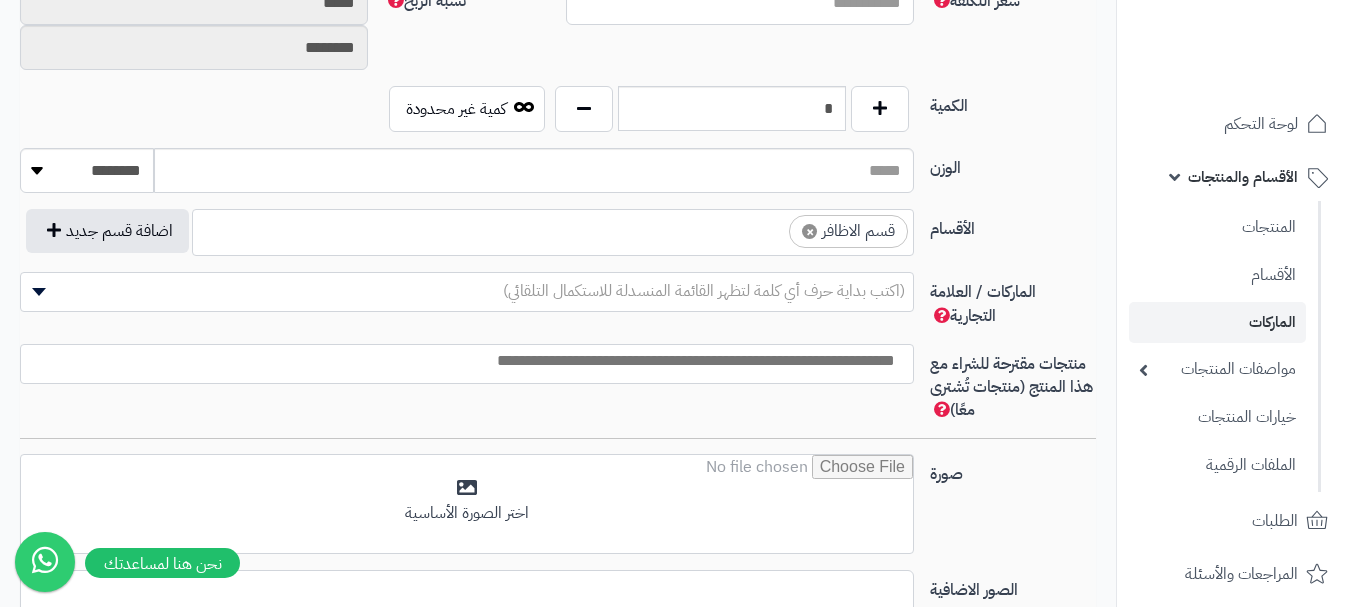 click on "× قسم الاظافر" at bounding box center (553, 229) 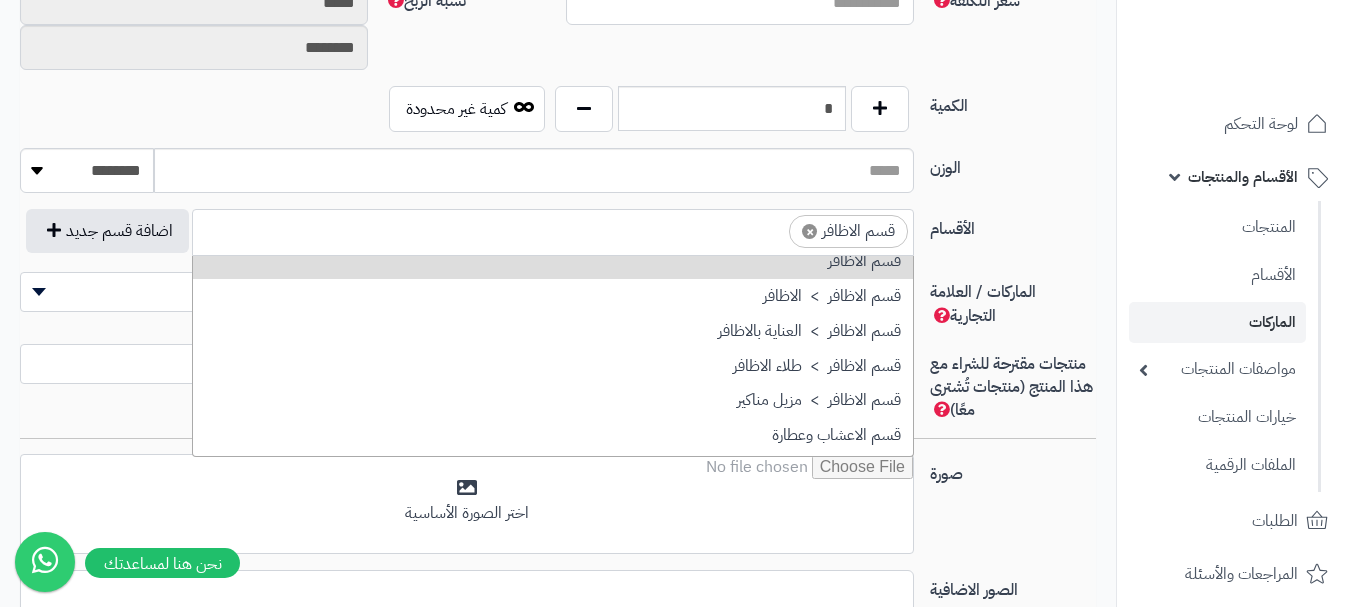 scroll, scrollTop: 1115, scrollLeft: 0, axis: vertical 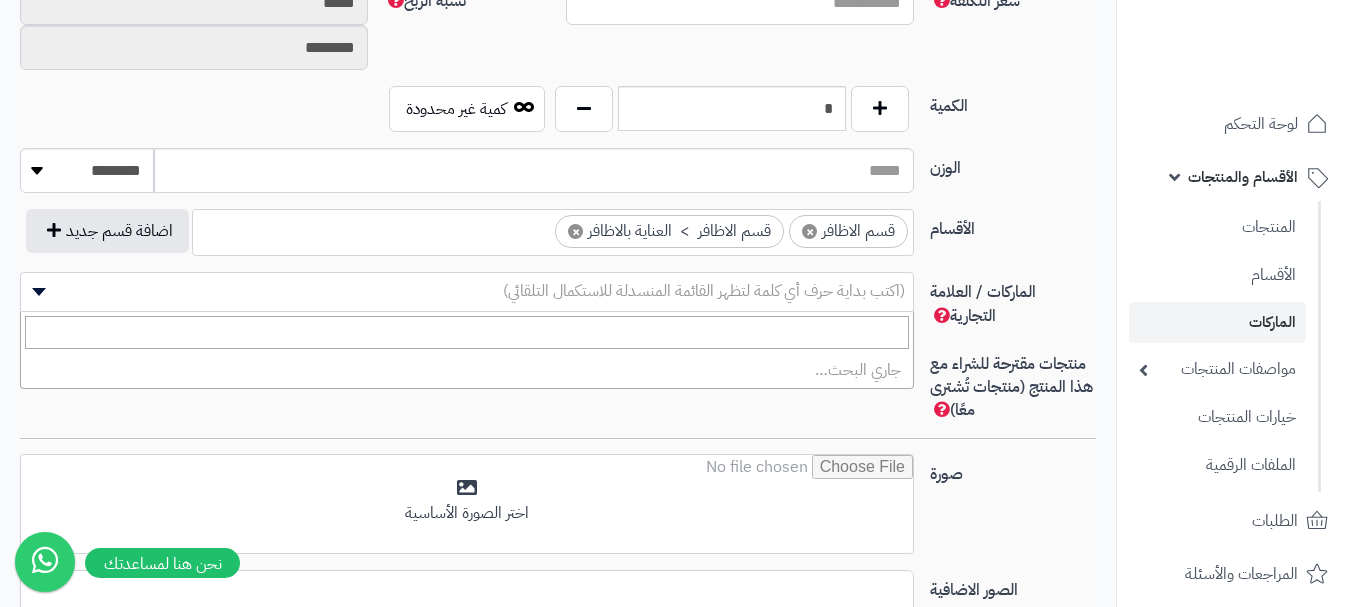 click on "(اكتب بداية حرف أي كلمة لتظهر القائمة المنسدلة للاستكمال التلقائي)" at bounding box center (704, 291) 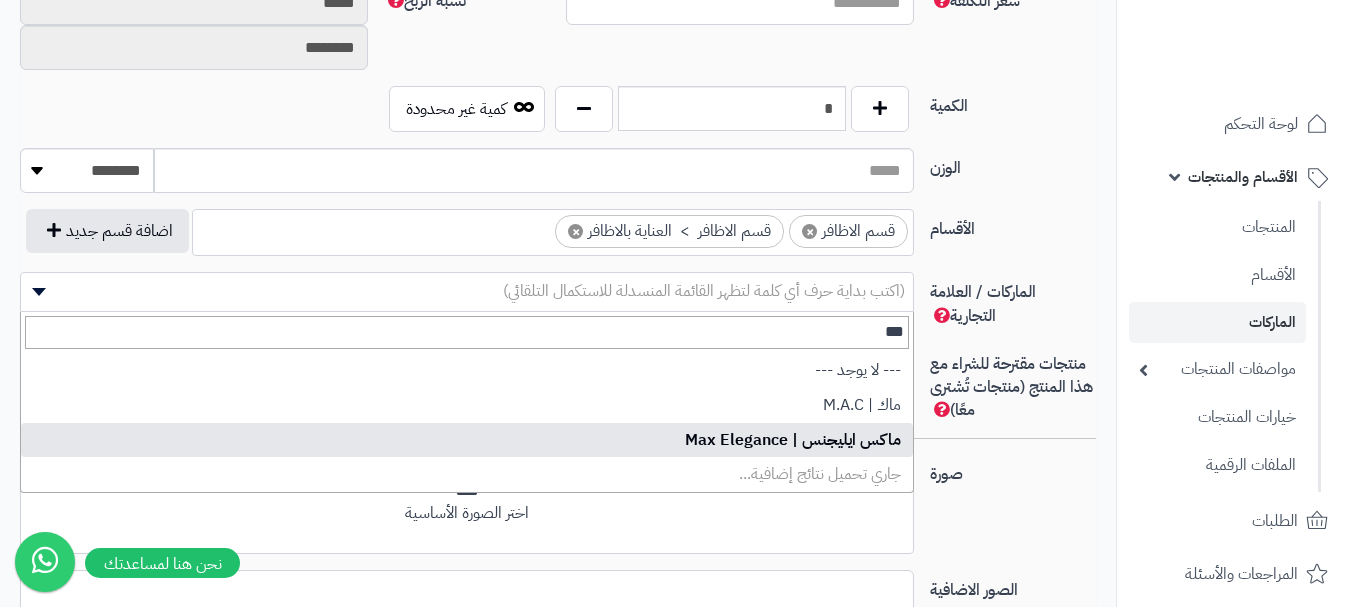 type on "***" 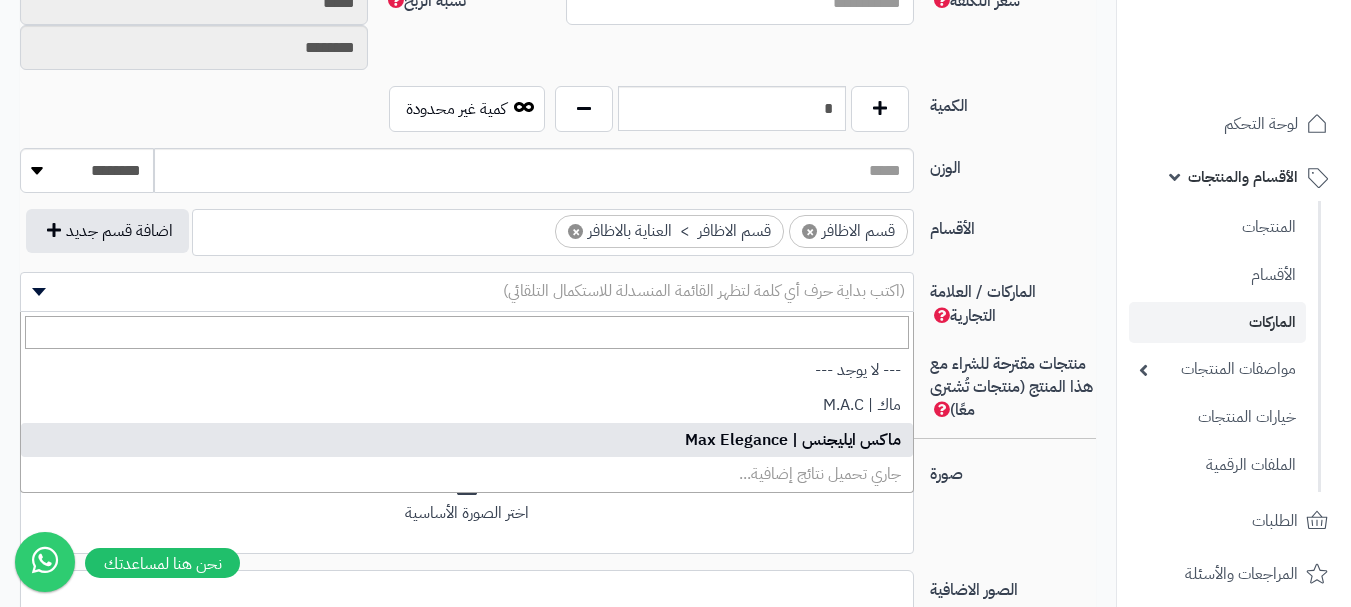 select on "**" 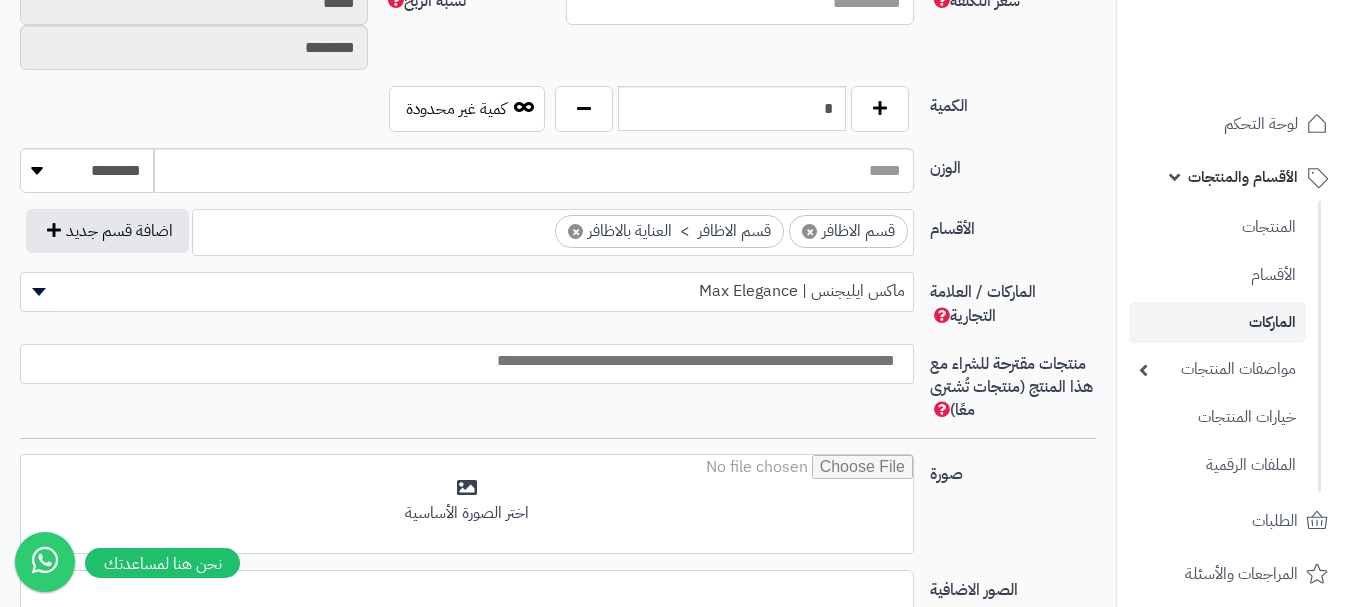 click at bounding box center [462, 361] 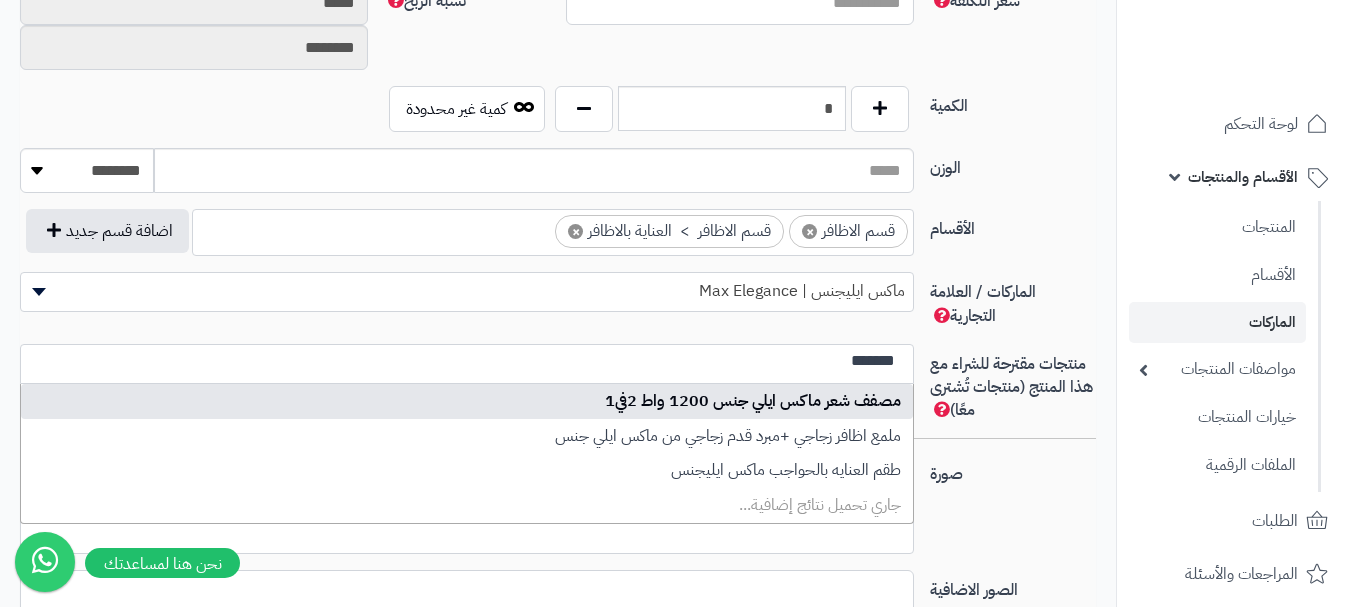 type on "*******" 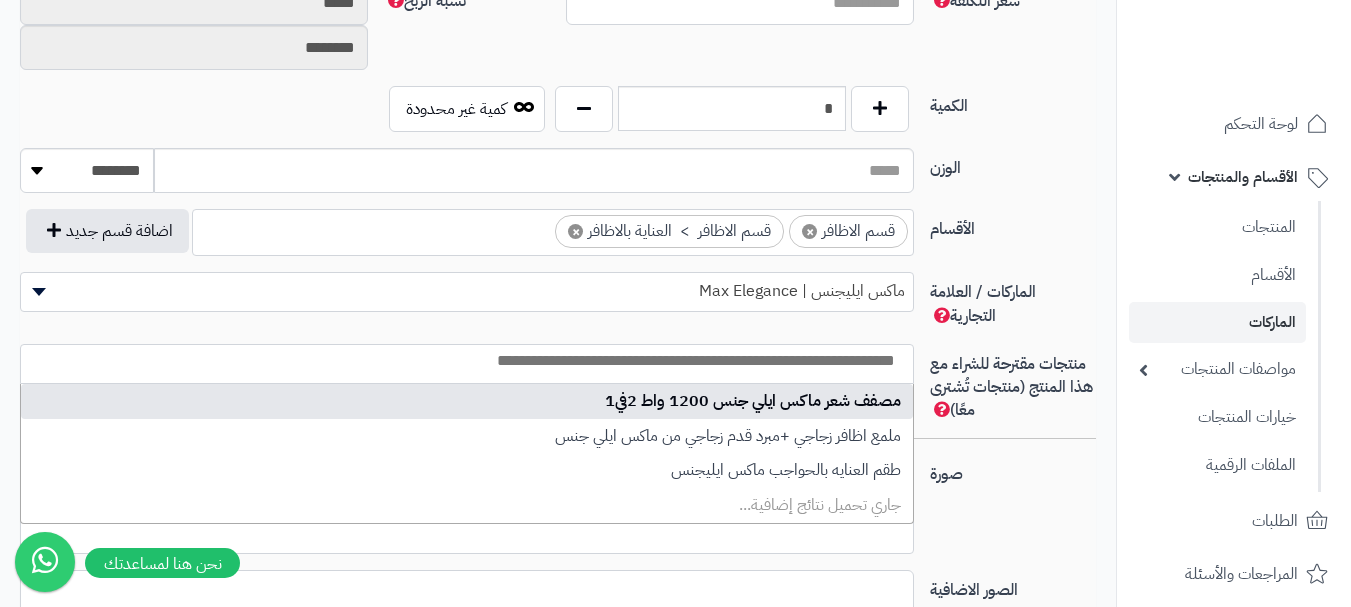 select on "****" 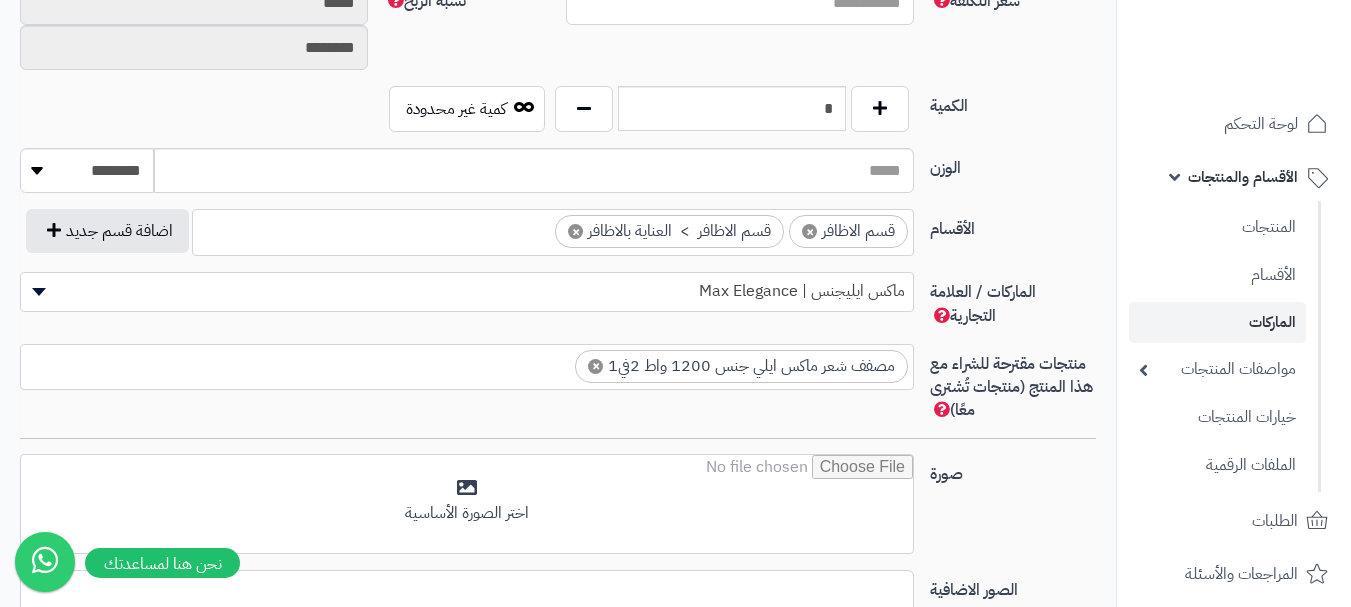 scroll, scrollTop: 0, scrollLeft: 0, axis: both 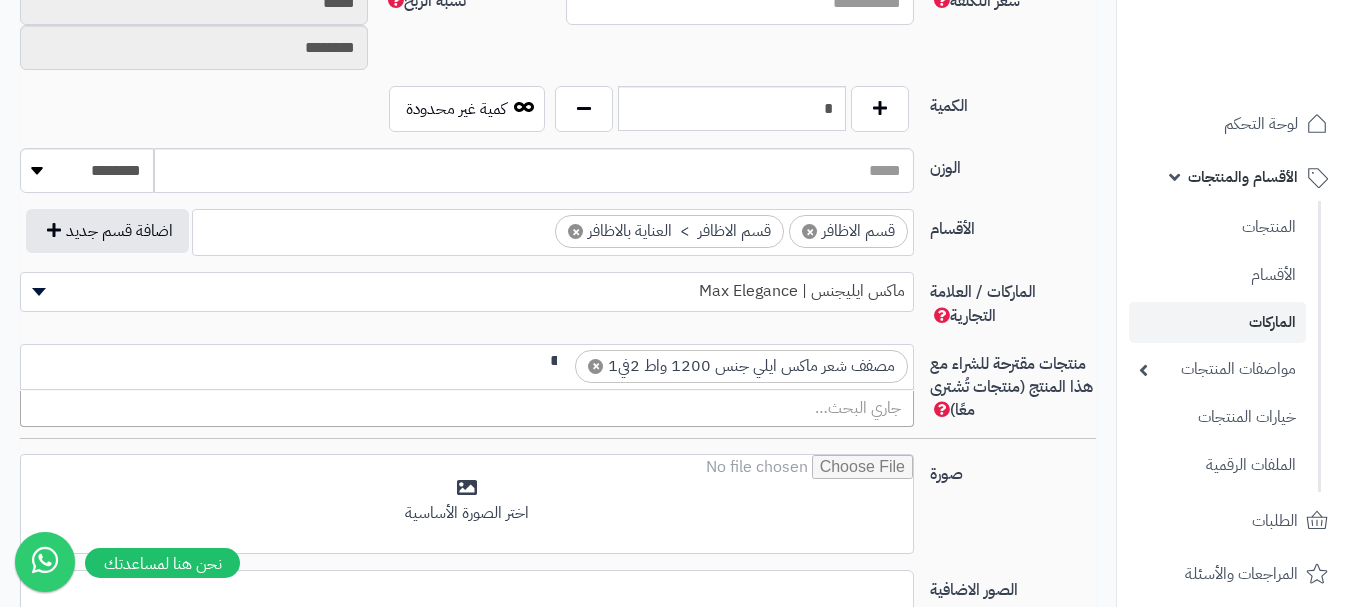 type on "*" 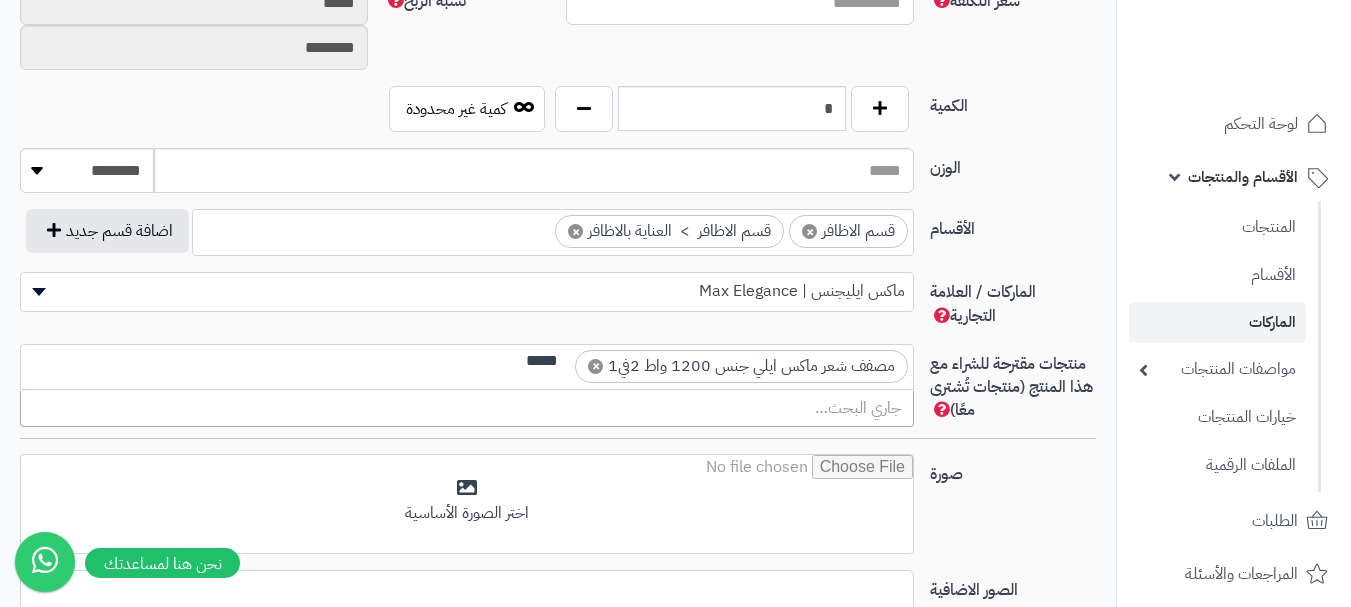 scroll, scrollTop: 0, scrollLeft: 0, axis: both 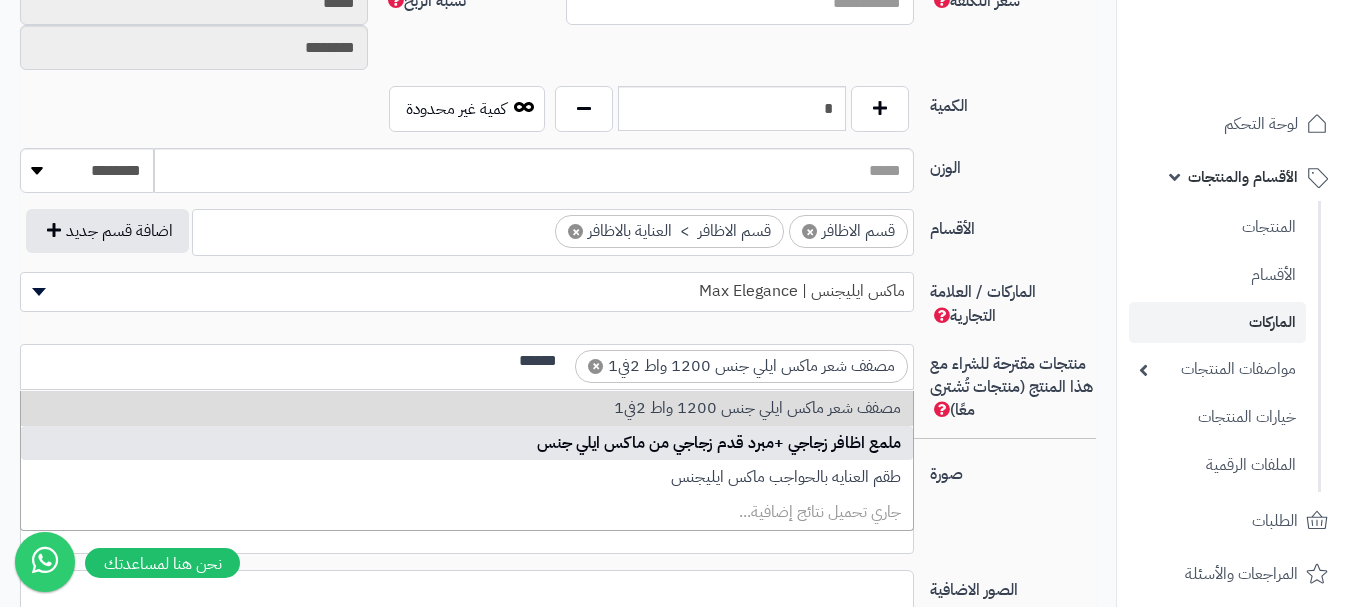 type on "******" 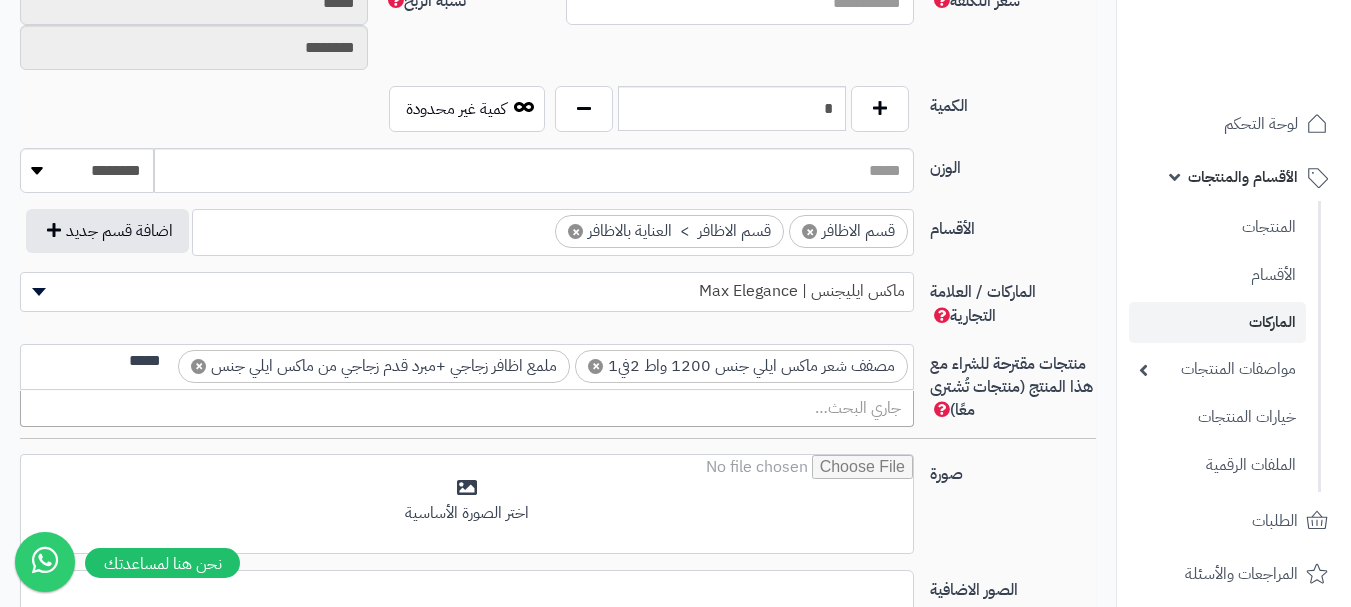 scroll, scrollTop: 0, scrollLeft: 0, axis: both 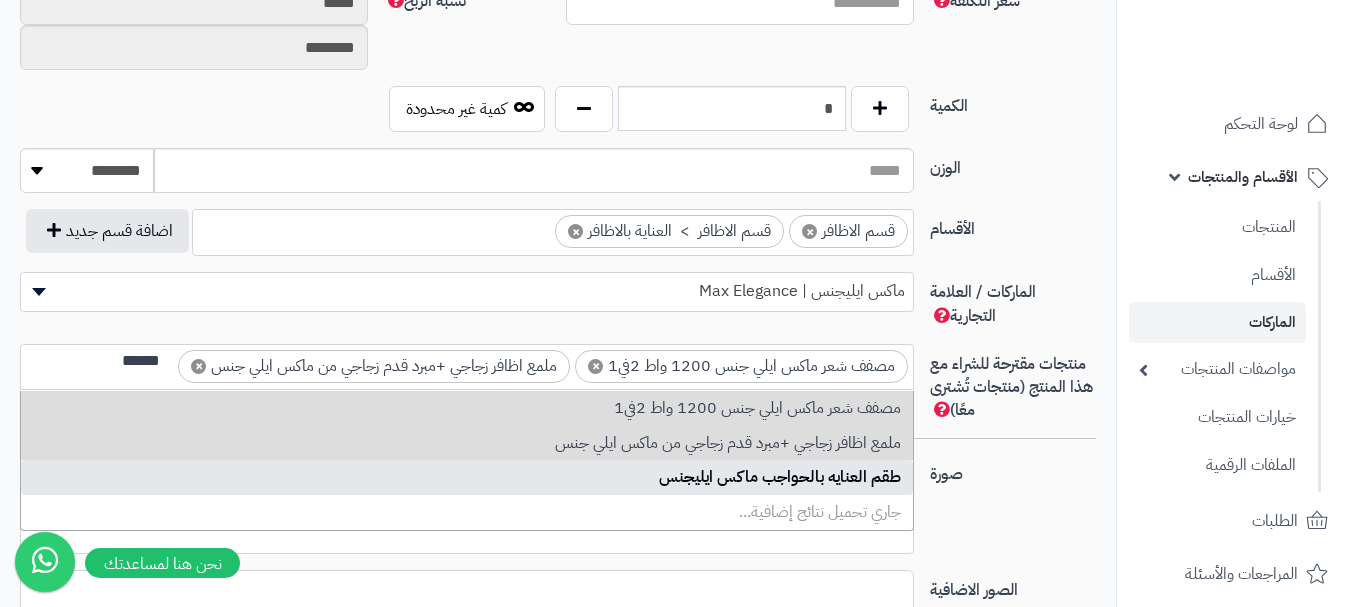 type on "******" 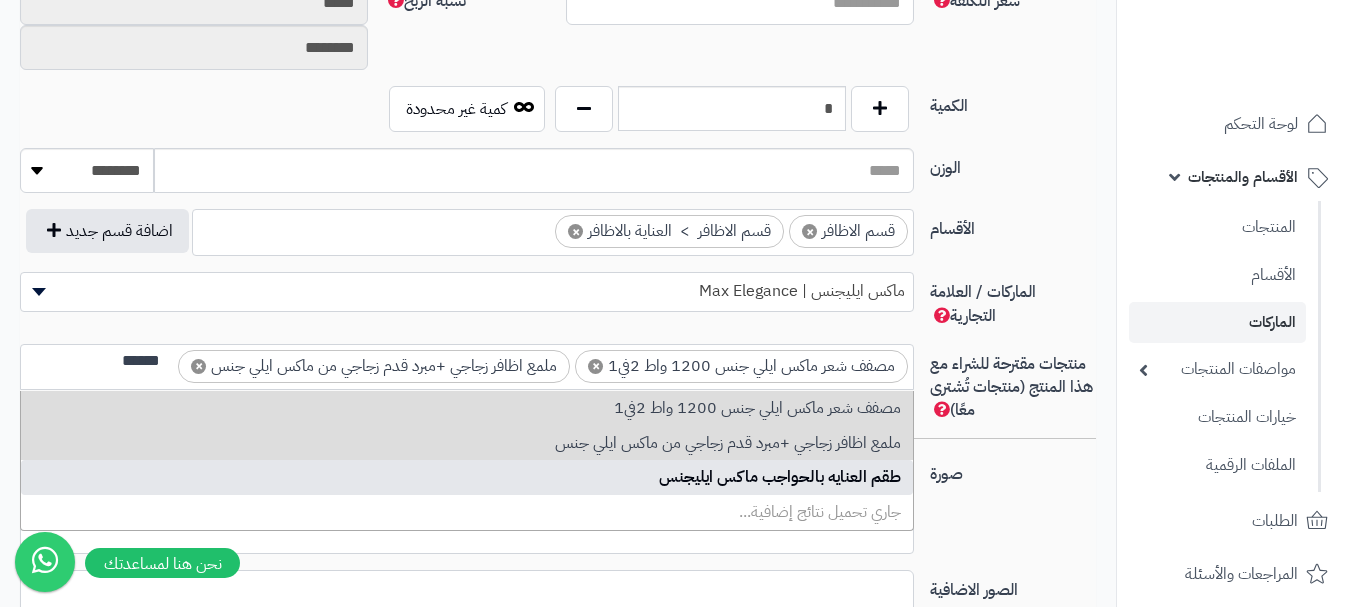 type 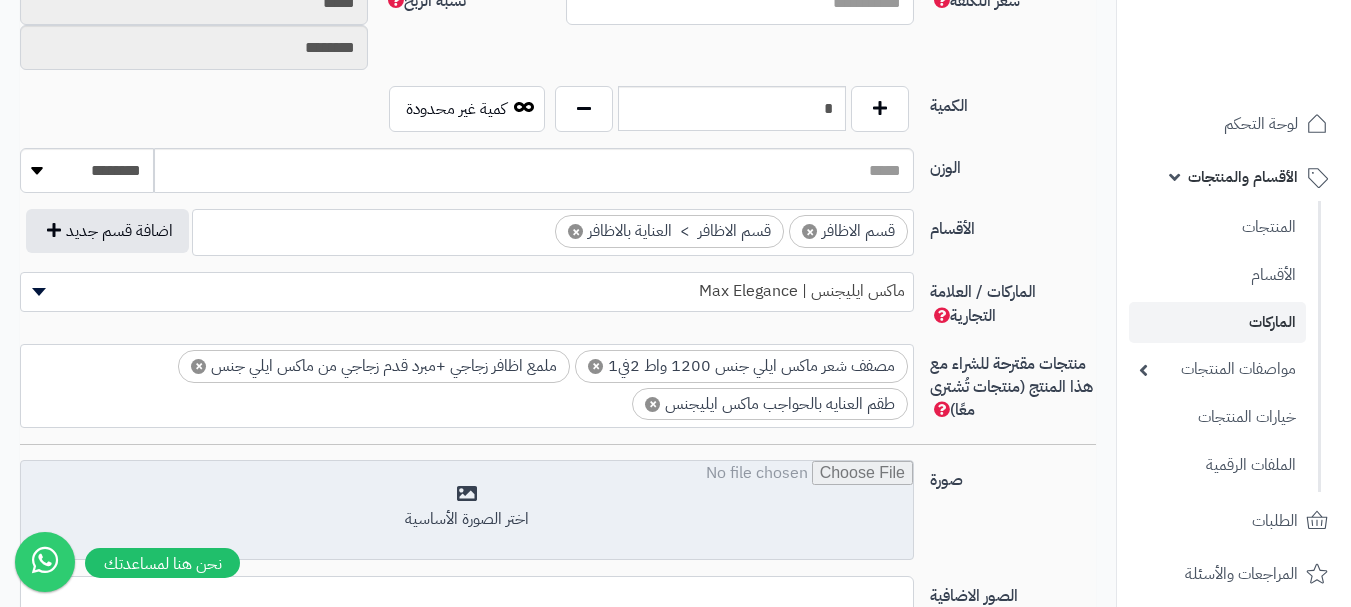 click at bounding box center (467, 511) 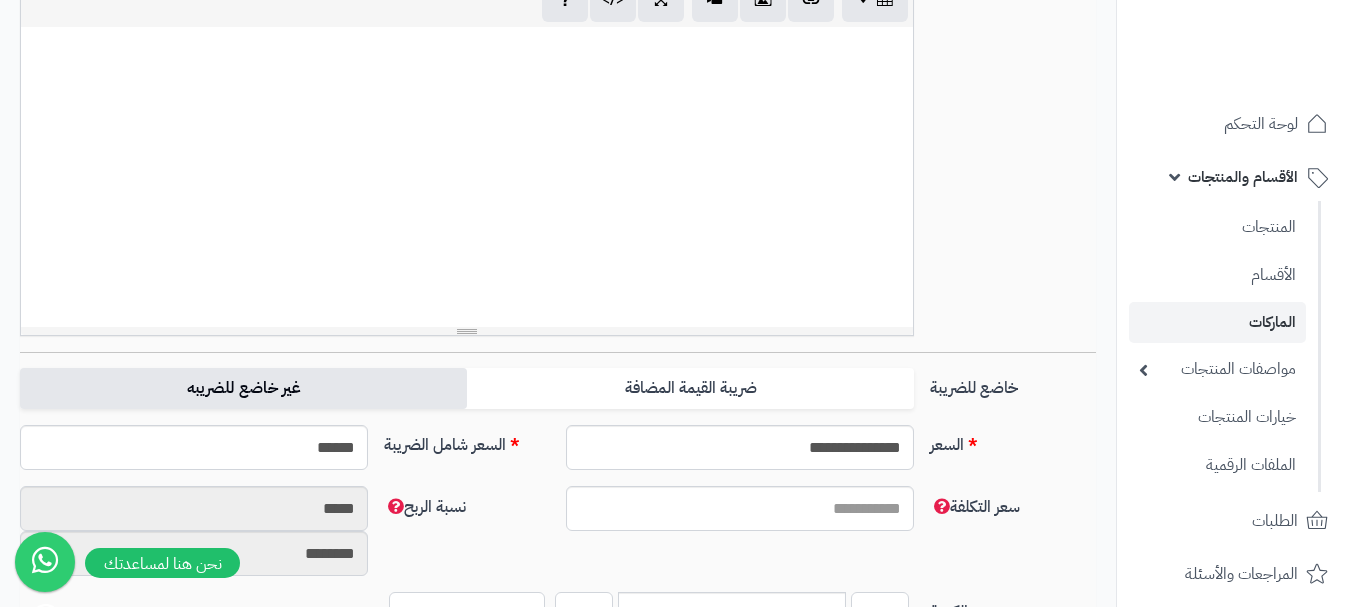 scroll, scrollTop: 0, scrollLeft: 0, axis: both 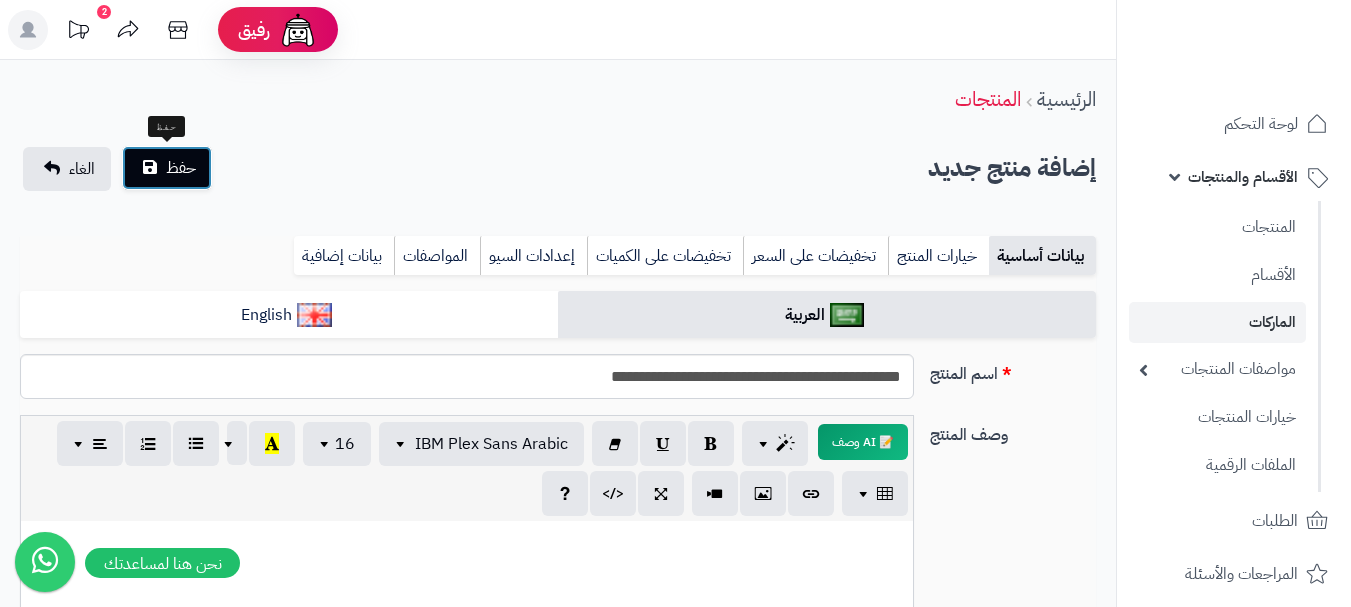 click on "حفظ" at bounding box center [167, 168] 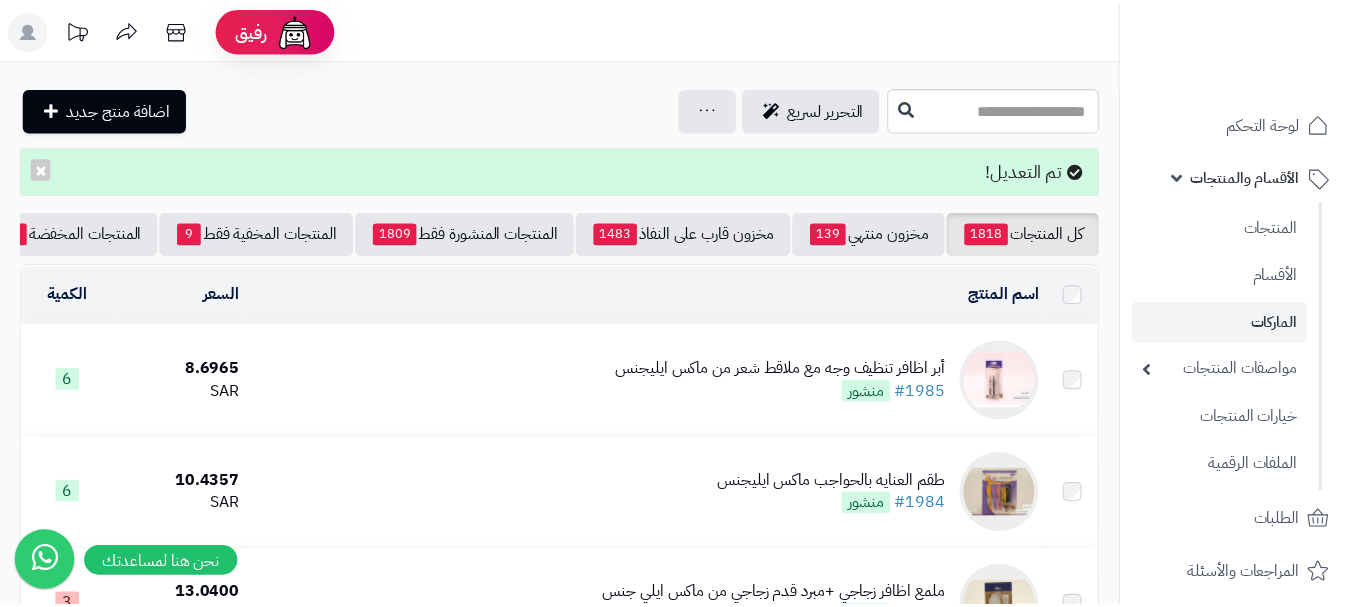 scroll, scrollTop: 0, scrollLeft: 0, axis: both 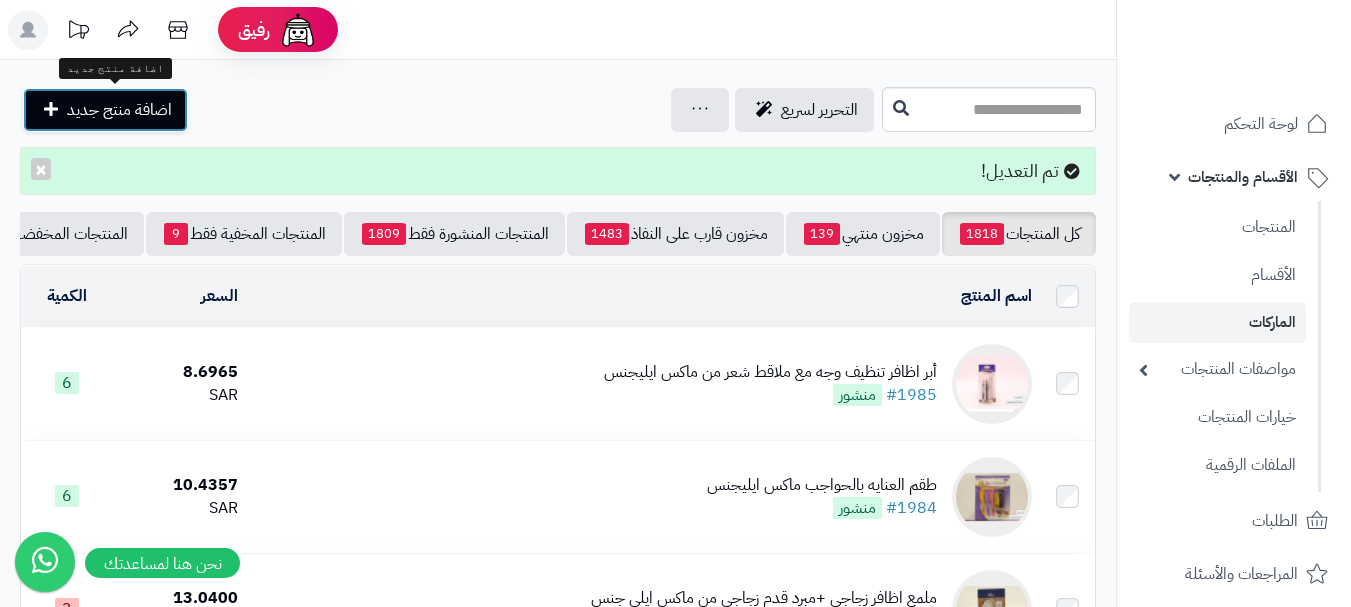 click on "اضافة منتج جديد" at bounding box center [119, 110] 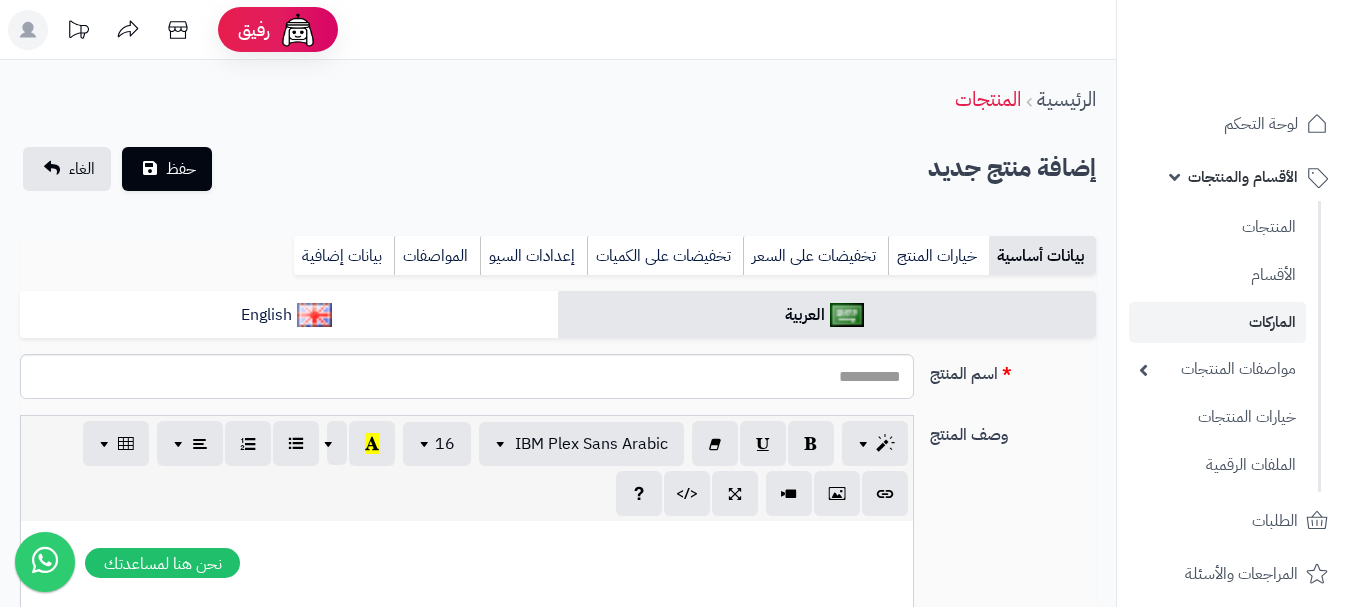 select 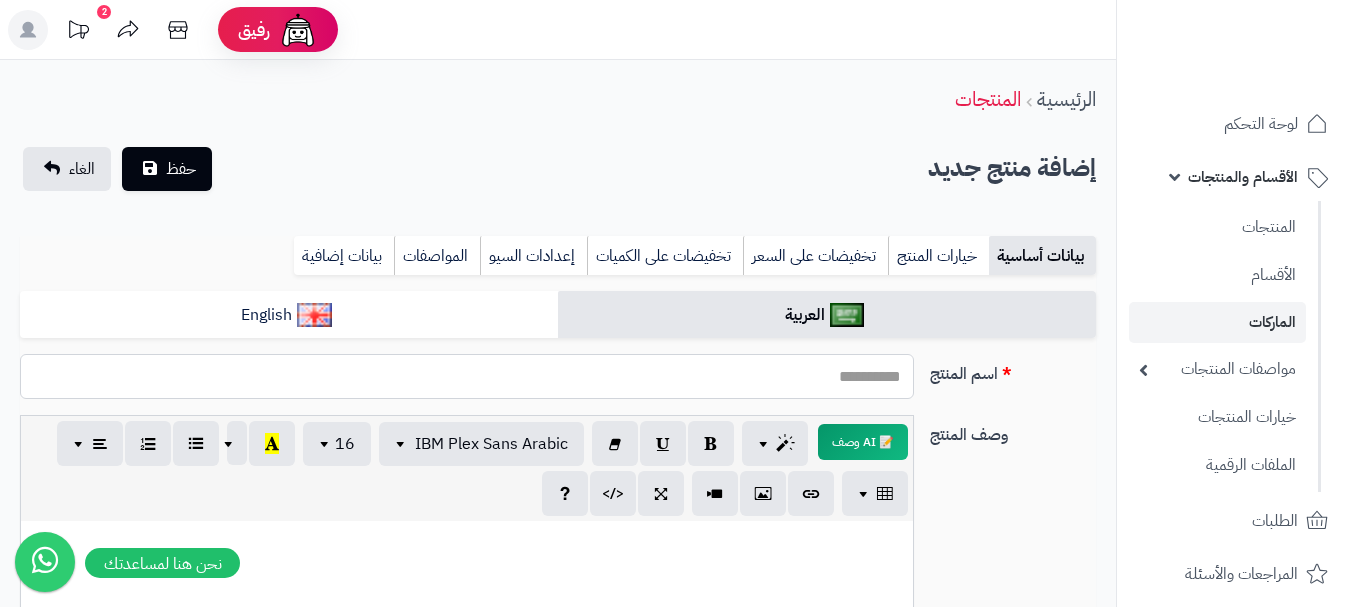 click on "اسم المنتج" at bounding box center (467, 376) 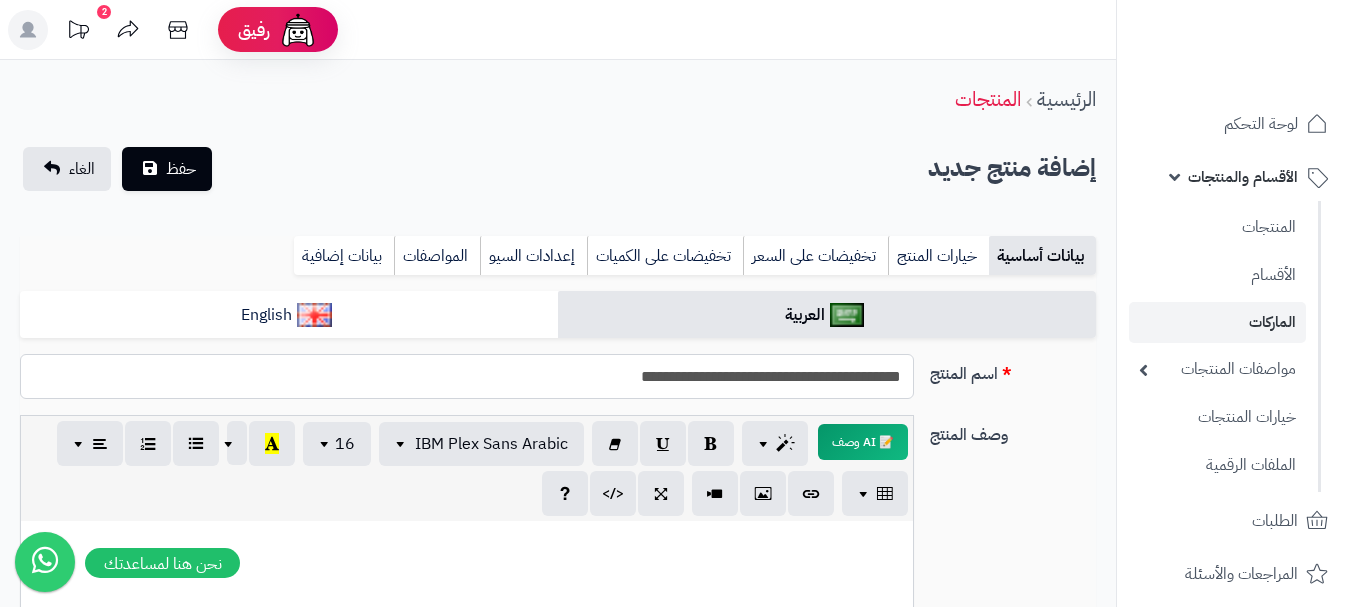 drag, startPoint x: 905, startPoint y: 378, endPoint x: 556, endPoint y: 377, distance: 349.00143 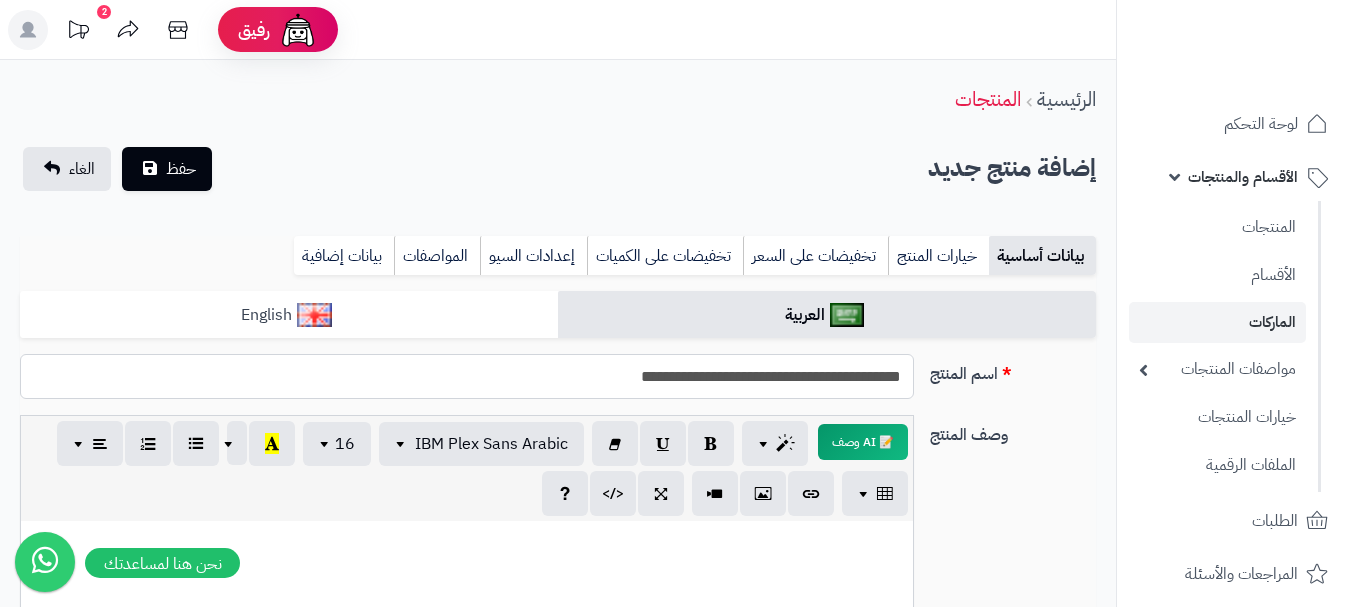 type on "**********" 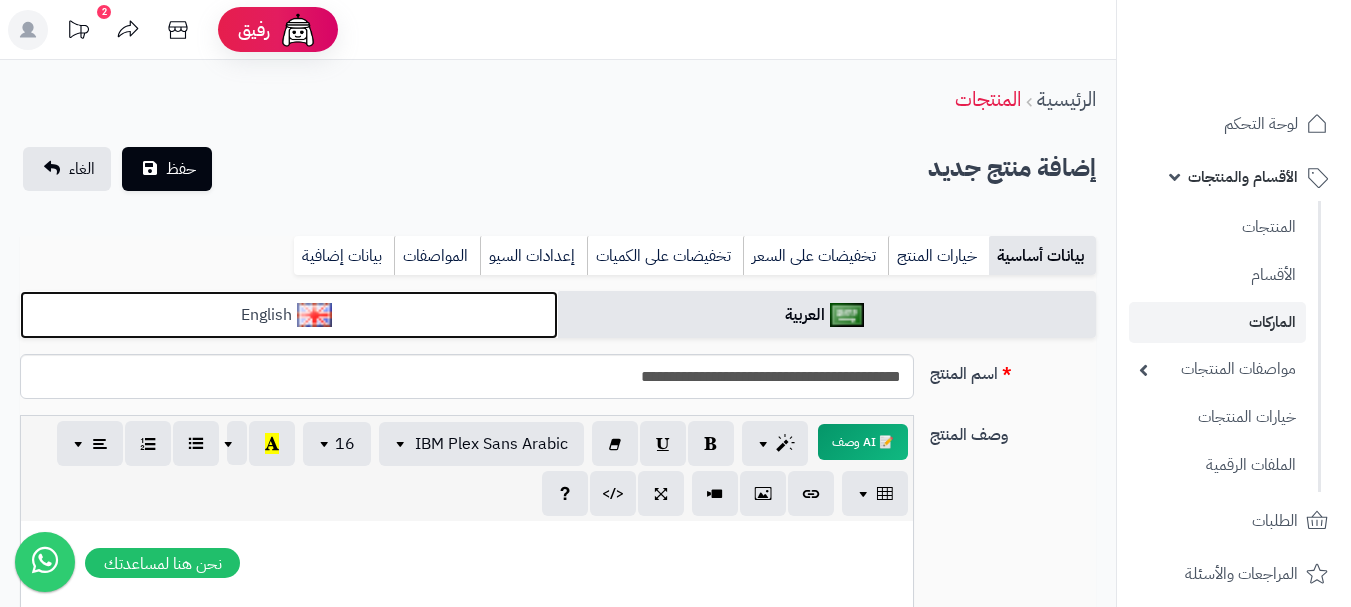 click on "English" at bounding box center (289, 315) 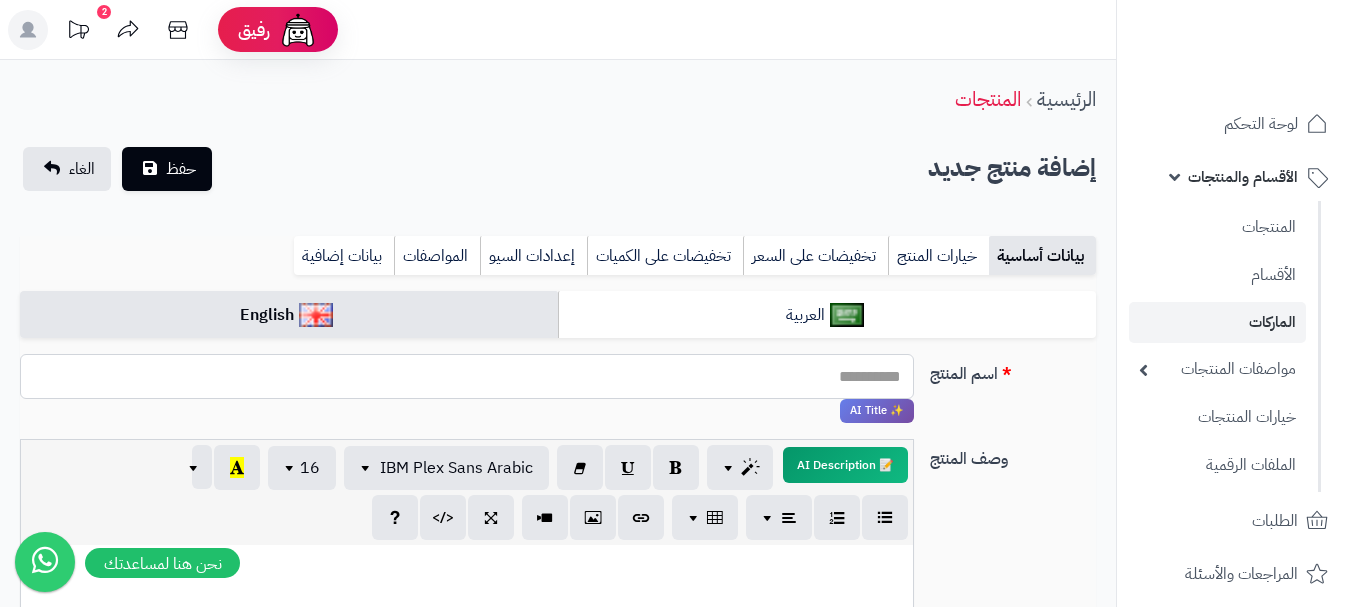 paste on "**********" 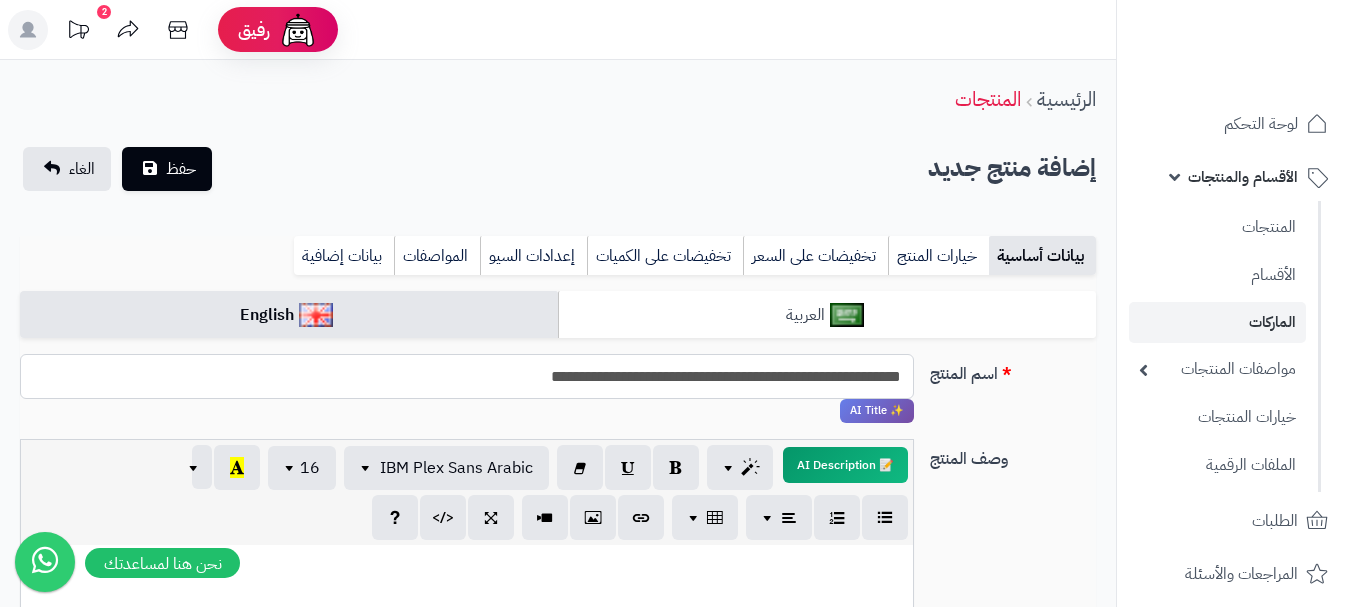 type on "**********" 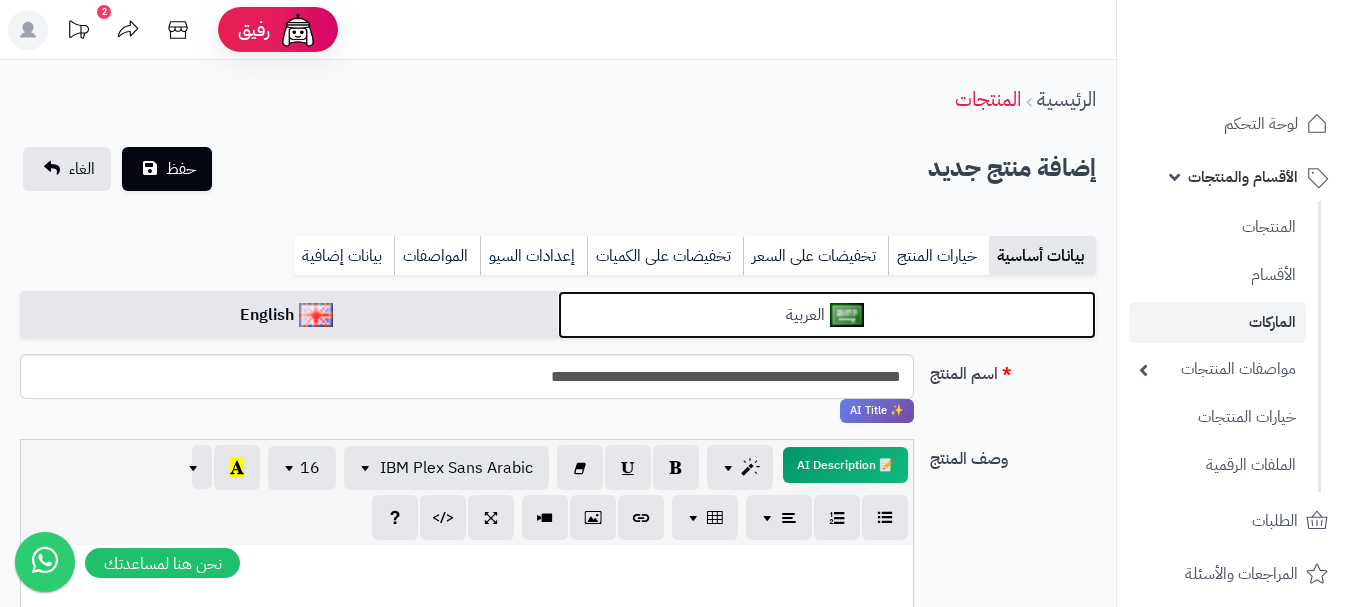 click on "العربية" at bounding box center [827, 315] 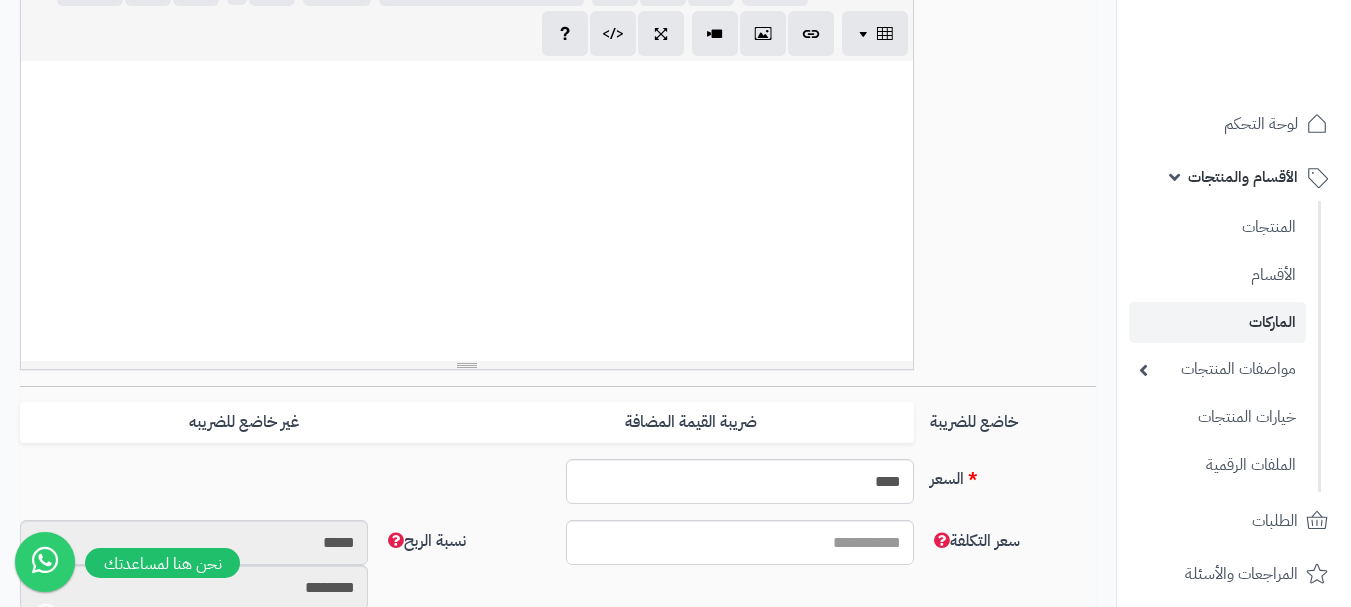 scroll, scrollTop: 600, scrollLeft: 0, axis: vertical 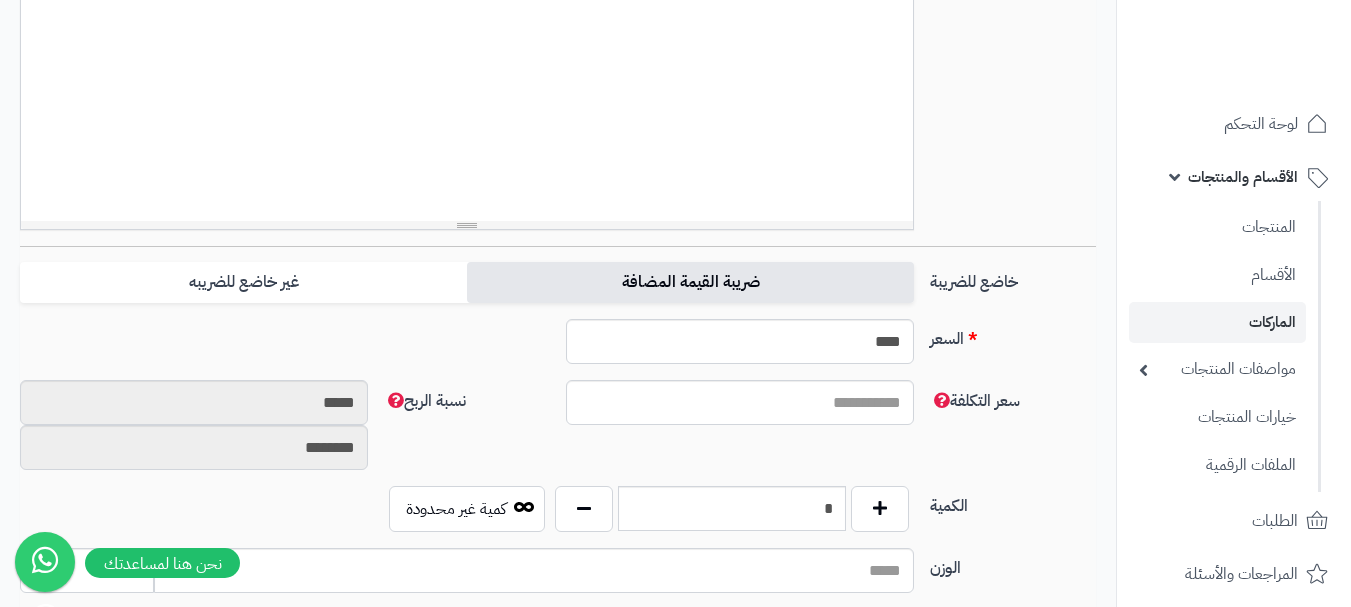 drag, startPoint x: 842, startPoint y: 280, endPoint x: 791, endPoint y: 280, distance: 51 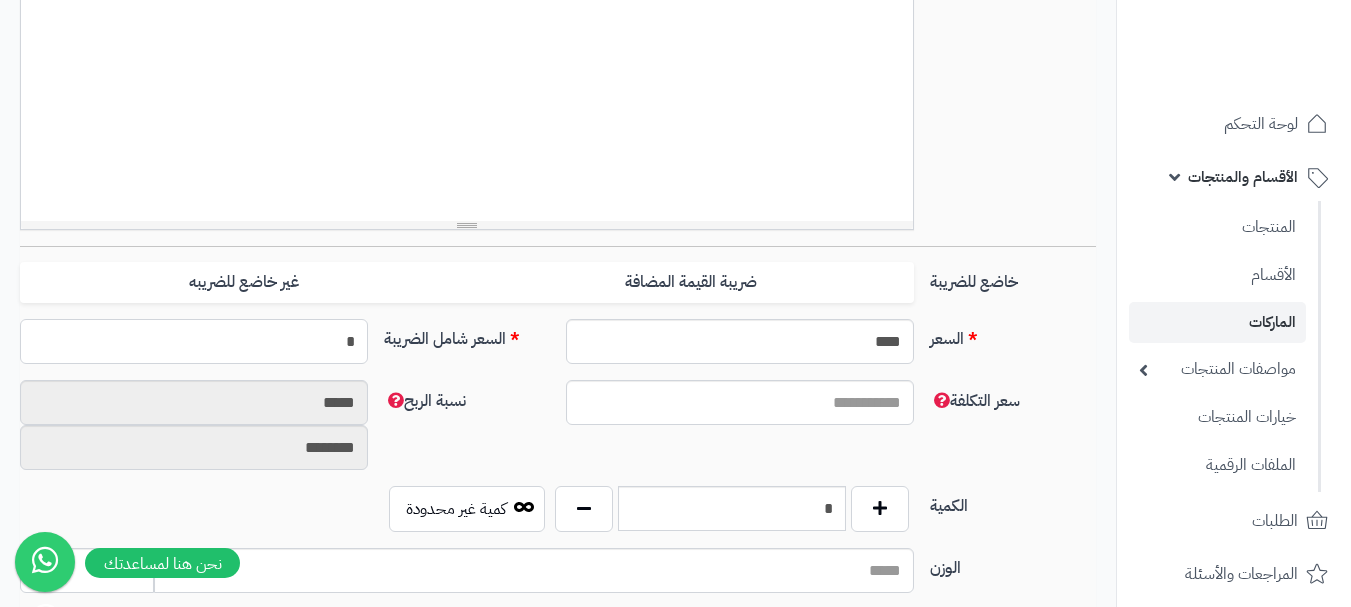click on "*" at bounding box center (194, 341) 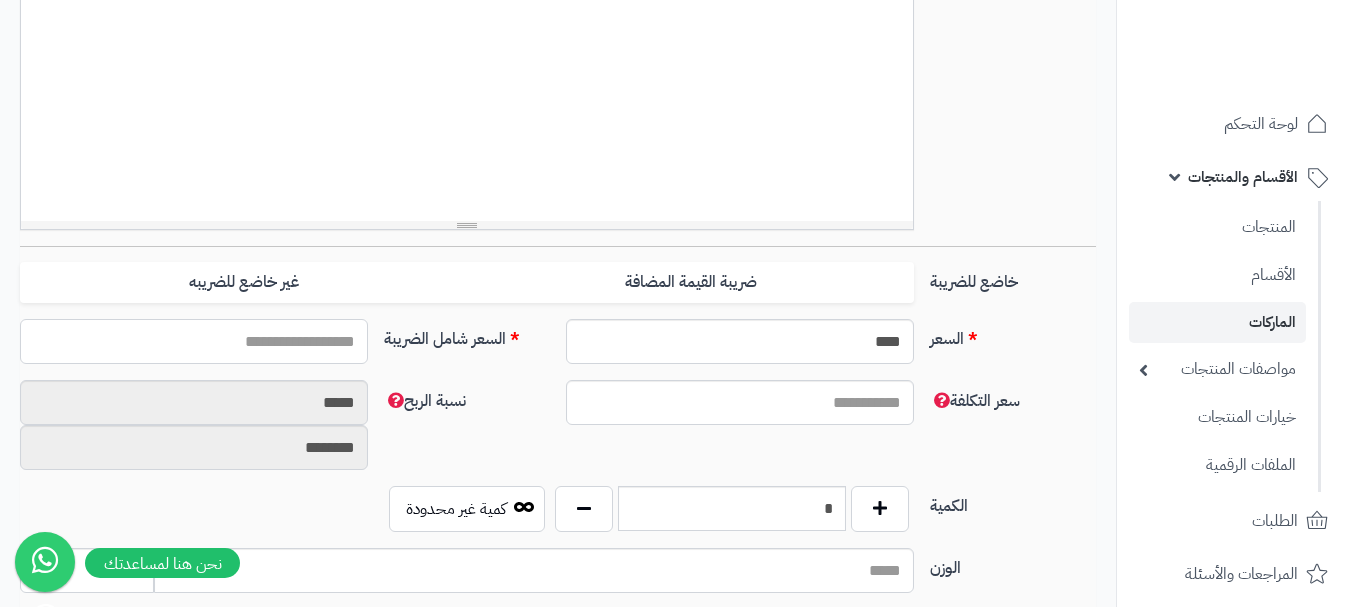 type on "*" 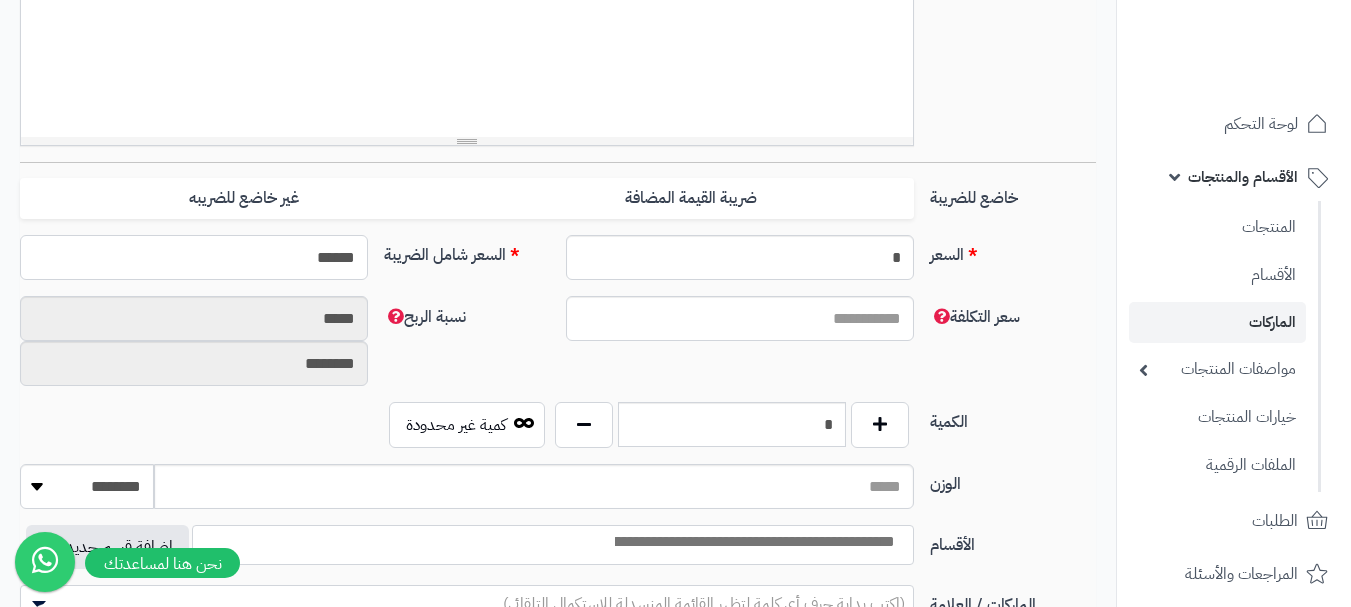 scroll, scrollTop: 800, scrollLeft: 0, axis: vertical 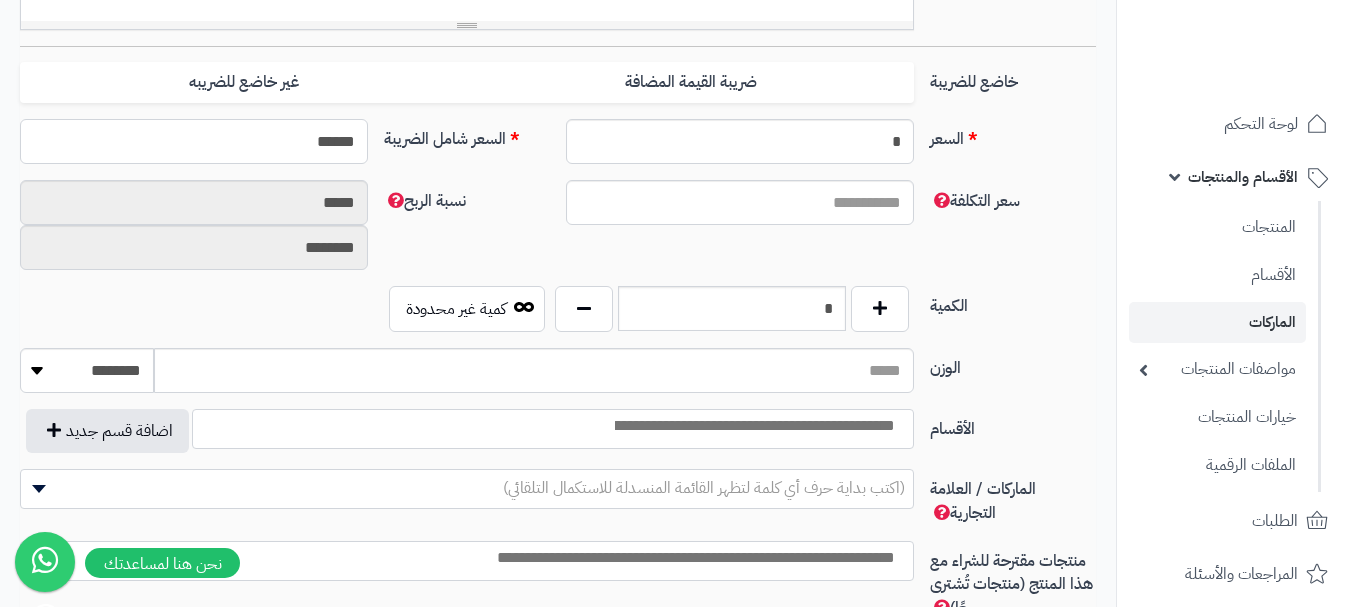 type on "******" 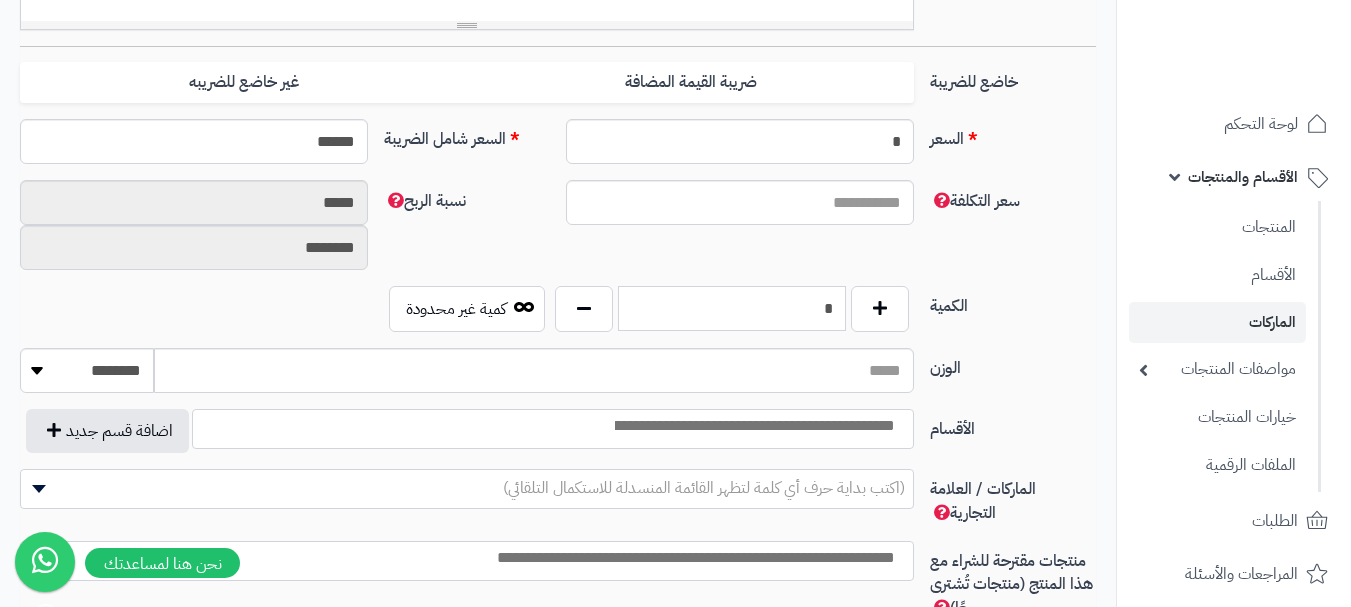 click on "*" at bounding box center (732, 308) 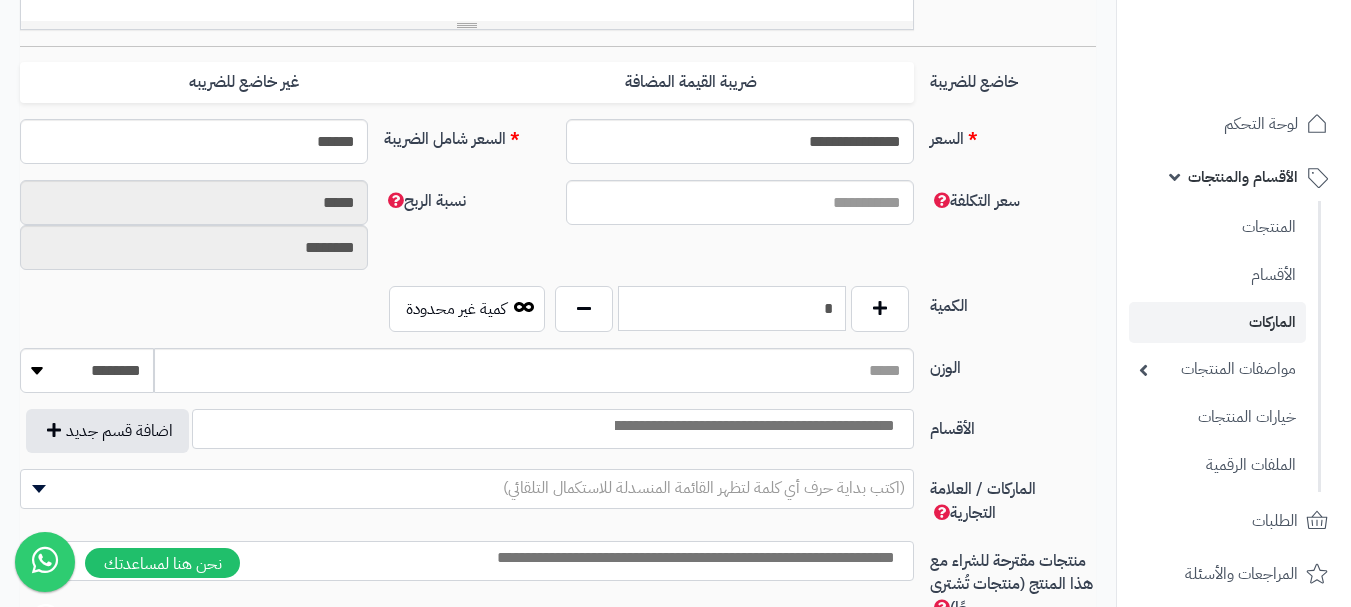 click on "*" at bounding box center (732, 308) 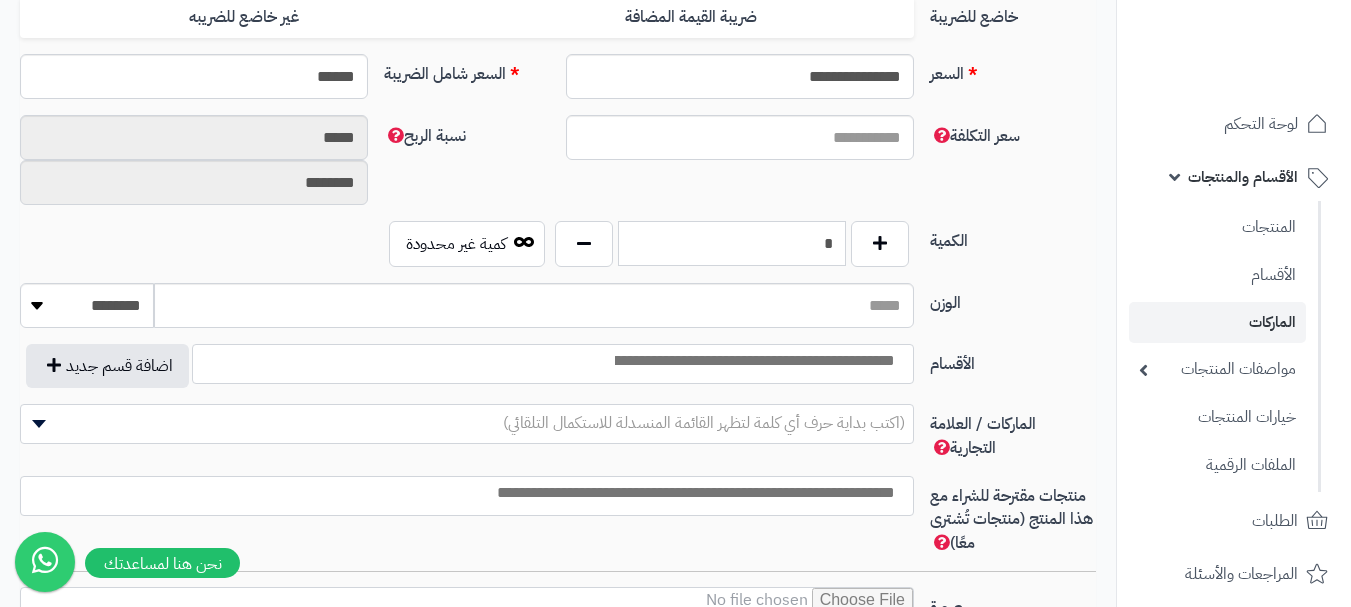 scroll, scrollTop: 900, scrollLeft: 0, axis: vertical 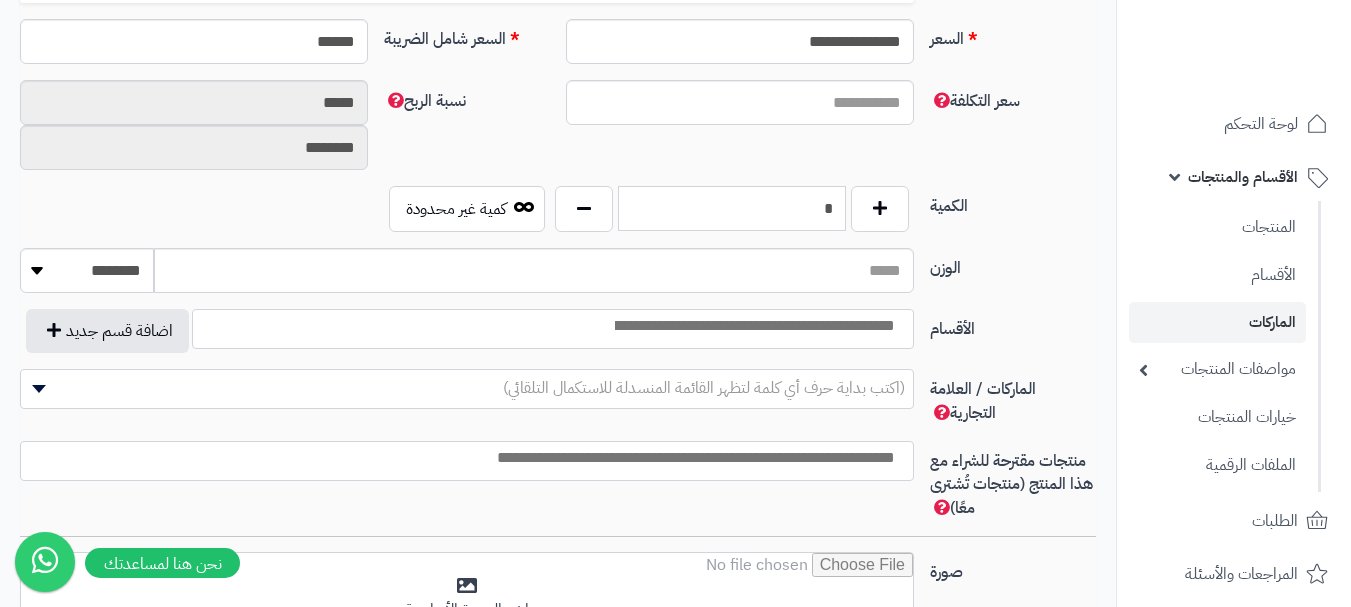 type on "*" 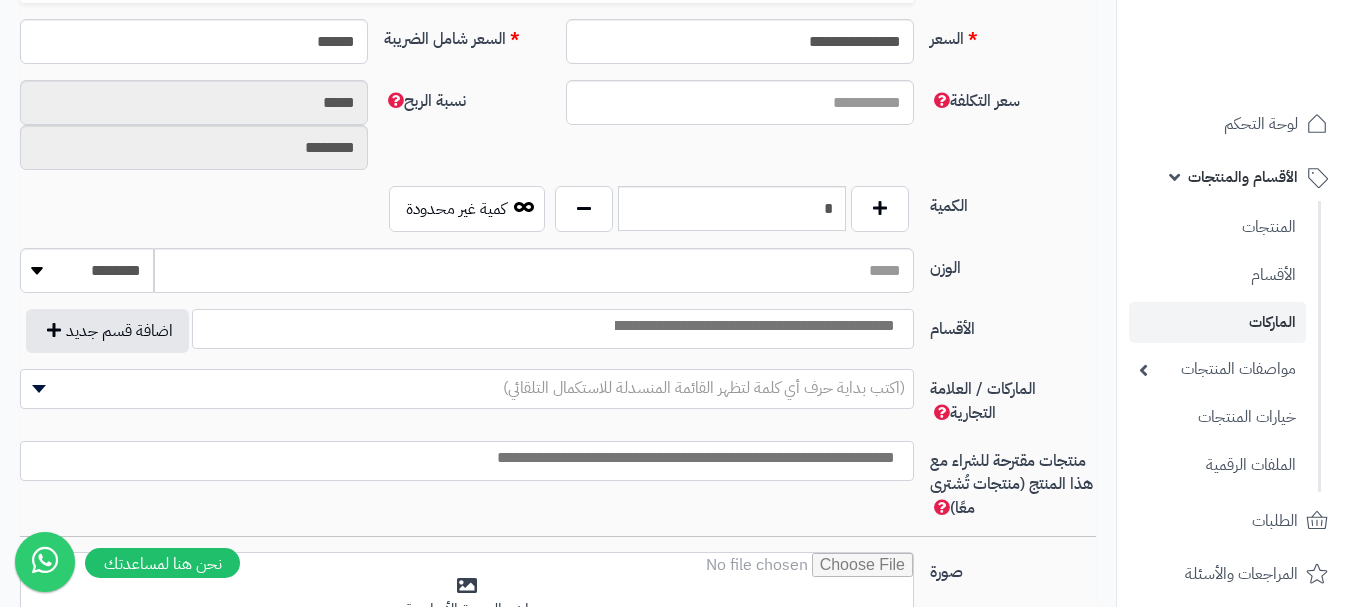 drag, startPoint x: 831, startPoint y: 321, endPoint x: 832, endPoint y: 336, distance: 15.033297 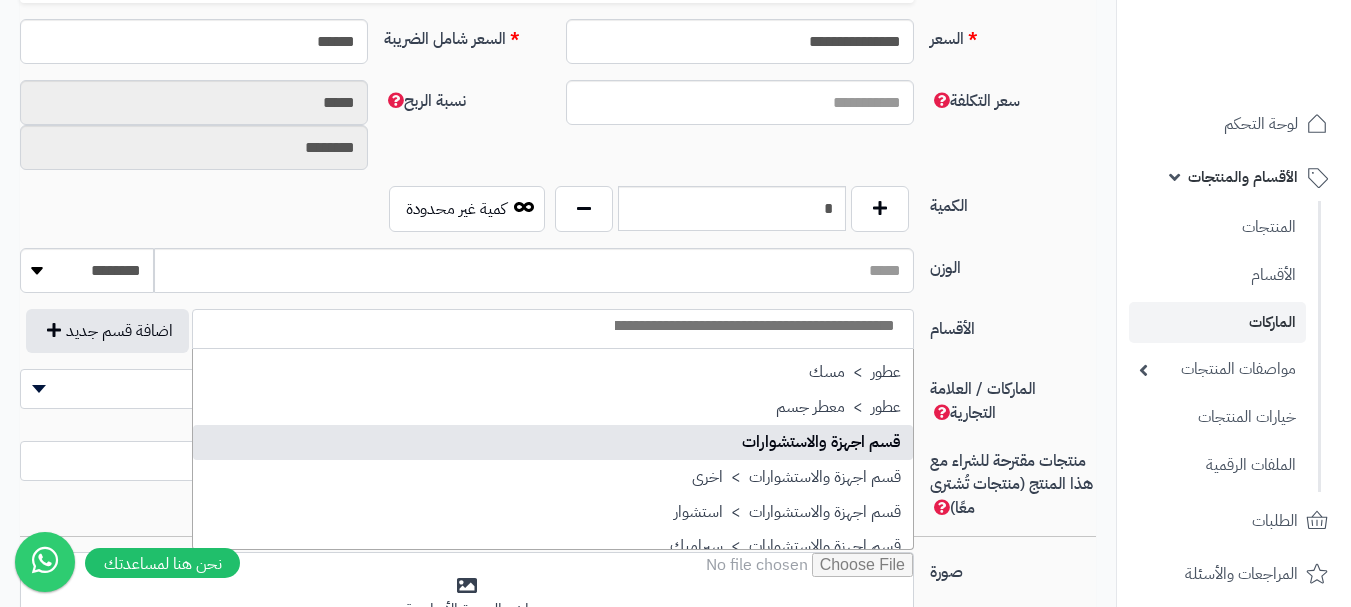 scroll, scrollTop: 1000, scrollLeft: 0, axis: vertical 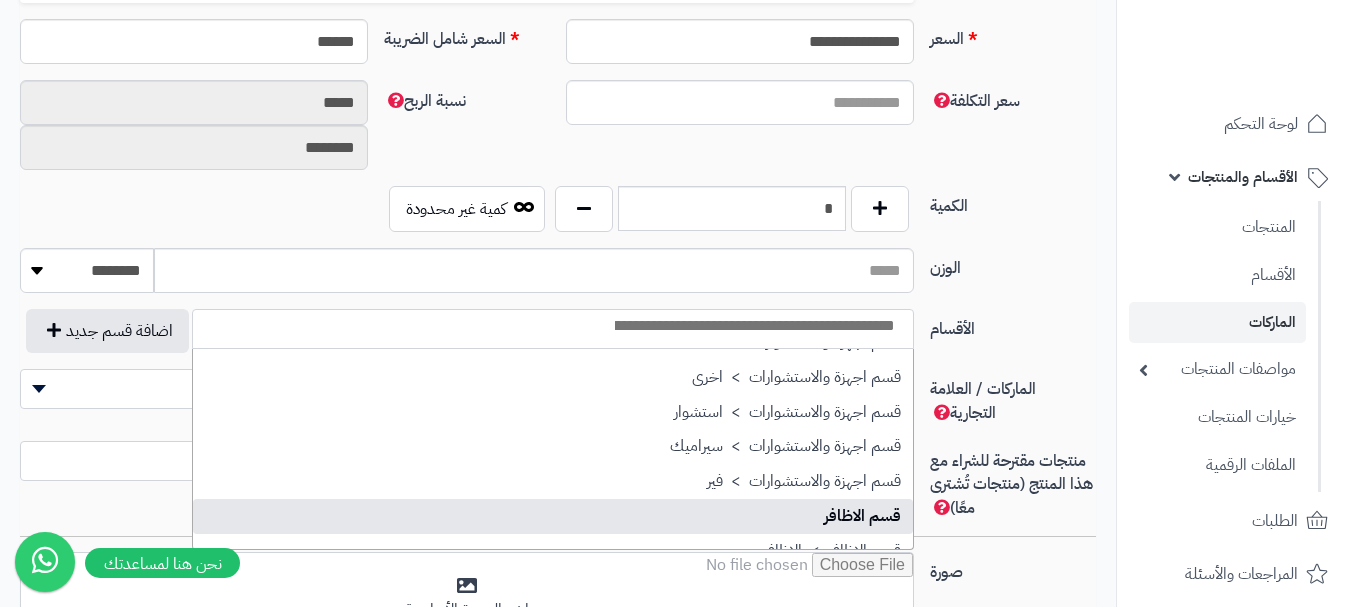 select on "**" 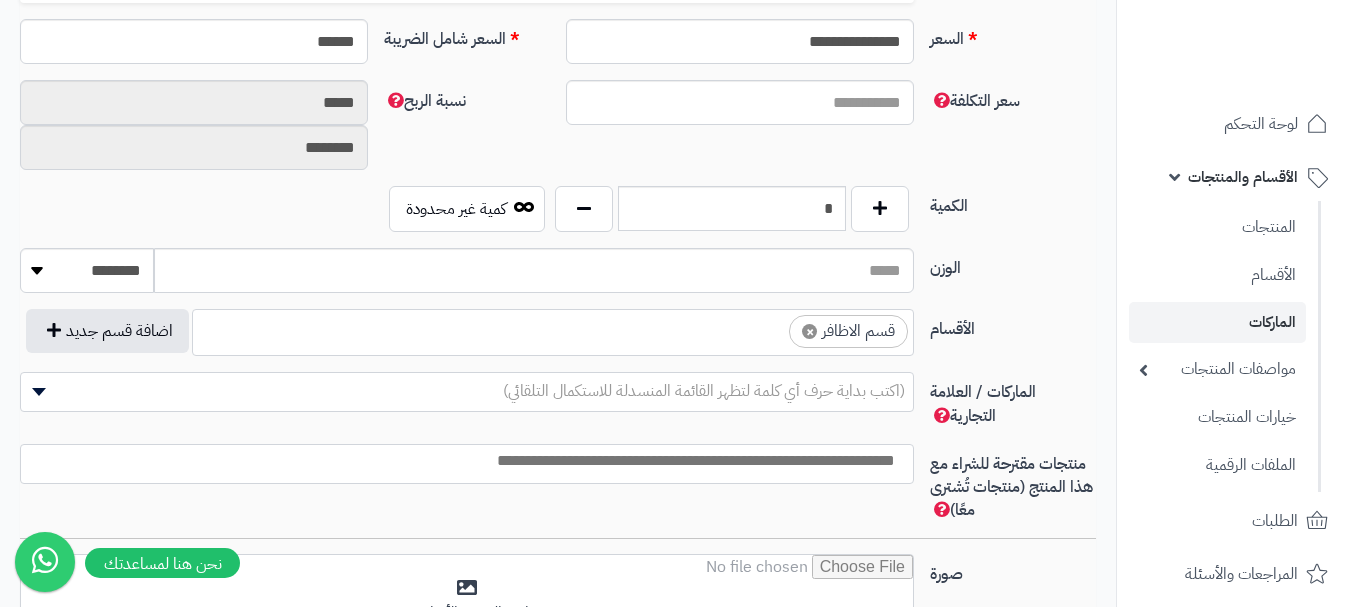click on "× قسم الاظافر" at bounding box center [553, 329] 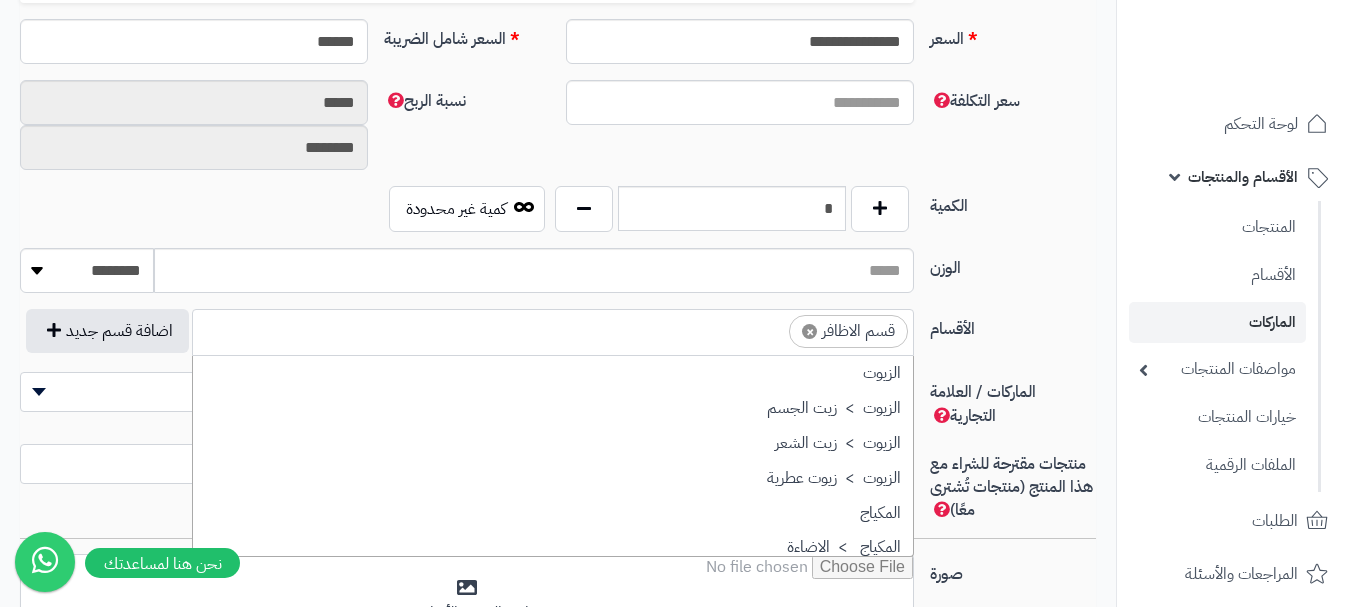 scroll, scrollTop: 1115, scrollLeft: 0, axis: vertical 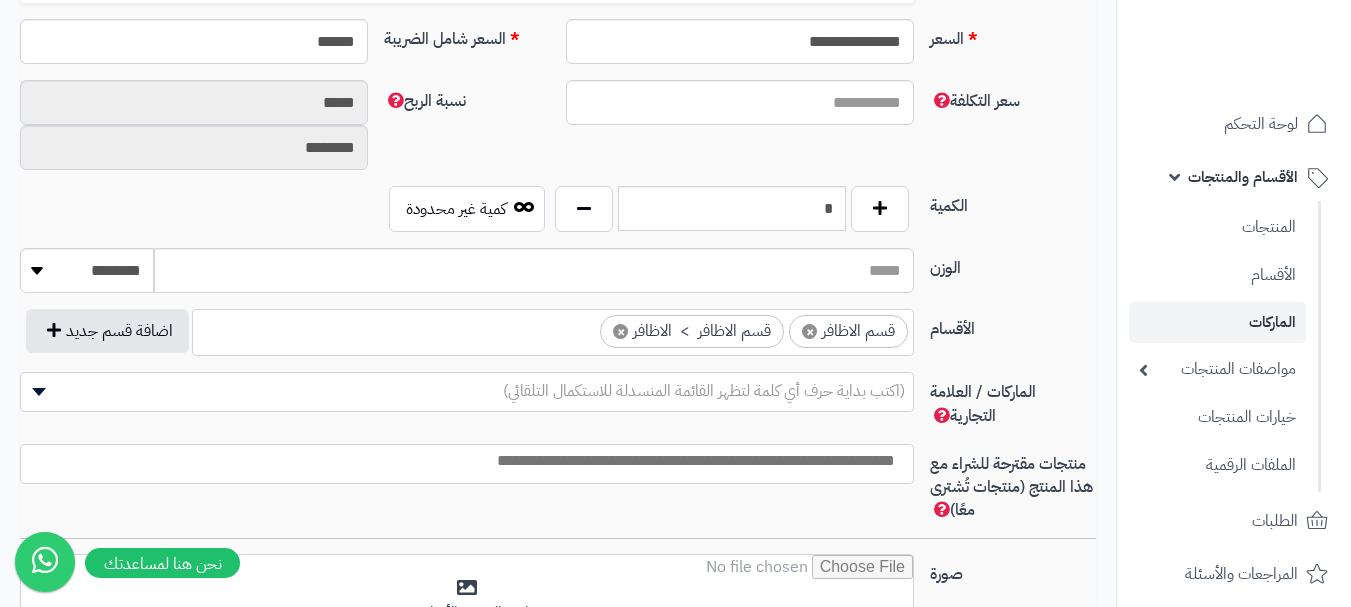 click on "(اكتب بداية حرف أي كلمة لتظهر القائمة المنسدلة للاستكمال التلقائي)" at bounding box center [704, 391] 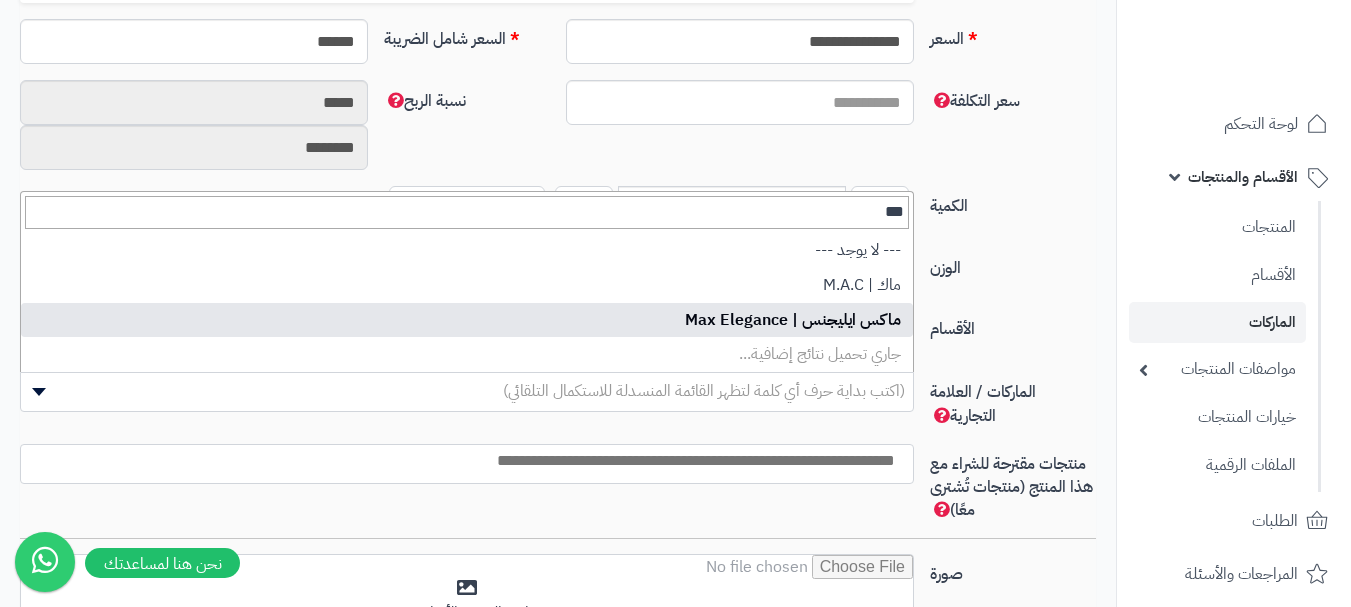 type on "***" 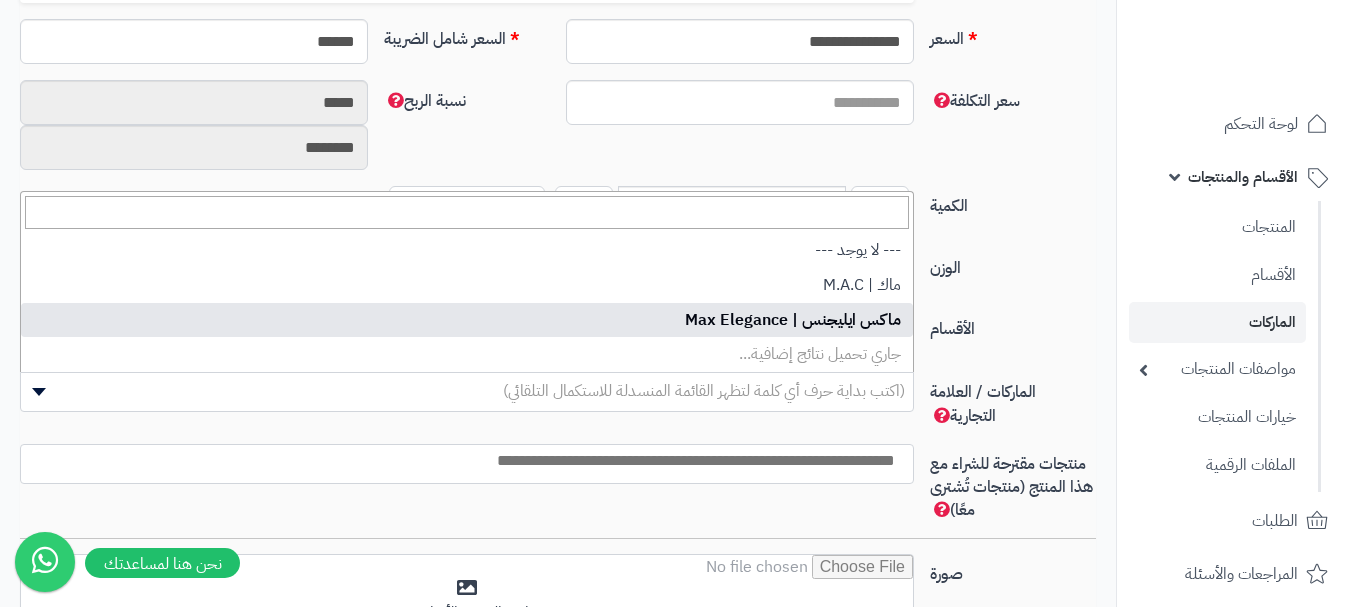 select on "**" 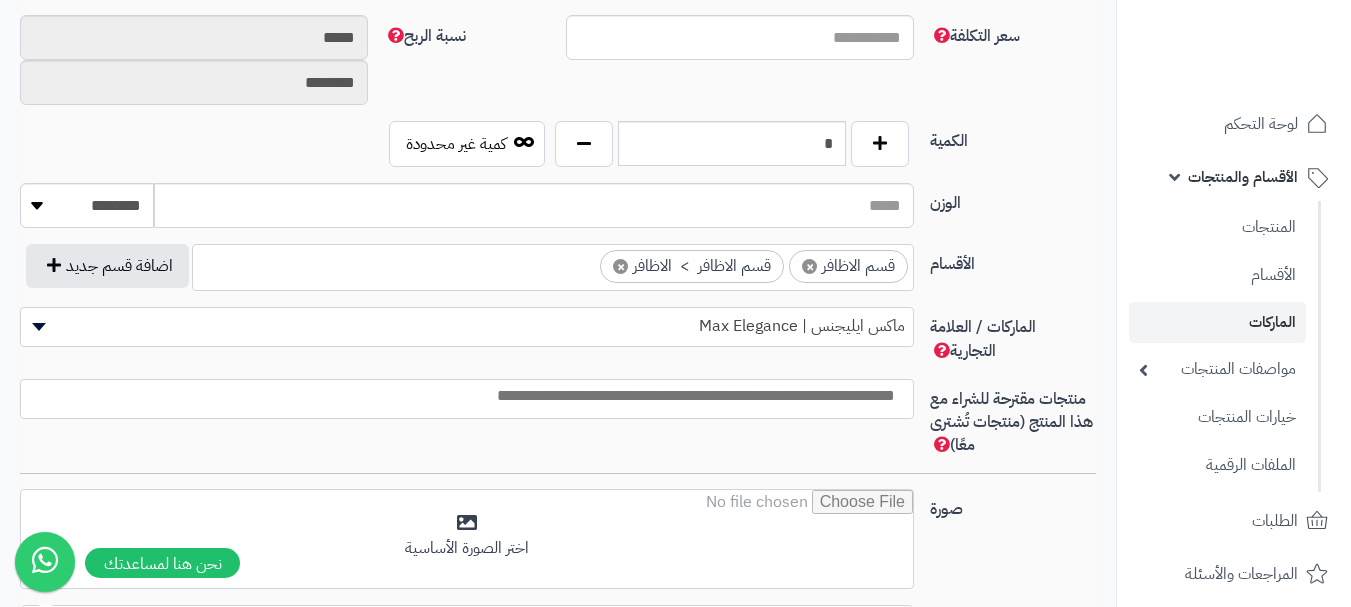 scroll, scrollTop: 1000, scrollLeft: 0, axis: vertical 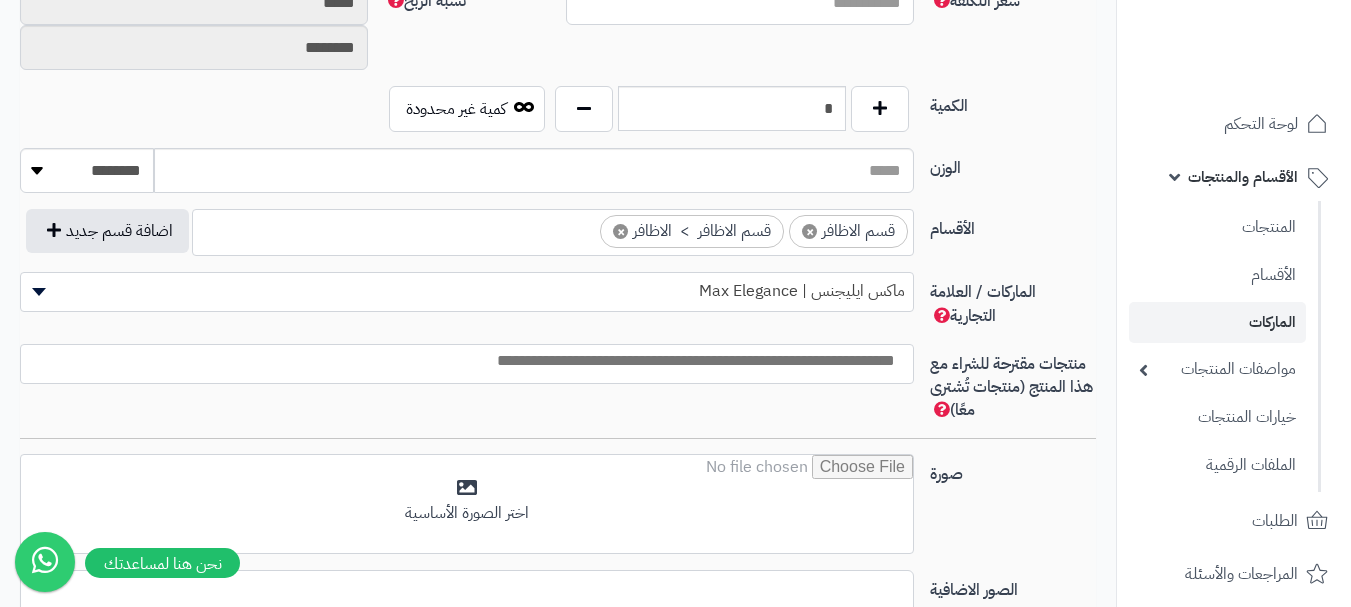 click at bounding box center (462, 361) 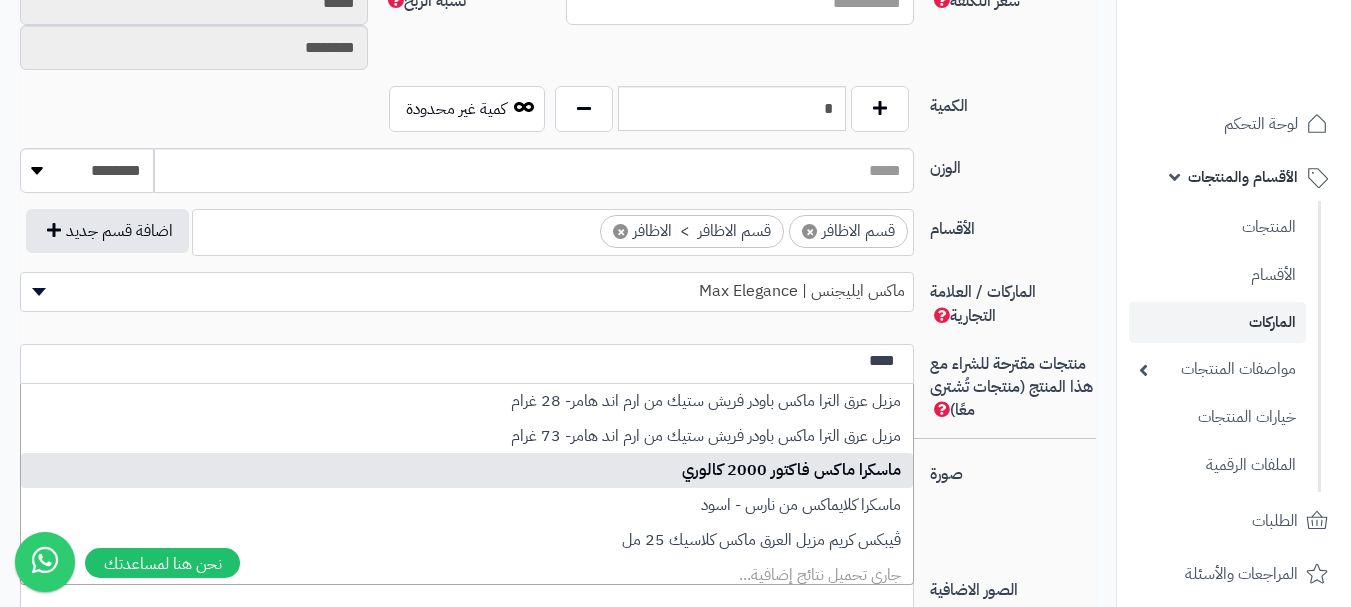 type on "****" 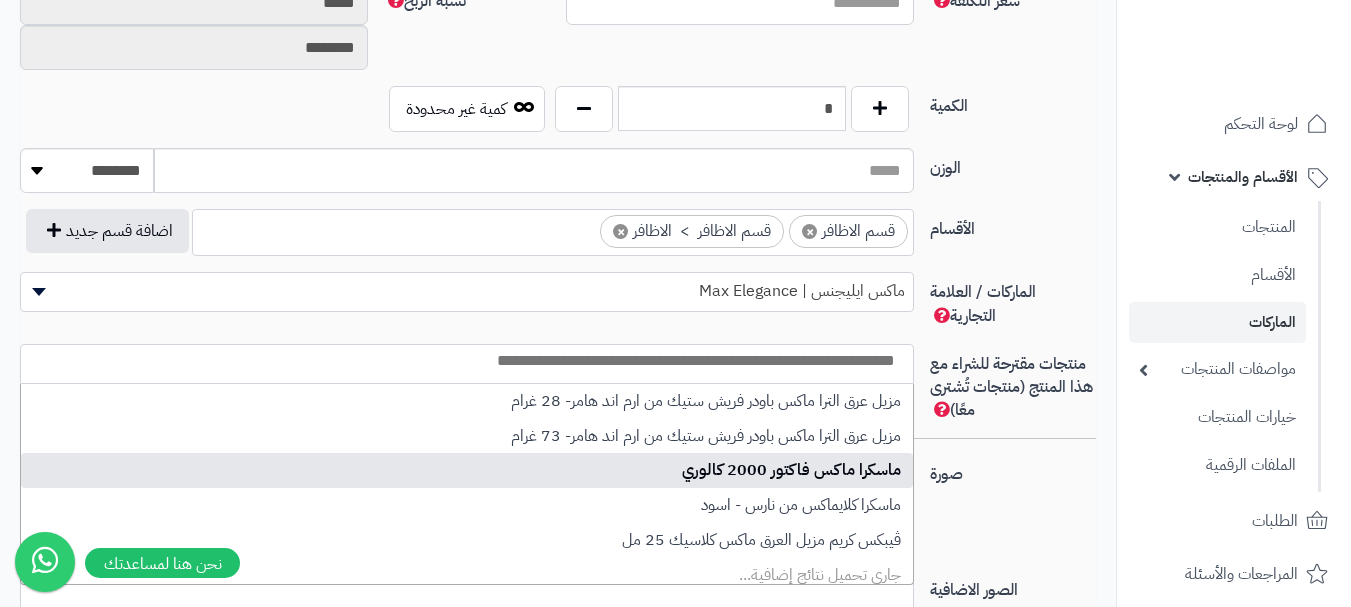 select on "***" 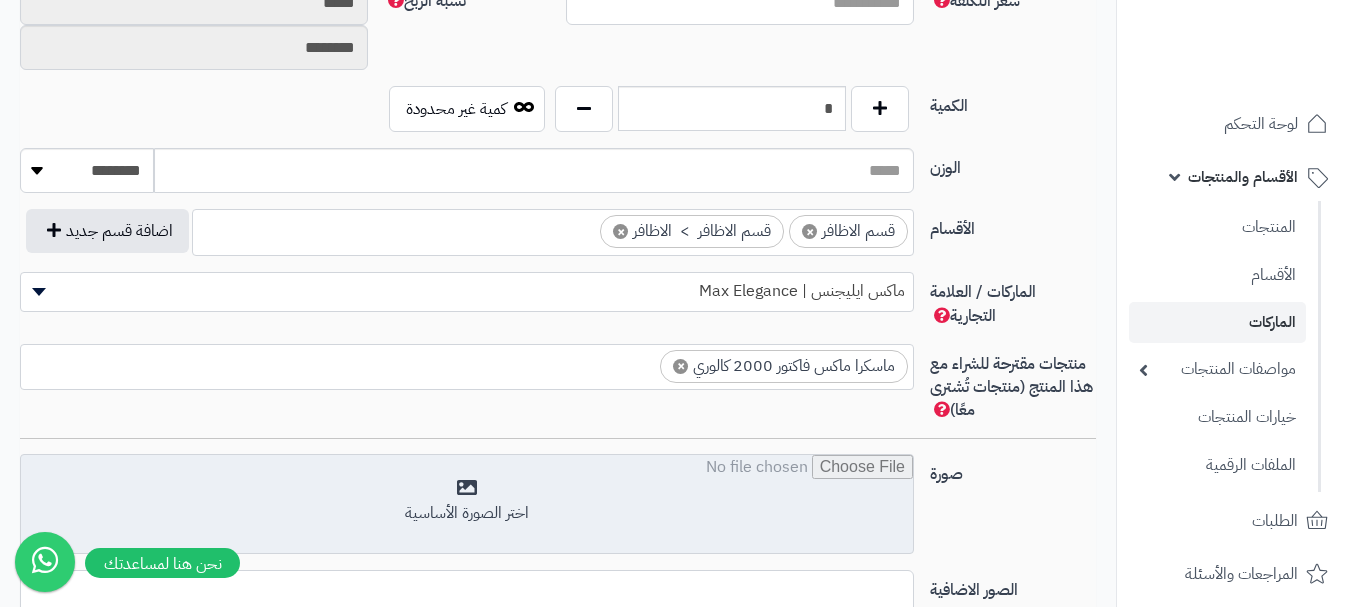 scroll, scrollTop: 0, scrollLeft: 0, axis: both 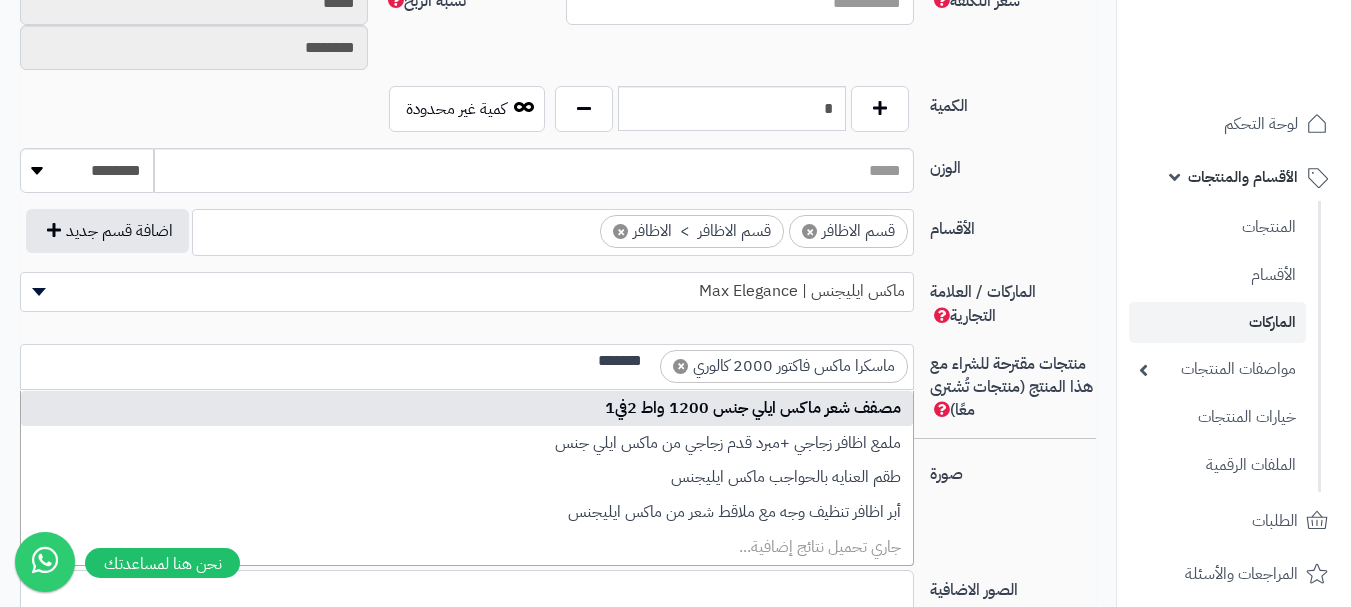 type on "*******" 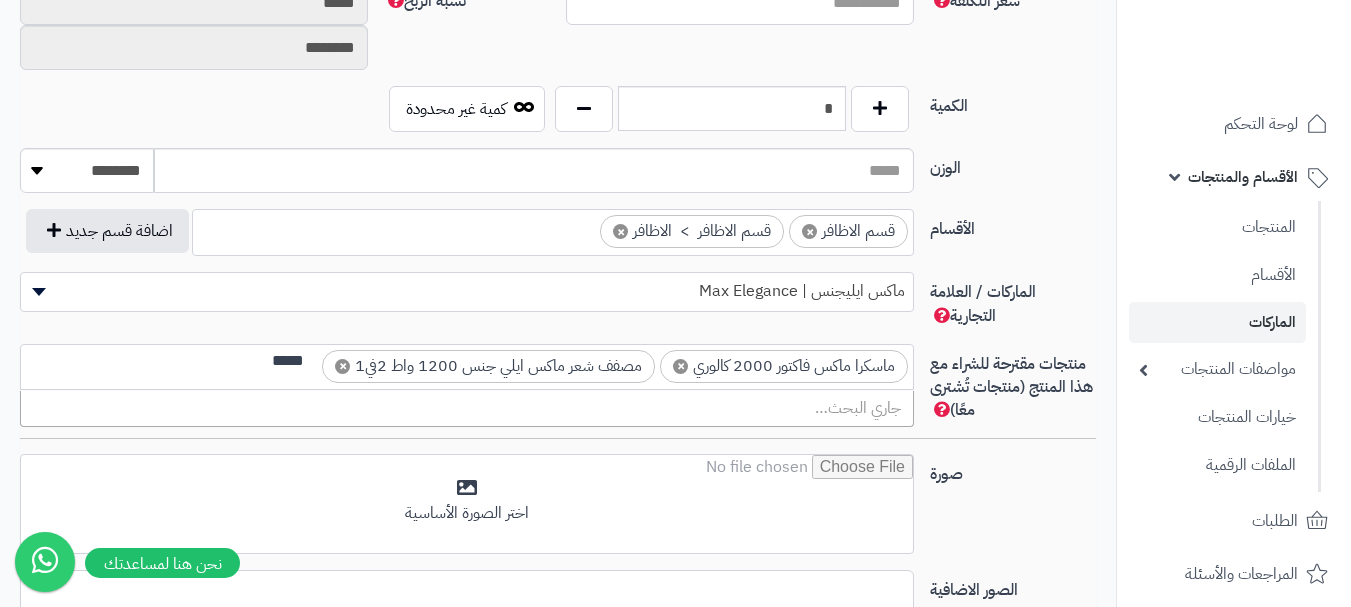 scroll, scrollTop: 0, scrollLeft: 0, axis: both 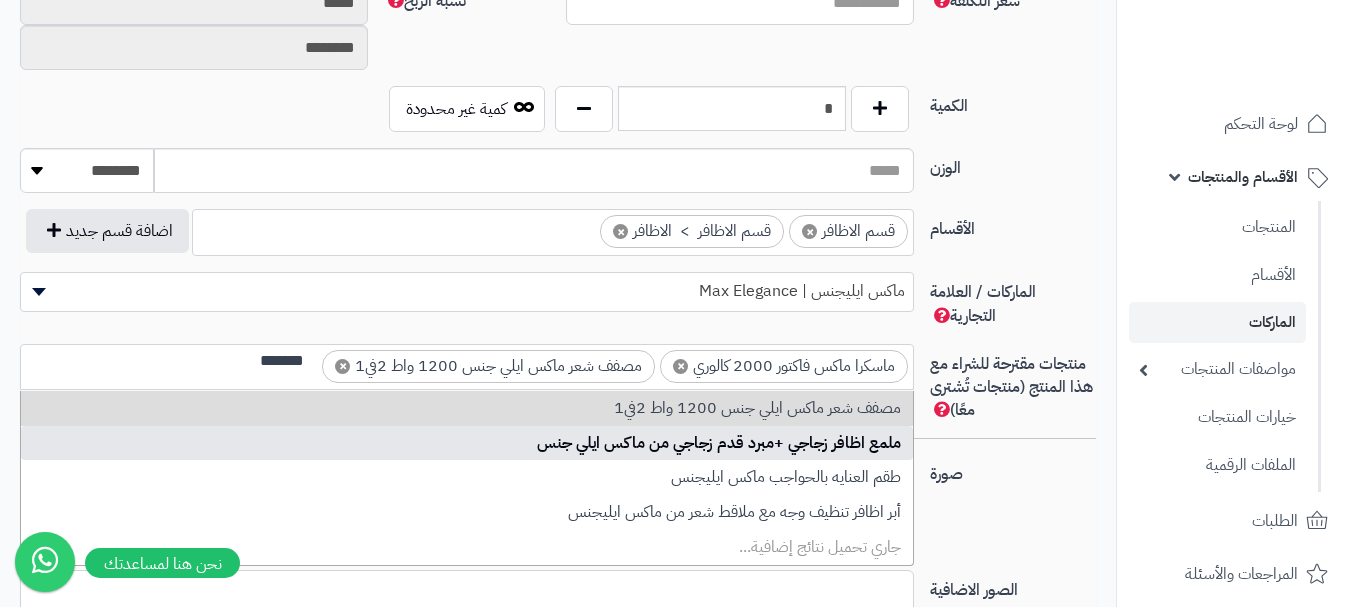 type on "*******" 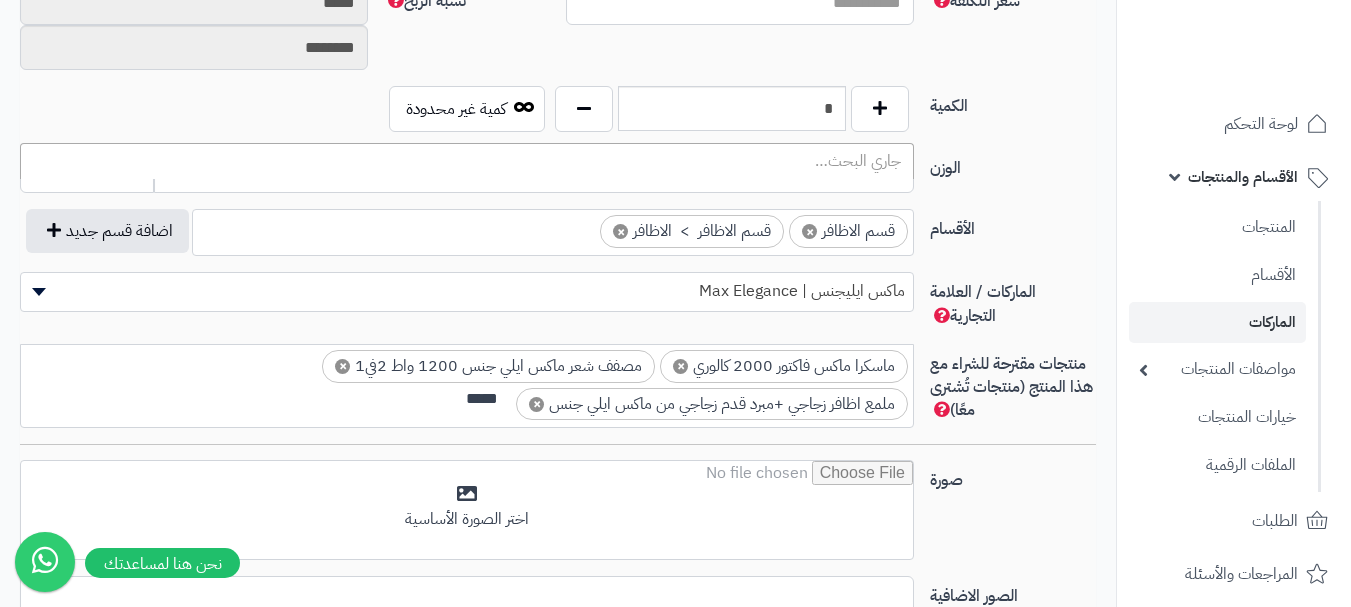 scroll, scrollTop: 0, scrollLeft: 0, axis: both 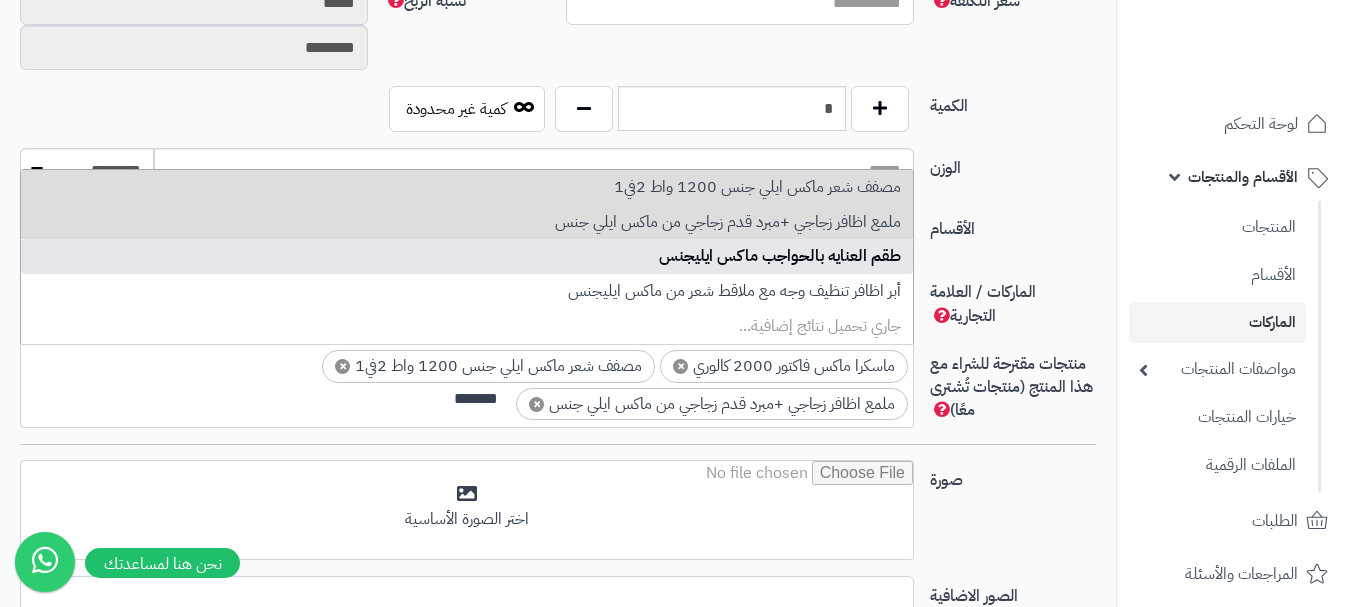 type on "*******" 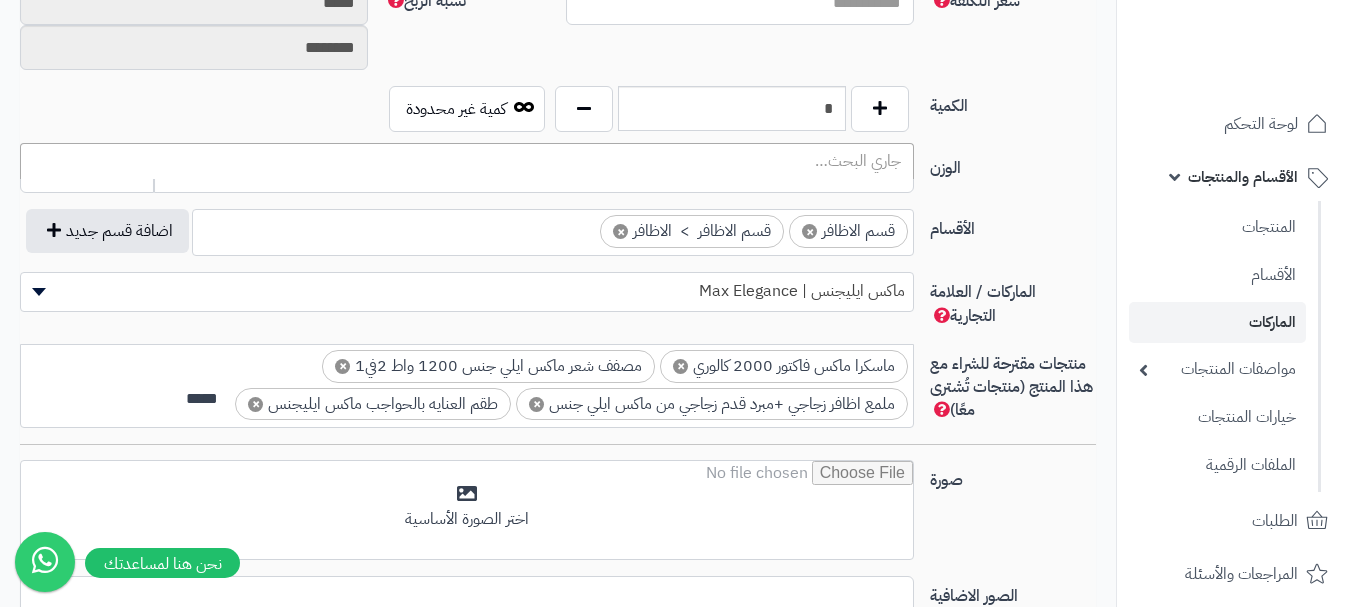 scroll, scrollTop: 0, scrollLeft: 0, axis: both 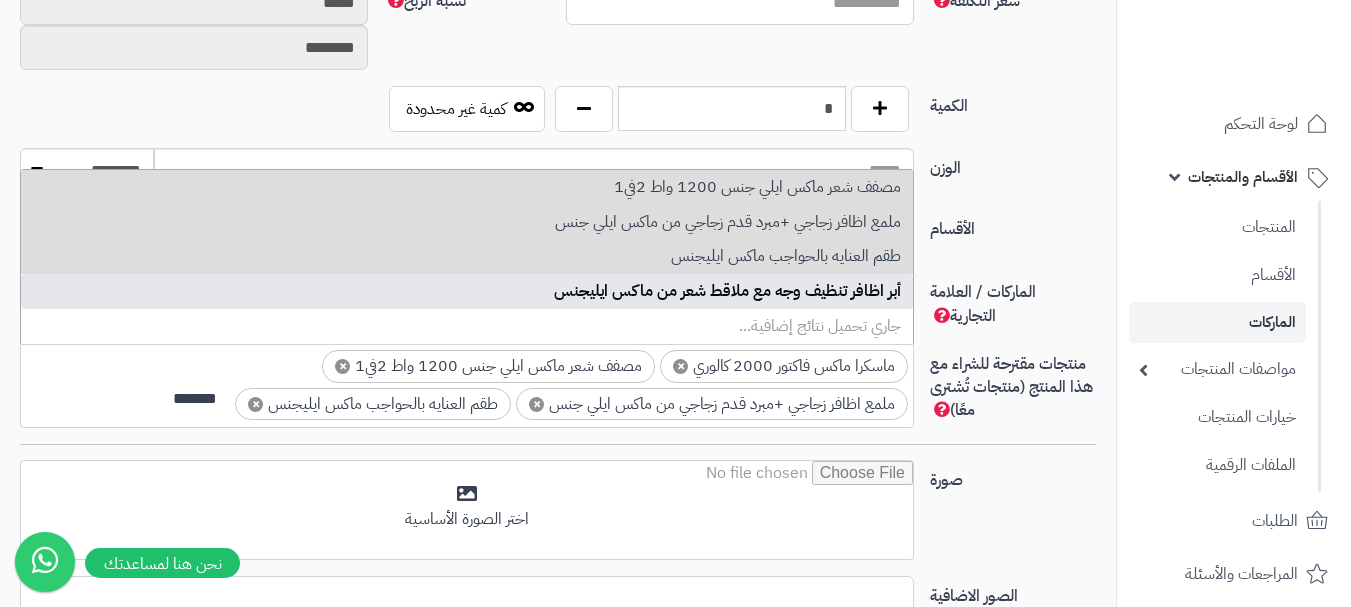 type on "*******" 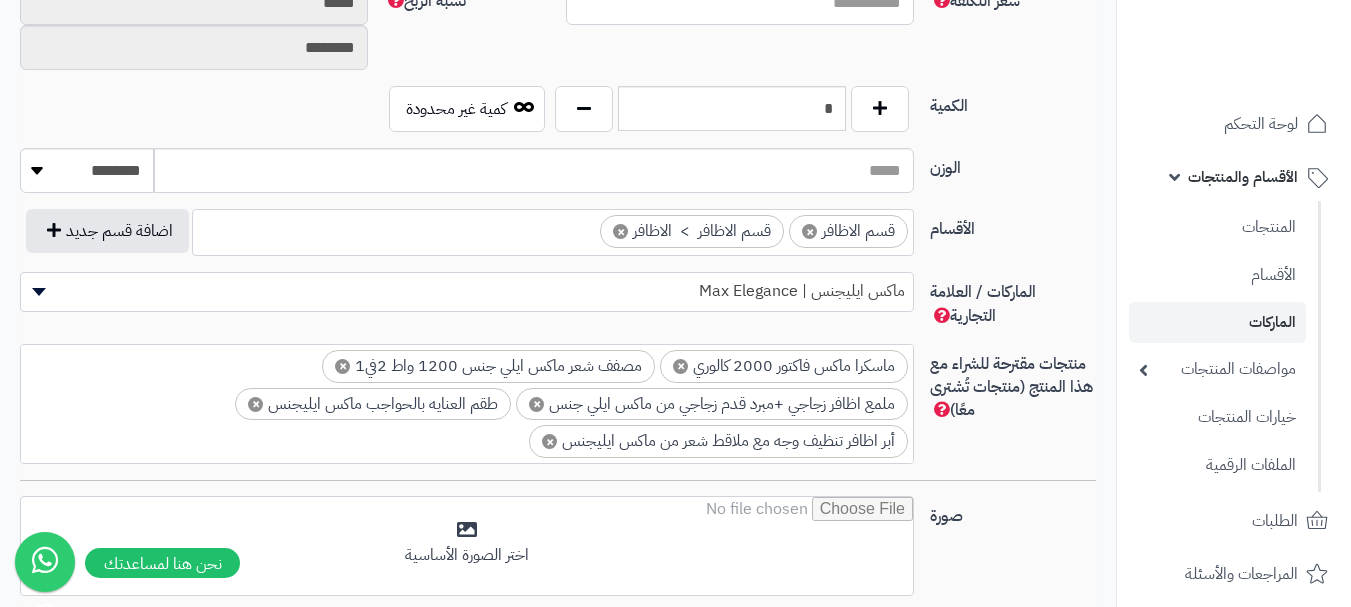 scroll, scrollTop: 1100, scrollLeft: 0, axis: vertical 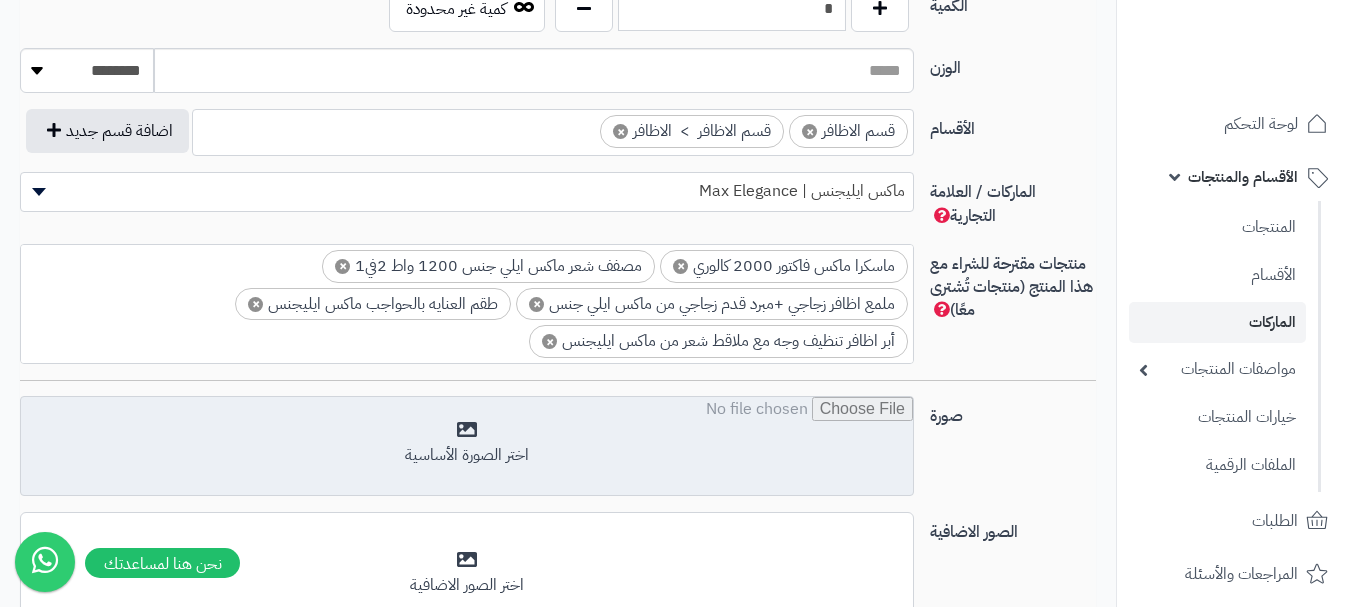 click at bounding box center [467, 447] 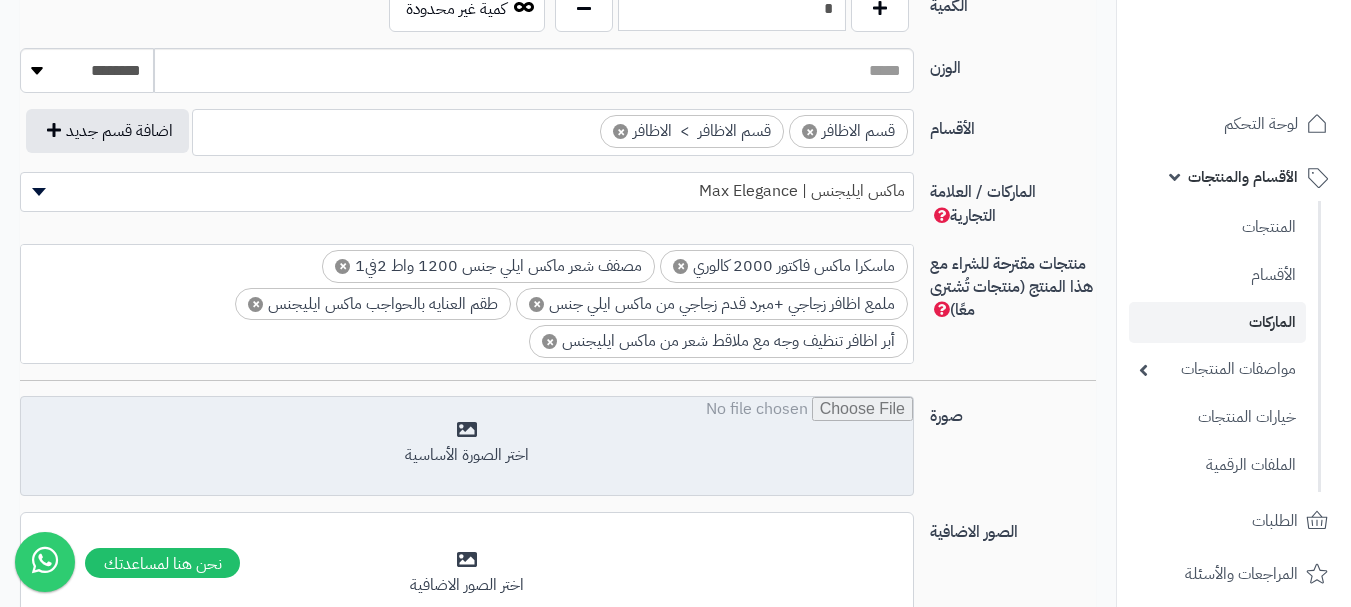 type on "**********" 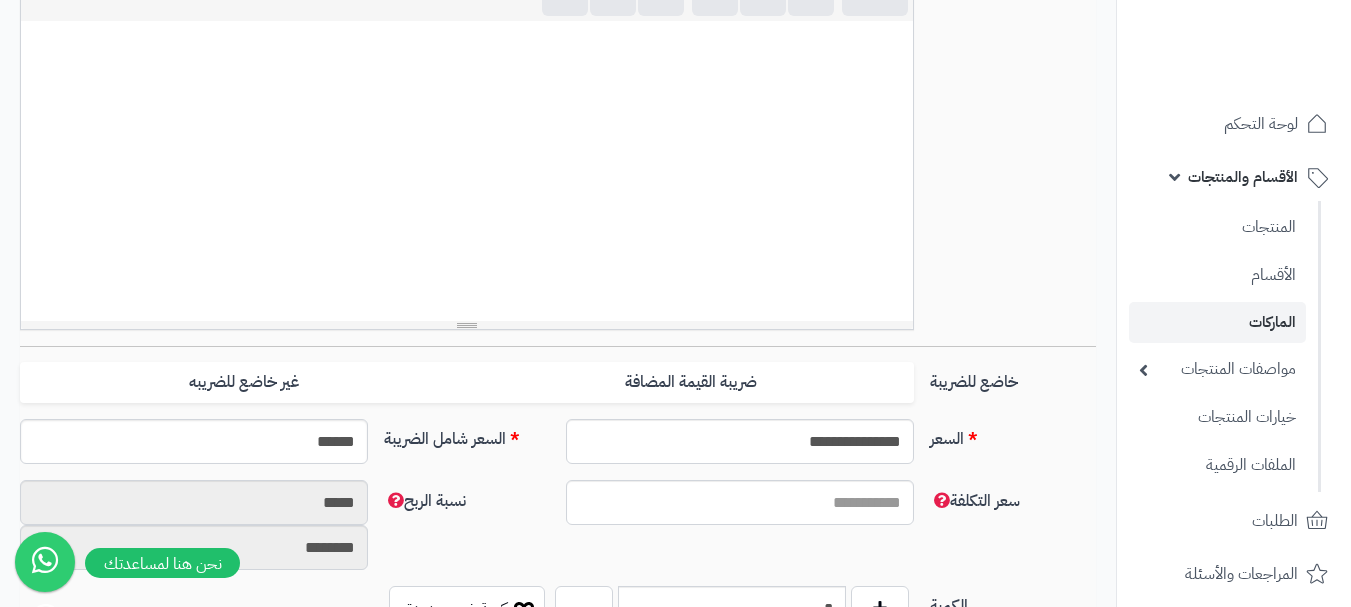 scroll, scrollTop: 0, scrollLeft: 0, axis: both 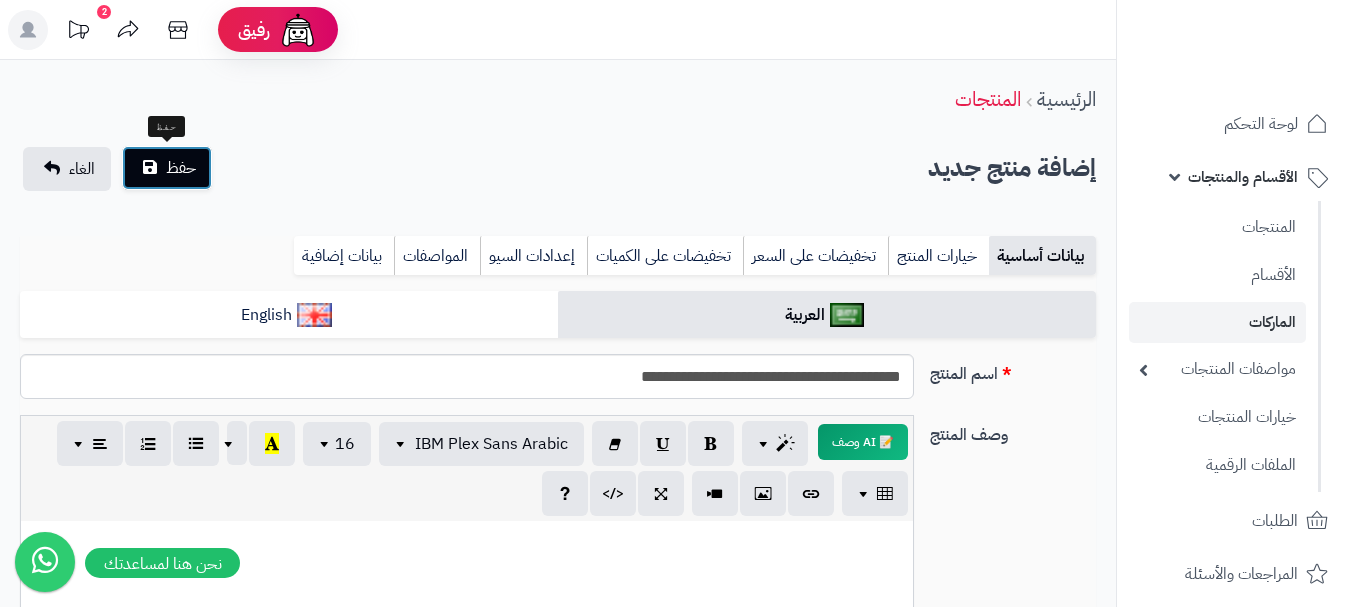 click on "حفظ" at bounding box center [181, 168] 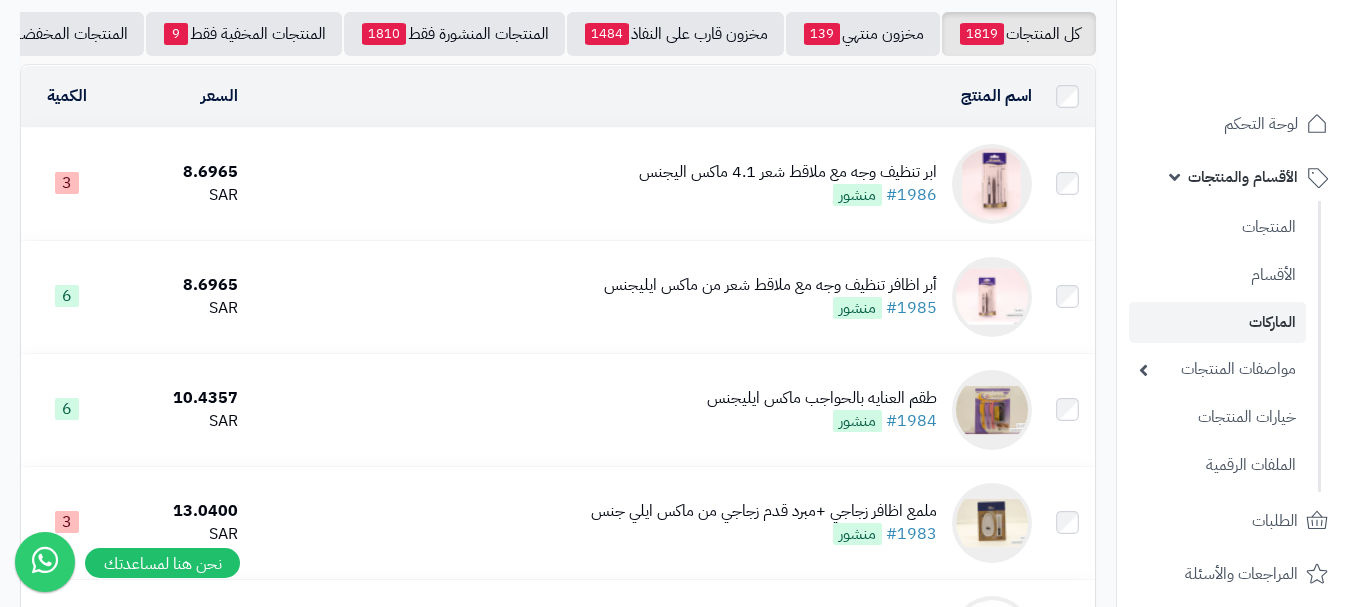 scroll, scrollTop: 0, scrollLeft: 0, axis: both 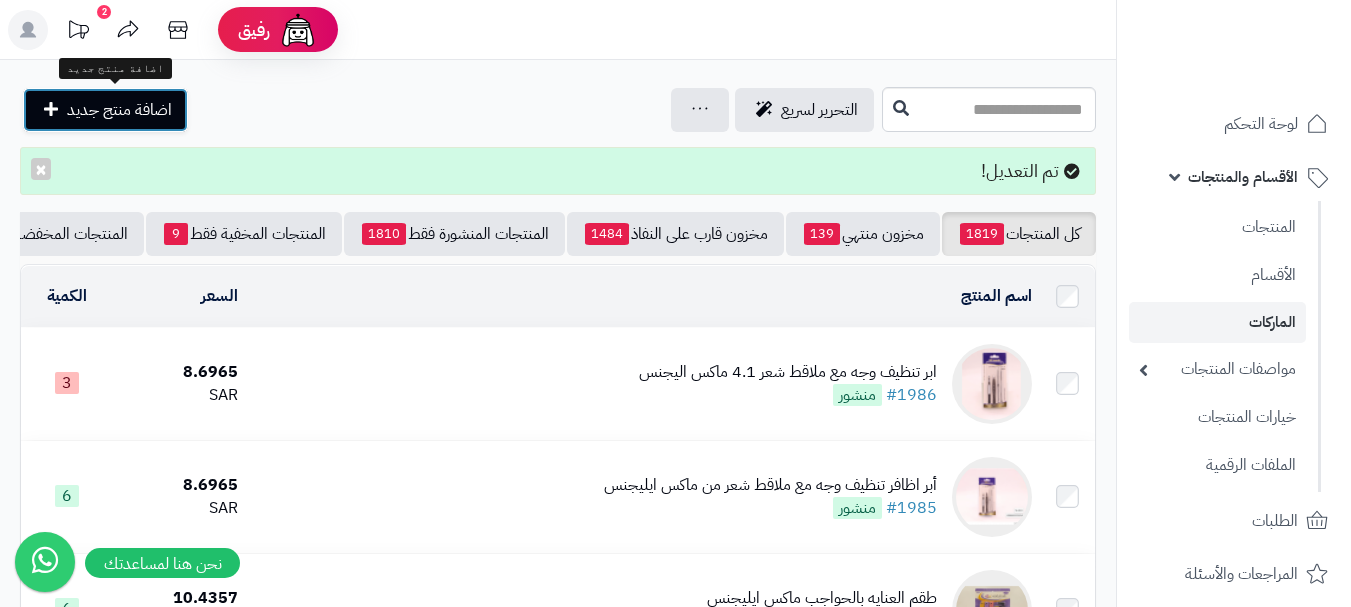 click on "اضافة منتج جديد" at bounding box center (119, 110) 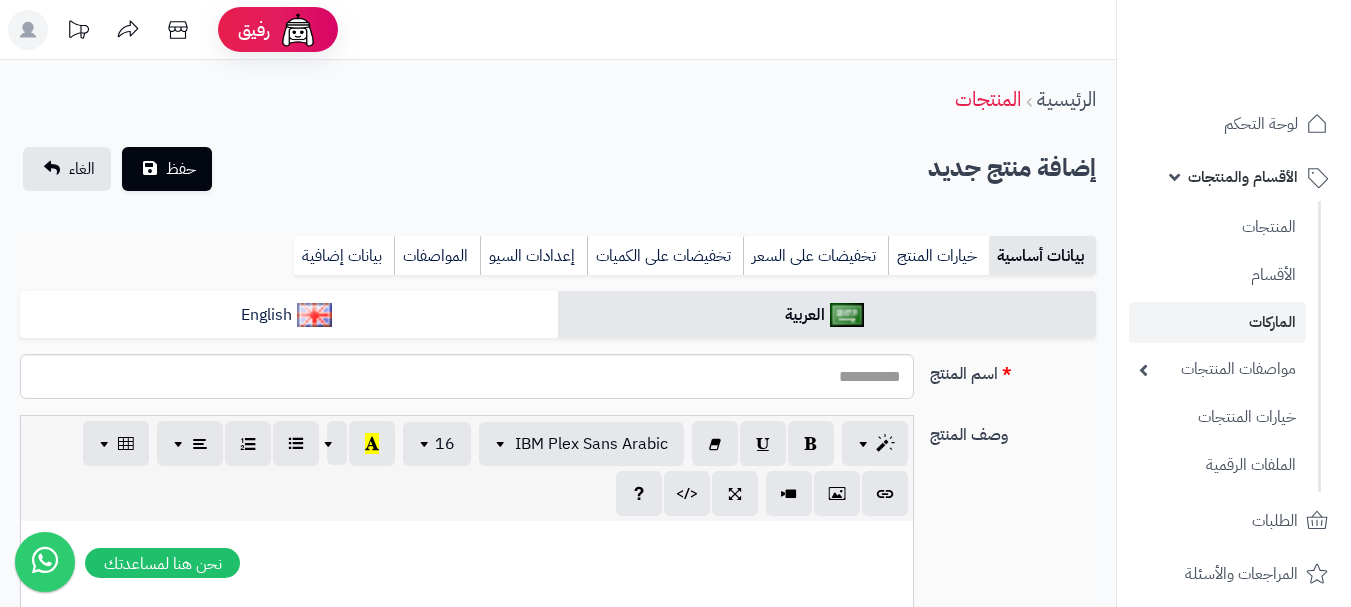select 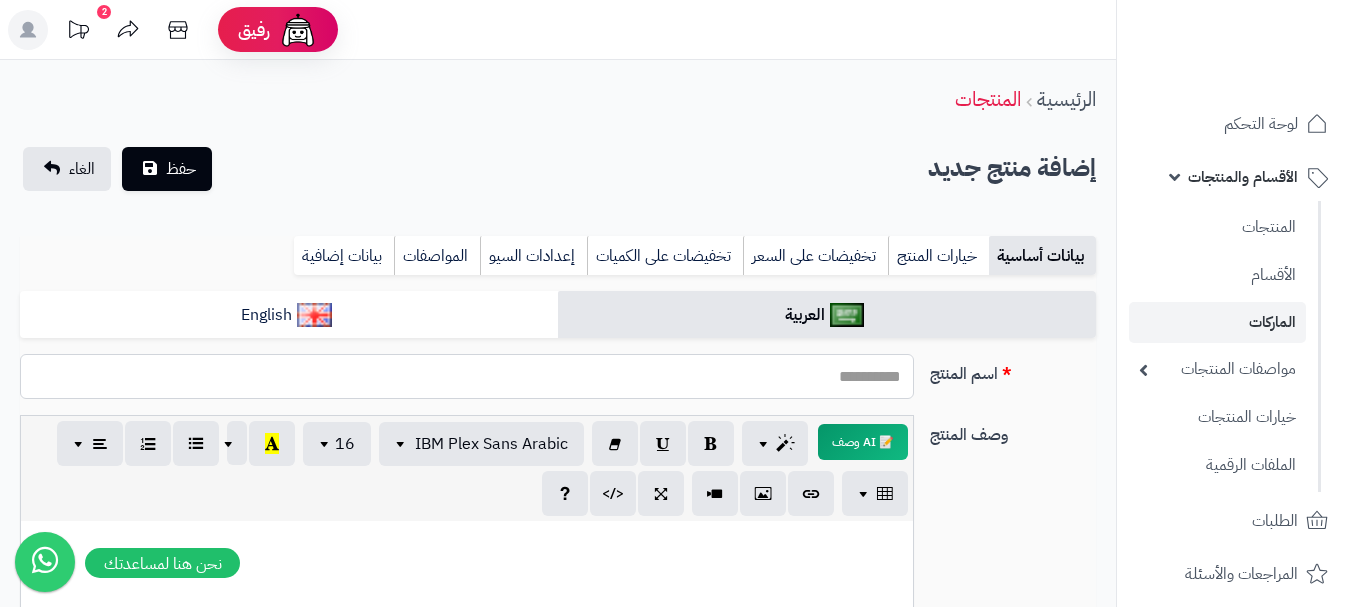 click on "اسم المنتج" at bounding box center [467, 376] 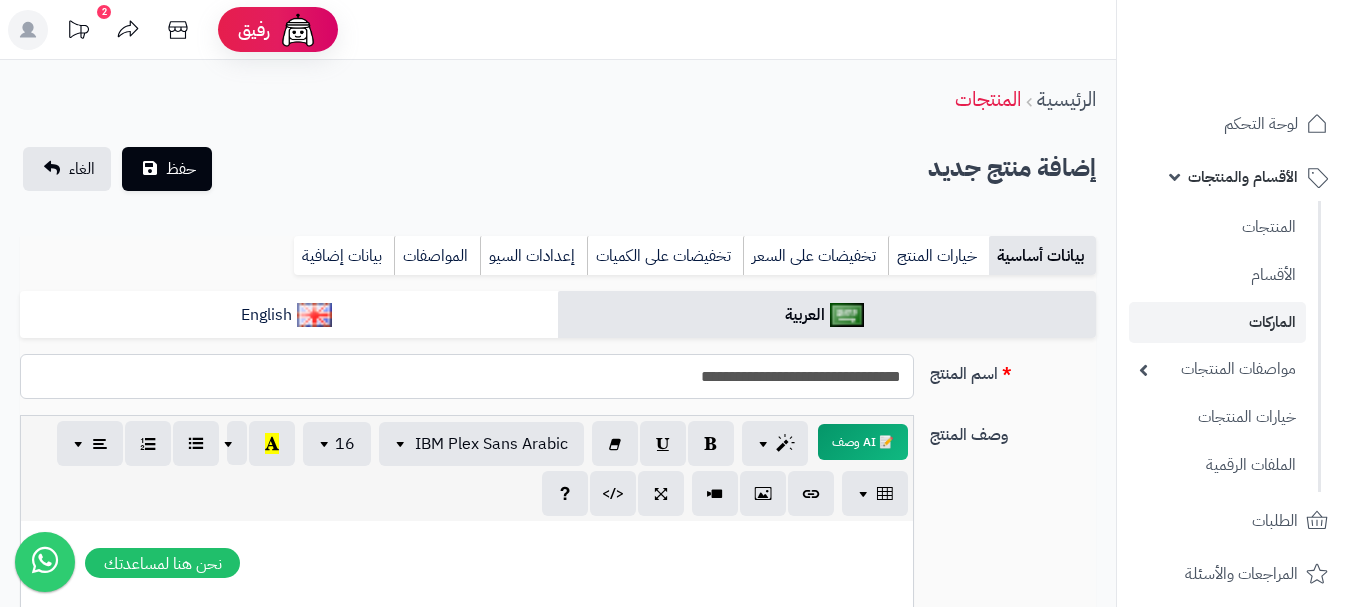 drag, startPoint x: 912, startPoint y: 368, endPoint x: 647, endPoint y: 379, distance: 265.2282 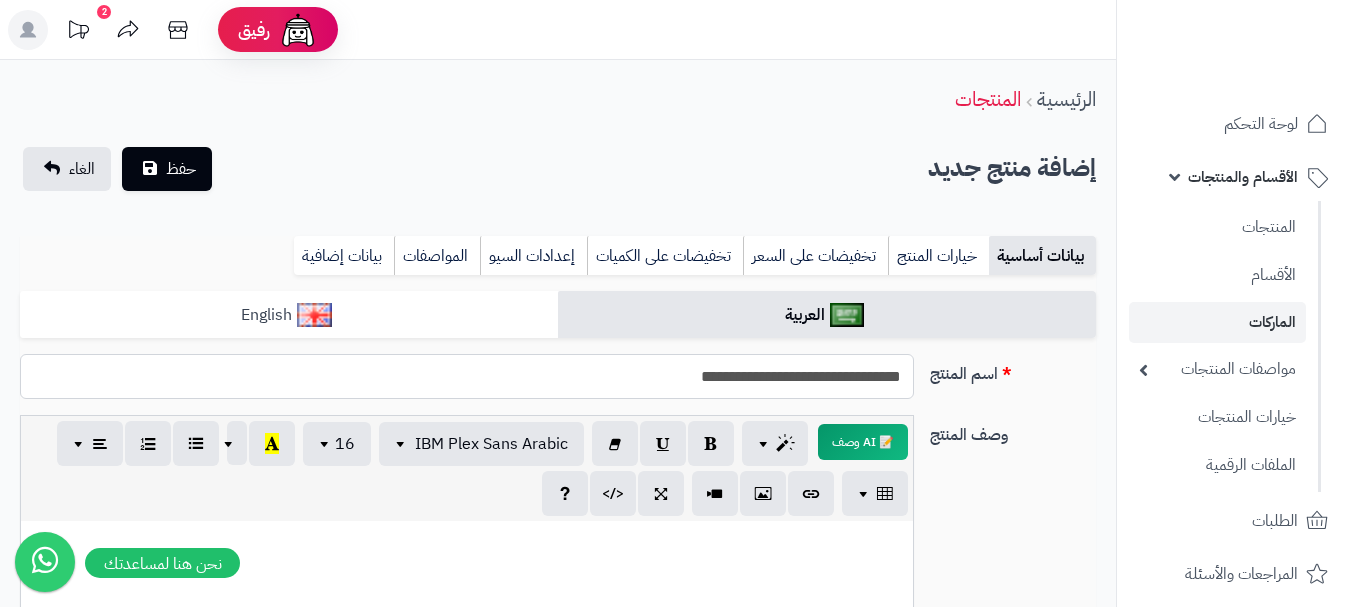 type on "**********" 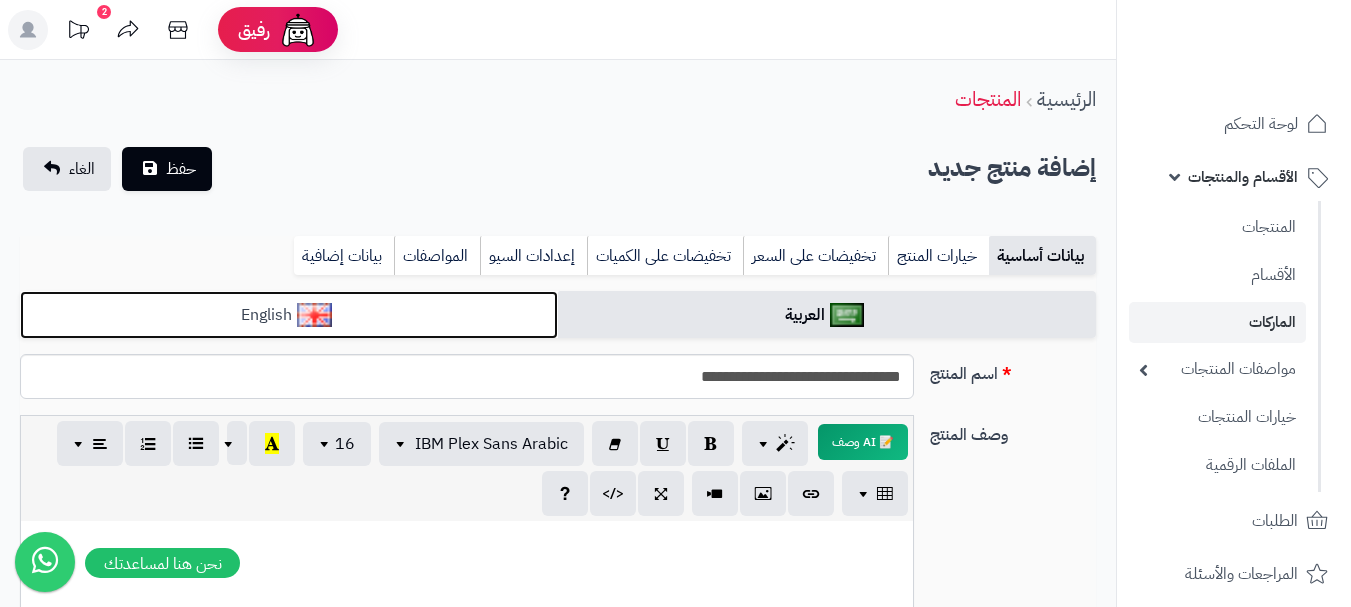 click on "English" at bounding box center (289, 315) 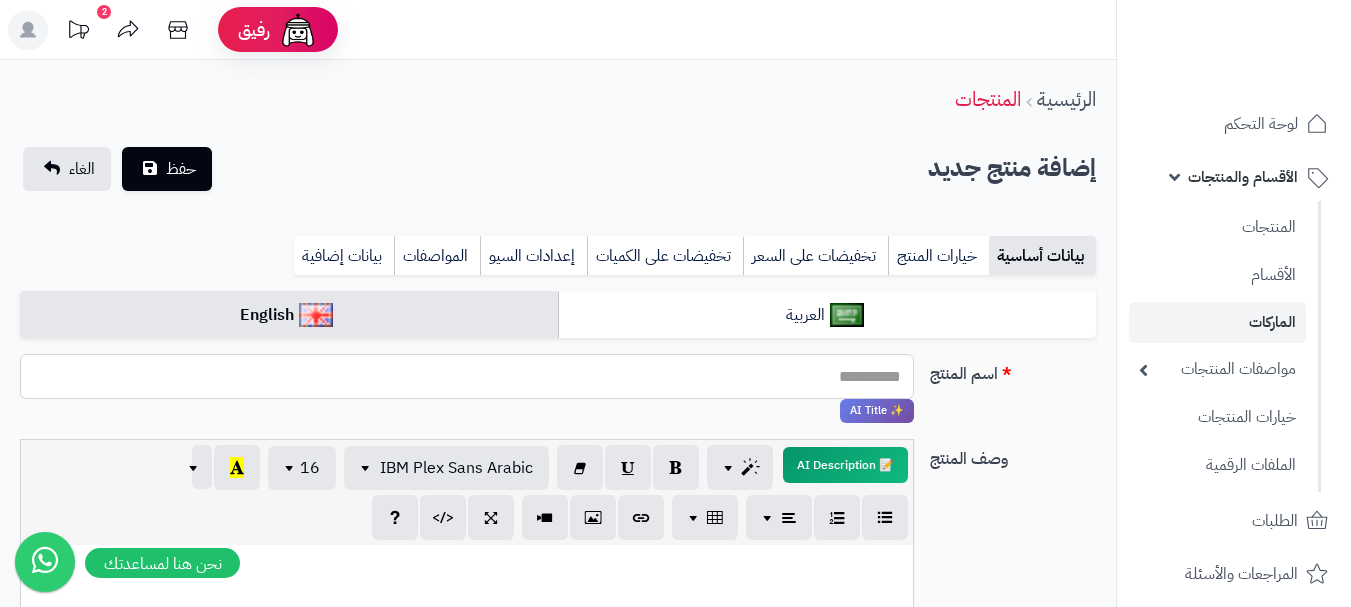 paste on "**********" 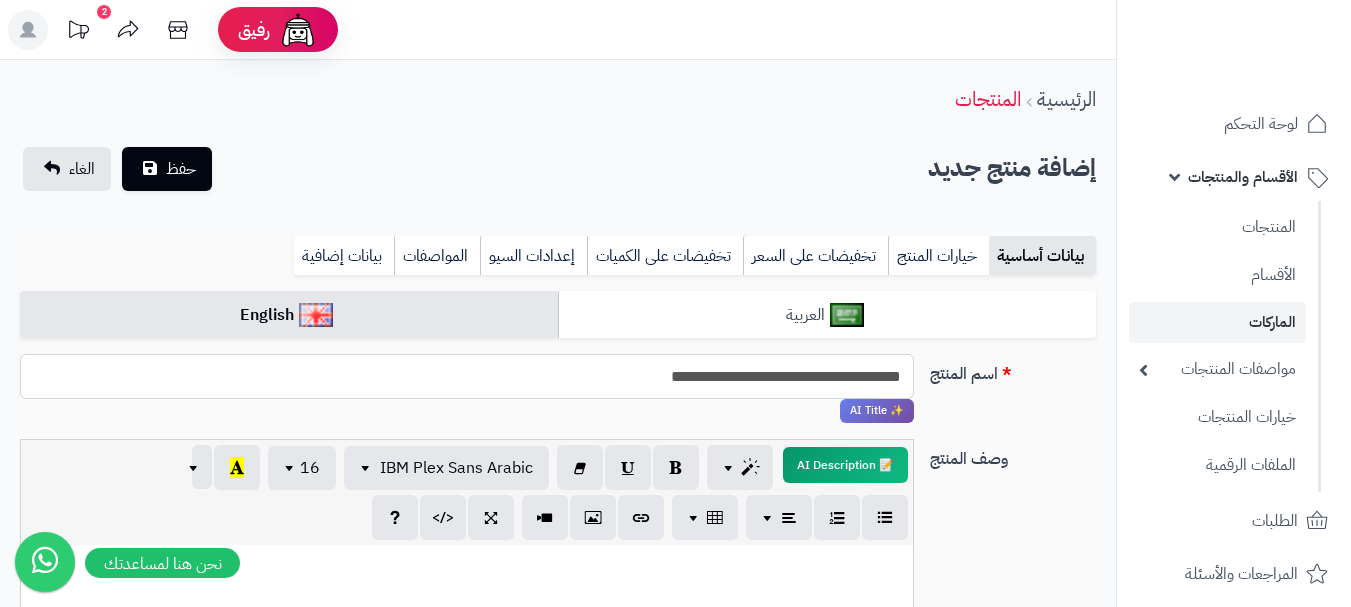 type on "**********" 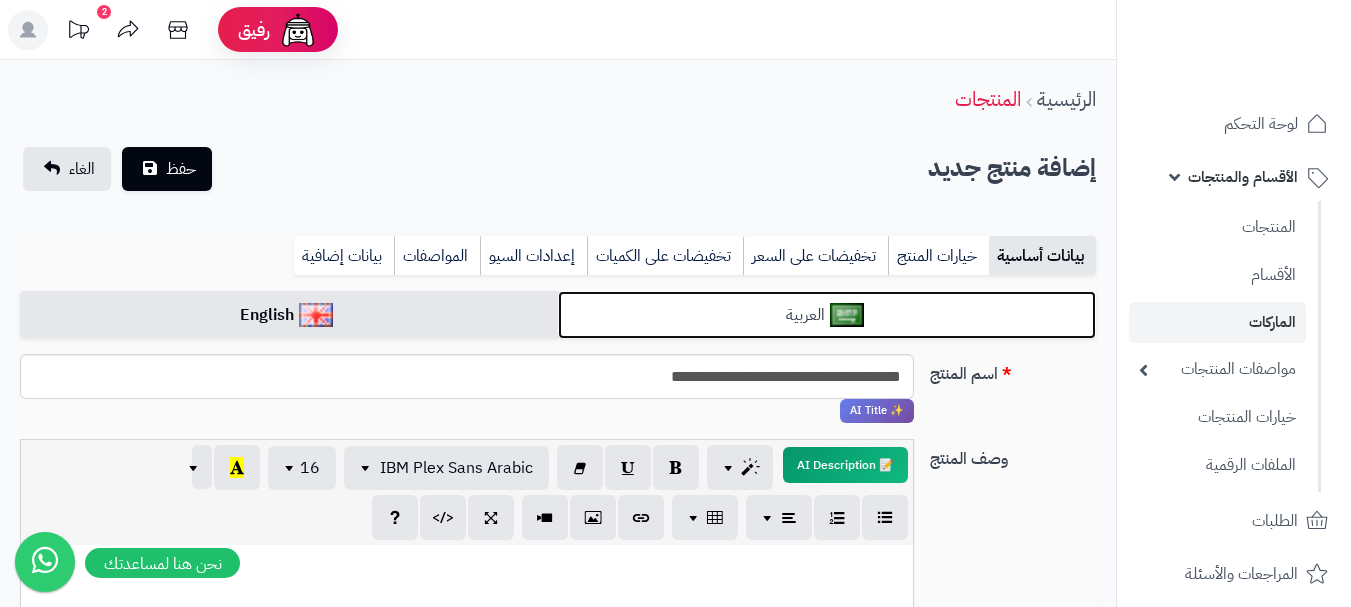 click on "العربية" at bounding box center (827, 315) 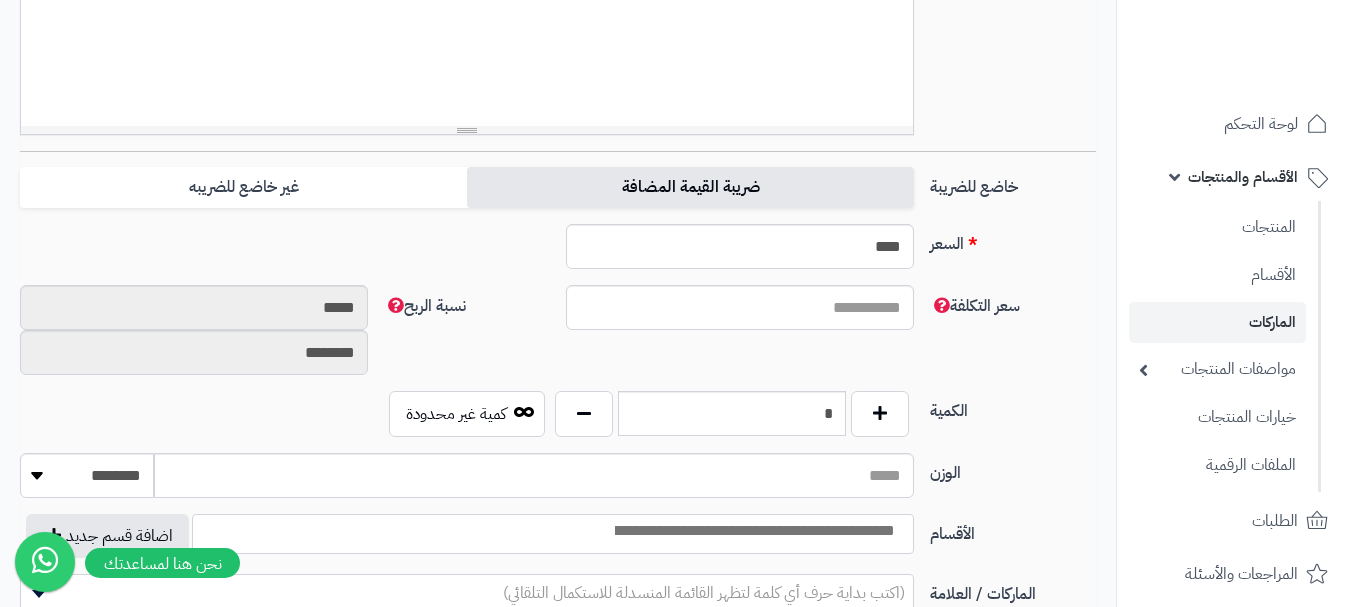 scroll, scrollTop: 700, scrollLeft: 0, axis: vertical 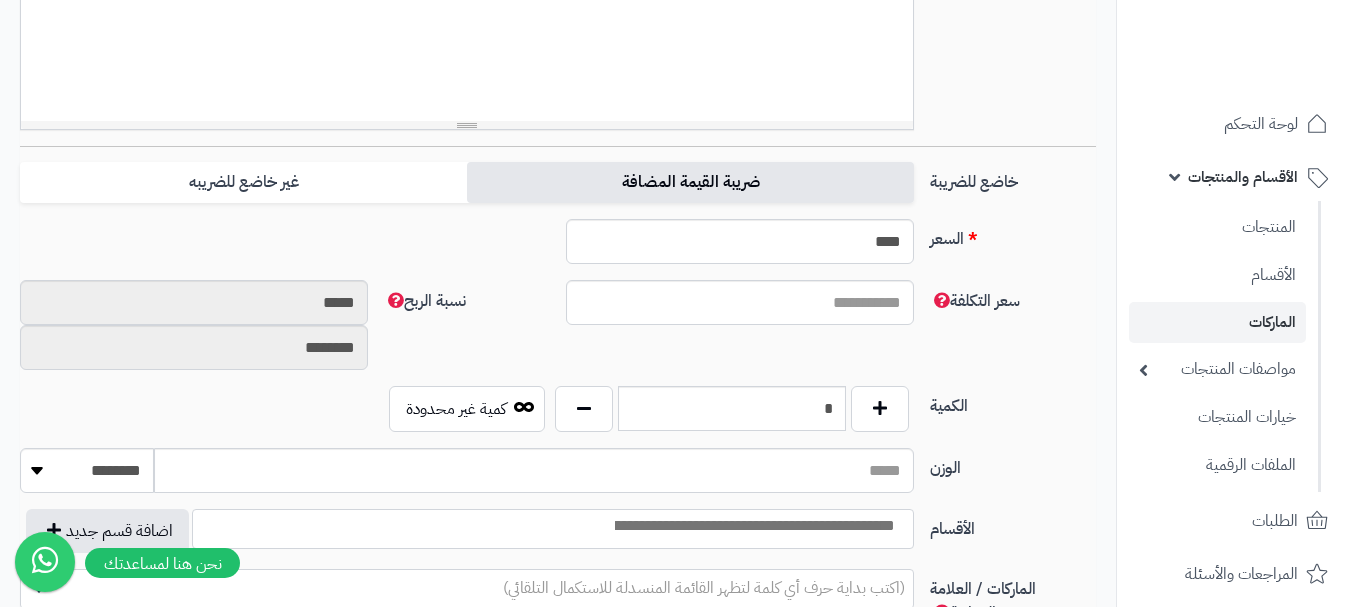 click on "ضريبة القيمة المضافة" at bounding box center (690, 182) 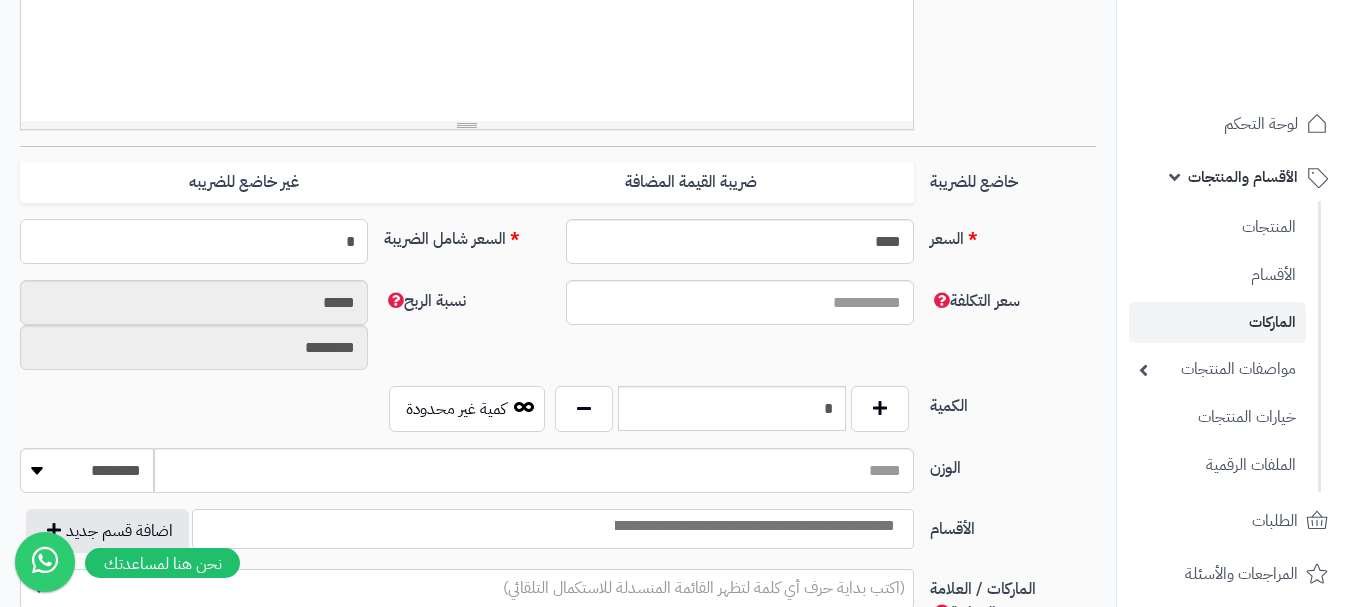 click on "*" at bounding box center [194, 241] 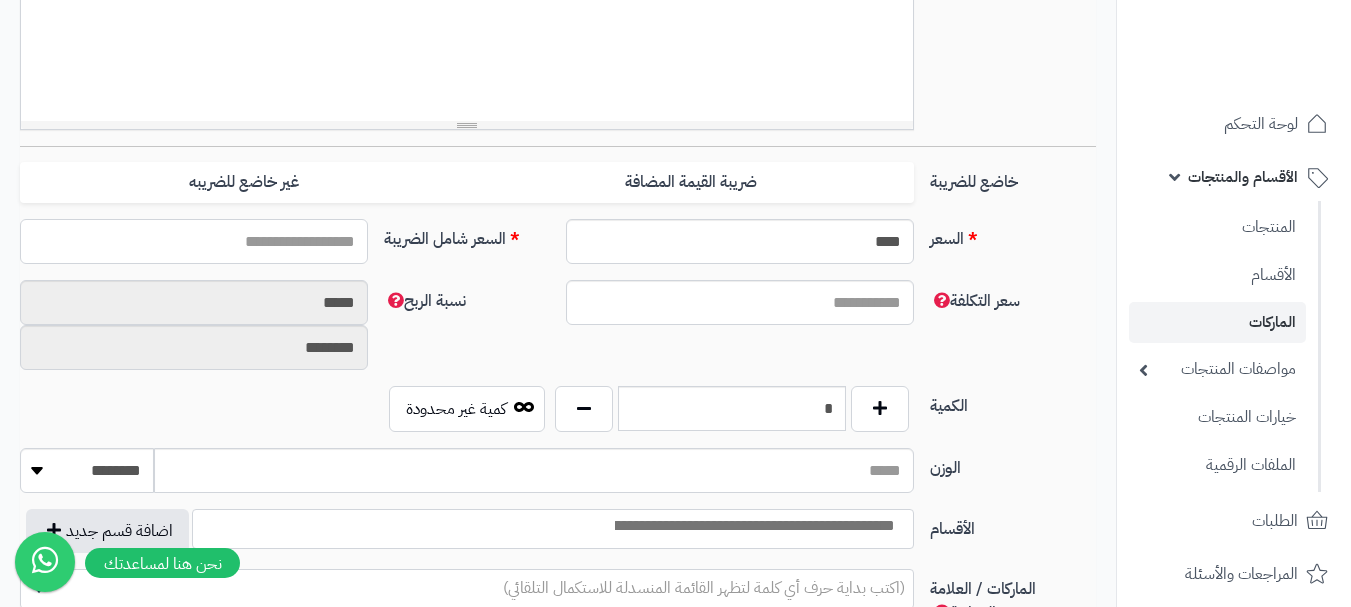type on "*" 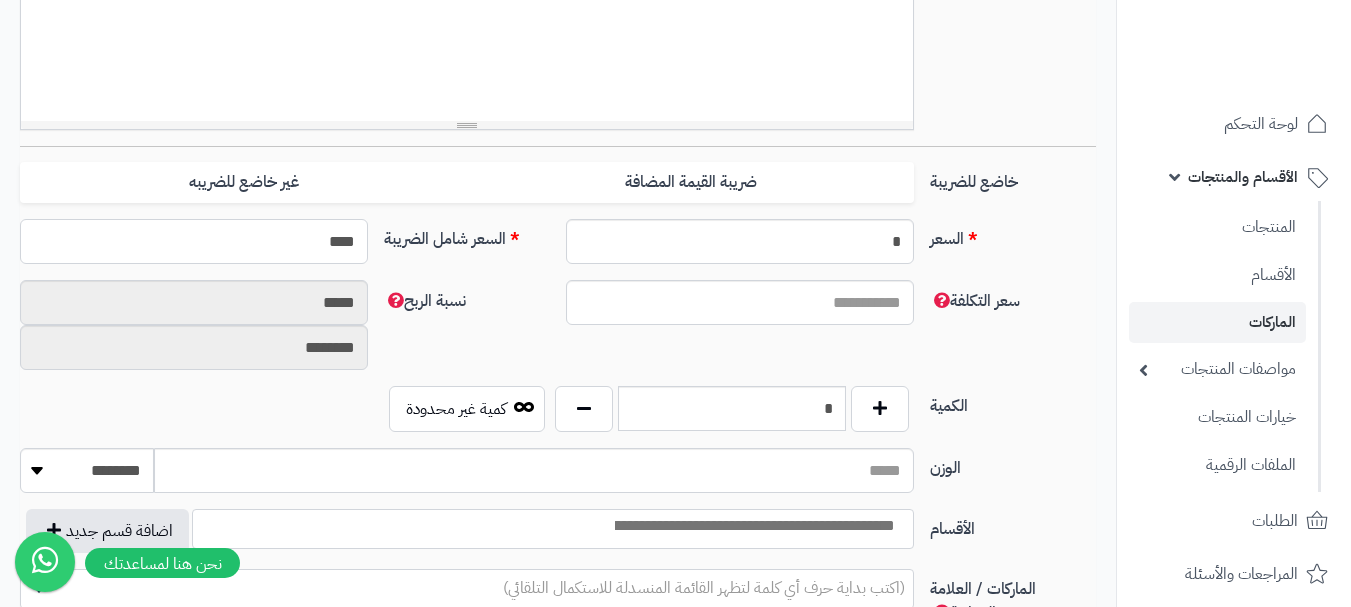 type on "*****" 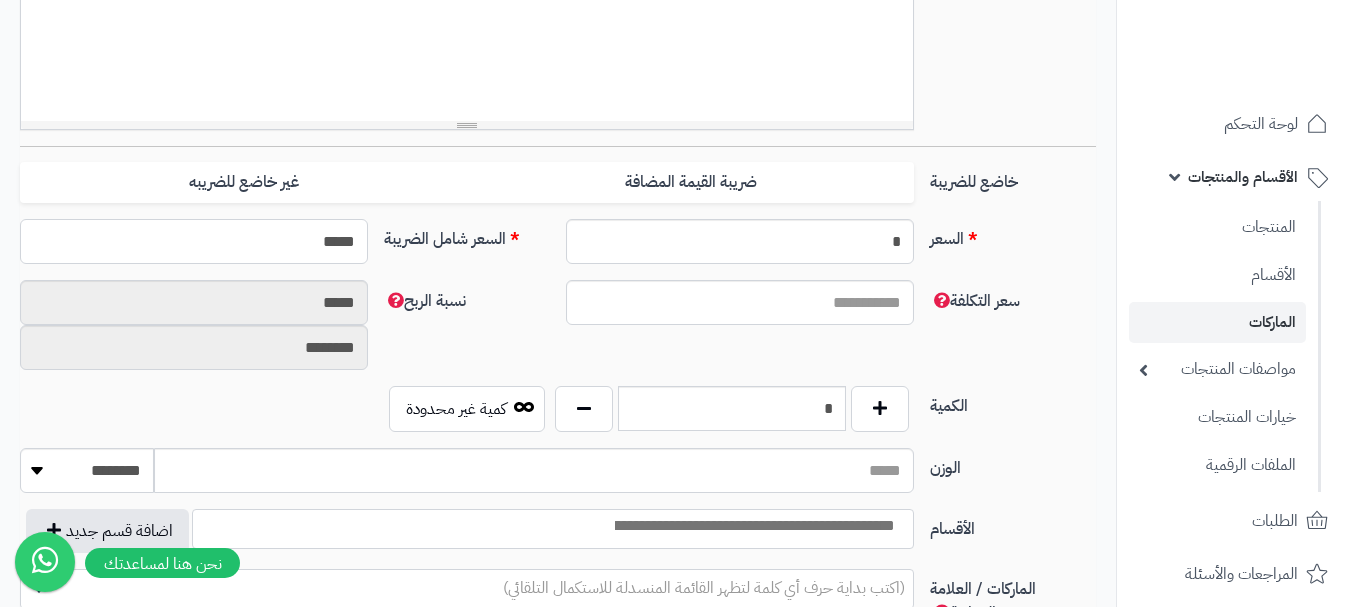 type on "**********" 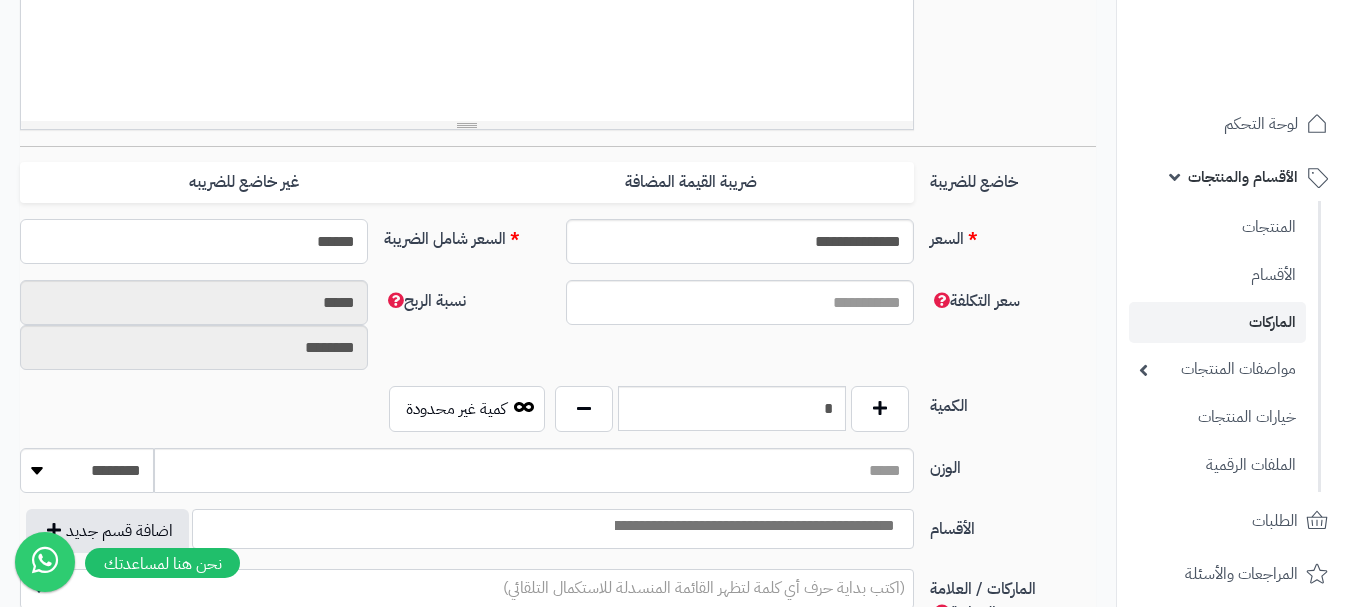 scroll, scrollTop: 800, scrollLeft: 0, axis: vertical 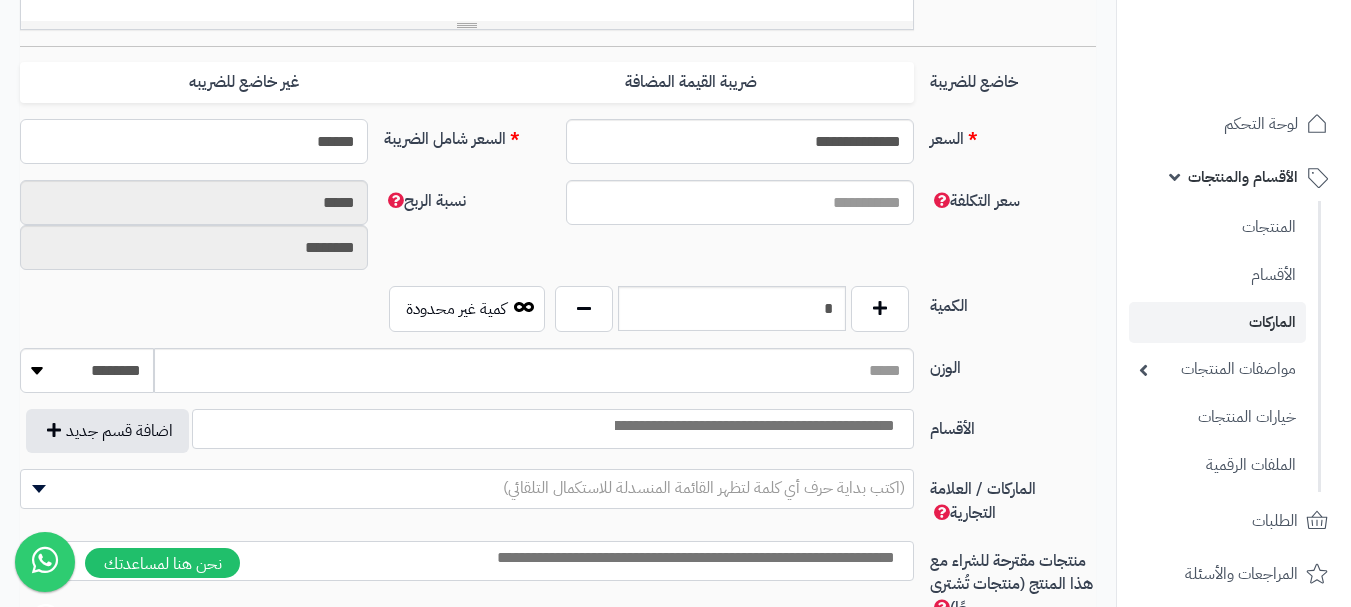 type on "******" 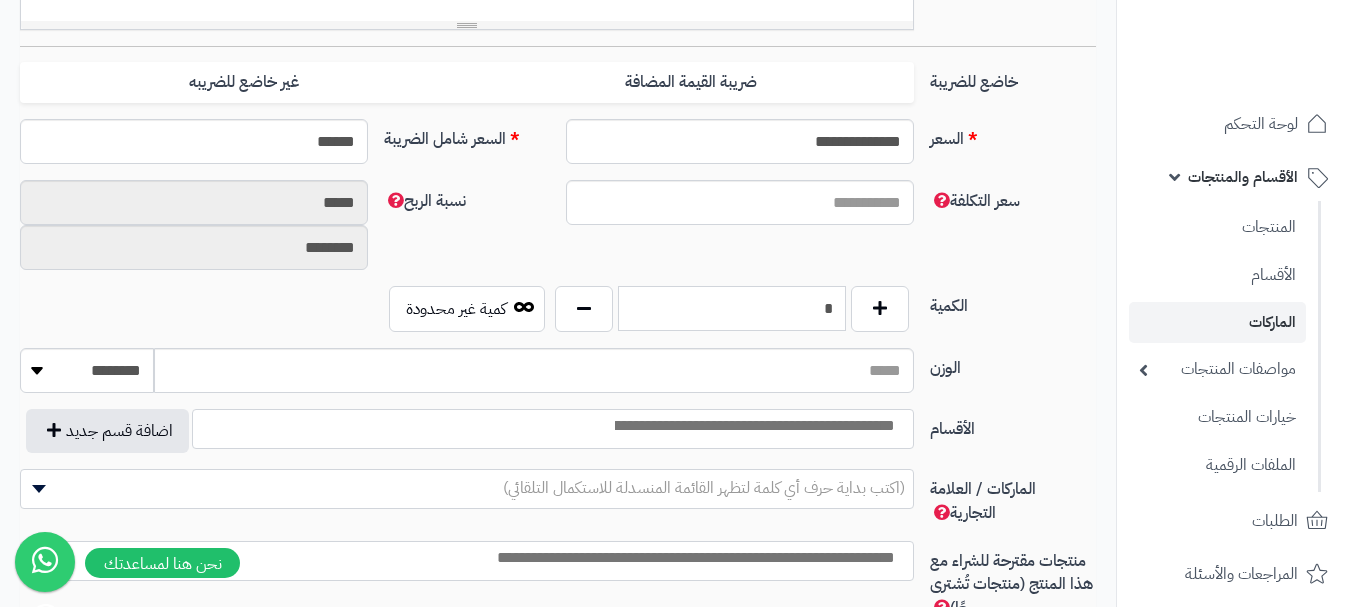 type on "**********" 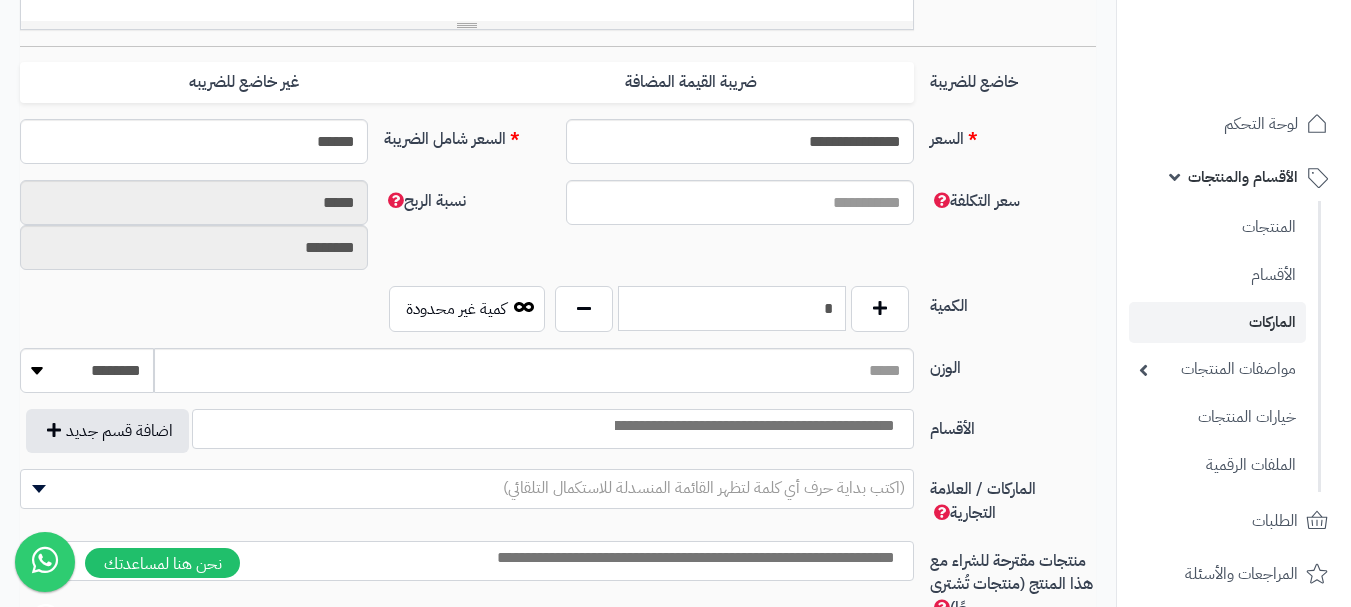 click on "*" at bounding box center [732, 308] 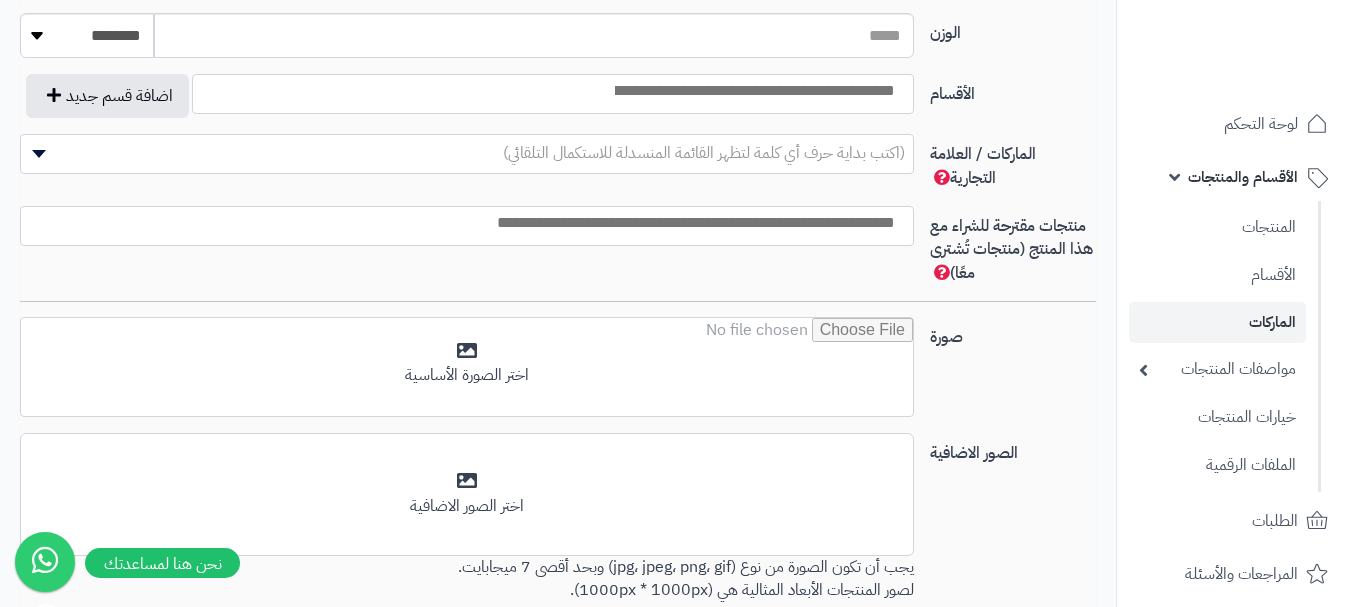scroll, scrollTop: 1100, scrollLeft: 0, axis: vertical 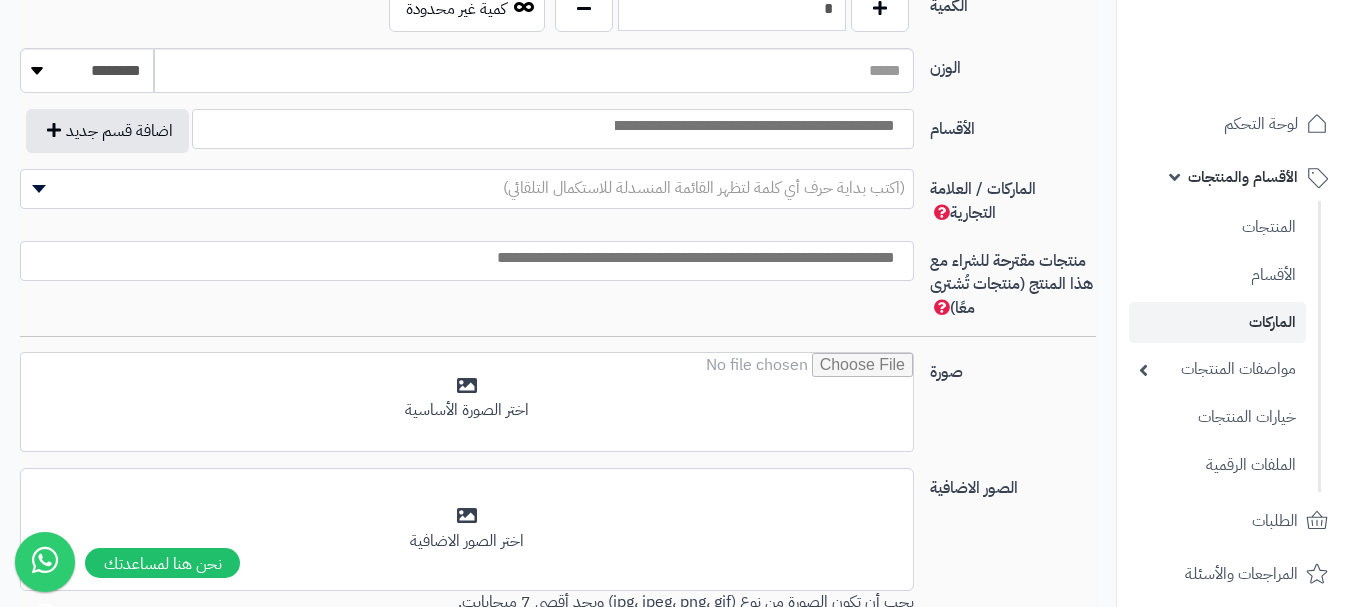 type on "*" 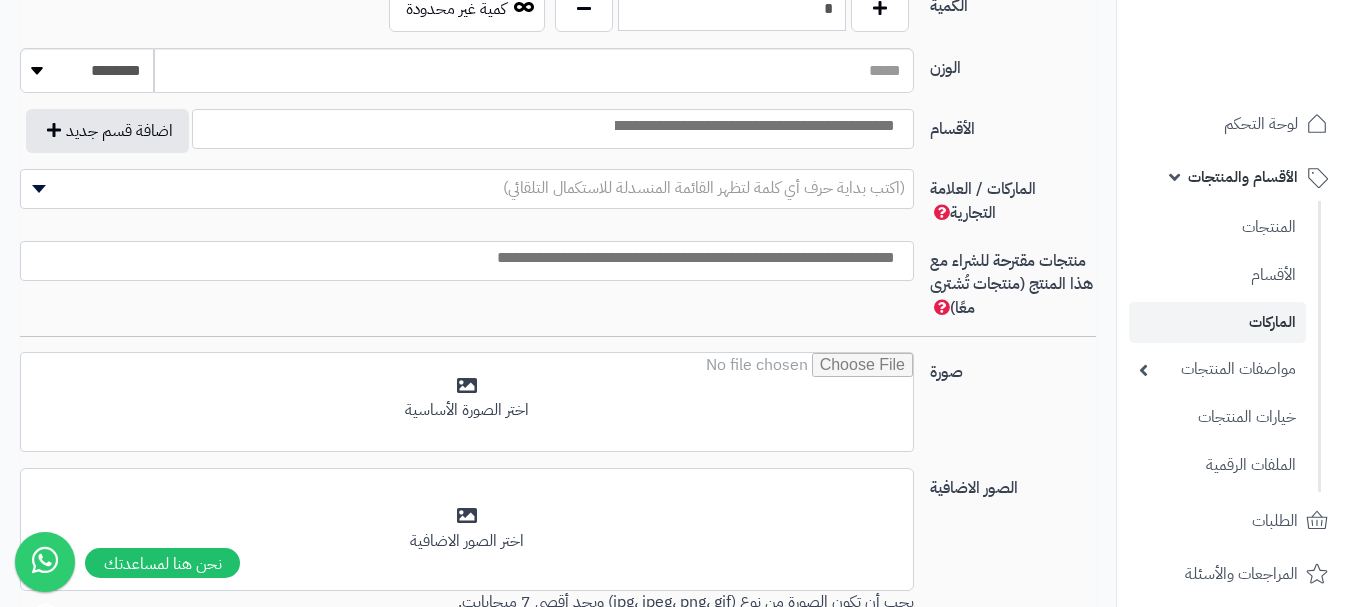click at bounding box center [553, 129] 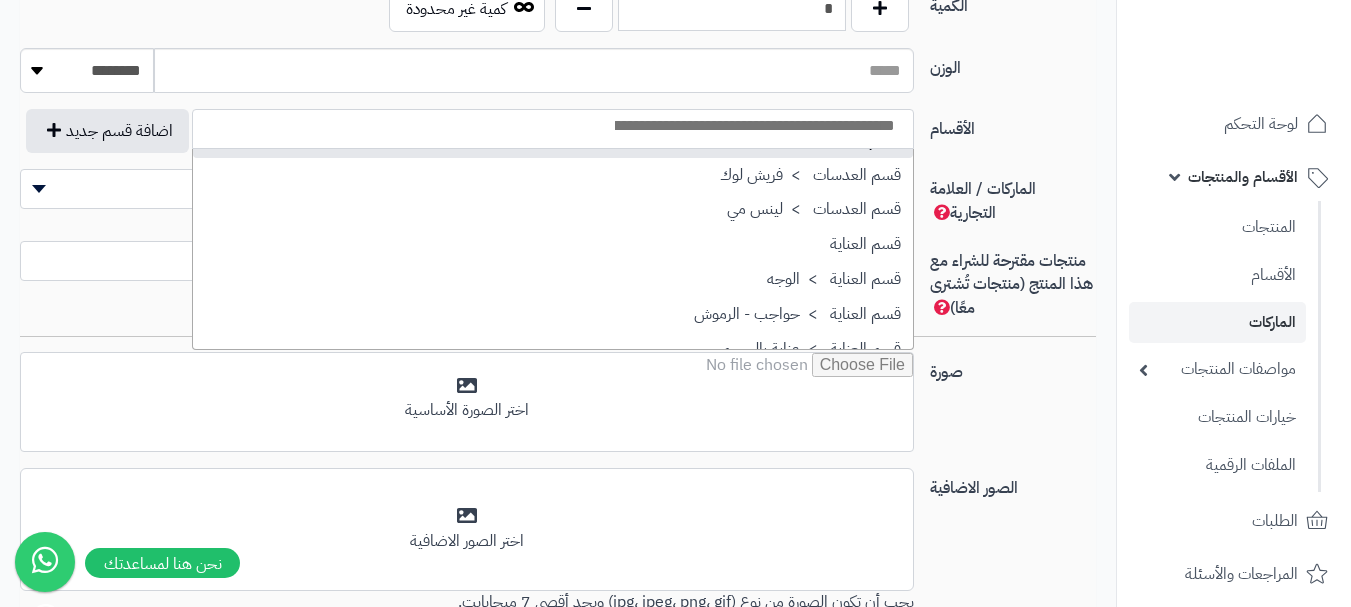 scroll, scrollTop: 1700, scrollLeft: 0, axis: vertical 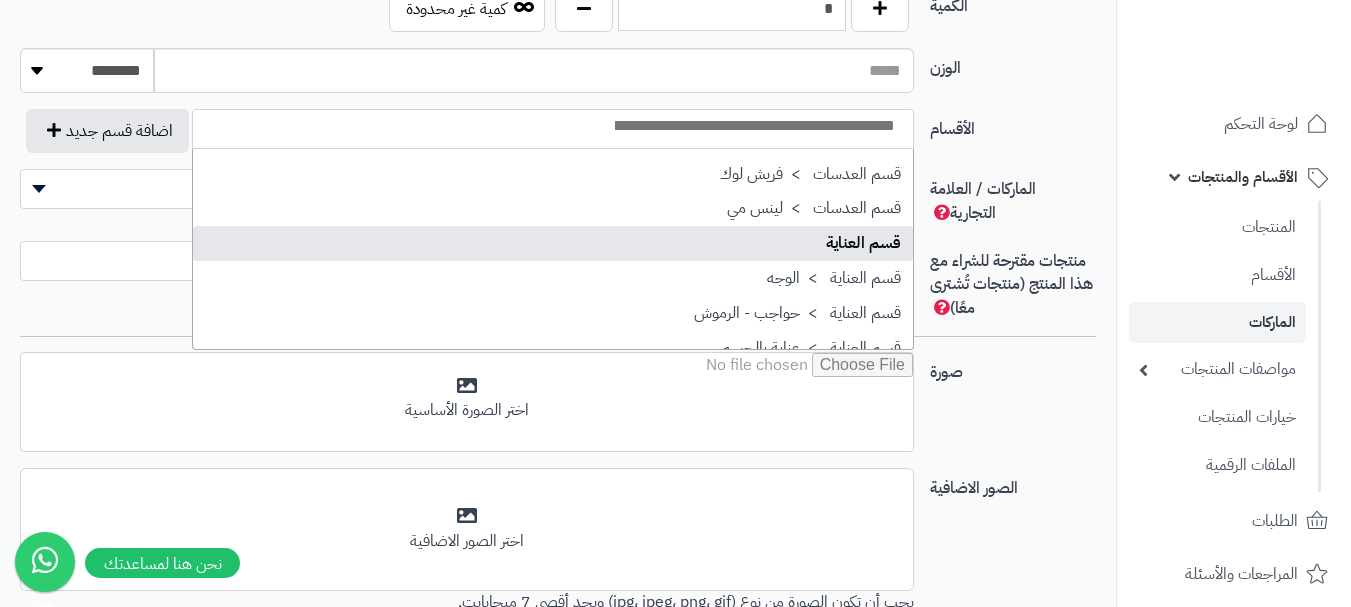 select on "**" 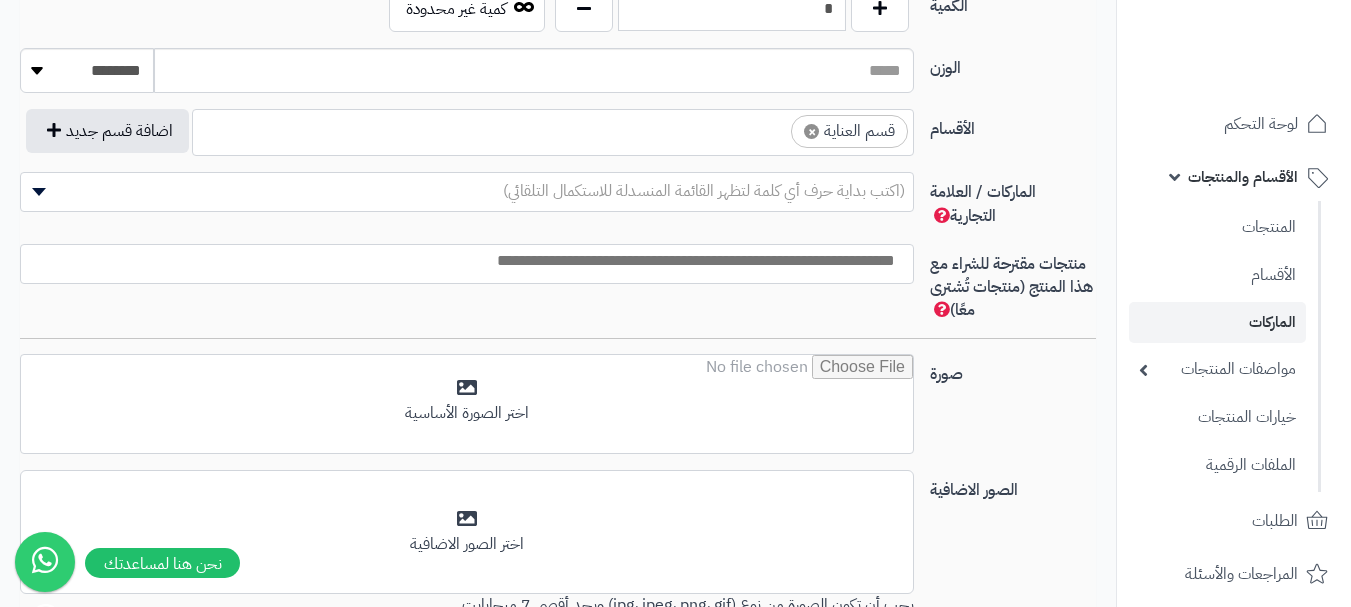 scroll, scrollTop: 1275, scrollLeft: 0, axis: vertical 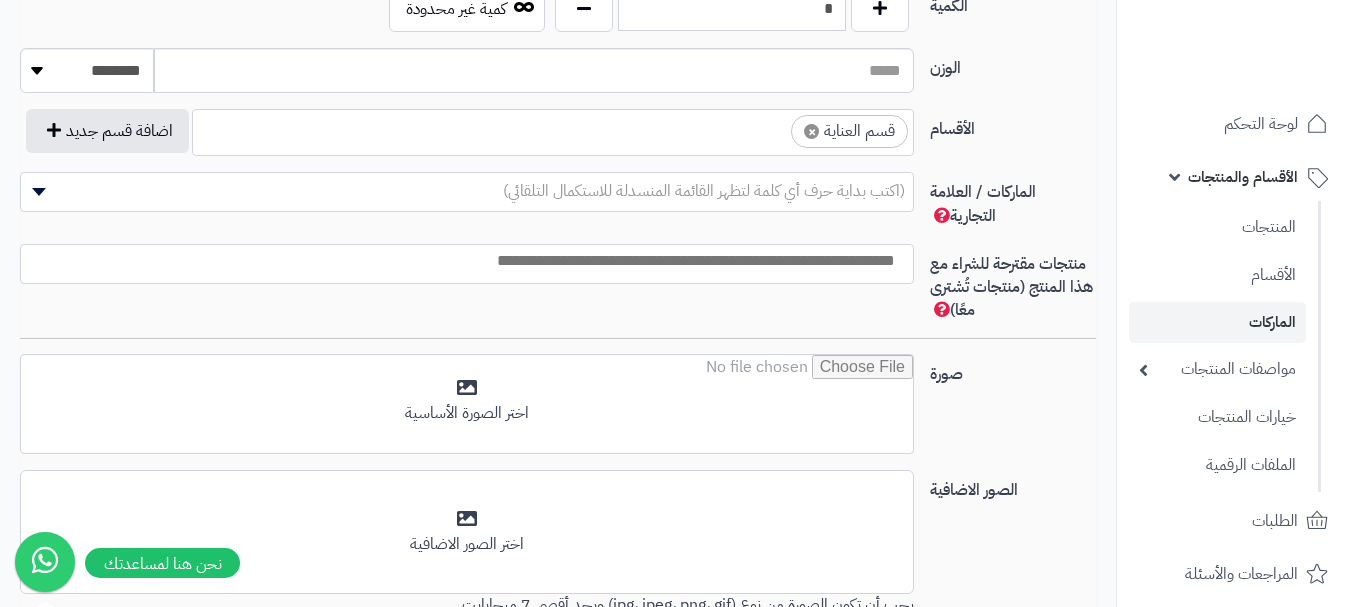 click on "× قسم العناية" at bounding box center [553, 129] 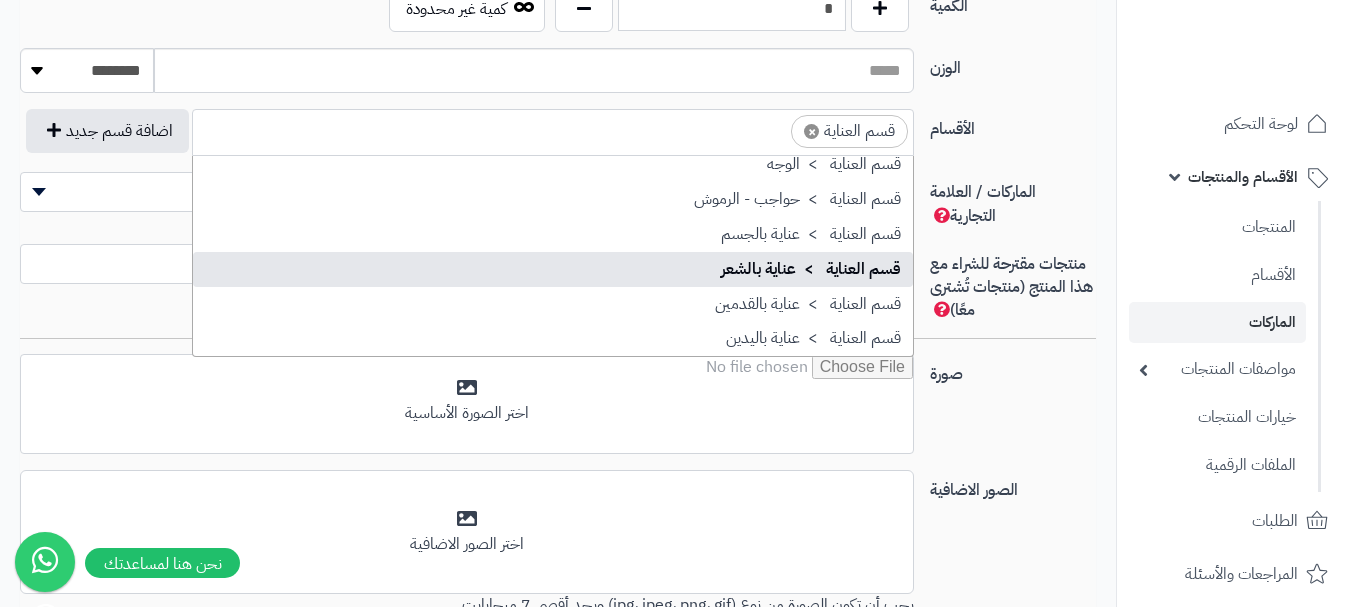 scroll, scrollTop: 1721, scrollLeft: 0, axis: vertical 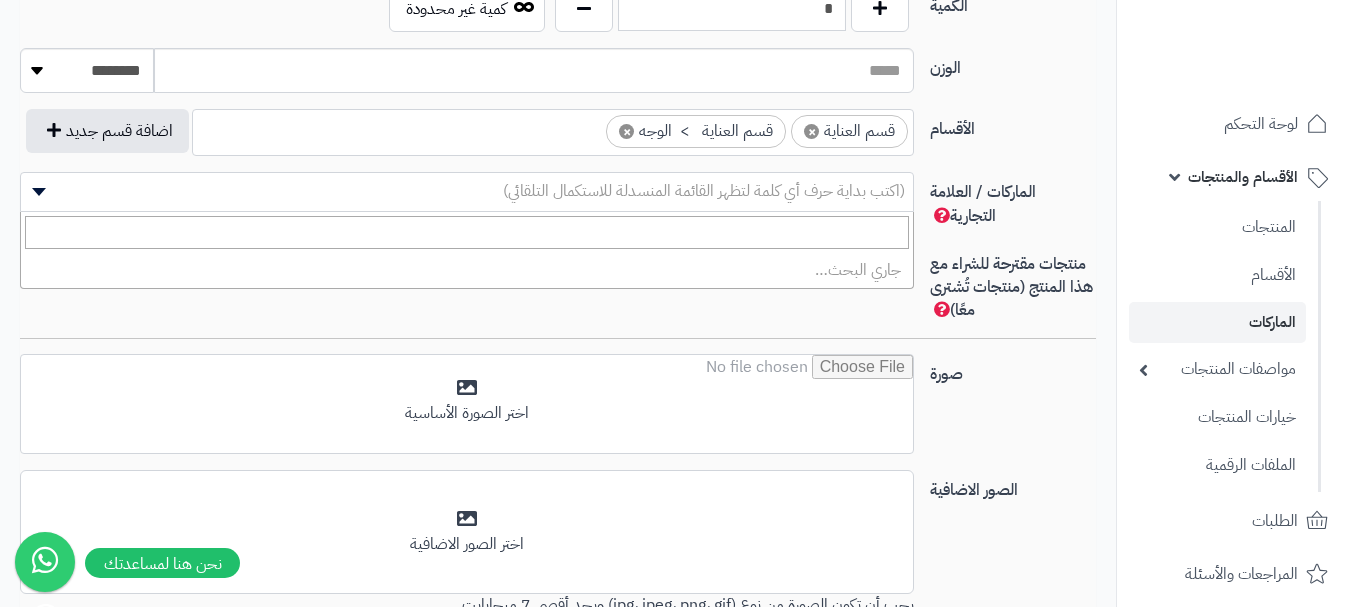 click on "(اكتب بداية حرف أي كلمة لتظهر القائمة المنسدلة للاستكمال التلقائي)" at bounding box center [704, 191] 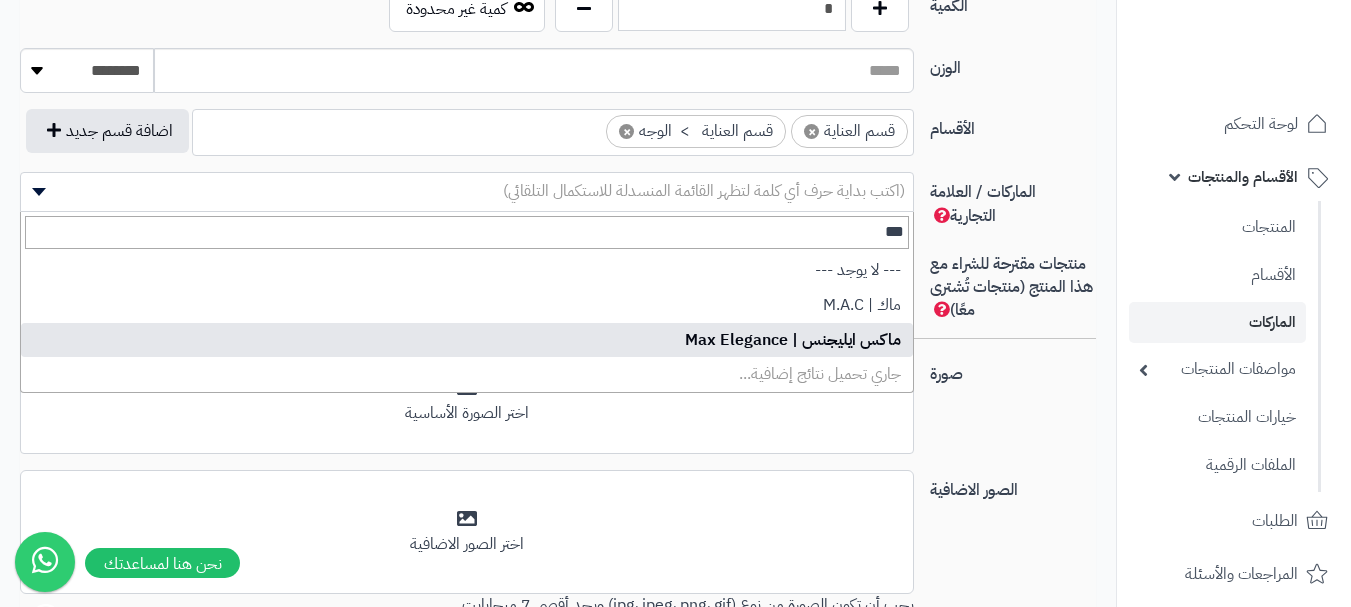 type on "***" 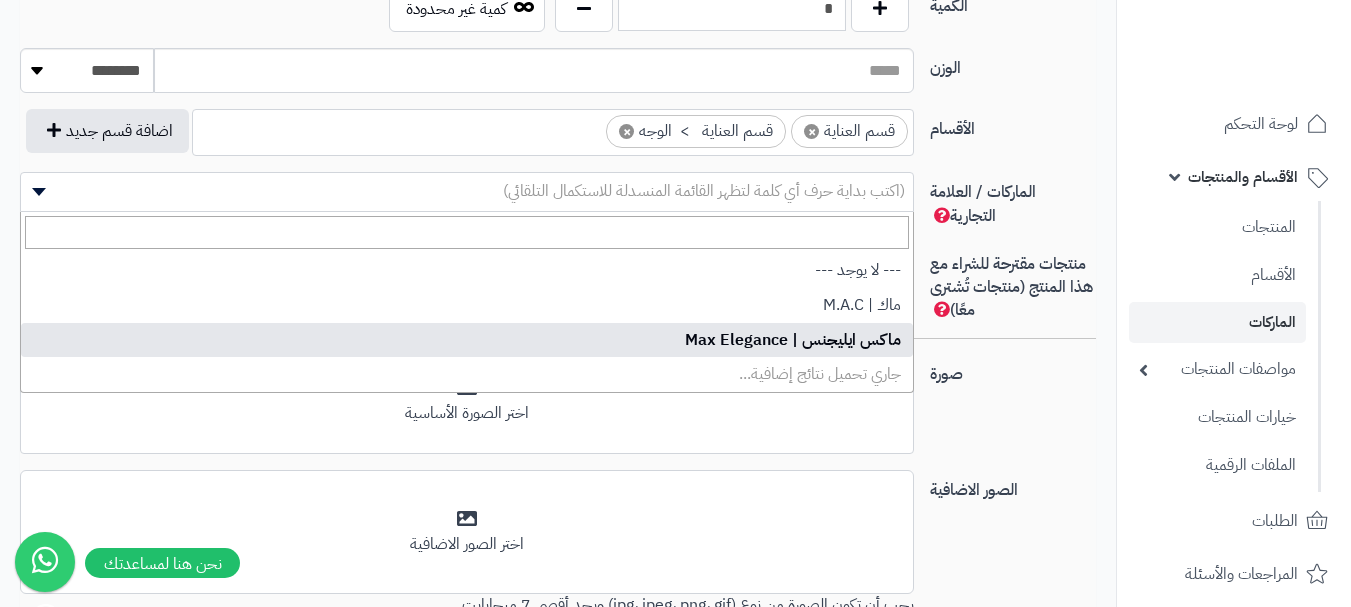 select on "**" 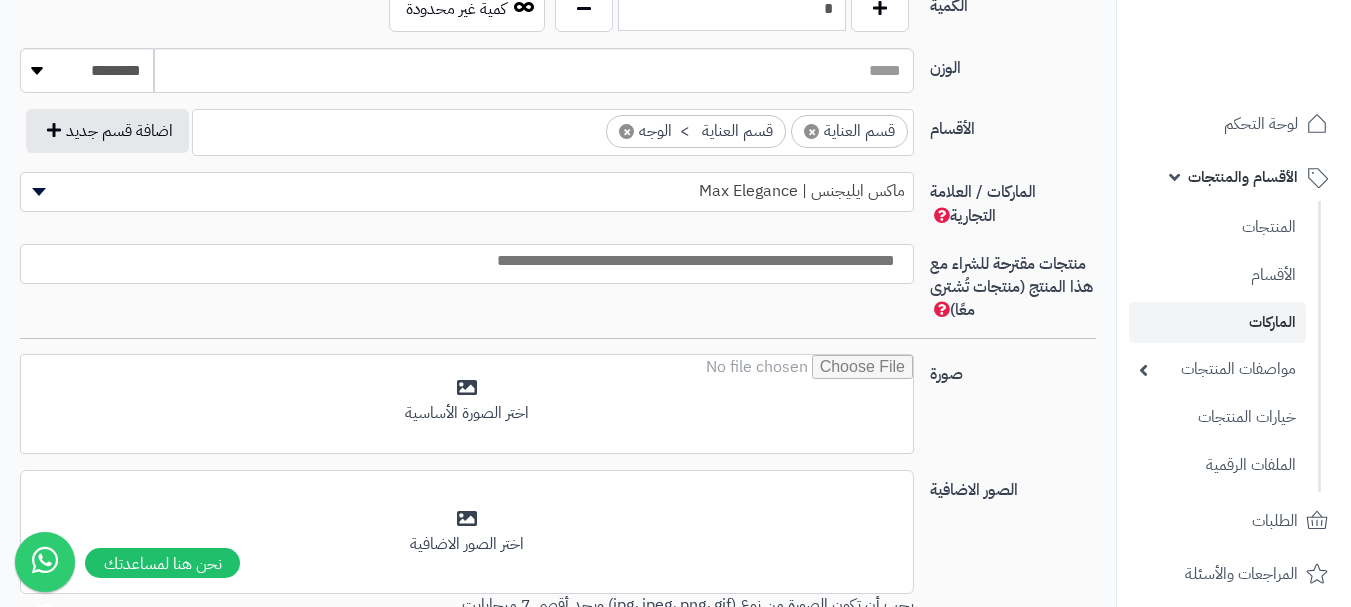 click at bounding box center (462, 261) 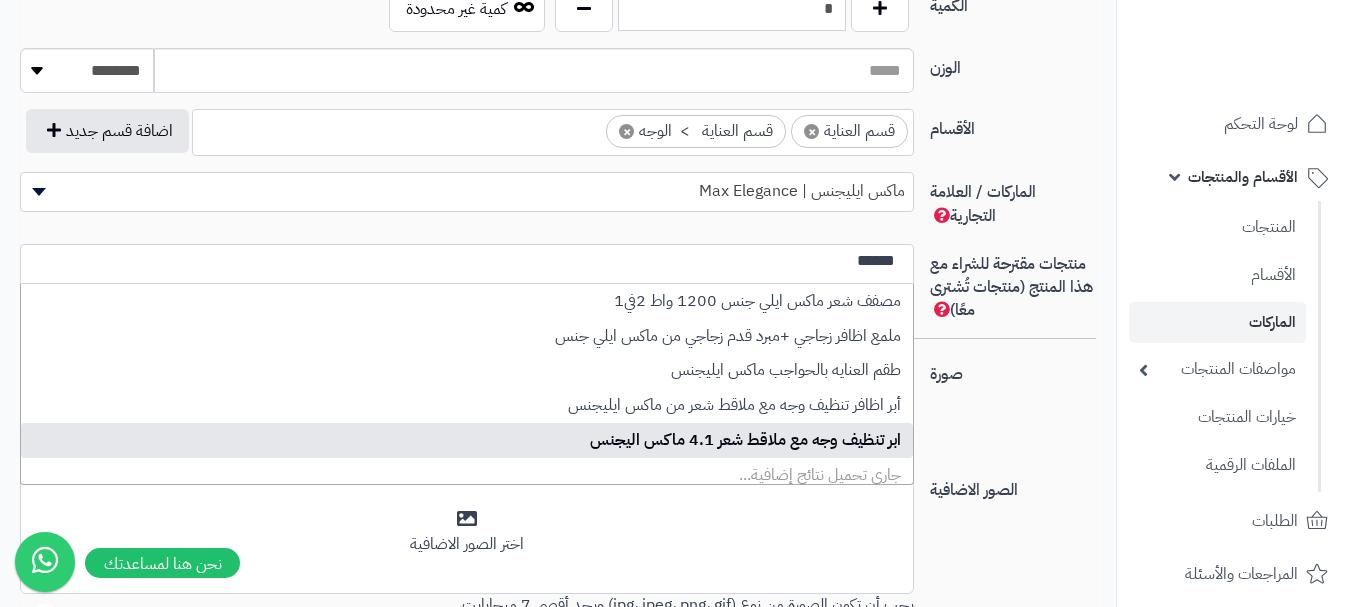 type on "******" 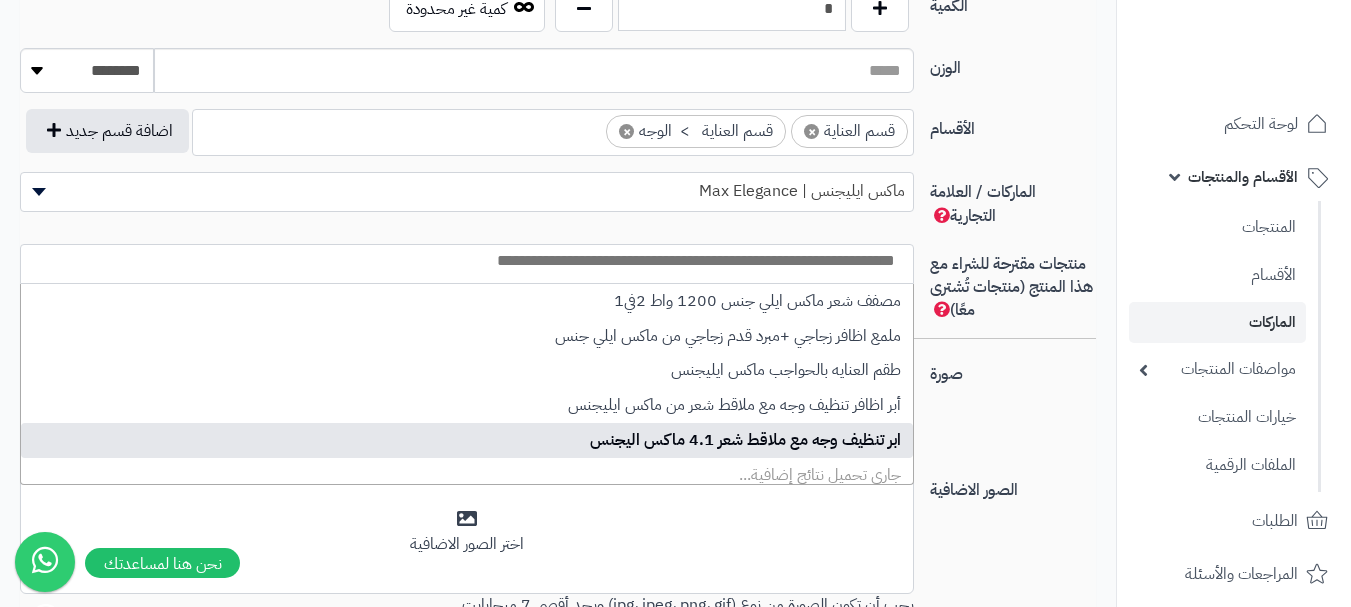 scroll, scrollTop: 0, scrollLeft: 0, axis: both 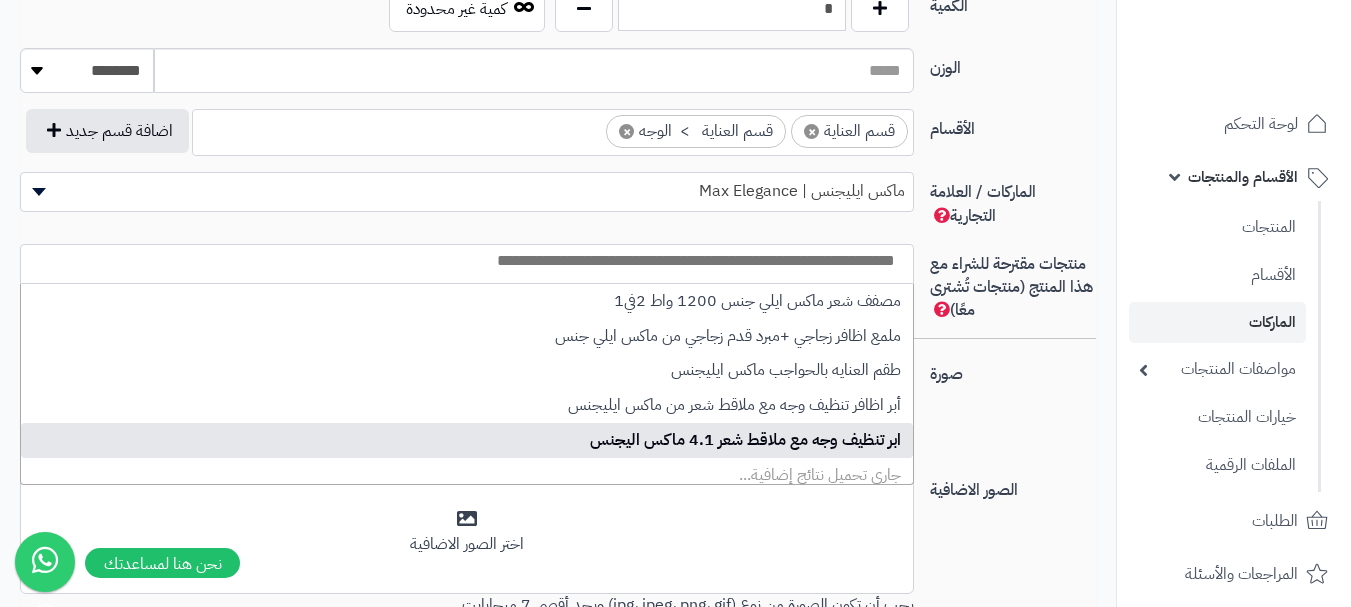 select on "****" 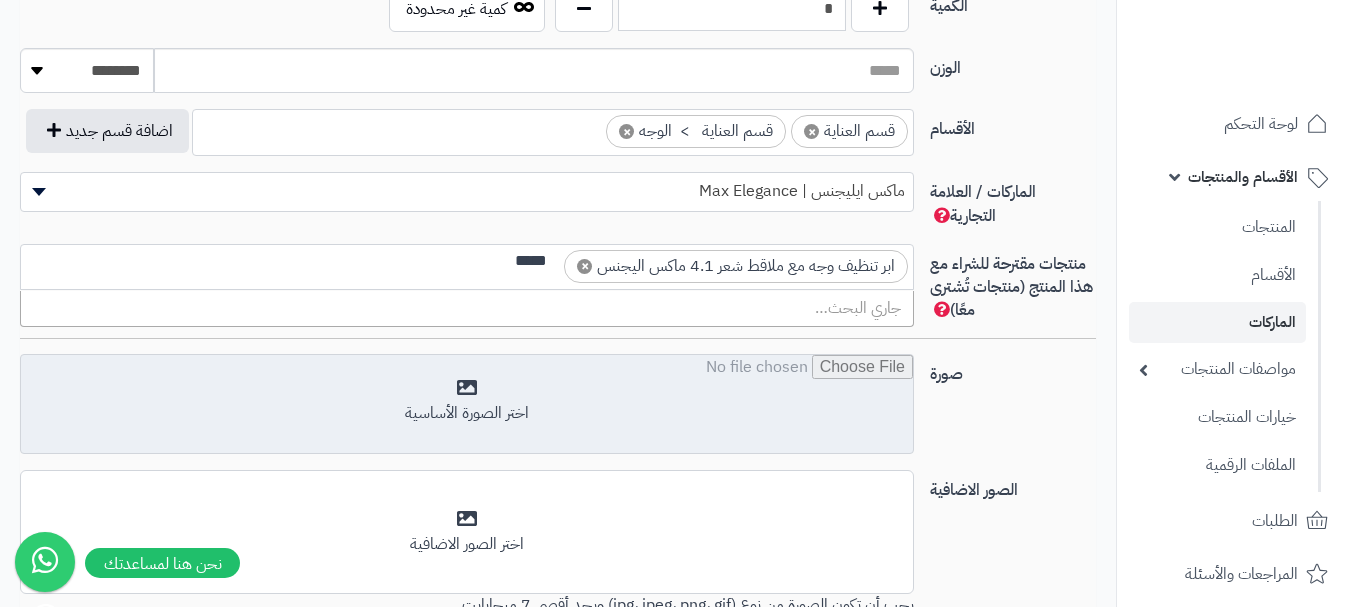 scroll, scrollTop: 0, scrollLeft: 0, axis: both 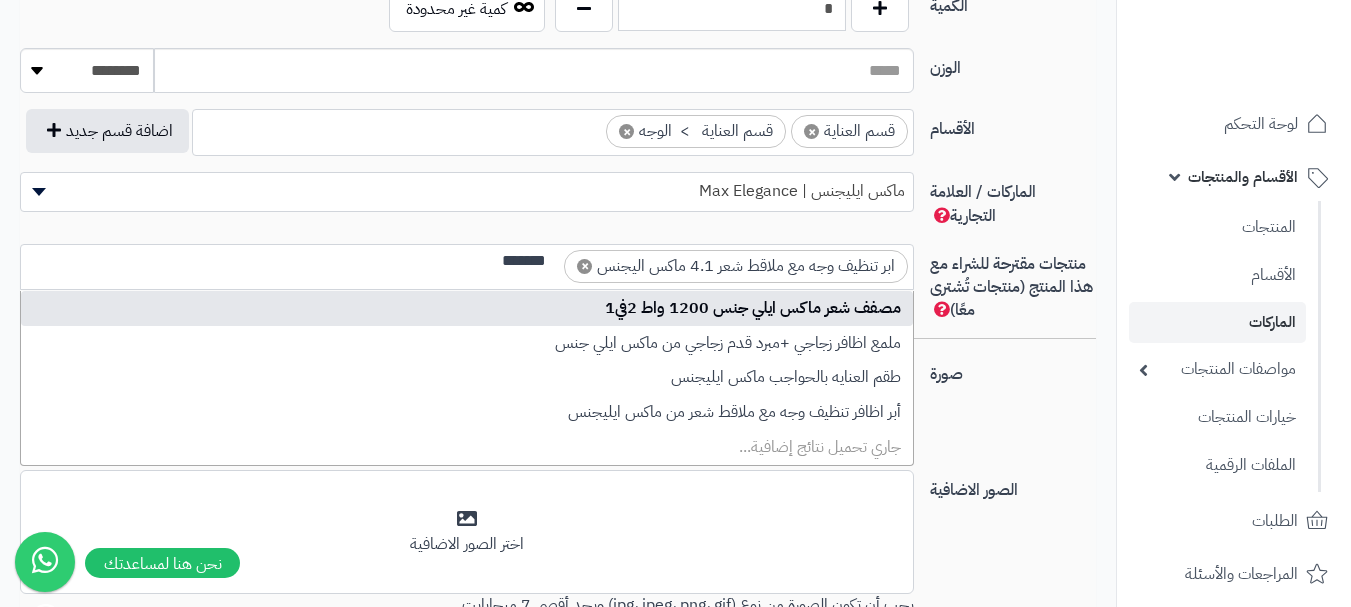 type on "*******" 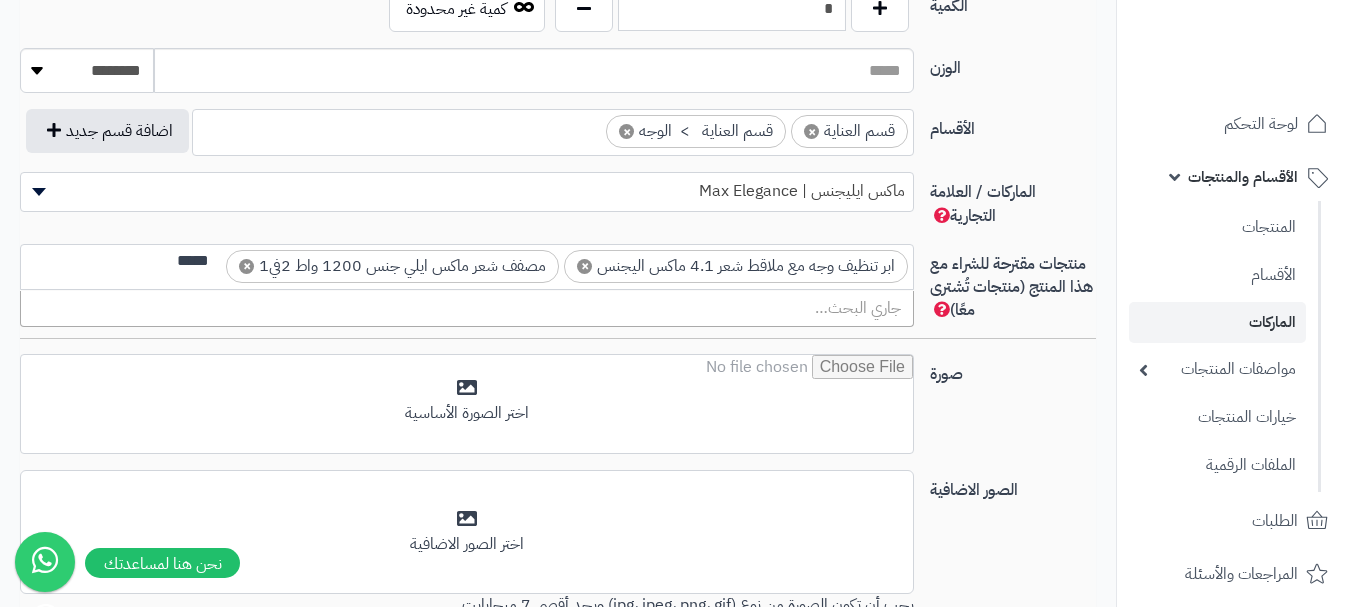 scroll, scrollTop: 0, scrollLeft: 0, axis: both 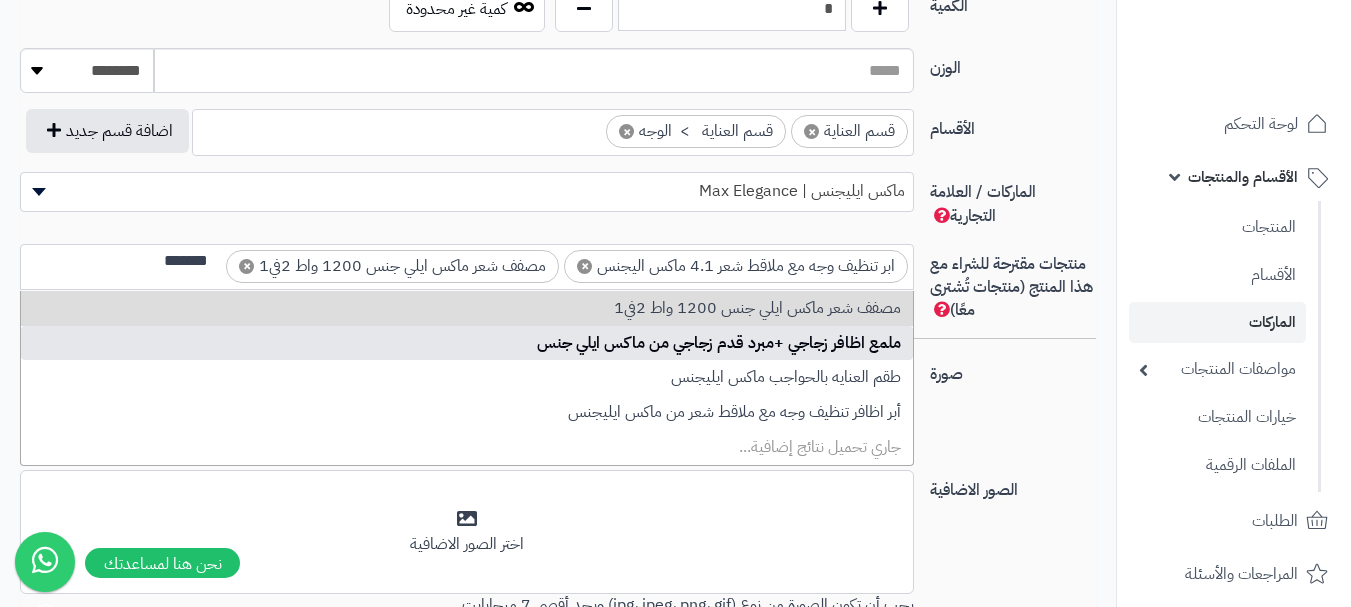 type on "*******" 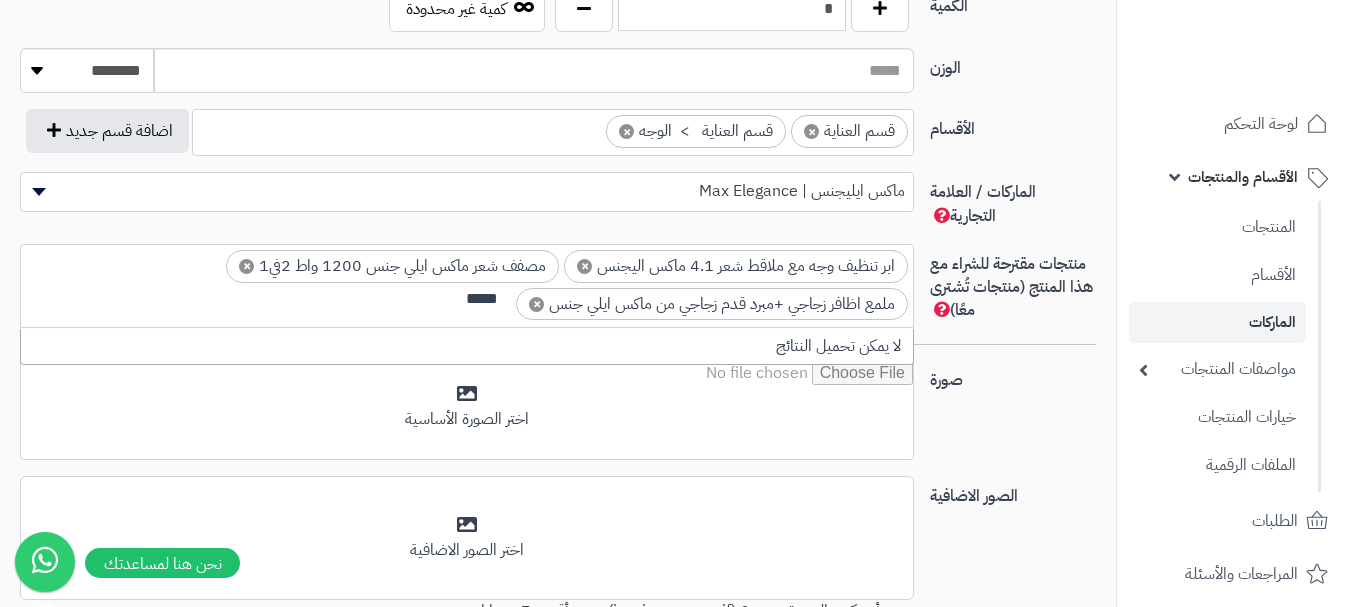 scroll, scrollTop: 0, scrollLeft: 0, axis: both 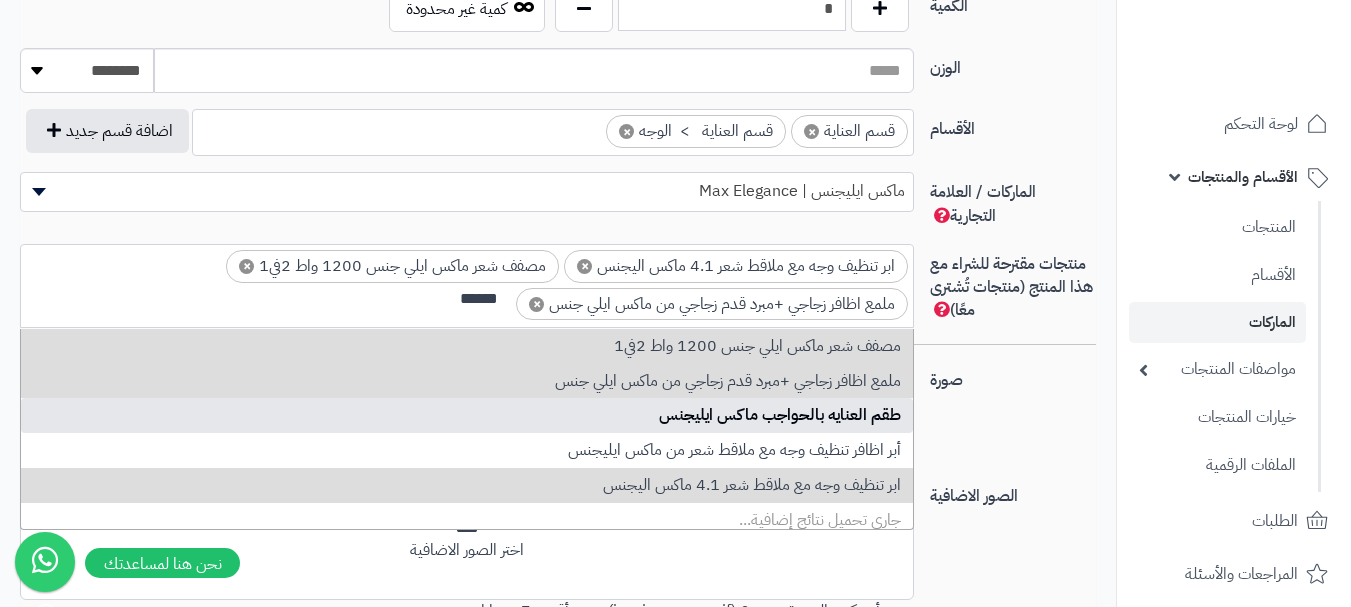 type on "******" 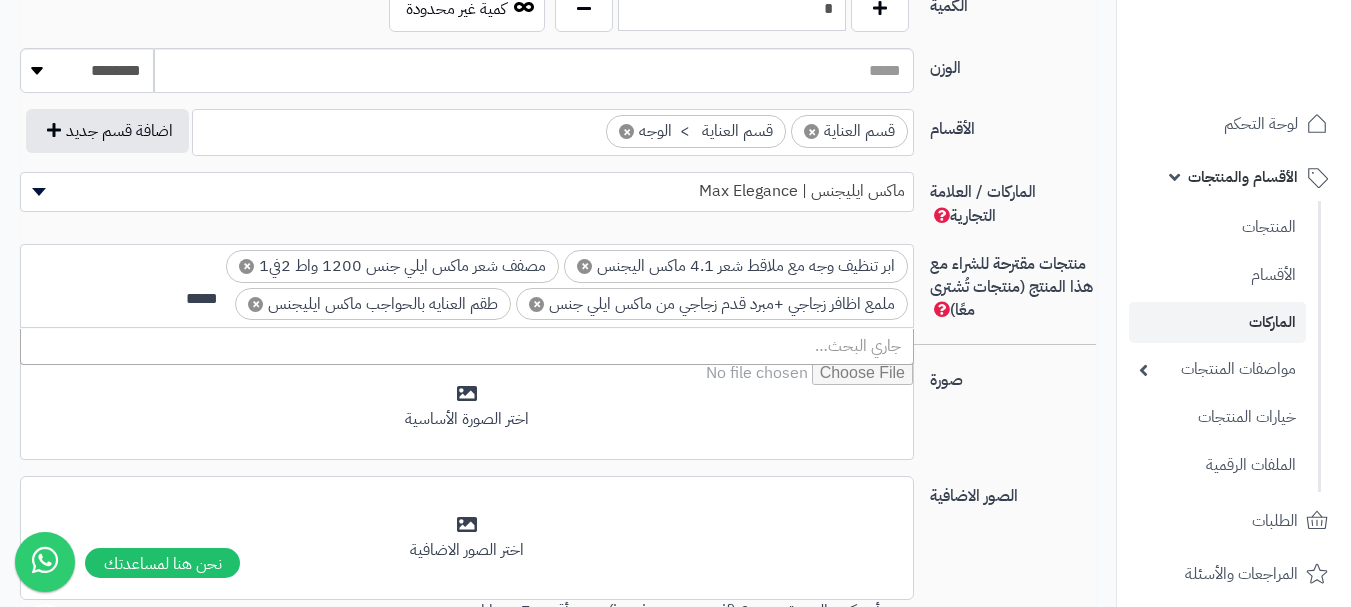 scroll, scrollTop: 0, scrollLeft: 0, axis: both 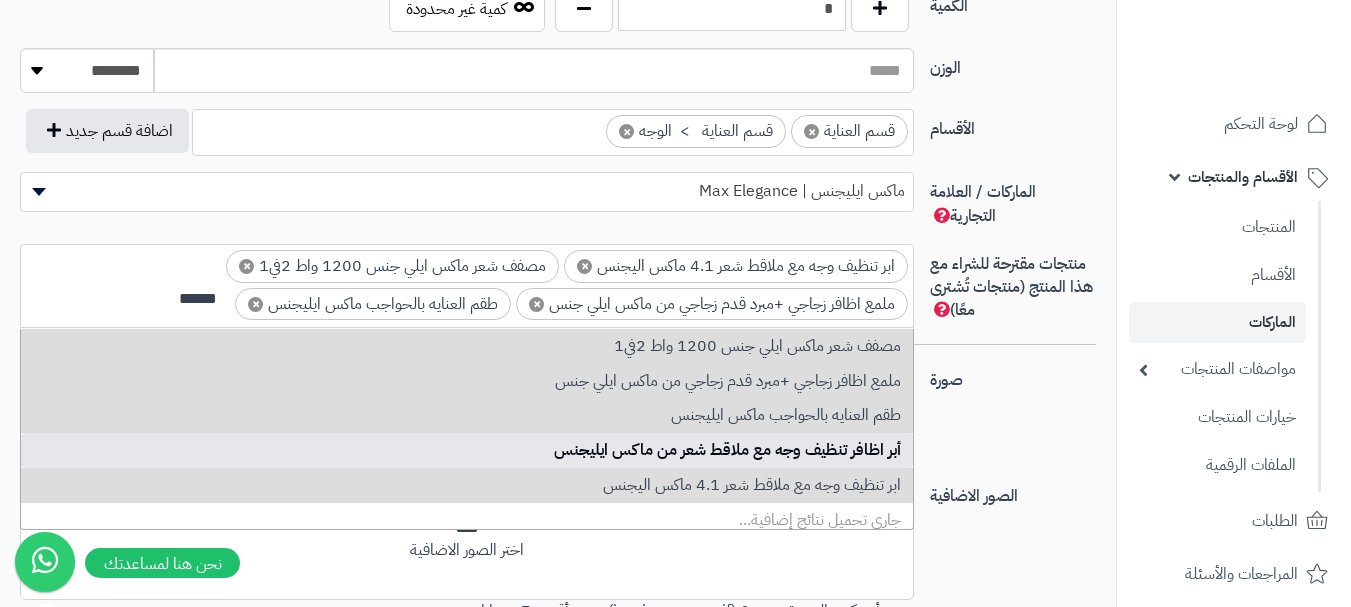 type on "******" 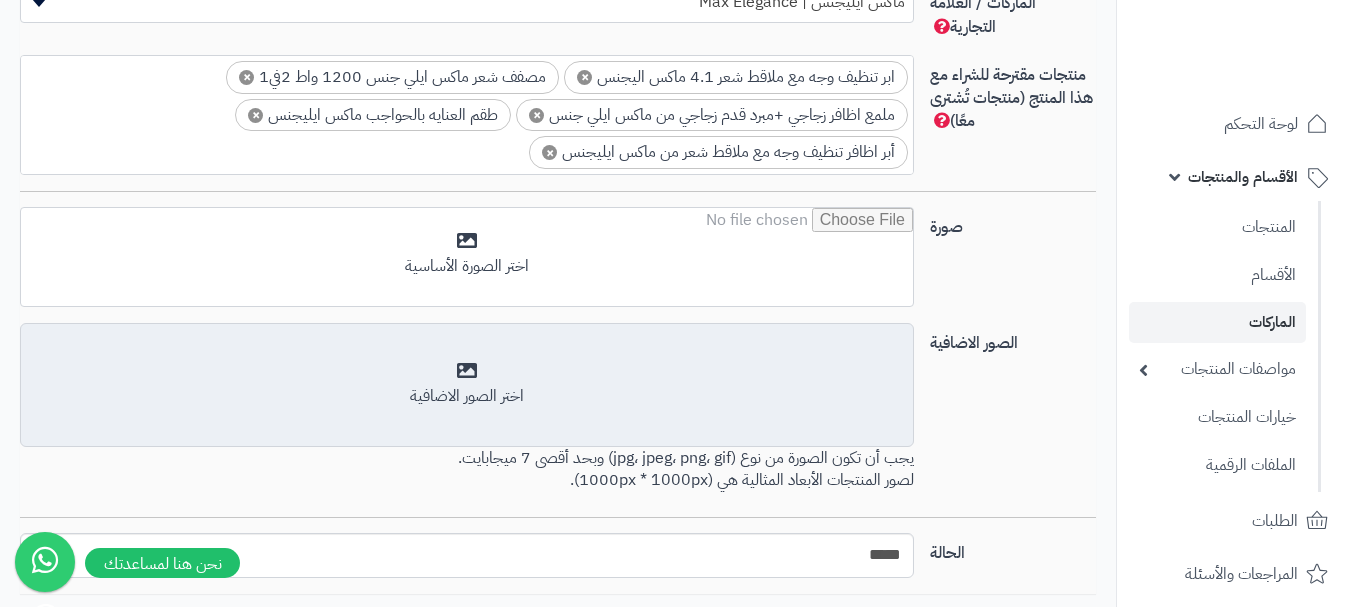 scroll, scrollTop: 1300, scrollLeft: 0, axis: vertical 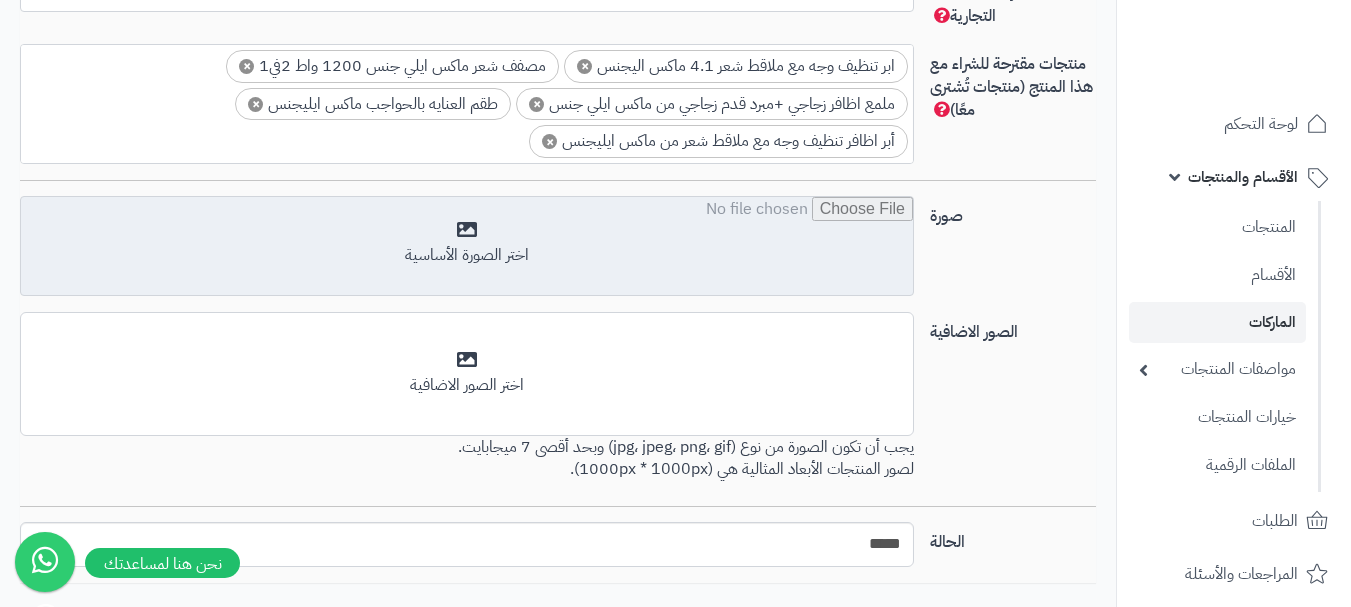 click at bounding box center (467, 247) 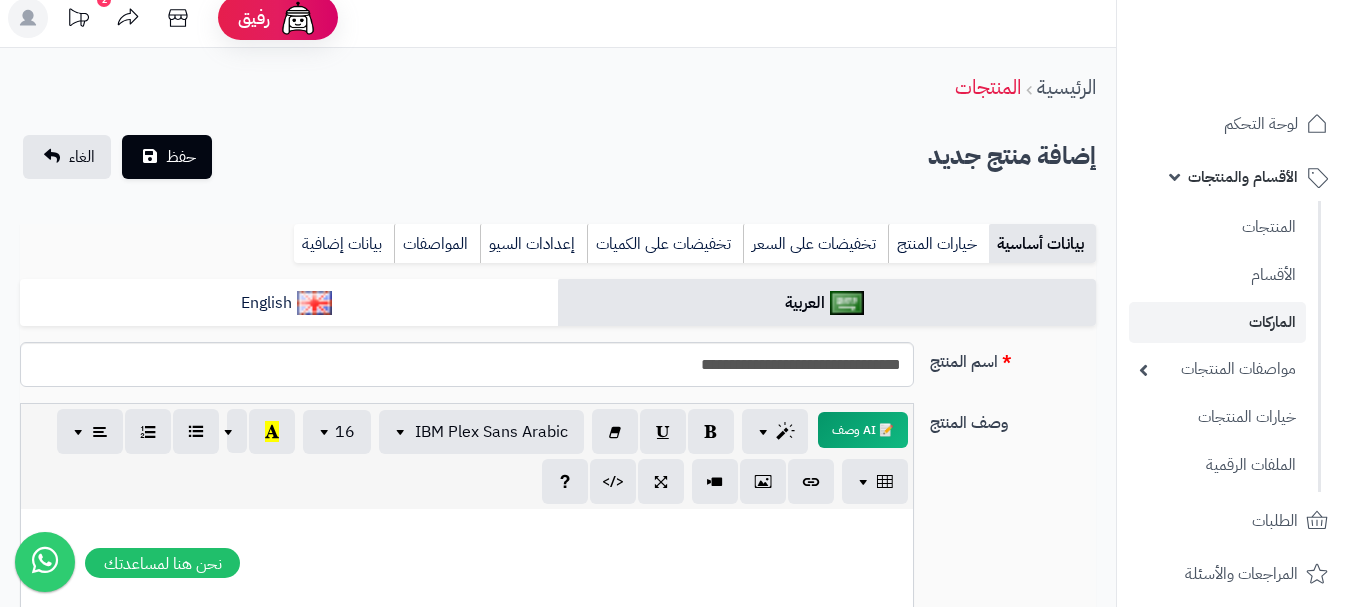 scroll, scrollTop: 0, scrollLeft: 0, axis: both 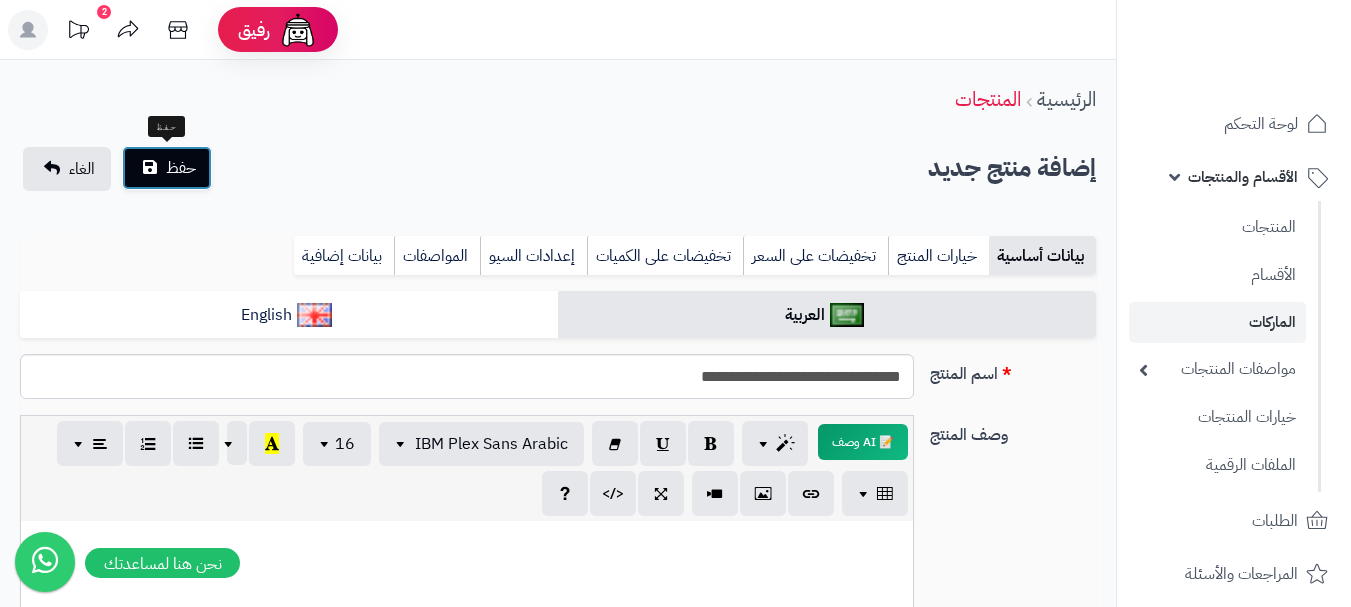 click on "حفظ" at bounding box center (181, 168) 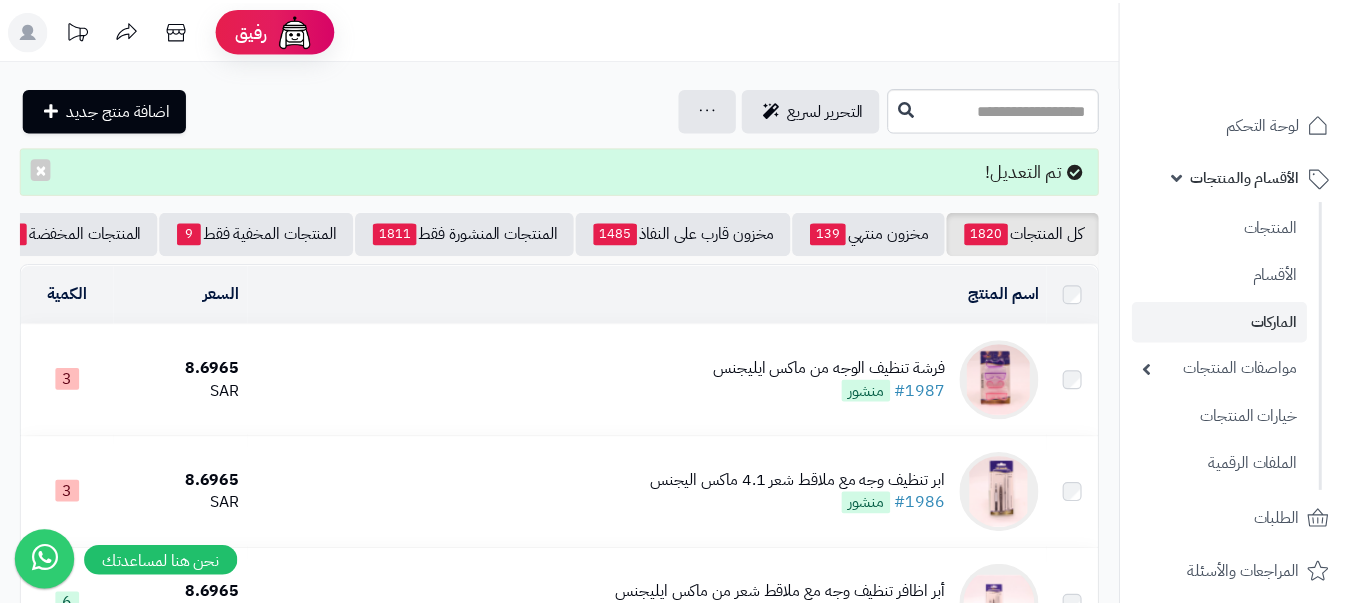 scroll, scrollTop: 0, scrollLeft: 0, axis: both 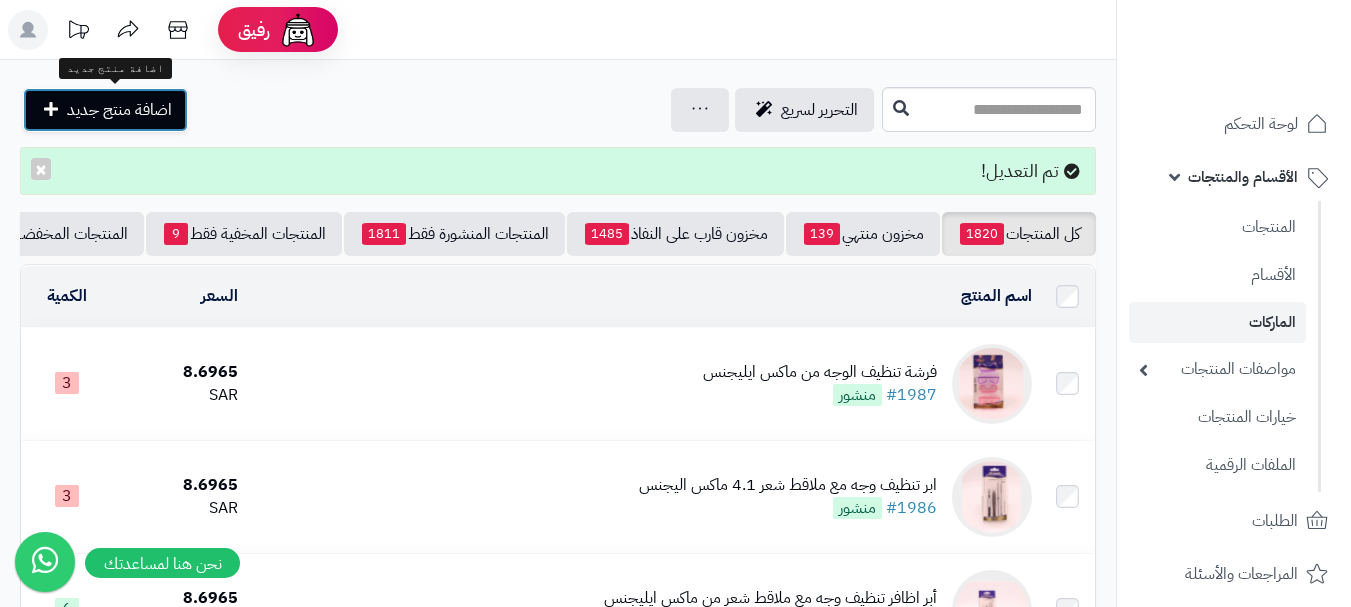 click on "اضافة منتج جديد" at bounding box center [119, 110] 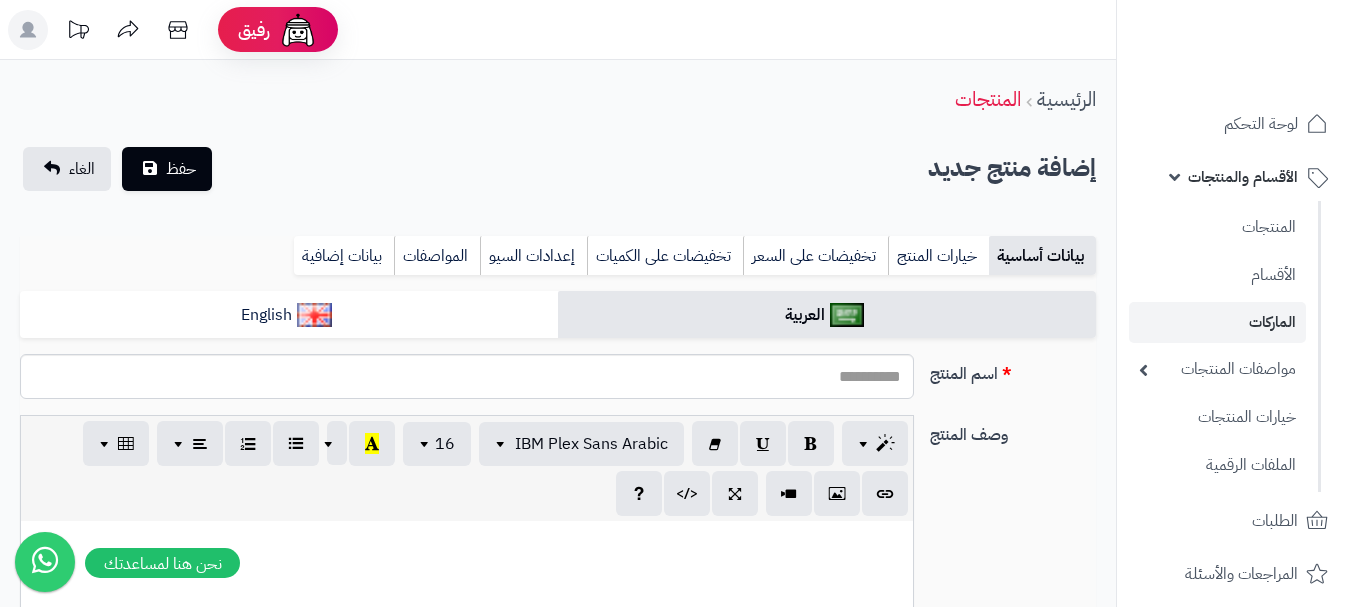 select 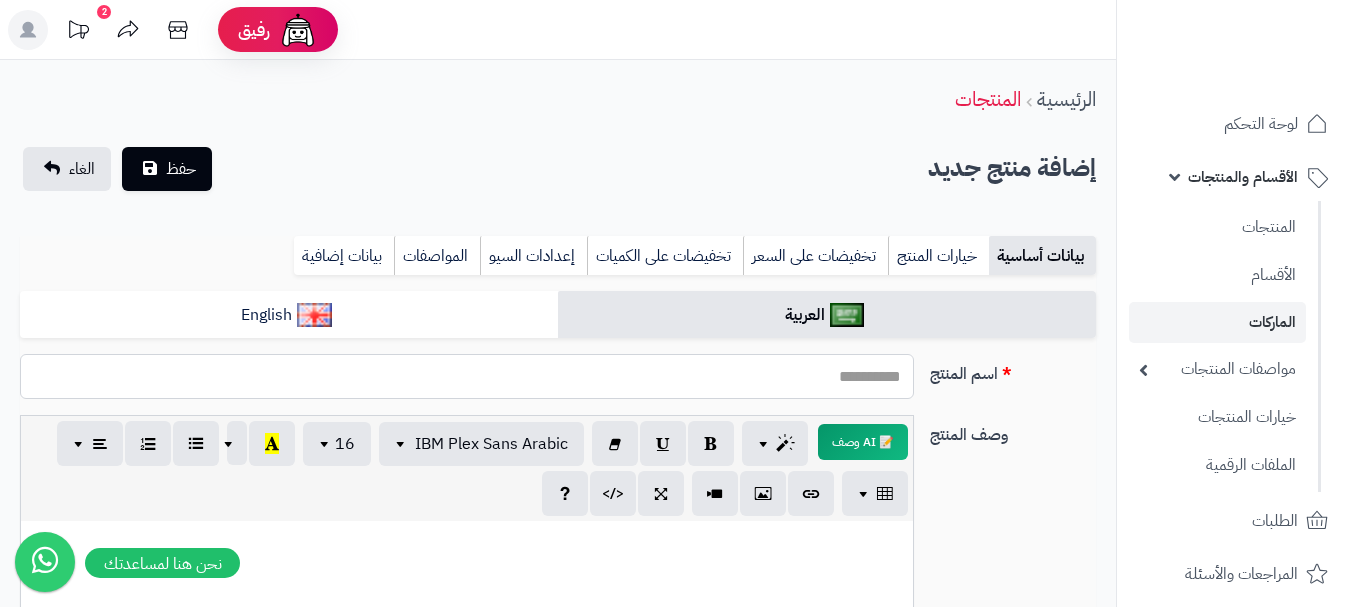 click on "اسم المنتج" at bounding box center [467, 376] 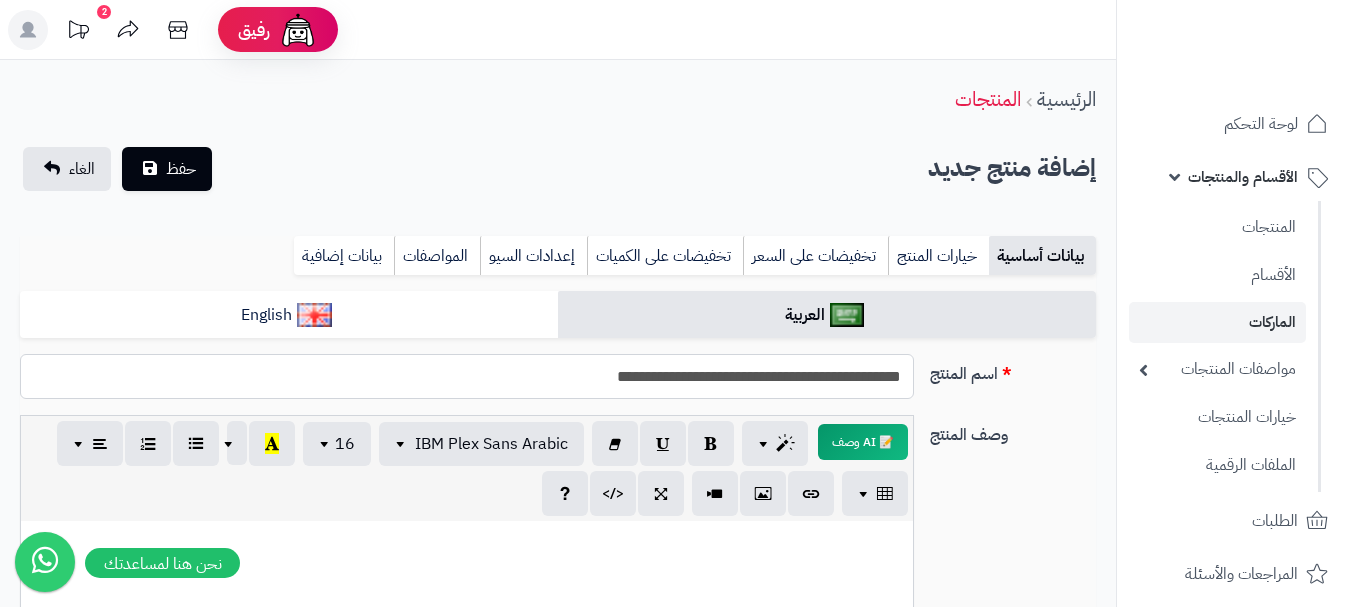 drag, startPoint x: 910, startPoint y: 376, endPoint x: 532, endPoint y: 370, distance: 378.0476 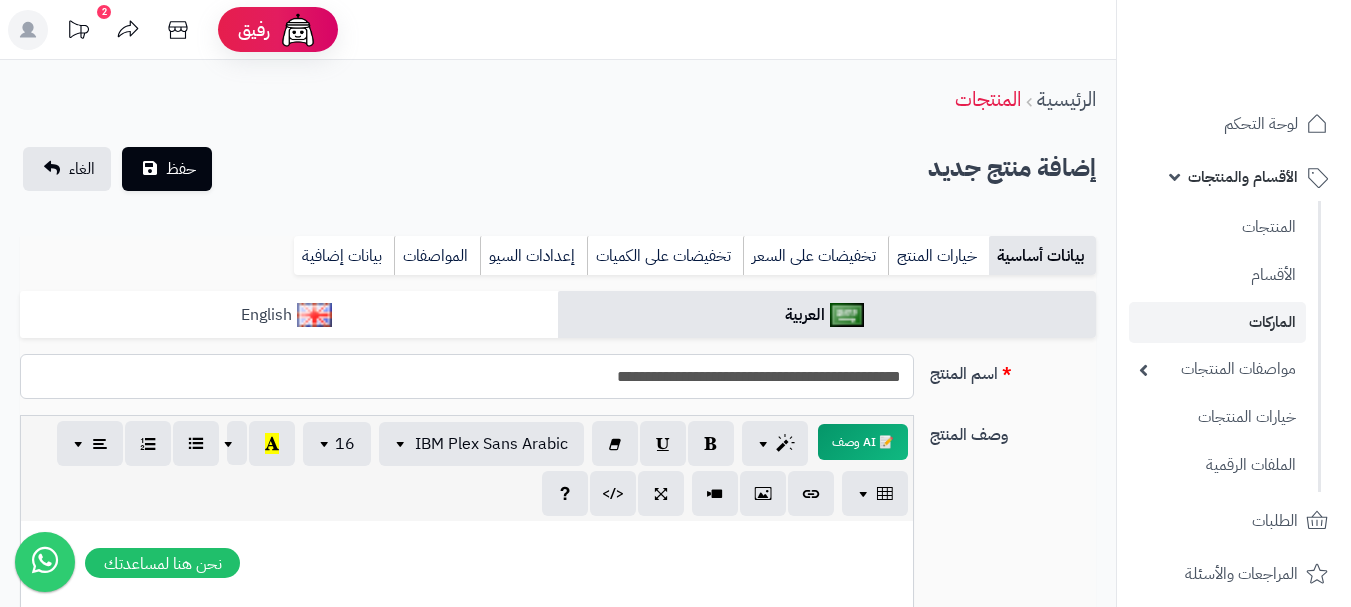 type on "**********" 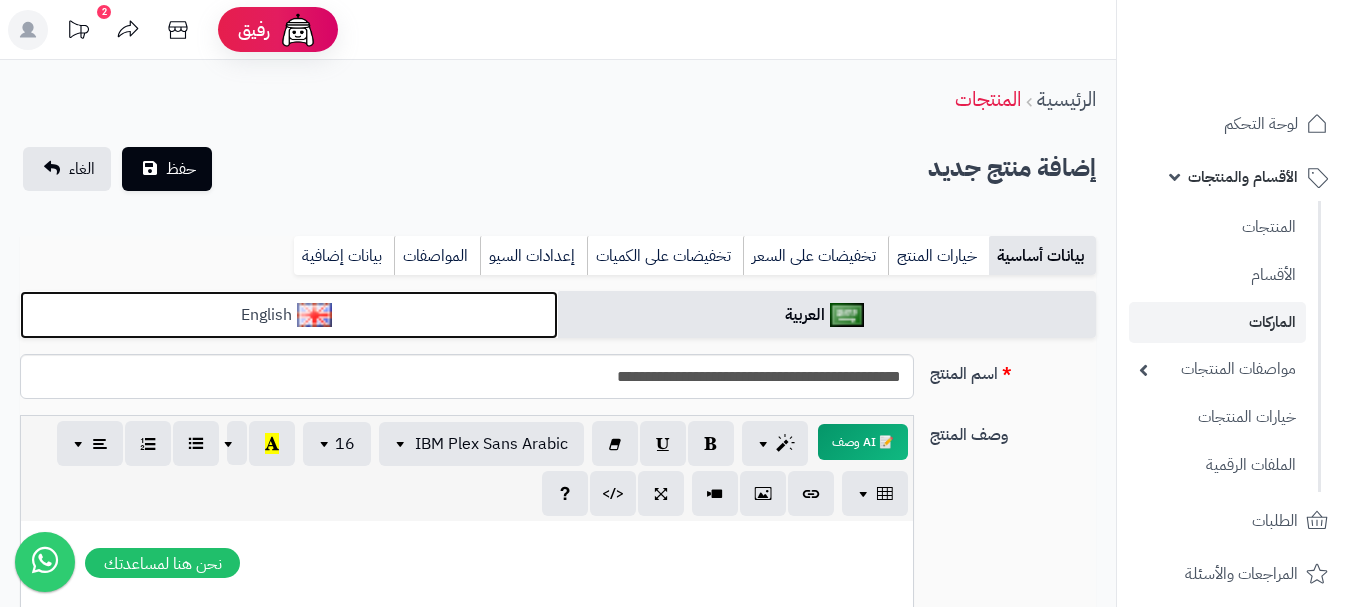 click on "English" at bounding box center [289, 315] 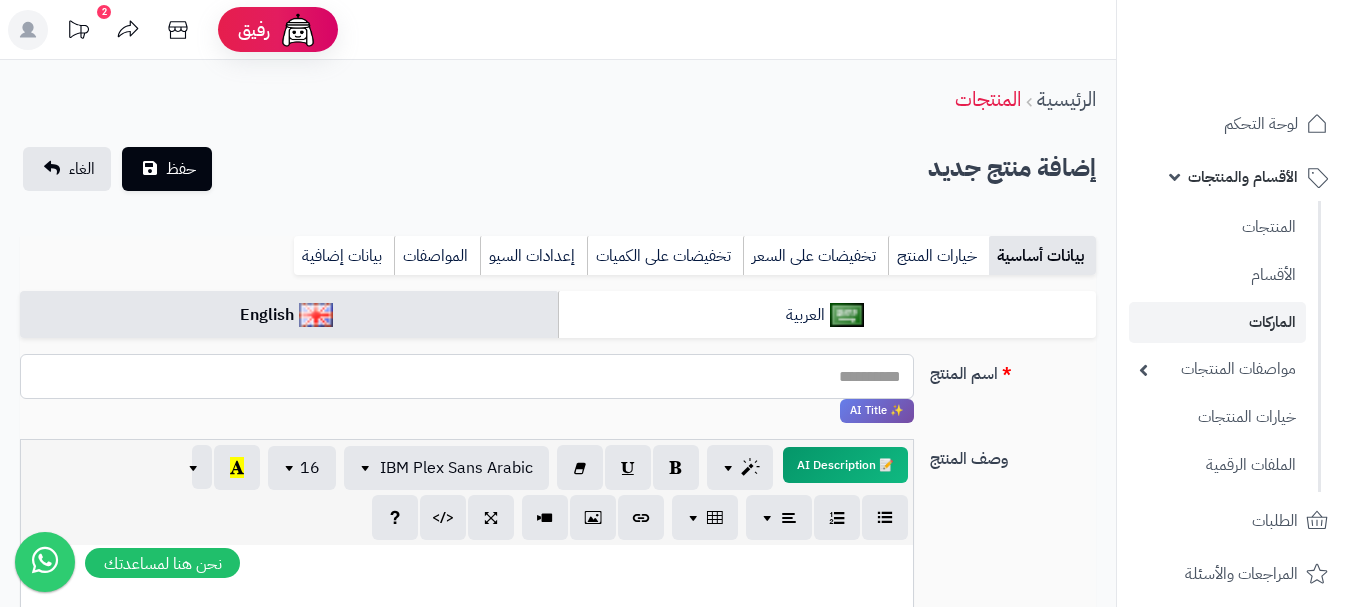 paste on "**********" 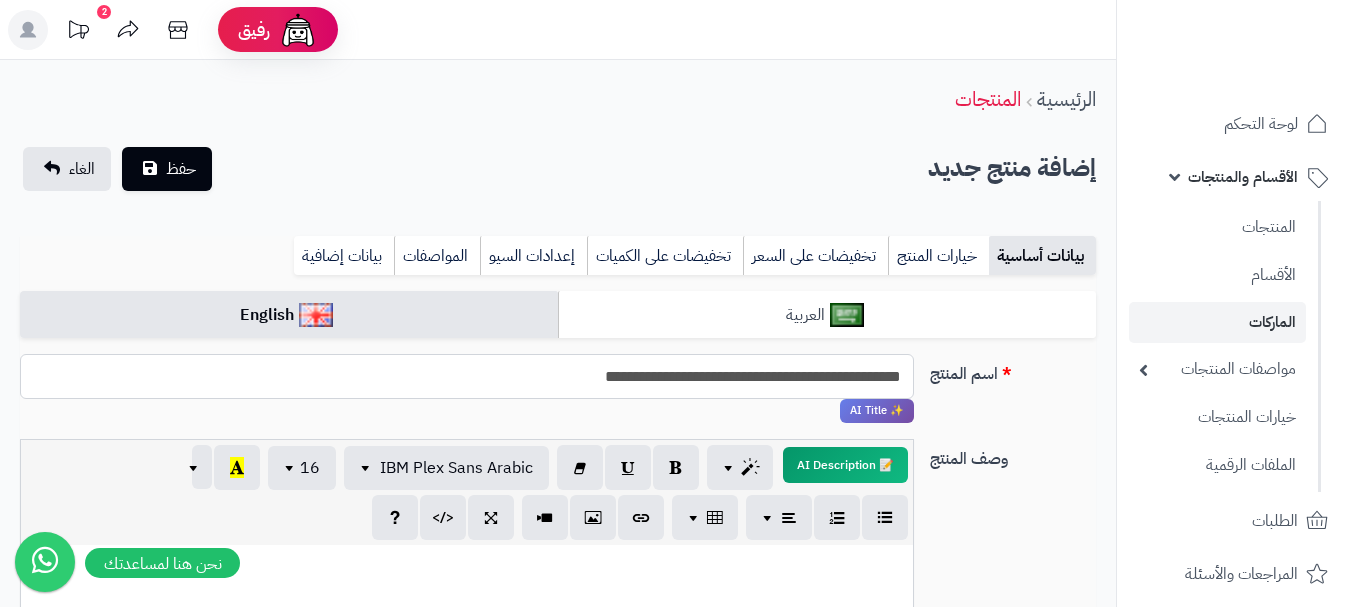 type on "**********" 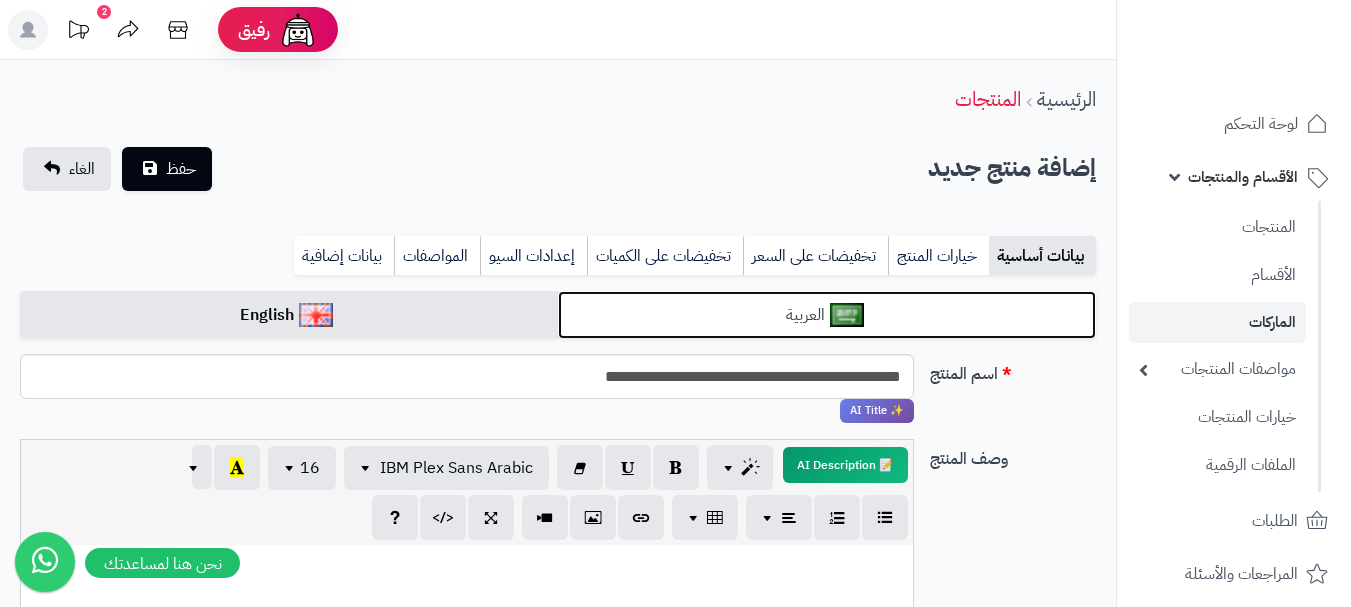 click on "العربية" at bounding box center (827, 315) 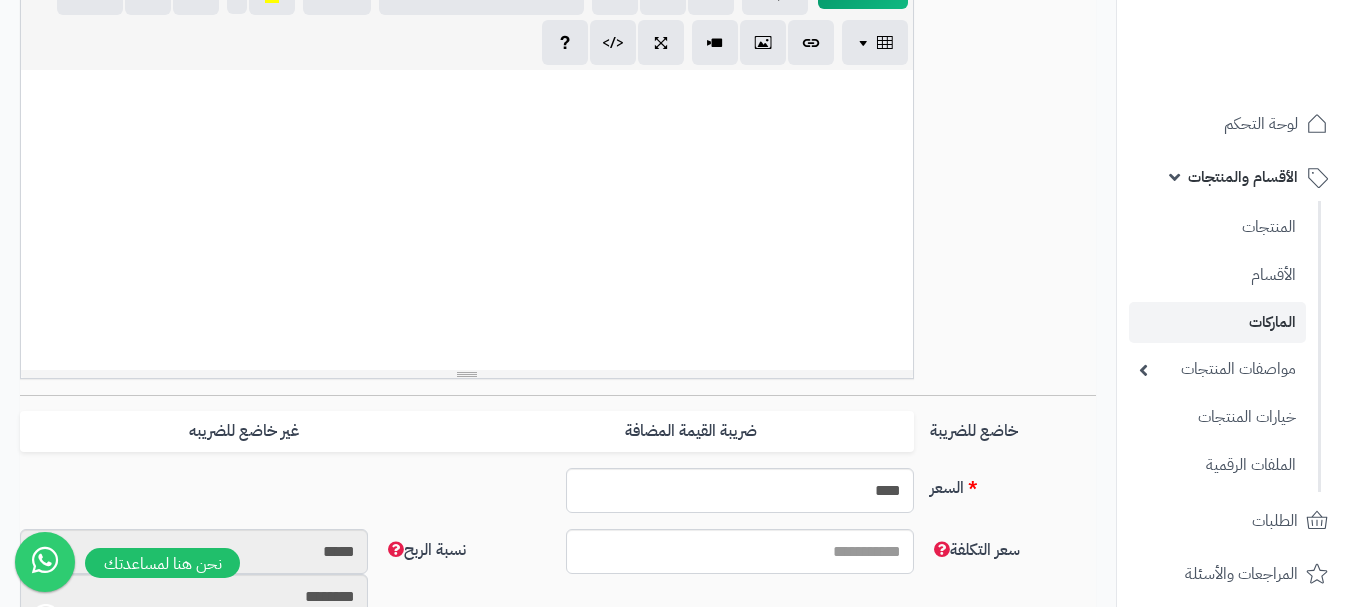 scroll, scrollTop: 500, scrollLeft: 0, axis: vertical 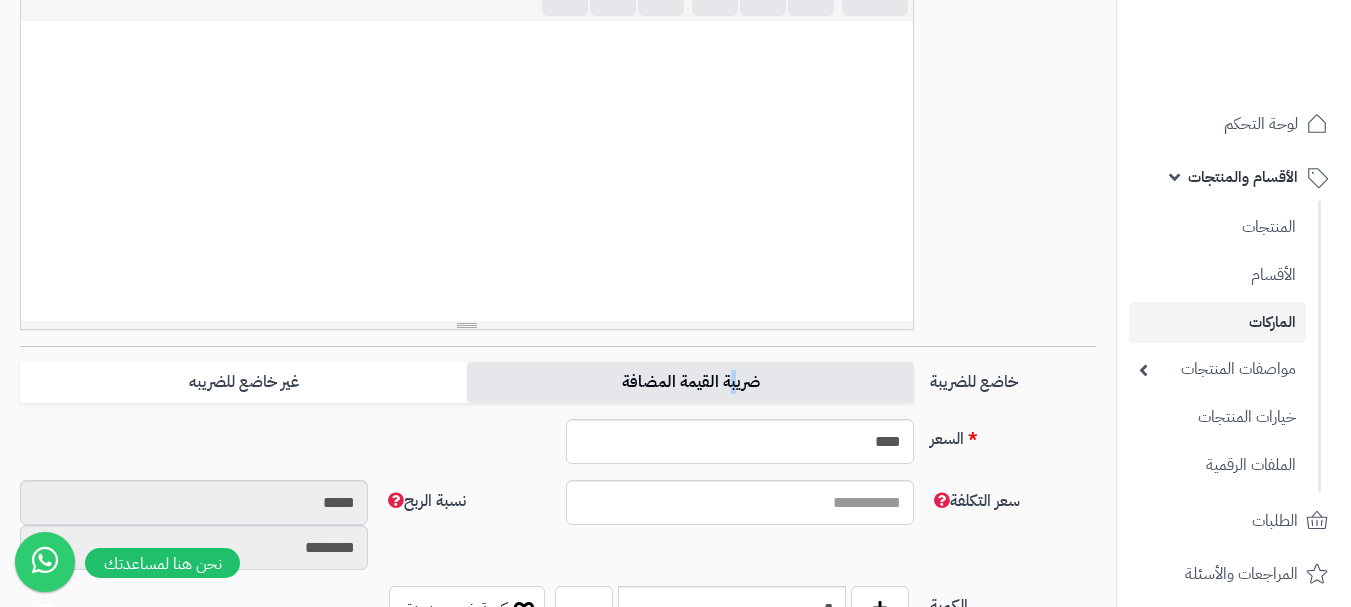drag, startPoint x: 732, startPoint y: 374, endPoint x: 608, endPoint y: 382, distance: 124.2578 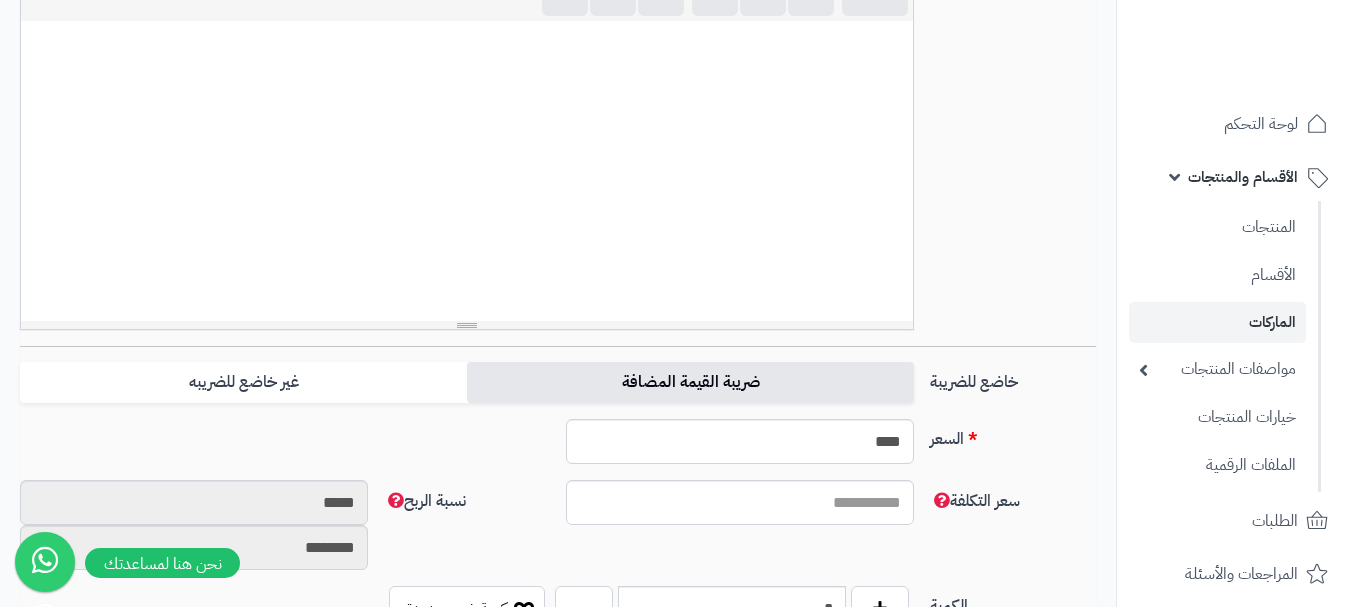 click on "ضريبة القيمة المضافة" at bounding box center [690, 382] 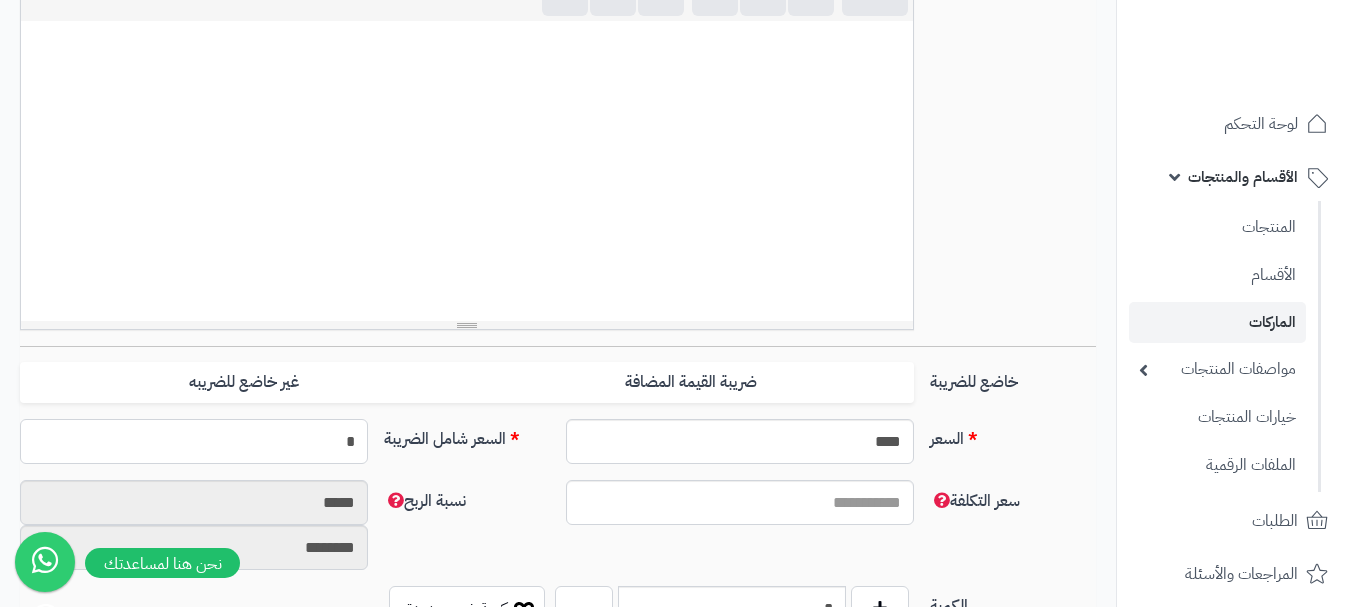 click on "*" at bounding box center [194, 441] 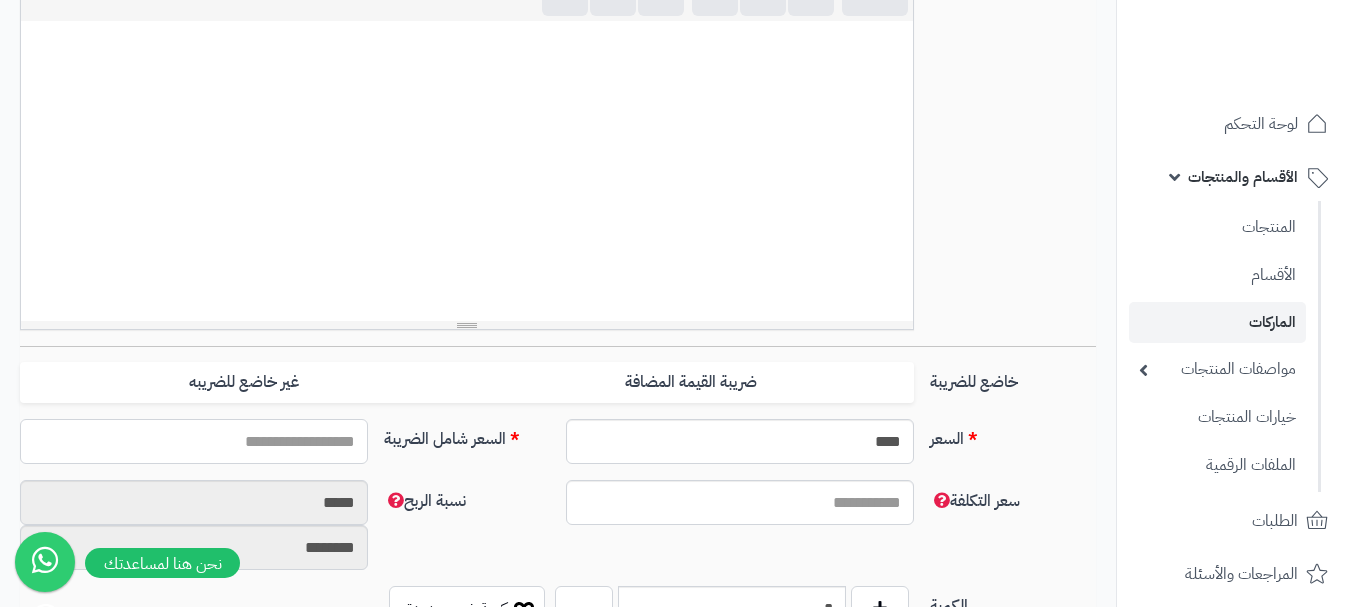type on "*" 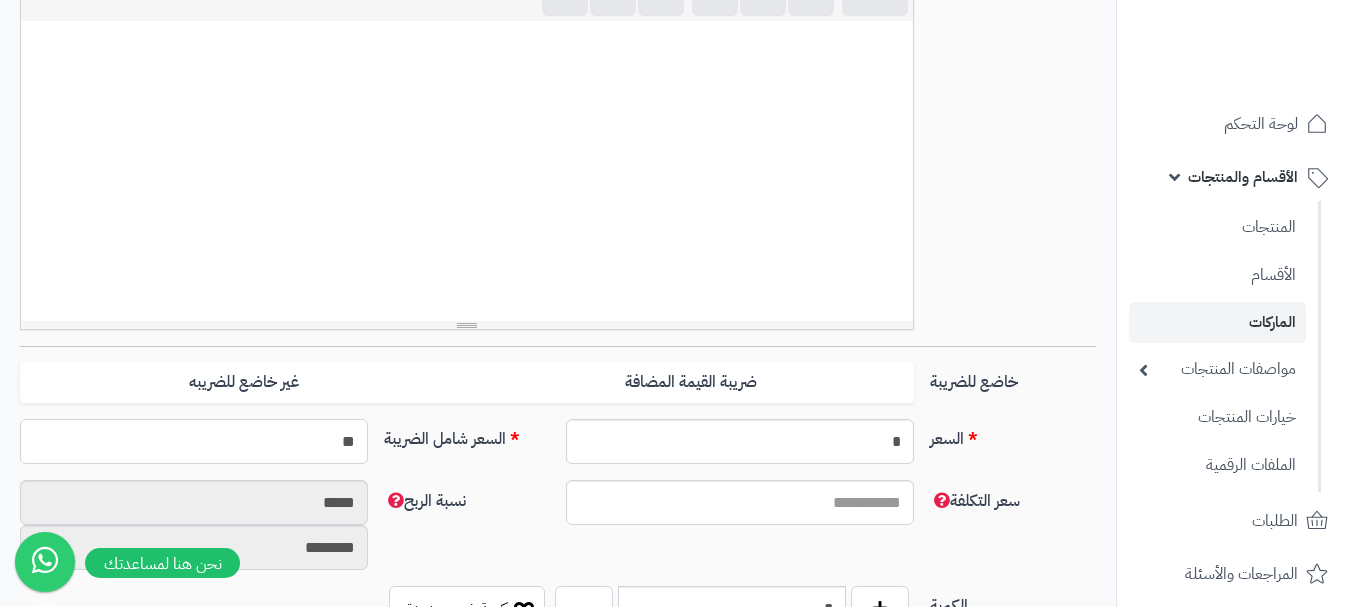 type on "*" 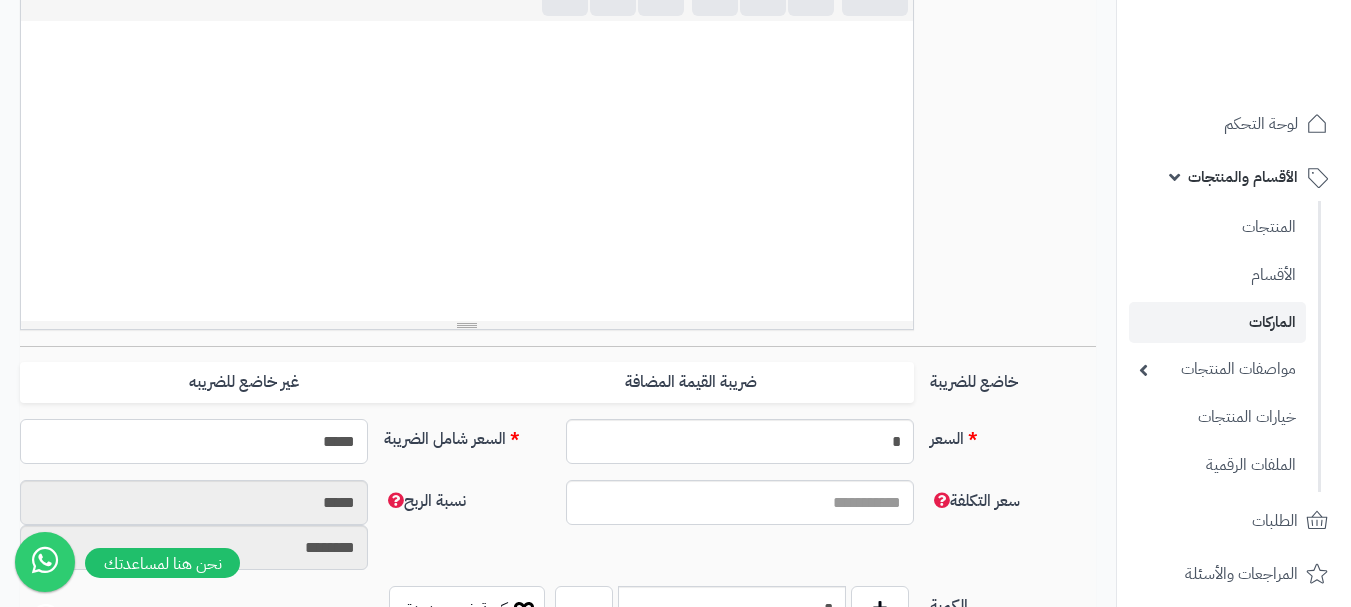 type on "******" 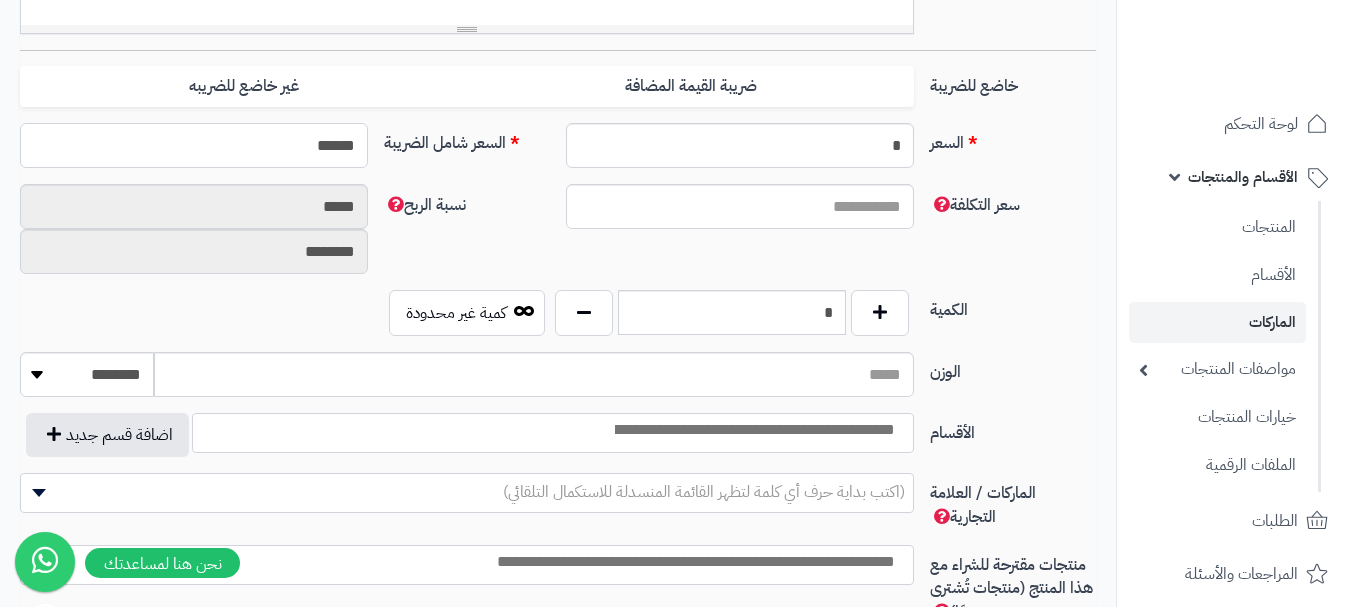 scroll, scrollTop: 800, scrollLeft: 0, axis: vertical 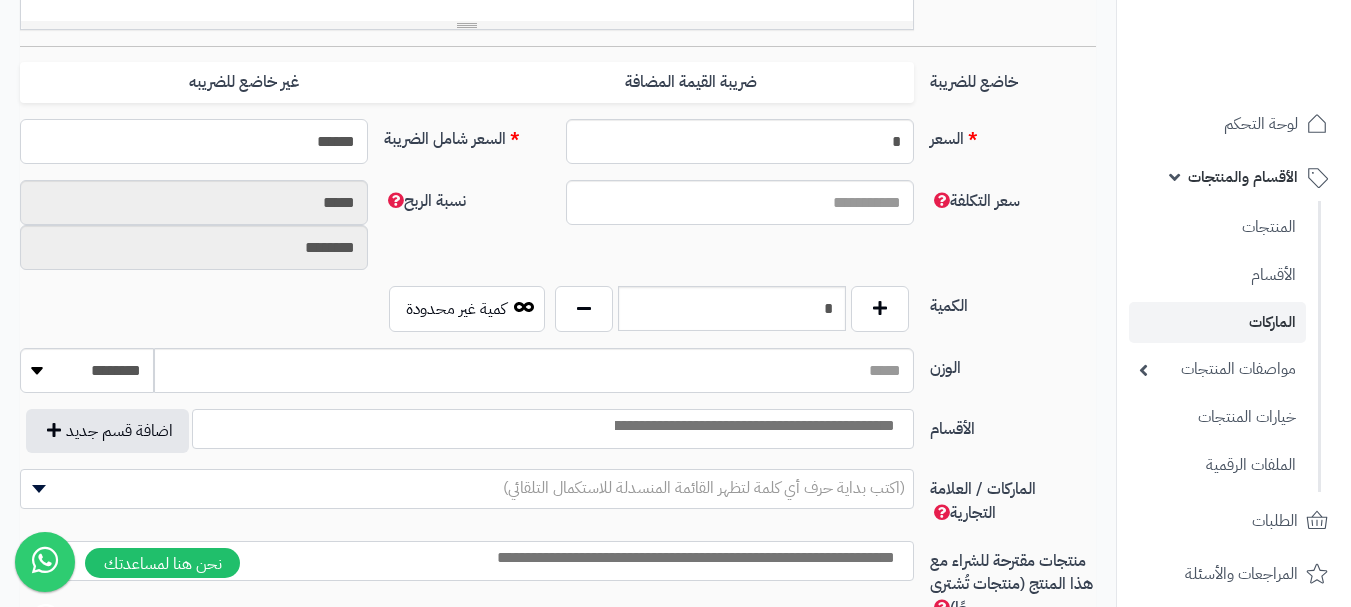 type on "**********" 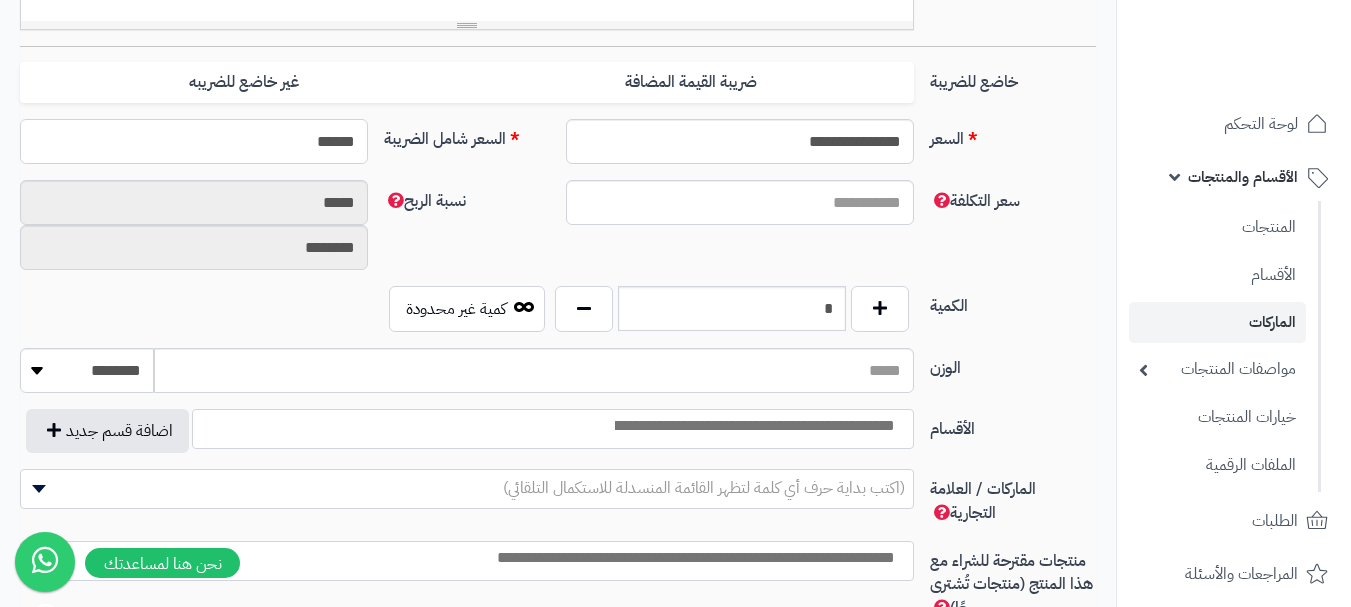 type on "******" 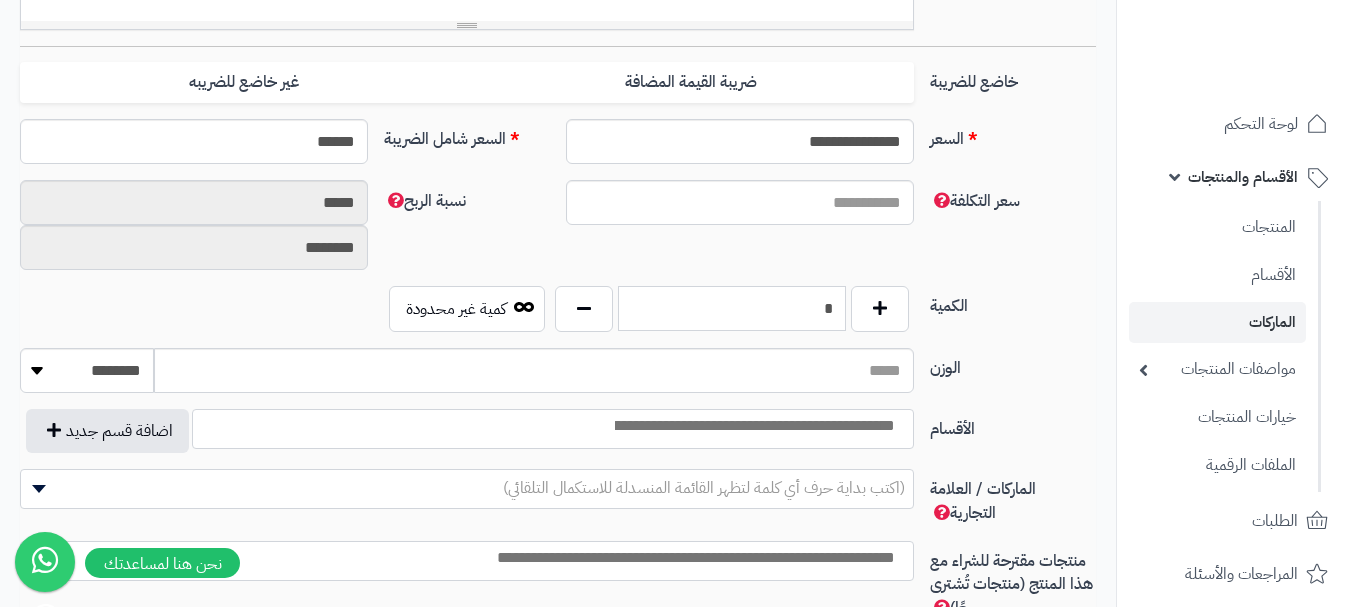 click on "*" at bounding box center (732, 308) 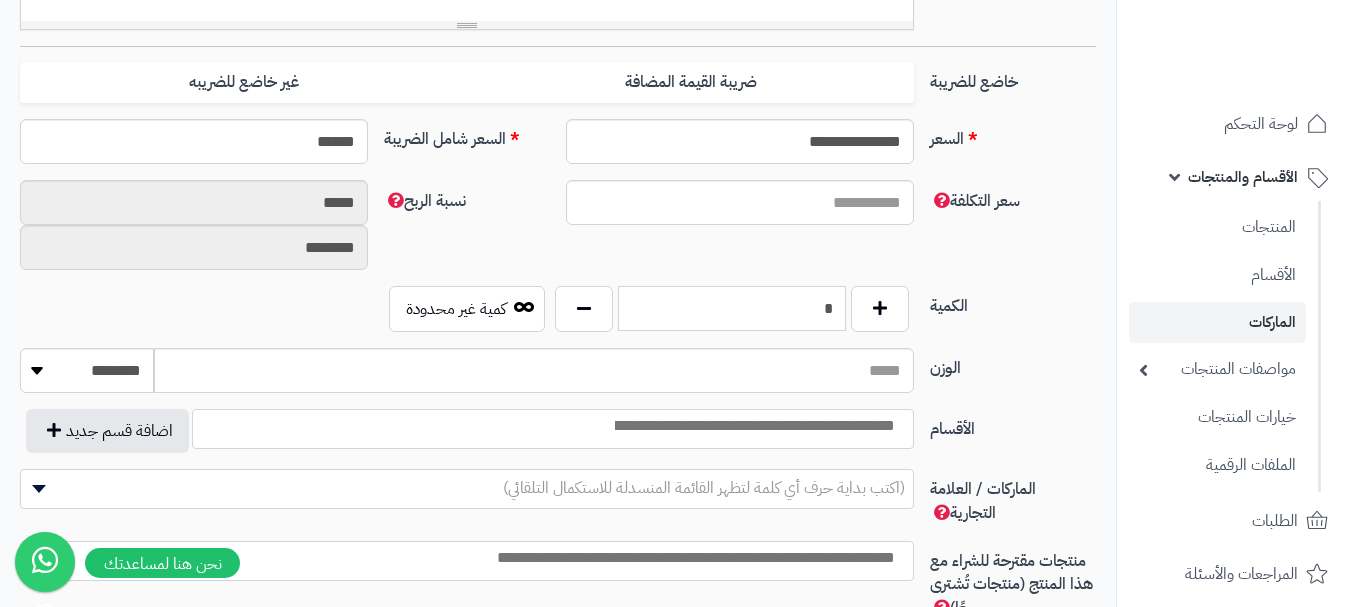 scroll, scrollTop: 900, scrollLeft: 0, axis: vertical 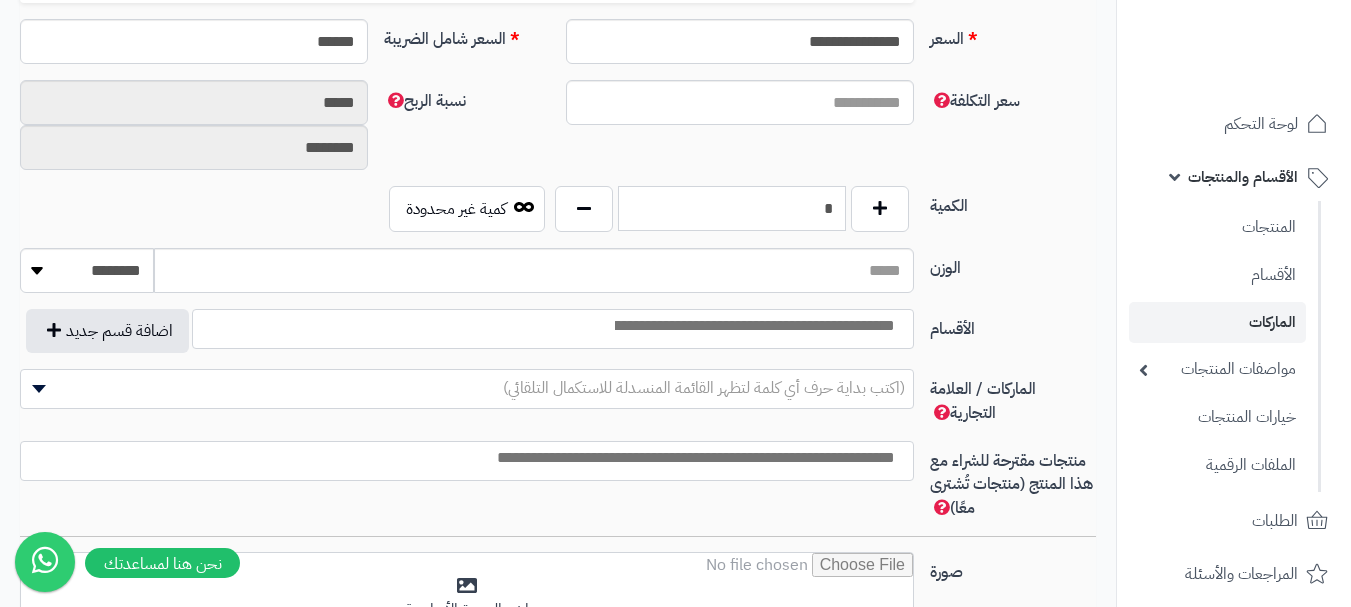 type on "*" 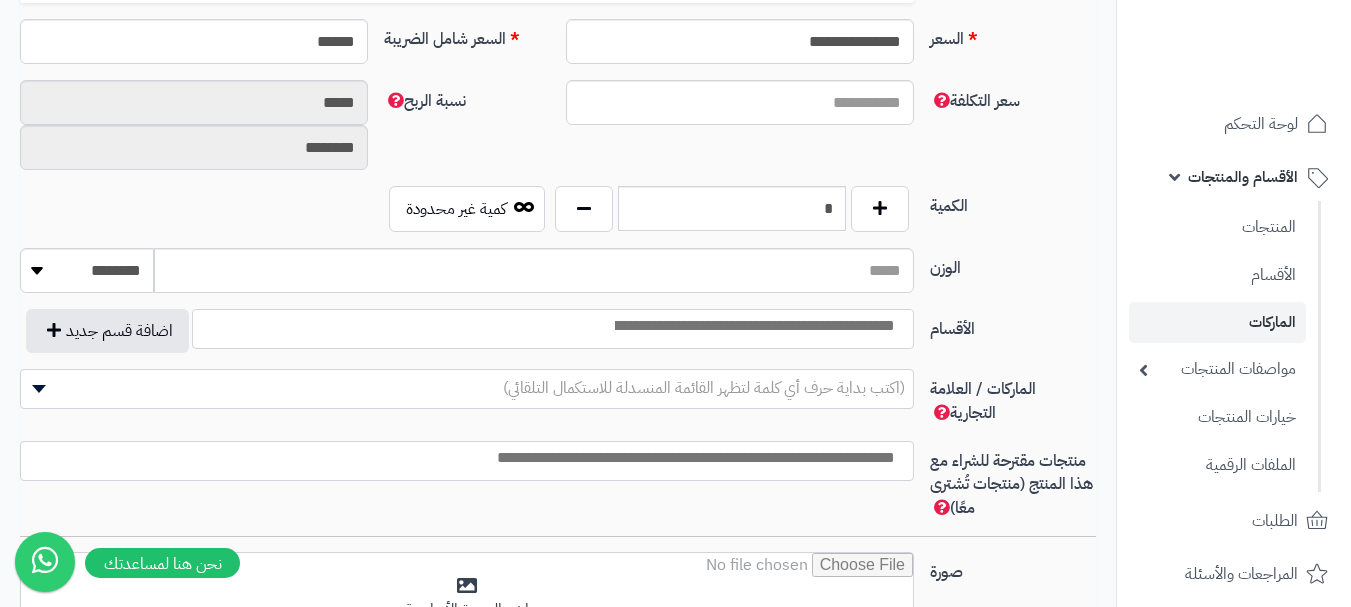 click at bounding box center (753, 326) 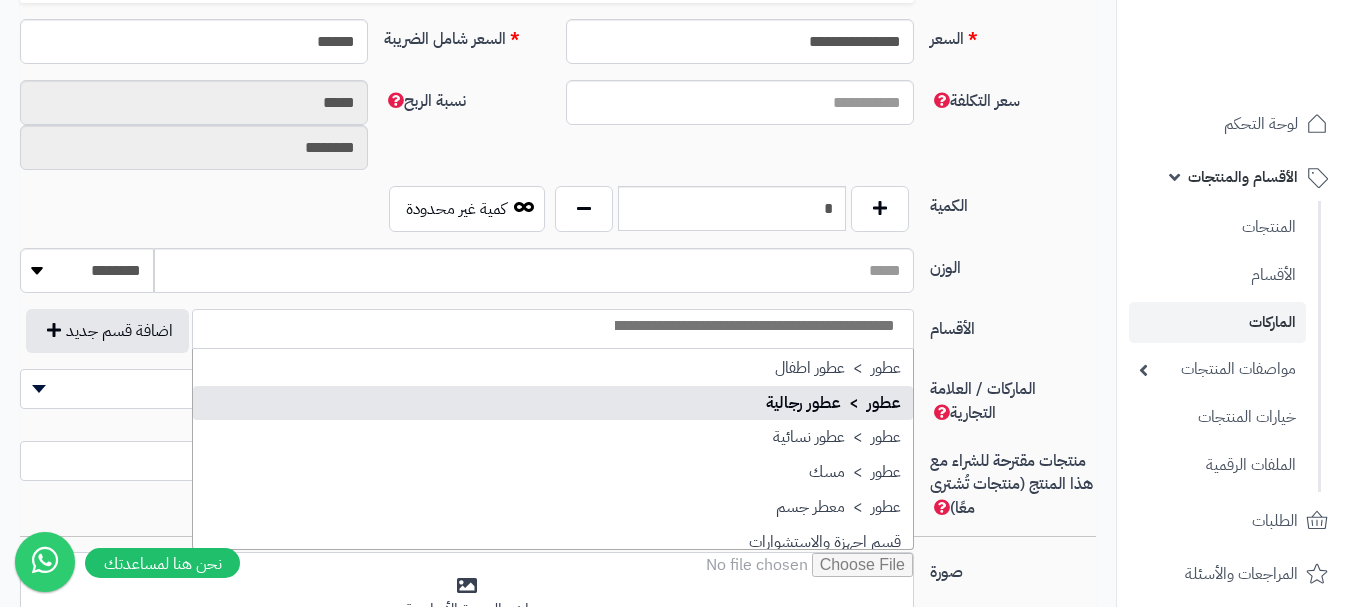 scroll, scrollTop: 1000, scrollLeft: 0, axis: vertical 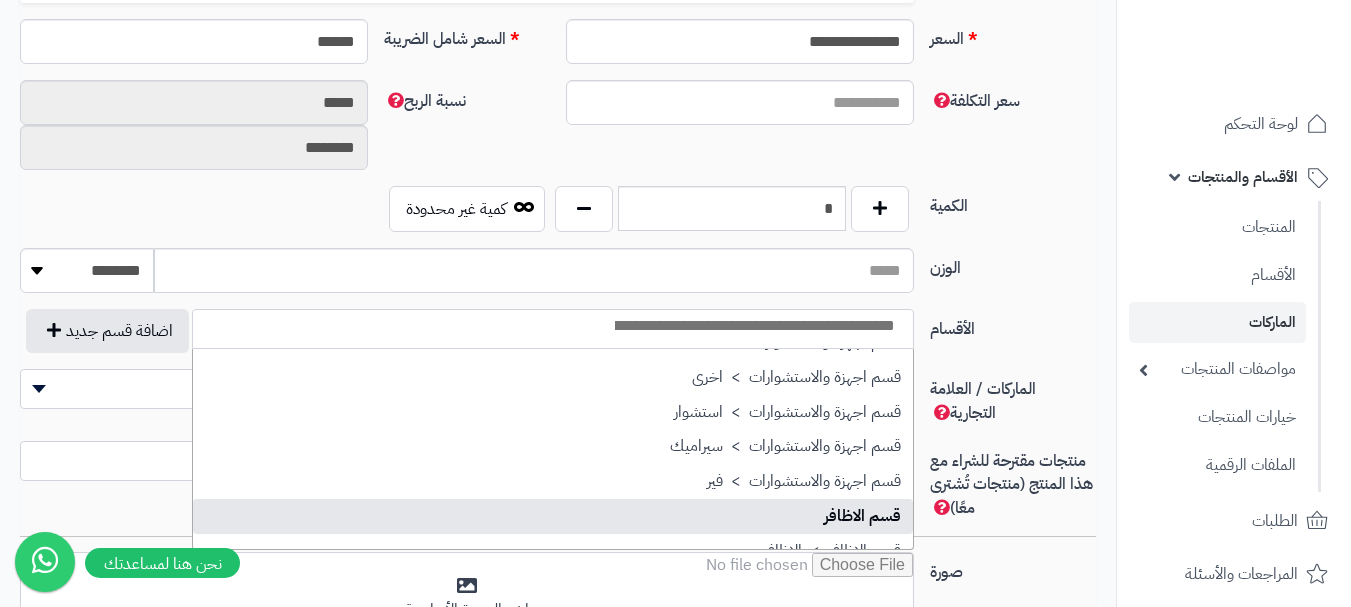 select on "**" 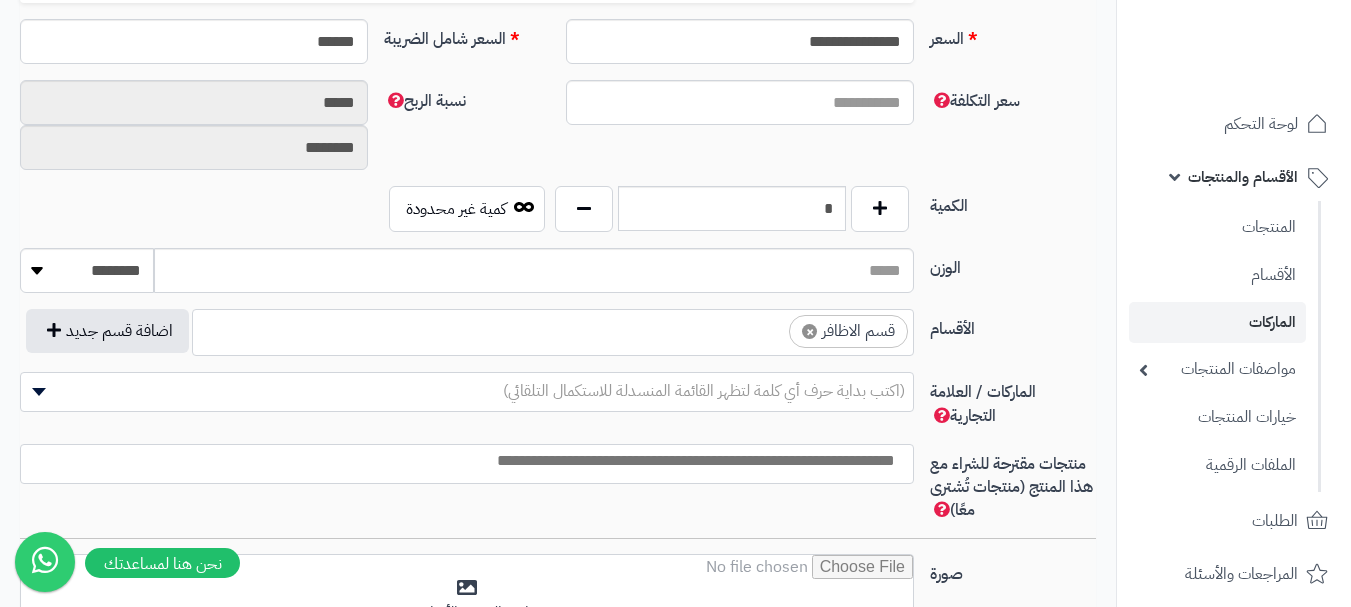 click on "× قسم الاظافر" at bounding box center [553, 329] 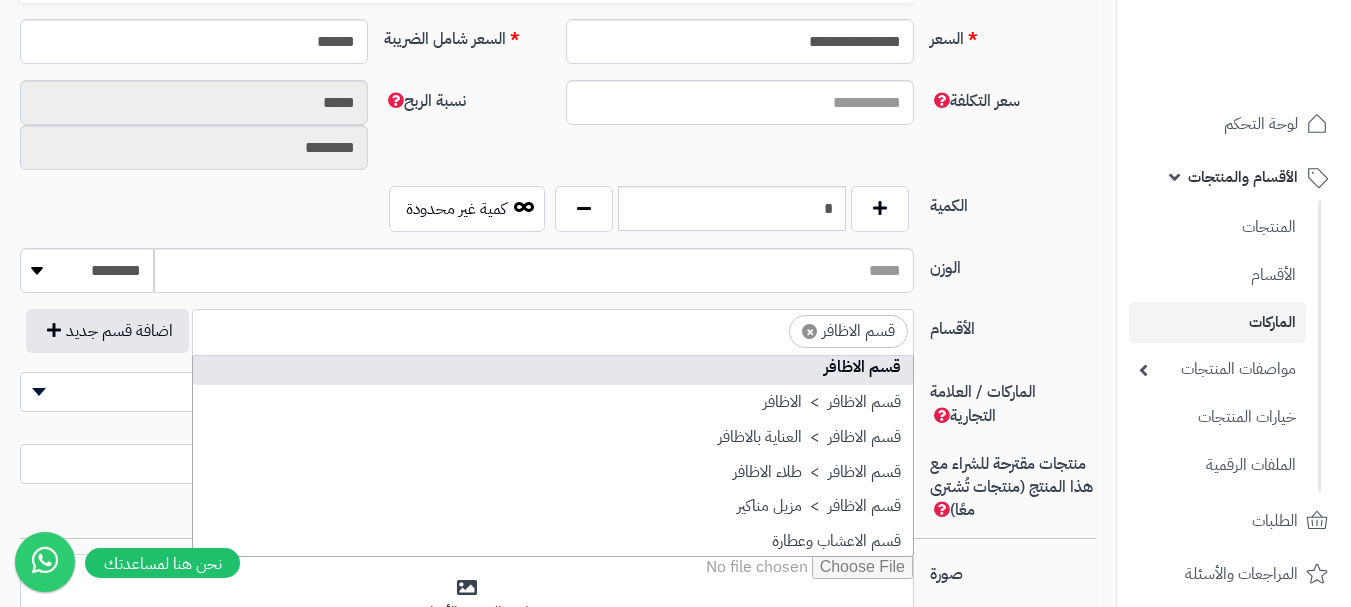 scroll, scrollTop: 1121, scrollLeft: 0, axis: vertical 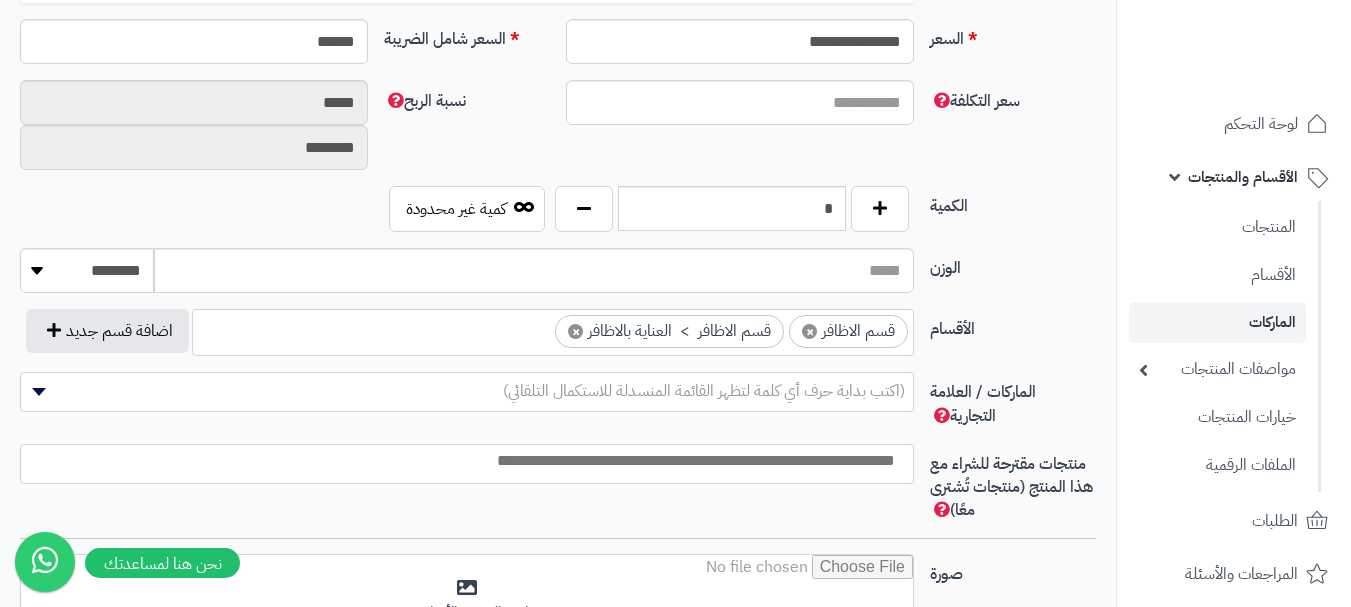 click on "(اكتب بداية حرف أي كلمة لتظهر القائمة المنسدلة للاستكمال التلقائي)" at bounding box center (704, 391) 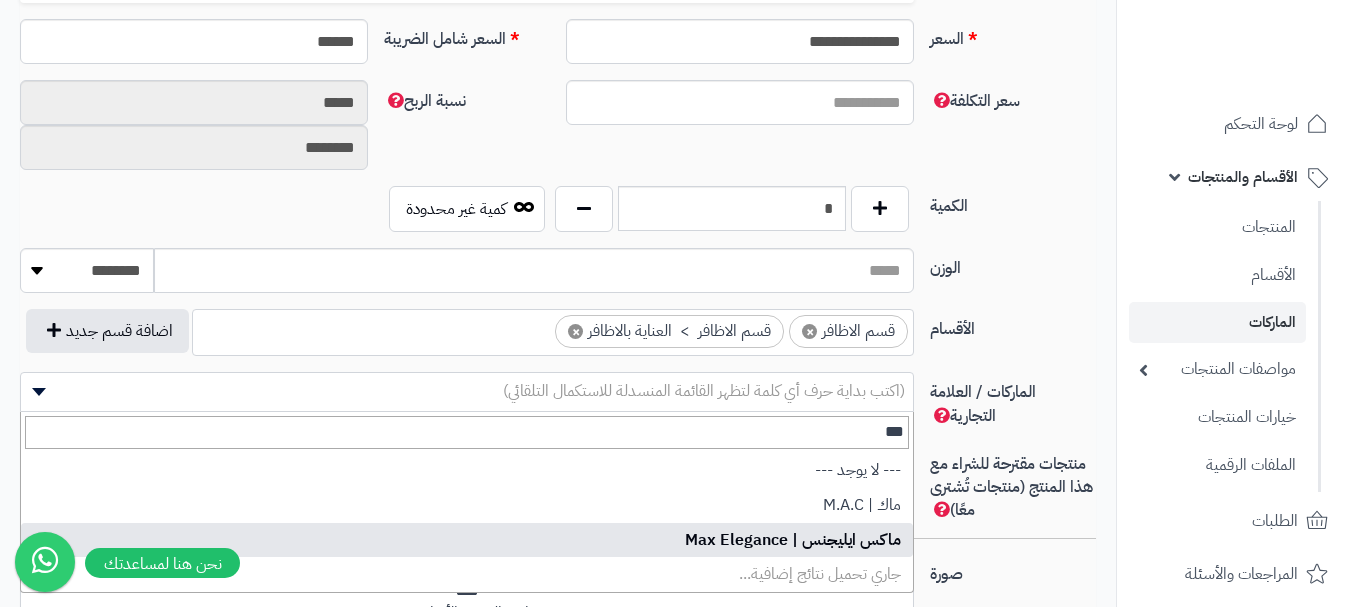 type on "***" 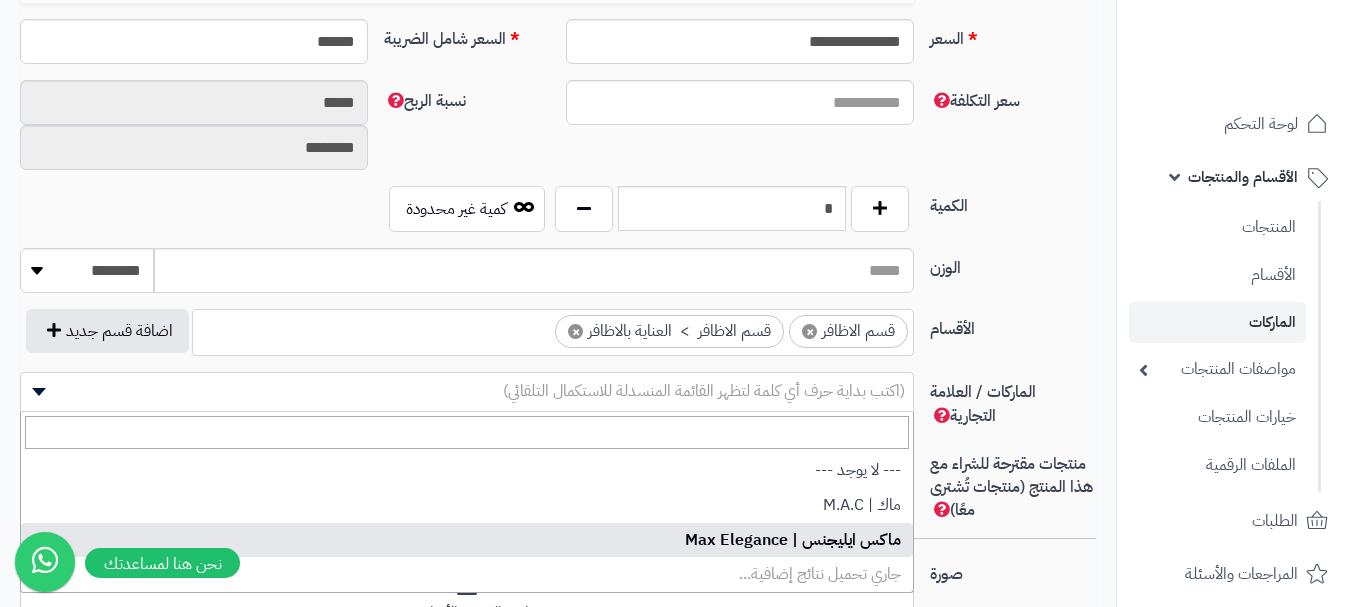 select on "**" 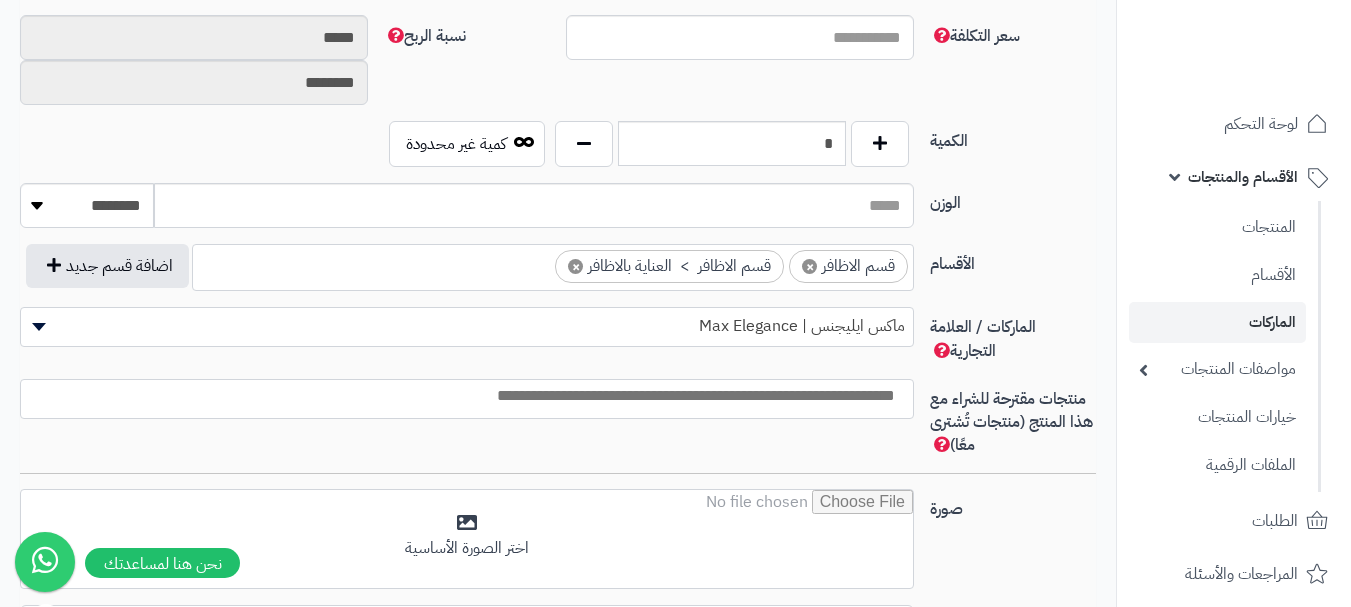 scroll, scrollTop: 1000, scrollLeft: 0, axis: vertical 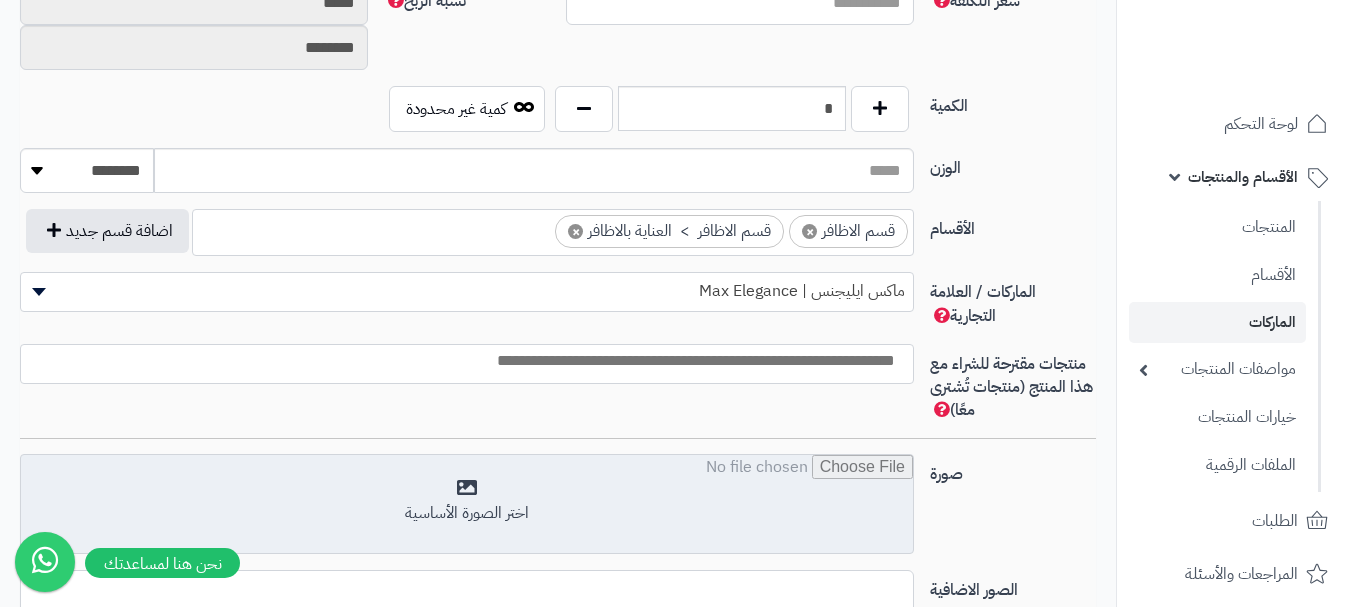 click at bounding box center (467, 505) 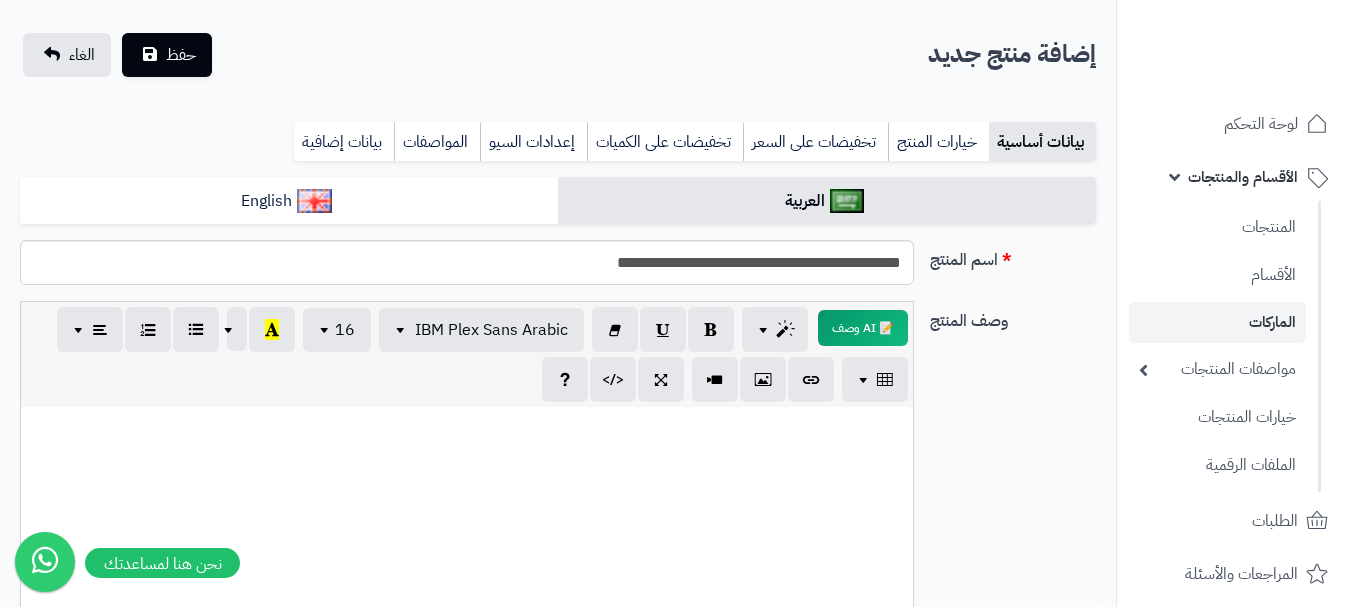 scroll, scrollTop: 0, scrollLeft: 0, axis: both 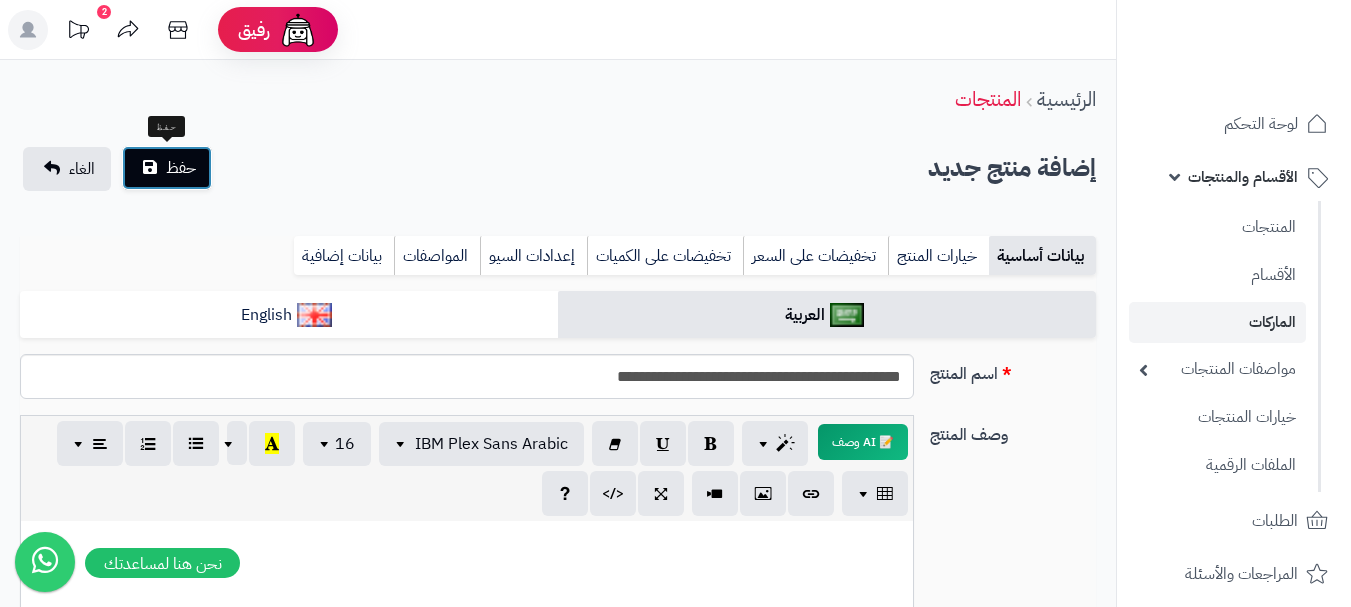 click on "حفظ" at bounding box center (181, 168) 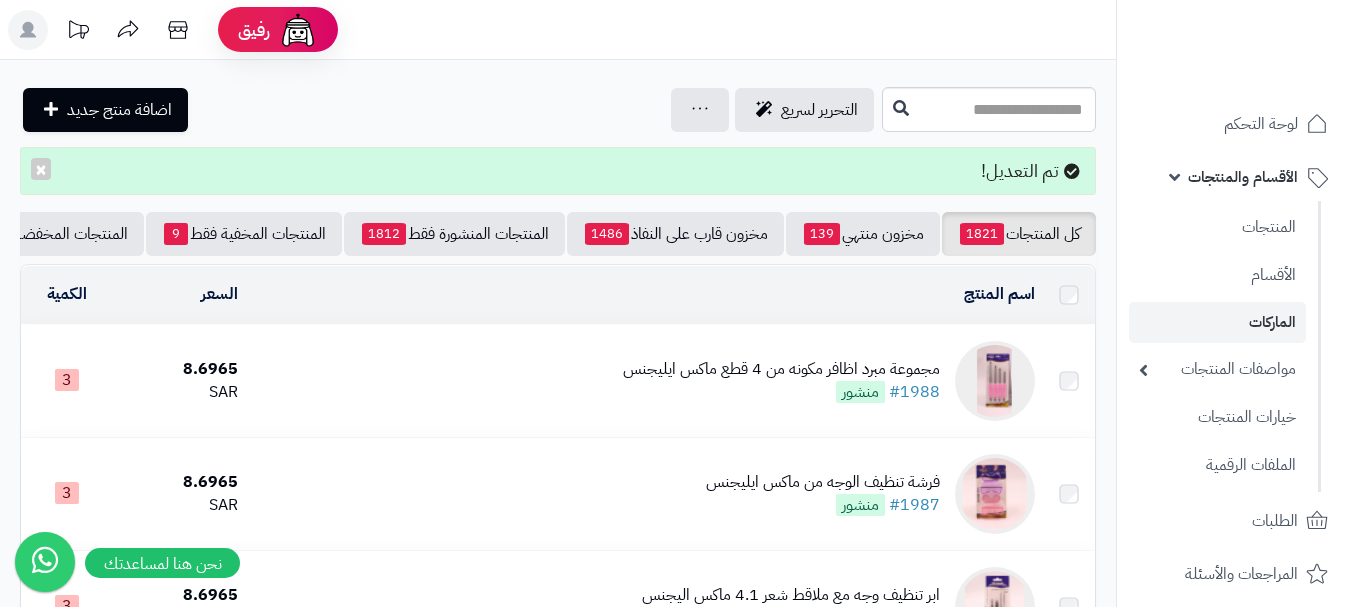 scroll, scrollTop: 0, scrollLeft: 0, axis: both 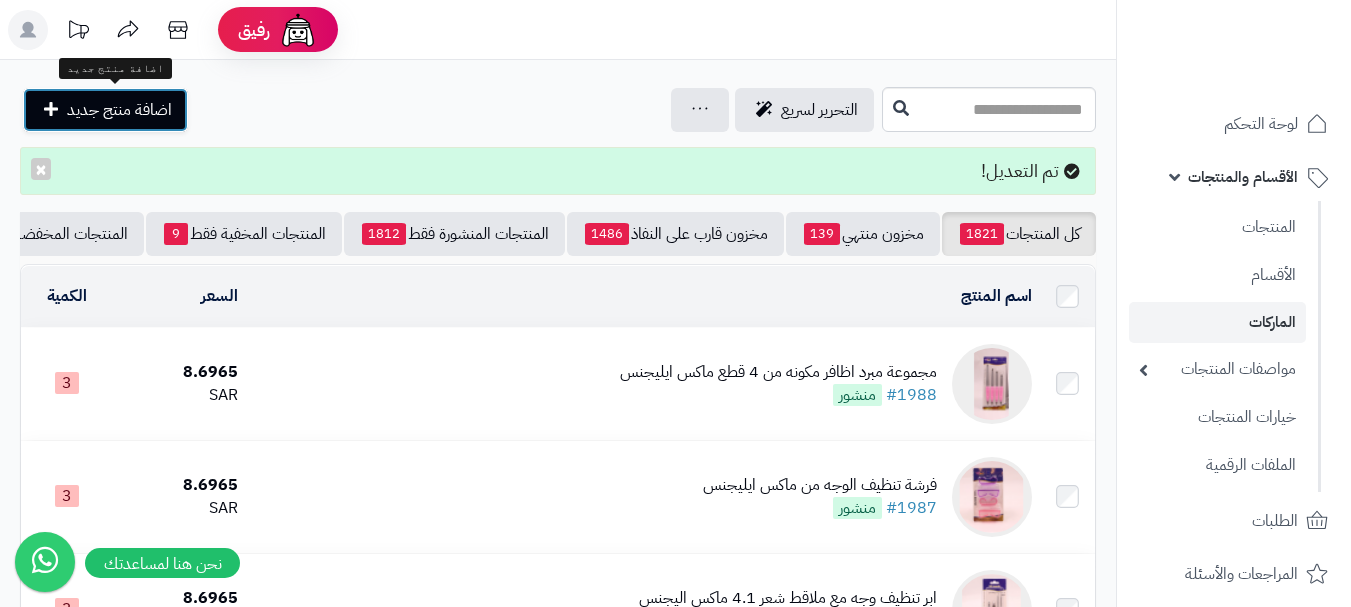 click on "اضافة منتج جديد" at bounding box center (119, 110) 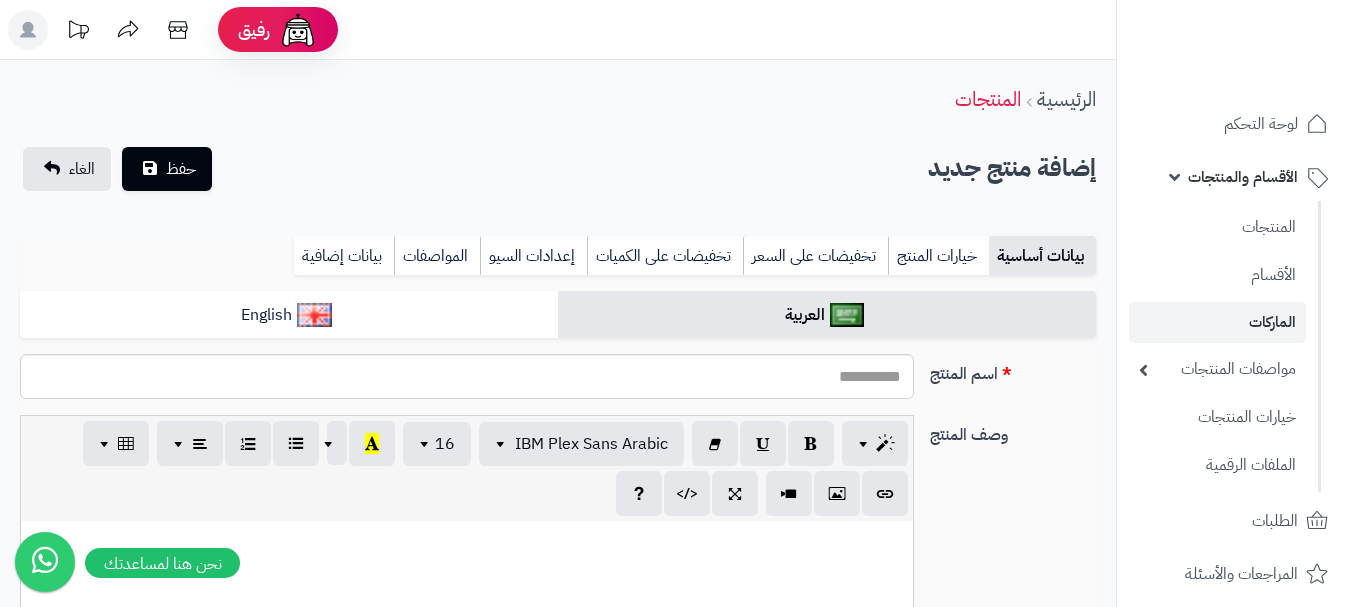 select 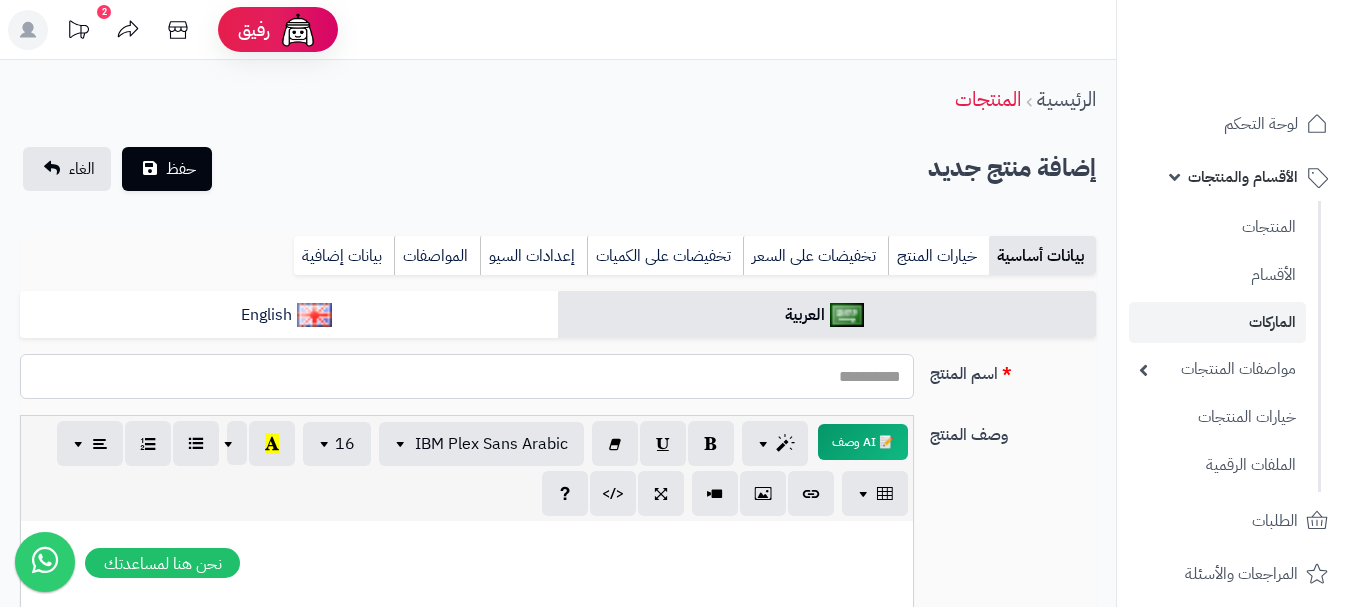 click on "اسم المنتج" at bounding box center (467, 376) 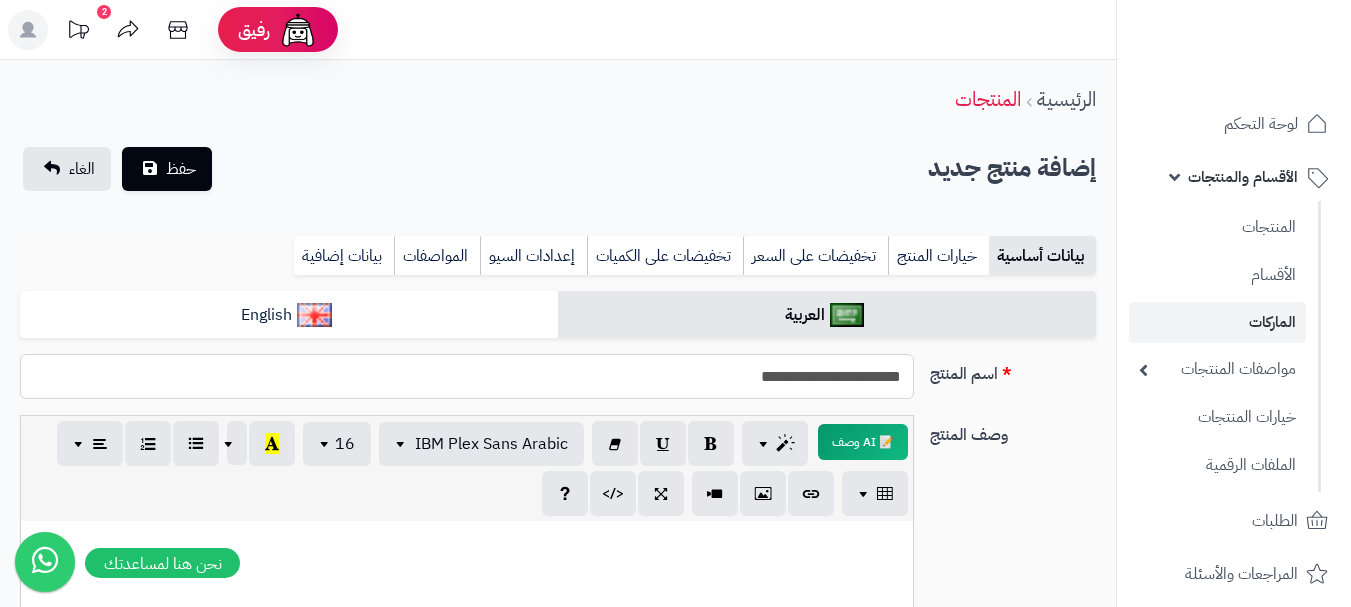drag, startPoint x: 906, startPoint y: 375, endPoint x: 721, endPoint y: 383, distance: 185.1729 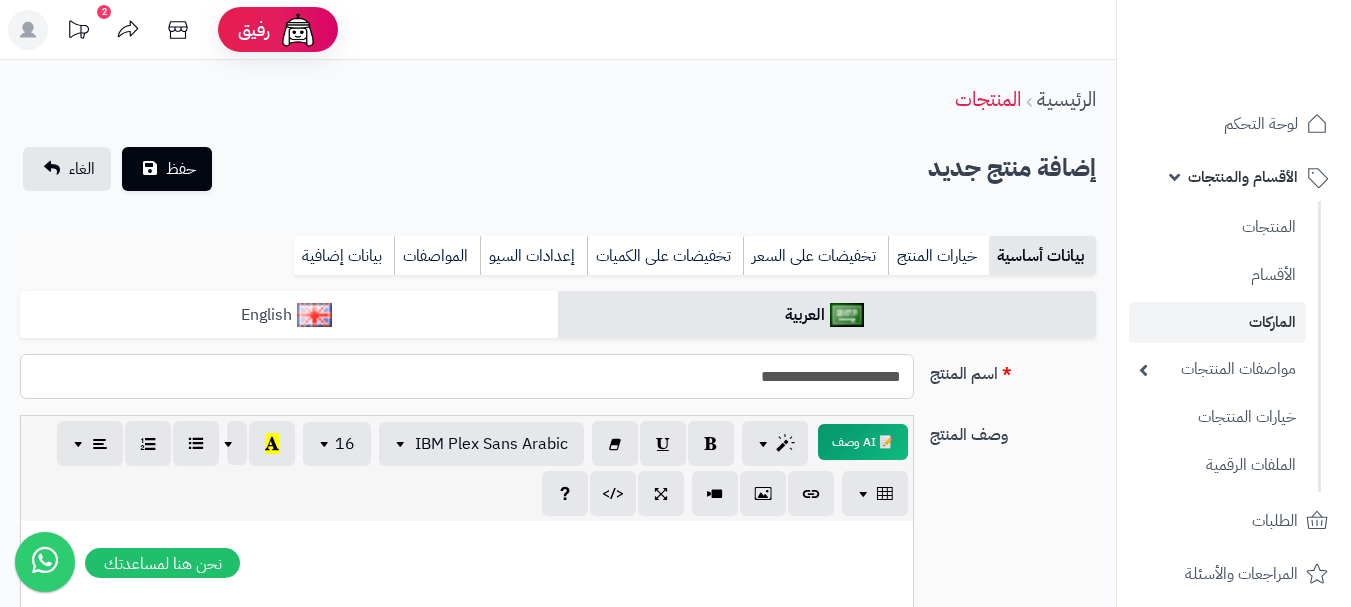 type on "**********" 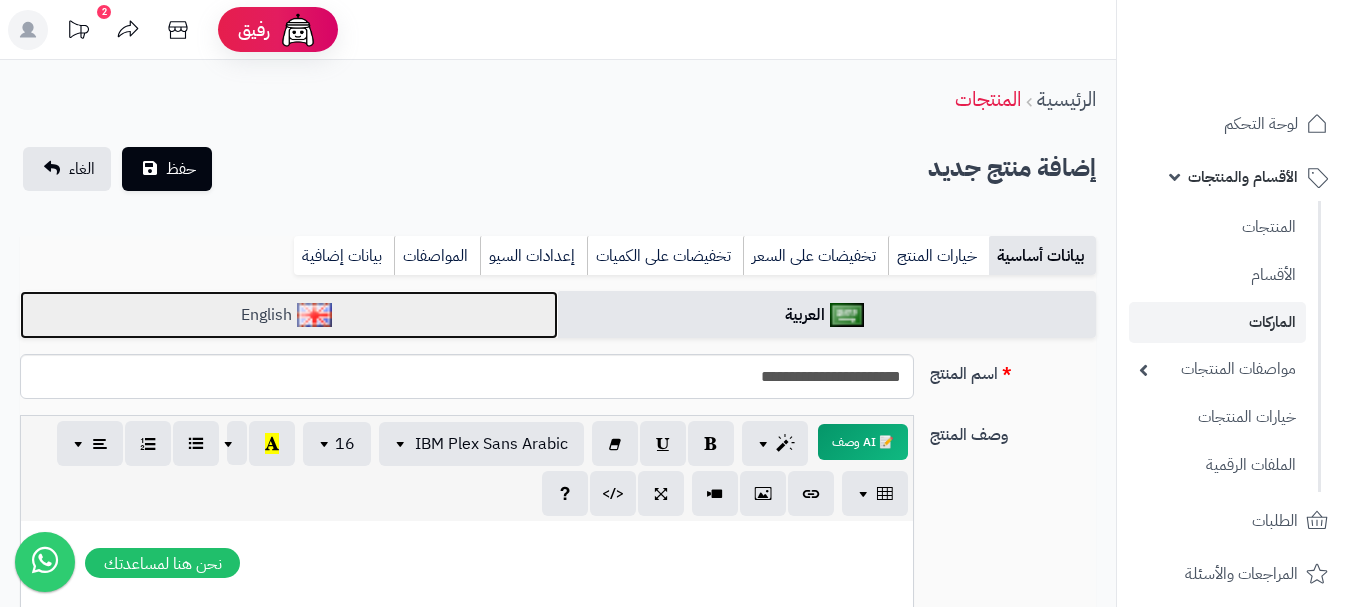 drag, startPoint x: 550, startPoint y: 312, endPoint x: 582, endPoint y: 298, distance: 34.928497 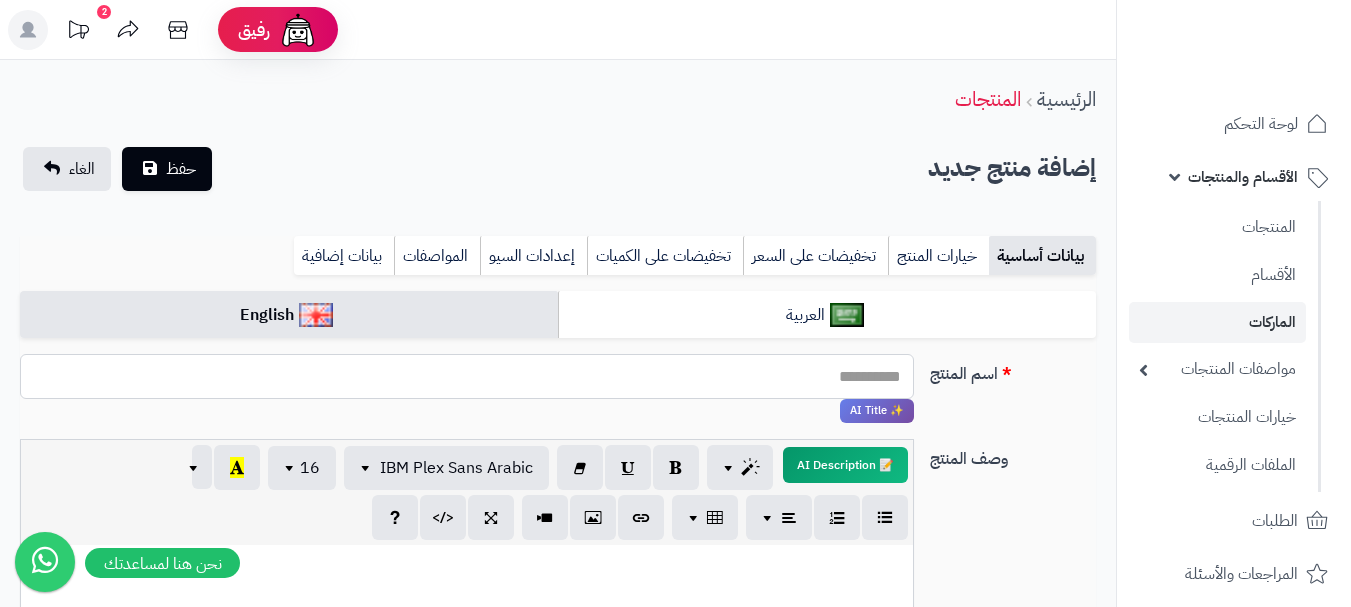 paste on "**********" 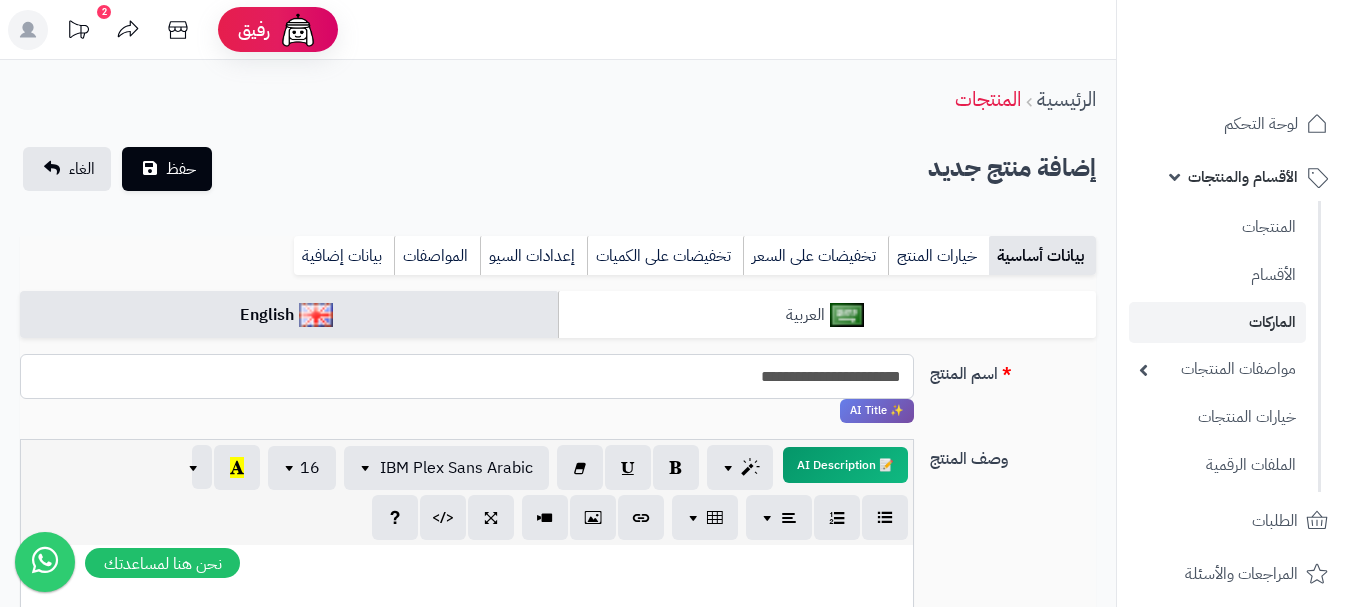type on "**********" 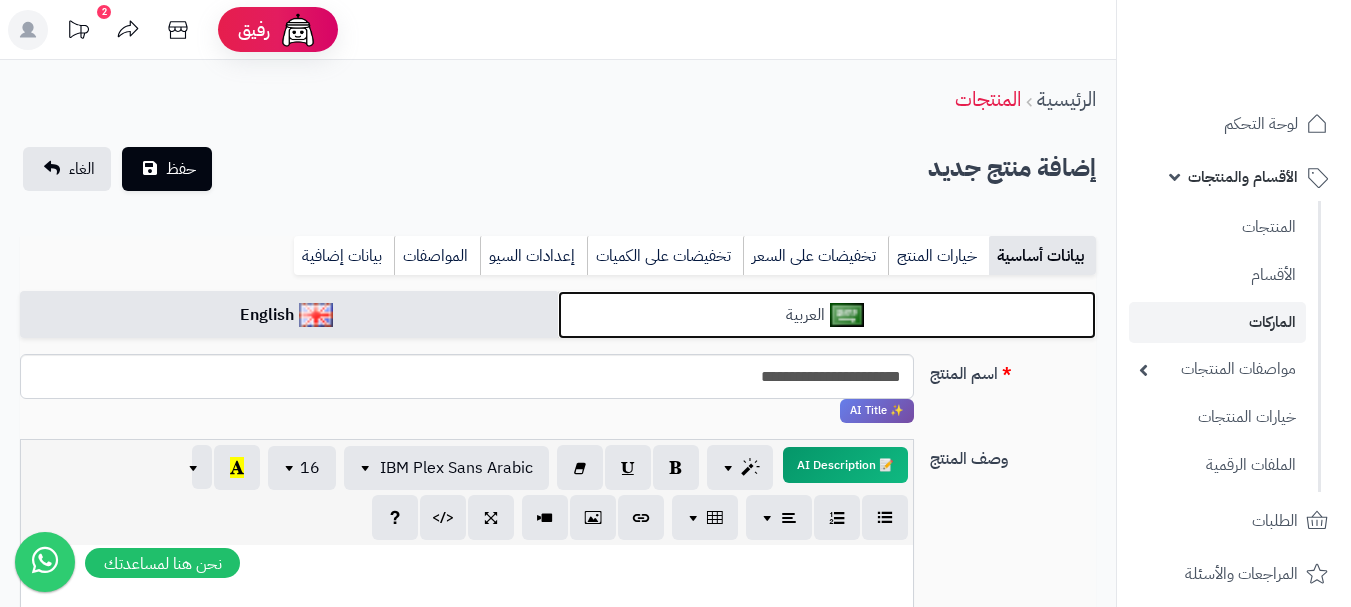 click on "العربية" at bounding box center [827, 315] 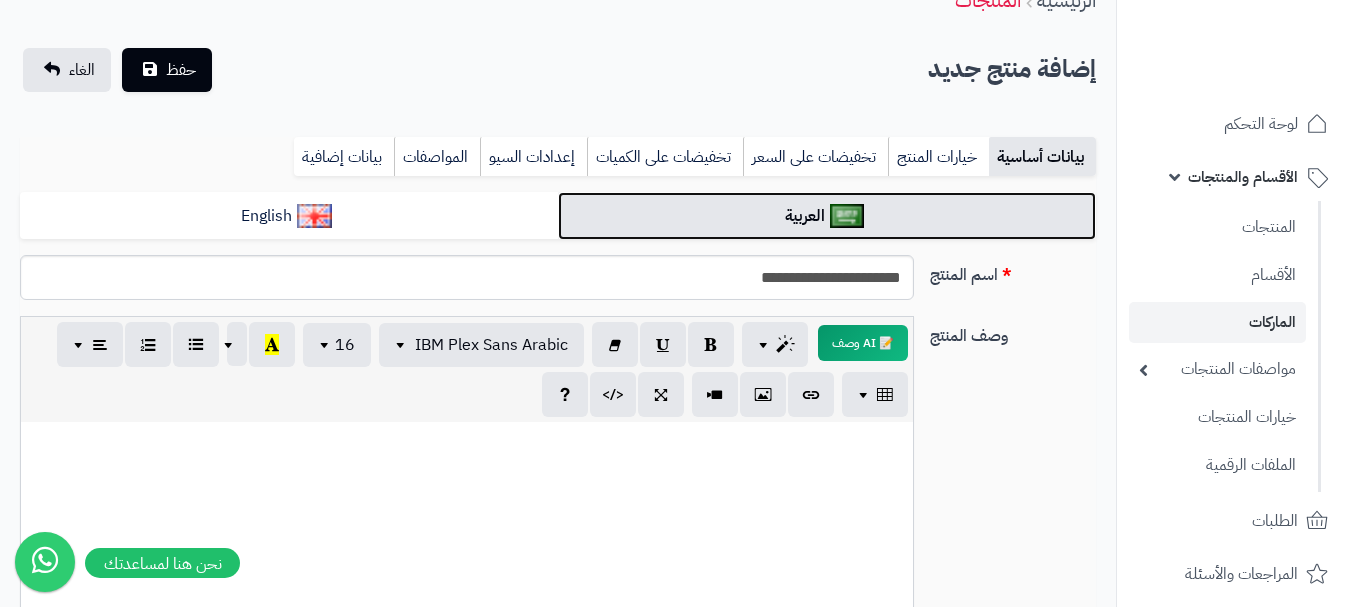 scroll, scrollTop: 100, scrollLeft: 0, axis: vertical 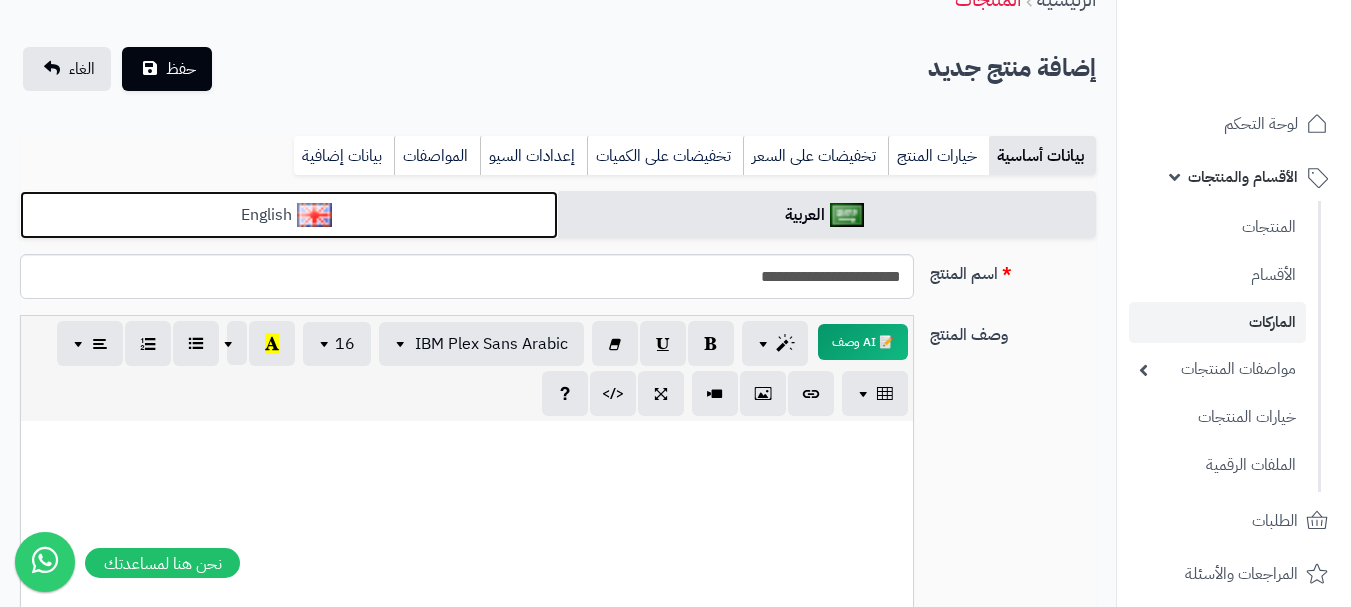 click on "English" at bounding box center (289, 215) 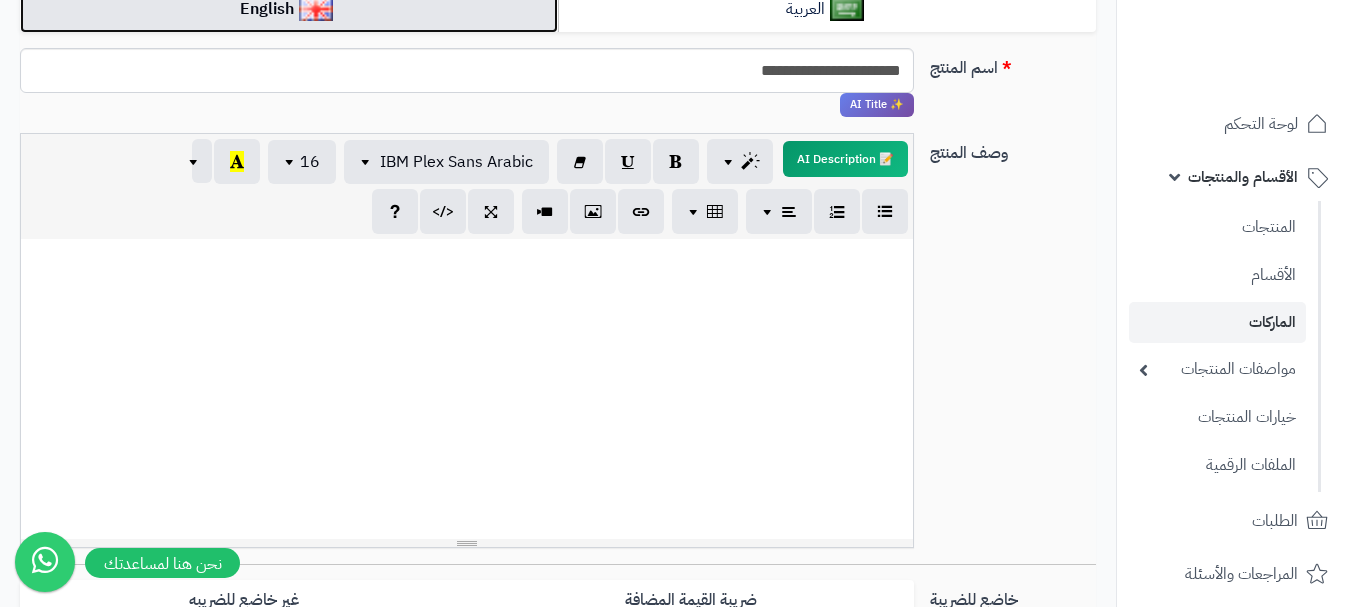 scroll, scrollTop: 600, scrollLeft: 0, axis: vertical 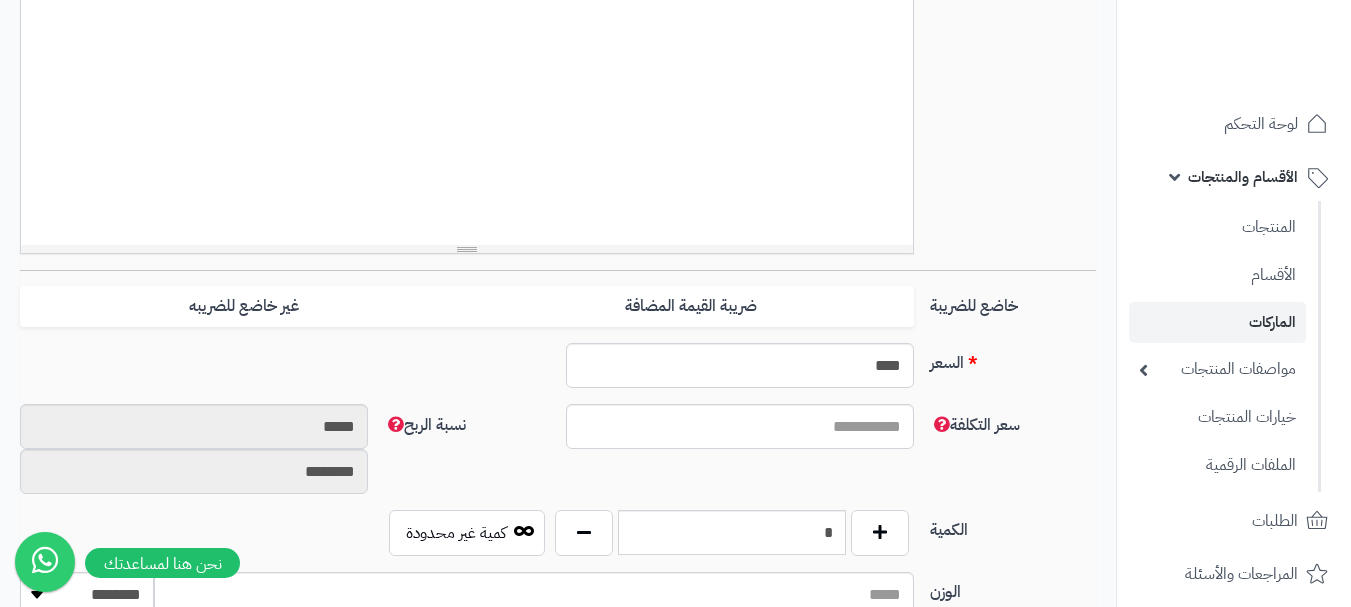 drag, startPoint x: 597, startPoint y: 313, endPoint x: 485, endPoint y: 341, distance: 115.44696 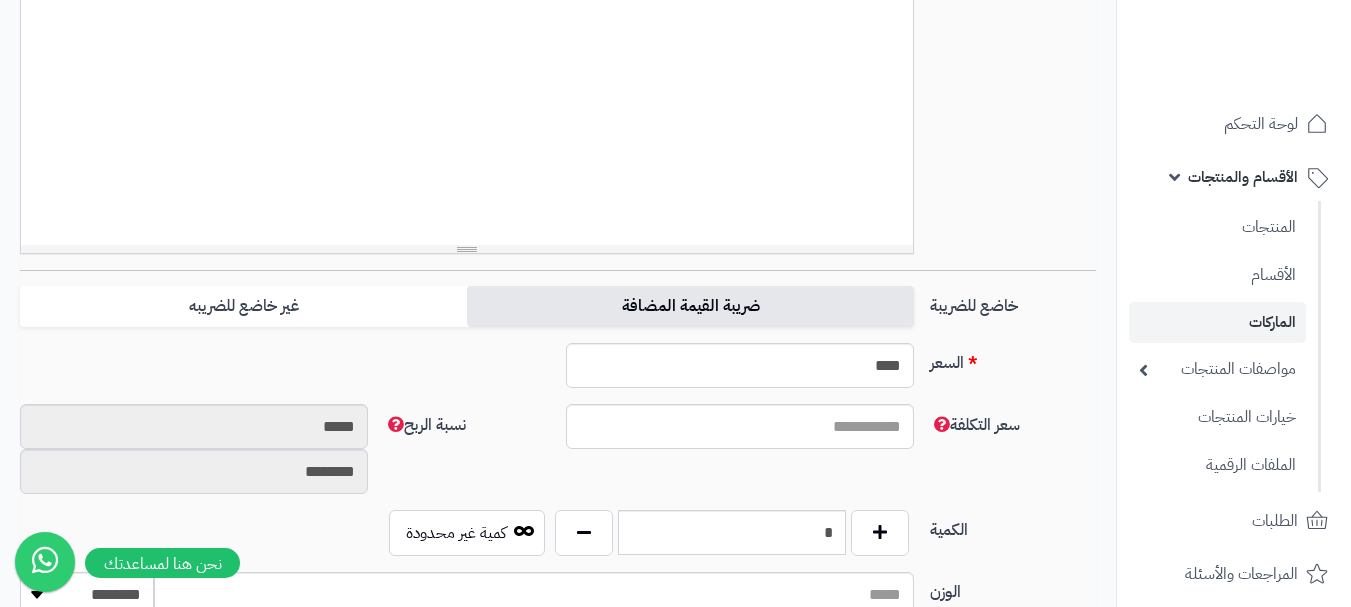 type on "*" 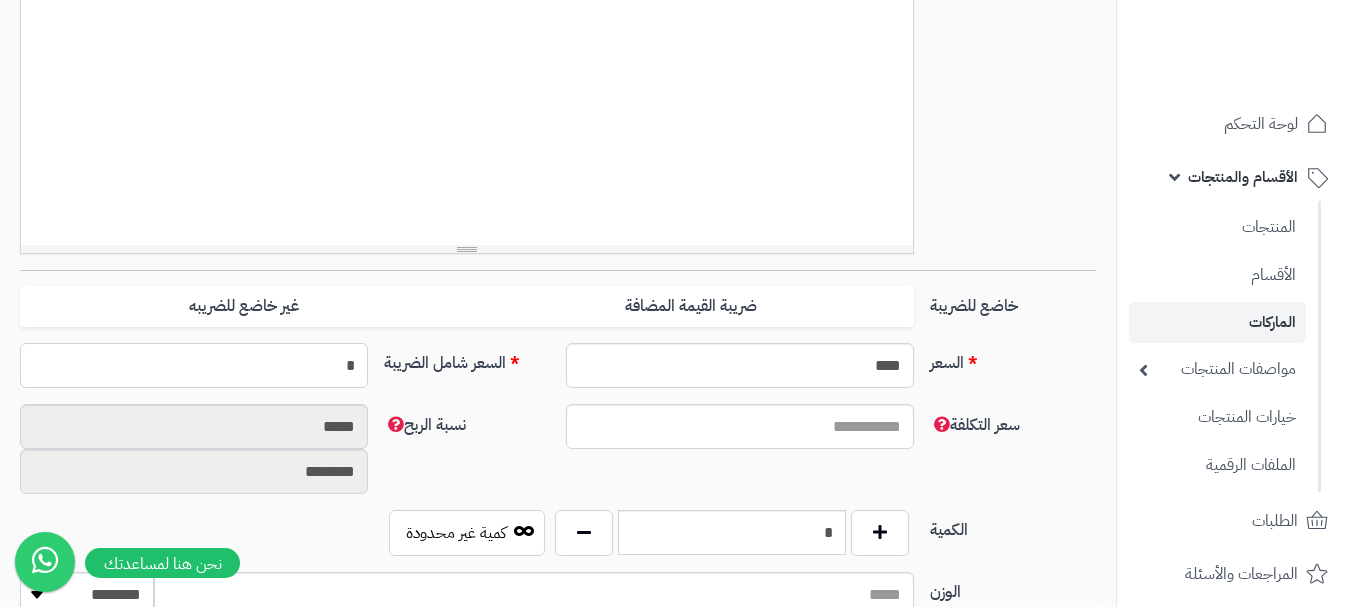 click on "*" at bounding box center (194, 365) 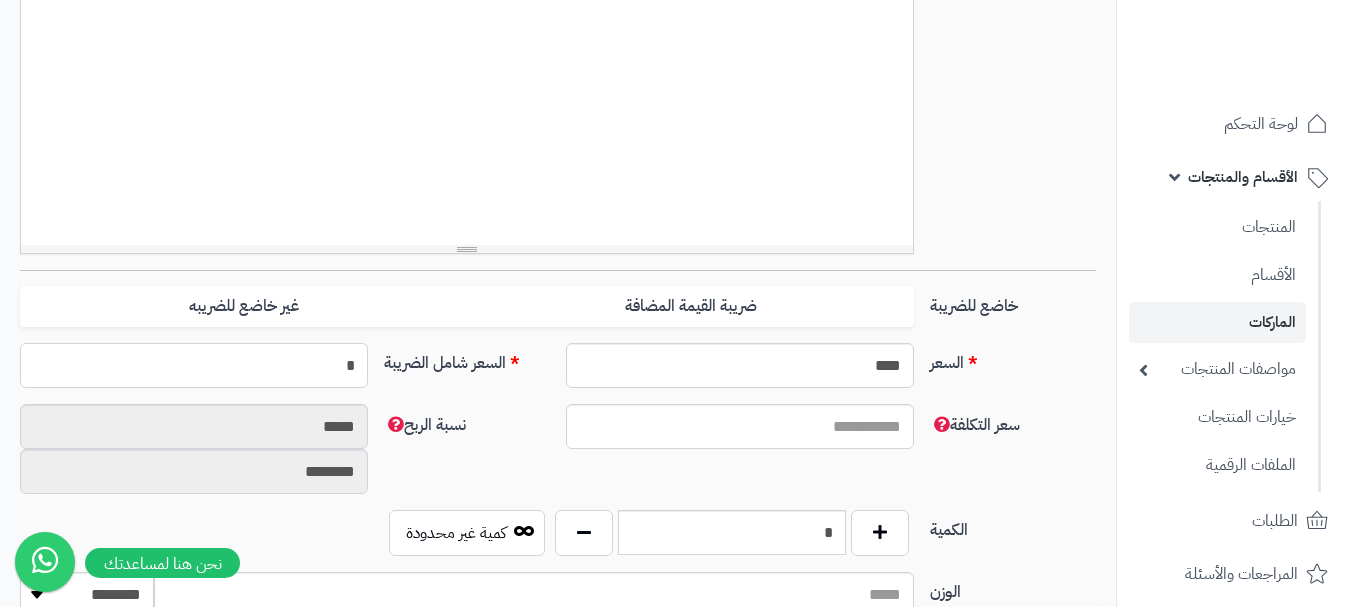 type 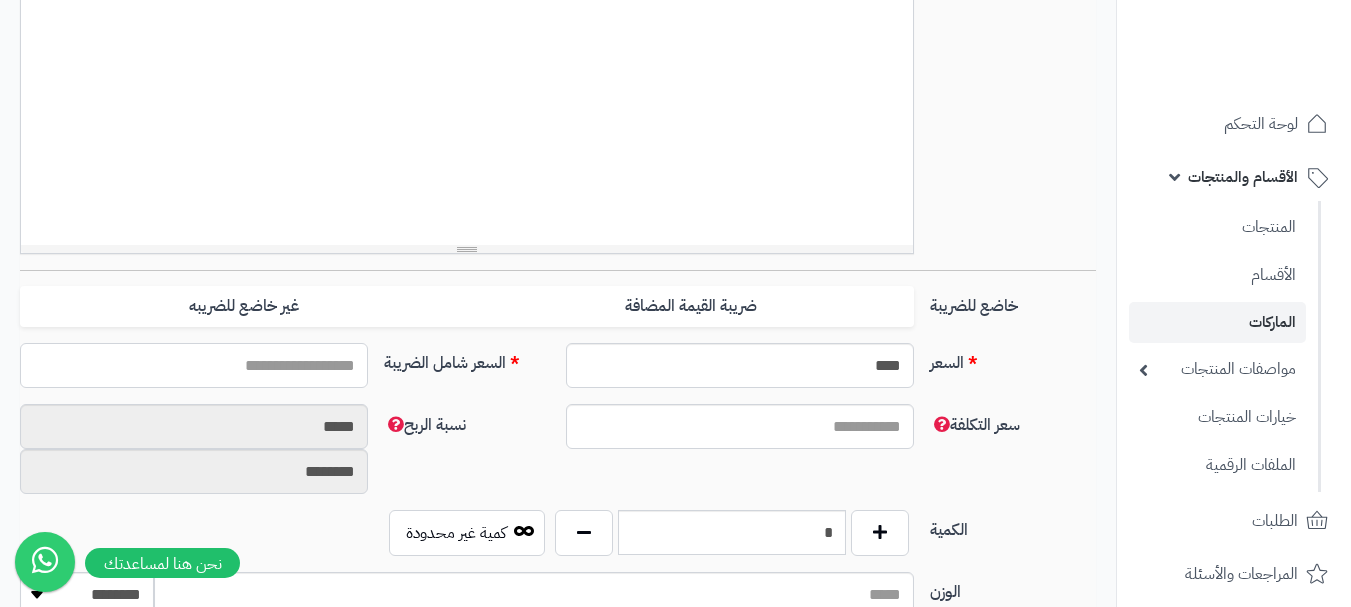 type on "*" 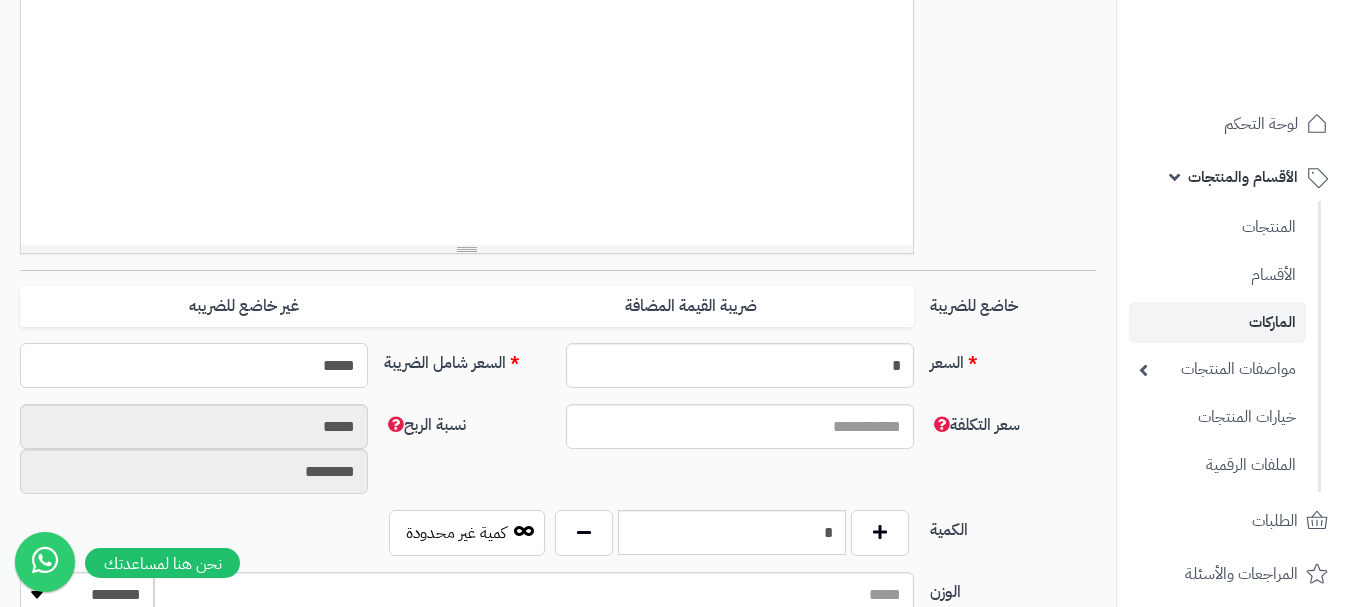 type on "******" 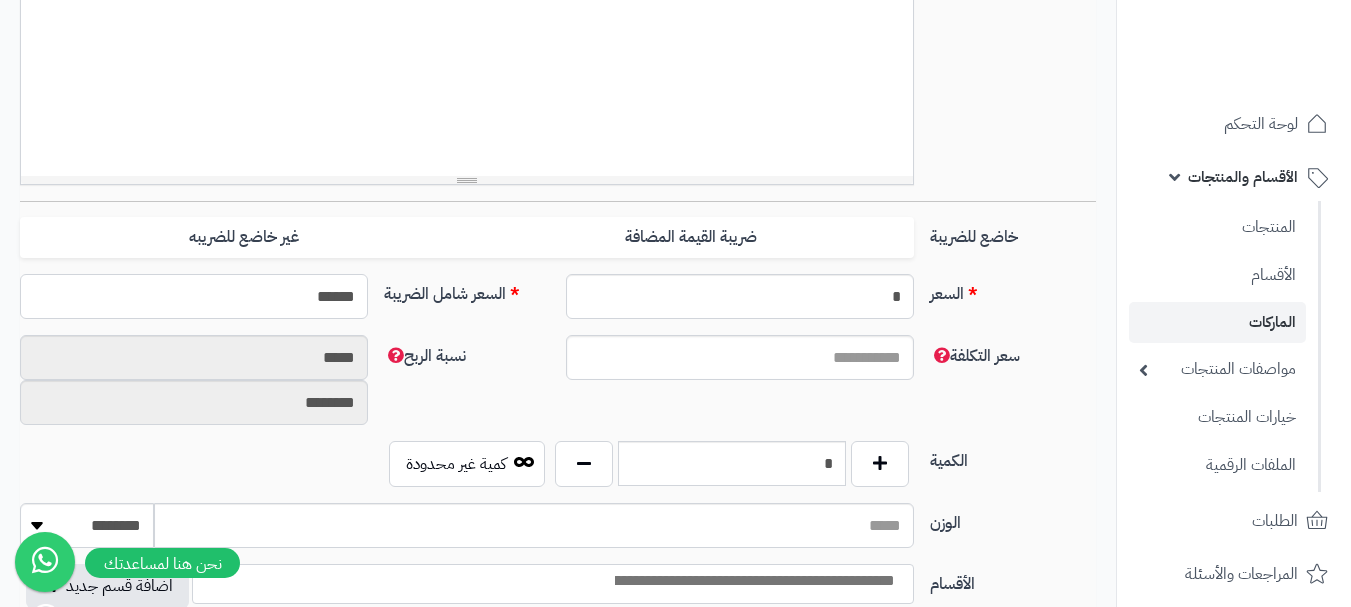 scroll, scrollTop: 800, scrollLeft: 0, axis: vertical 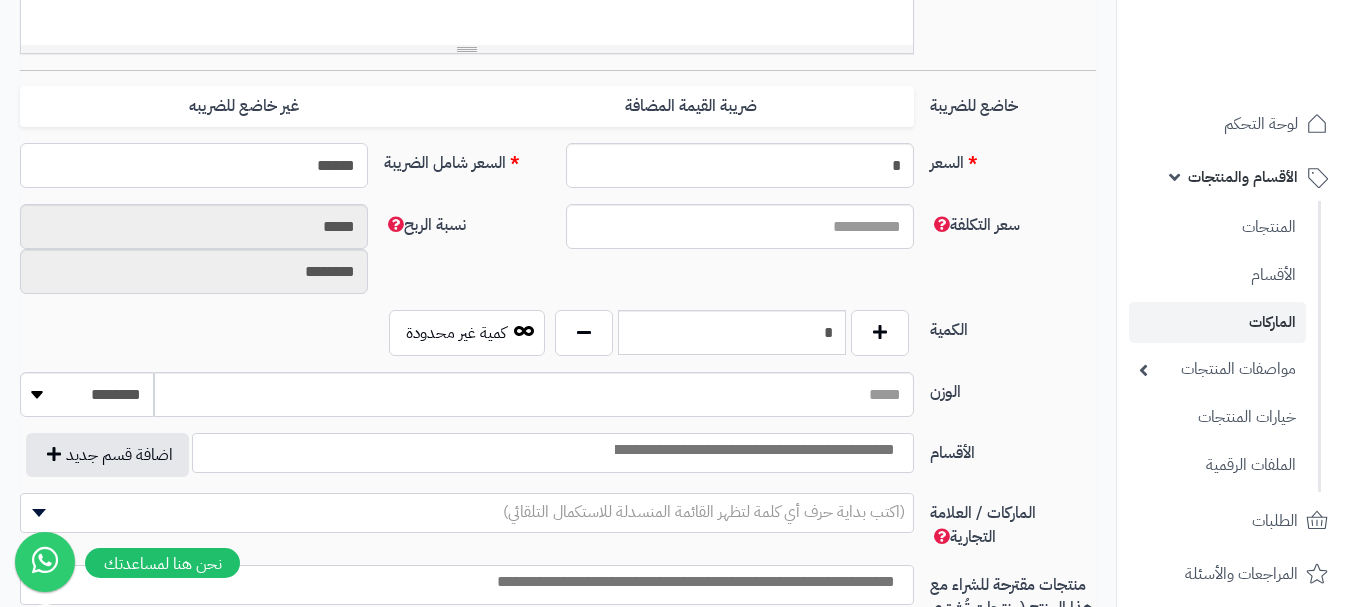 type on "**********" 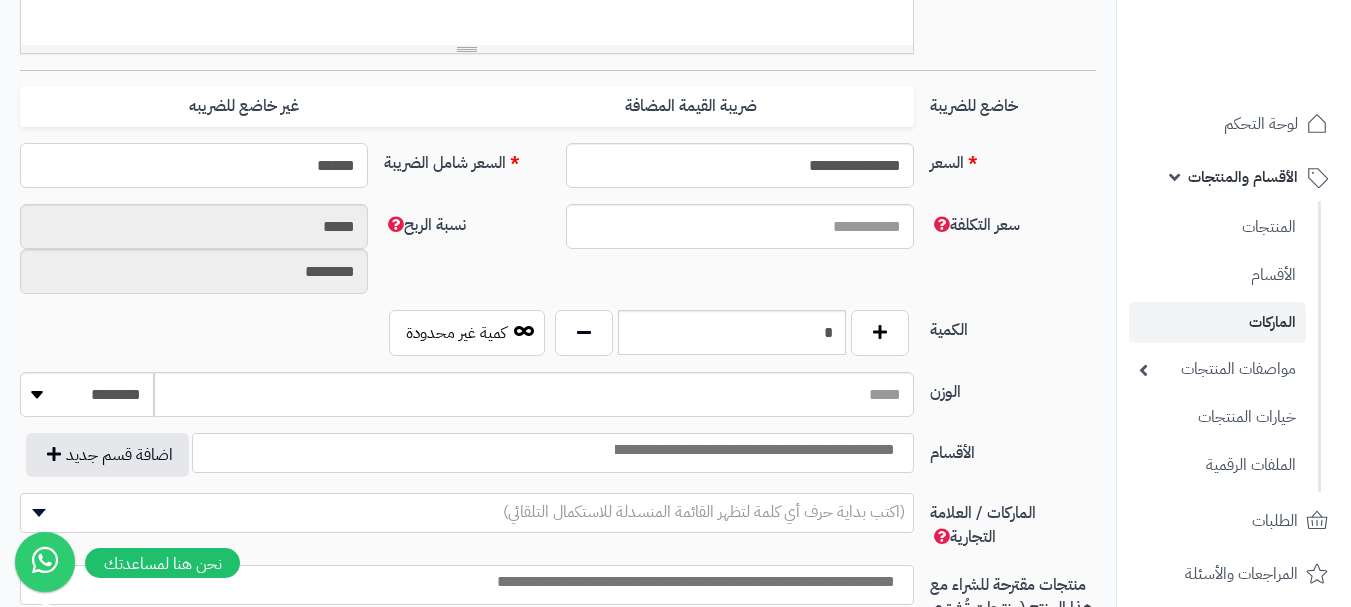 type on "******" 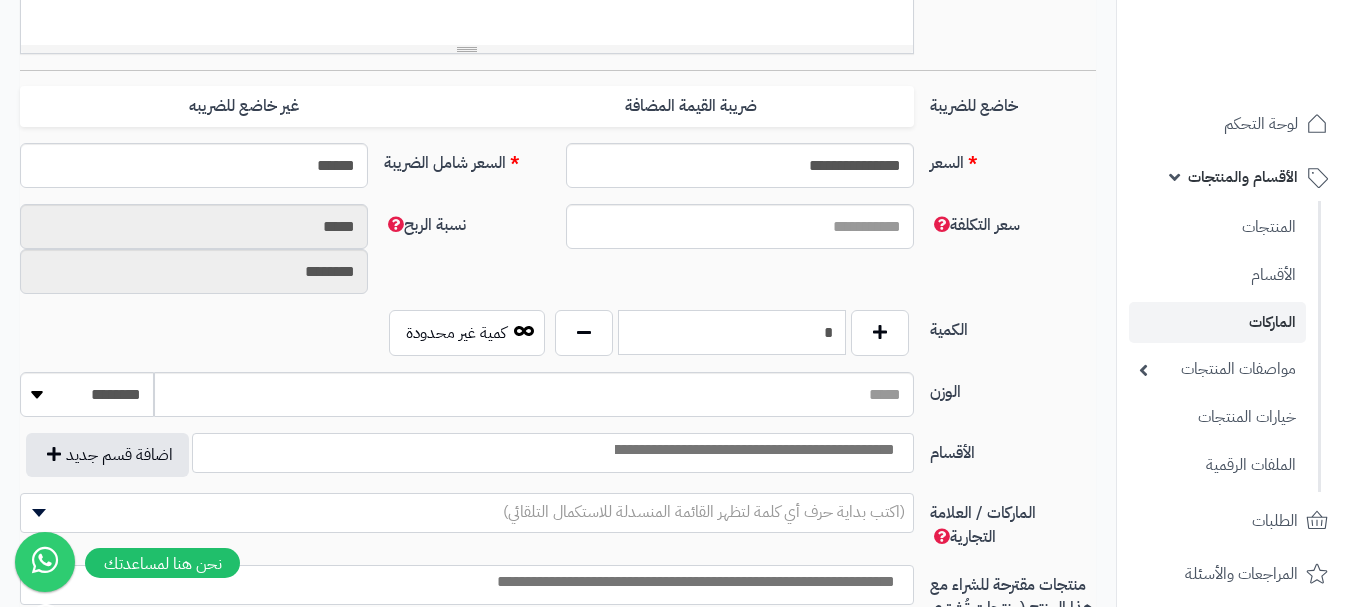 click on "*" at bounding box center [732, 332] 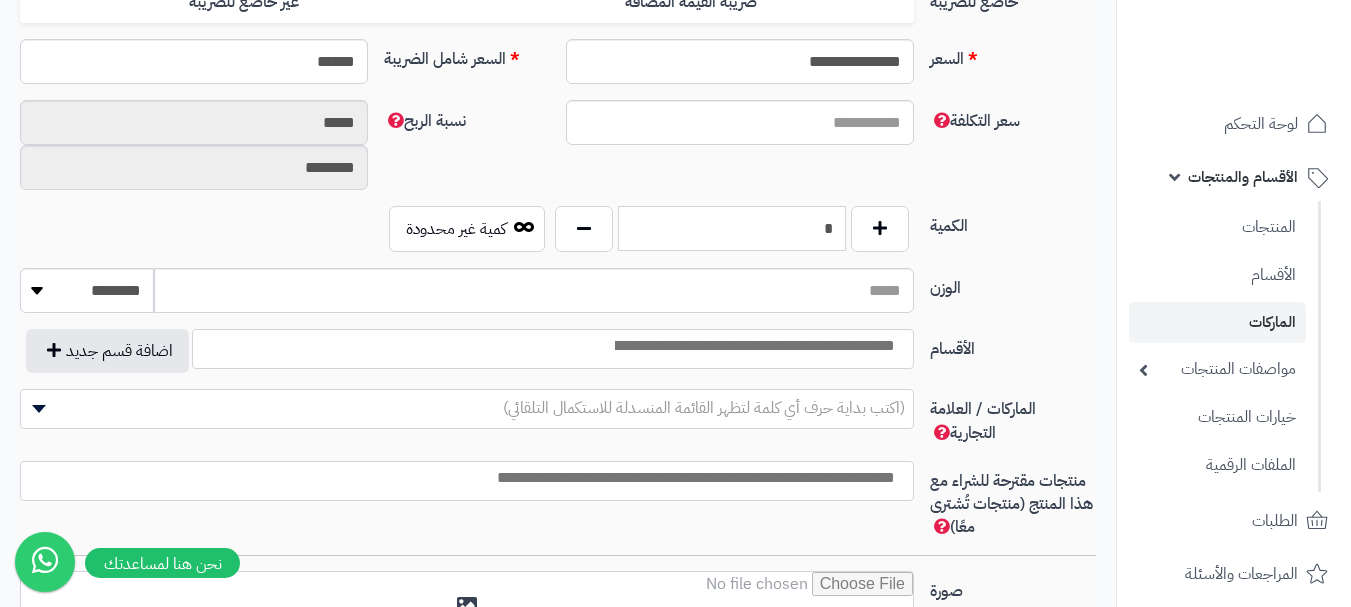 scroll, scrollTop: 1000, scrollLeft: 0, axis: vertical 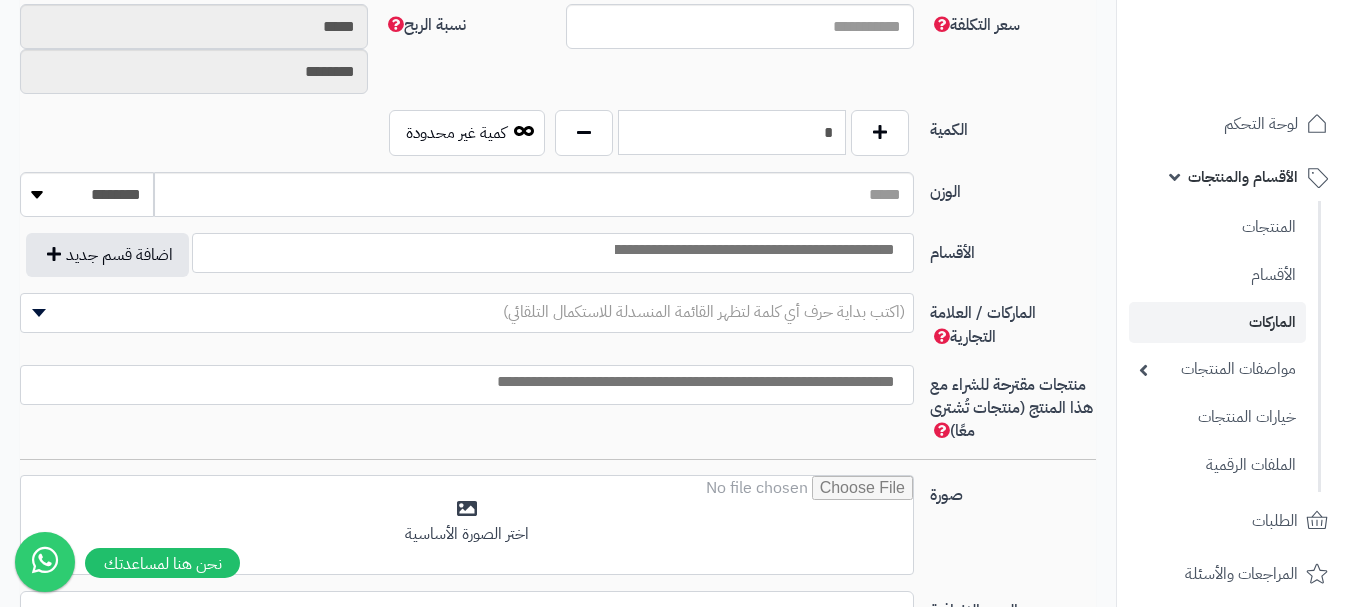 type on "*" 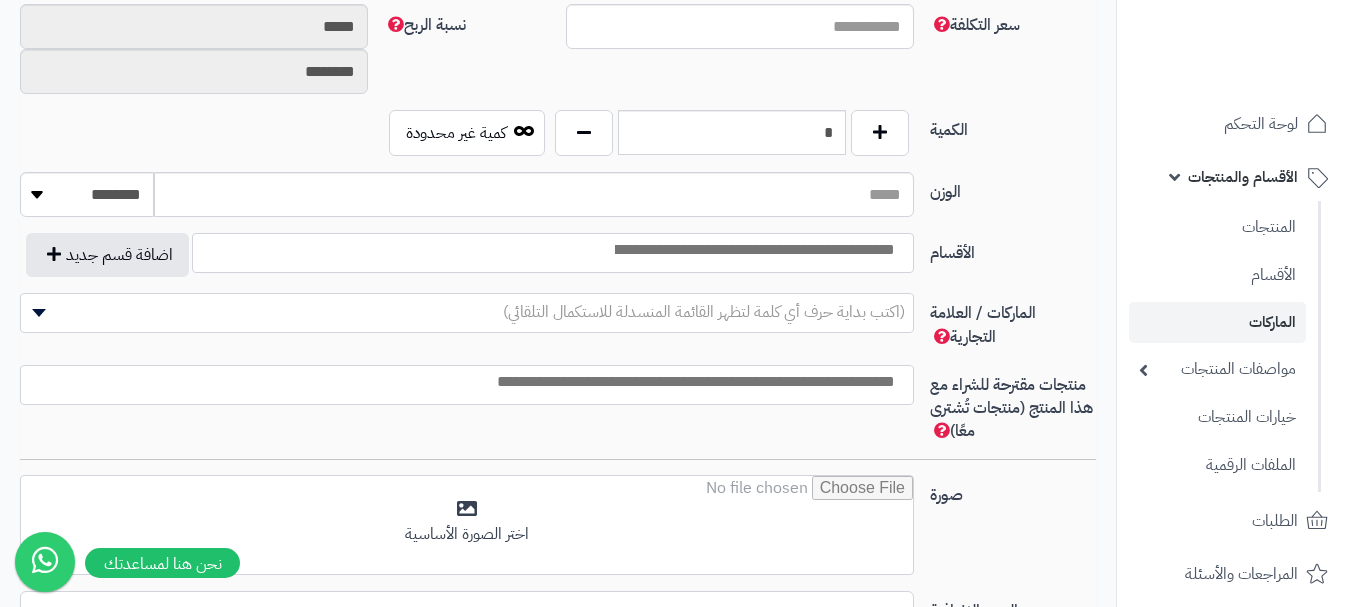 click at bounding box center [753, 250] 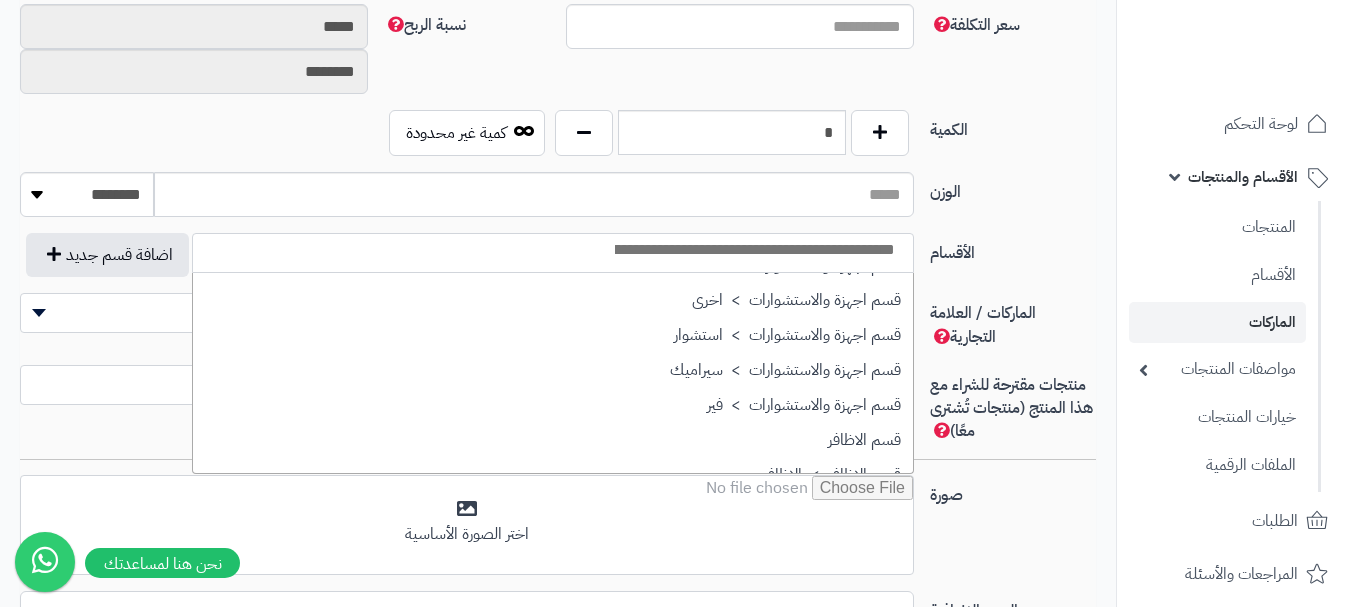 scroll, scrollTop: 1100, scrollLeft: 0, axis: vertical 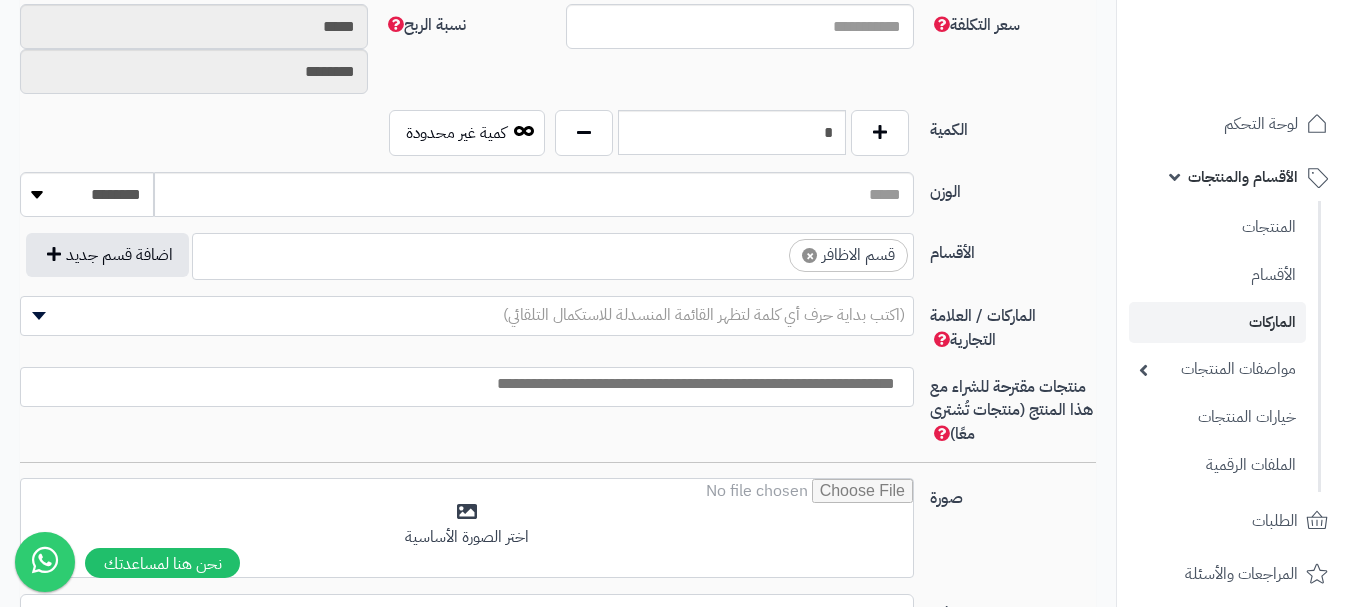 select on "**" 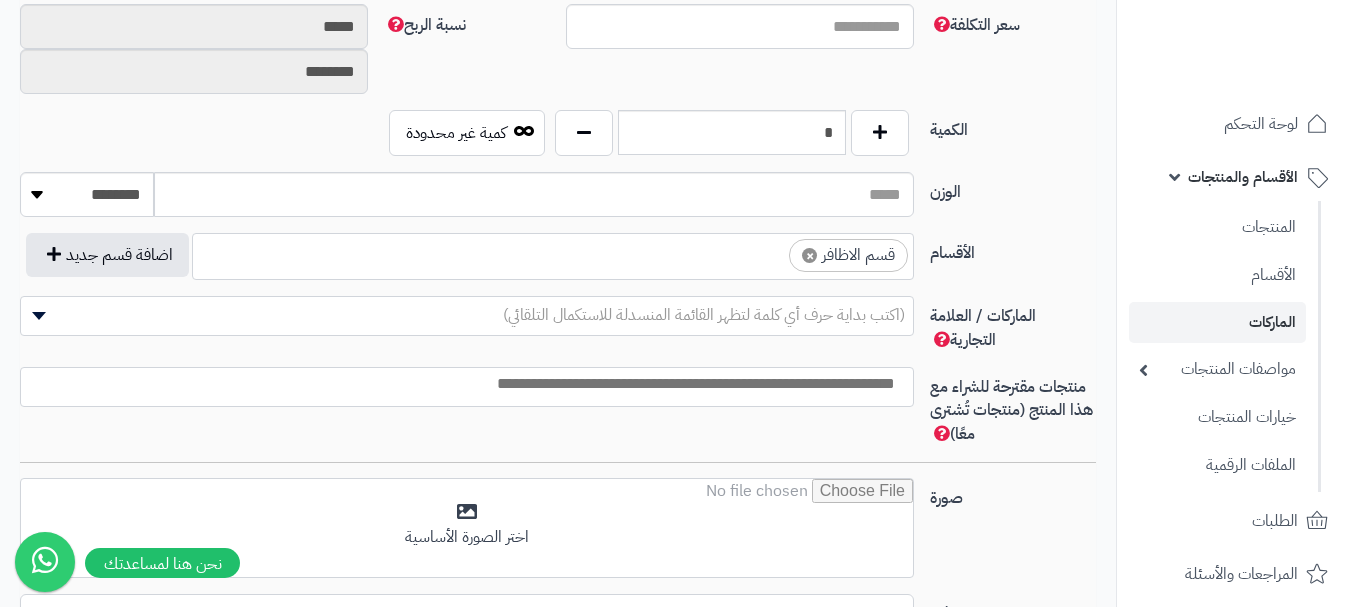 scroll, scrollTop: 825, scrollLeft: 0, axis: vertical 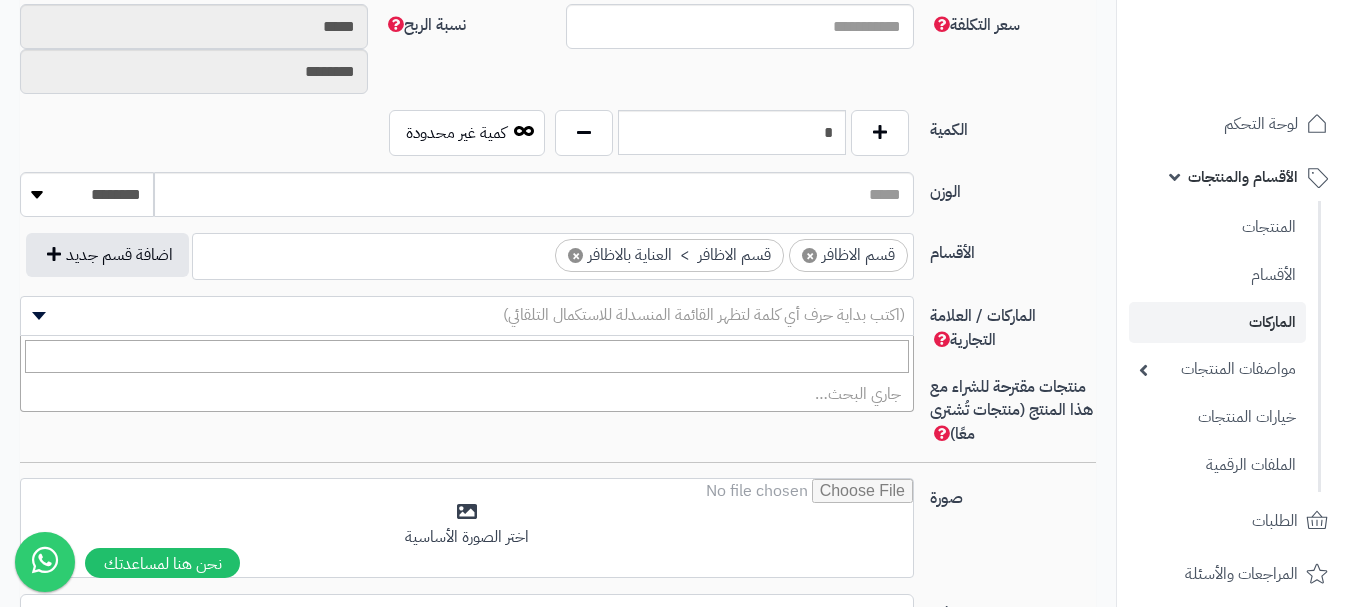 click on "(اكتب بداية حرف أي كلمة لتظهر القائمة المنسدلة للاستكمال التلقائي)" at bounding box center [704, 315] 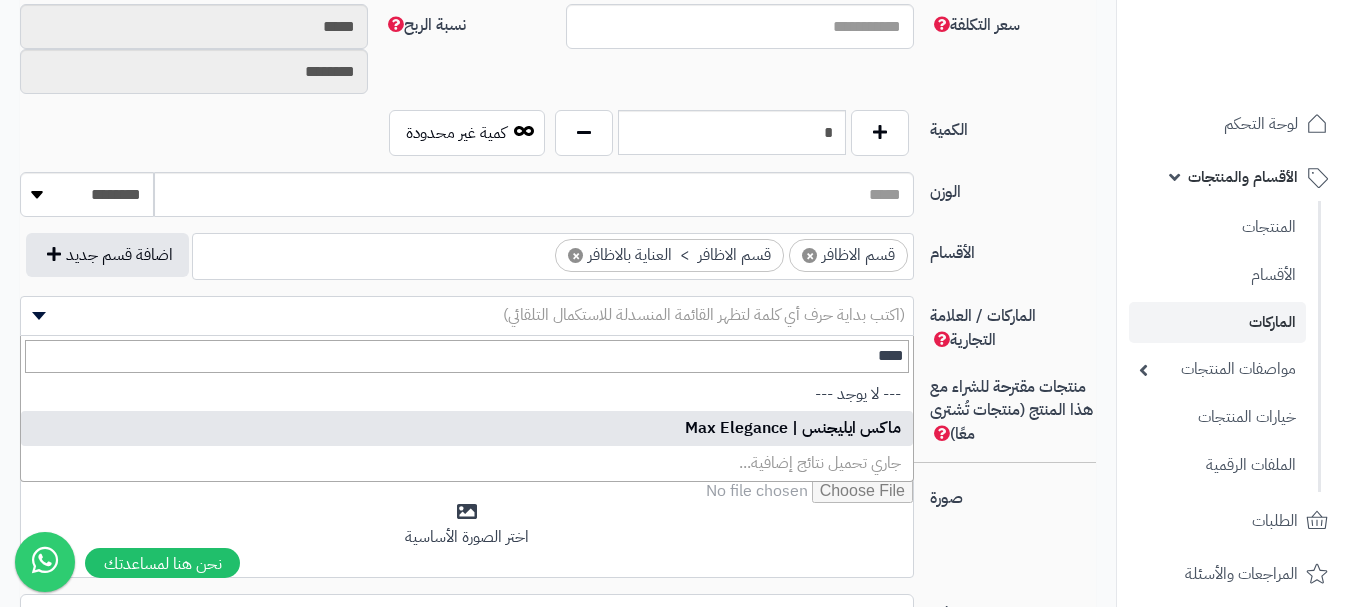 type on "****" 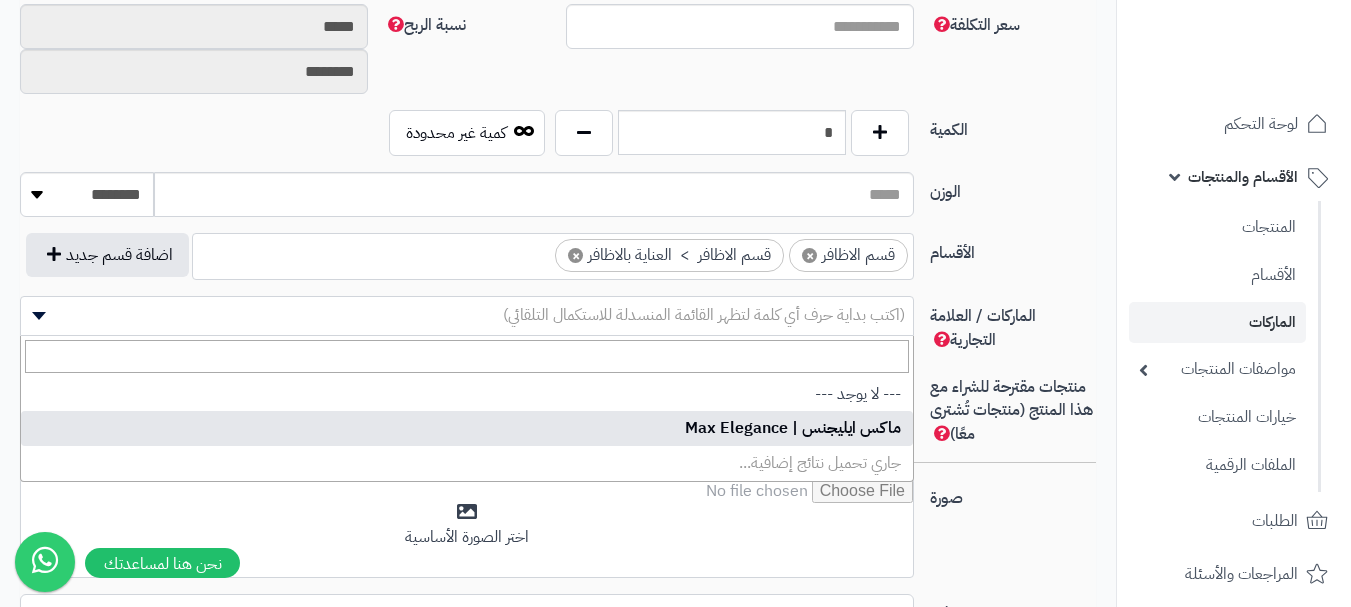 select on "**" 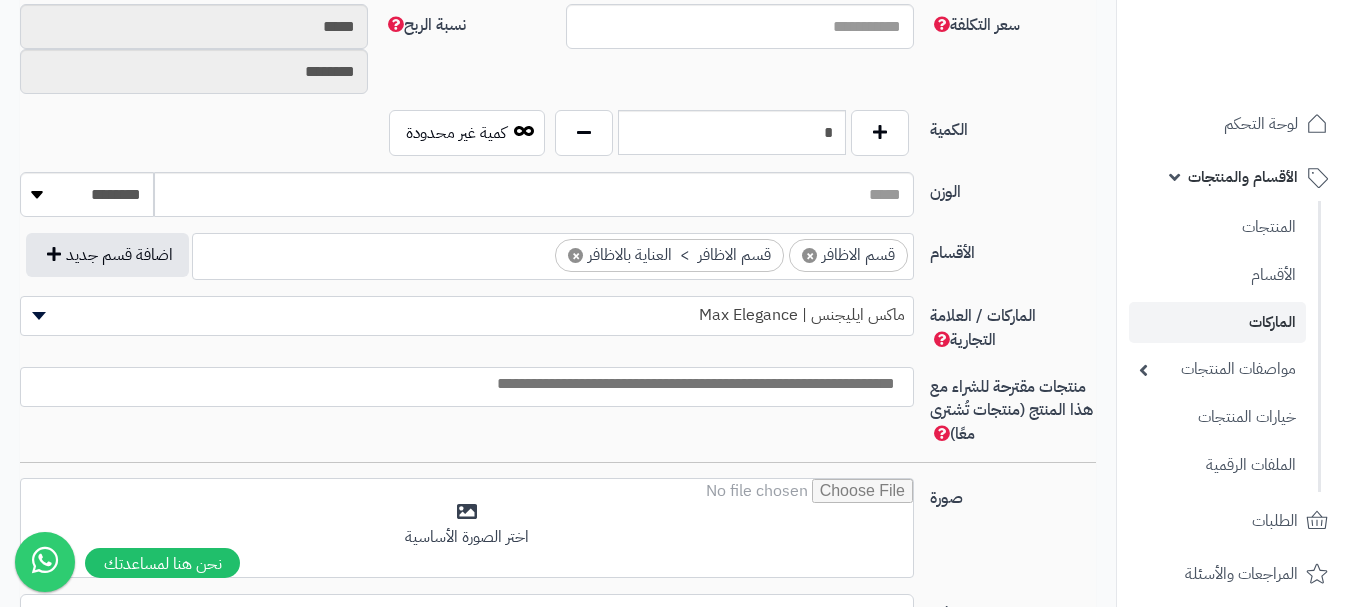 click at bounding box center (462, 384) 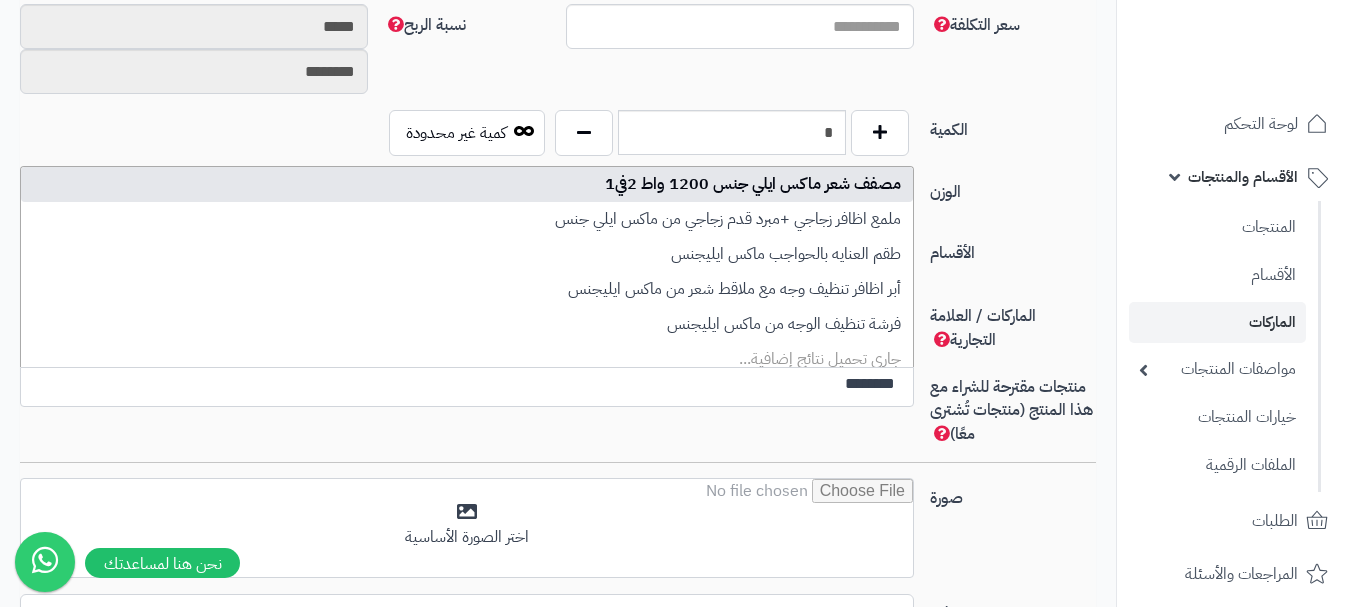 type on "********" 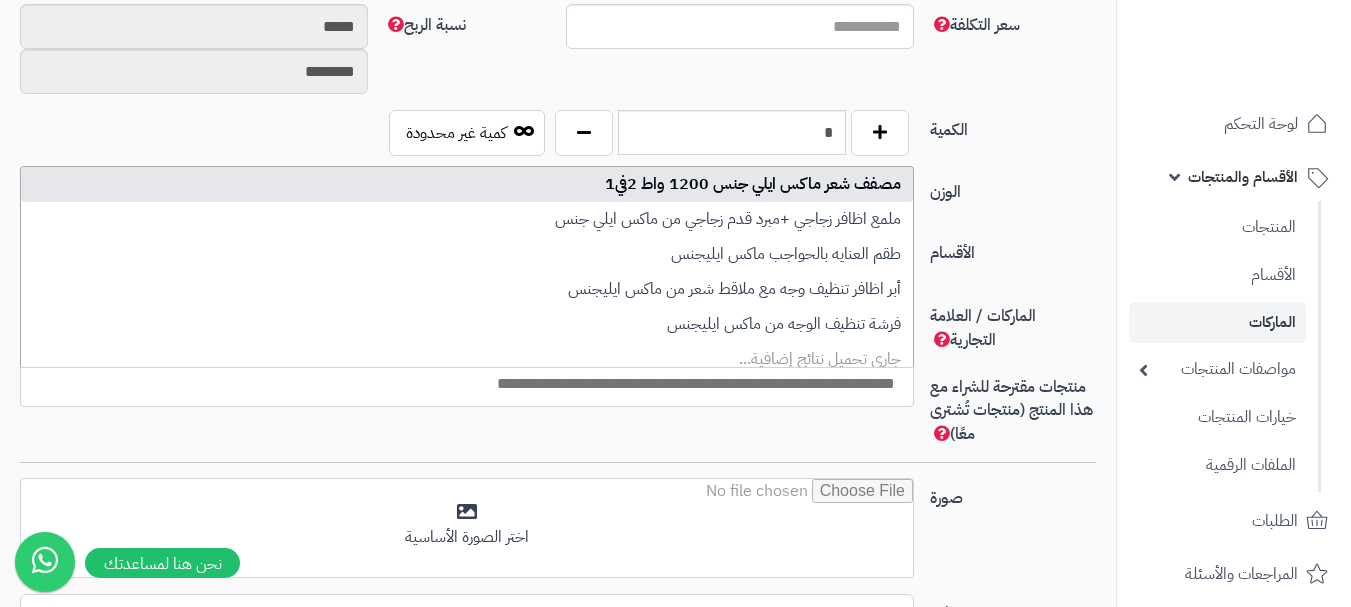 select on "****" 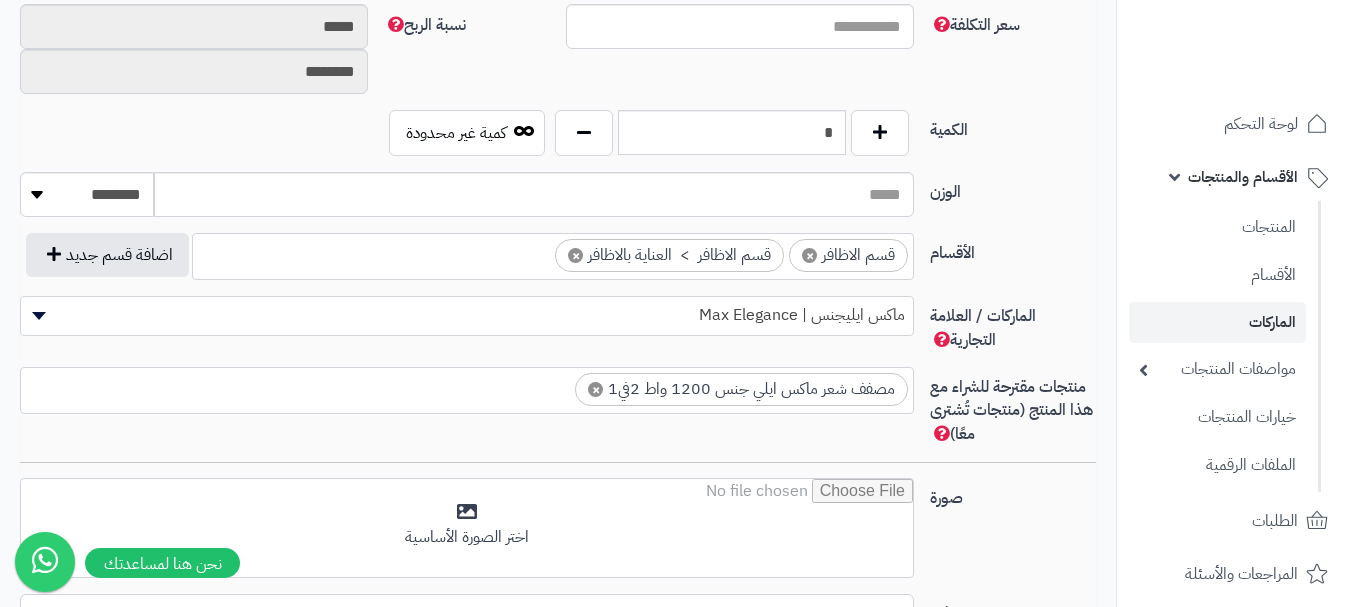 scroll, scrollTop: 0, scrollLeft: 0, axis: both 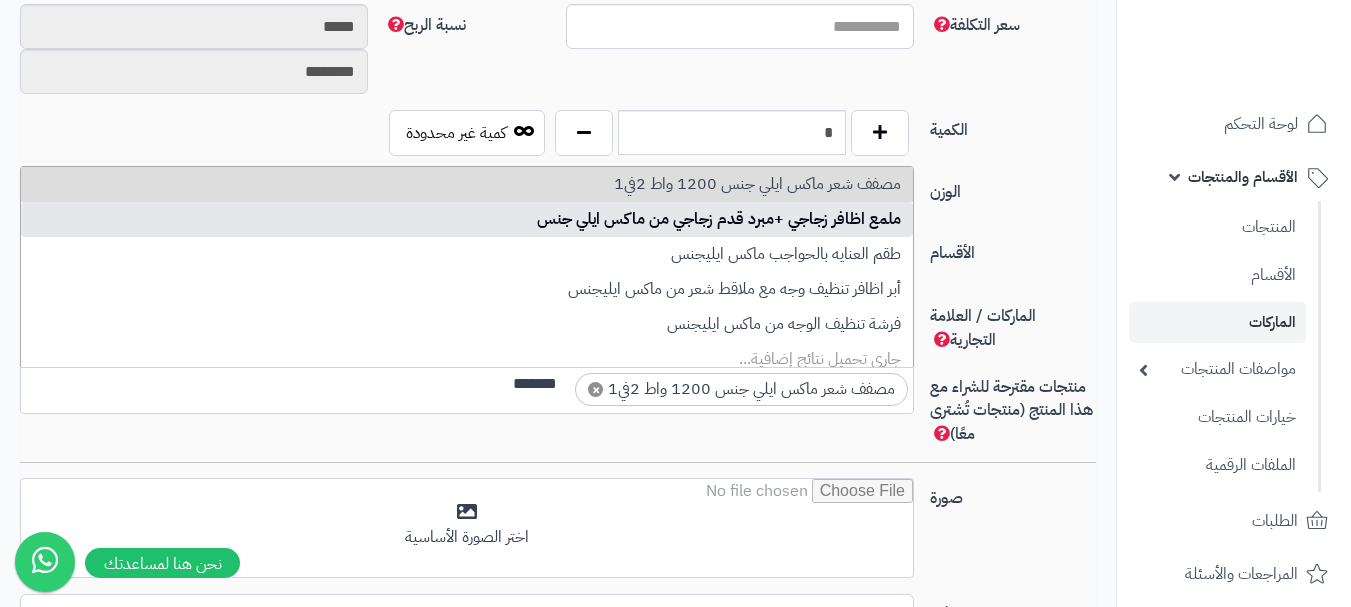type on "*******" 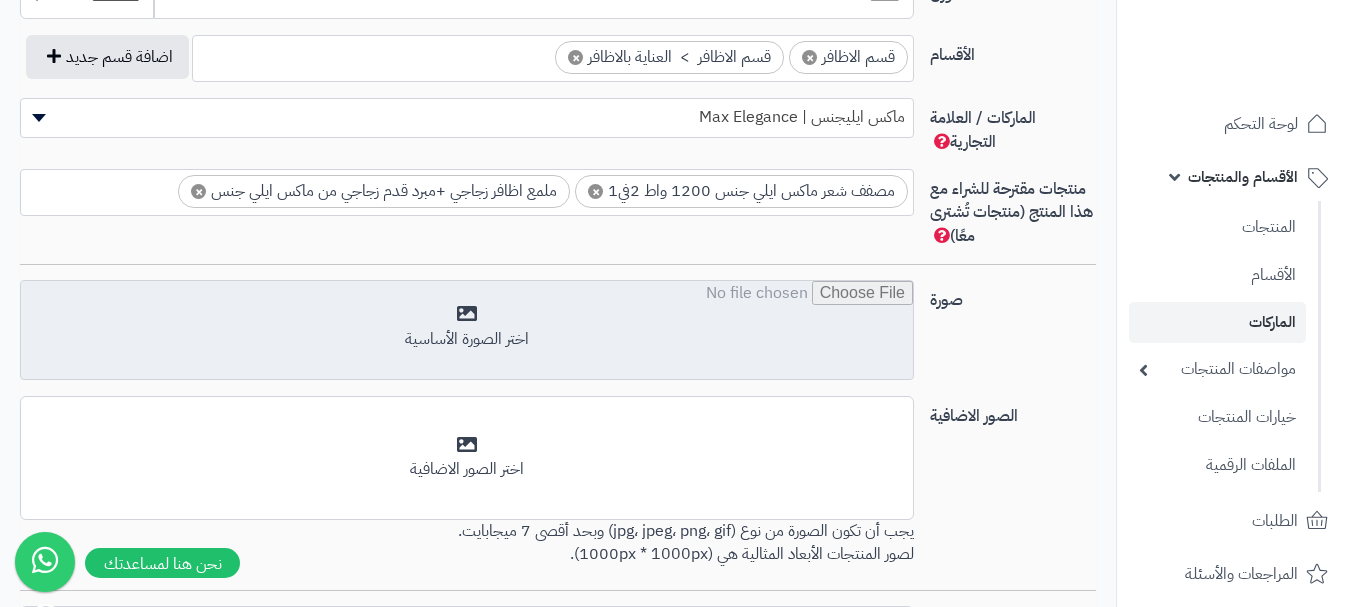 scroll, scrollTop: 1200, scrollLeft: 0, axis: vertical 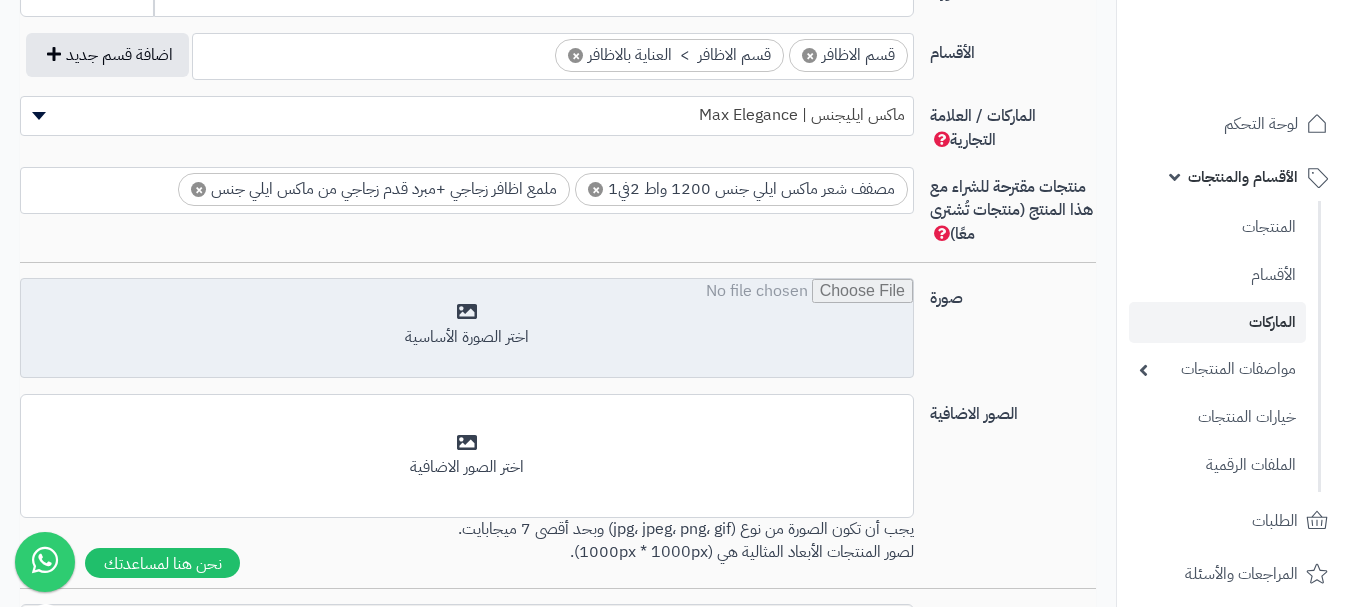 click at bounding box center [467, 329] 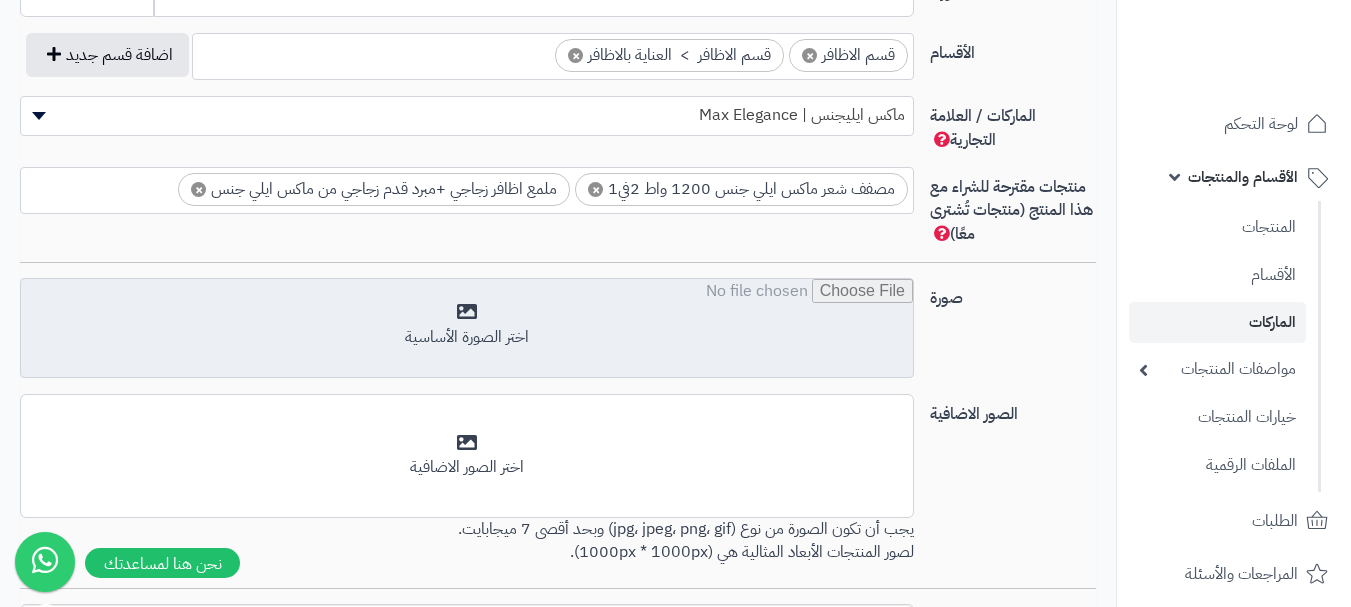 click at bounding box center [467, 329] 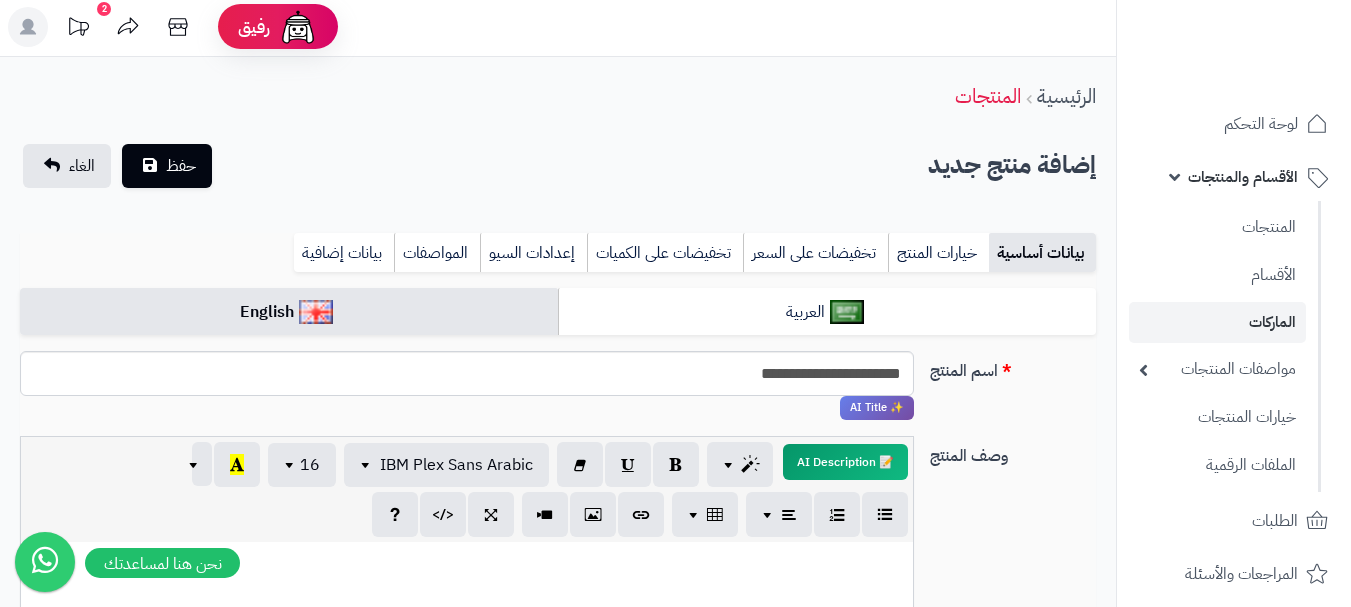 scroll, scrollTop: 0, scrollLeft: 0, axis: both 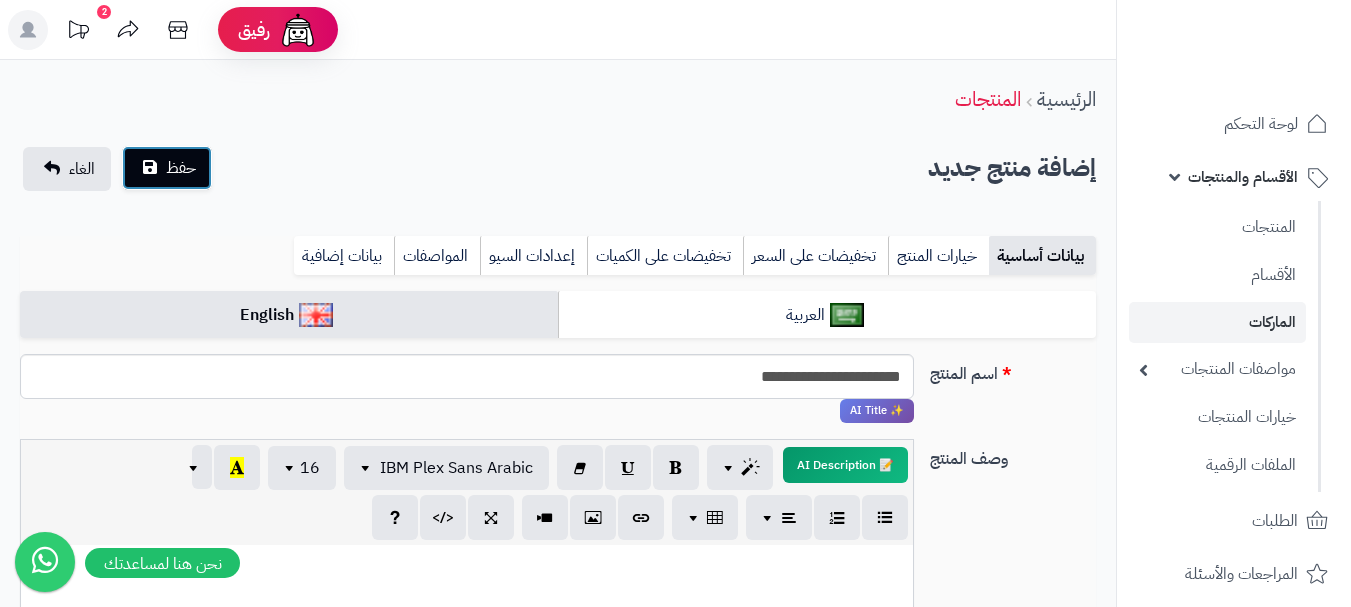 click on "حفظ" at bounding box center [167, 168] 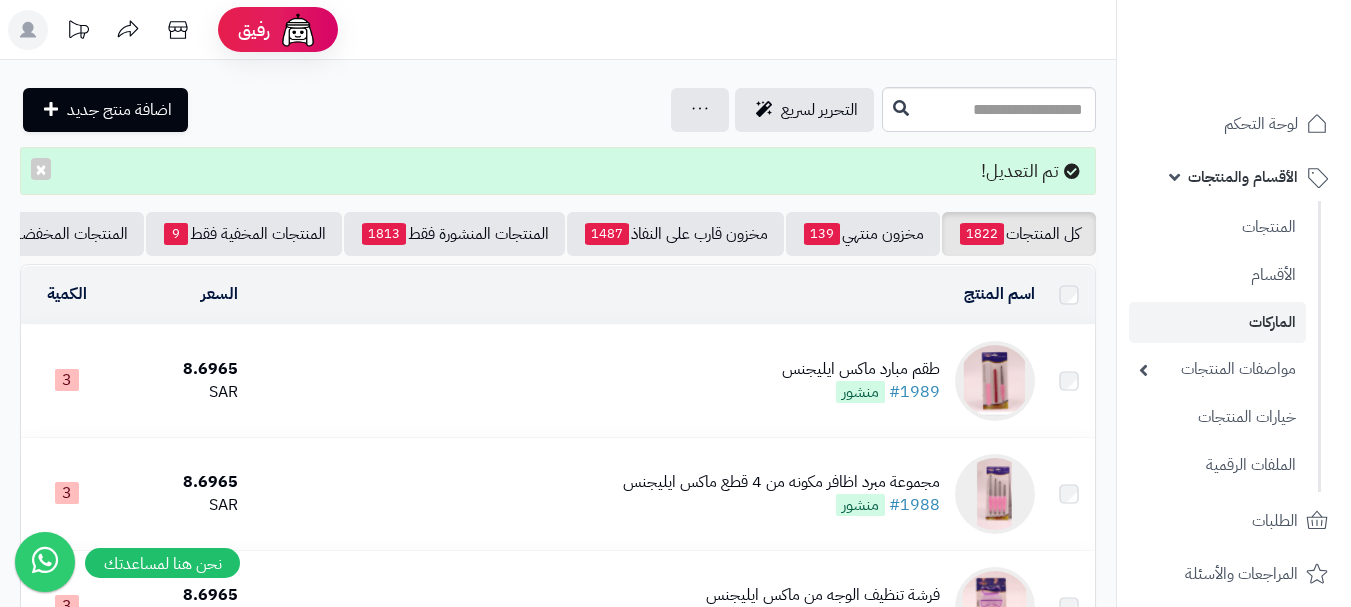 scroll, scrollTop: 0, scrollLeft: 0, axis: both 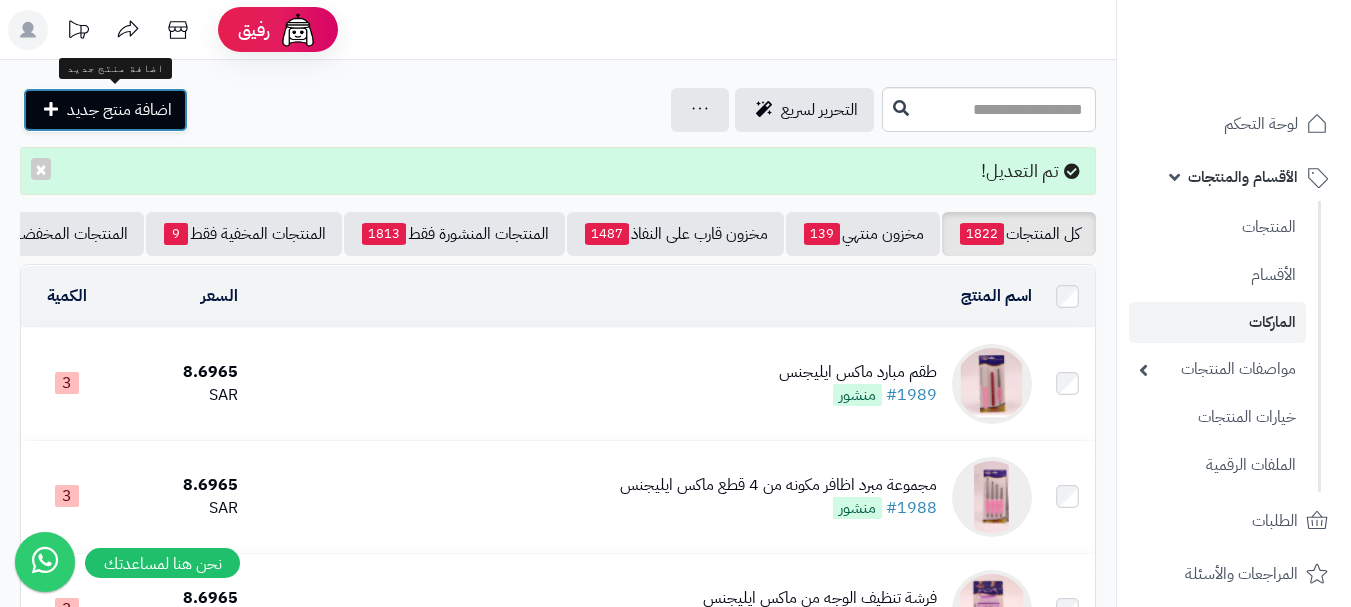 click on "اضافة منتج جديد" at bounding box center [119, 110] 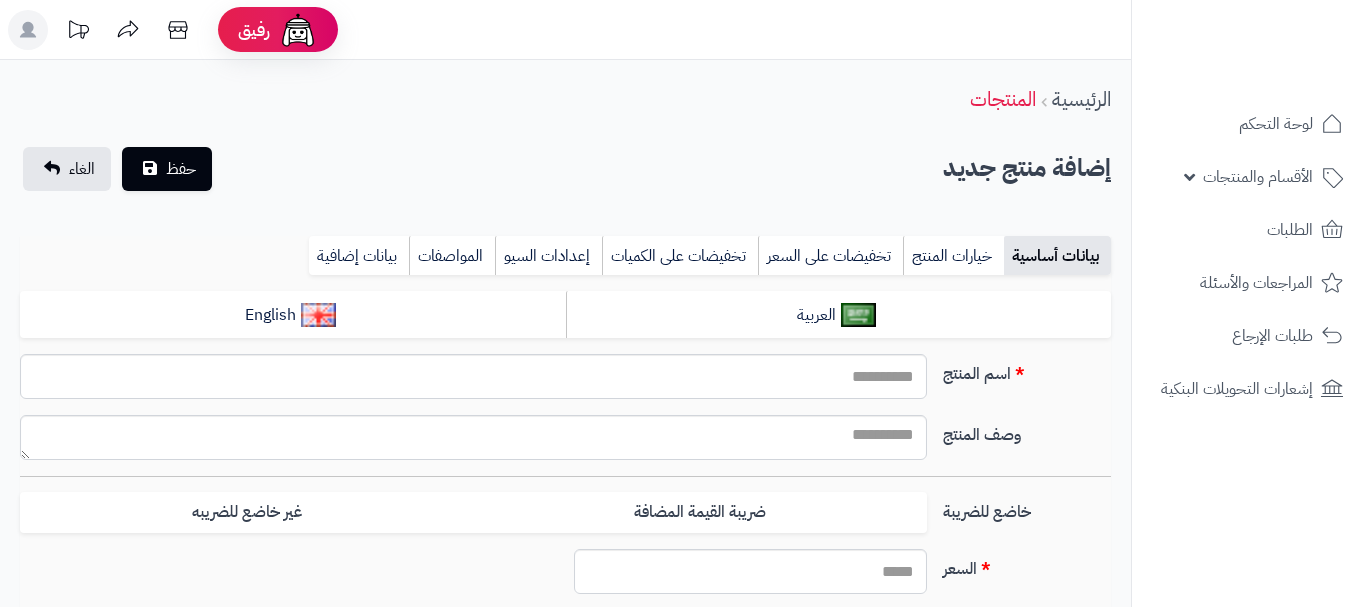 select 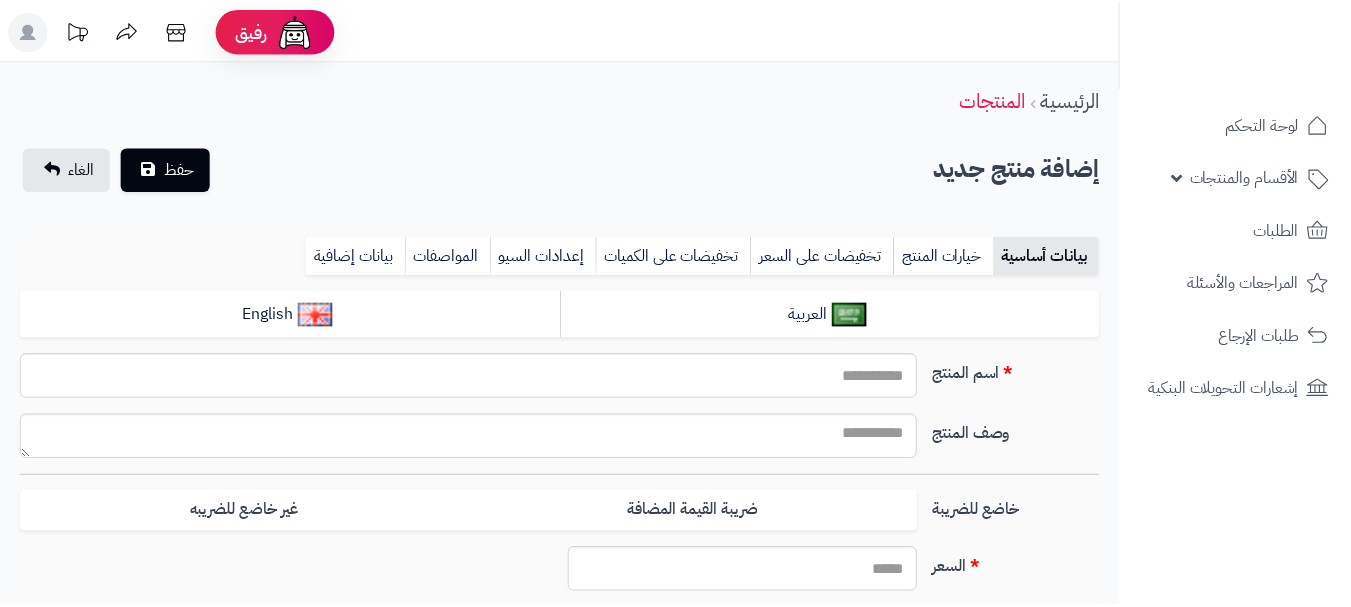 scroll, scrollTop: 0, scrollLeft: 0, axis: both 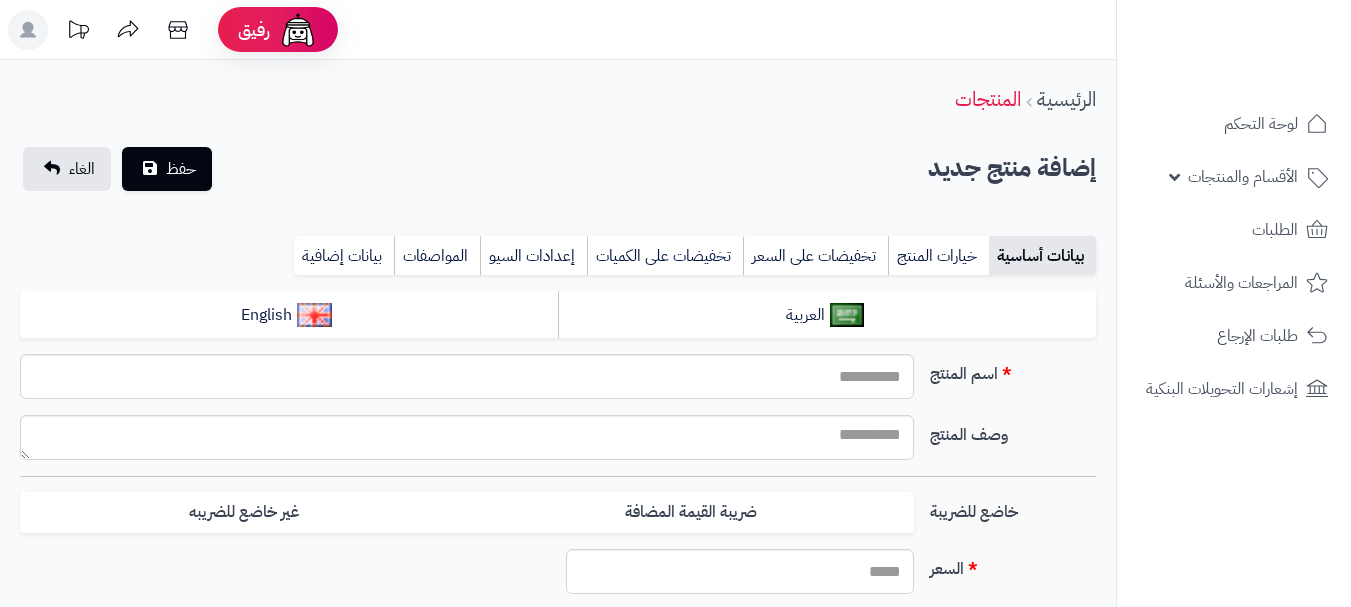 type on "*****" 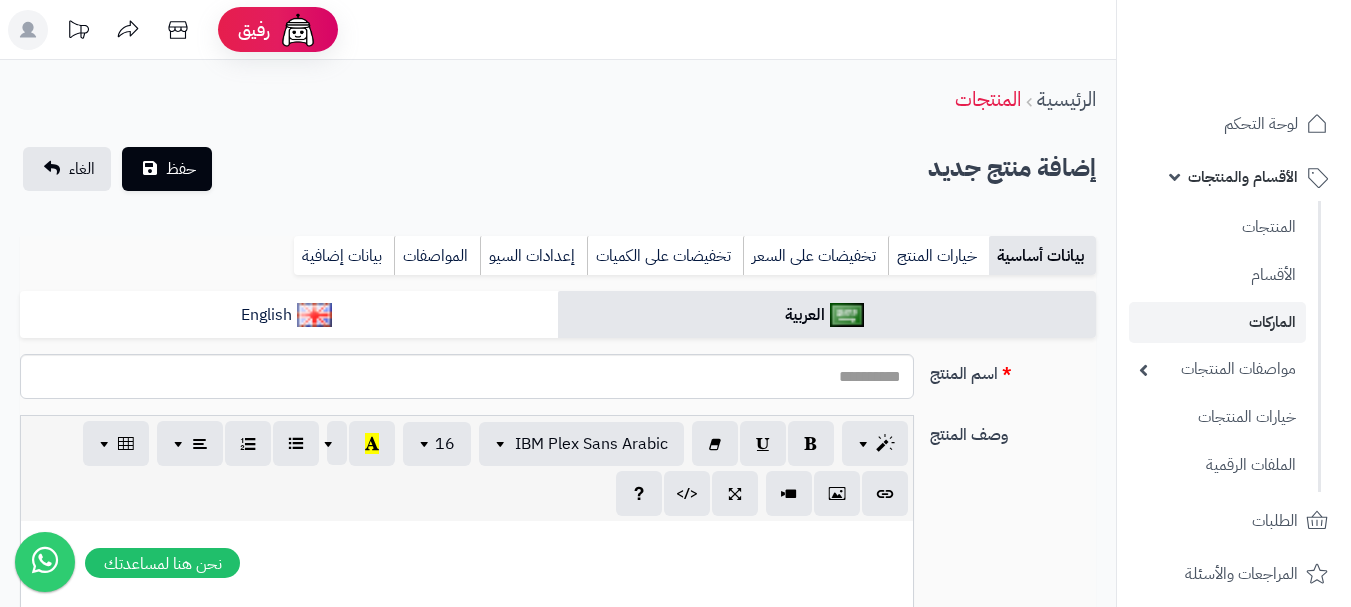 scroll, scrollTop: 0, scrollLeft: 15, axis: horizontal 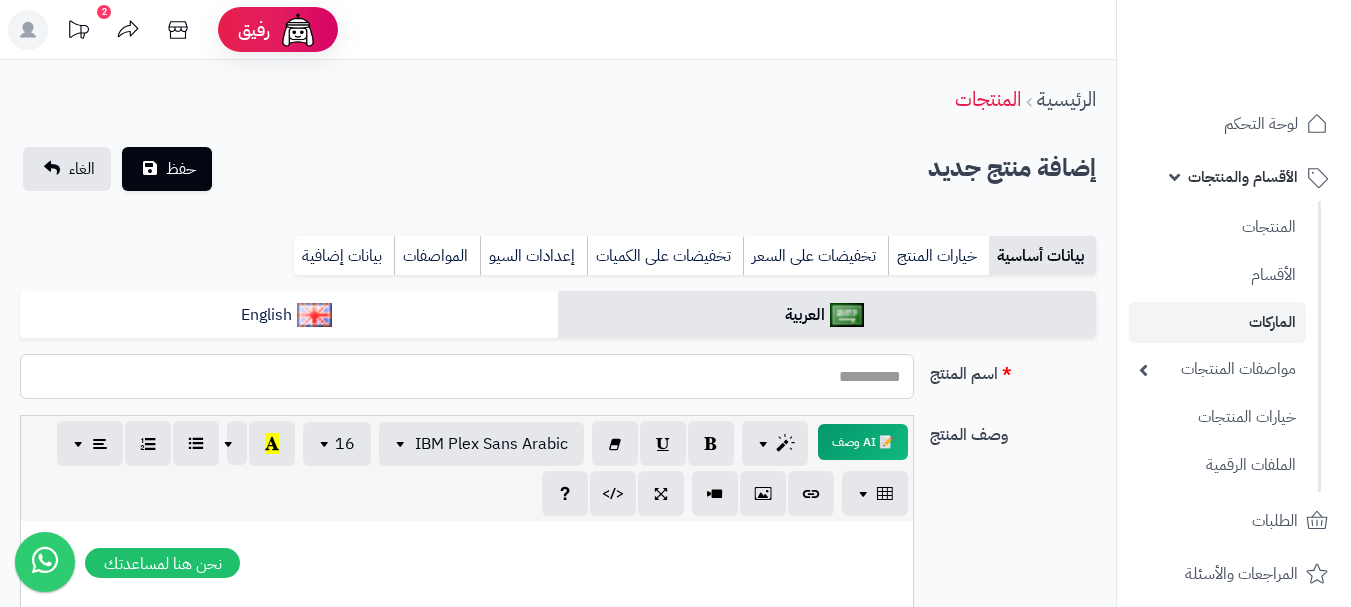 click on "اسم المنتج" at bounding box center [467, 376] 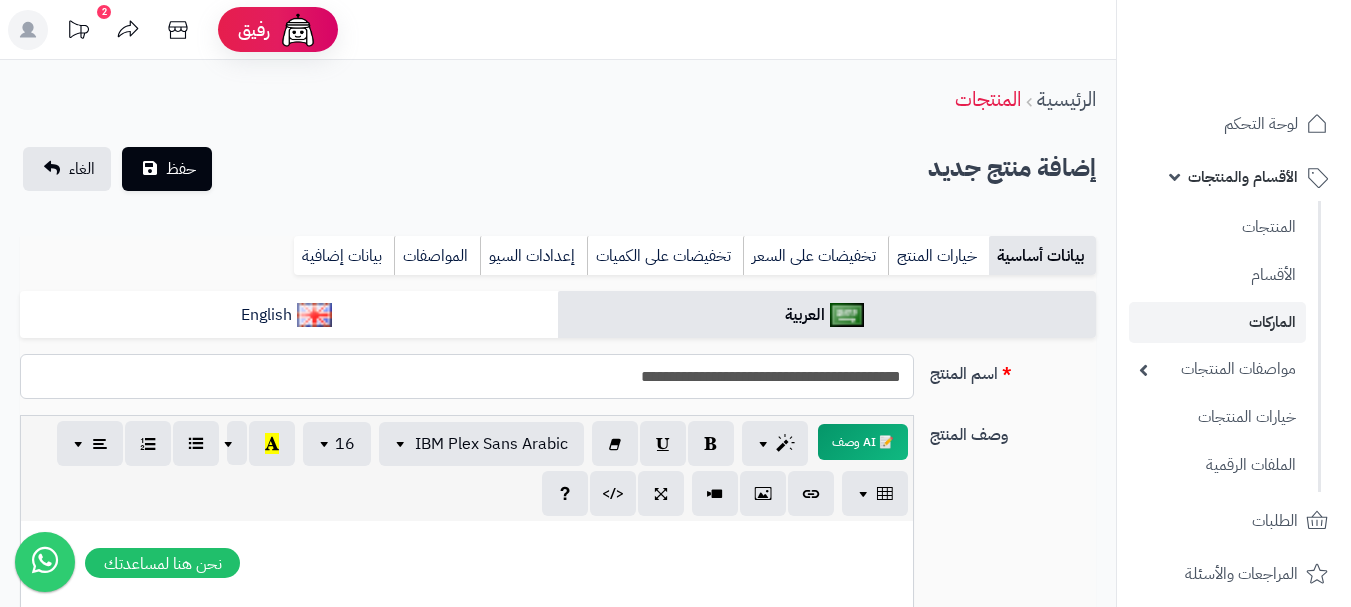 drag, startPoint x: 586, startPoint y: 374, endPoint x: 810, endPoint y: 382, distance: 224.1428 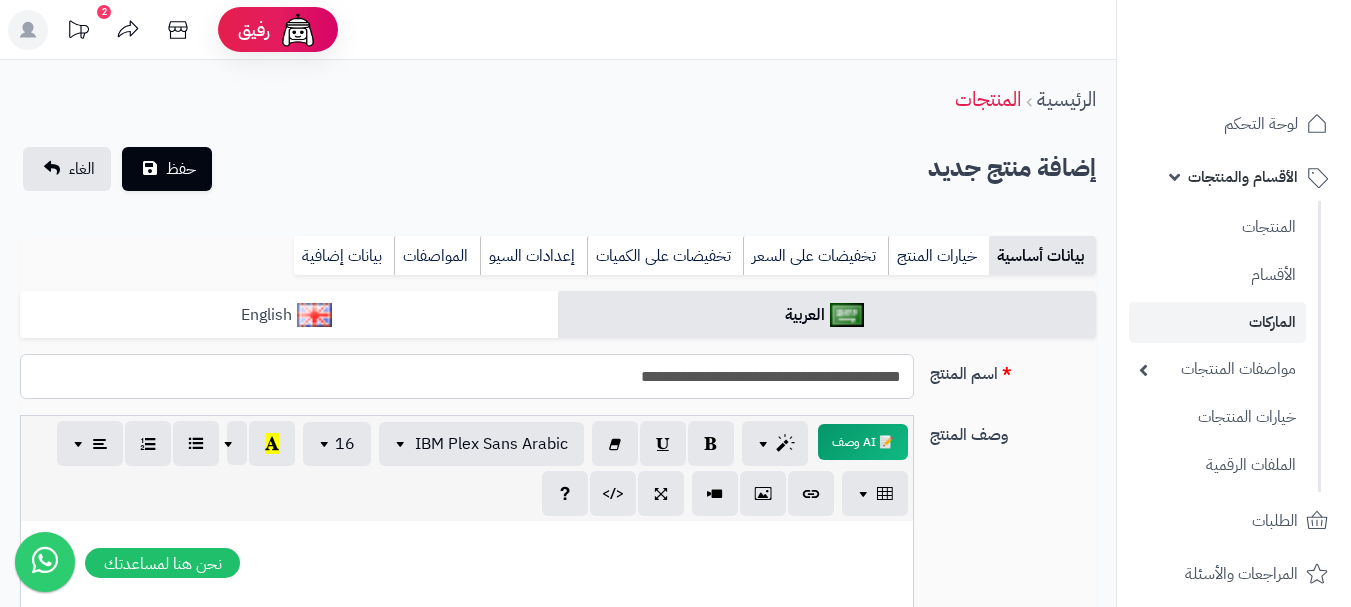 type on "**********" 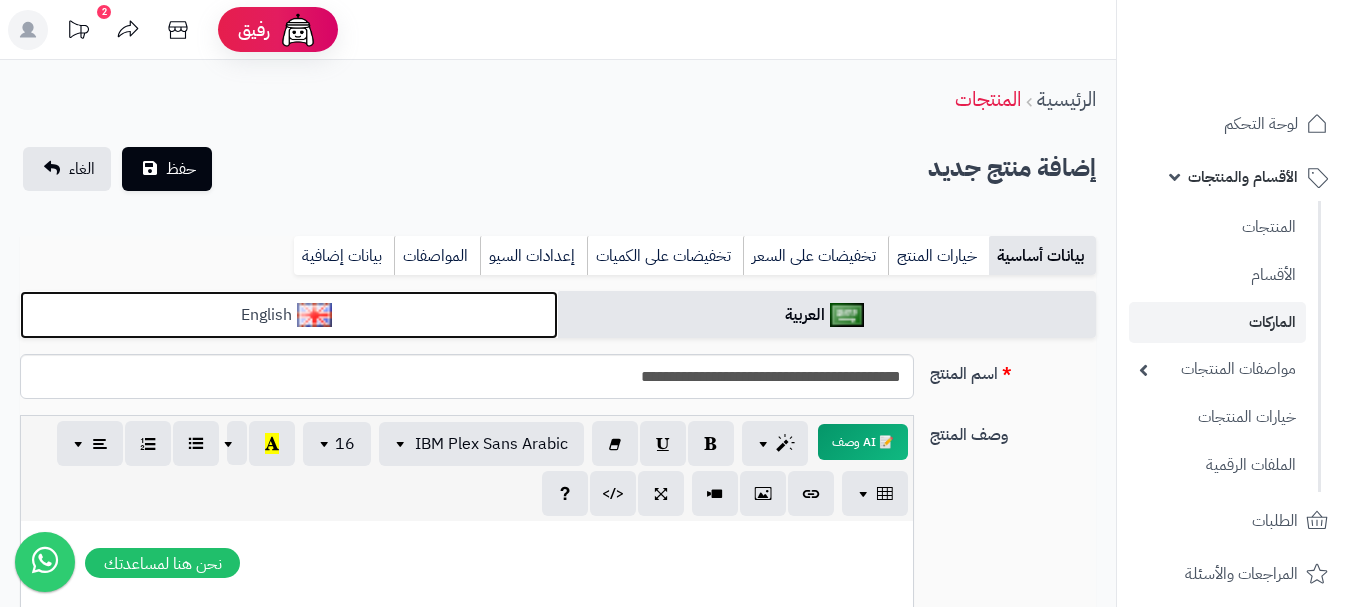 click on "English" at bounding box center [289, 315] 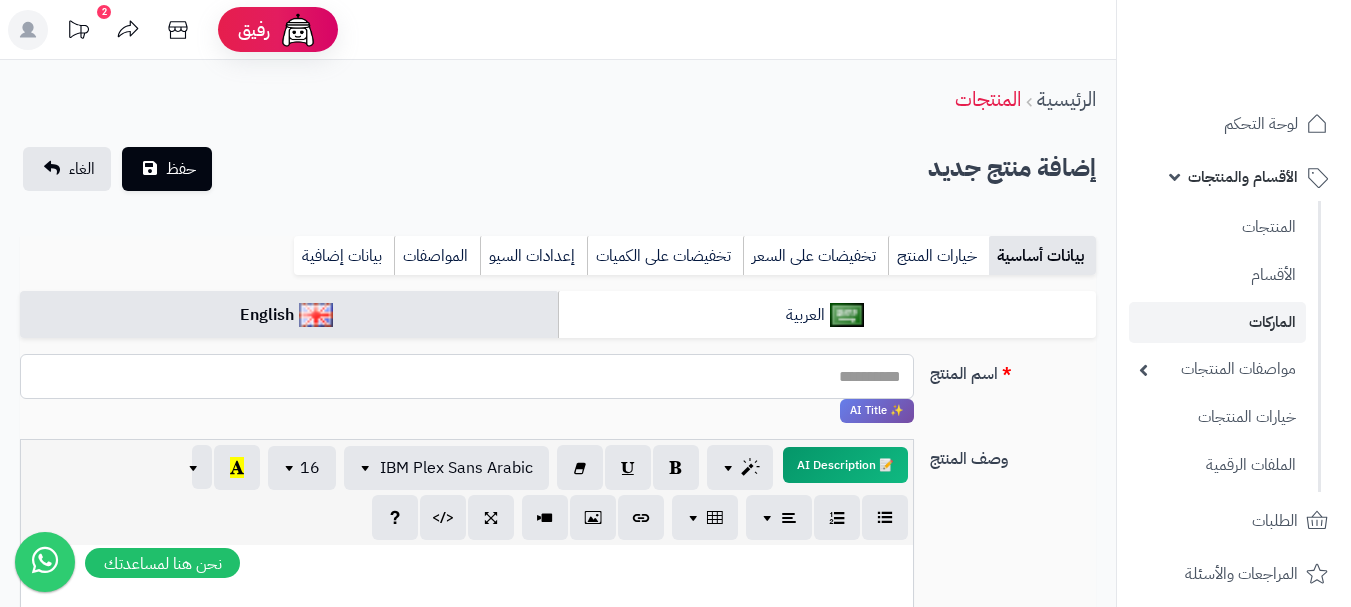 paste on "**********" 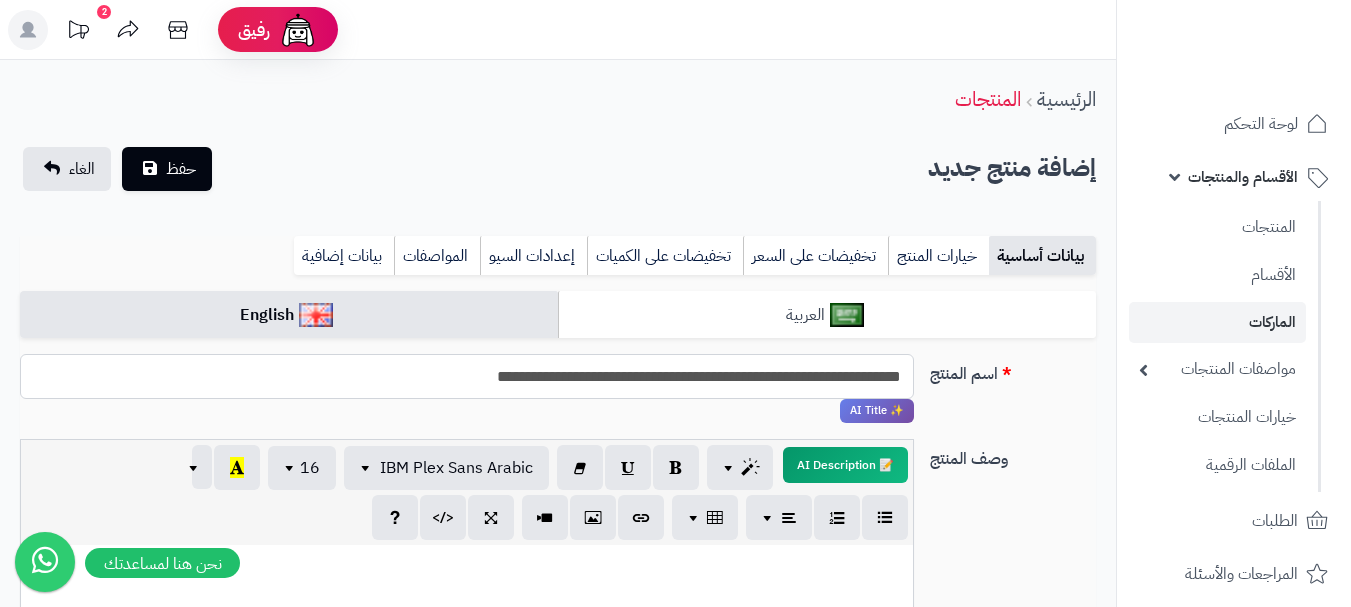 type on "**********" 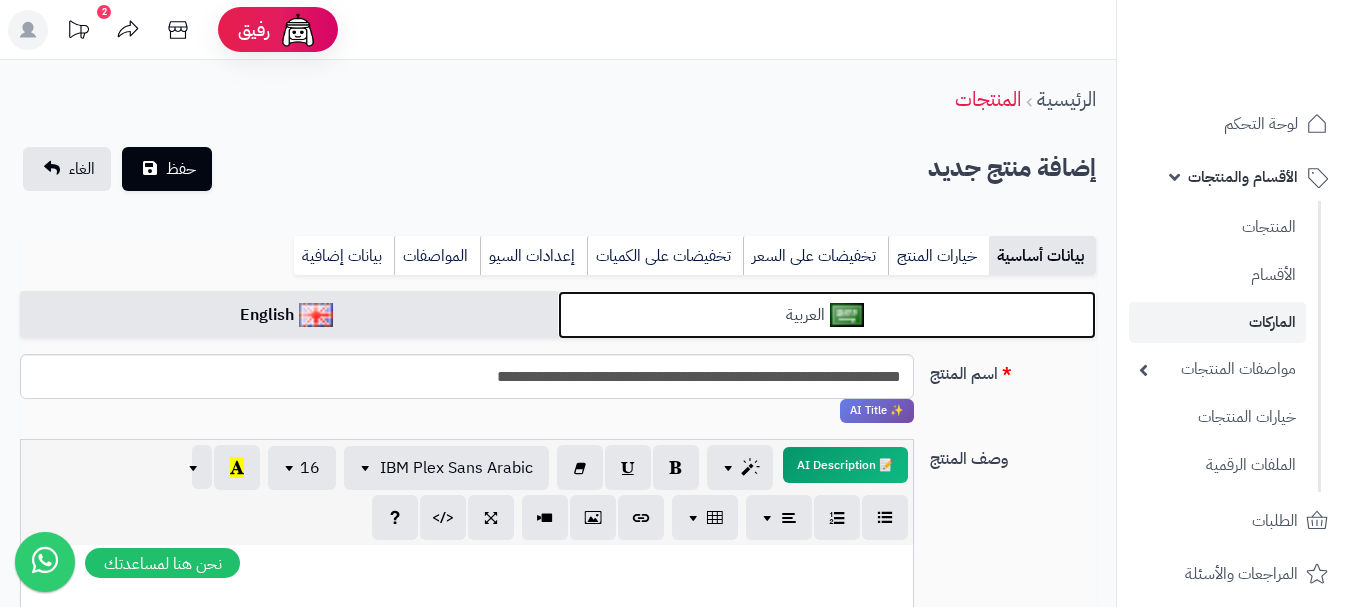 click on "العربية" at bounding box center [827, 315] 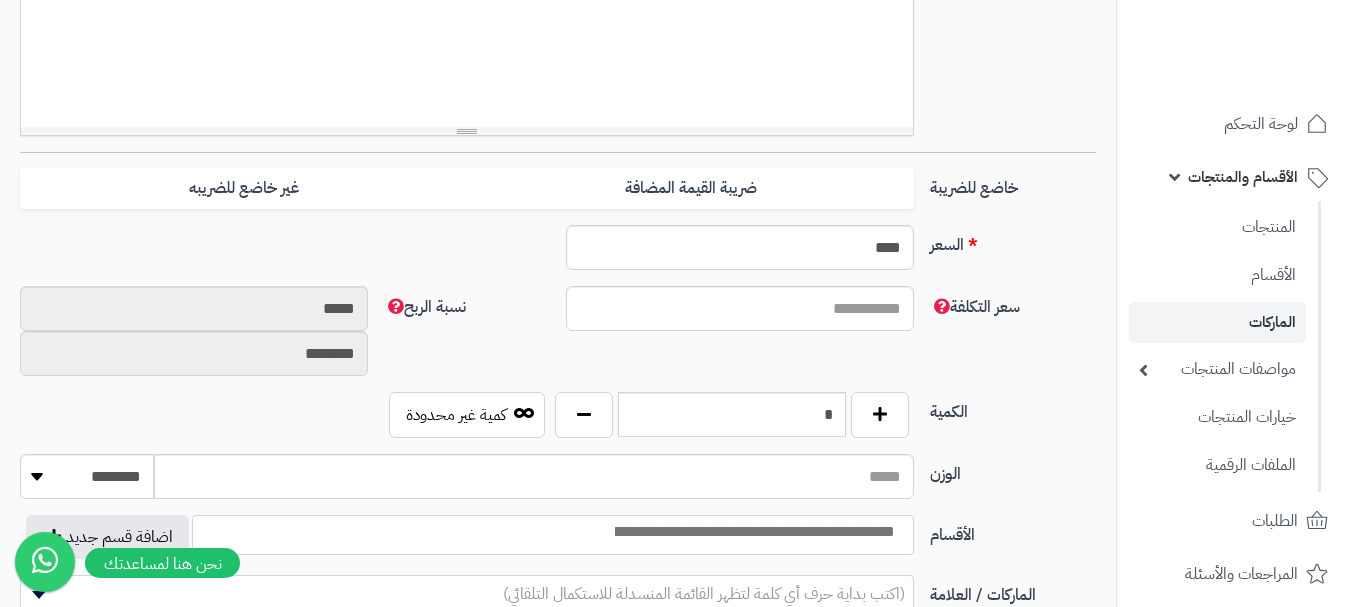 scroll, scrollTop: 700, scrollLeft: 0, axis: vertical 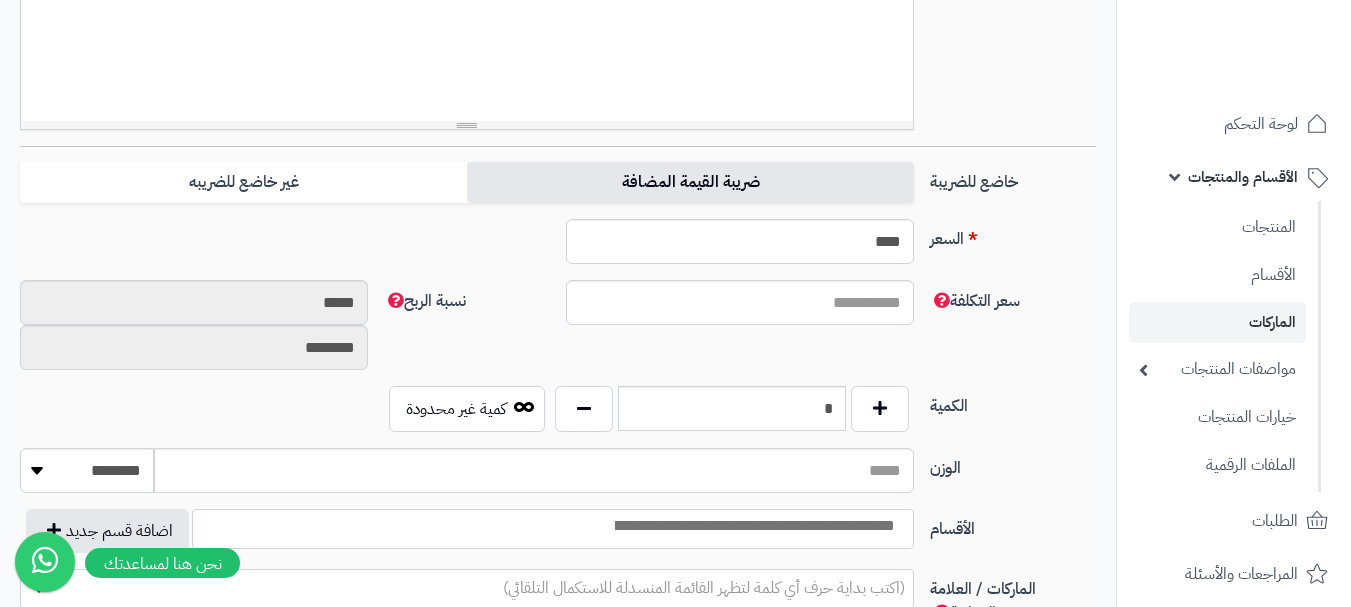 click on "ضريبة القيمة المضافة" at bounding box center [690, 182] 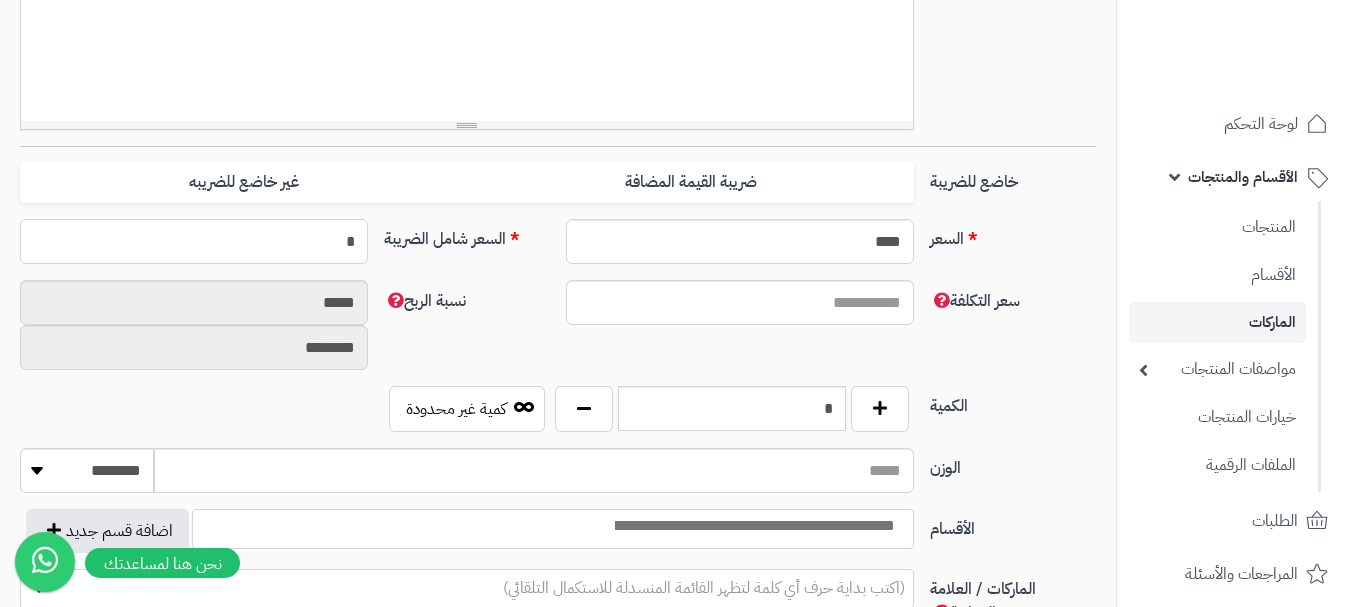click on "*" at bounding box center [194, 241] 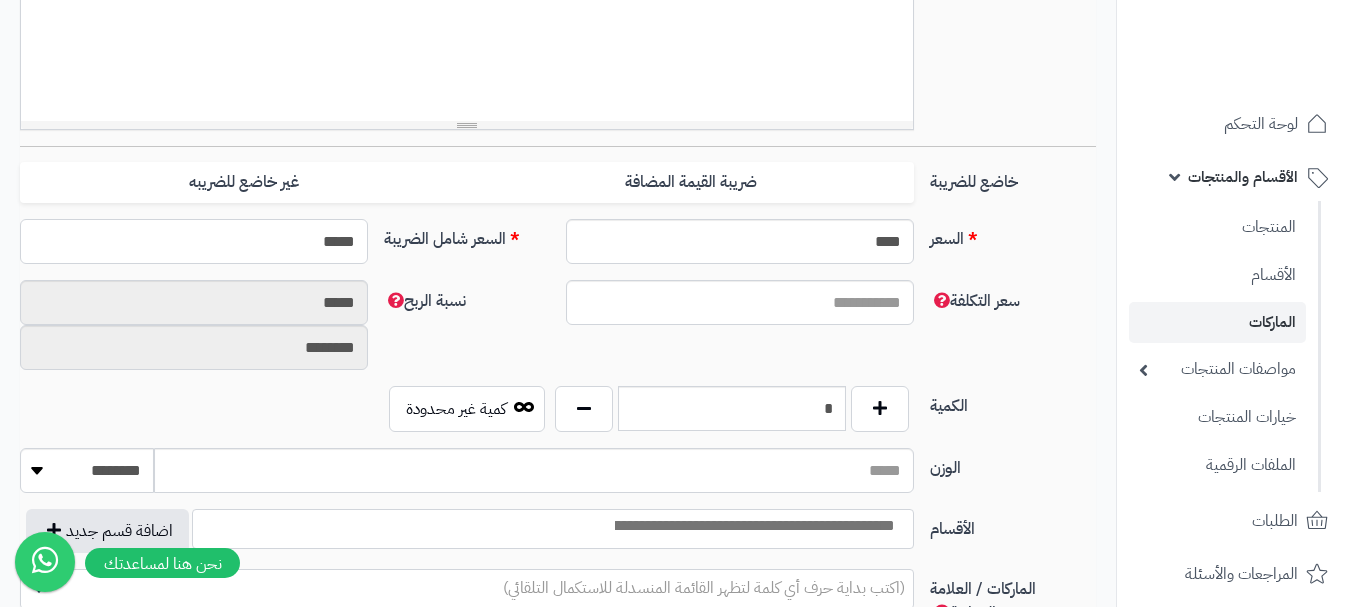 type on "******" 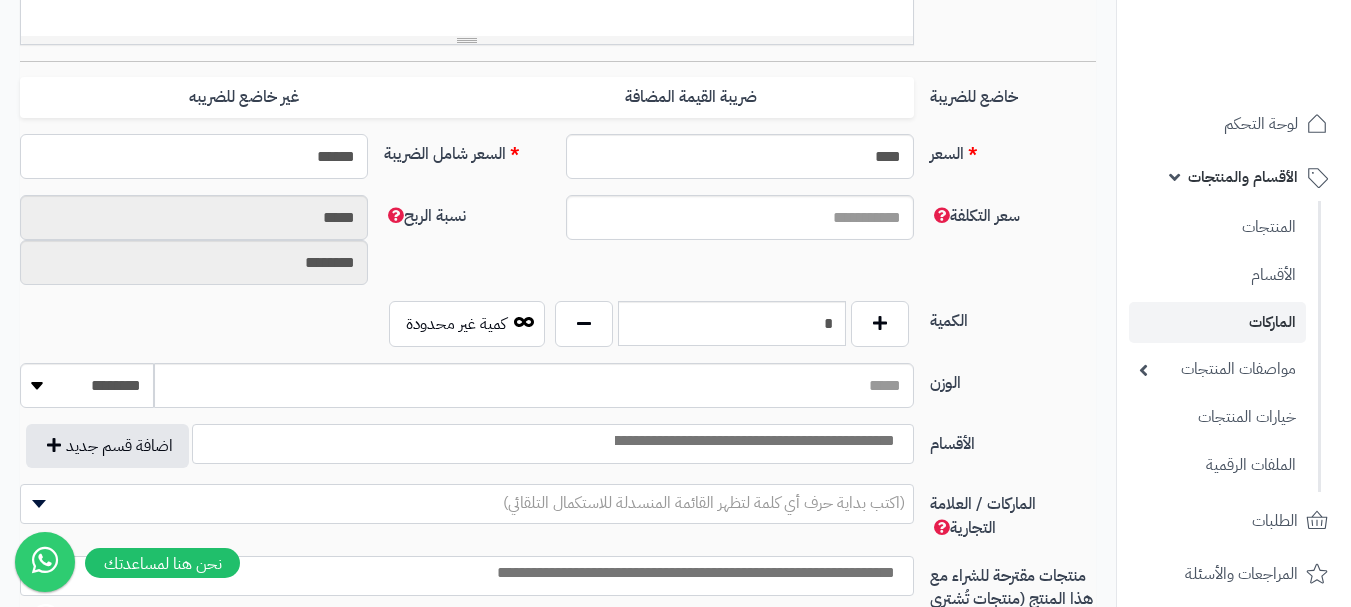 type on "**********" 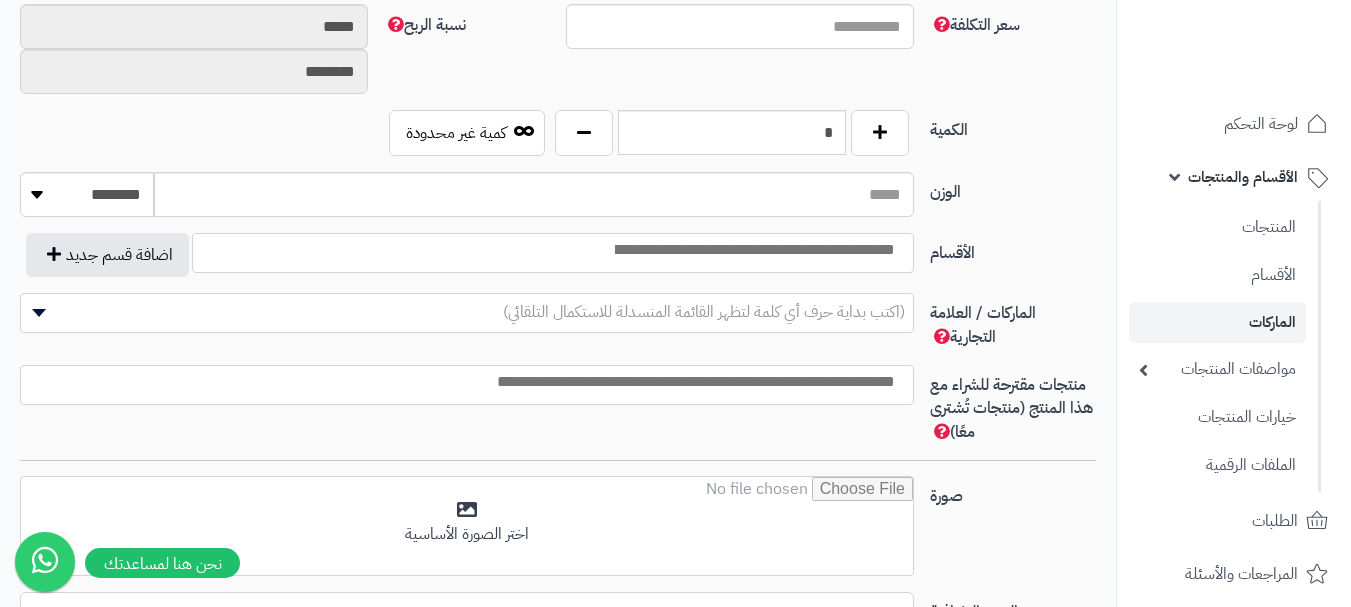 scroll, scrollTop: 1000, scrollLeft: 0, axis: vertical 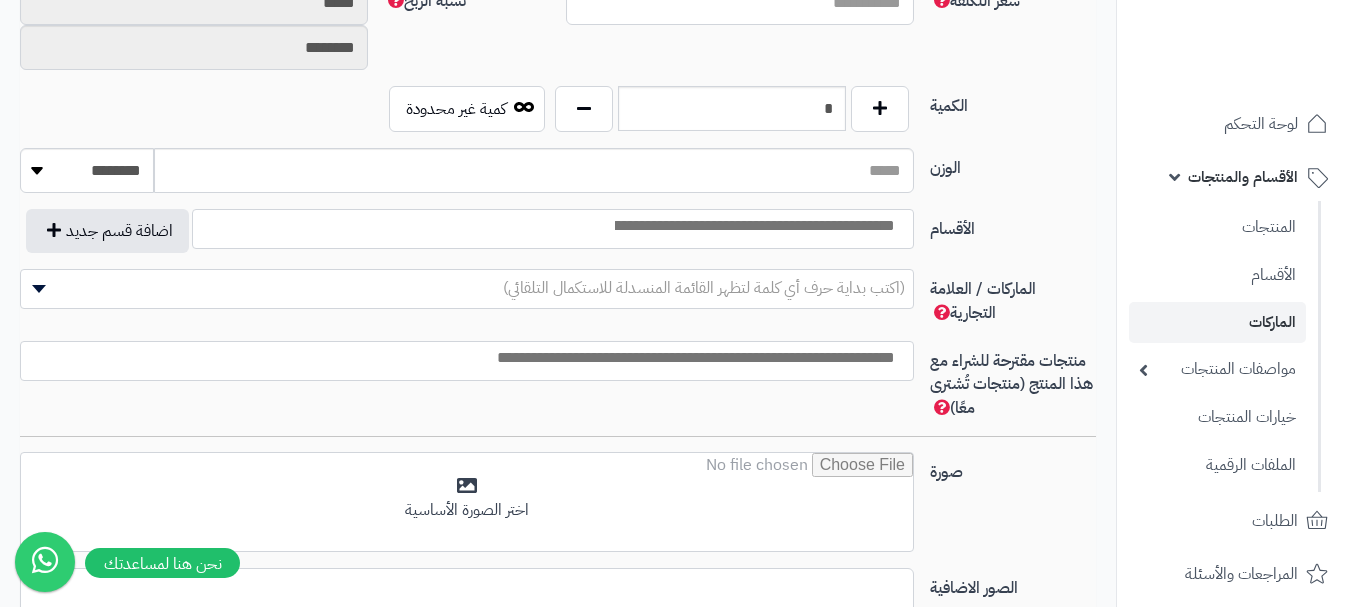 type on "******" 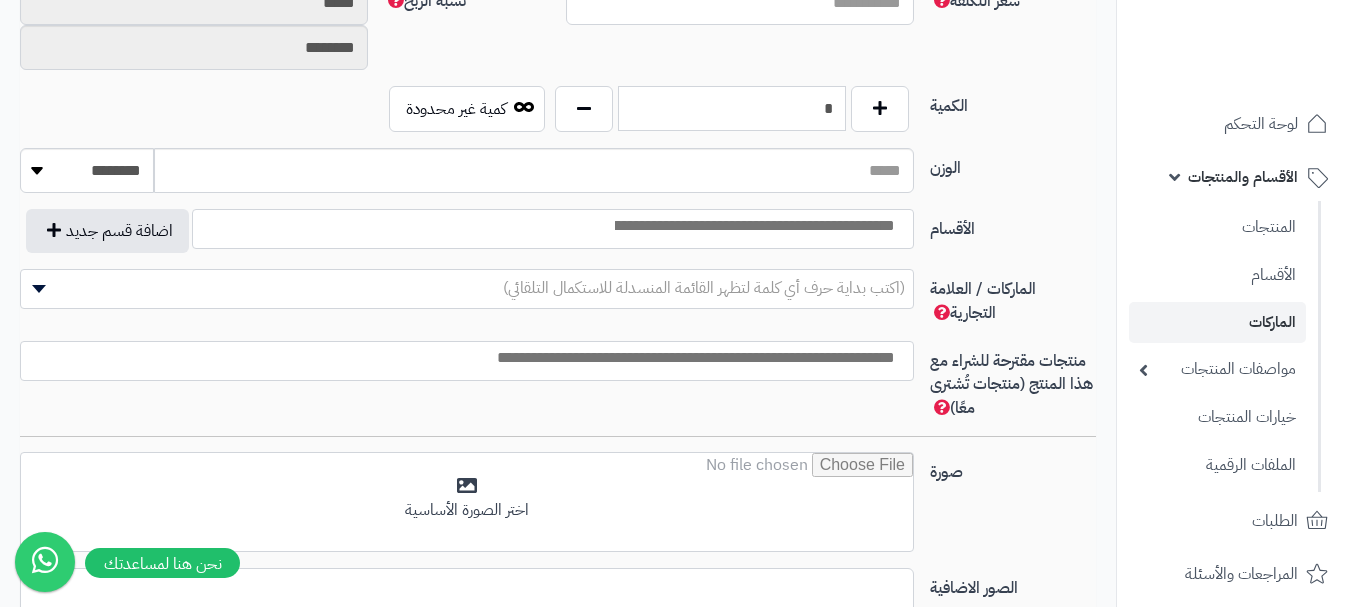 click on "*" at bounding box center (732, 108) 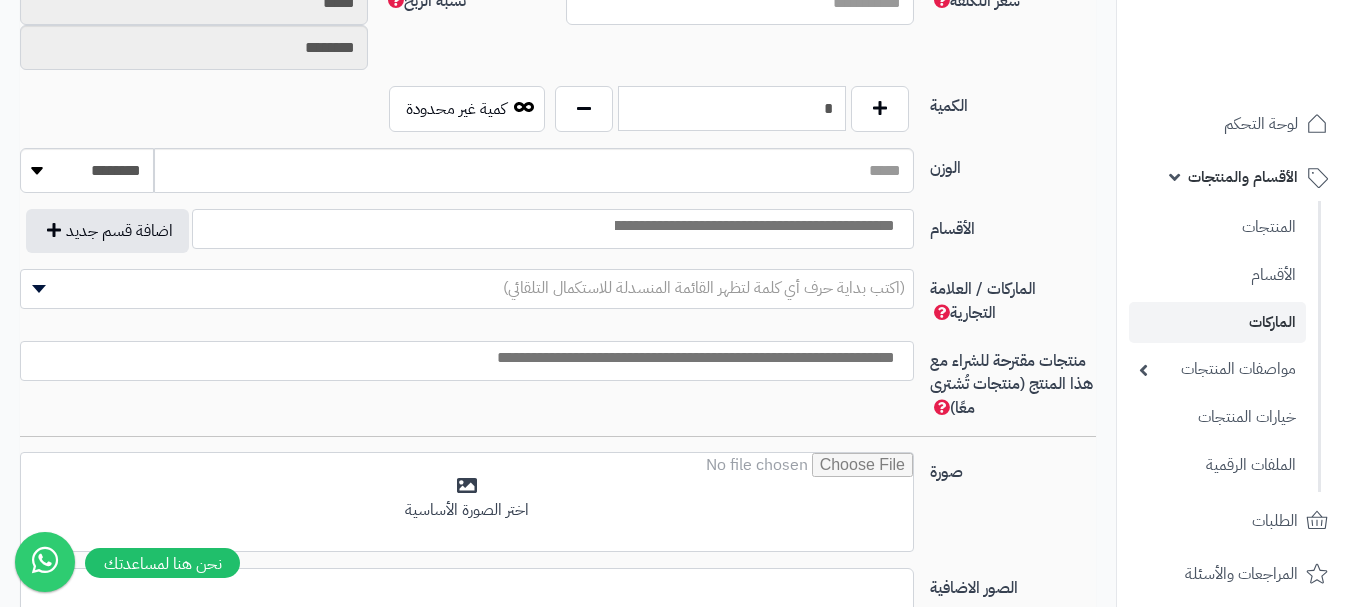 scroll, scrollTop: 1100, scrollLeft: 0, axis: vertical 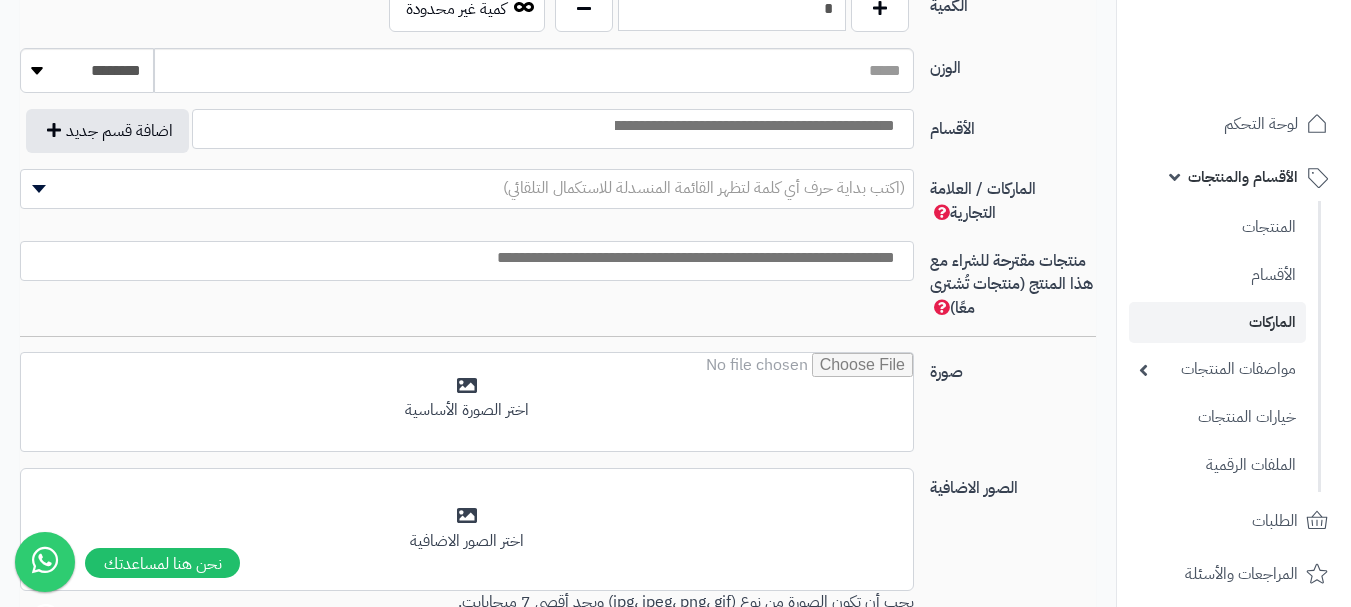 type on "*" 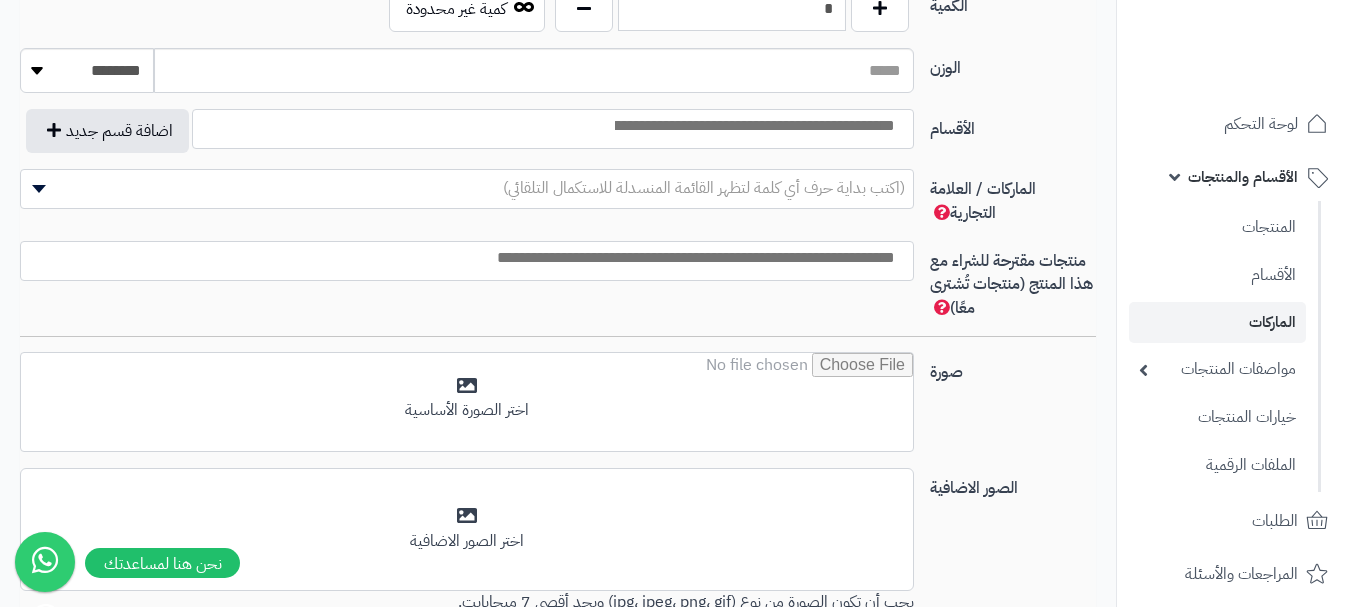 click at bounding box center [753, 126] 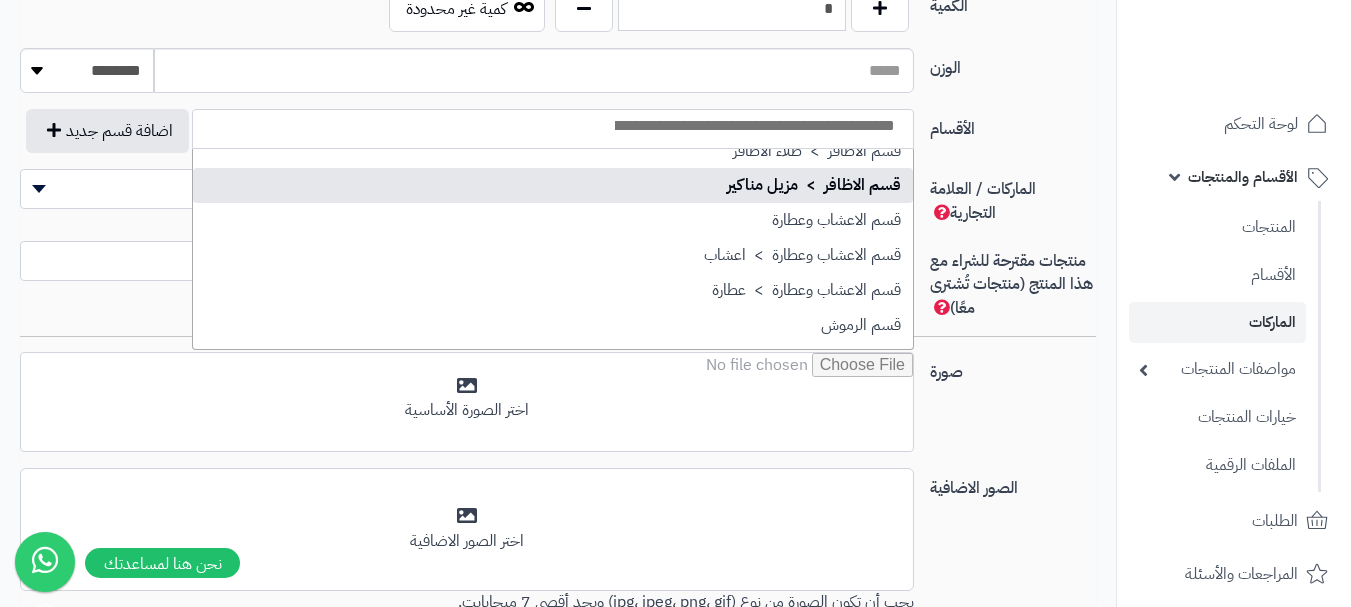 scroll, scrollTop: 1300, scrollLeft: 0, axis: vertical 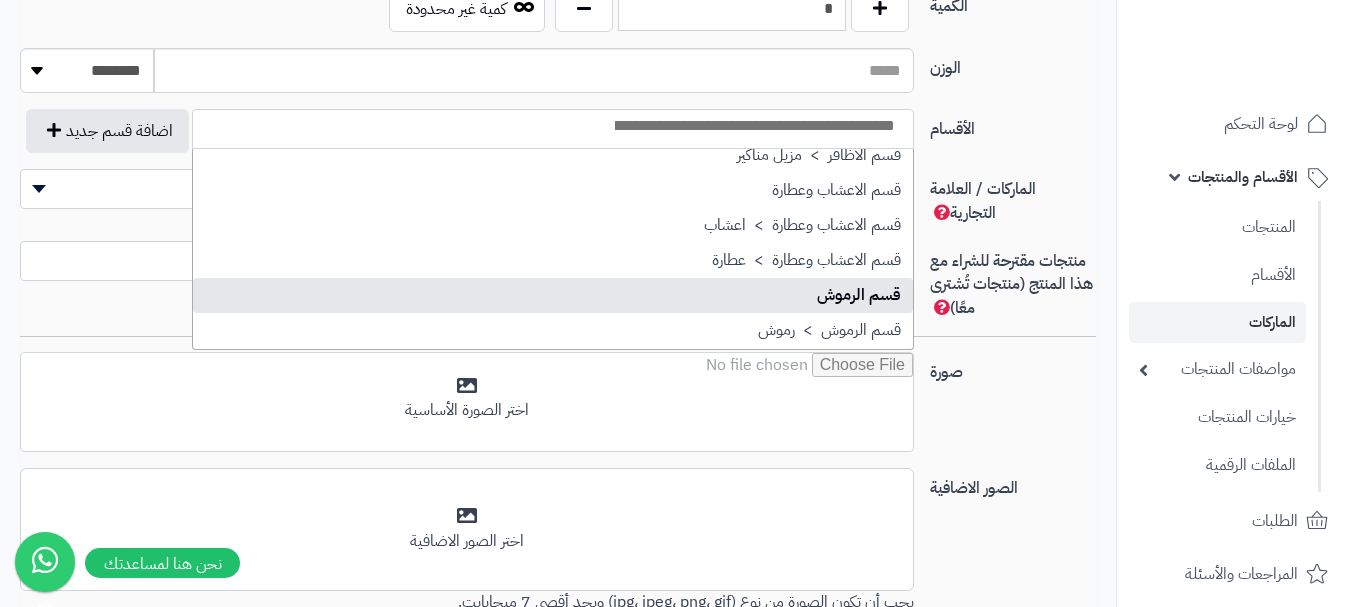 select on "**" 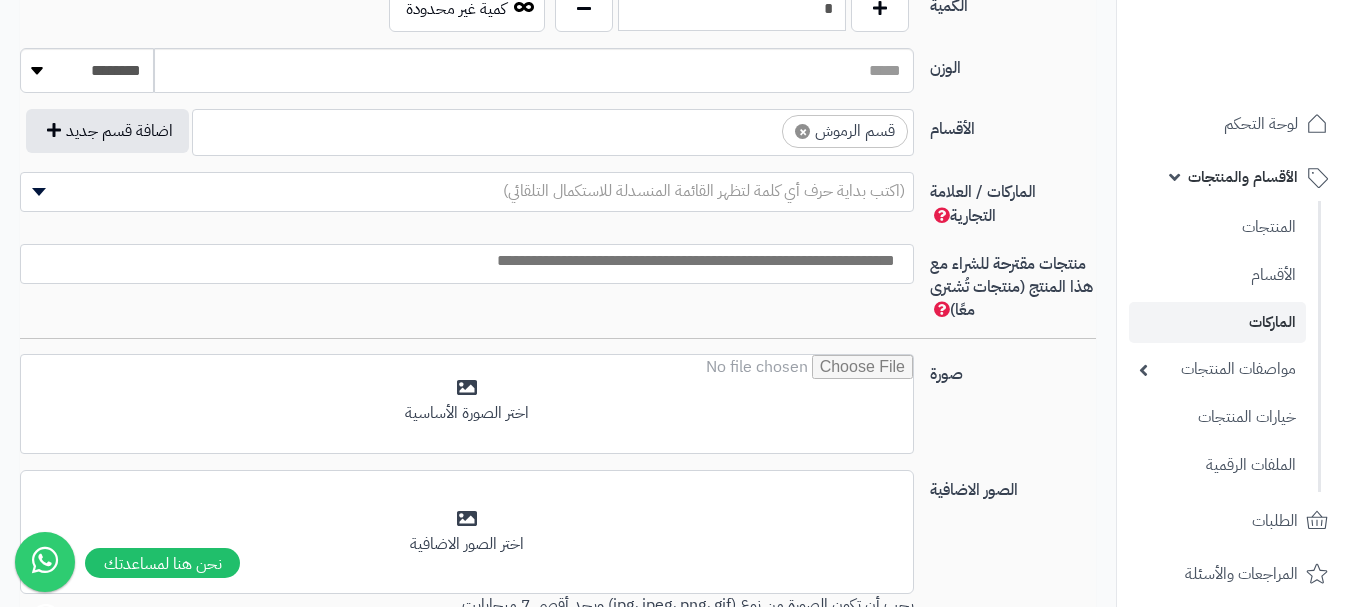 click on "× قسم الرموش" at bounding box center [553, 129] 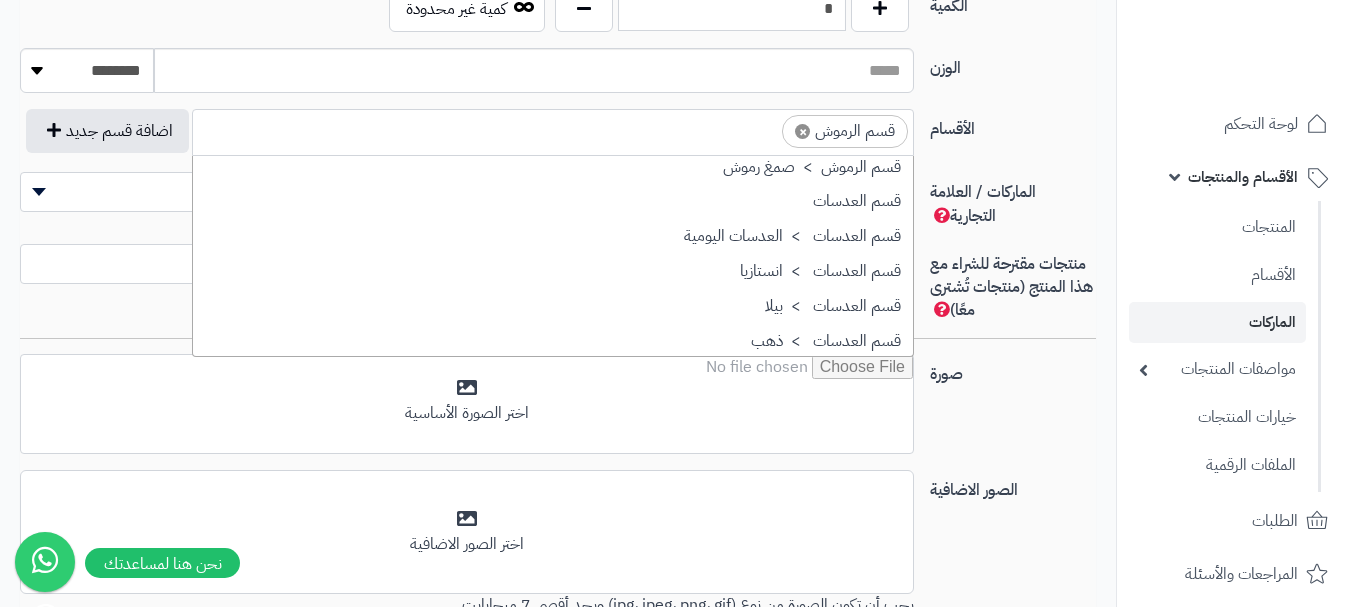 scroll, scrollTop: 1421, scrollLeft: 0, axis: vertical 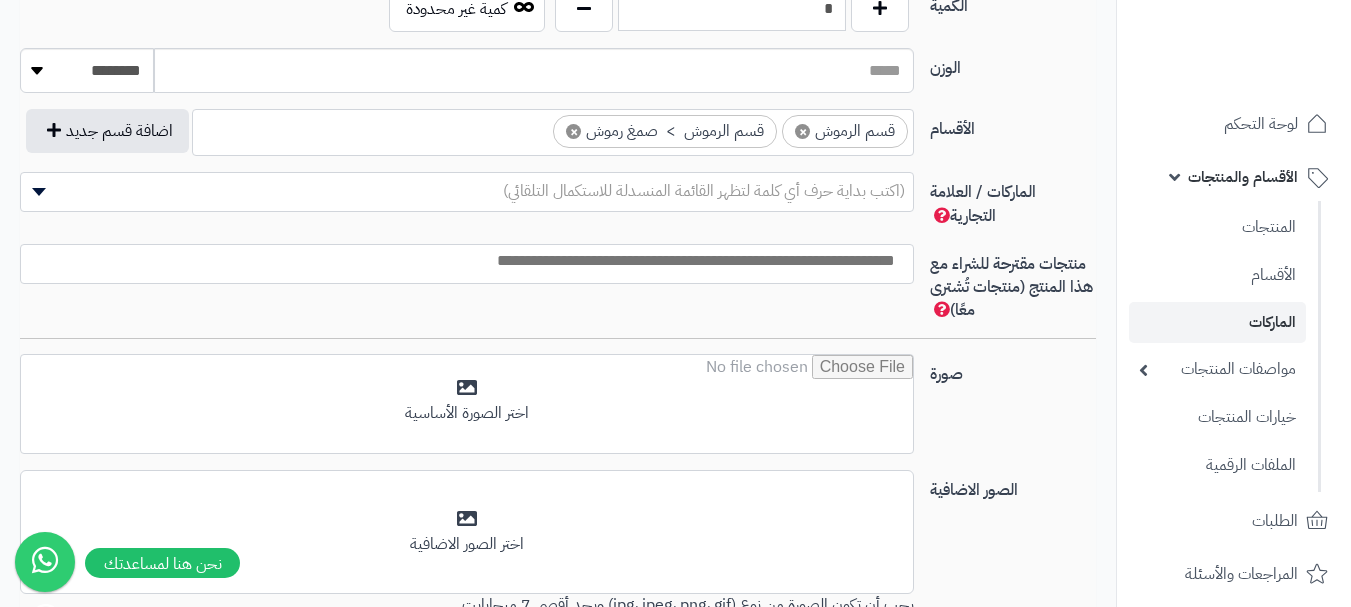 click on "(اكتب بداية حرف أي كلمة لتظهر القائمة المنسدلة للاستكمال التلقائي)" at bounding box center (704, 191) 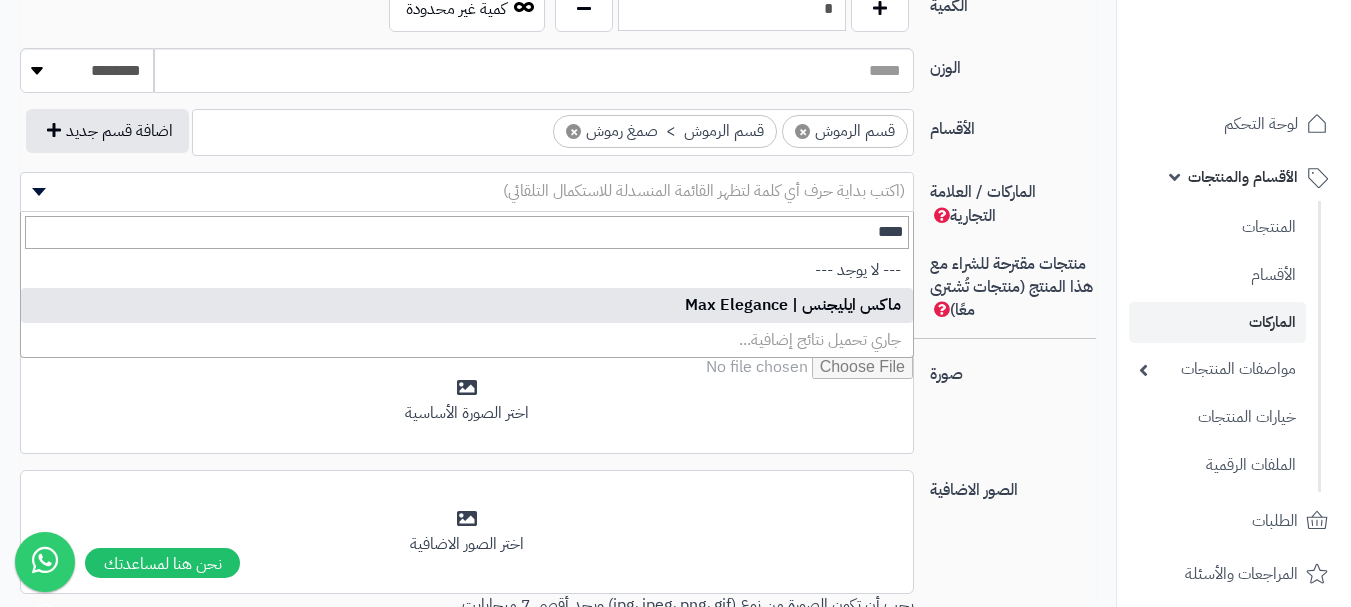type on "****" 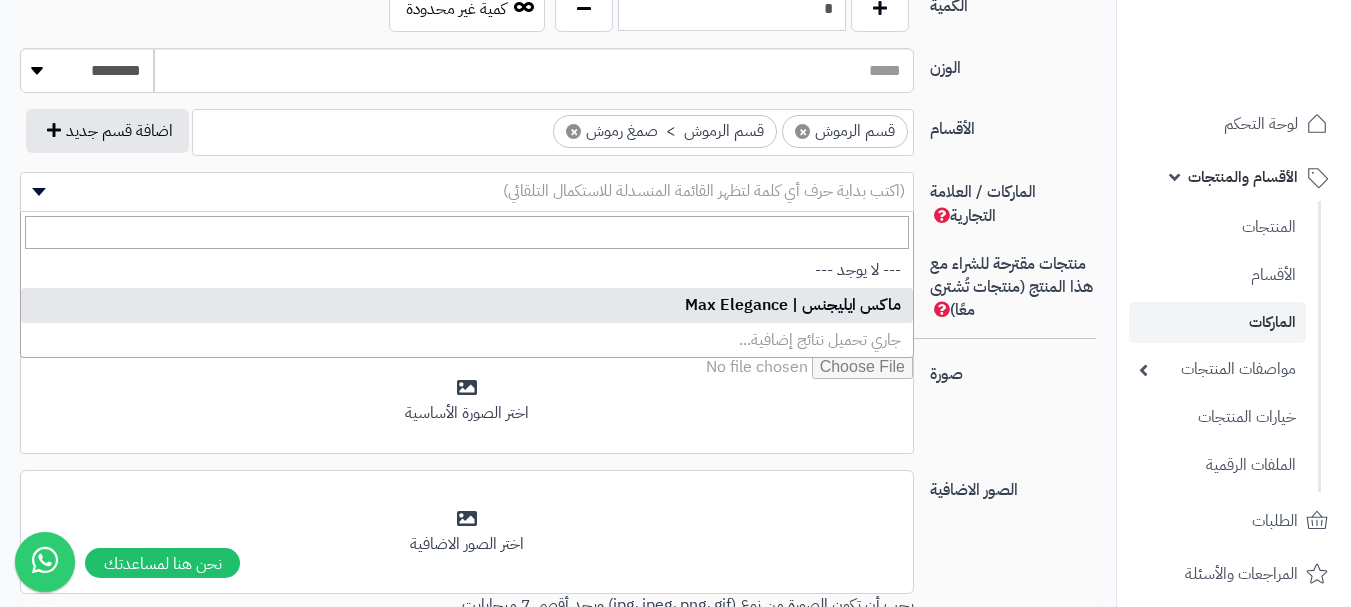 select on "**" 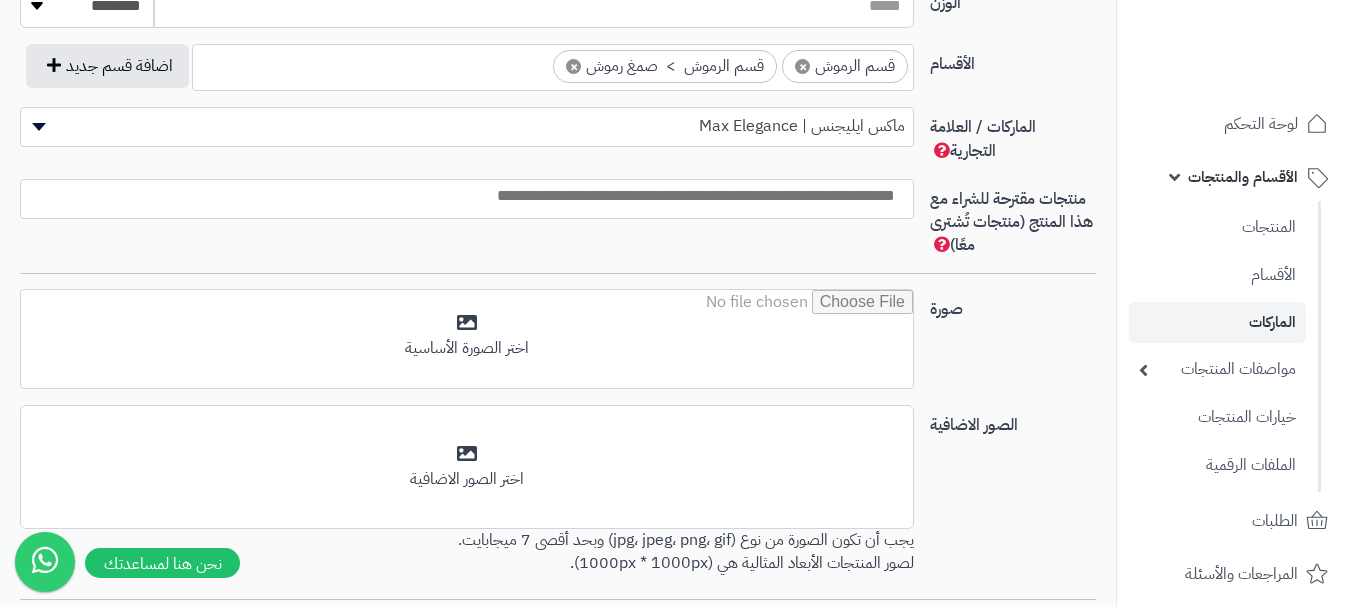 scroll, scrollTop: 1200, scrollLeft: 0, axis: vertical 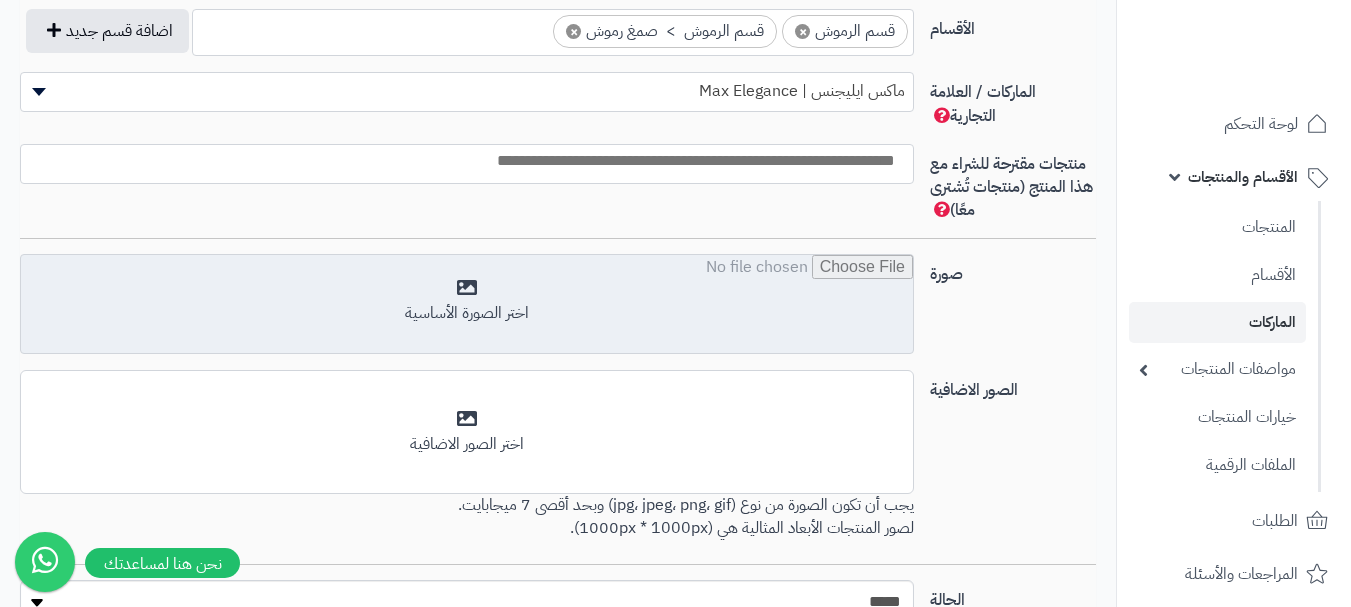 click at bounding box center (467, 305) 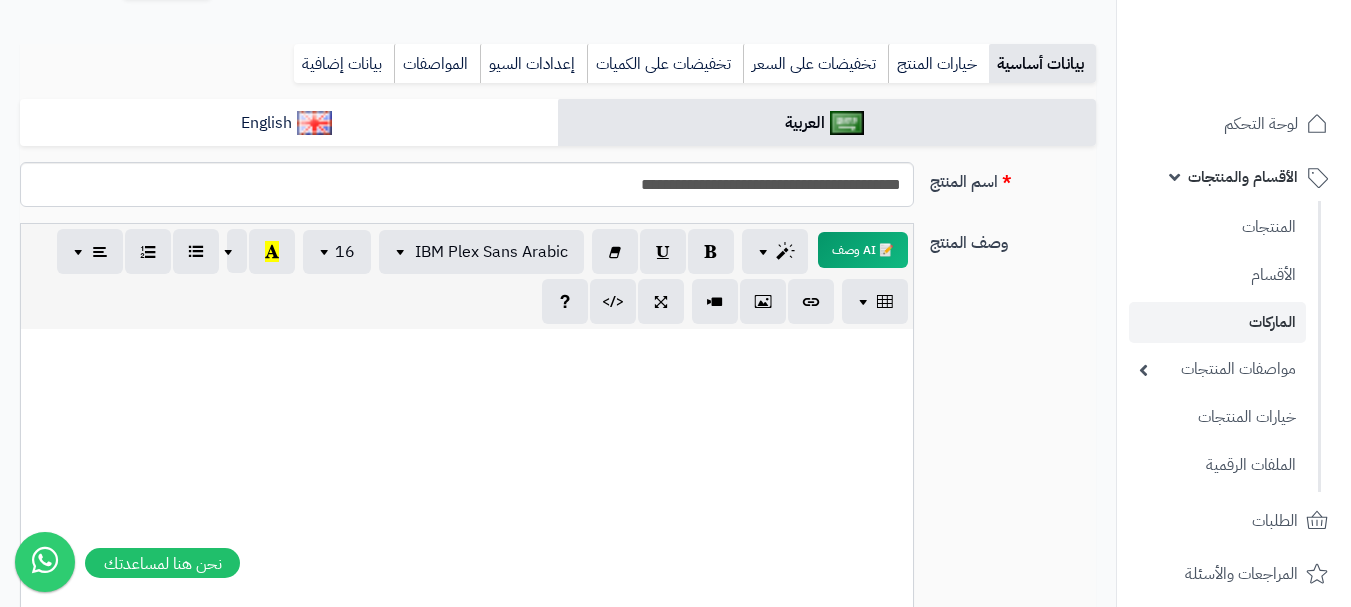scroll, scrollTop: 0, scrollLeft: 0, axis: both 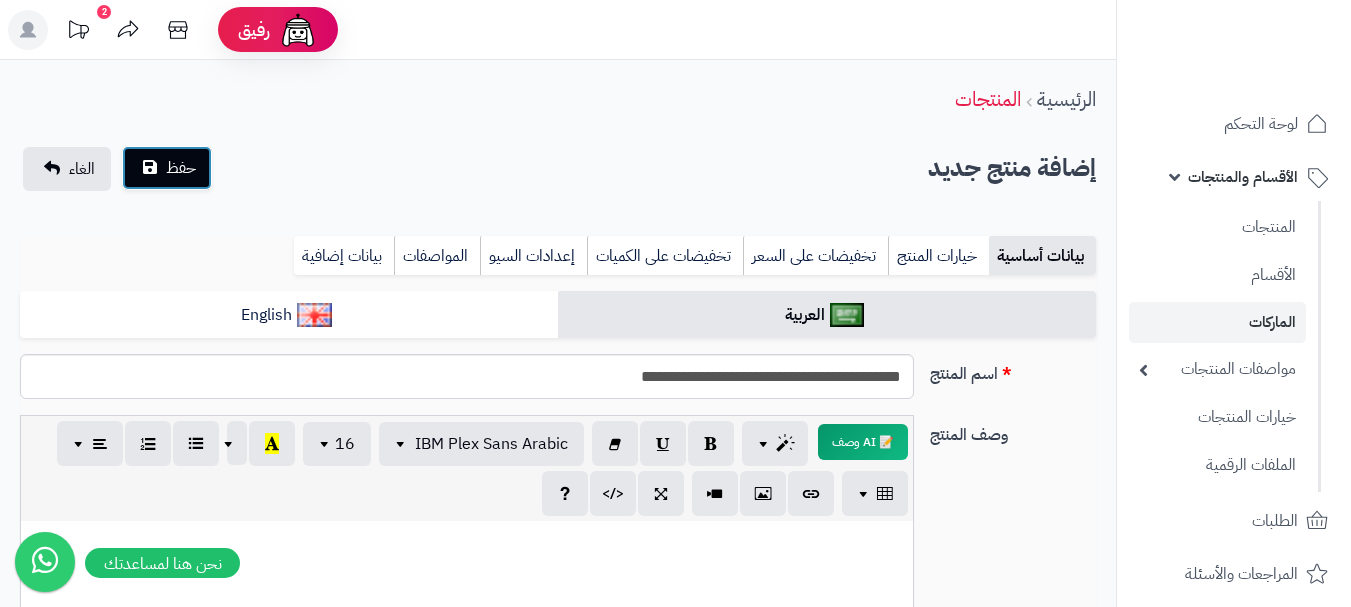click on "حفظ" at bounding box center [181, 168] 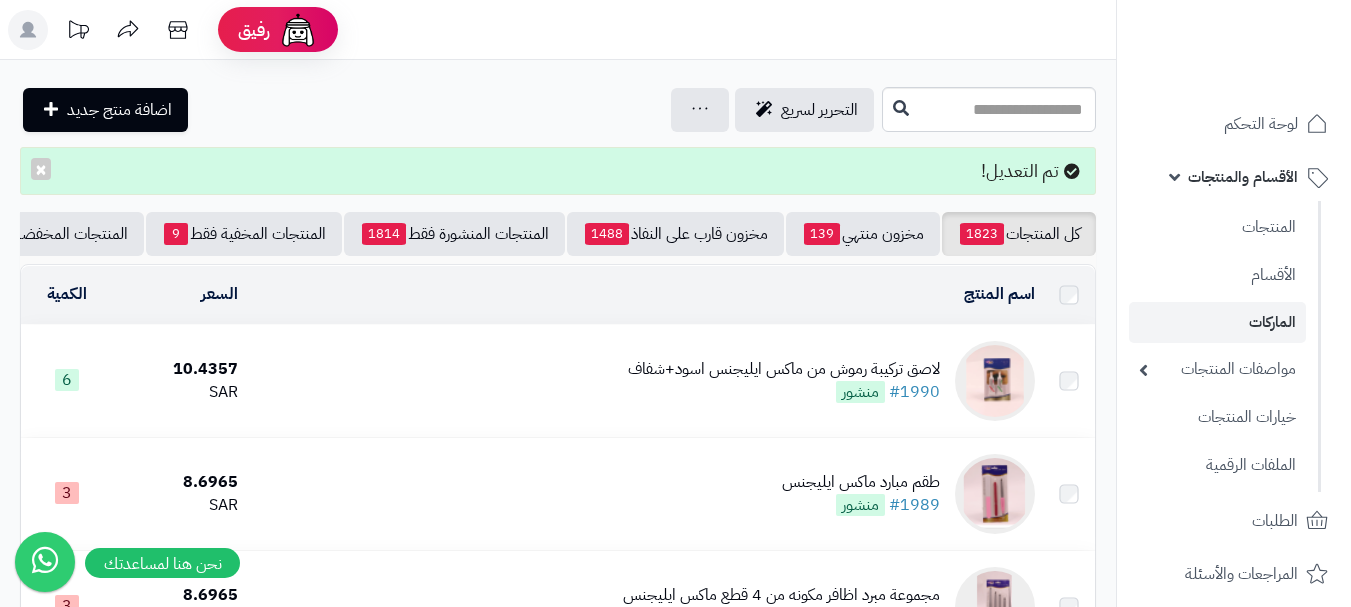 scroll, scrollTop: 0, scrollLeft: 0, axis: both 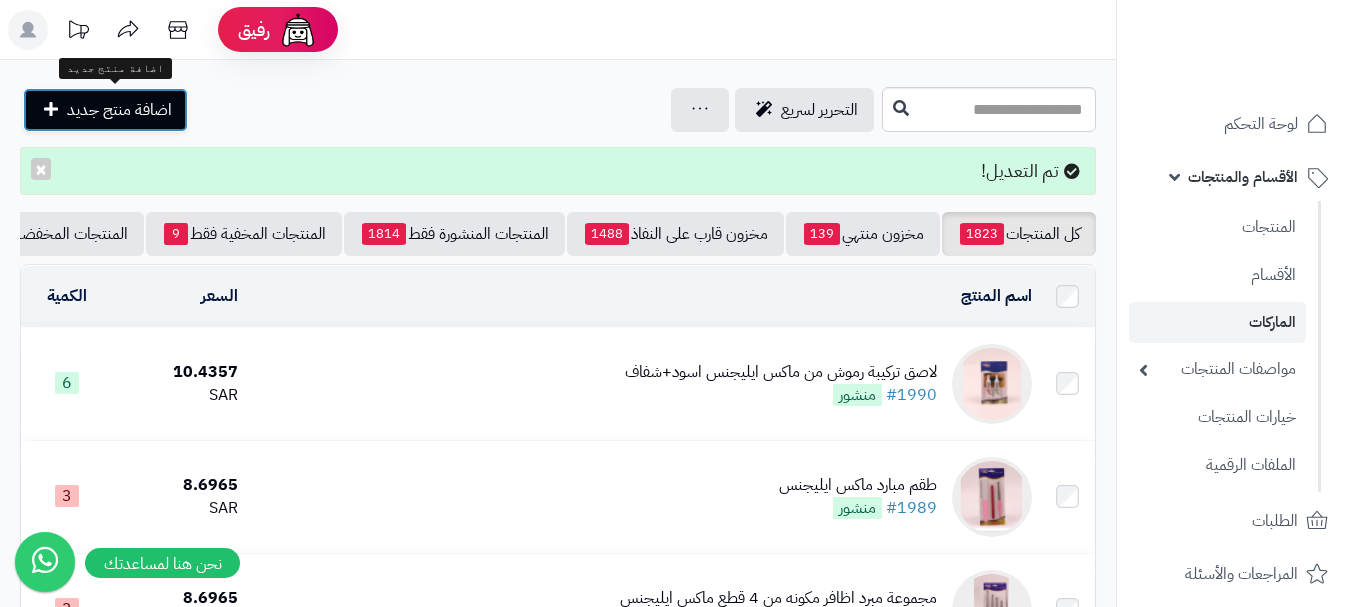 click on "اضافة منتج جديد" at bounding box center (119, 110) 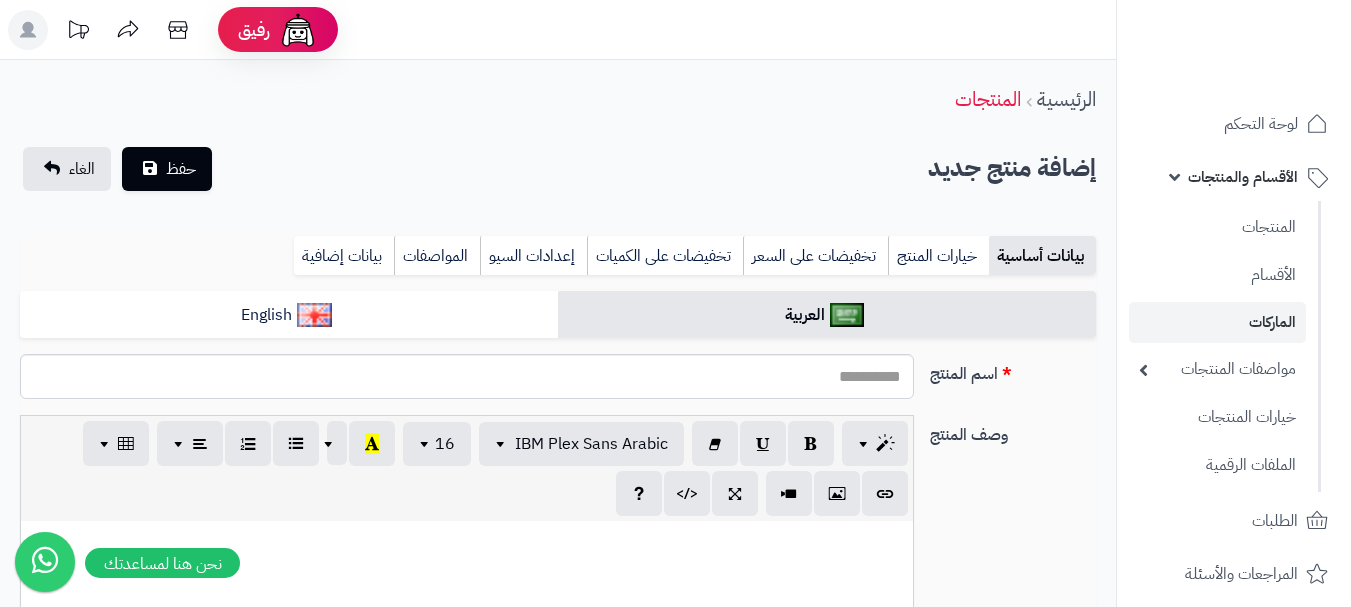 select 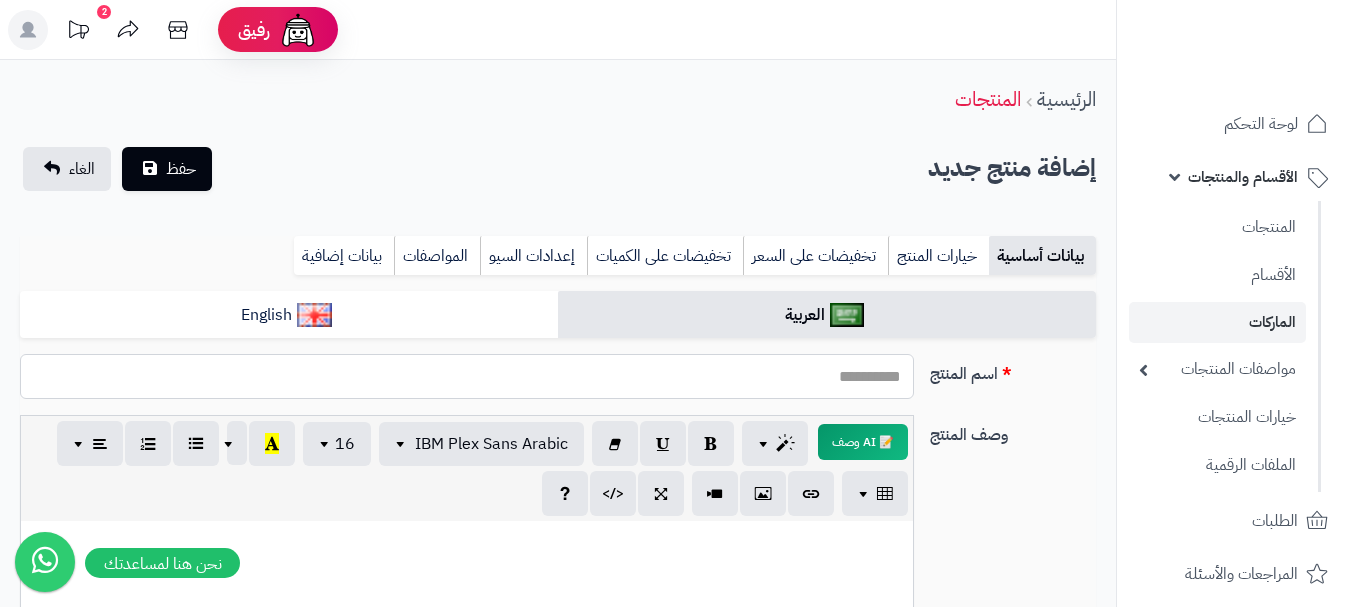 click on "اسم المنتج" at bounding box center (467, 376) 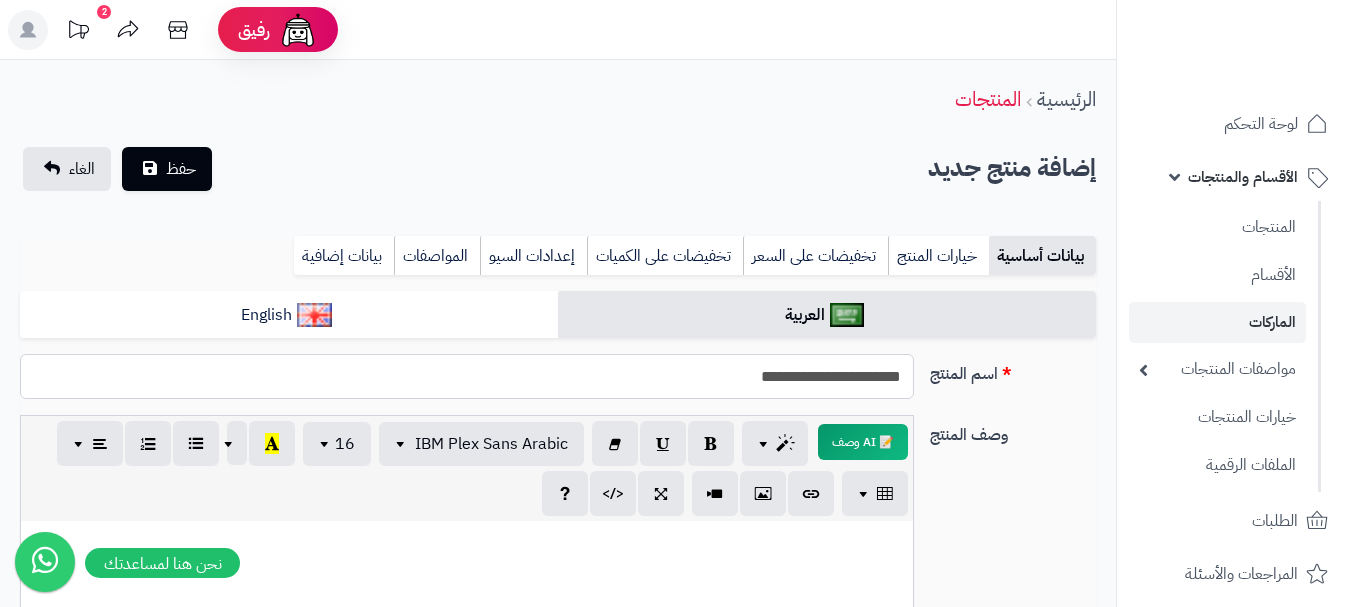 type on "**********" 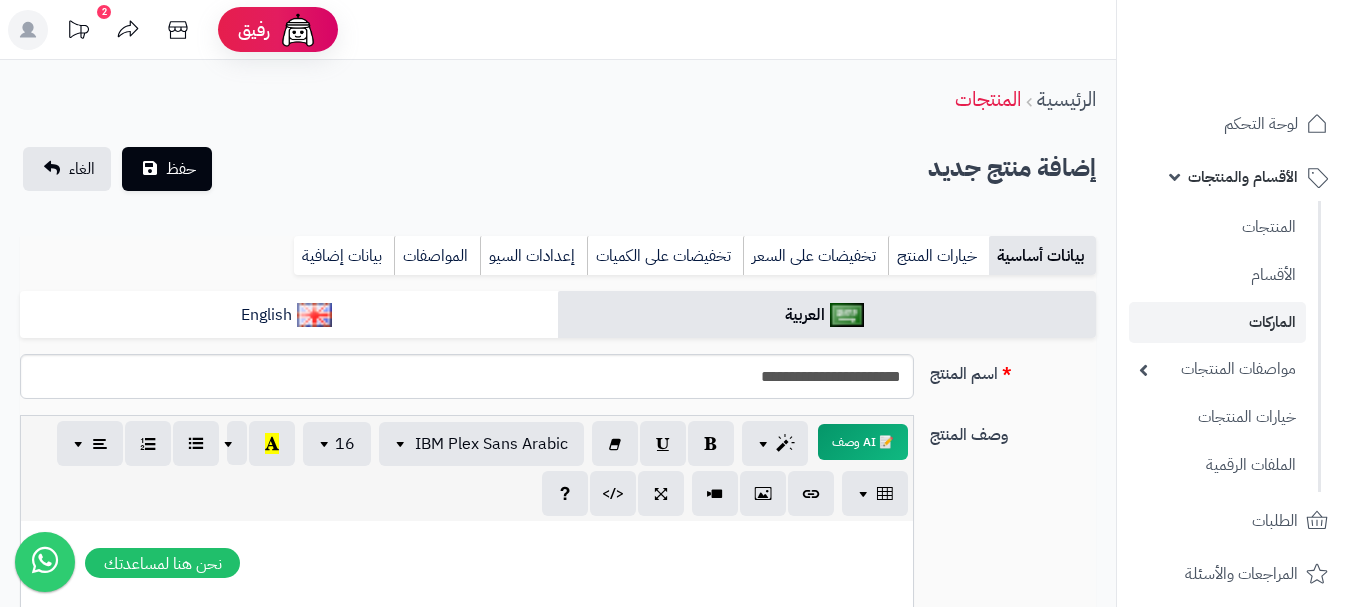 drag, startPoint x: 914, startPoint y: 377, endPoint x: 740, endPoint y: 383, distance: 174.10342 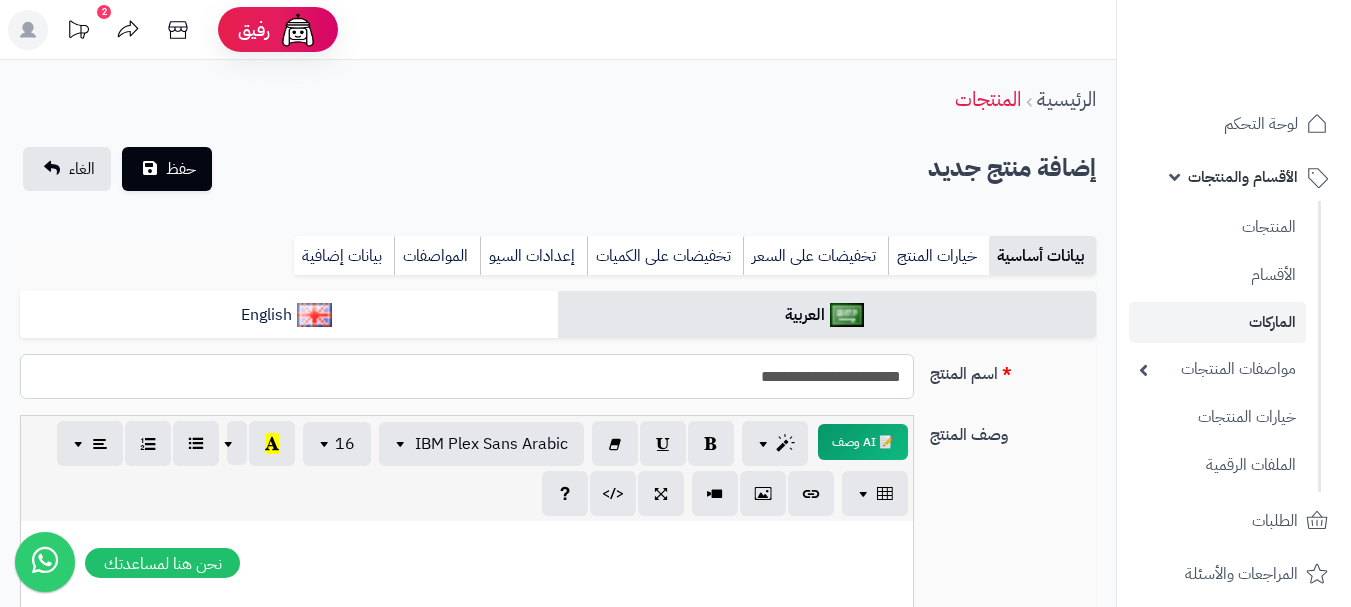 drag, startPoint x: 732, startPoint y: 392, endPoint x: 924, endPoint y: 390, distance: 192.01042 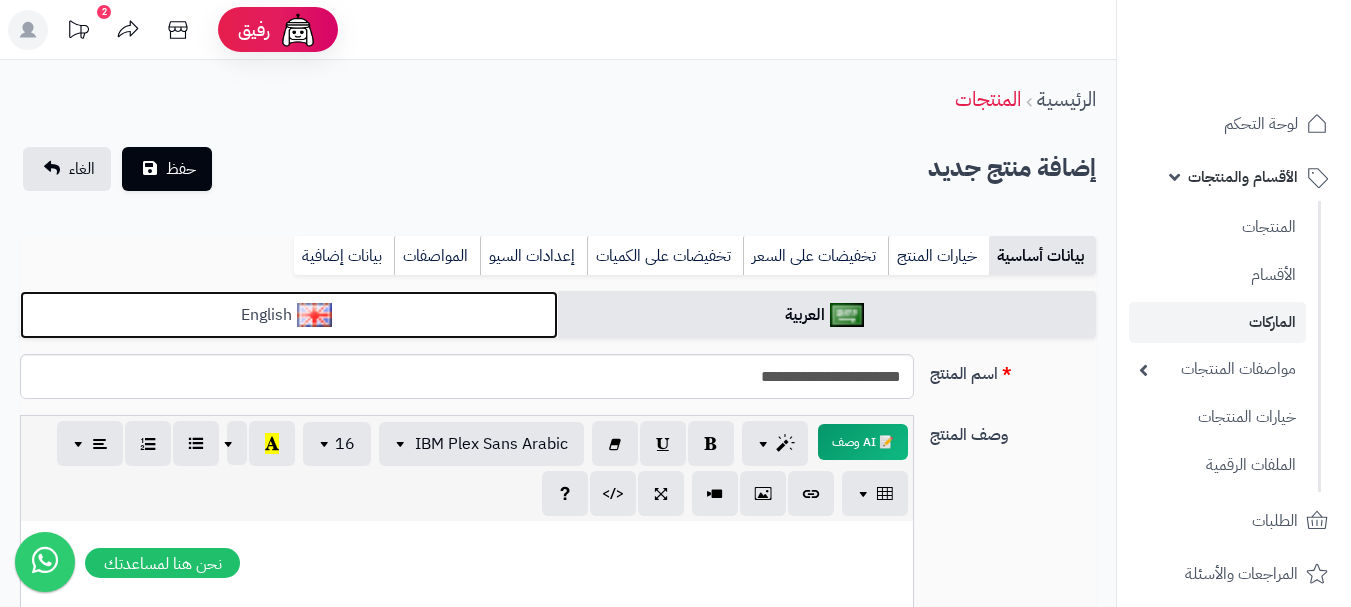 click on "English" at bounding box center [289, 315] 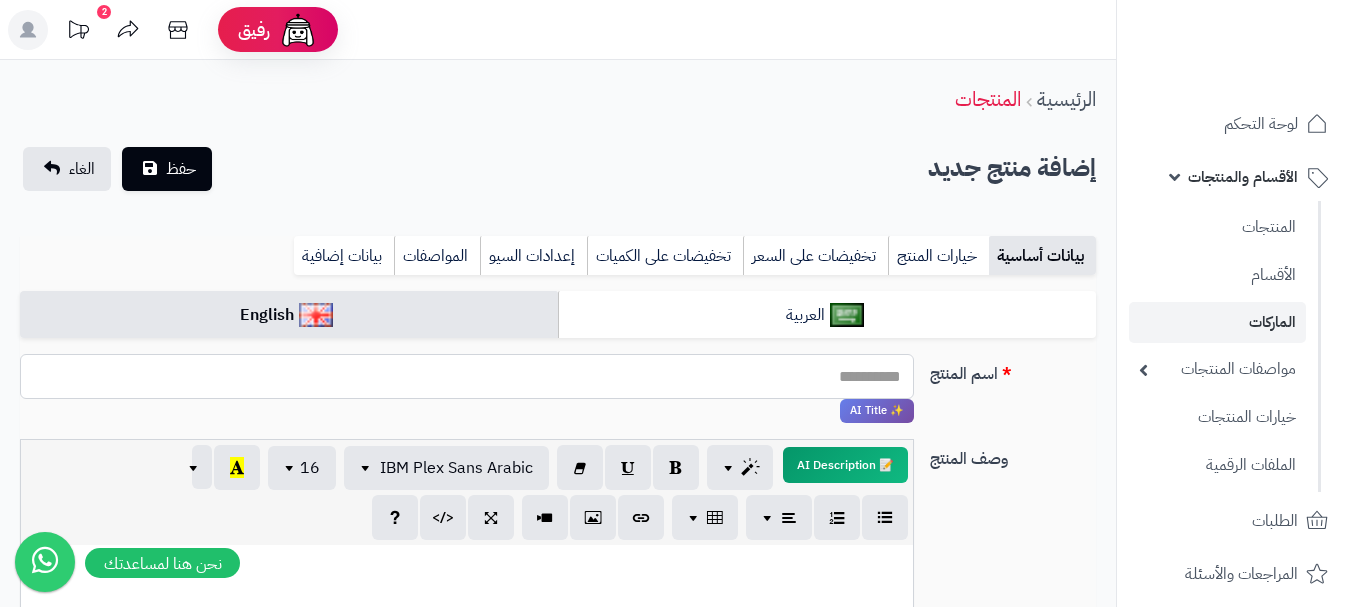 paste on "**********" 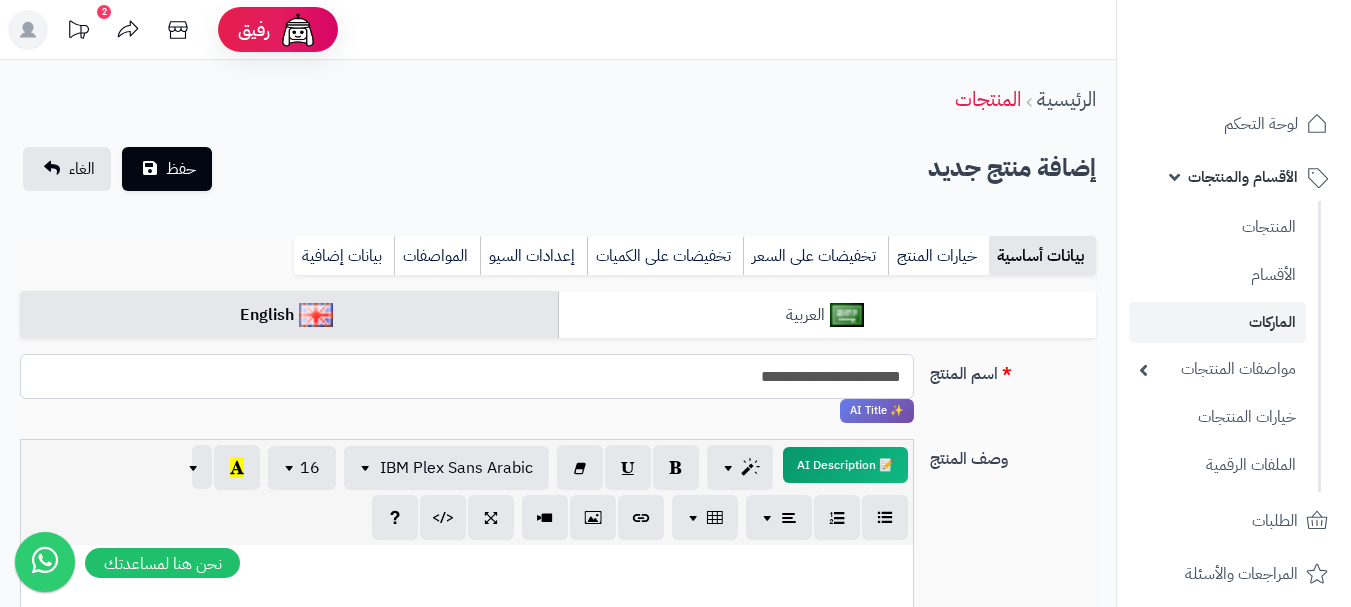 type on "**********" 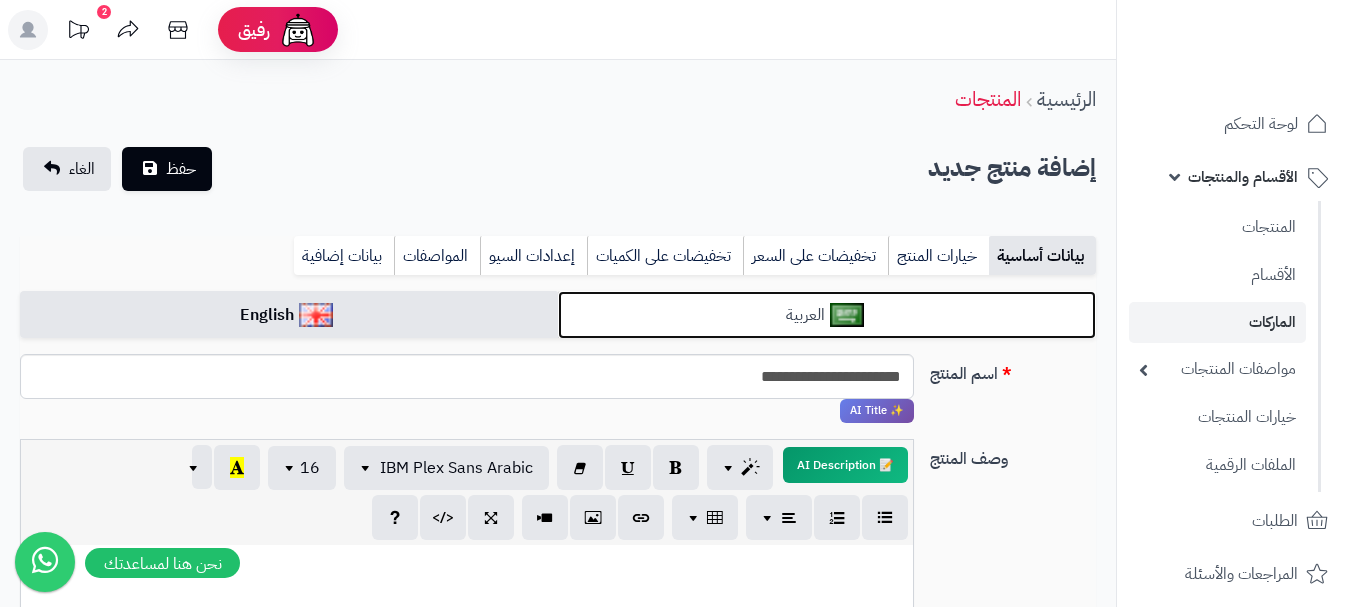 click on "العربية" at bounding box center [827, 315] 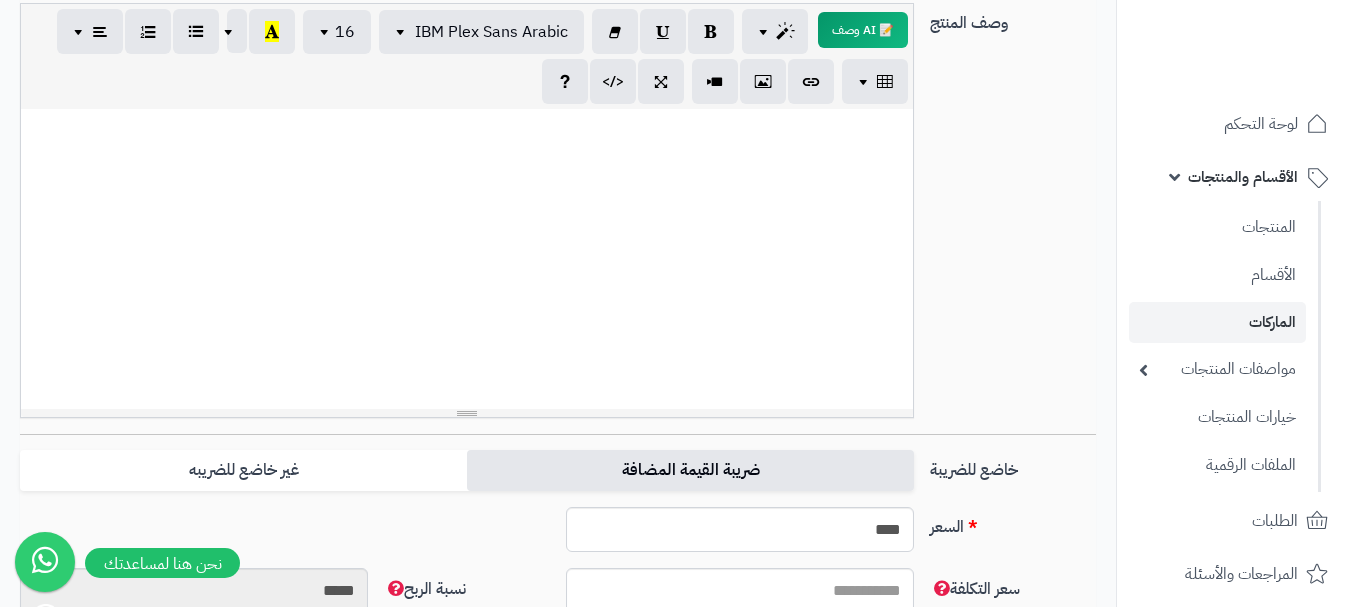 scroll, scrollTop: 600, scrollLeft: 0, axis: vertical 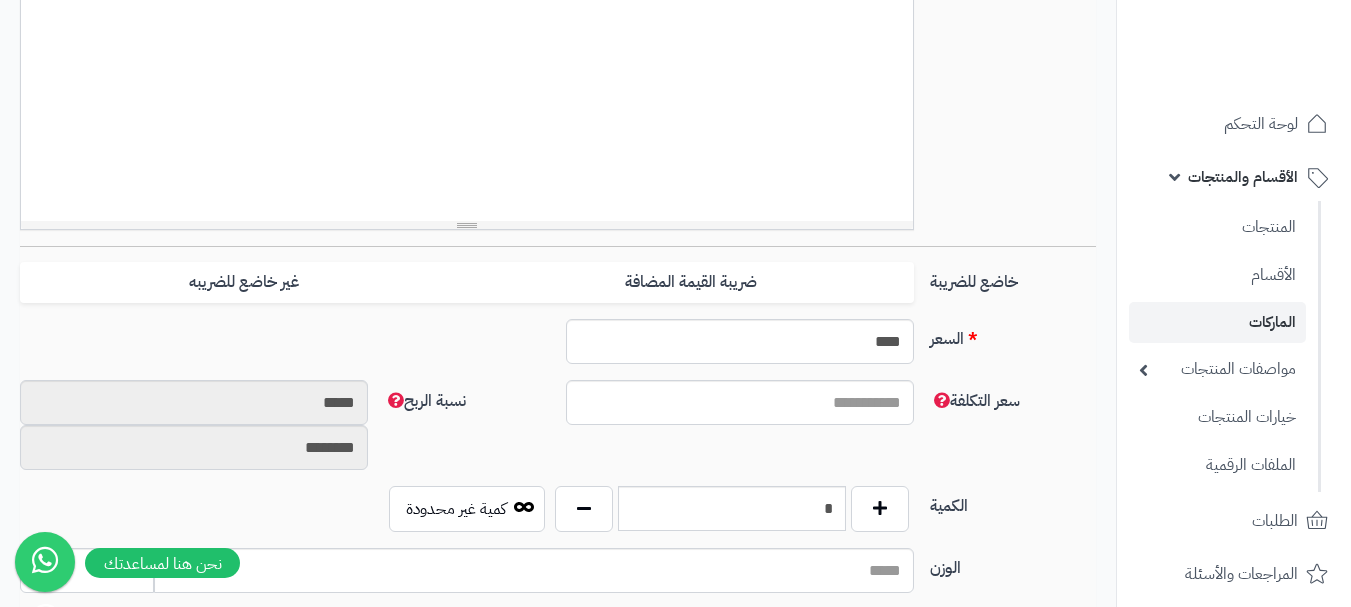 drag, startPoint x: 829, startPoint y: 293, endPoint x: 474, endPoint y: 317, distance: 355.81033 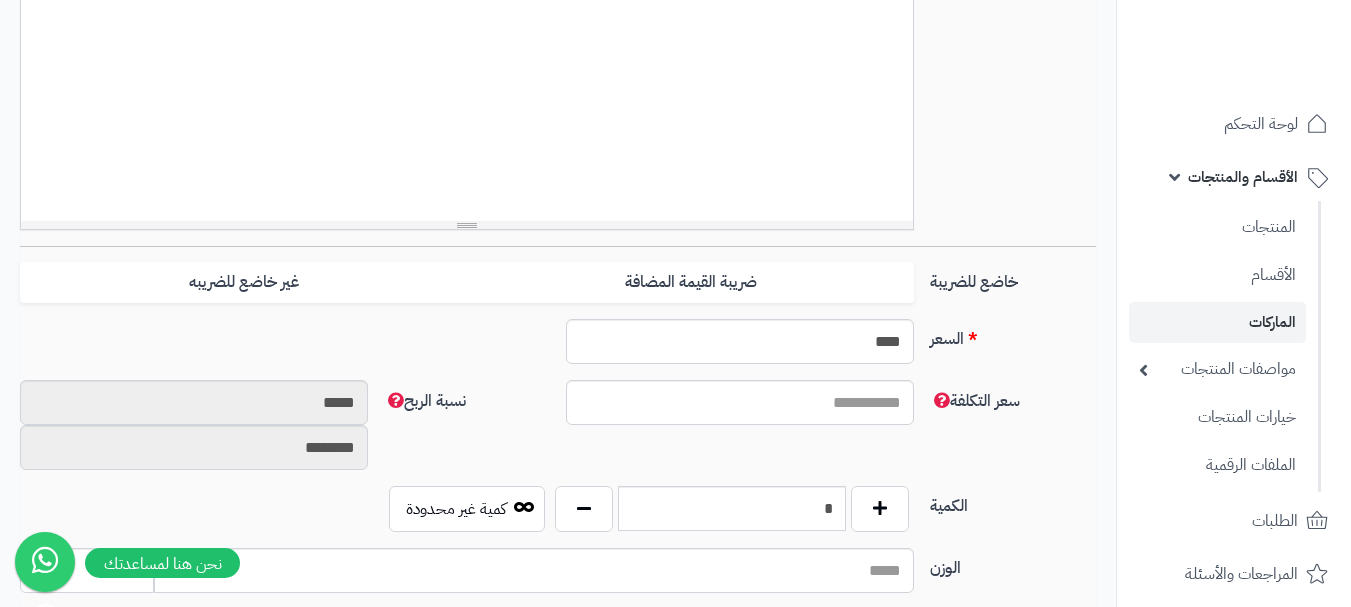 click on "ضريبة القيمة المضافة" at bounding box center [690, 282] 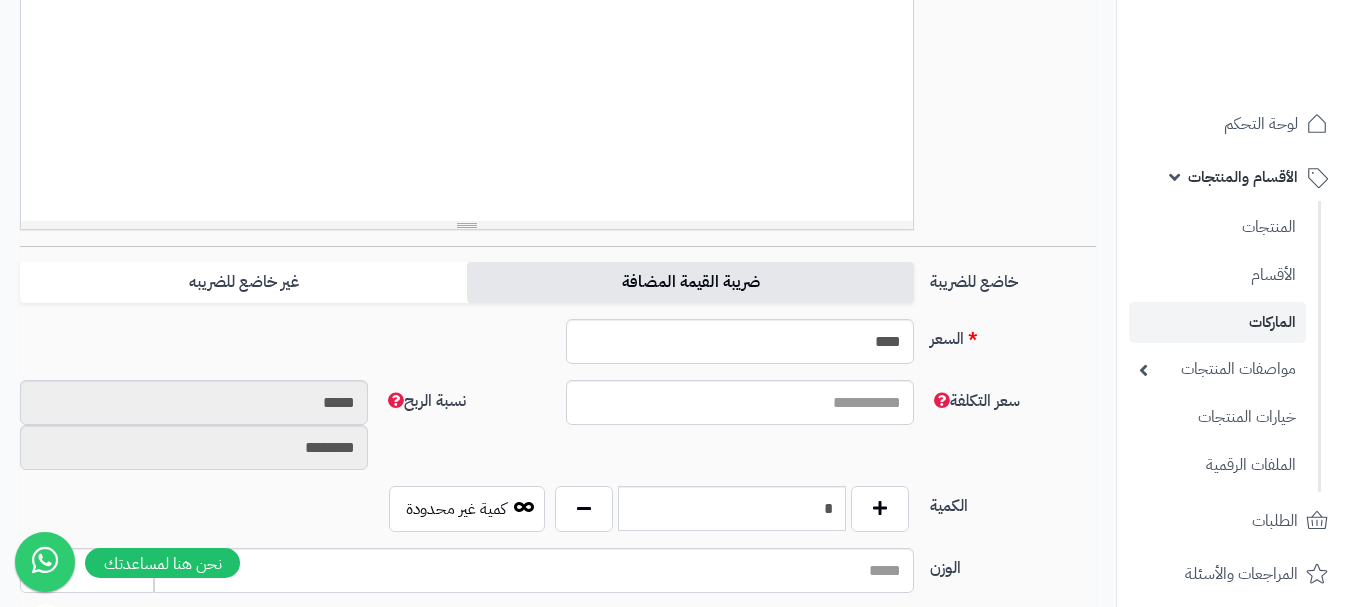 type on "*" 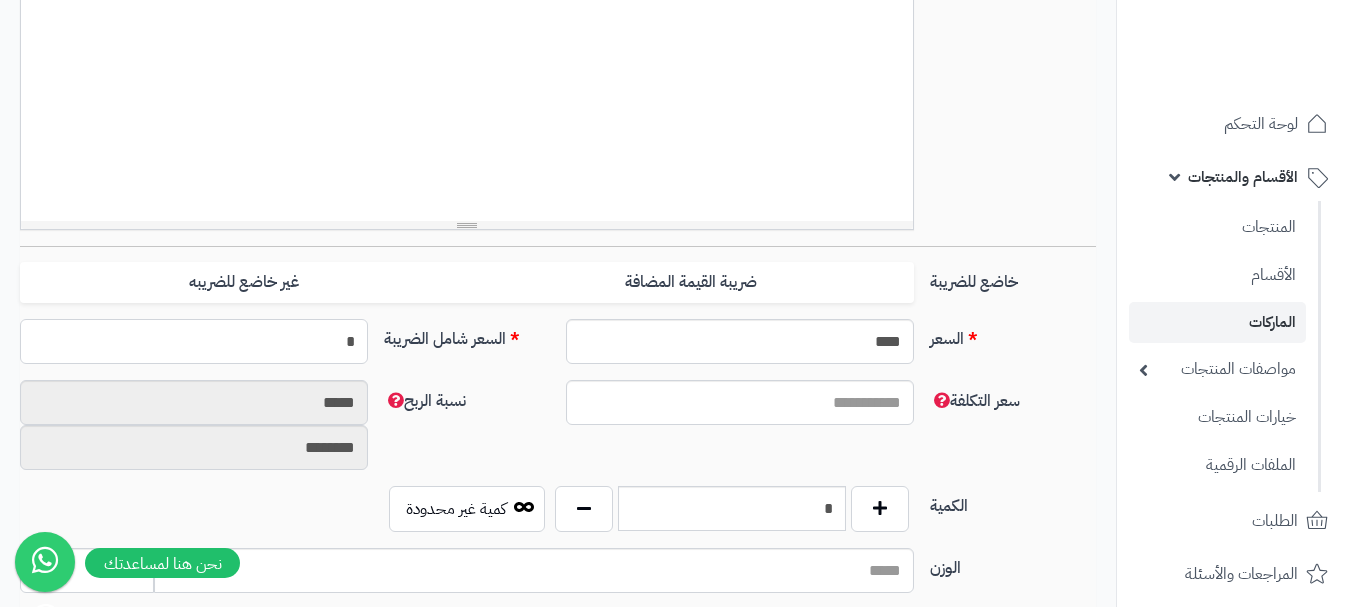 click on "*" at bounding box center (194, 341) 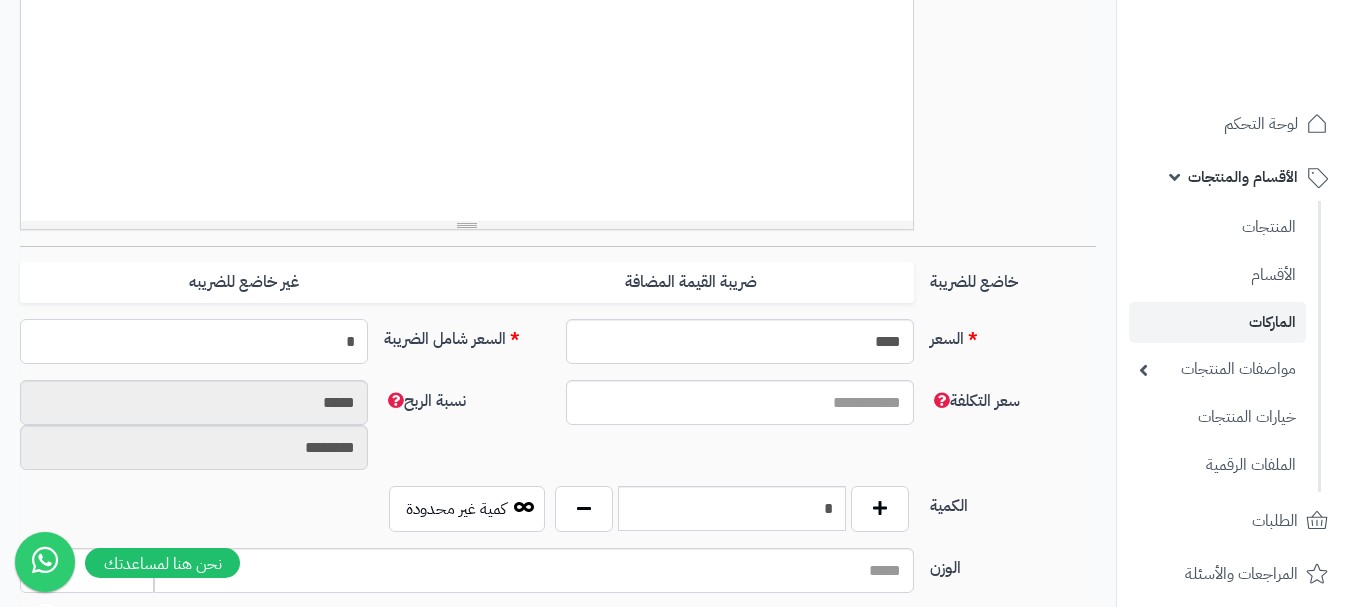 type 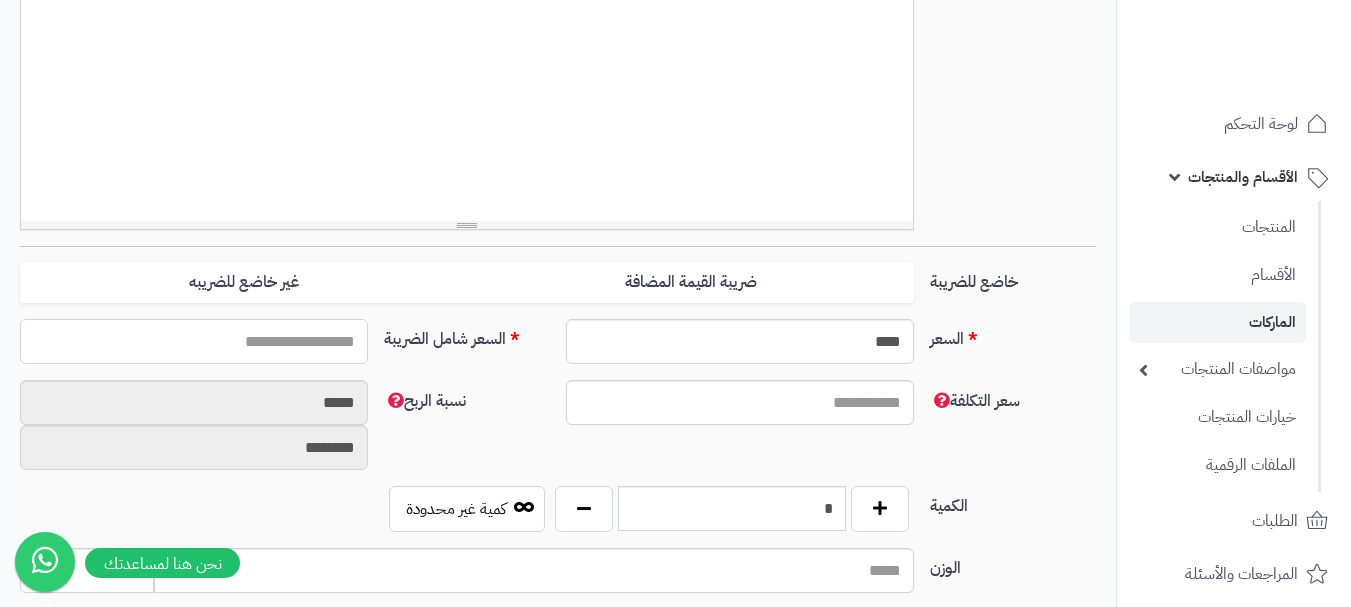 type on "*" 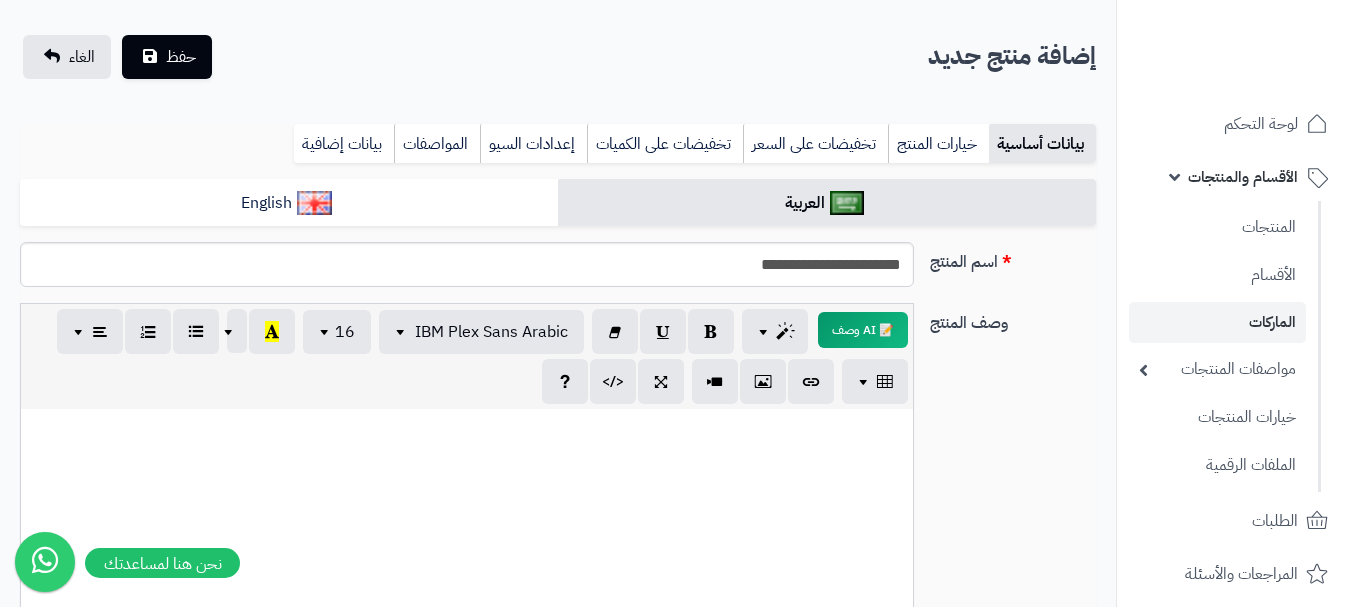 scroll, scrollTop: 0, scrollLeft: 0, axis: both 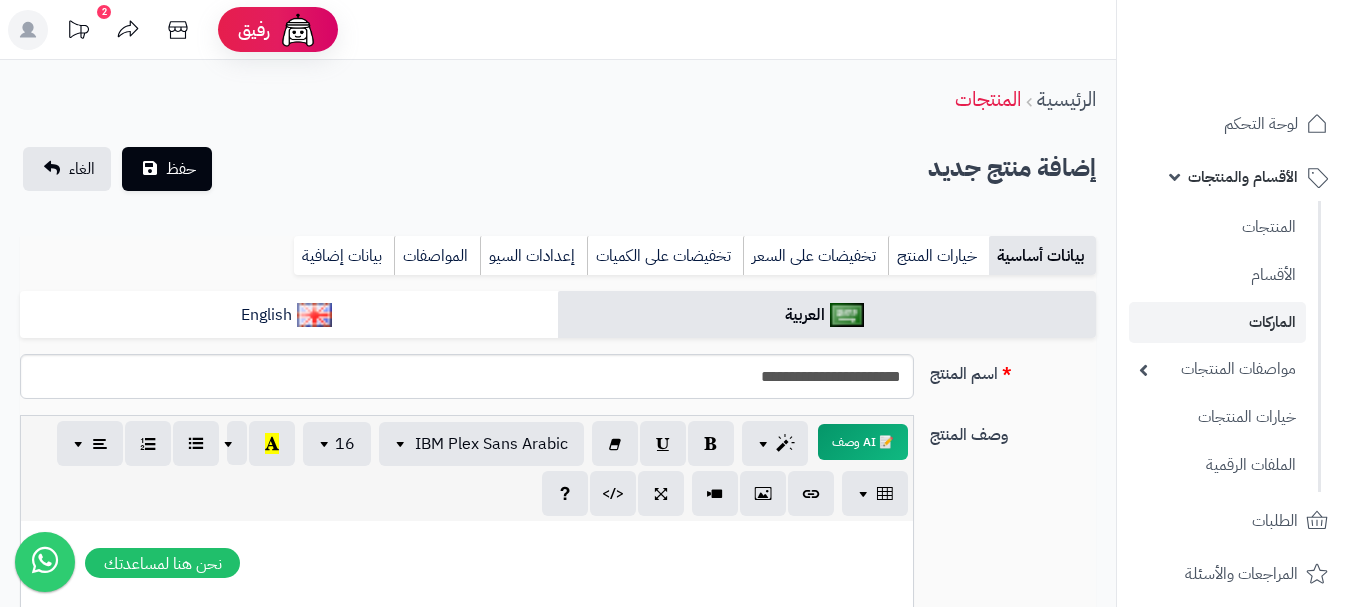 type 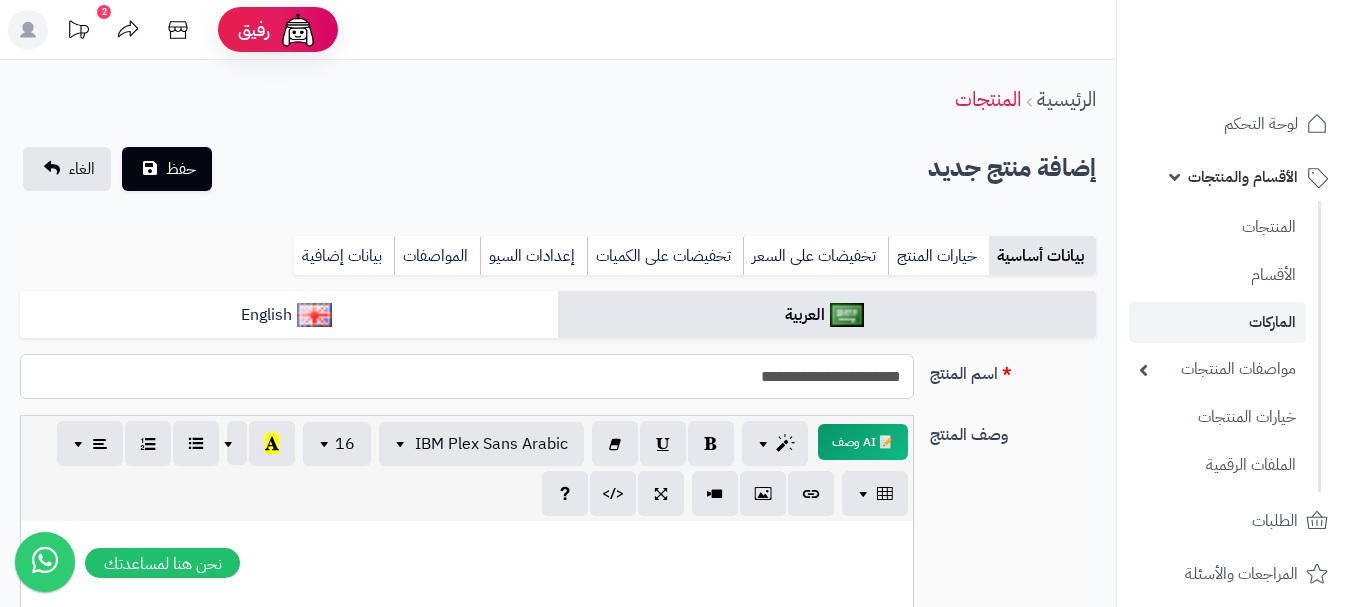 click on "**********" at bounding box center [467, 376] 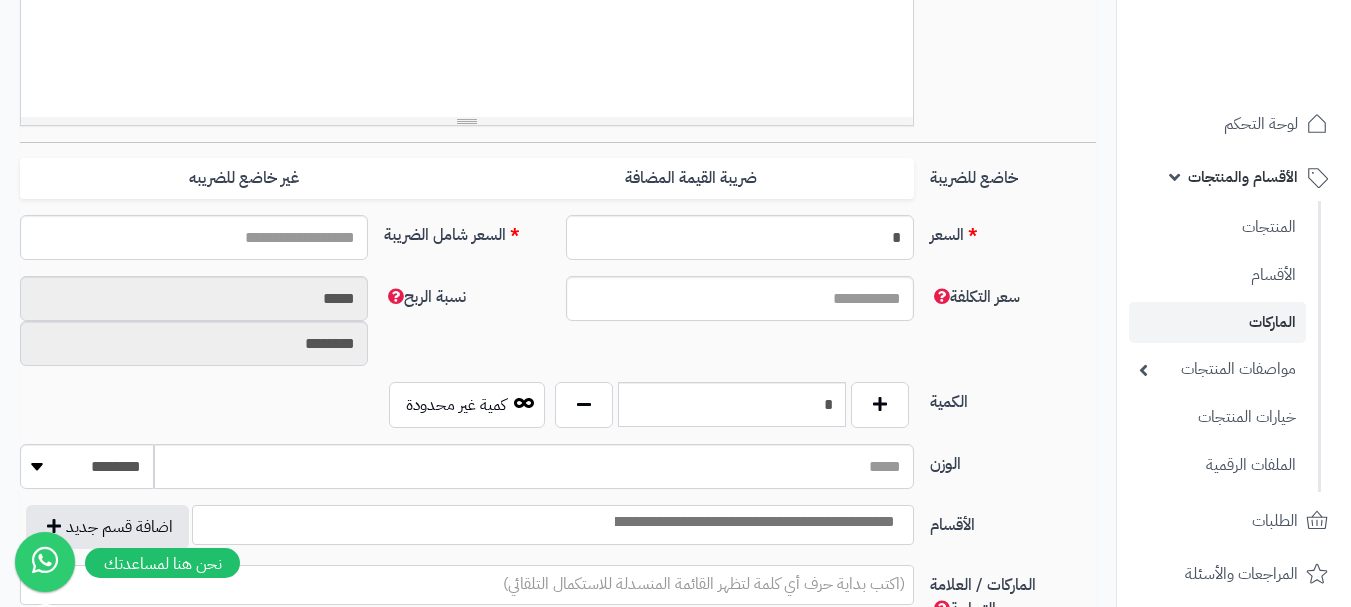 scroll, scrollTop: 800, scrollLeft: 0, axis: vertical 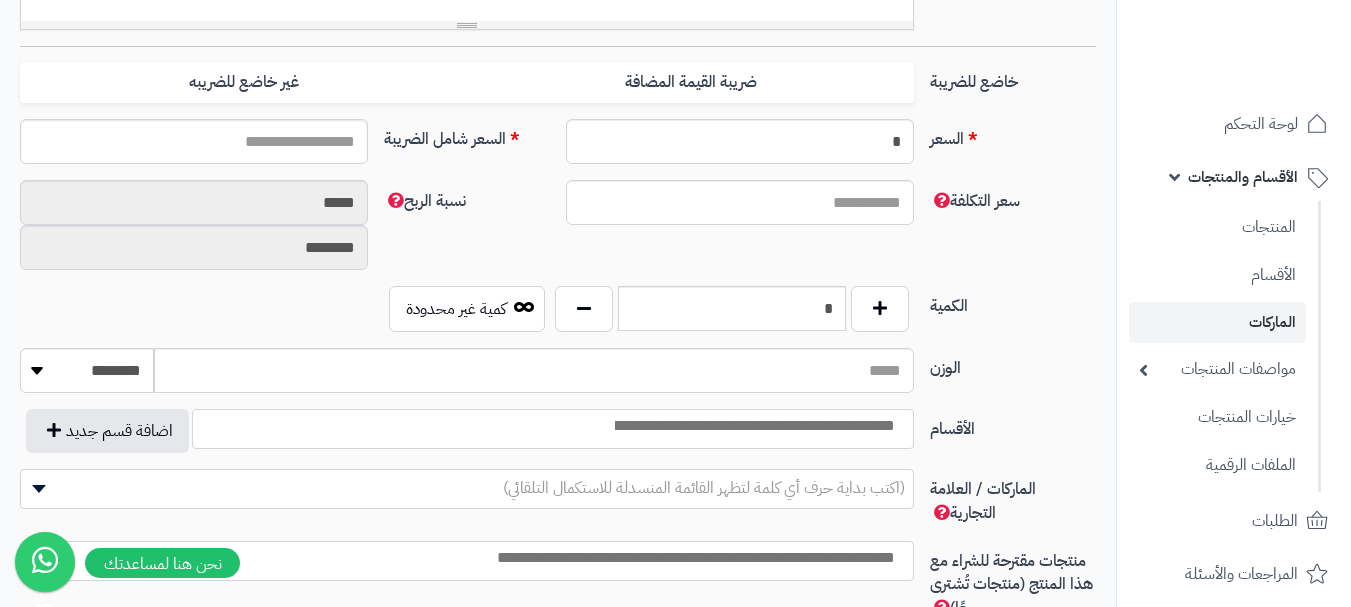 type on "**********" 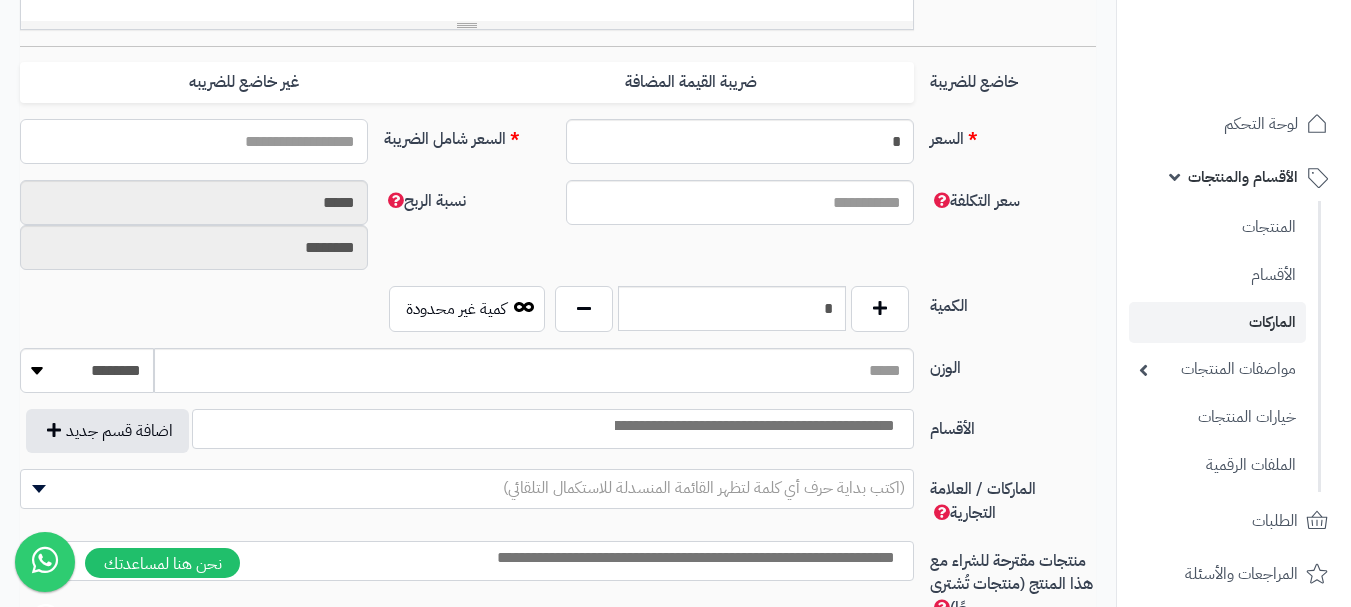 click on "السعر شامل الضريبة" at bounding box center [194, 141] 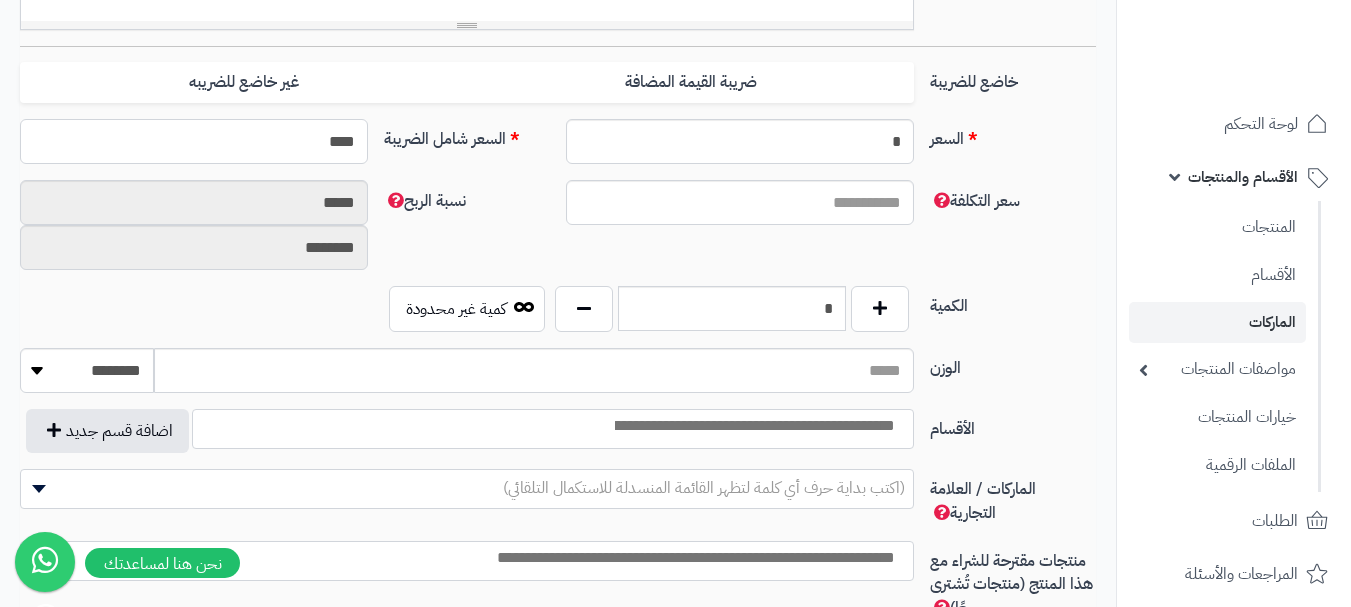 type on "*****" 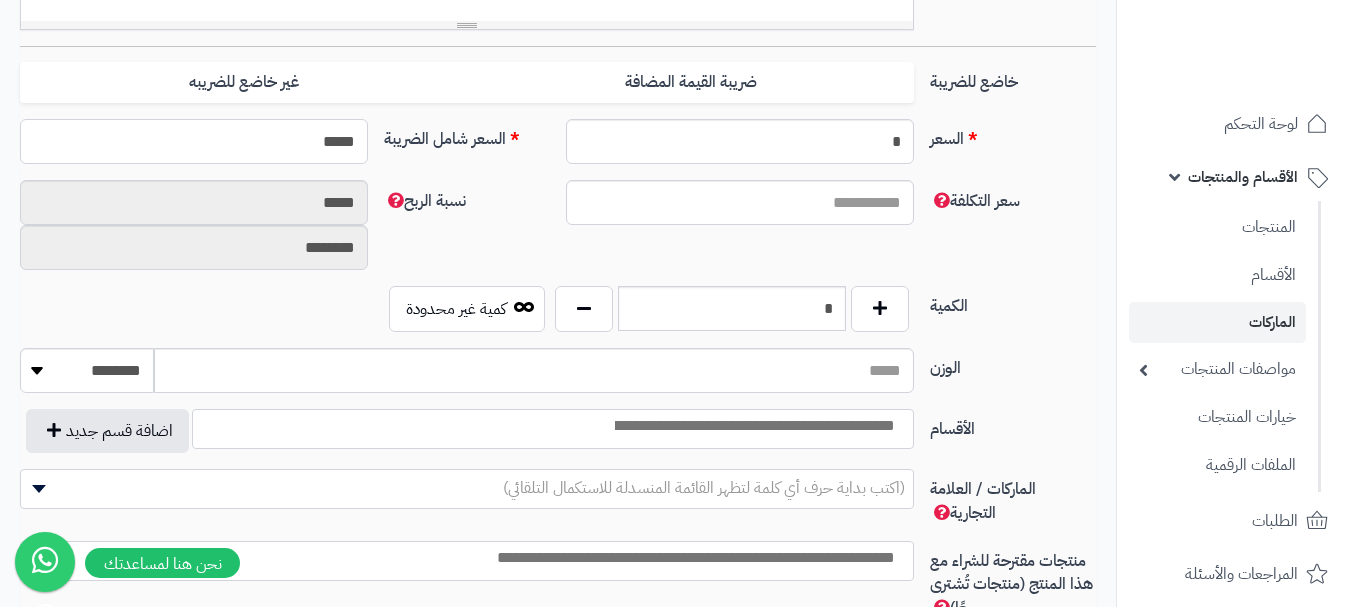 scroll, scrollTop: 900, scrollLeft: 0, axis: vertical 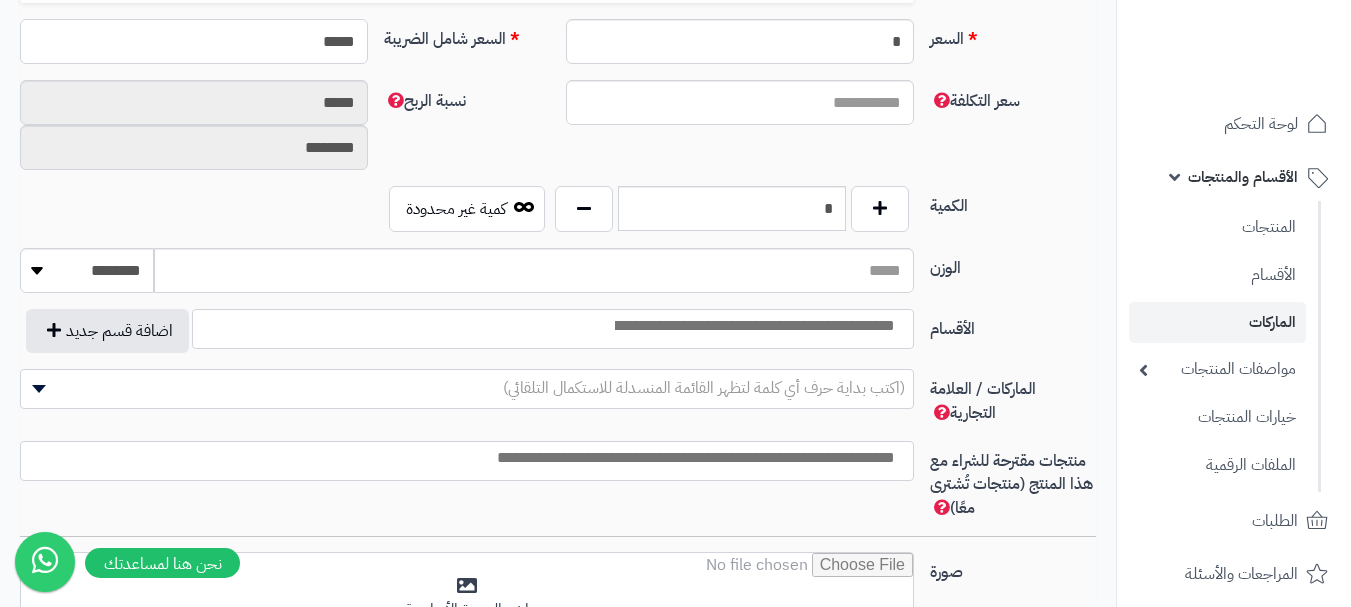 type on "**********" 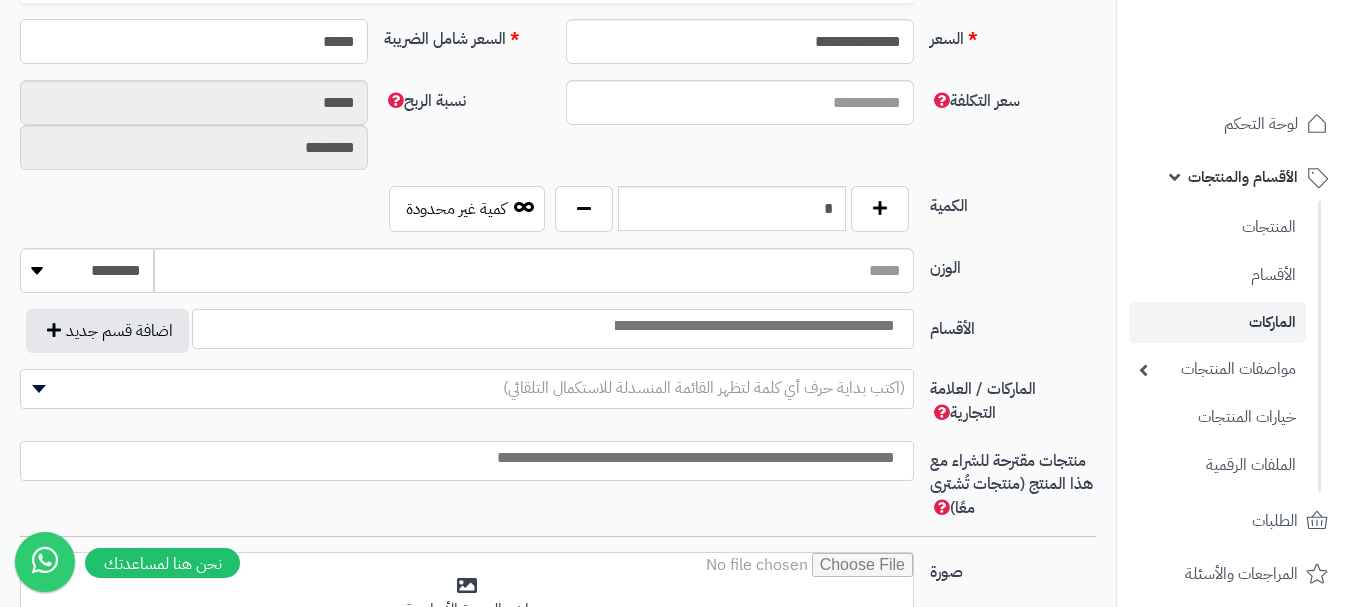 drag, startPoint x: 333, startPoint y: 39, endPoint x: 352, endPoint y: 35, distance: 19.416489 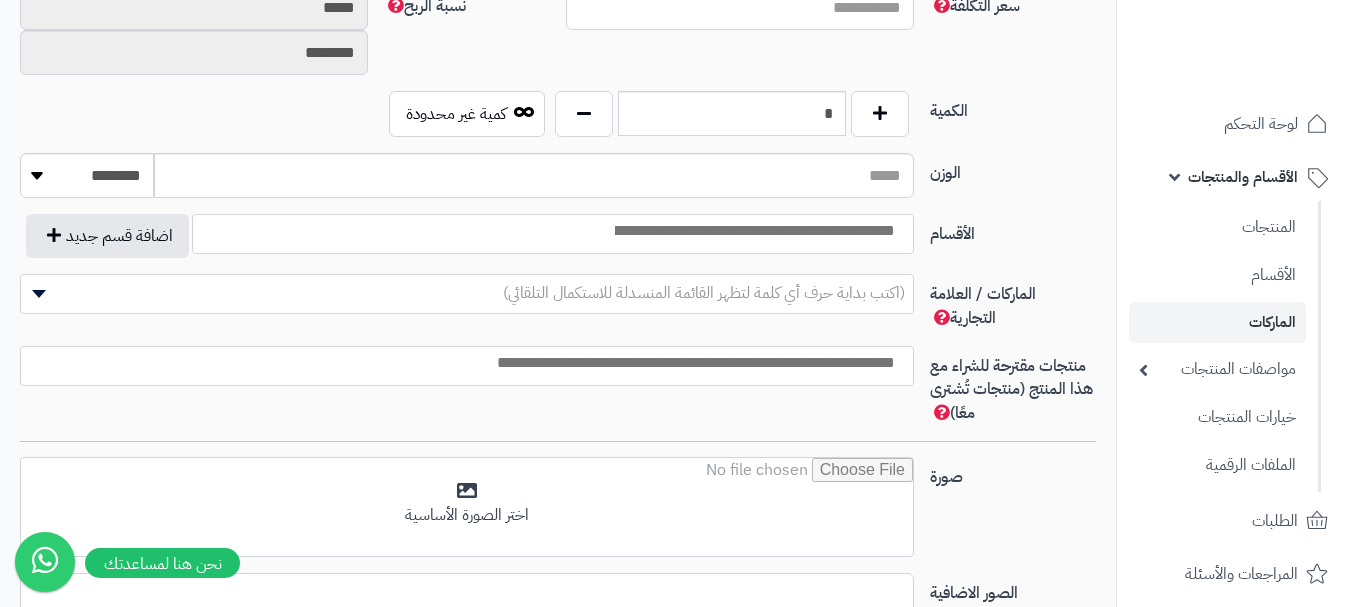 scroll, scrollTop: 1000, scrollLeft: 0, axis: vertical 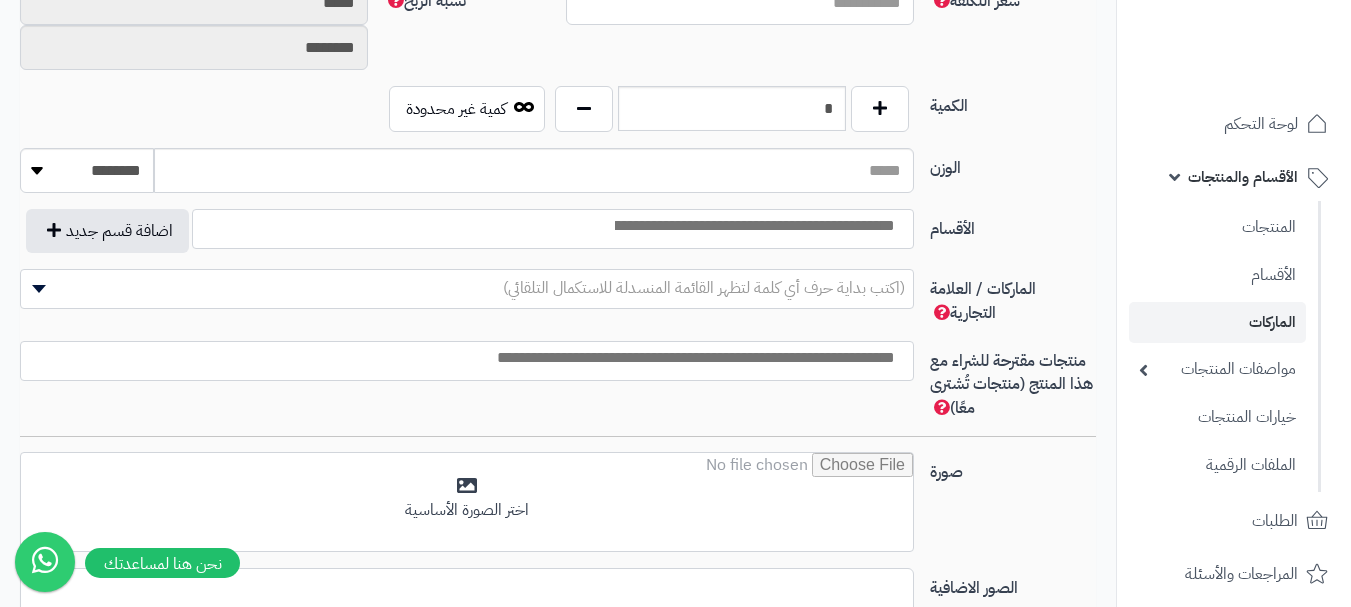 type on "******" 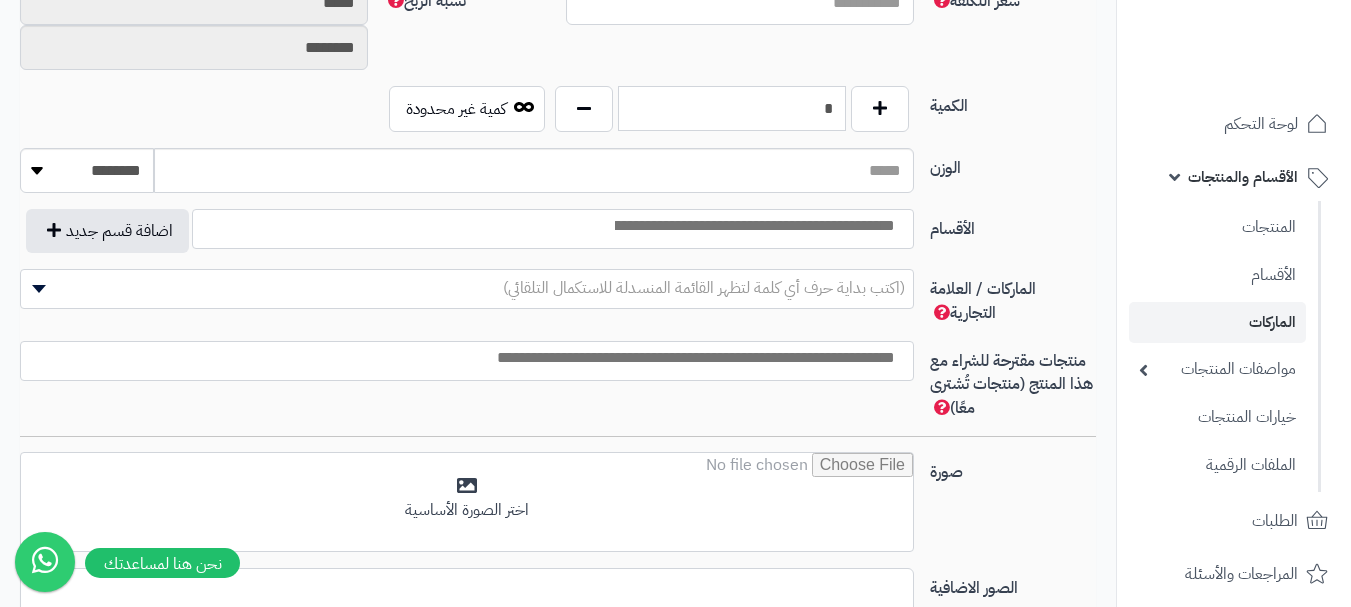 click on "*" at bounding box center [732, 108] 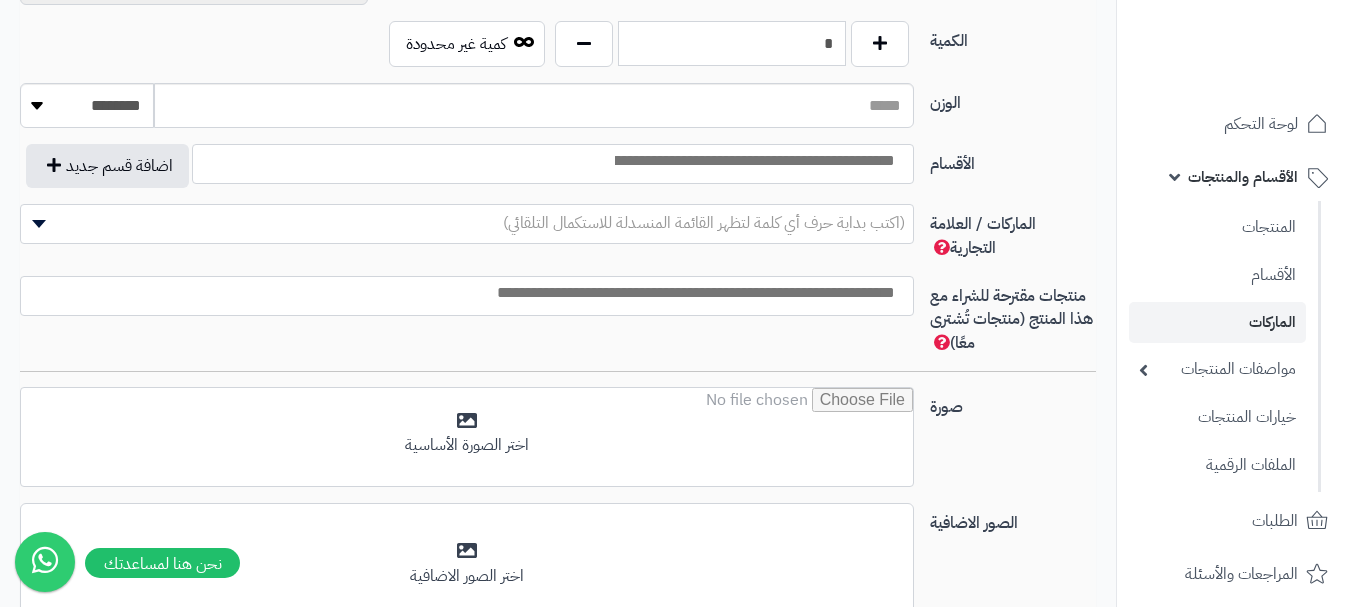 scroll, scrollTop: 1100, scrollLeft: 0, axis: vertical 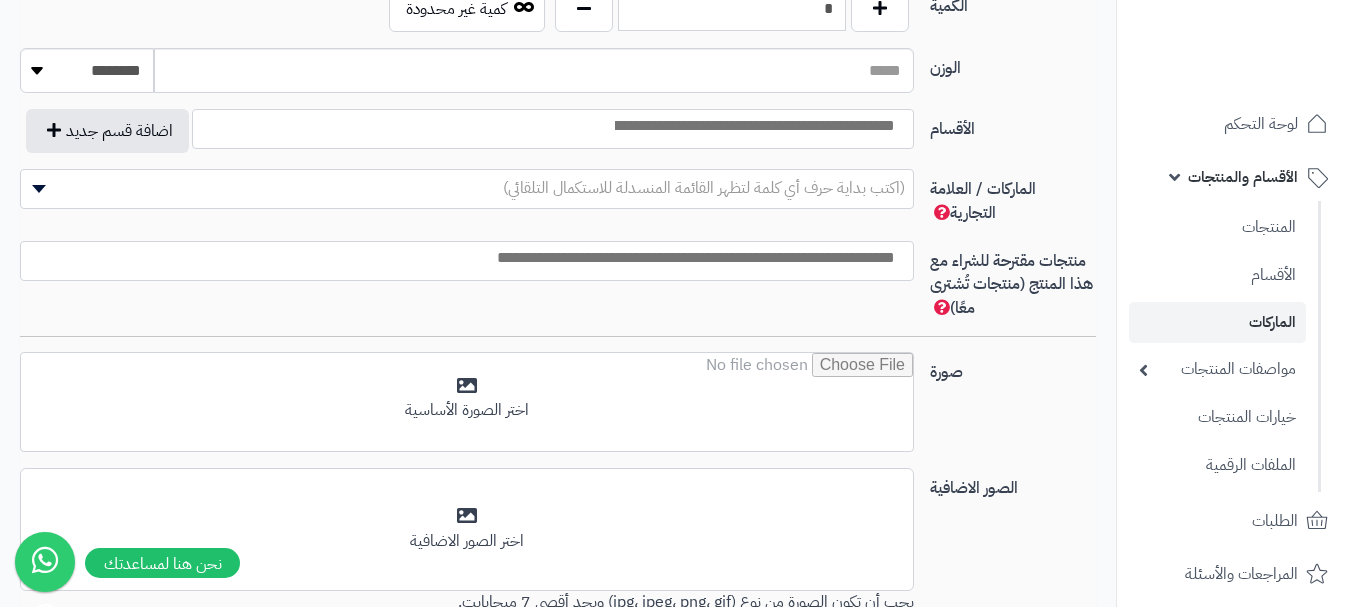type on "*" 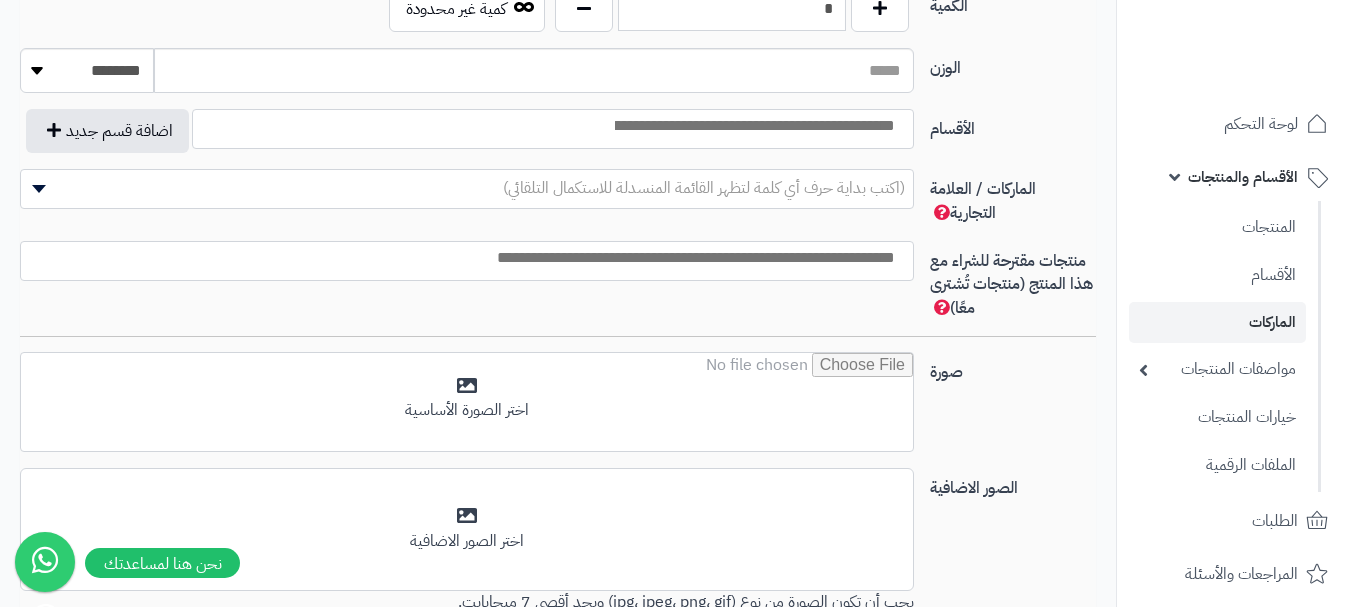 click at bounding box center [753, 126] 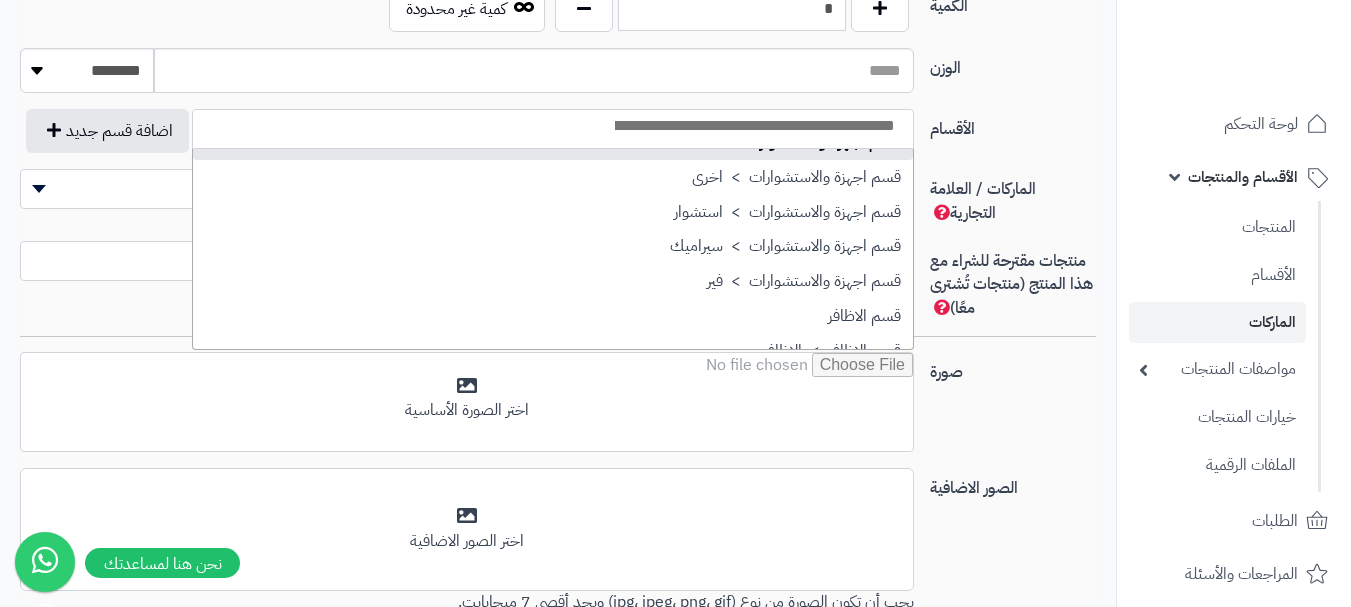scroll, scrollTop: 1100, scrollLeft: 0, axis: vertical 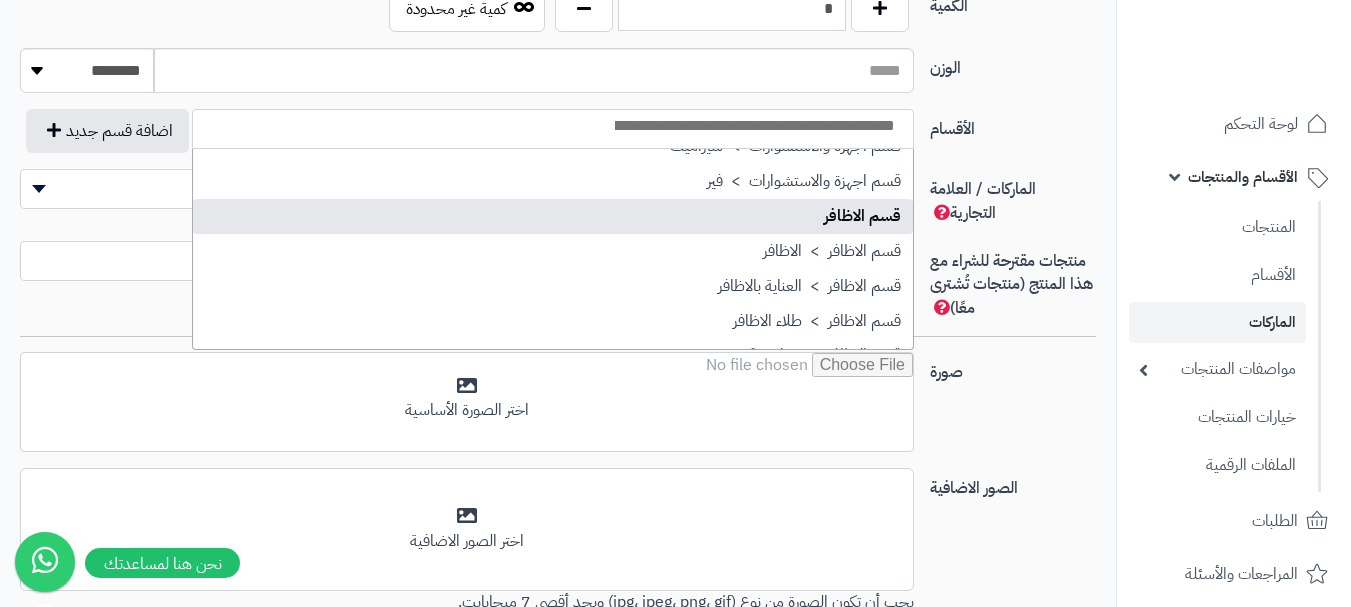 select on "**" 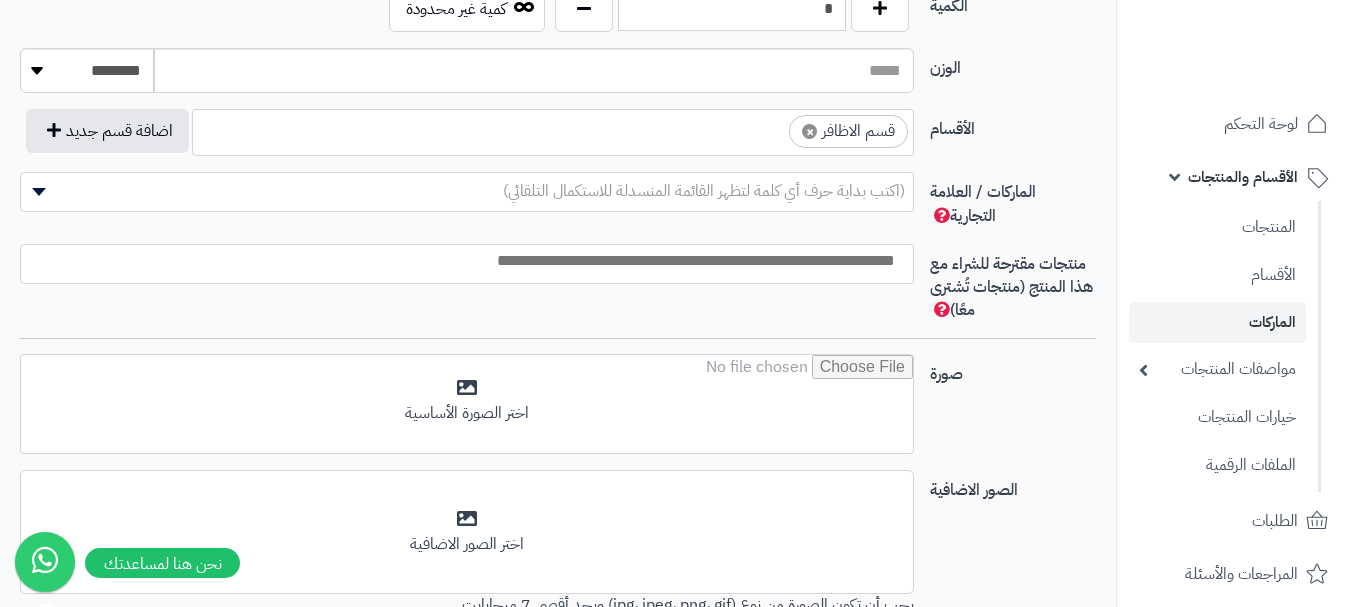 scroll, scrollTop: 825, scrollLeft: 0, axis: vertical 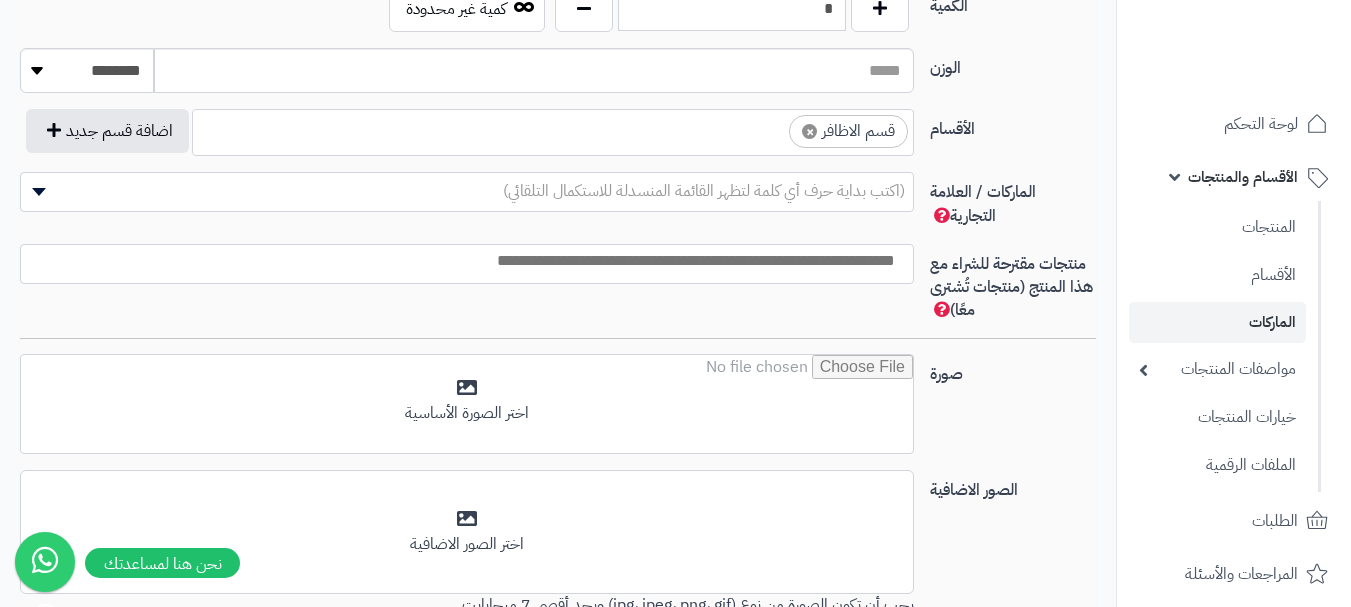 click on "× قسم الاظافر" at bounding box center [553, 129] 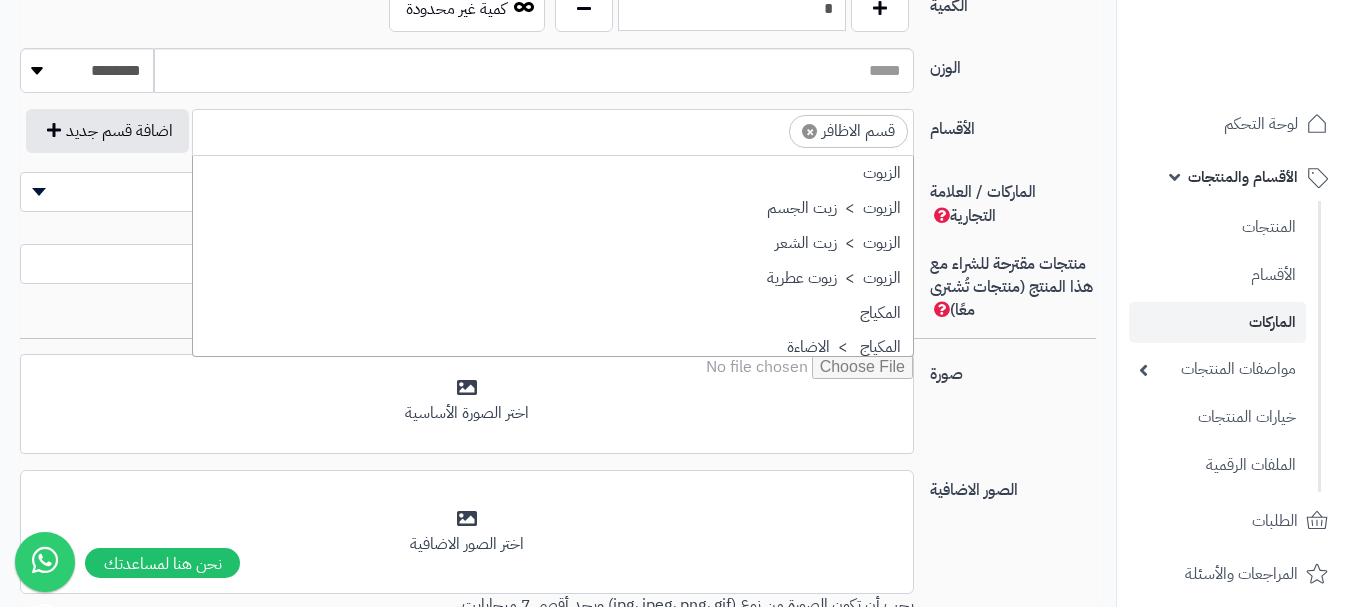 scroll, scrollTop: 1115, scrollLeft: 0, axis: vertical 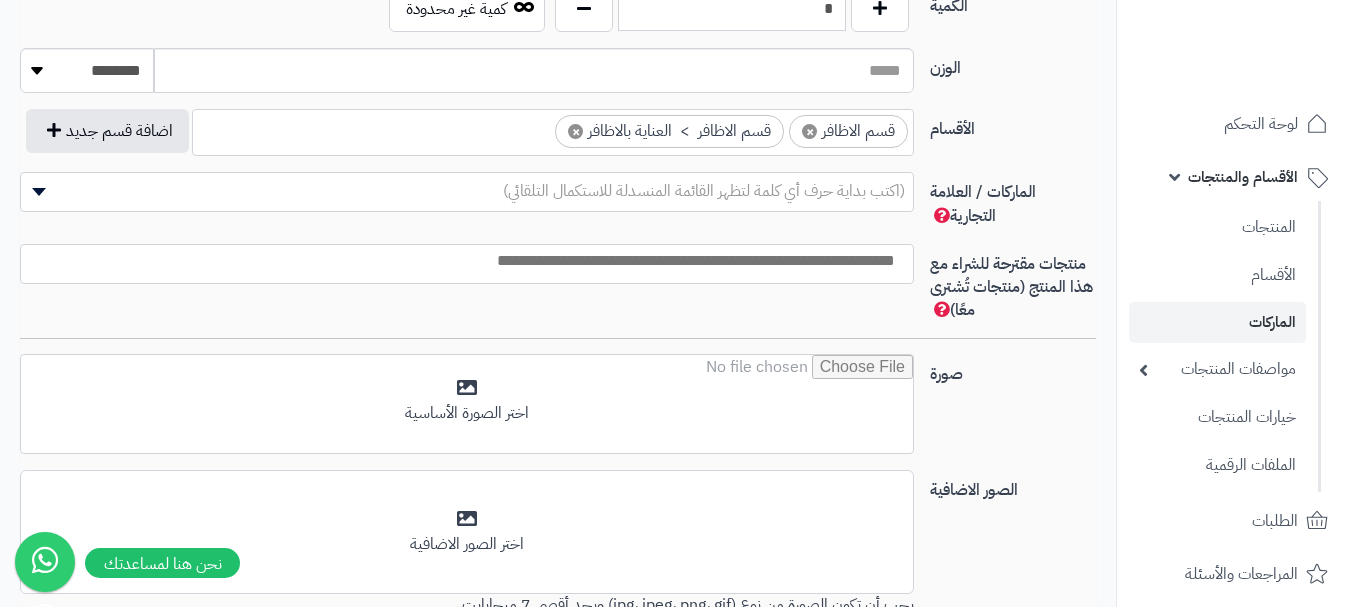 click on "(اكتب بداية حرف أي كلمة لتظهر القائمة المنسدلة للاستكمال التلقائي)" at bounding box center (704, 191) 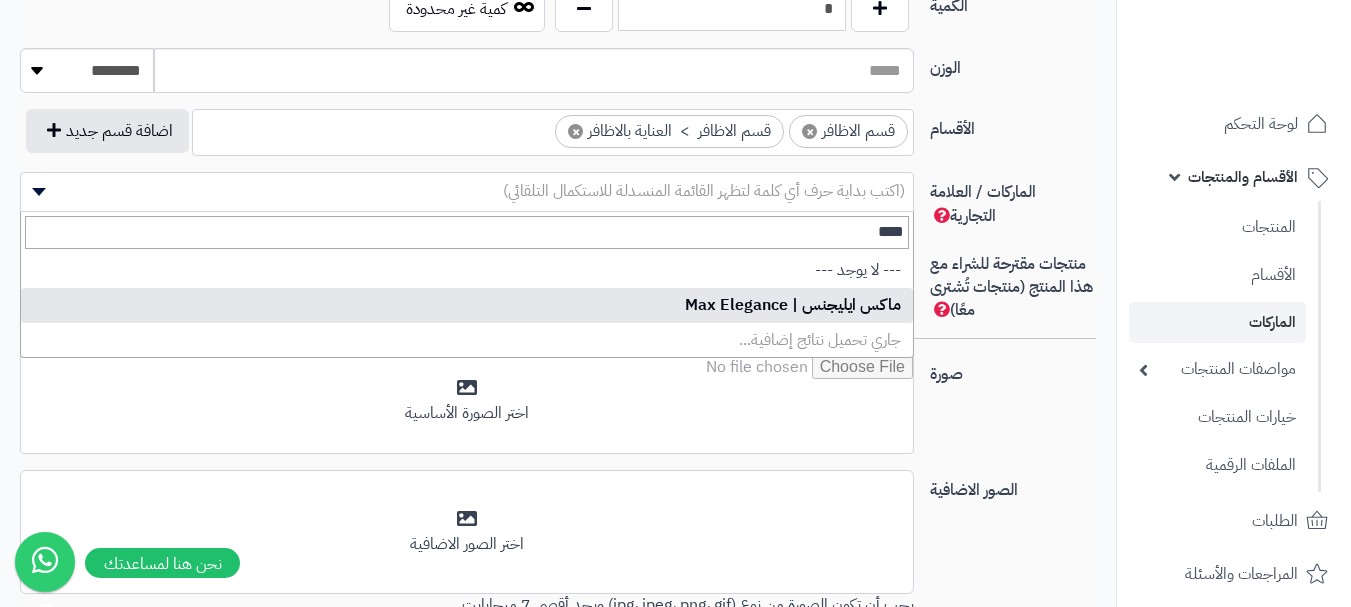type on "****" 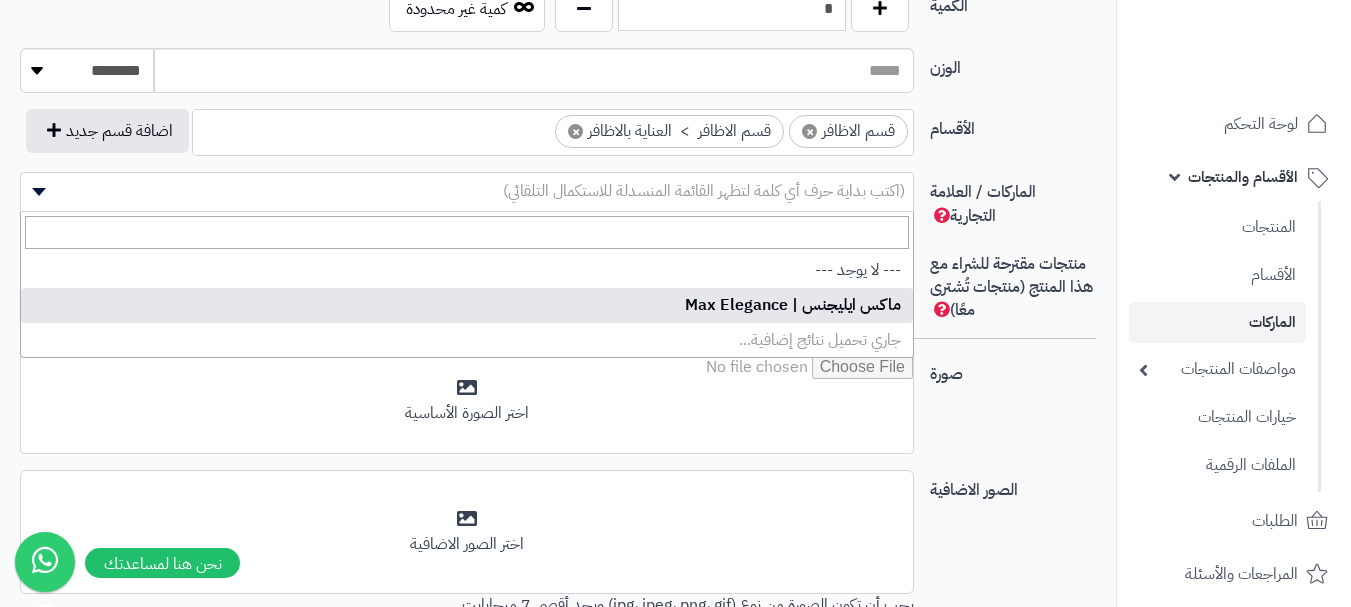 select on "**" 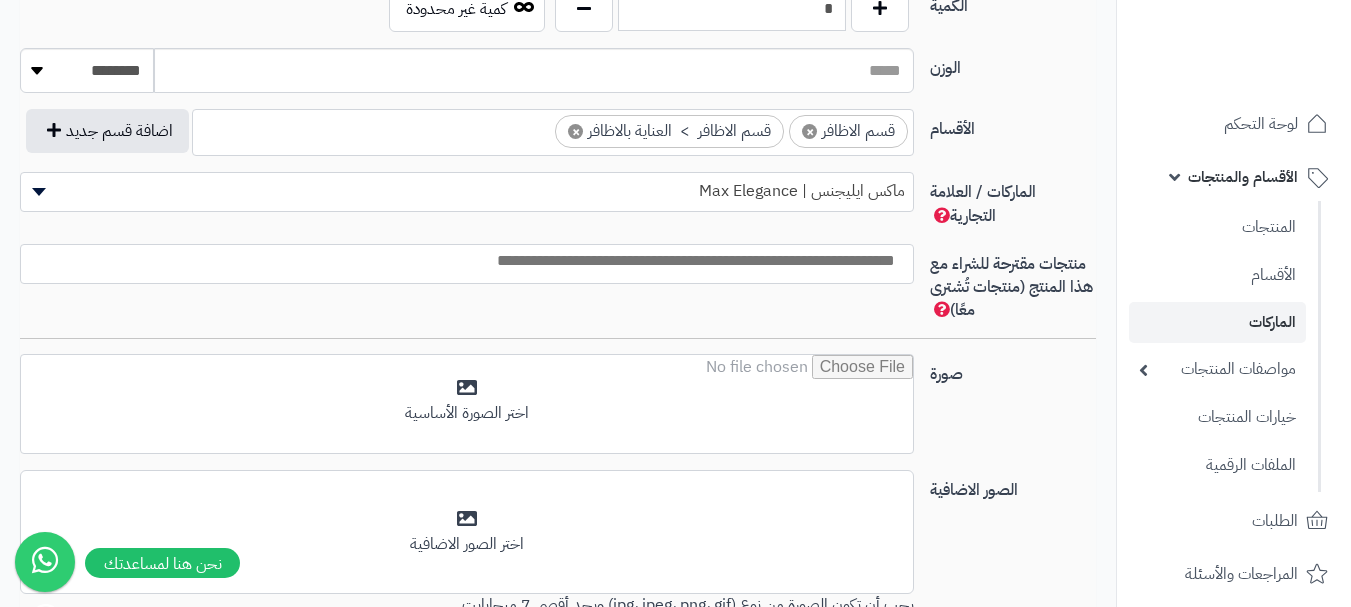 click at bounding box center [462, 261] 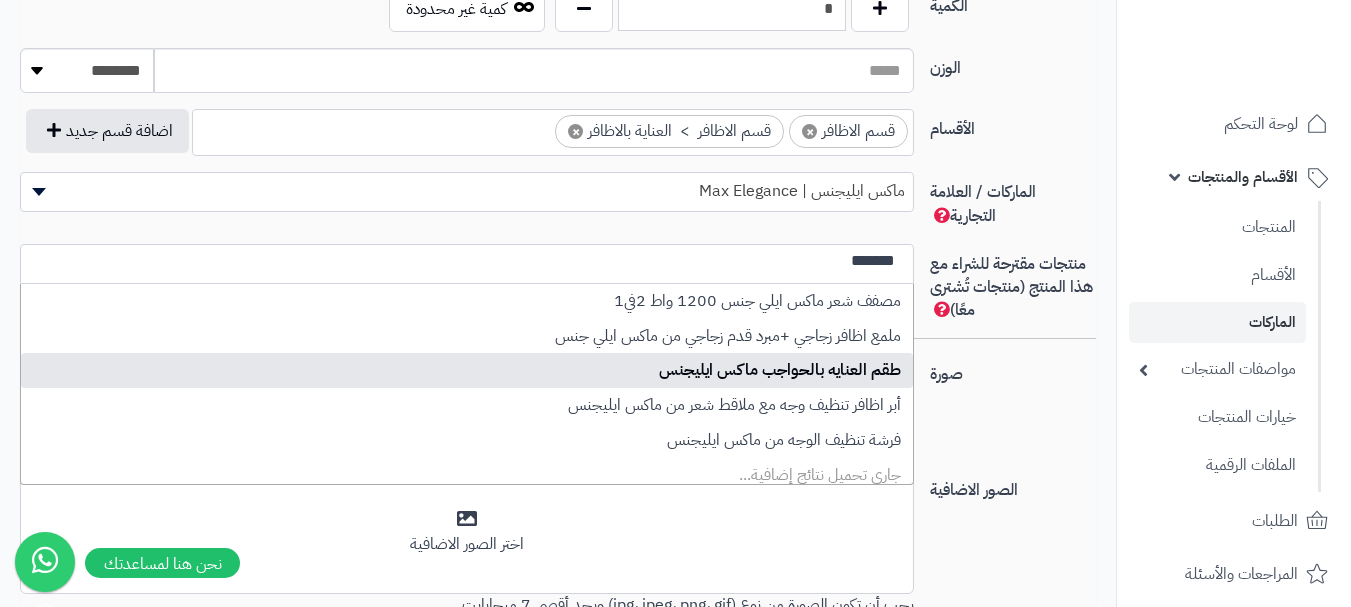 type on "*******" 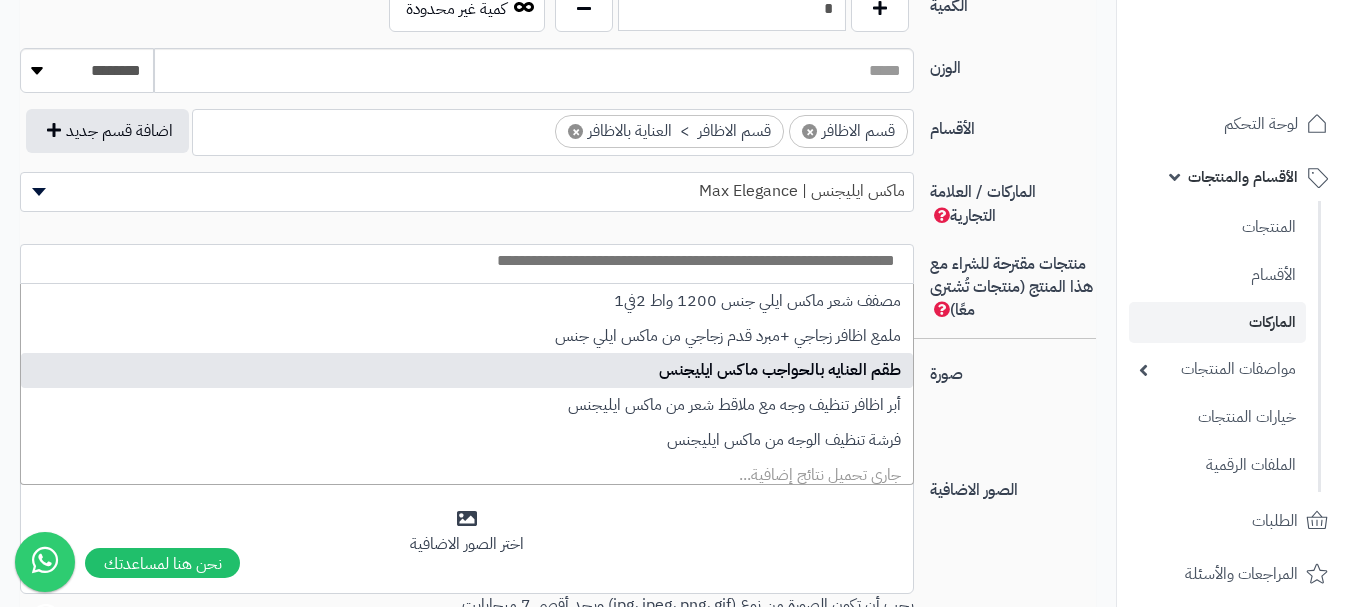 select on "****" 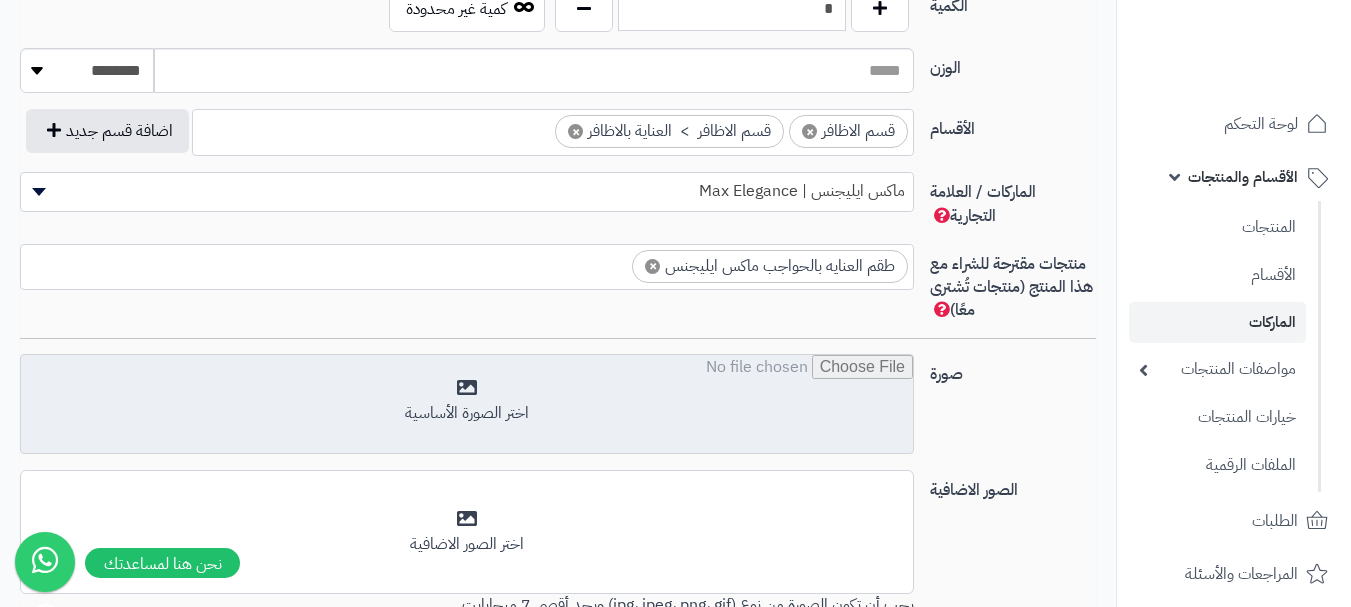 scroll, scrollTop: 0, scrollLeft: 0, axis: both 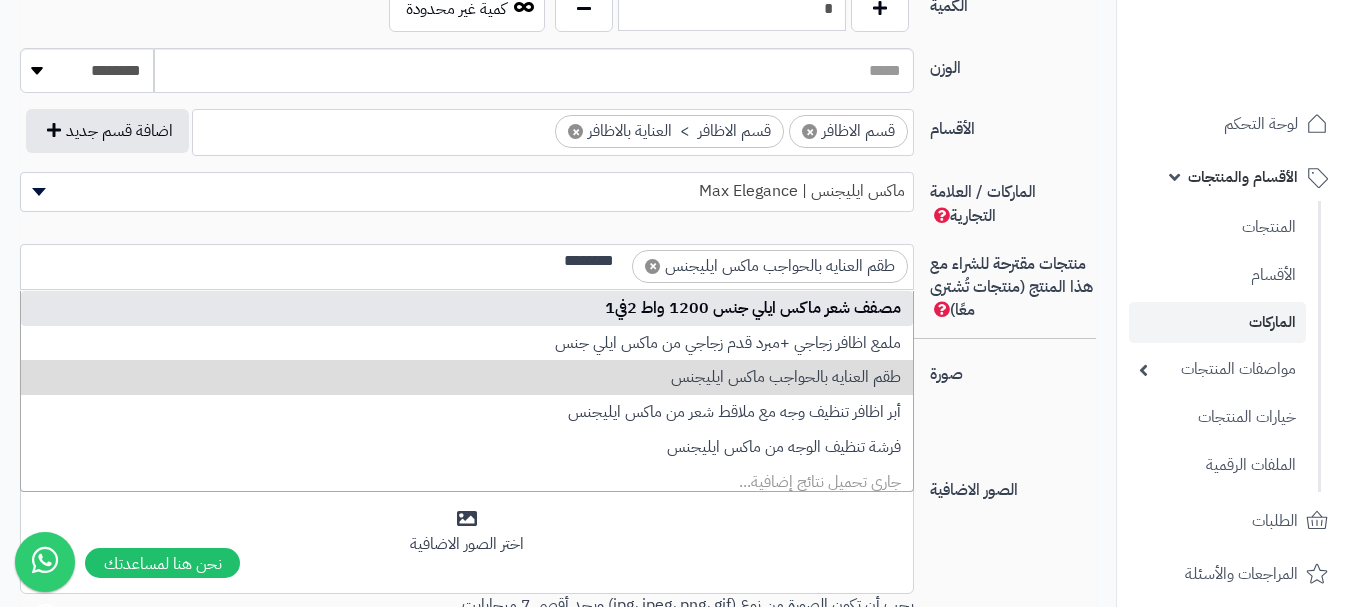 type on "********" 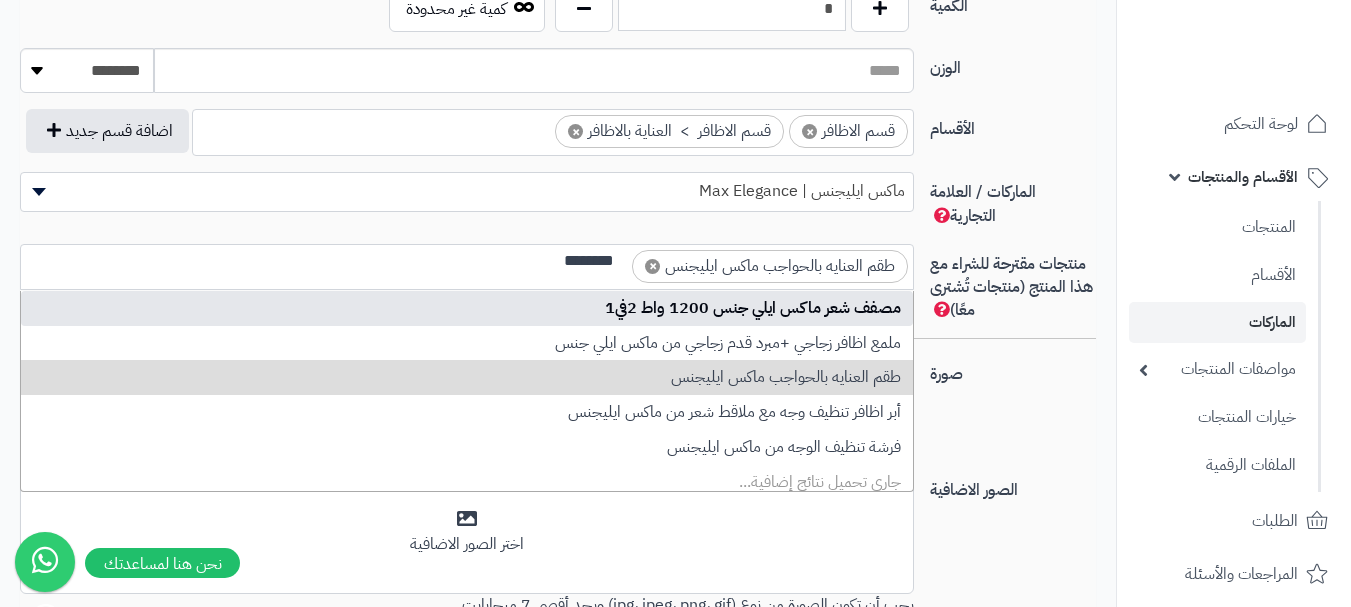 type 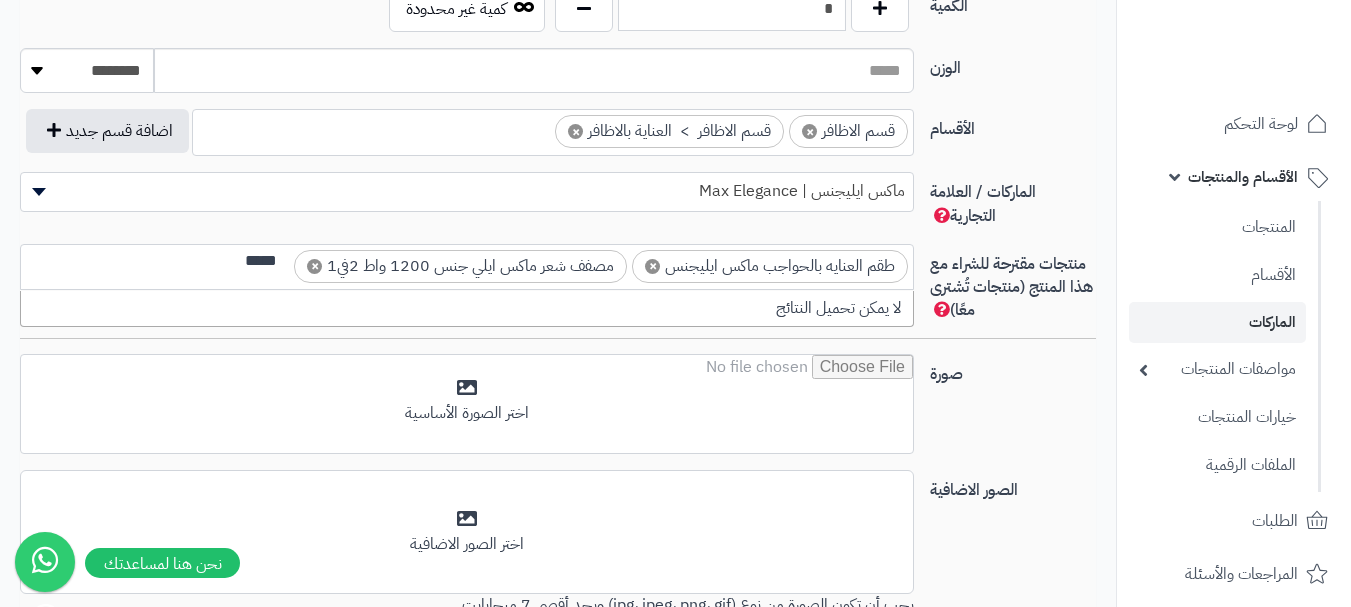 scroll, scrollTop: 0, scrollLeft: 0, axis: both 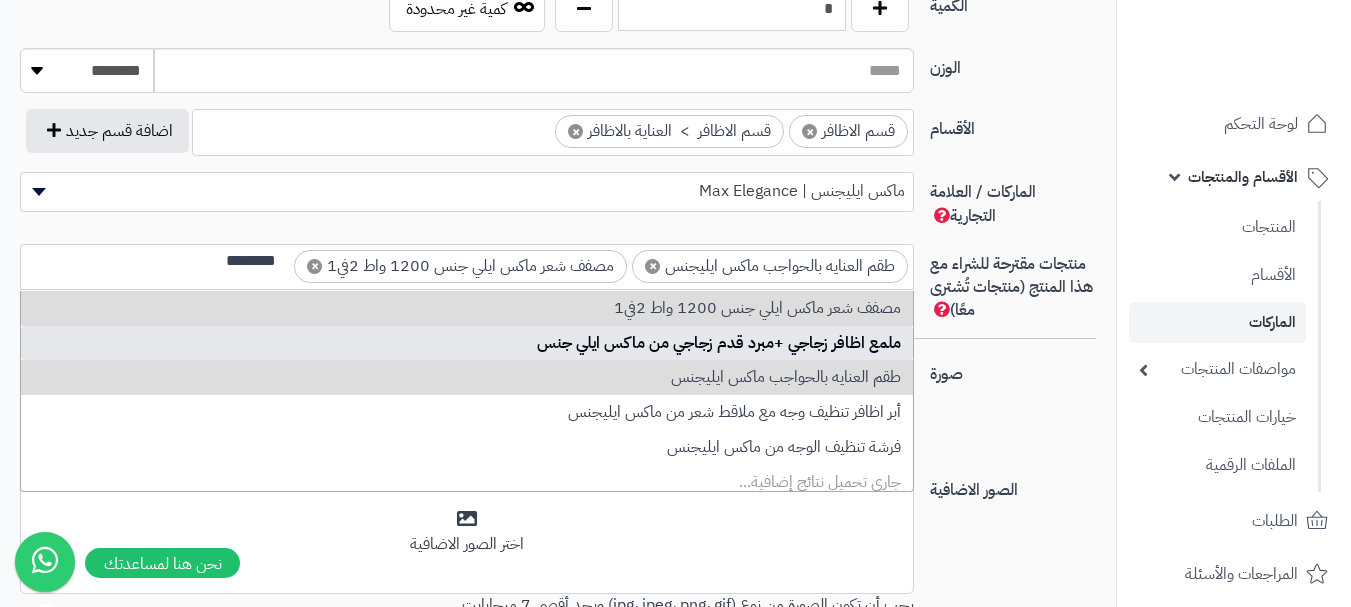 type on "********" 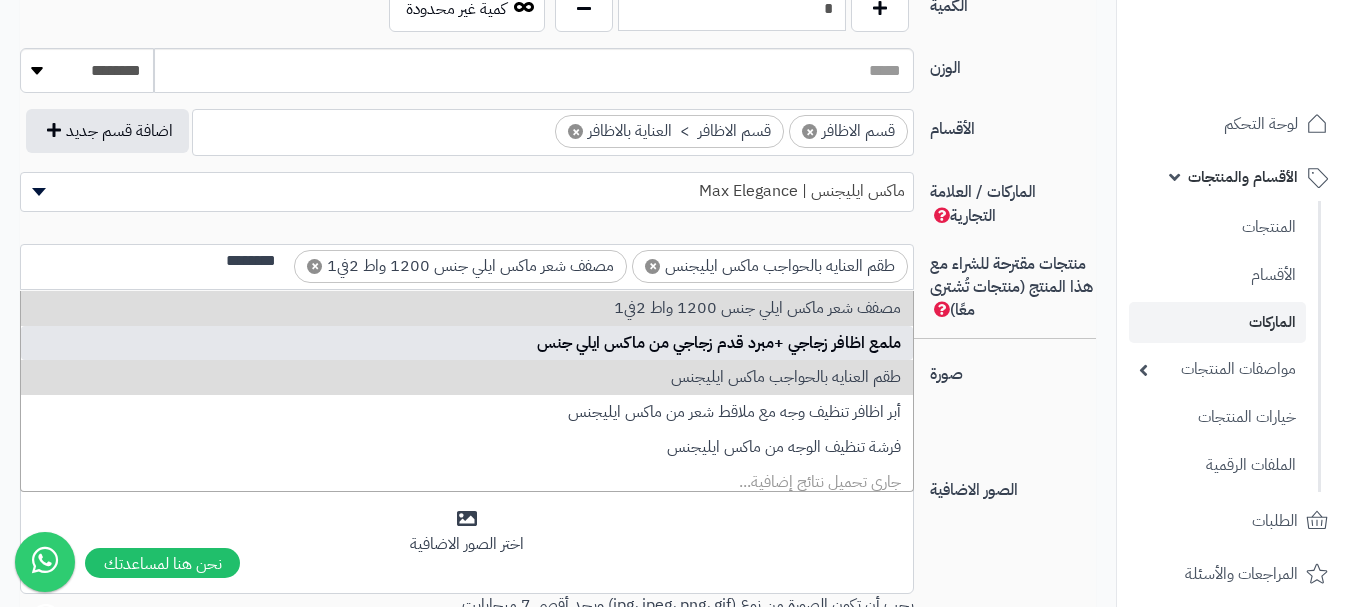 type 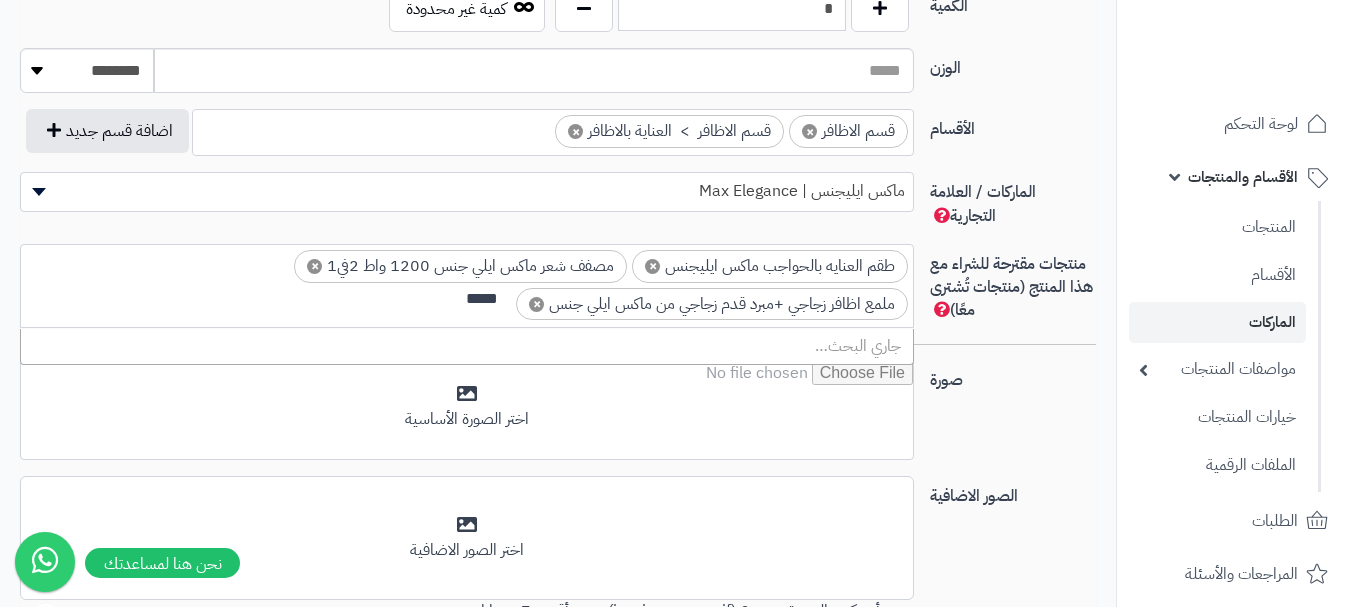 scroll, scrollTop: 0, scrollLeft: 0, axis: both 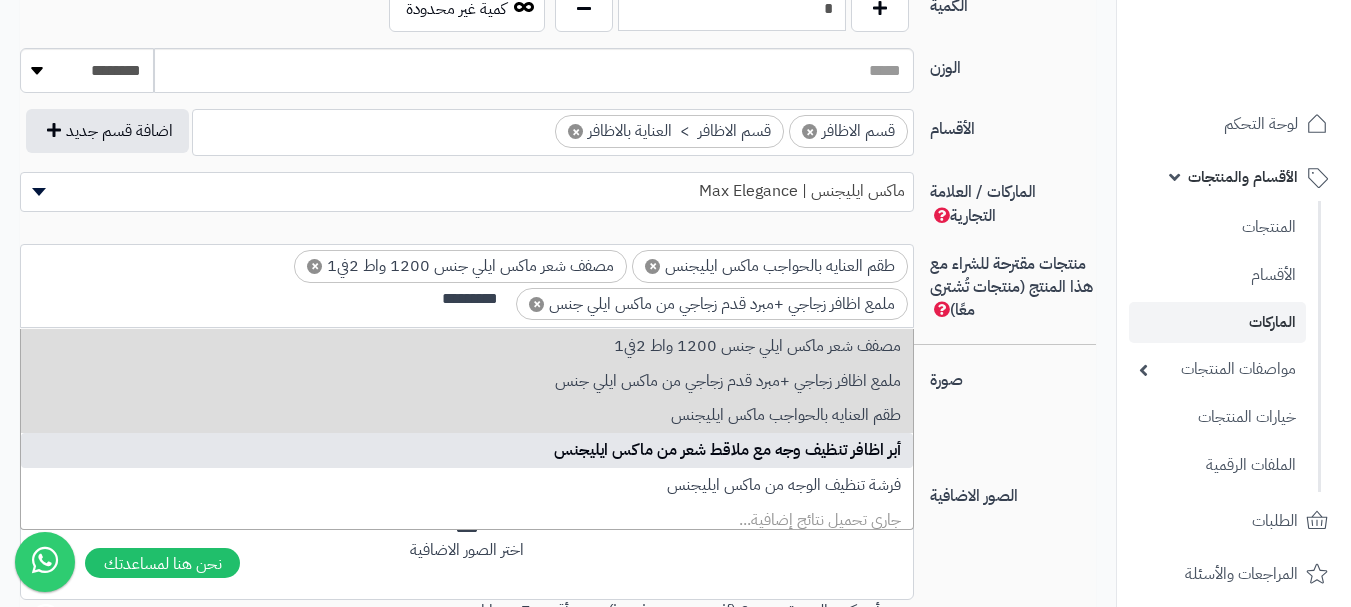 type on "*********" 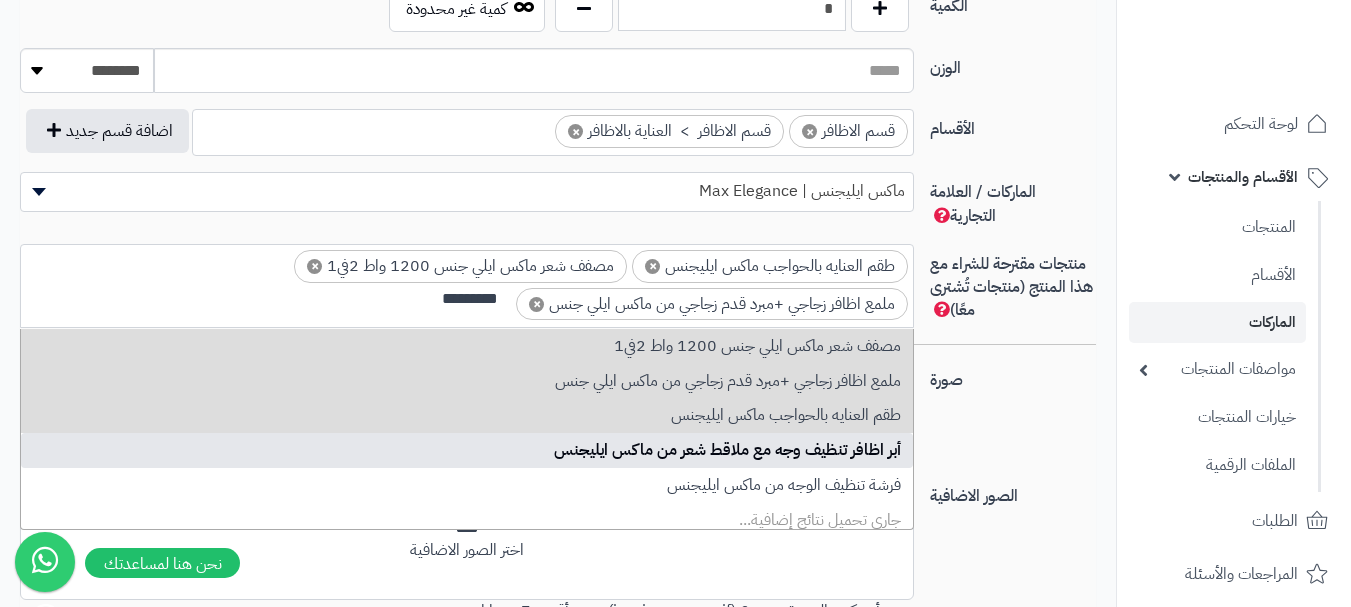 type 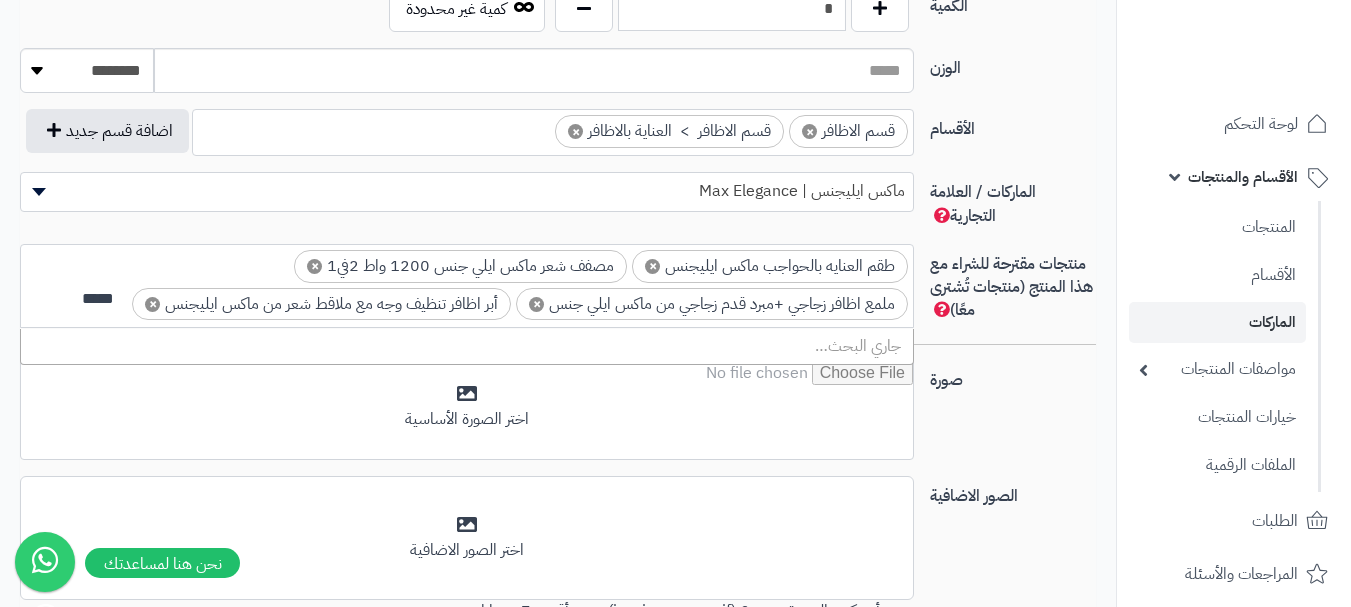 scroll, scrollTop: 0, scrollLeft: 0, axis: both 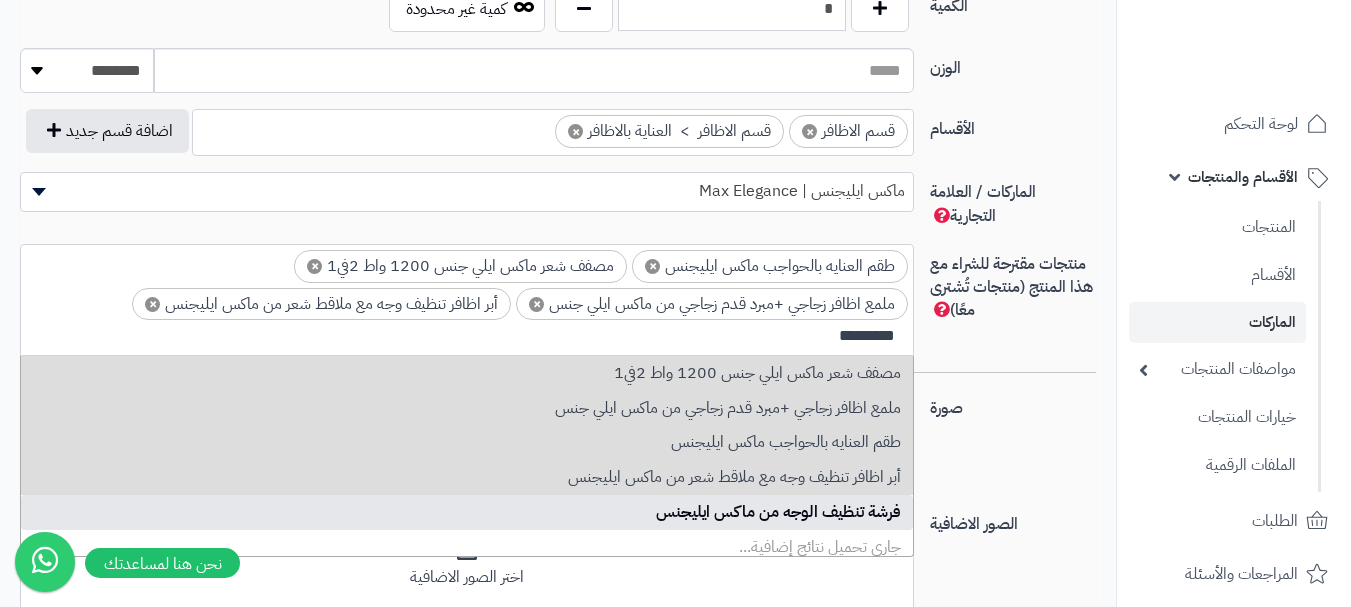 type on "*********" 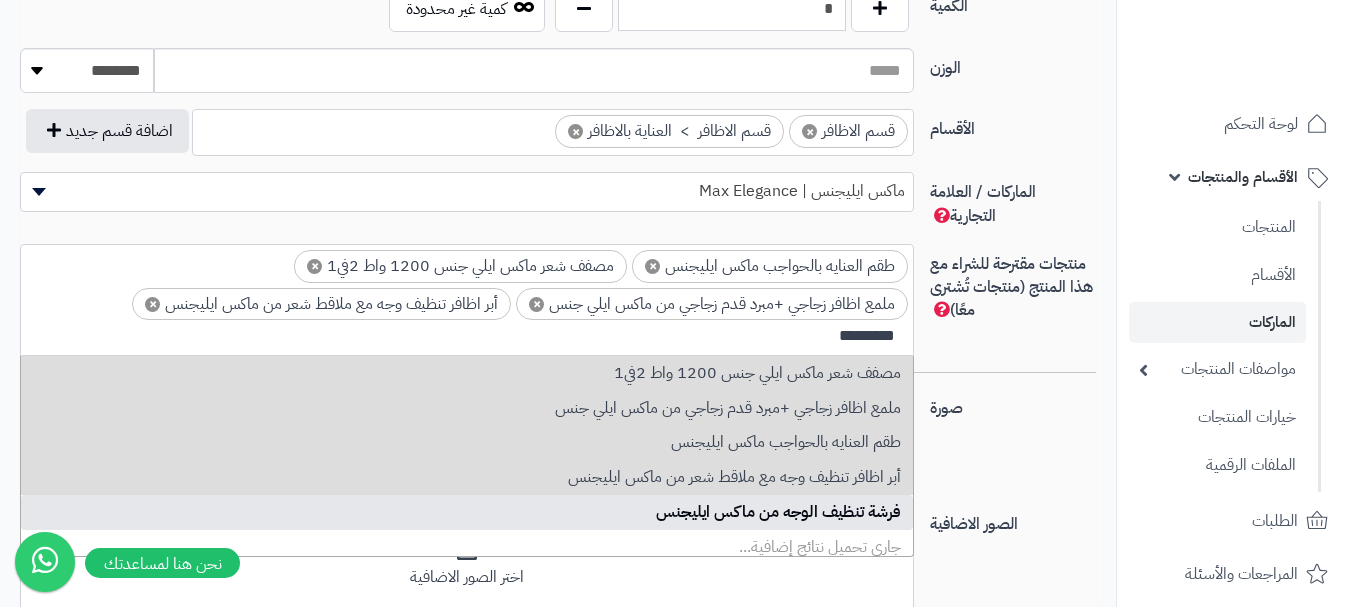 type 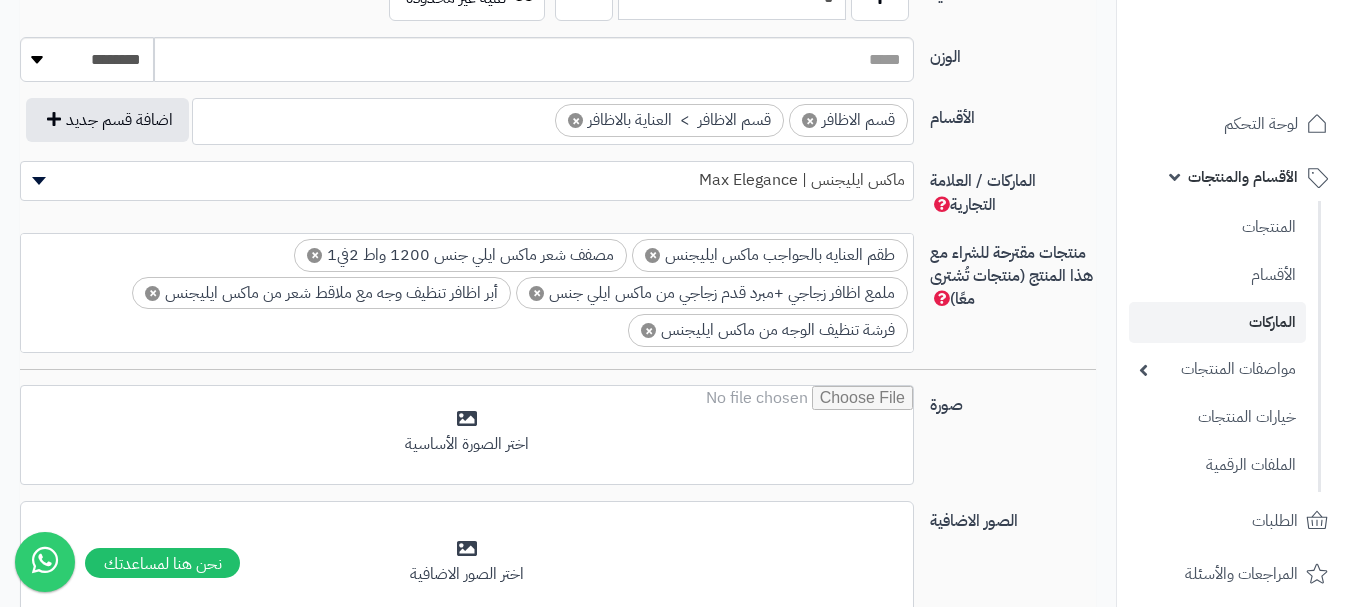 scroll, scrollTop: 1400, scrollLeft: 0, axis: vertical 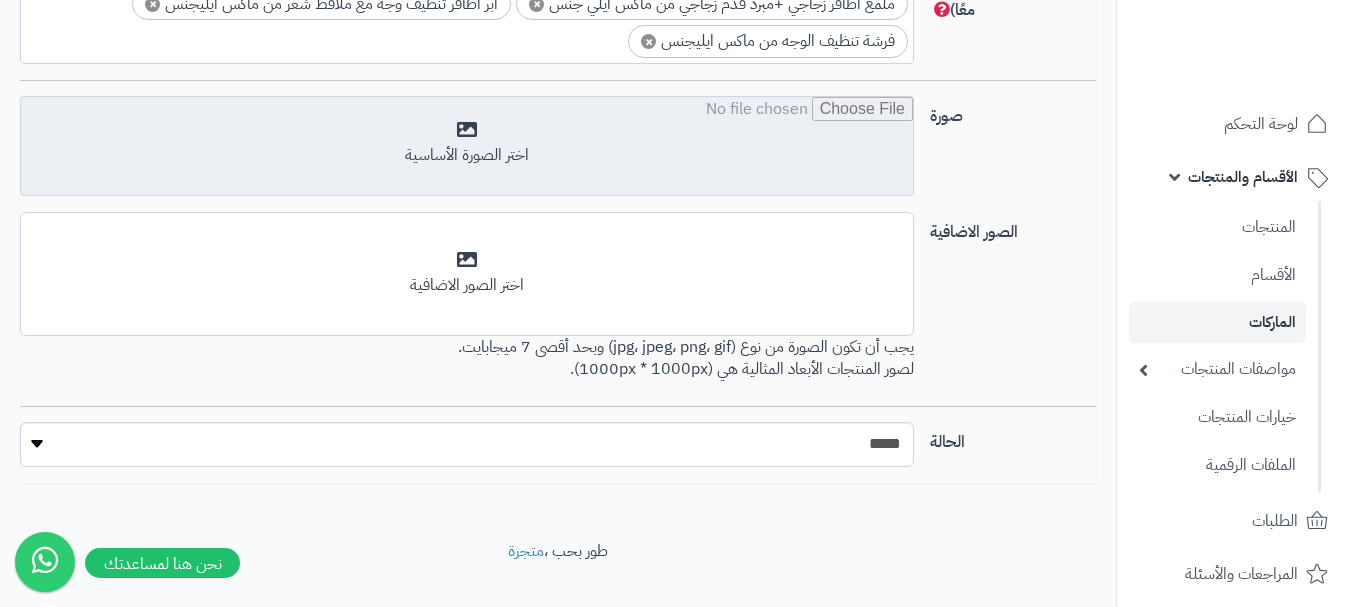 click at bounding box center [467, 147] 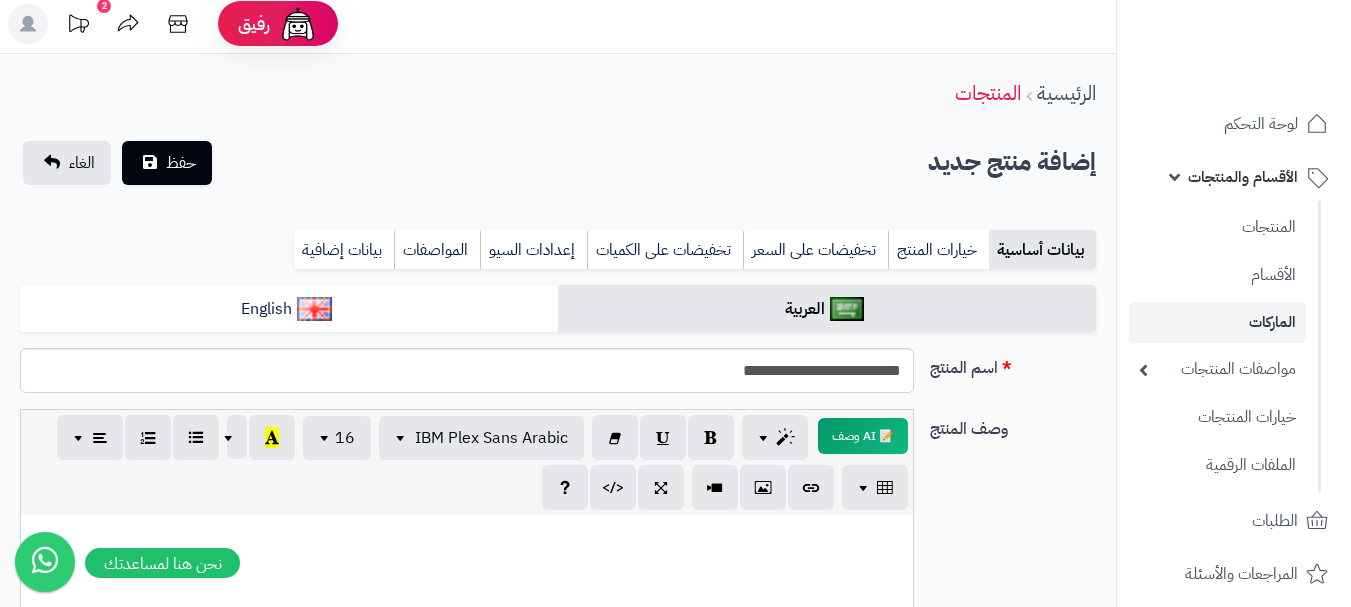 scroll, scrollTop: 0, scrollLeft: 0, axis: both 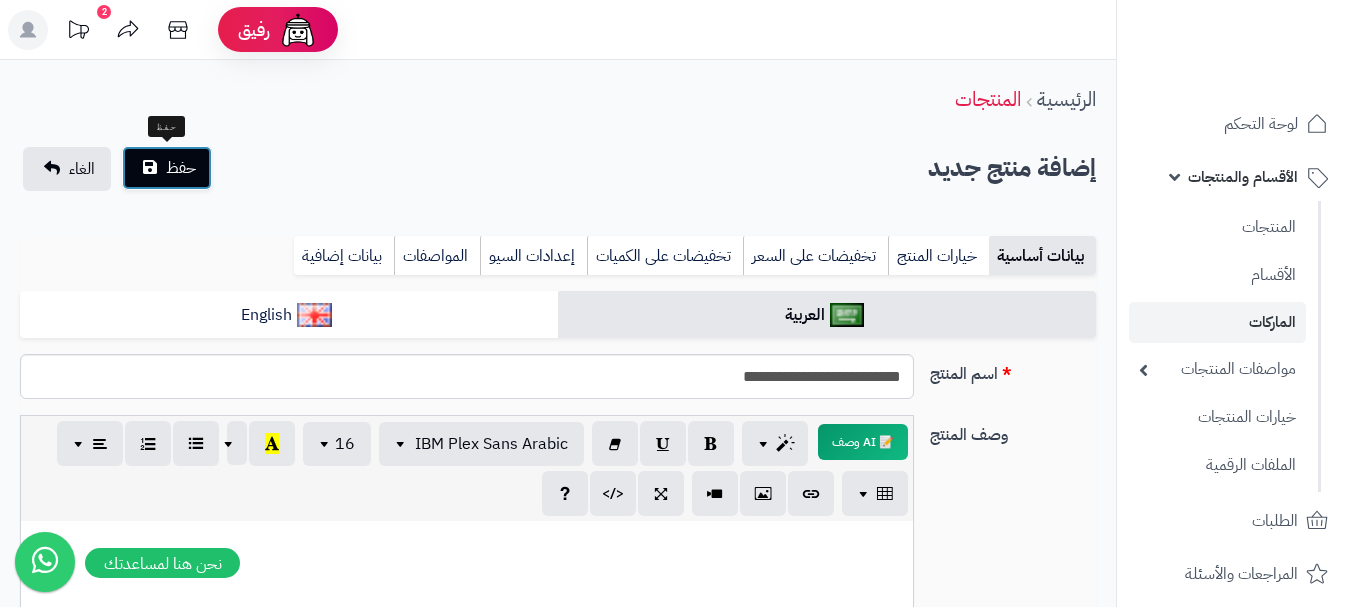 click on "حفظ" at bounding box center [167, 168] 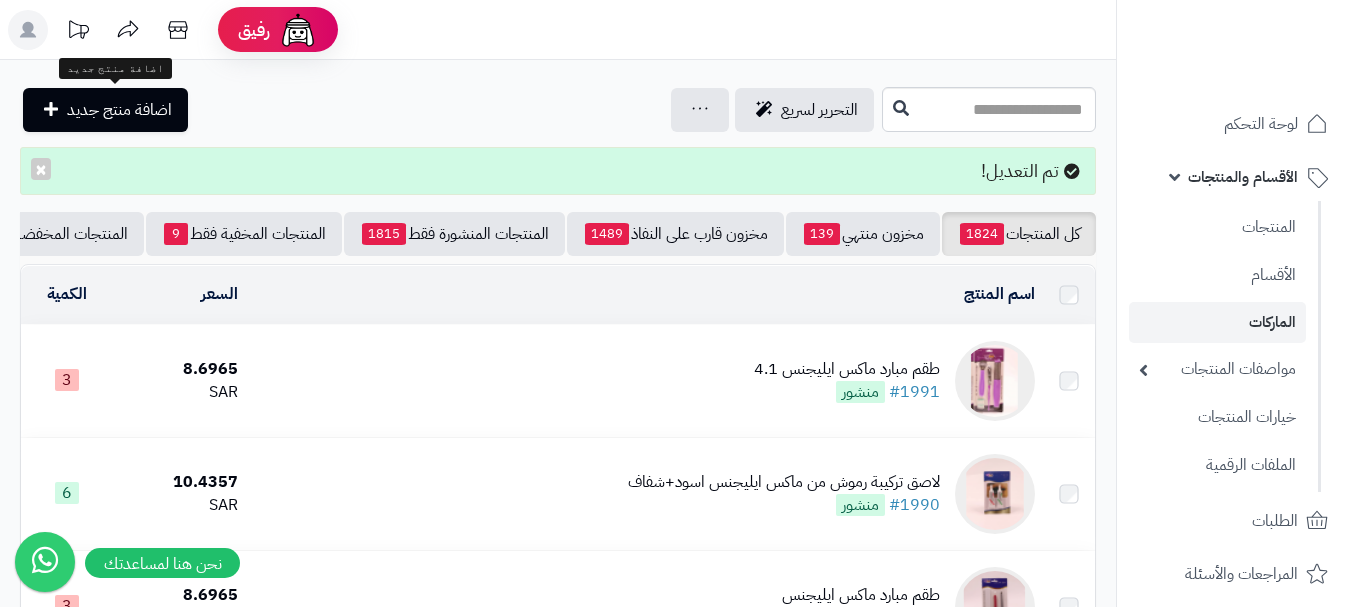 scroll, scrollTop: 0, scrollLeft: 0, axis: both 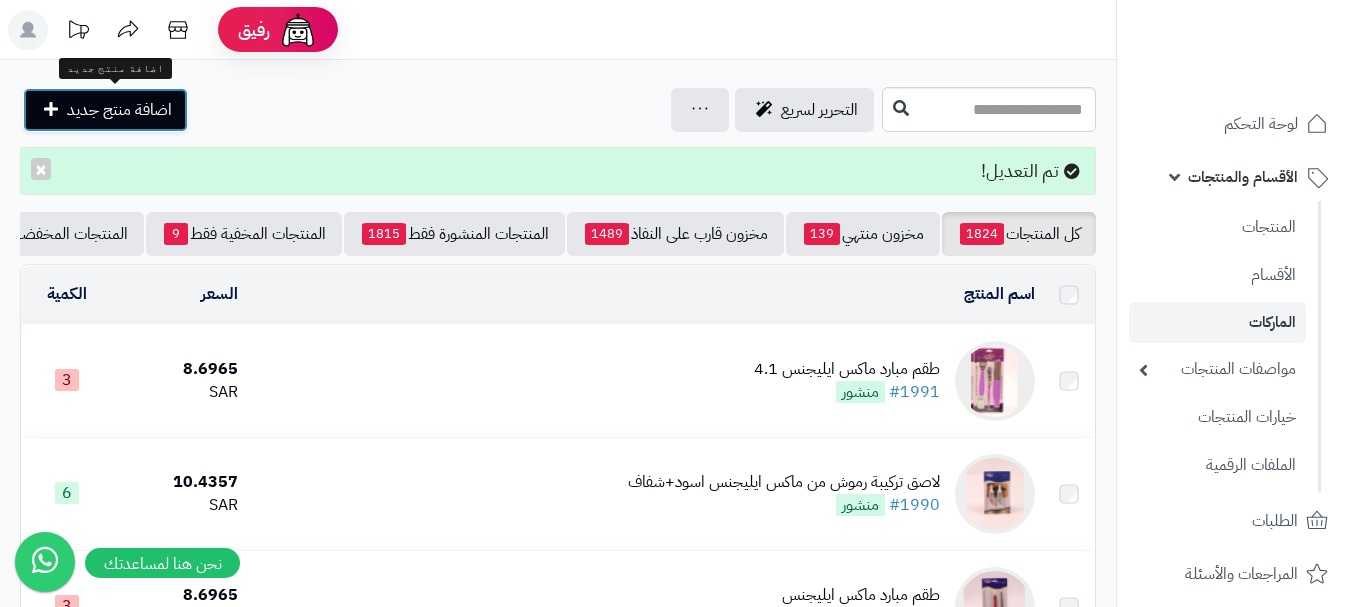 click on "اضافة منتج جديد" at bounding box center [119, 110] 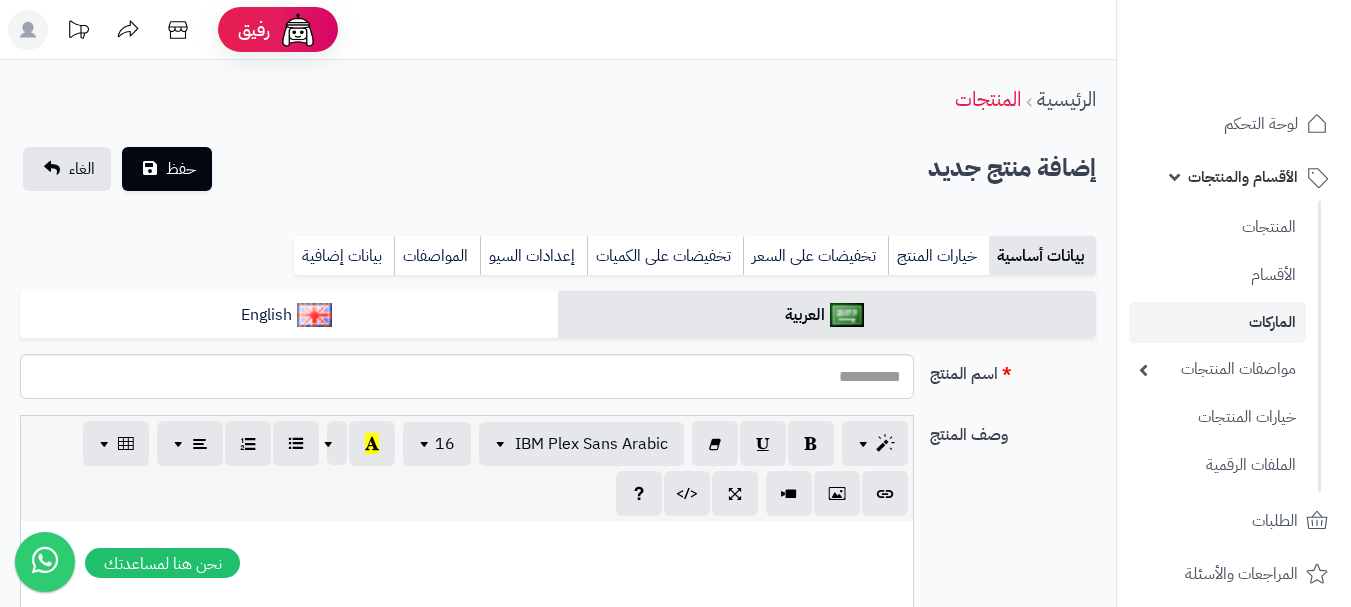 select 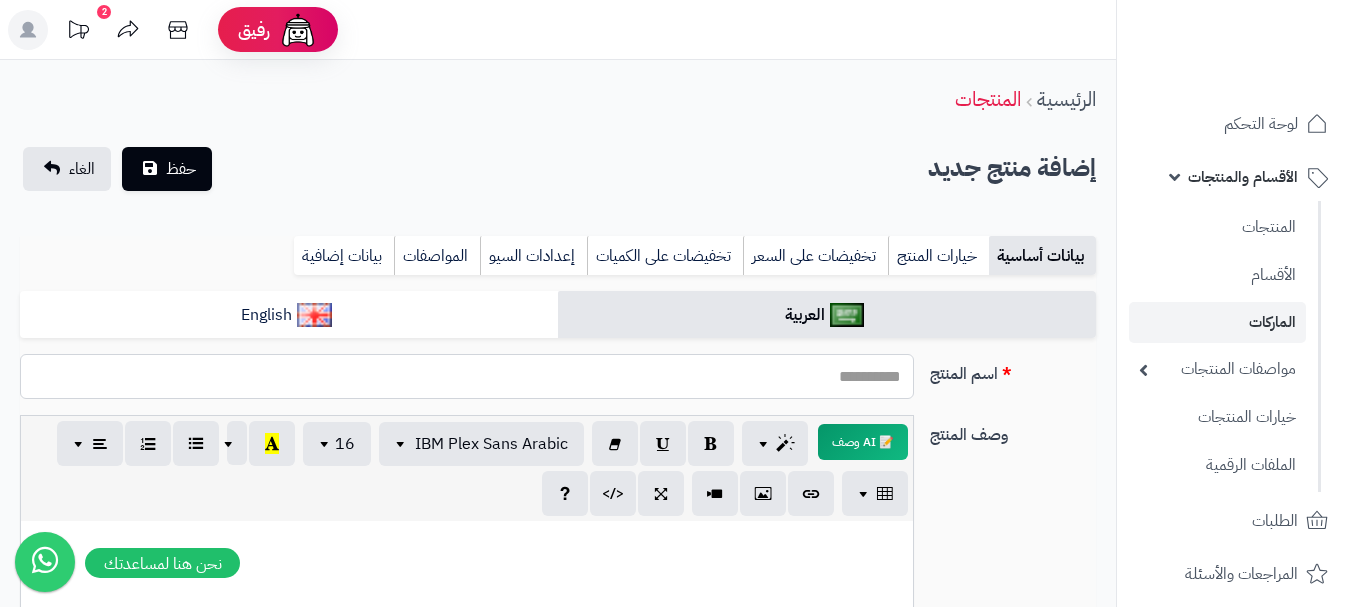 paste on "**********" 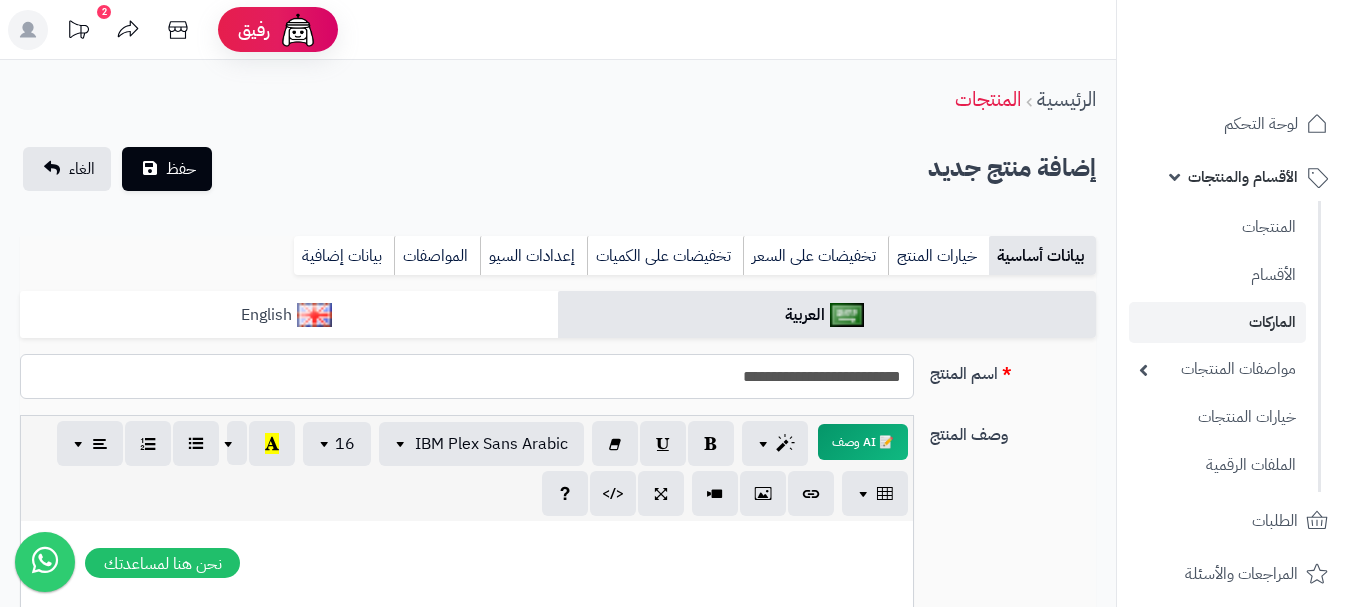 type on "**********" 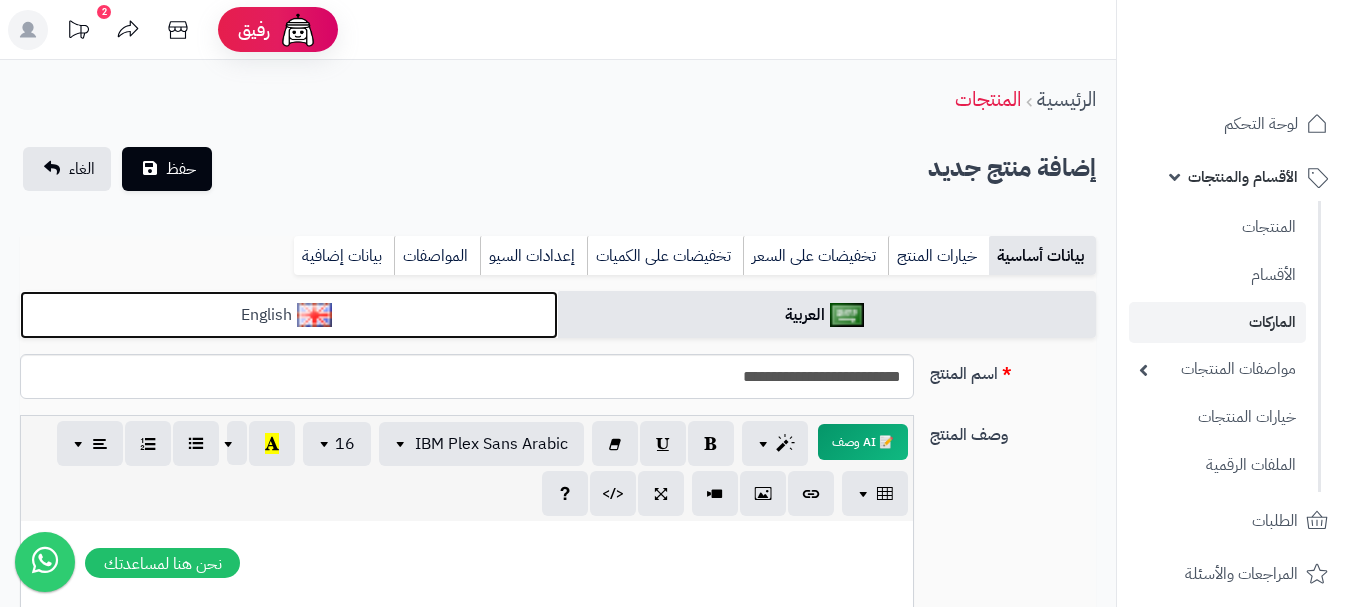 click on "English" at bounding box center (289, 315) 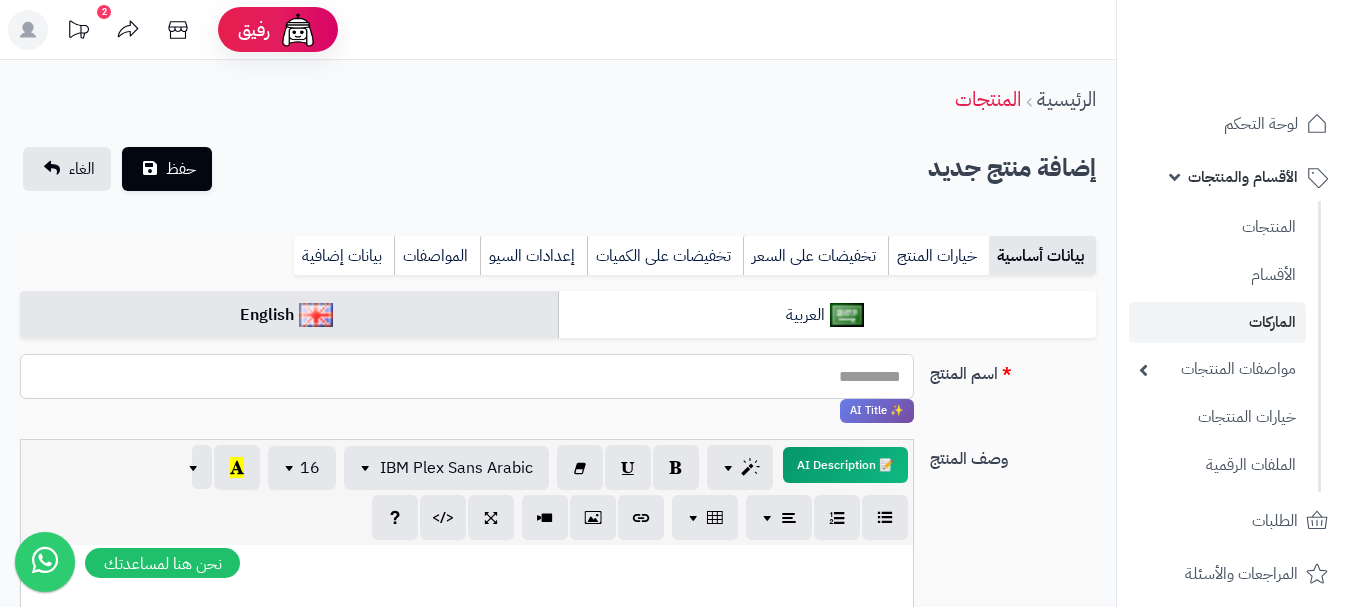 paste on "**********" 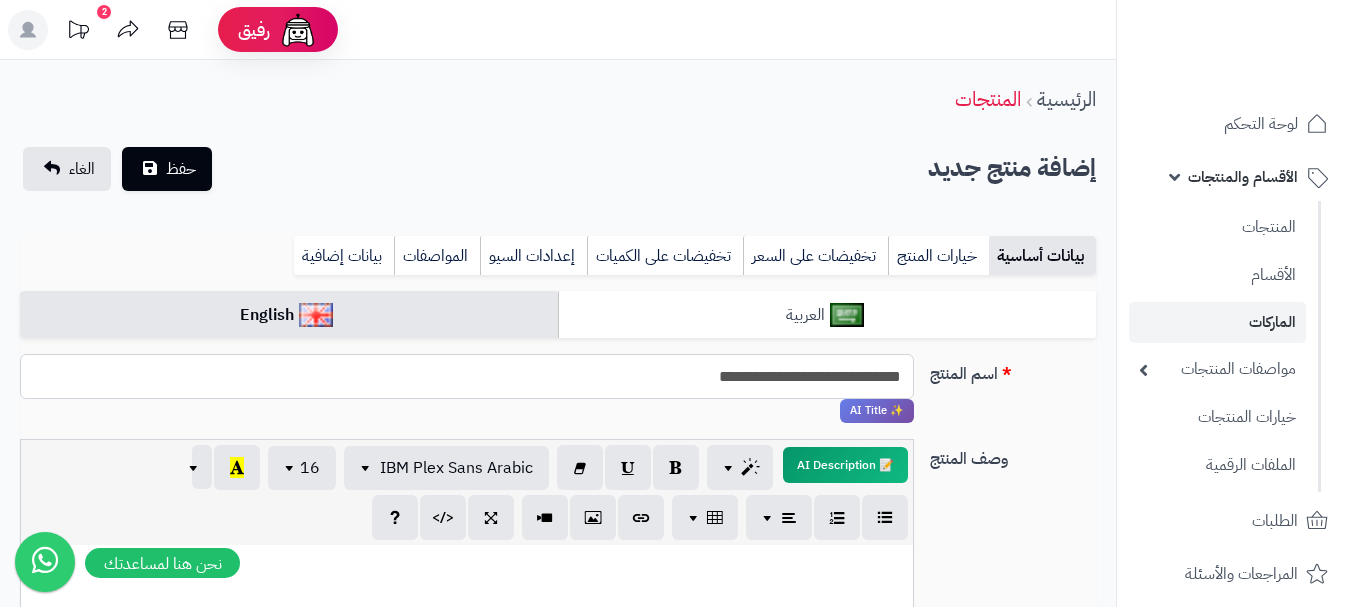 type on "**********" 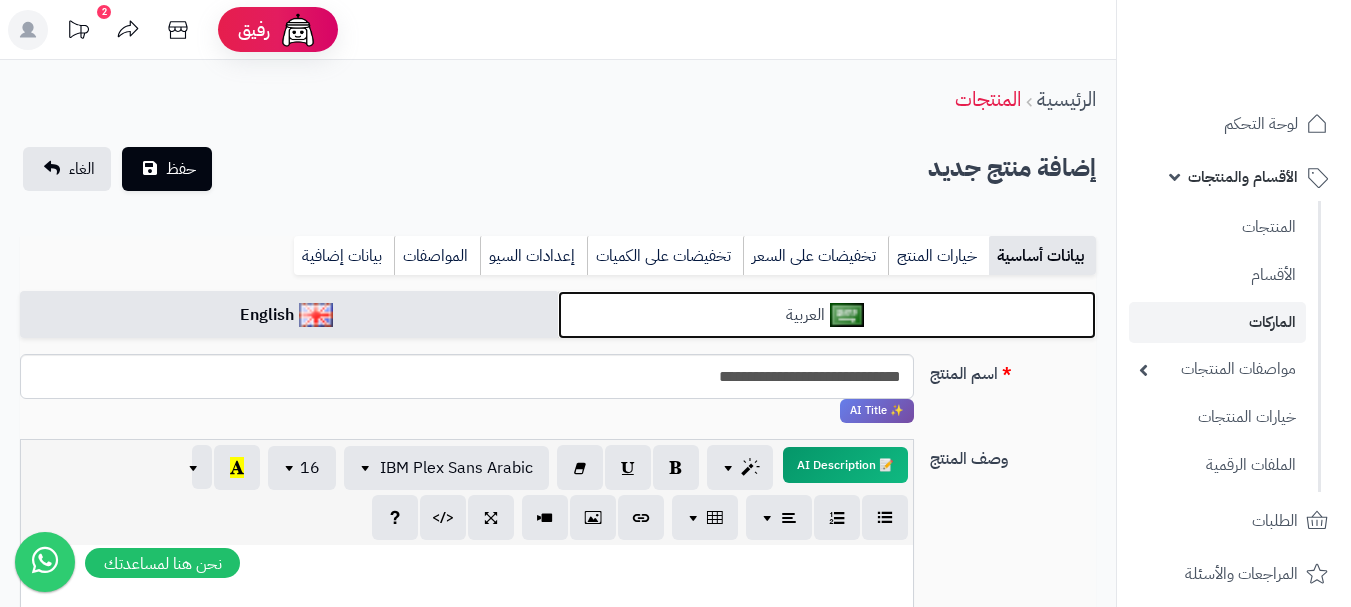 click on "العربية" at bounding box center [827, 315] 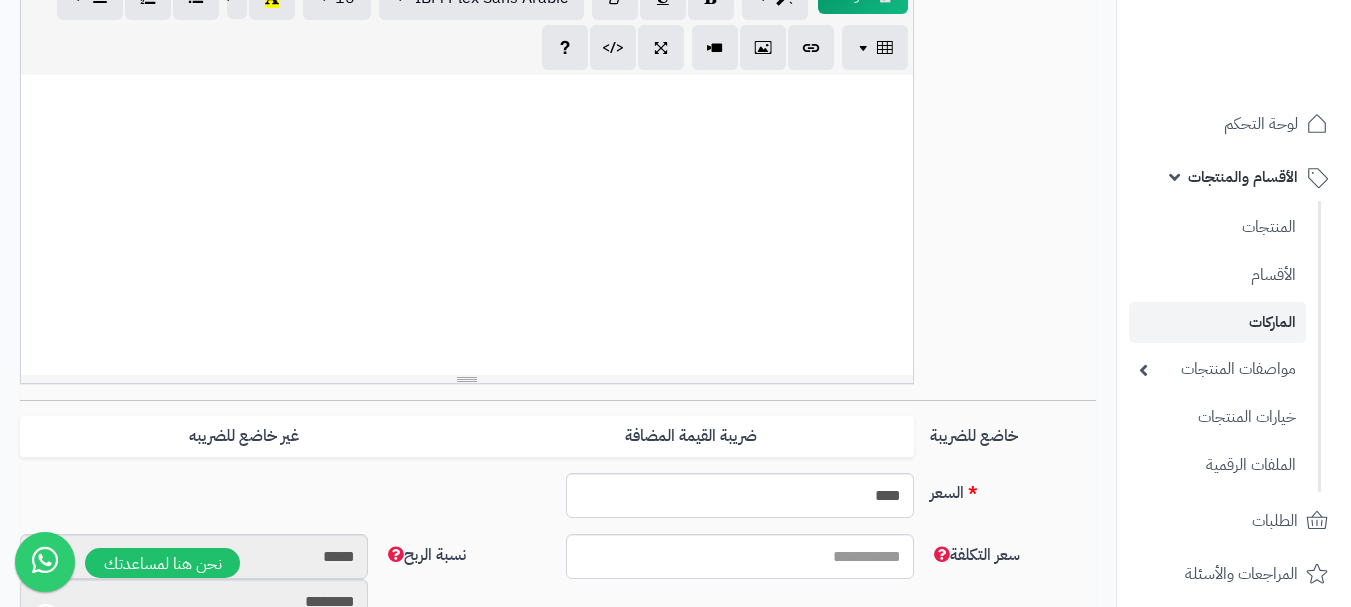 scroll, scrollTop: 600, scrollLeft: 0, axis: vertical 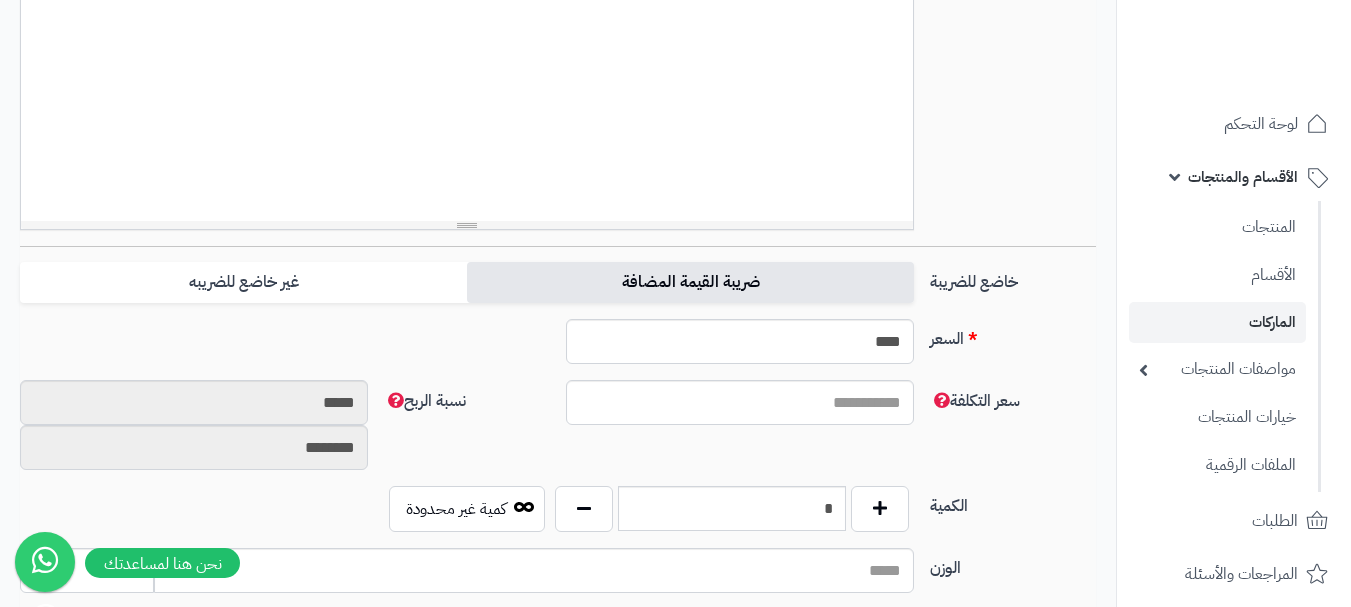 drag, startPoint x: 841, startPoint y: 280, endPoint x: 725, endPoint y: 285, distance: 116.10771 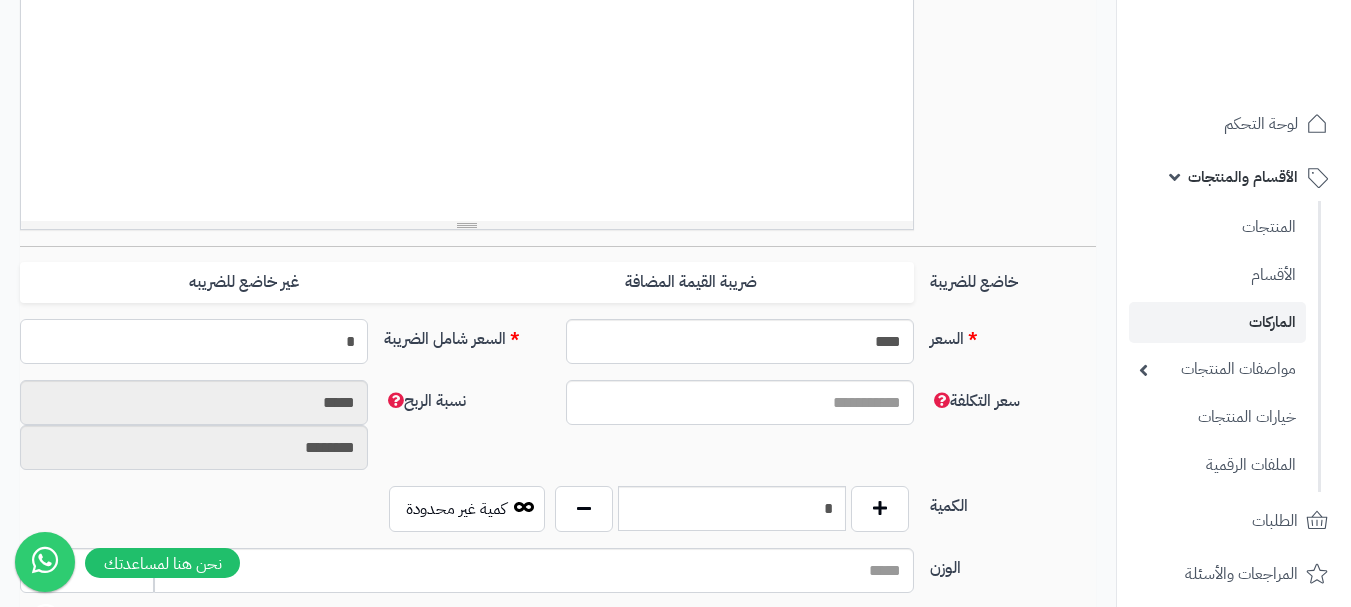 click on "*" at bounding box center [194, 341] 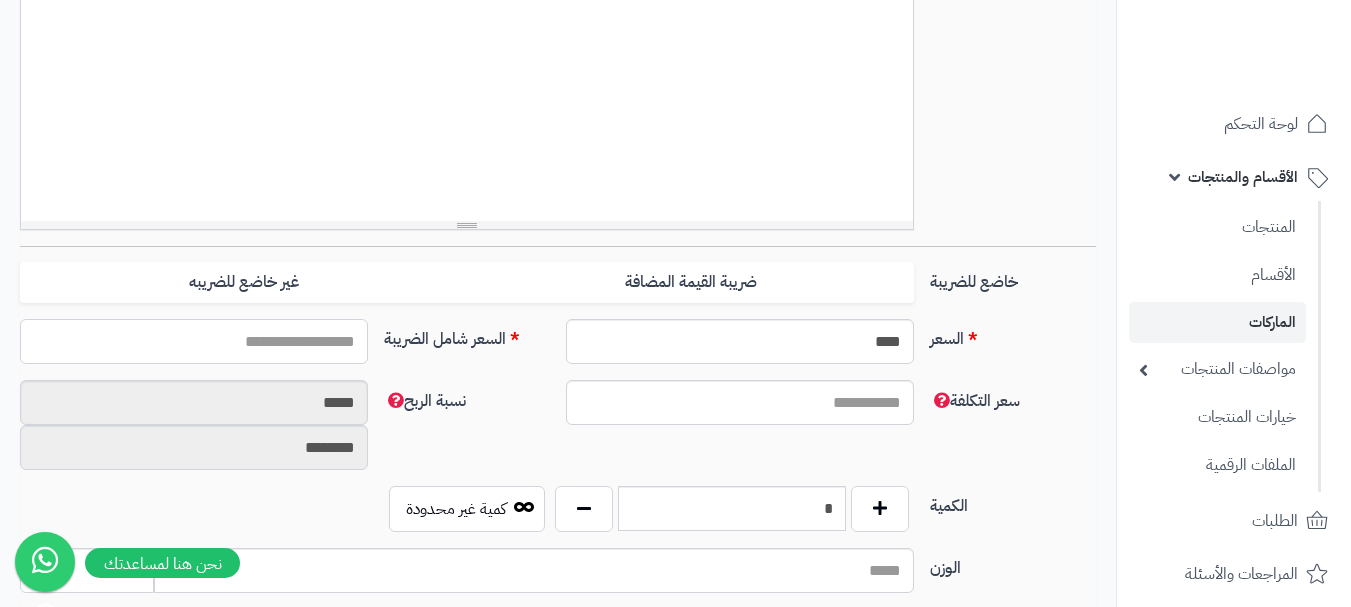 type on "*" 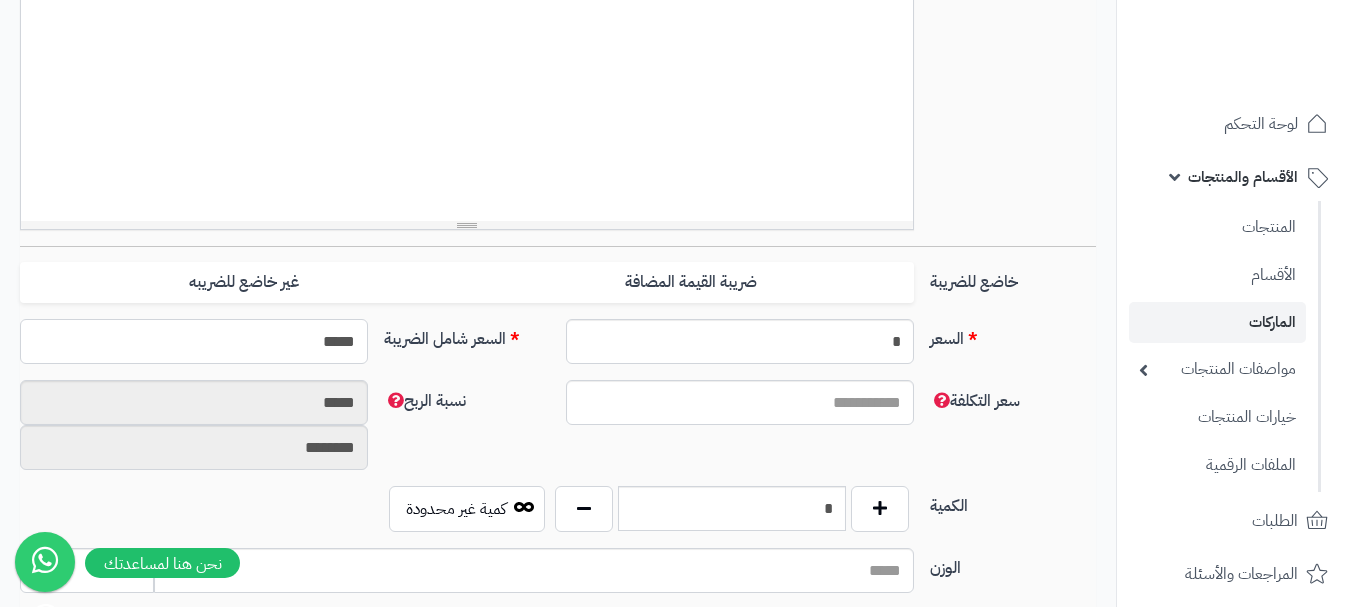 type on "******" 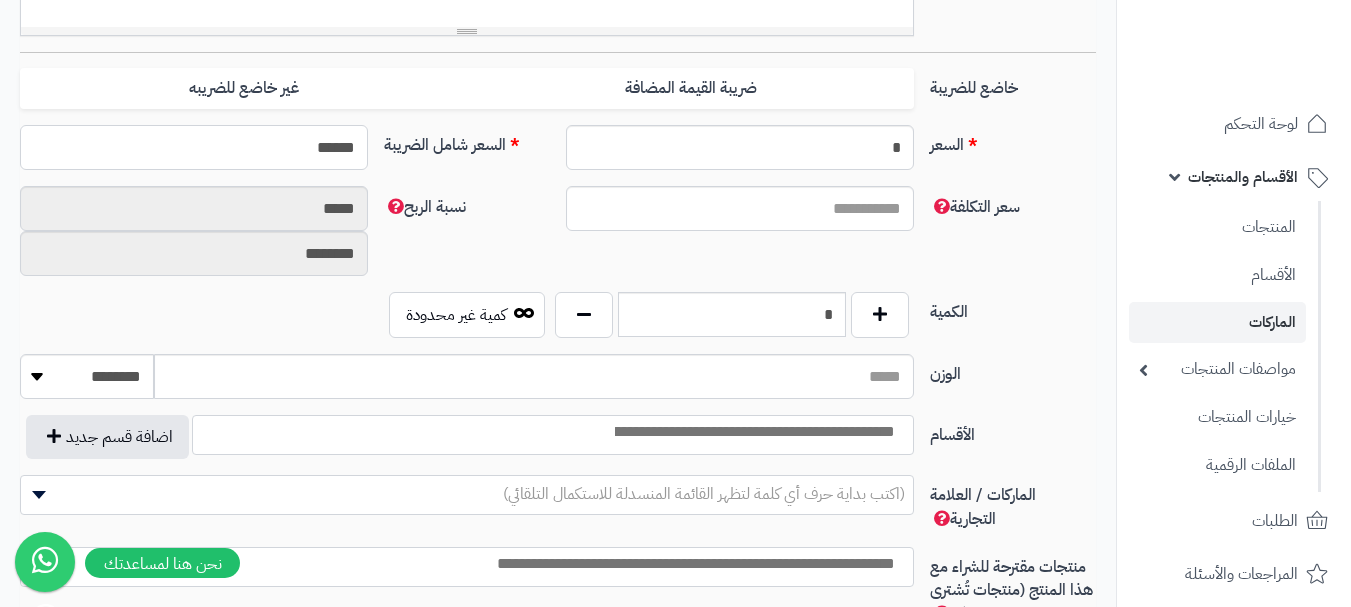 scroll, scrollTop: 800, scrollLeft: 0, axis: vertical 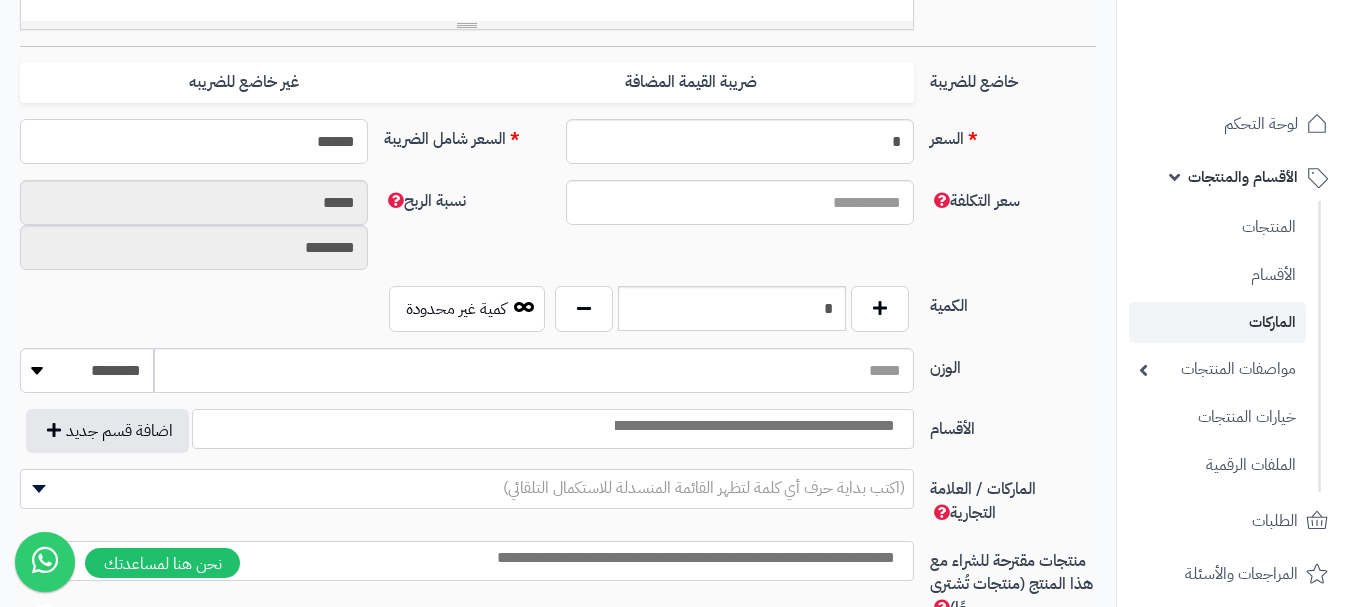 type on "**********" 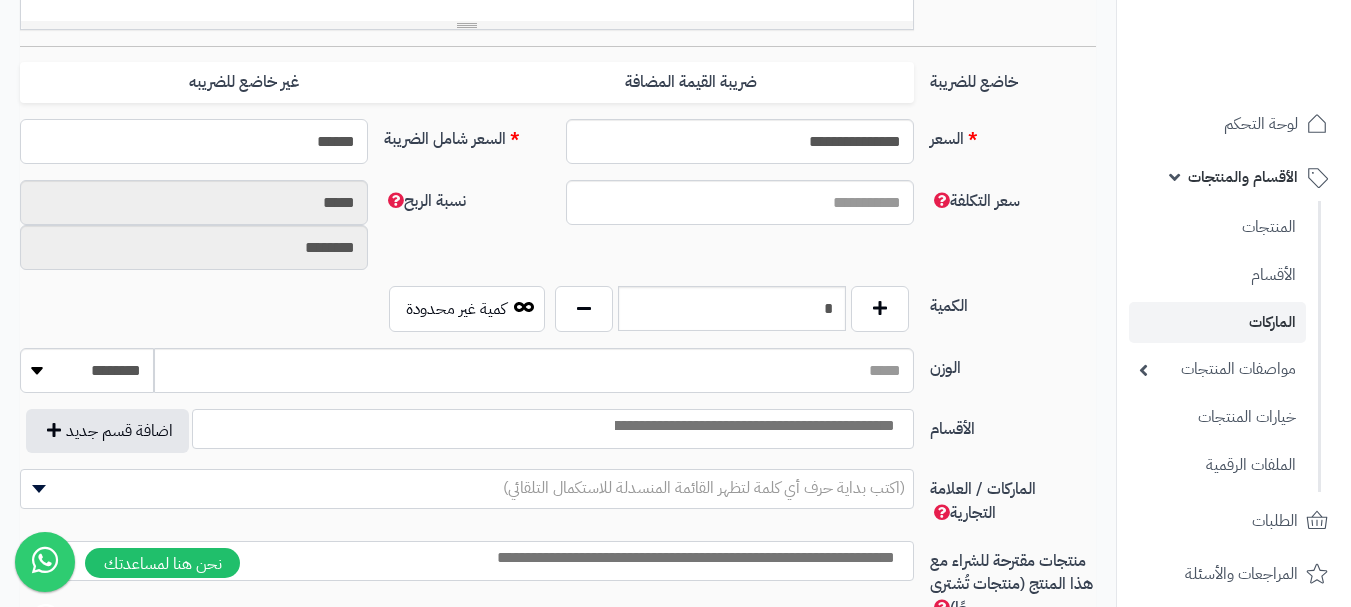 type on "******" 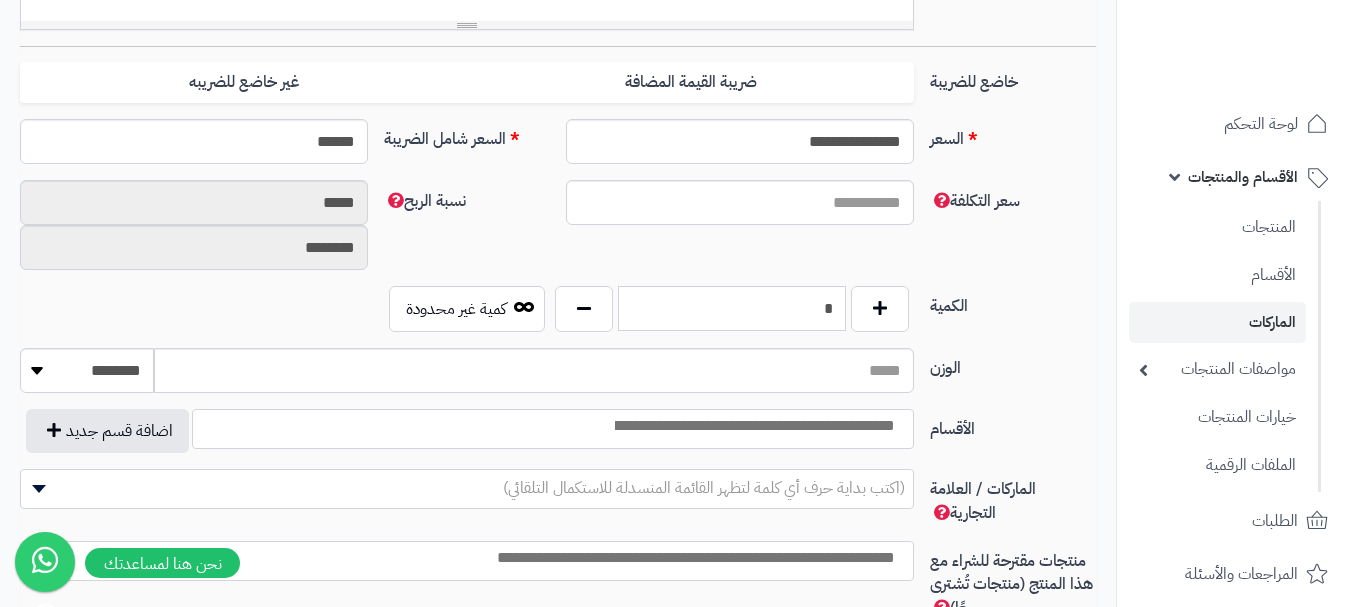 click on "*" at bounding box center [732, 308] 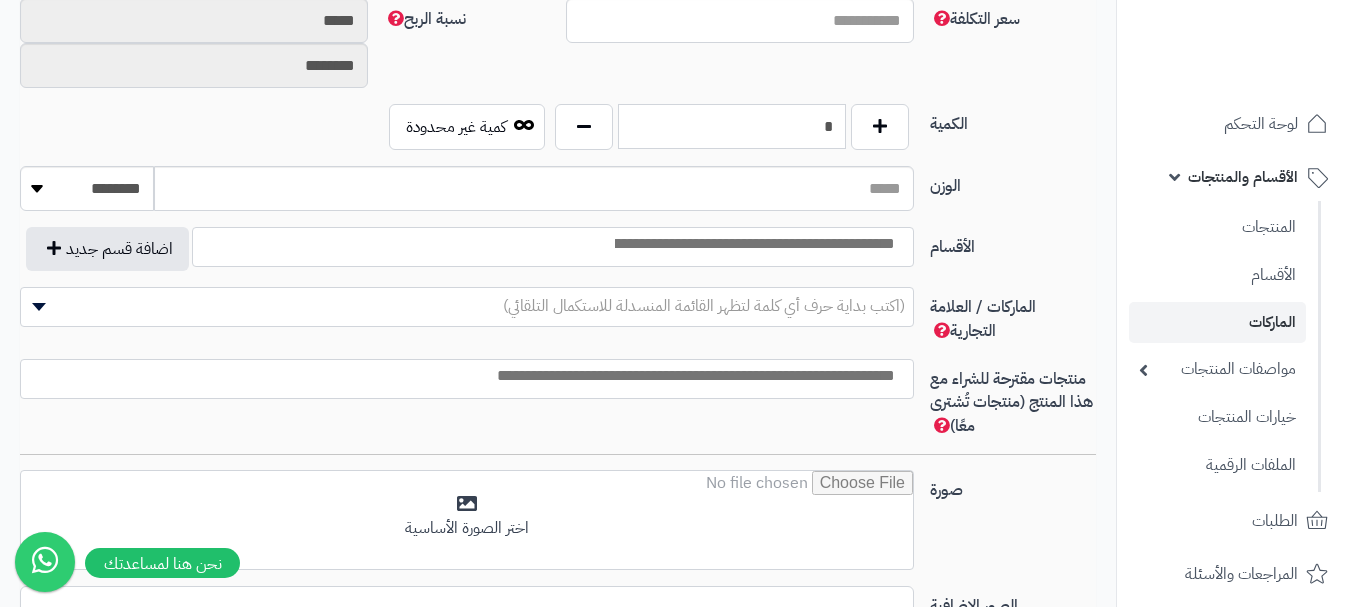 scroll, scrollTop: 1000, scrollLeft: 0, axis: vertical 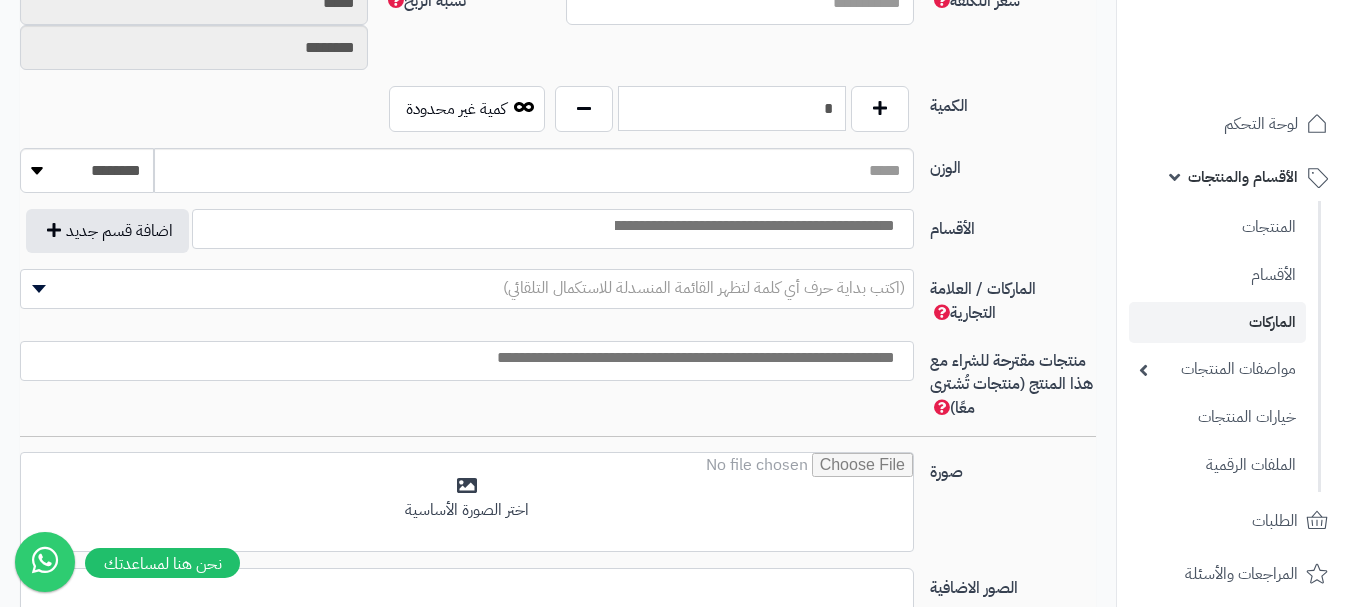 type on "*" 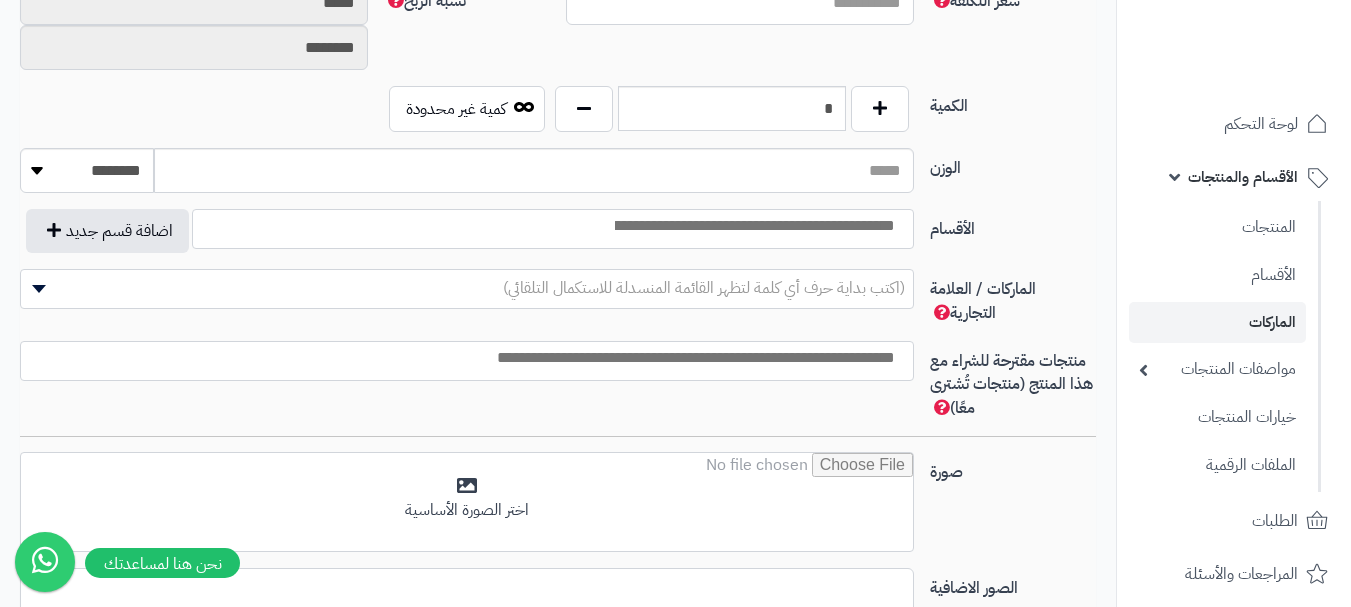 click at bounding box center [753, 226] 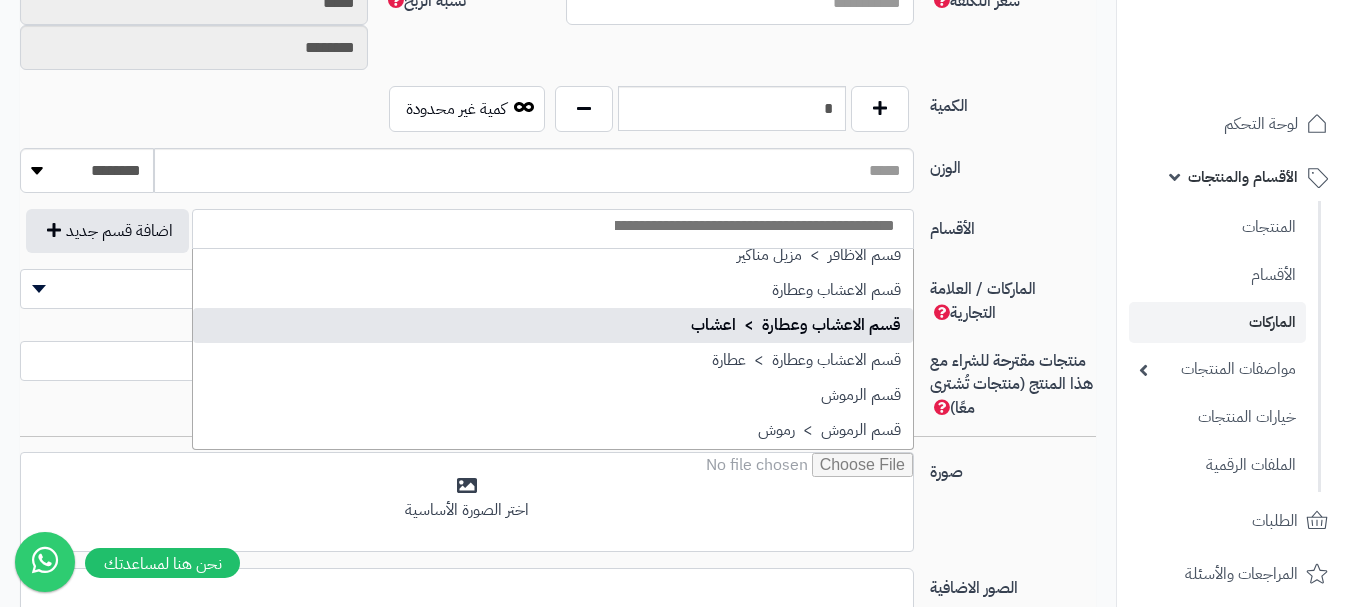 scroll, scrollTop: 1400, scrollLeft: 0, axis: vertical 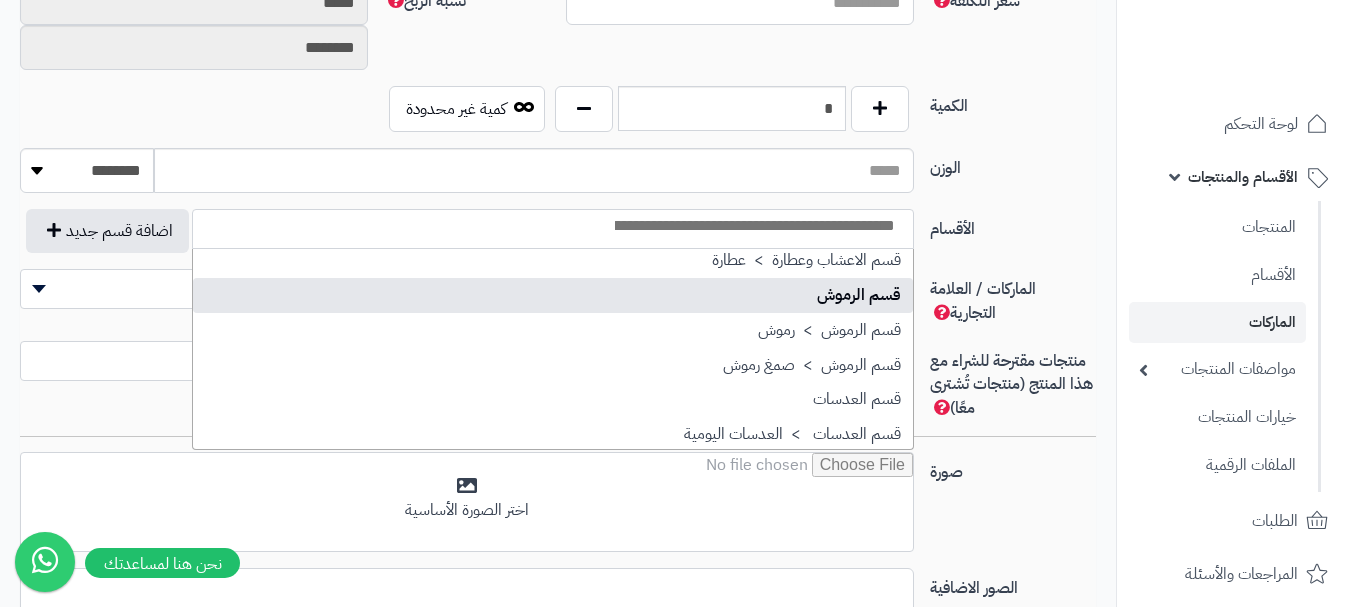 select on "**" 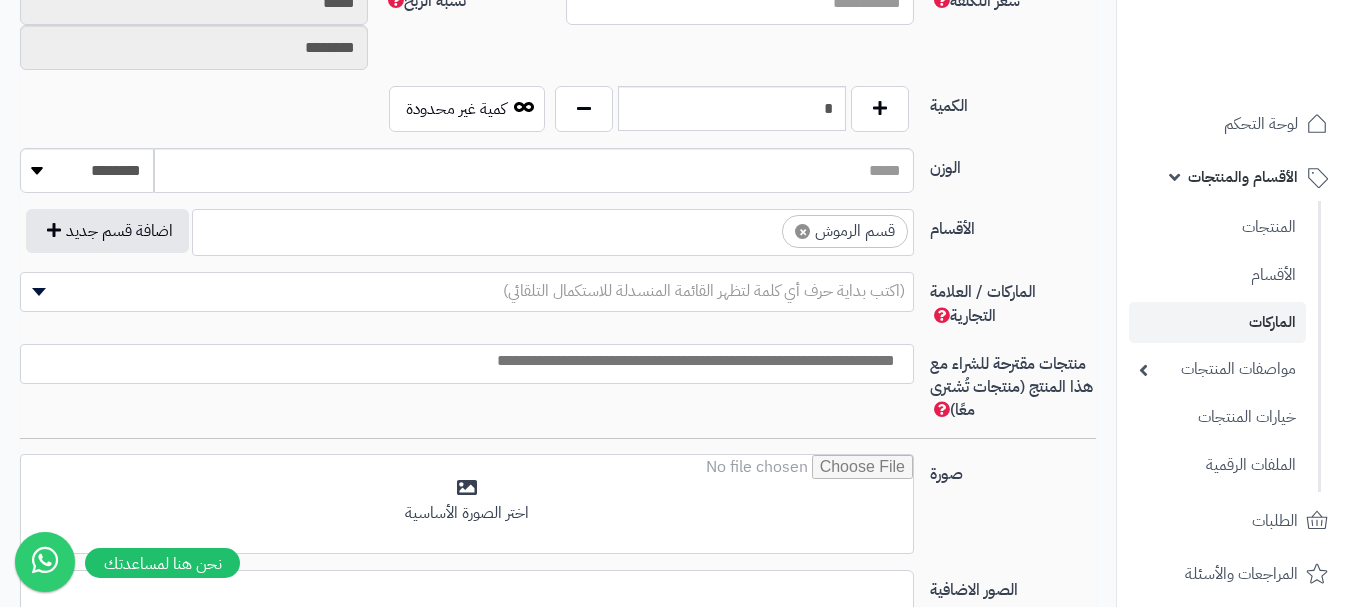 click on "× قسم الرموش" at bounding box center (553, 229) 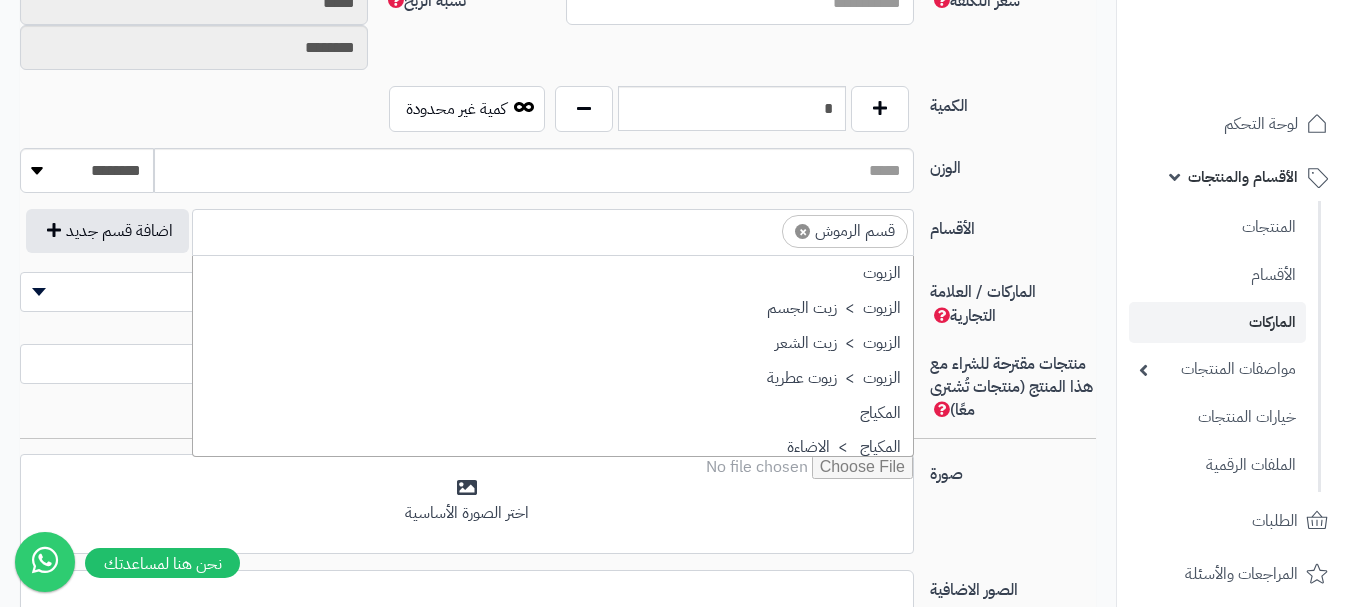 scroll, scrollTop: 1393, scrollLeft: 0, axis: vertical 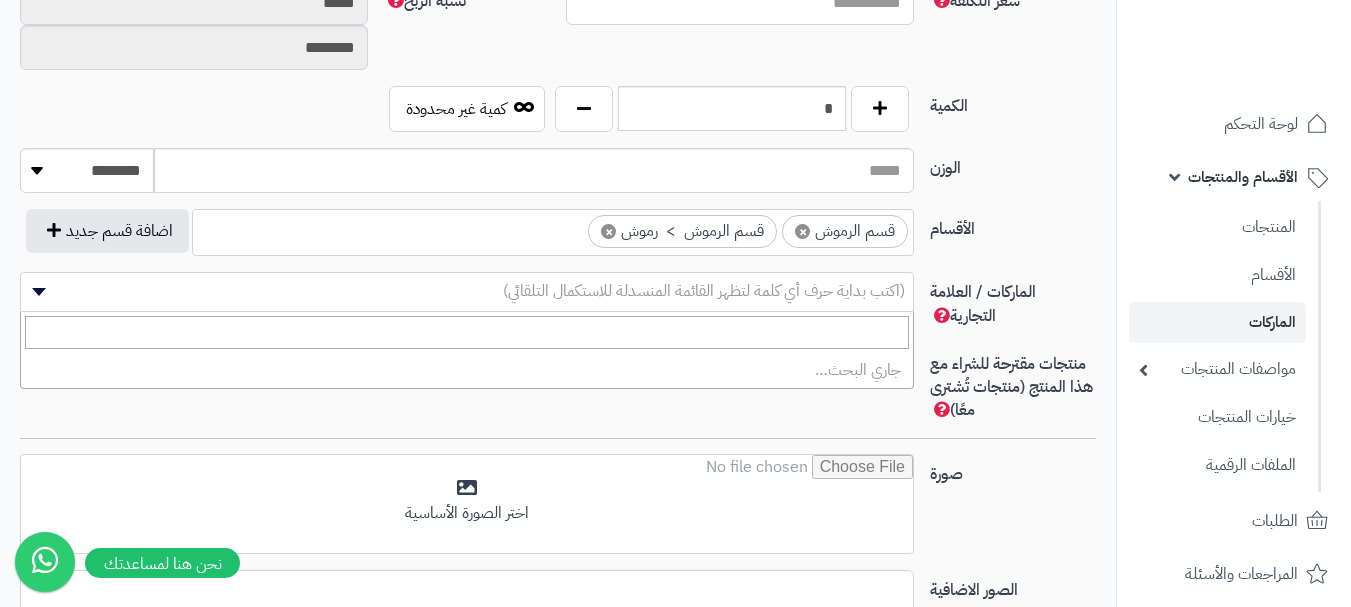 click on "(اكتب بداية حرف أي كلمة لتظهر القائمة المنسدلة للاستكمال التلقائي)" at bounding box center (704, 291) 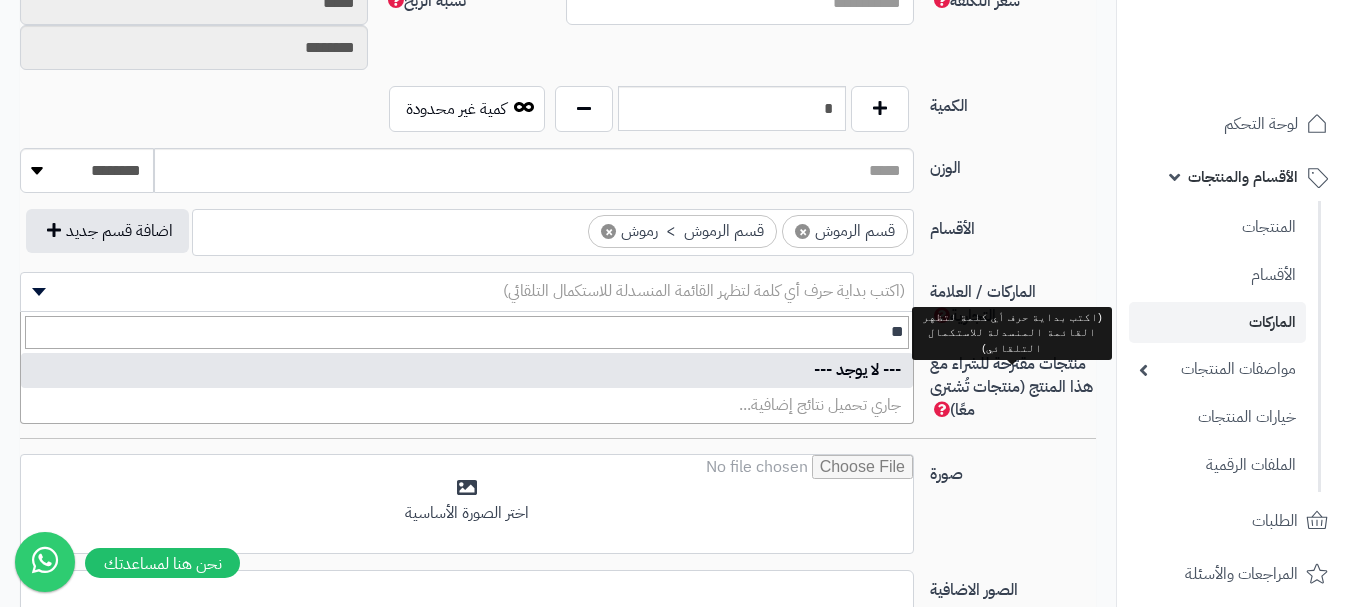 type on "*" 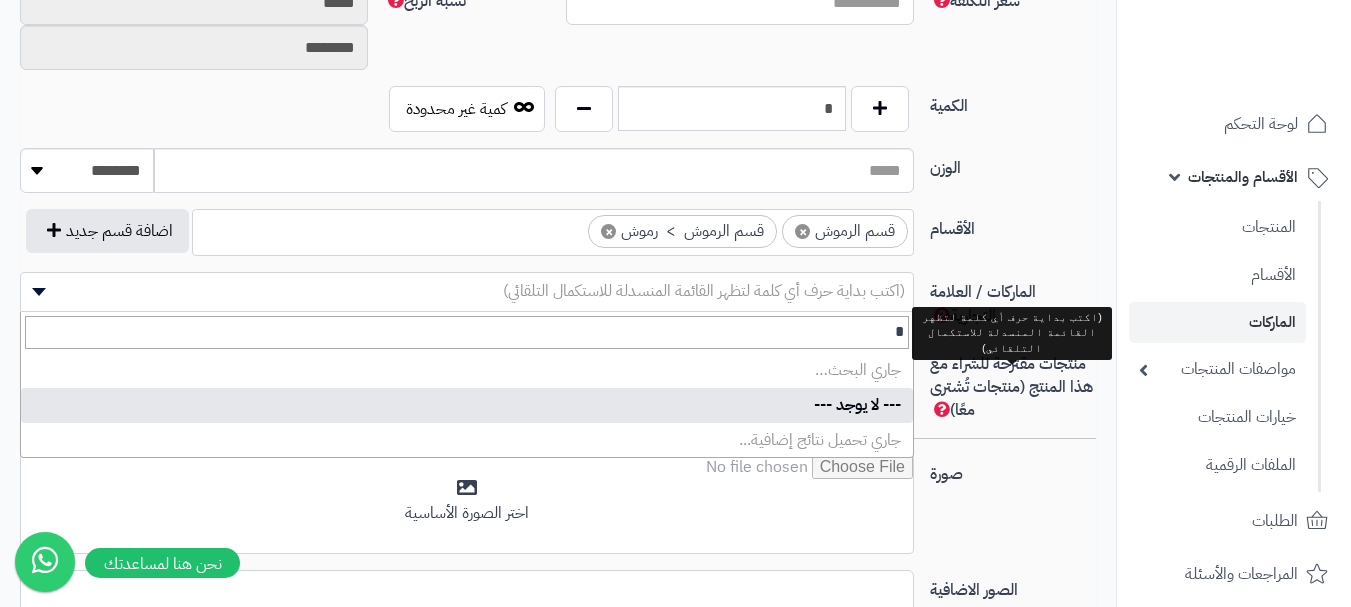 type 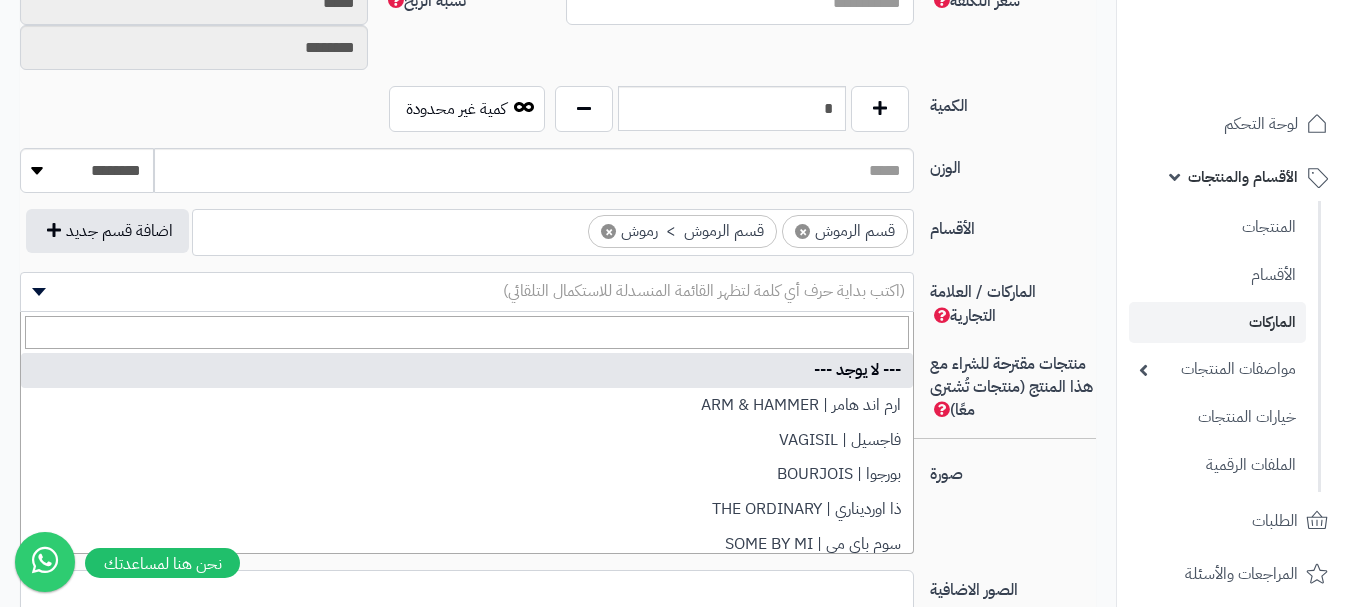 click on "صورة" at bounding box center [1013, 470] 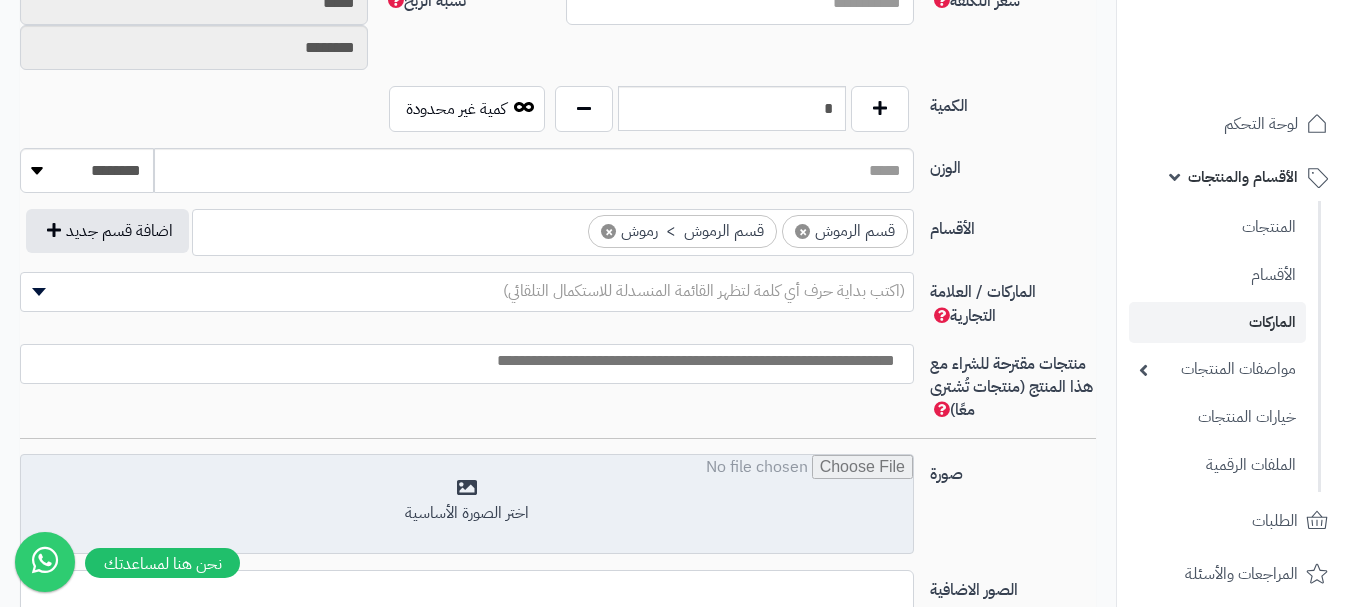 click at bounding box center (467, 505) 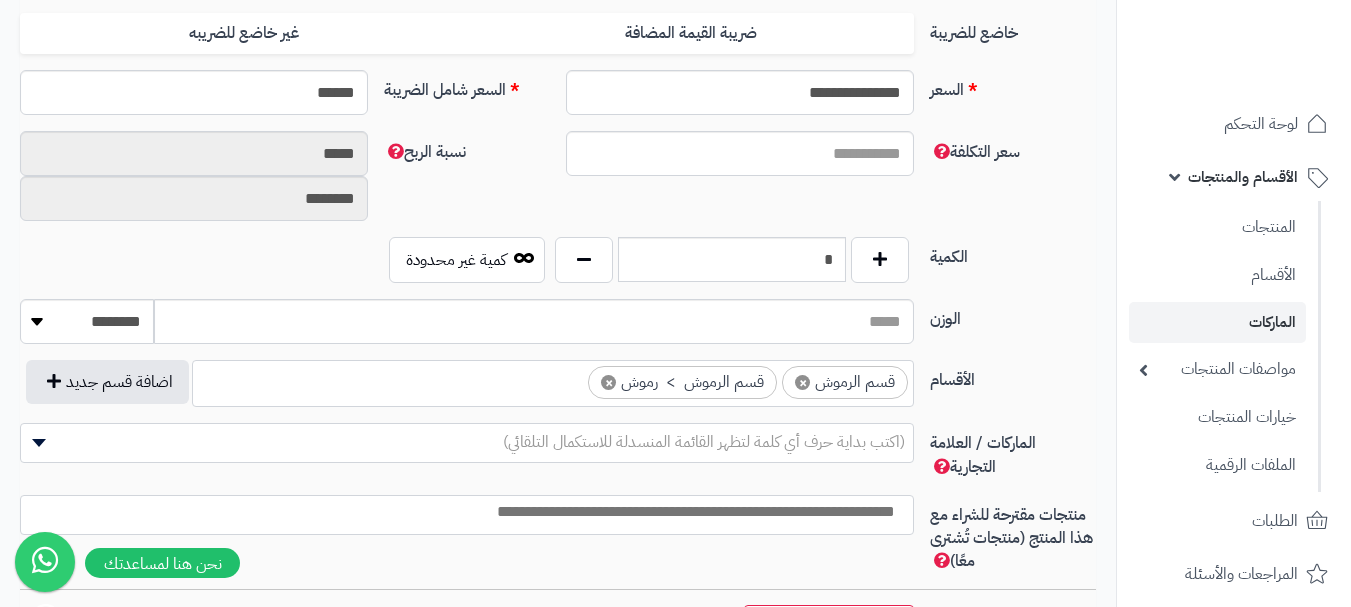 scroll, scrollTop: 1000, scrollLeft: 0, axis: vertical 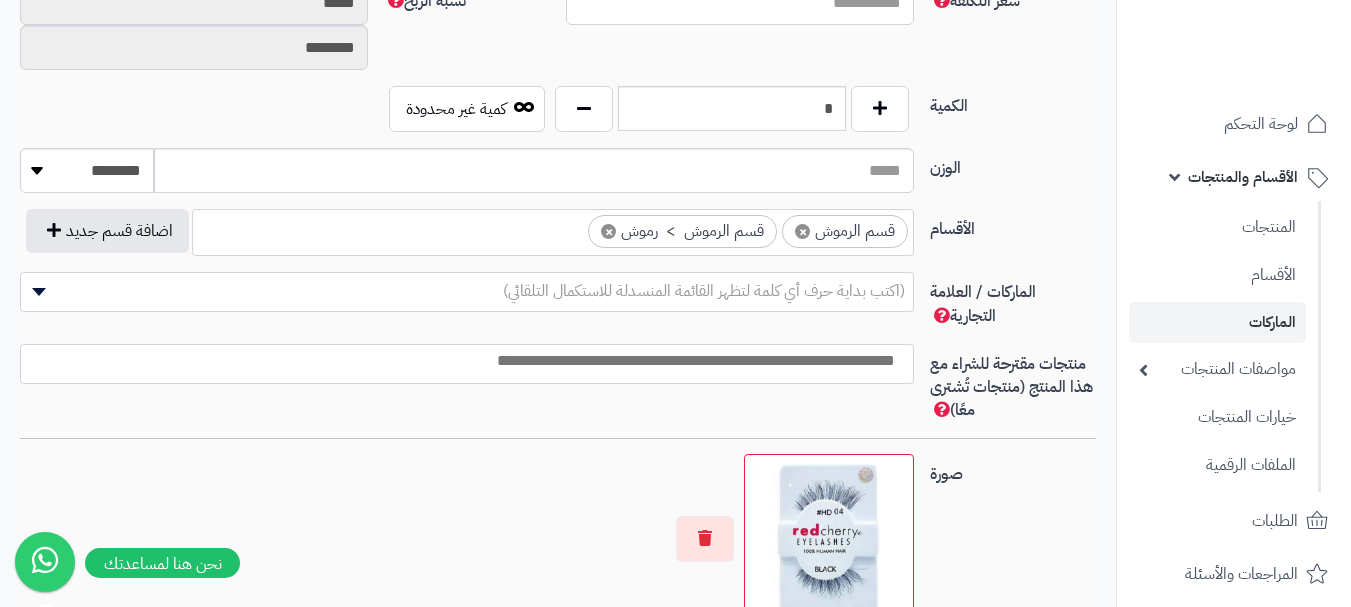 click at bounding box center (462, 361) 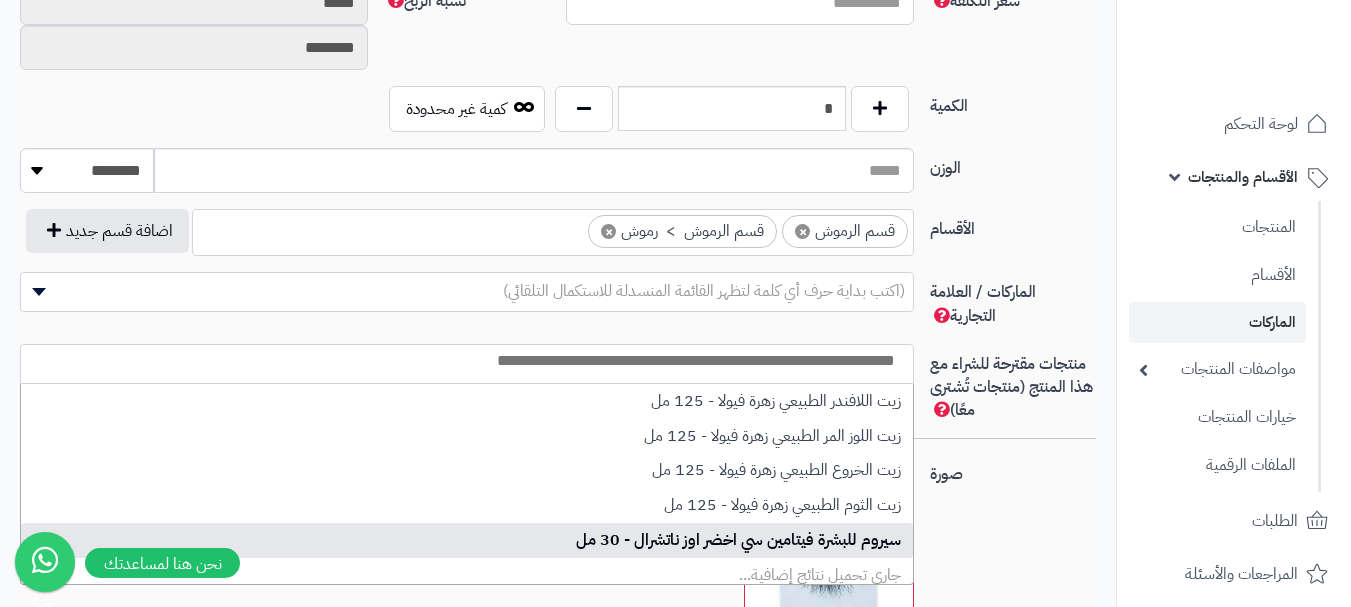 scroll, scrollTop: 0, scrollLeft: -5, axis: horizontal 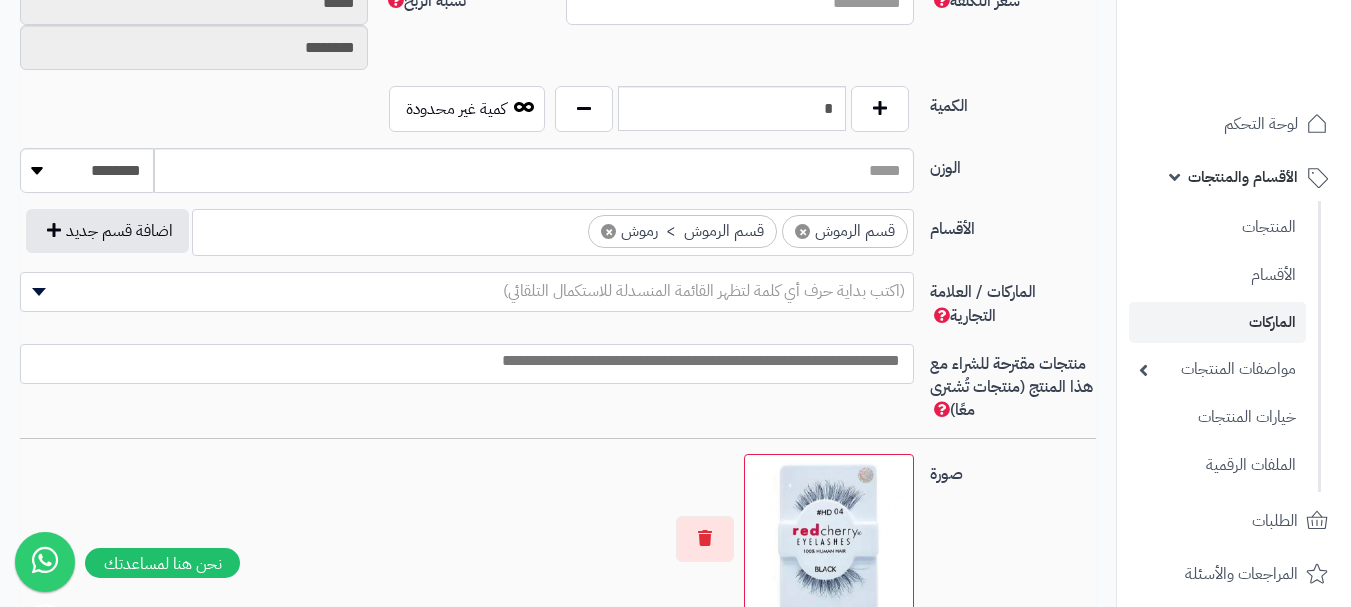 click on "صورة
اختر الصورة الأساسية" at bounding box center (558, 547) 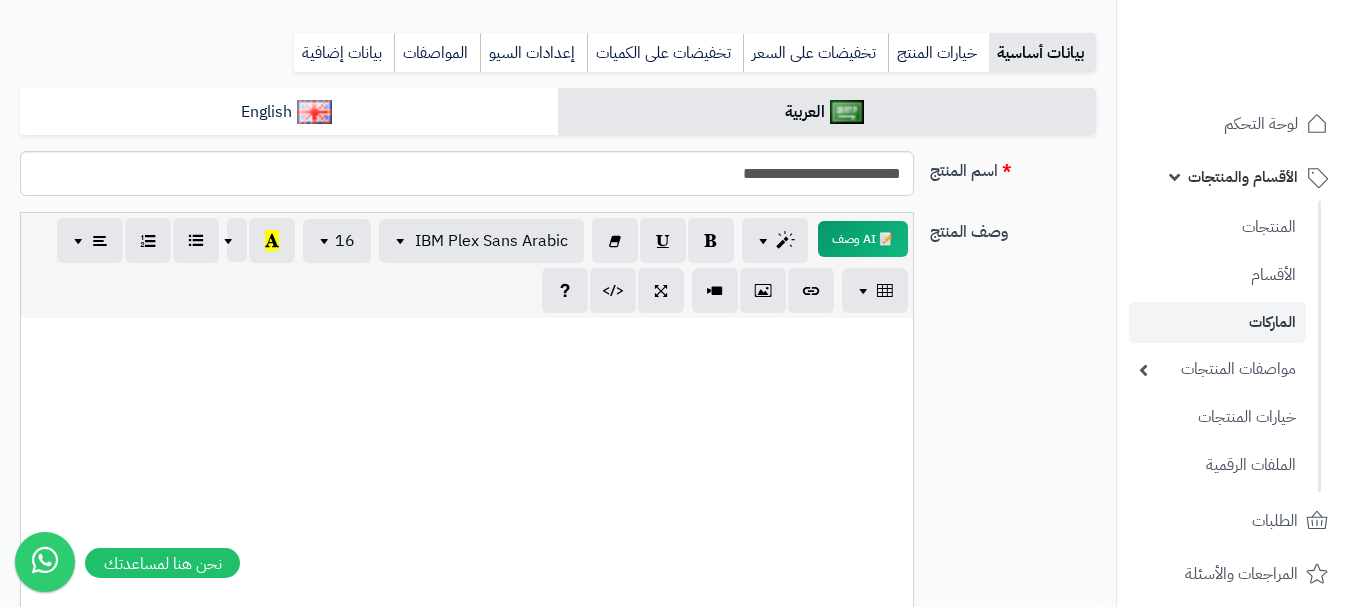 scroll, scrollTop: 0, scrollLeft: 0, axis: both 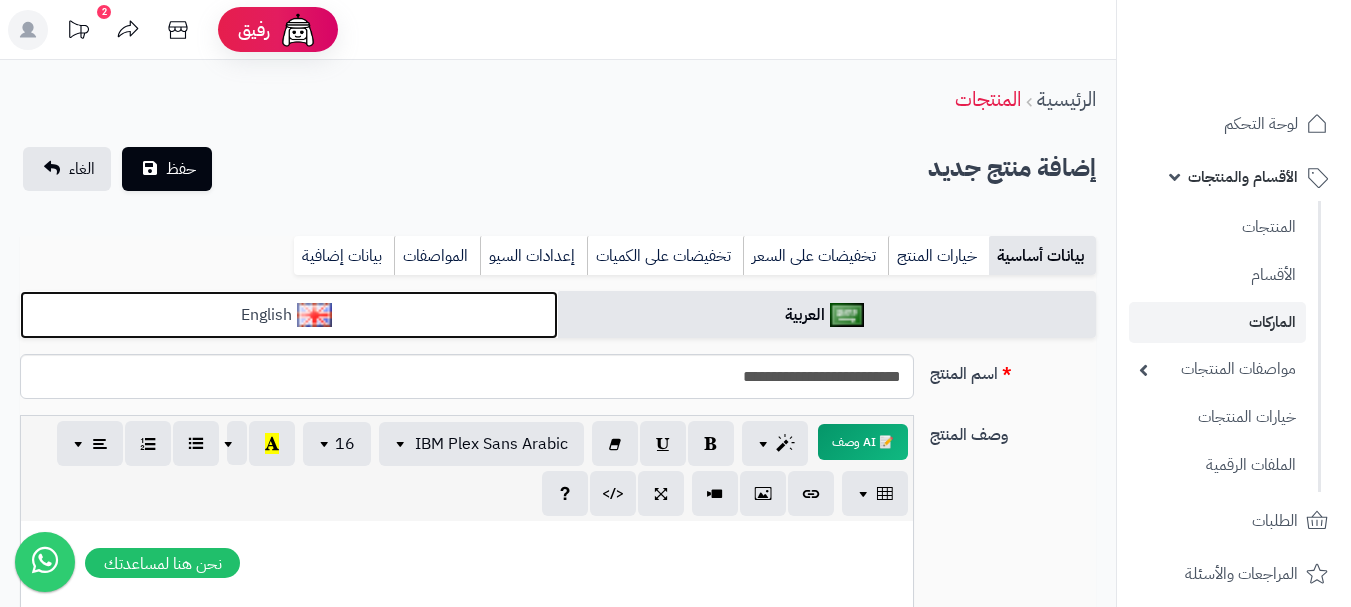 click on "English" at bounding box center (289, 315) 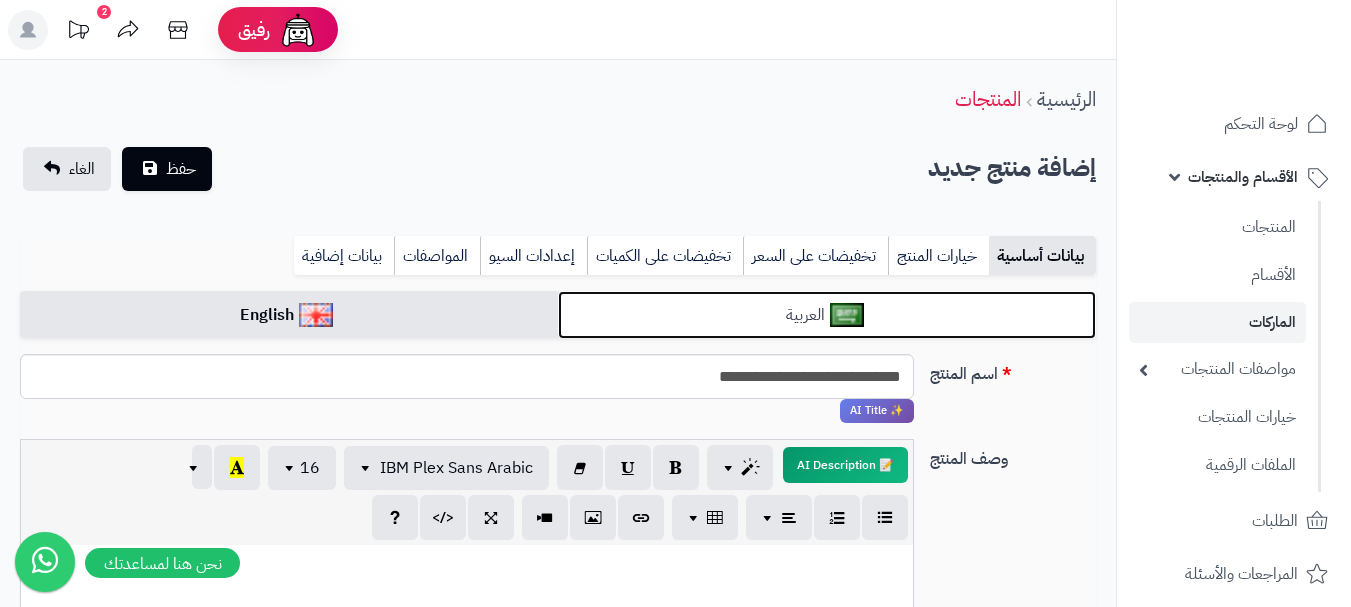 click on "العربية" at bounding box center (827, 315) 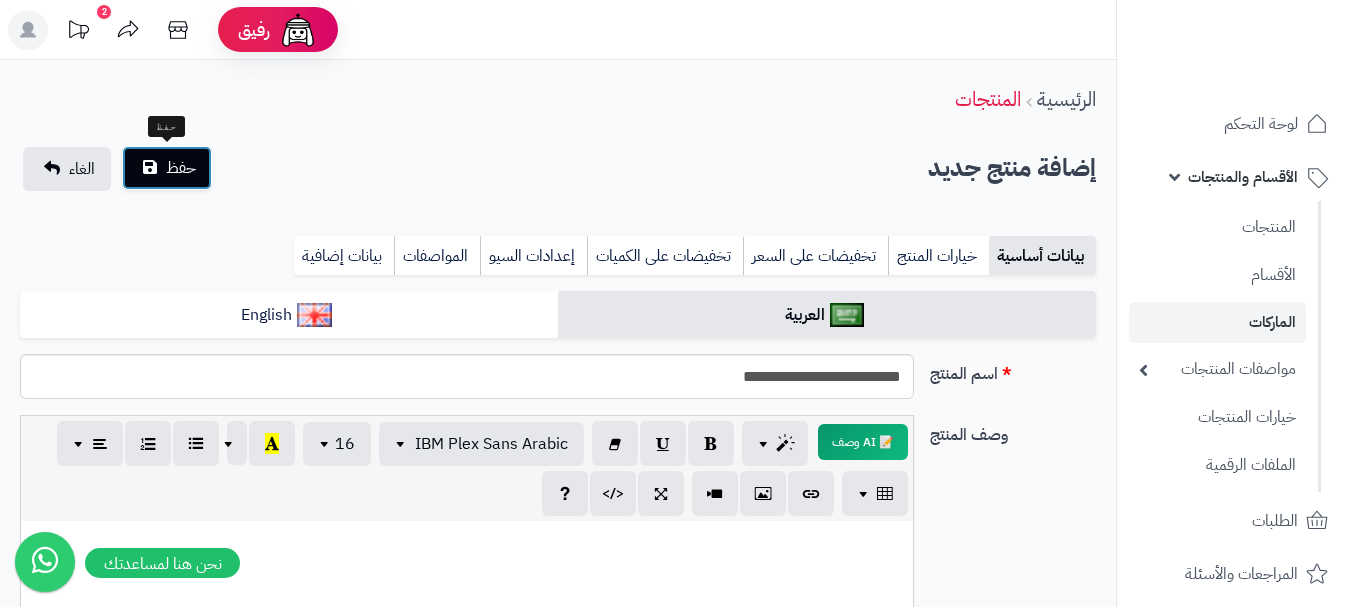 click on "حفظ" at bounding box center (167, 168) 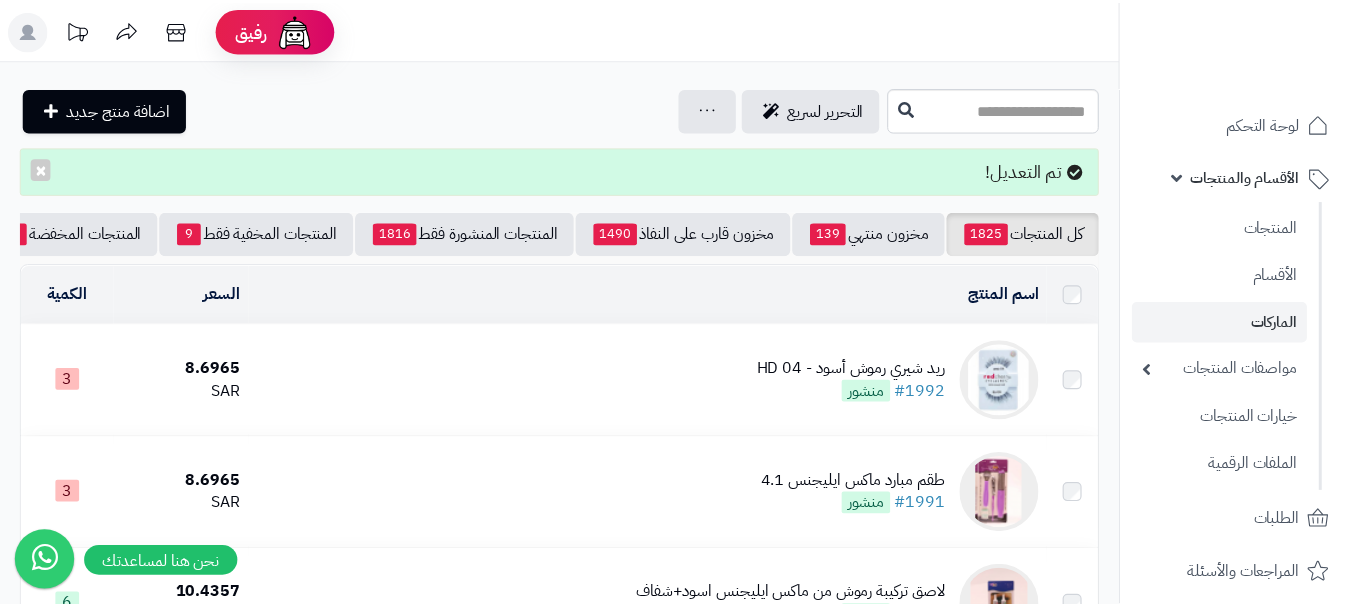 scroll, scrollTop: 0, scrollLeft: 0, axis: both 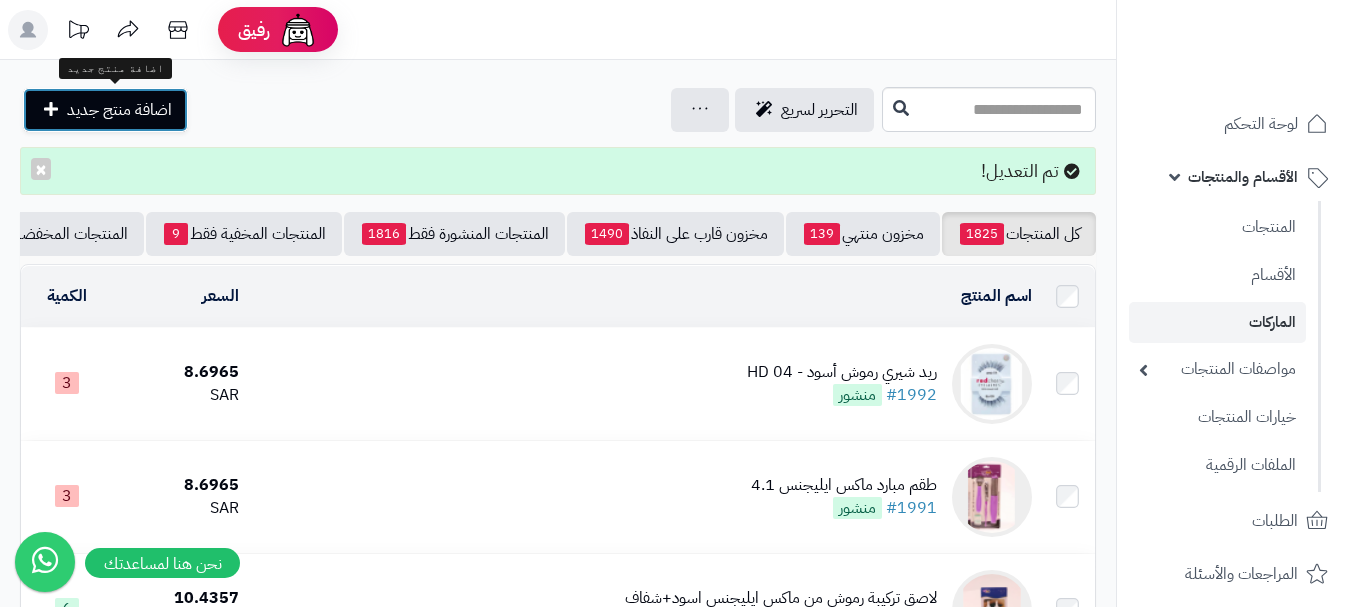 click on "اضافة منتج جديد" at bounding box center [119, 110] 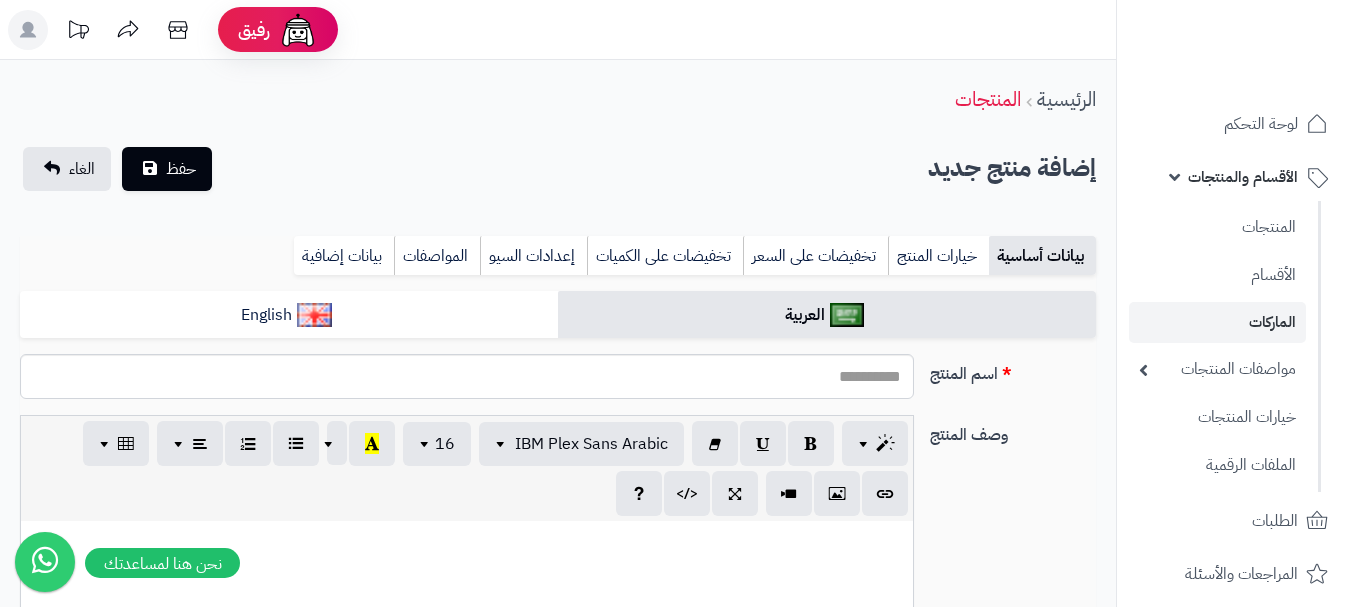 select 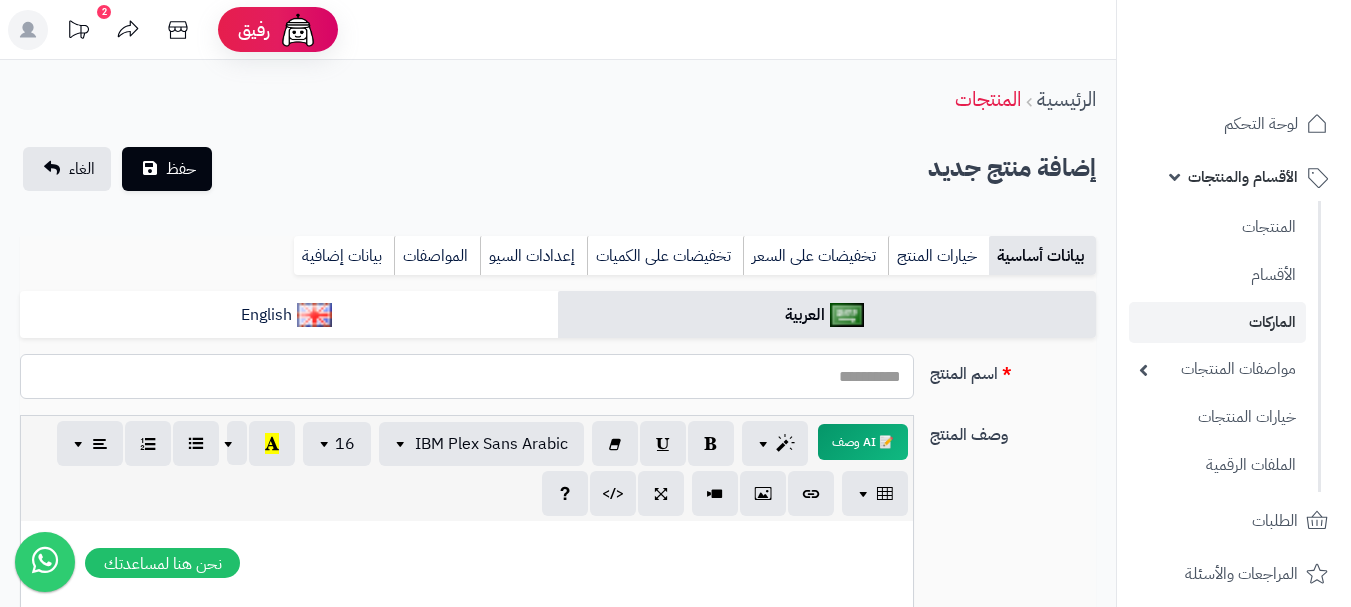paste on "**********" 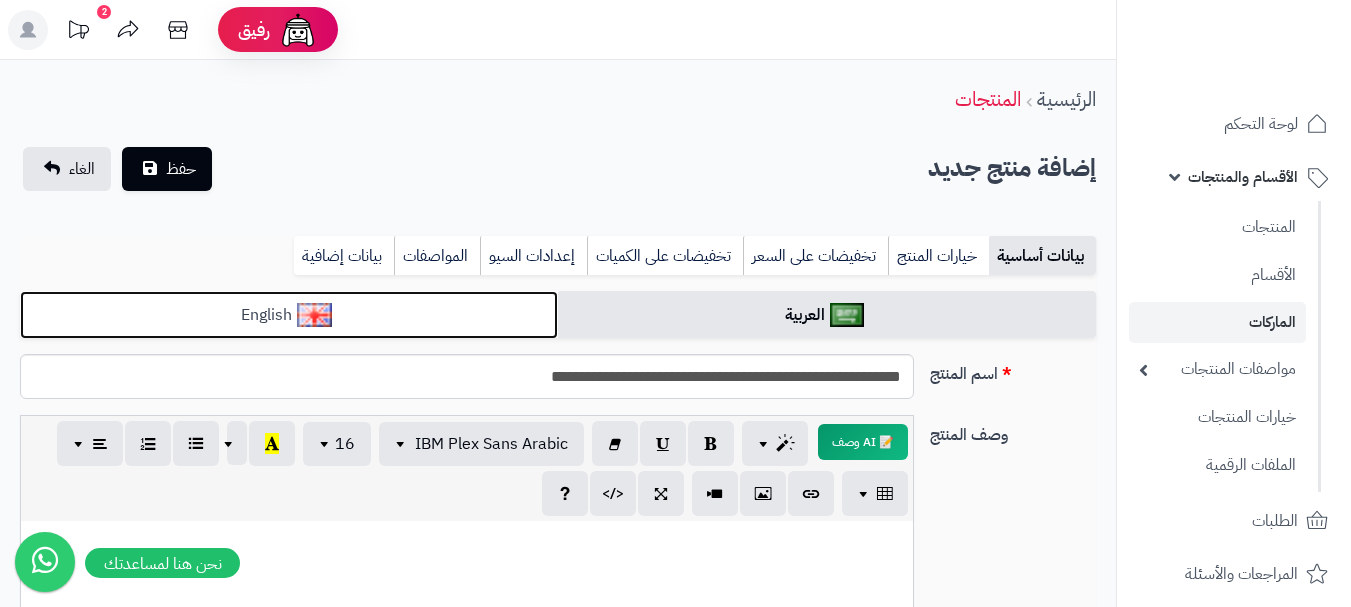 click on "English" at bounding box center [289, 315] 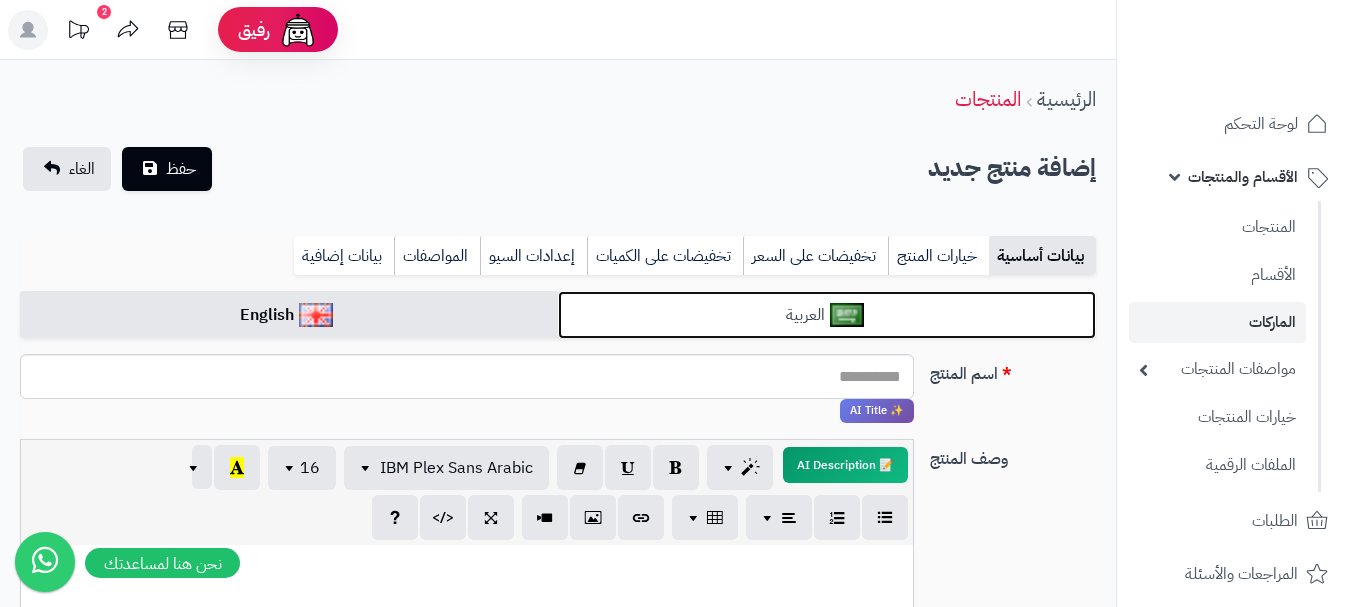 click on "العربية" at bounding box center (827, 315) 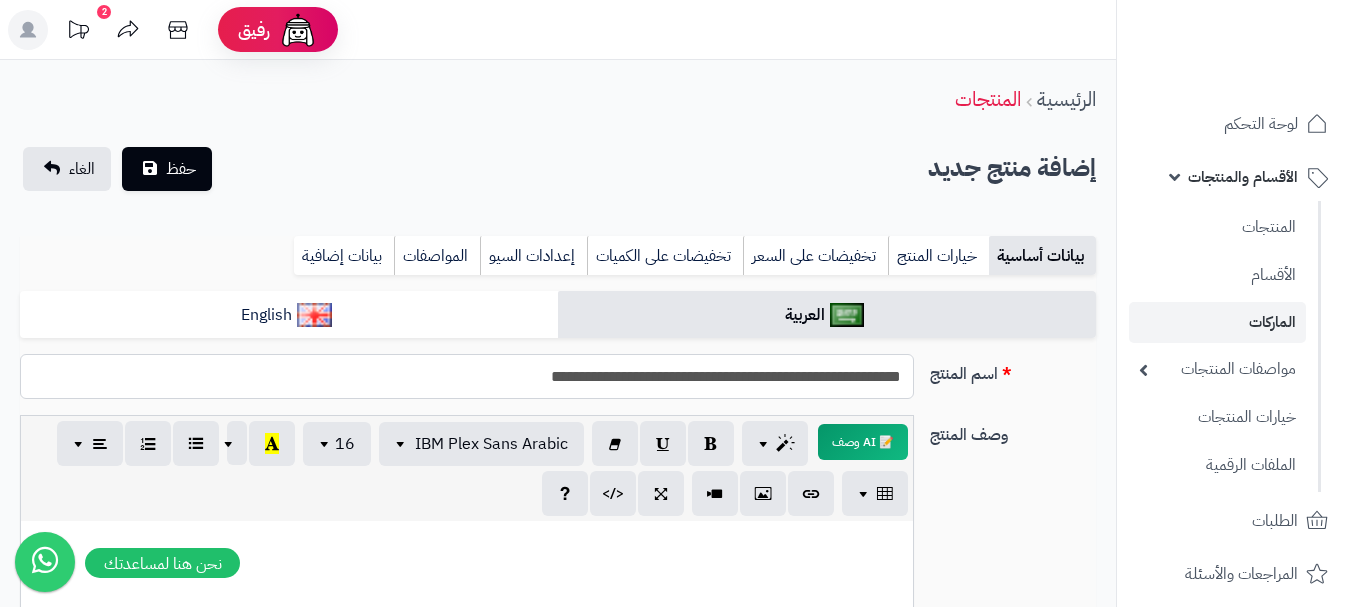drag, startPoint x: 706, startPoint y: 374, endPoint x: 923, endPoint y: 356, distance: 217.74527 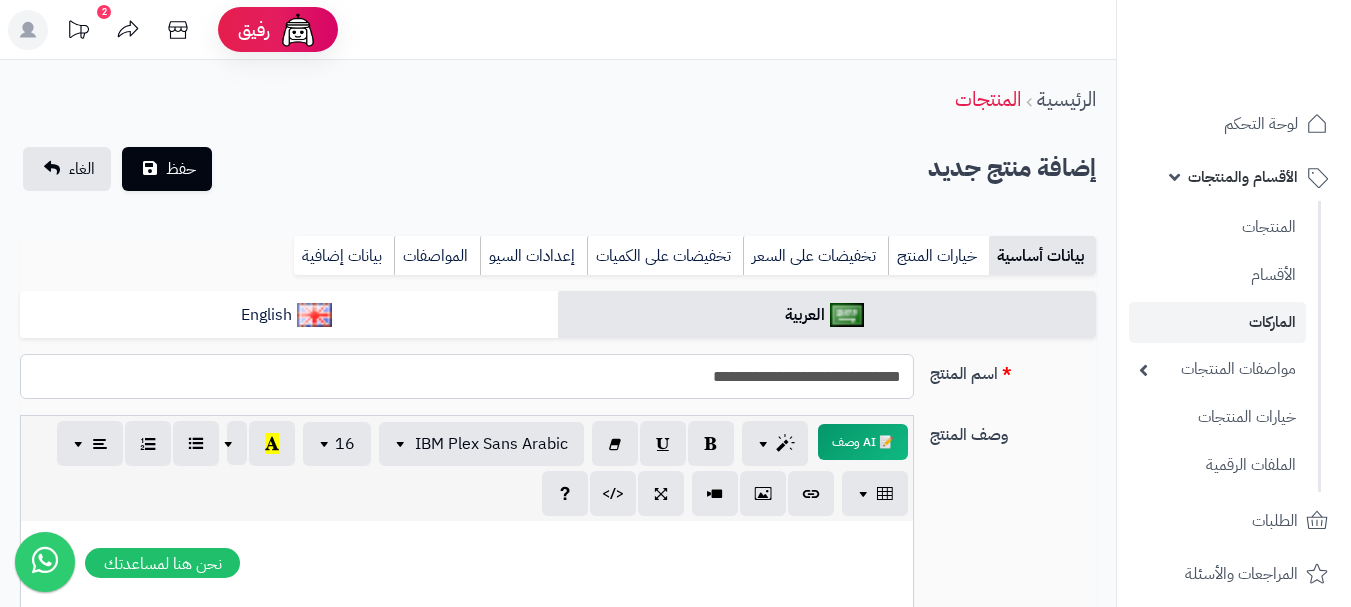 drag, startPoint x: 900, startPoint y: 372, endPoint x: 633, endPoint y: 390, distance: 267.60605 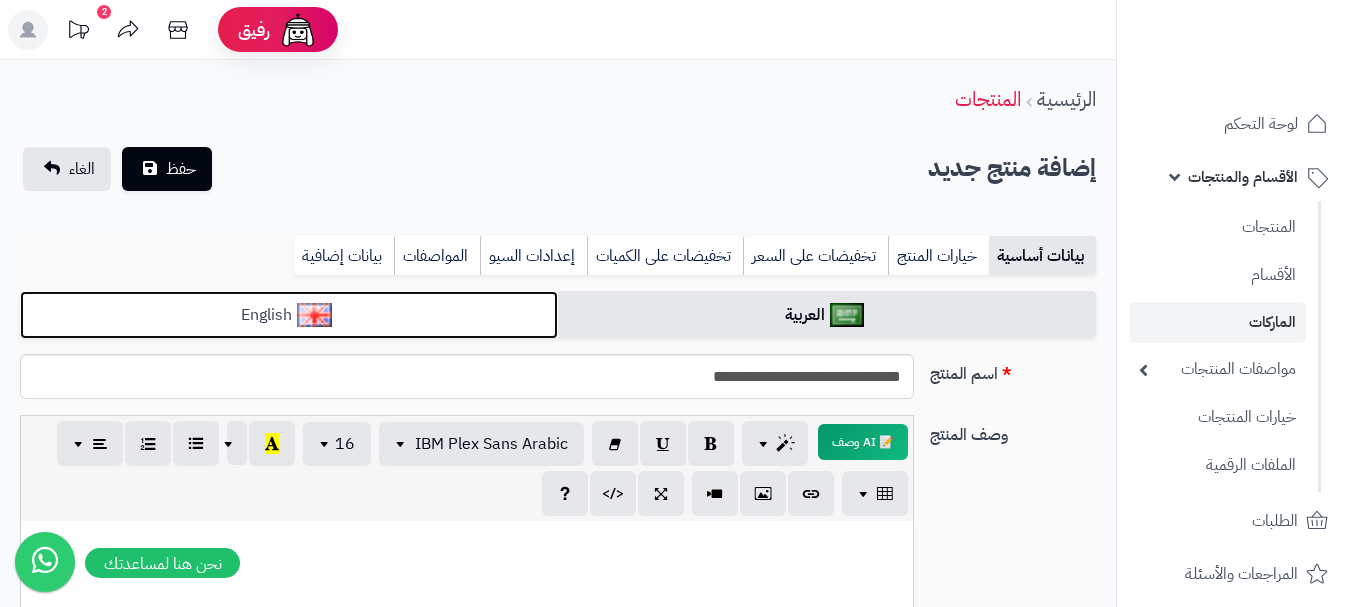 click on "English" at bounding box center [289, 315] 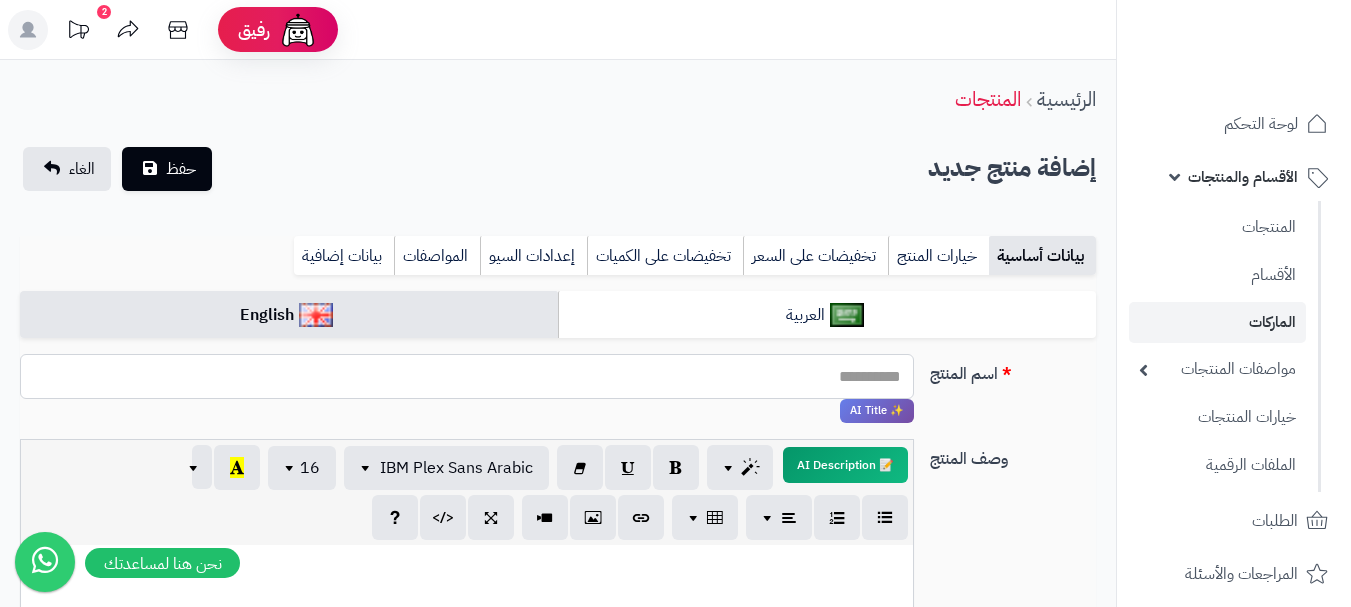 paste on "**********" 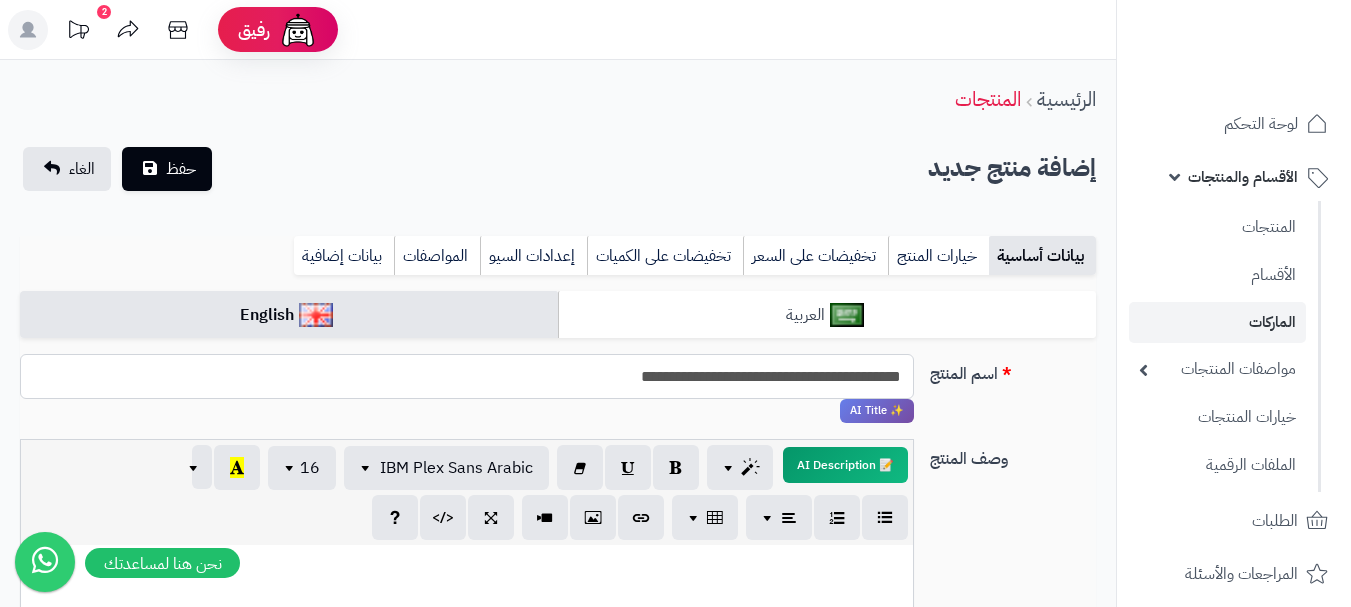type on "**********" 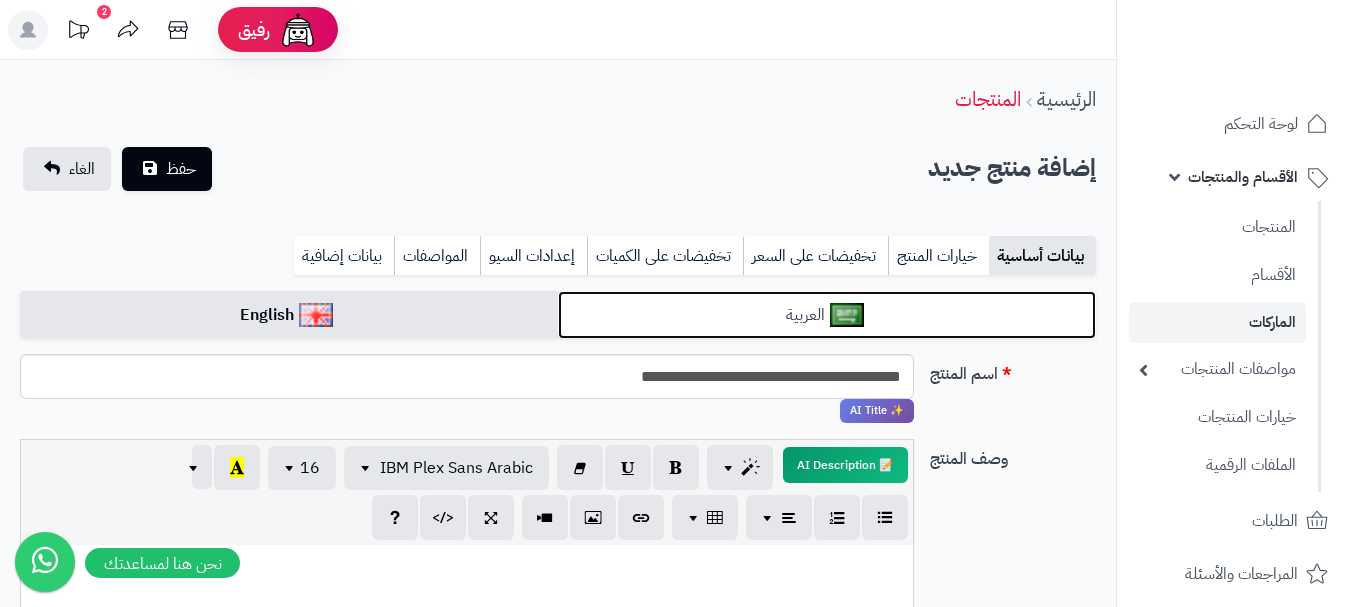 click on "العربية" at bounding box center (827, 315) 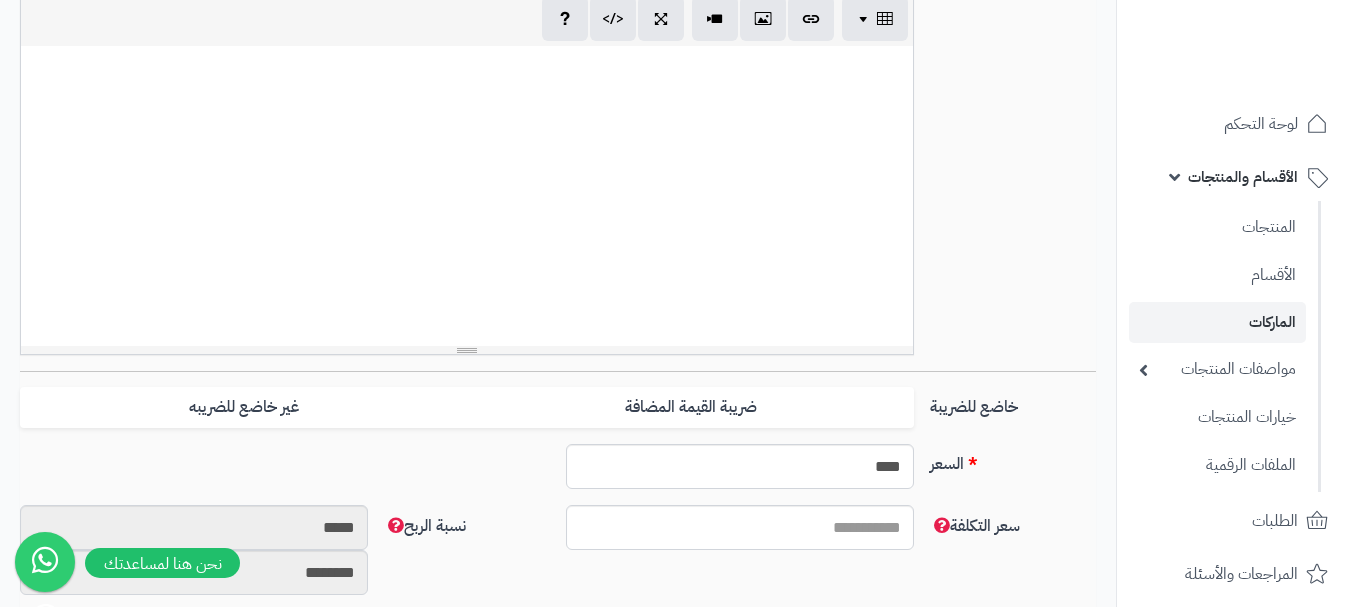 scroll, scrollTop: 500, scrollLeft: 0, axis: vertical 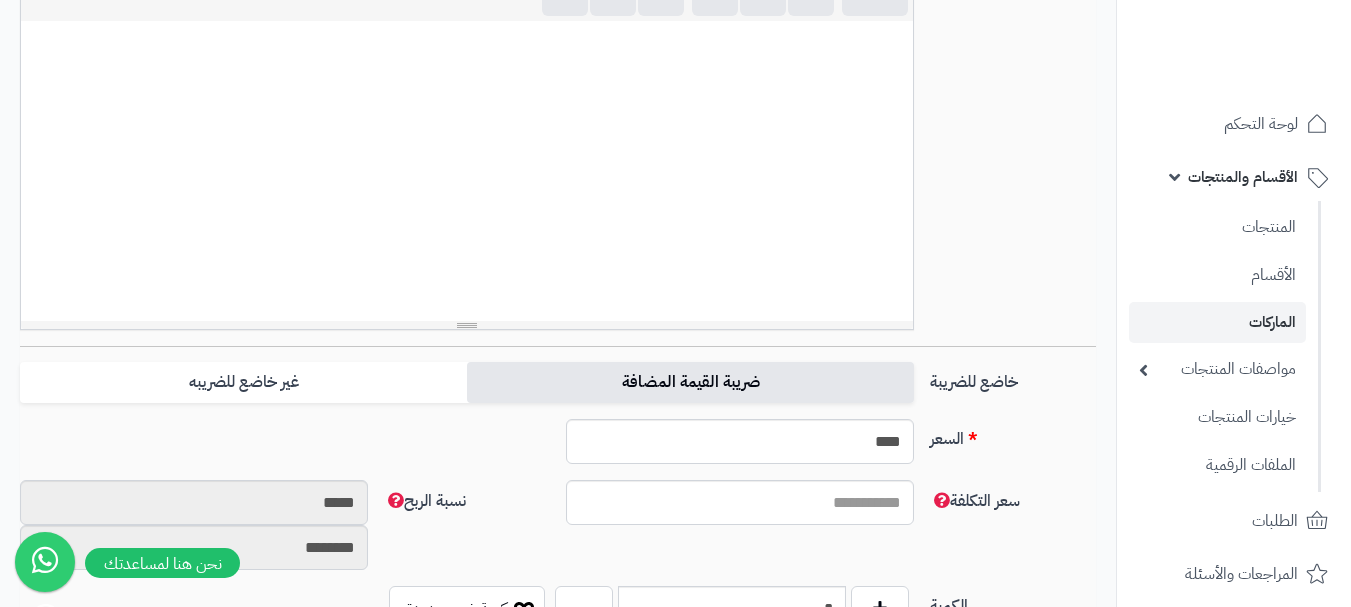 click on "ضريبة القيمة المضافة" at bounding box center (690, 382) 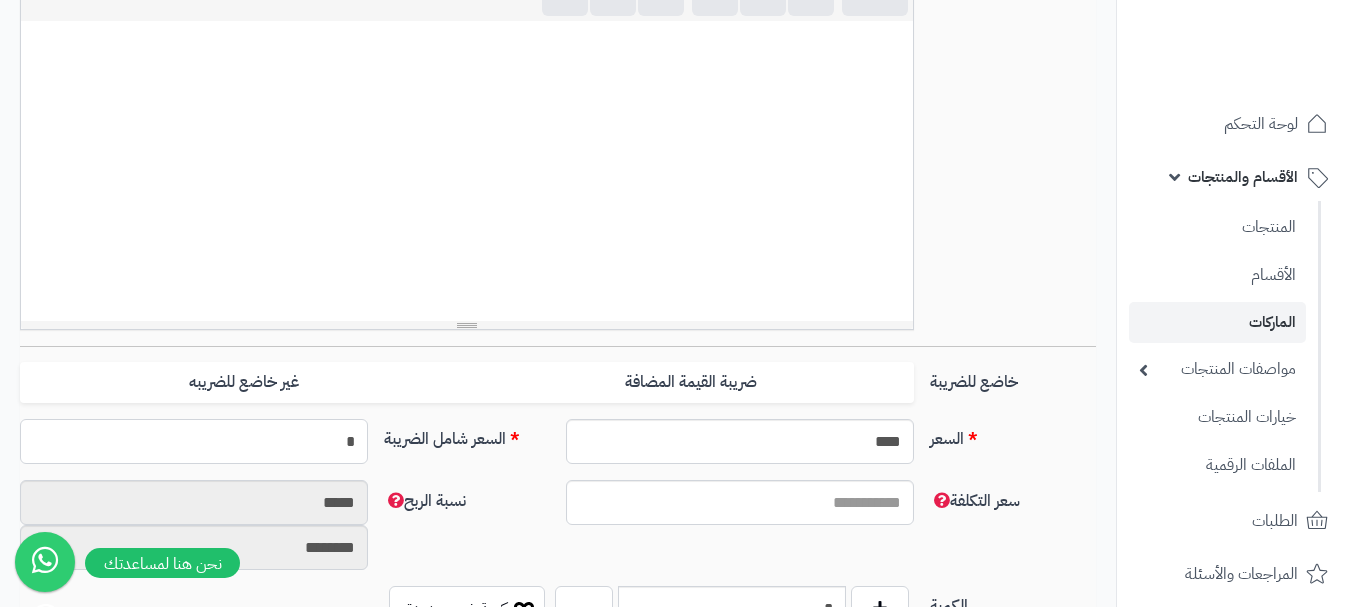 click on "*" at bounding box center (194, 441) 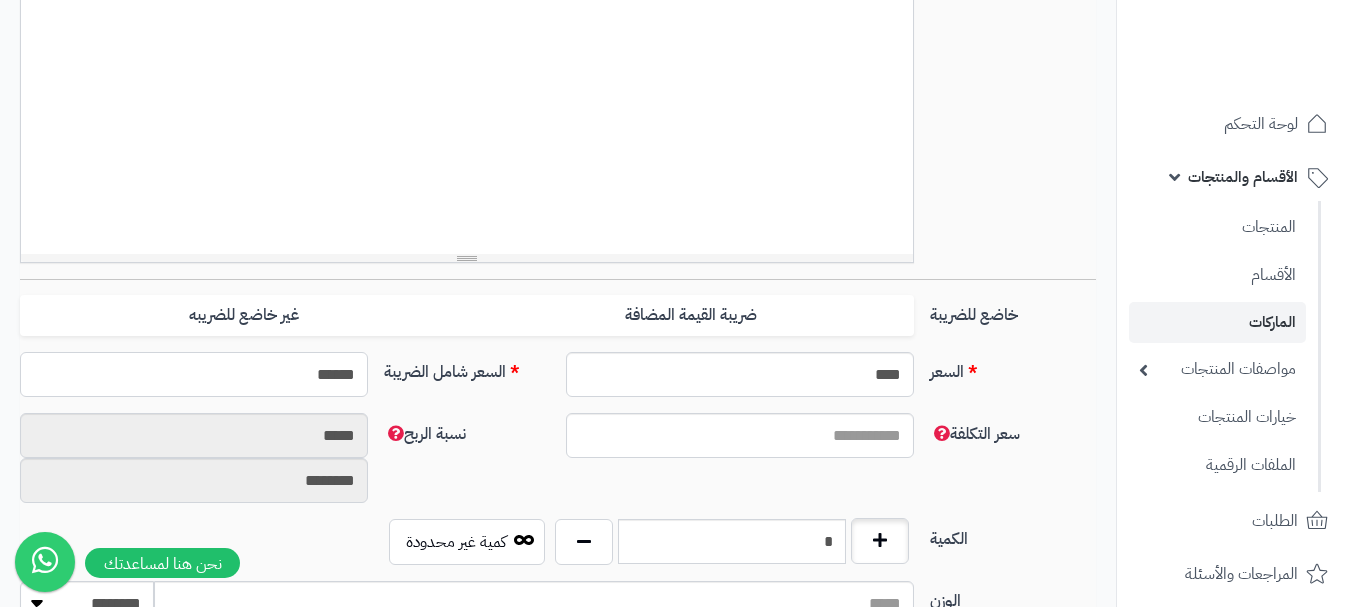 scroll, scrollTop: 800, scrollLeft: 0, axis: vertical 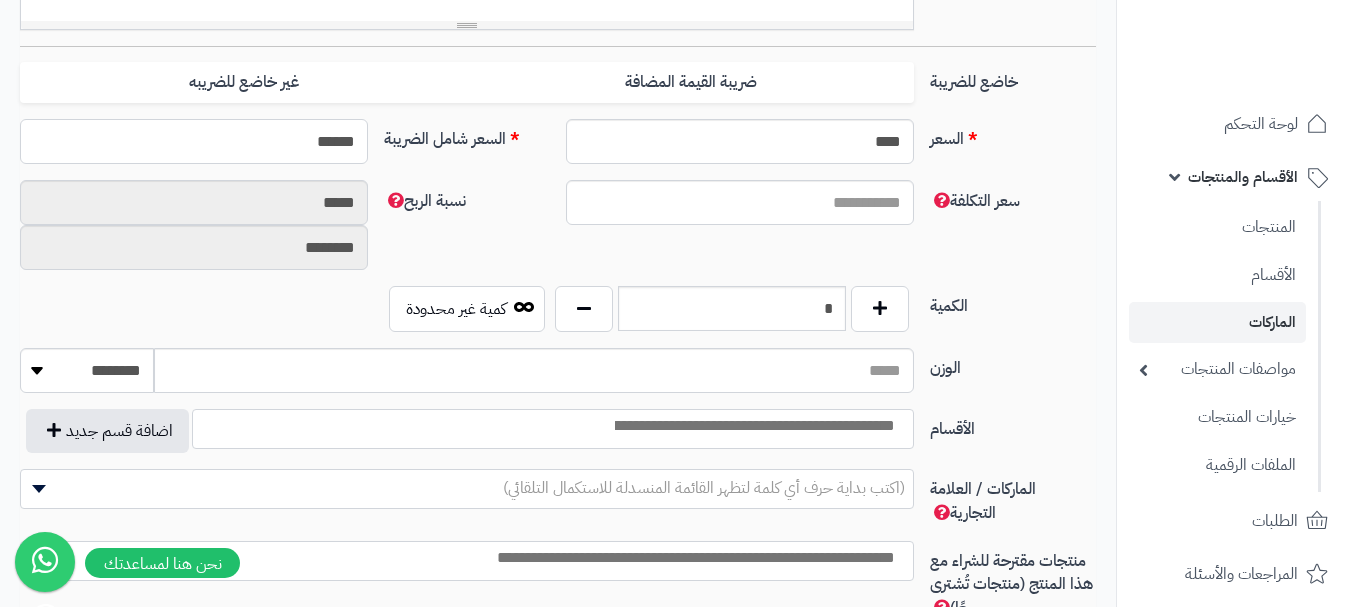 type on "******" 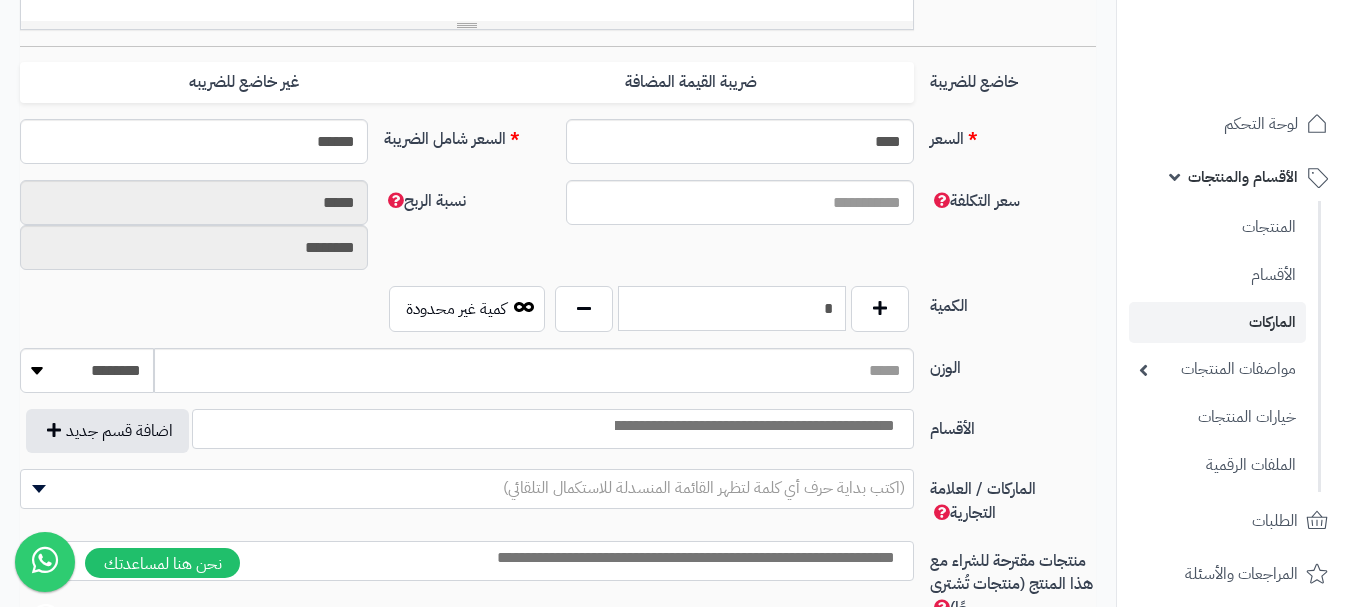click on "*" at bounding box center [732, 308] 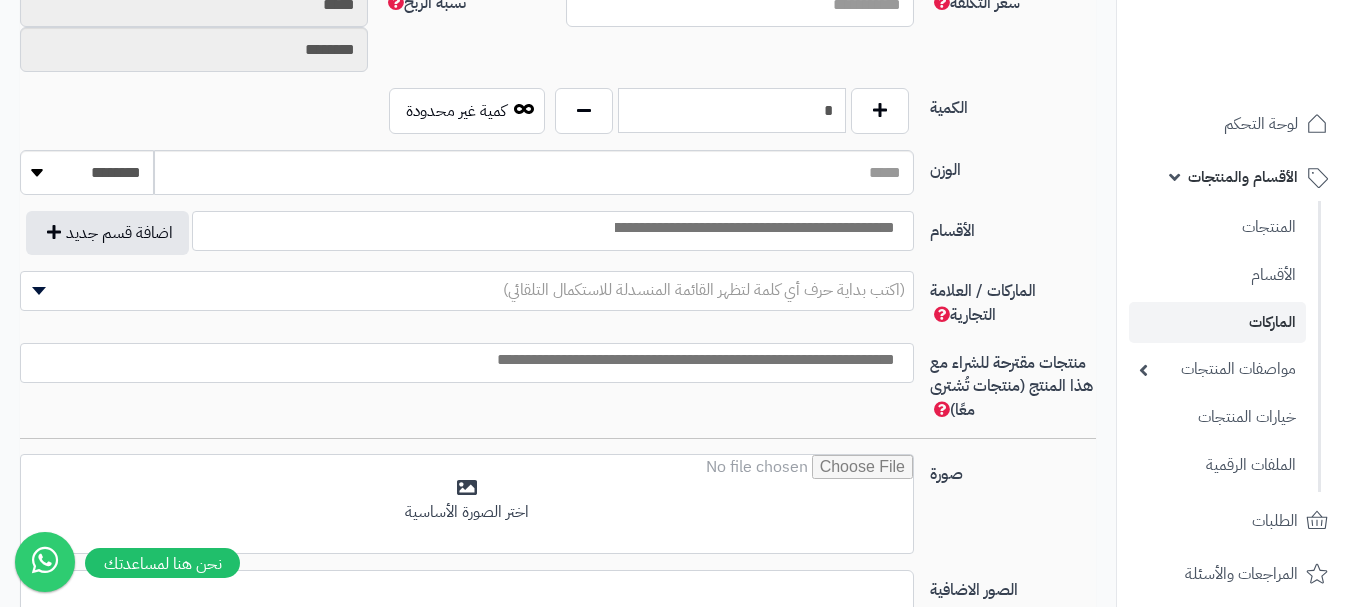 scroll, scrollTop: 1000, scrollLeft: 0, axis: vertical 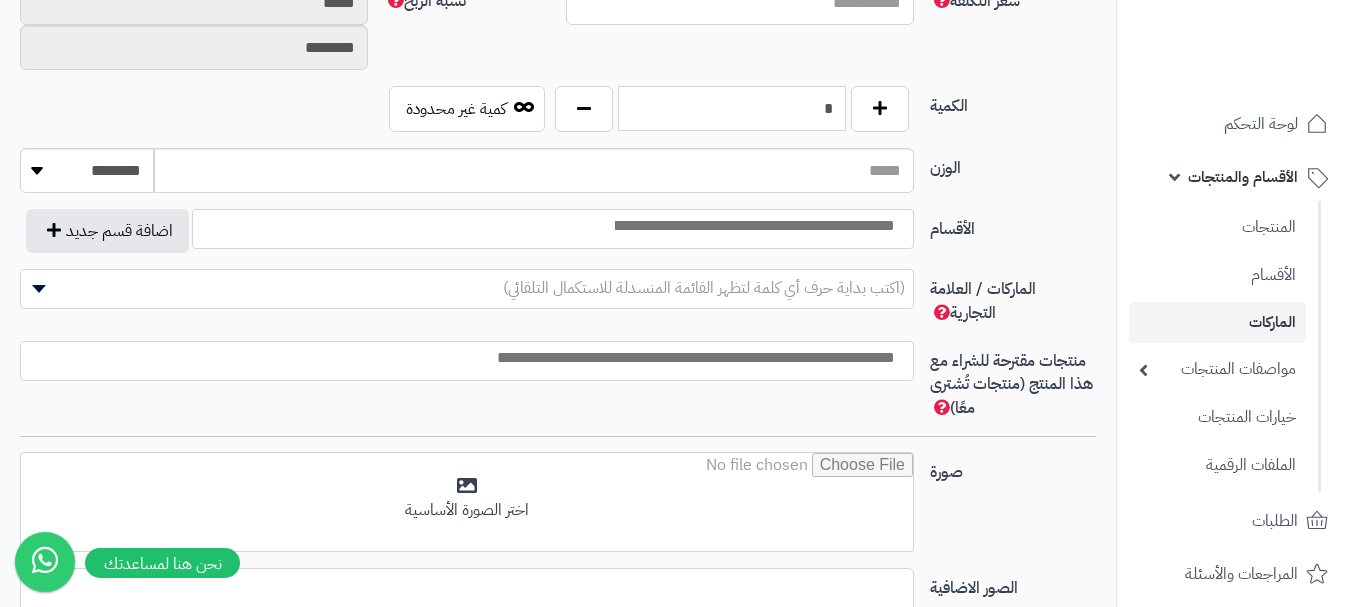 type on "*" 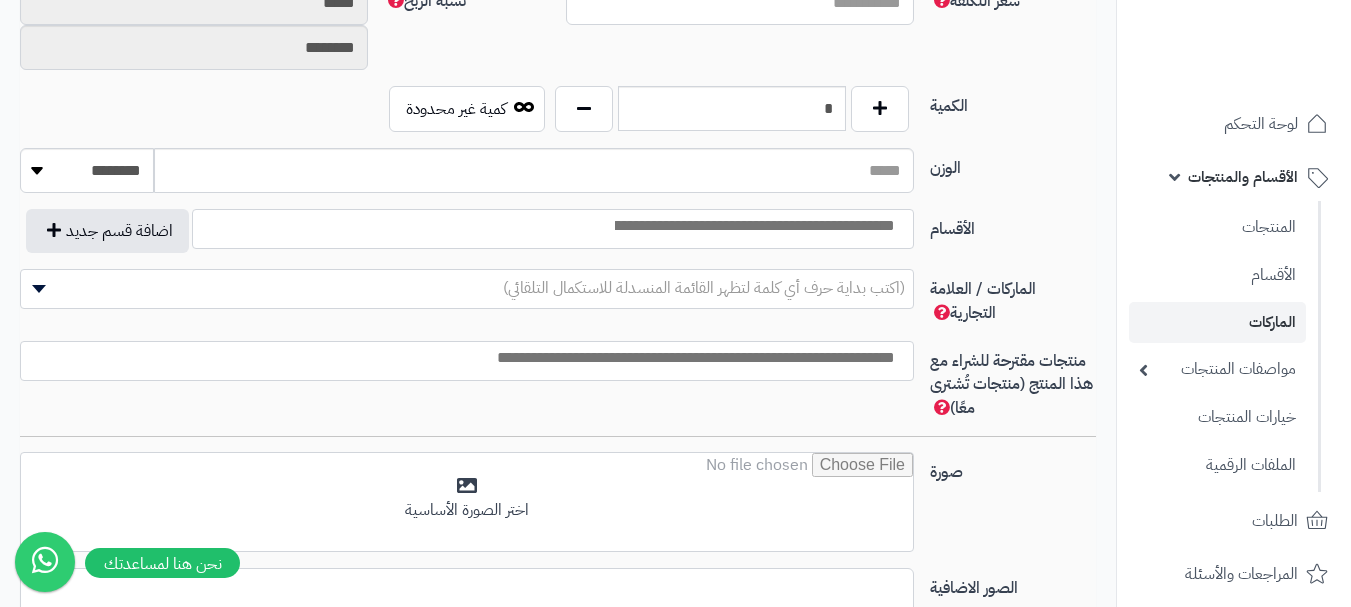 click at bounding box center (753, 226) 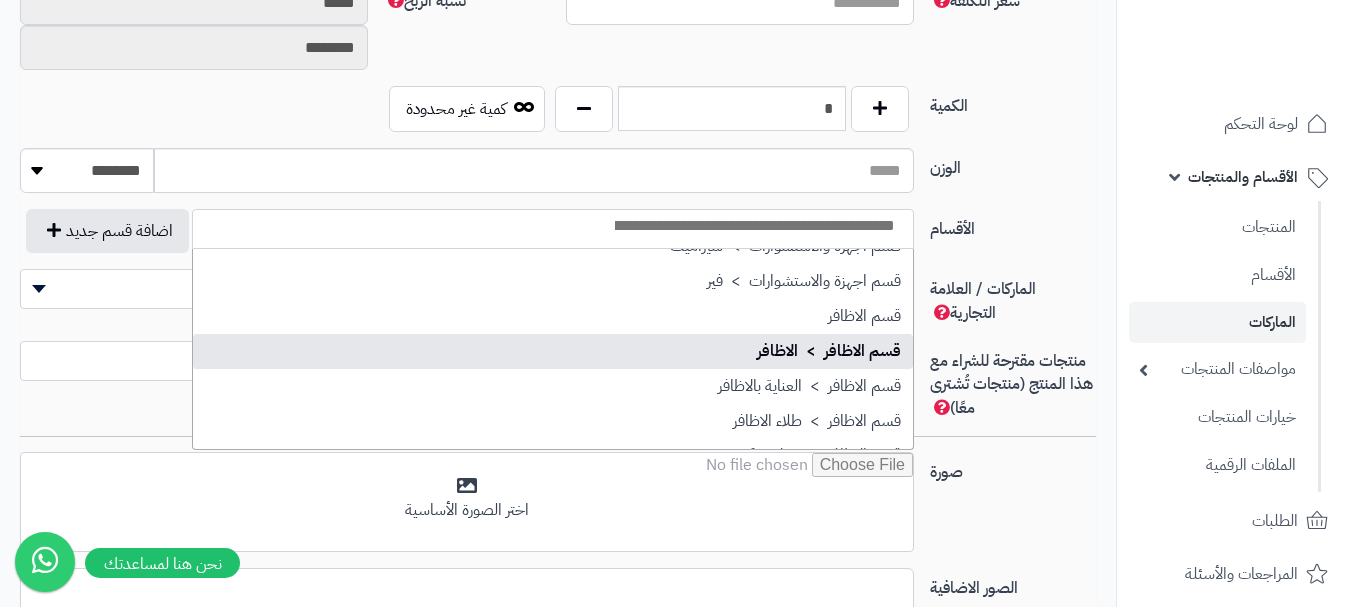 scroll, scrollTop: 1300, scrollLeft: 0, axis: vertical 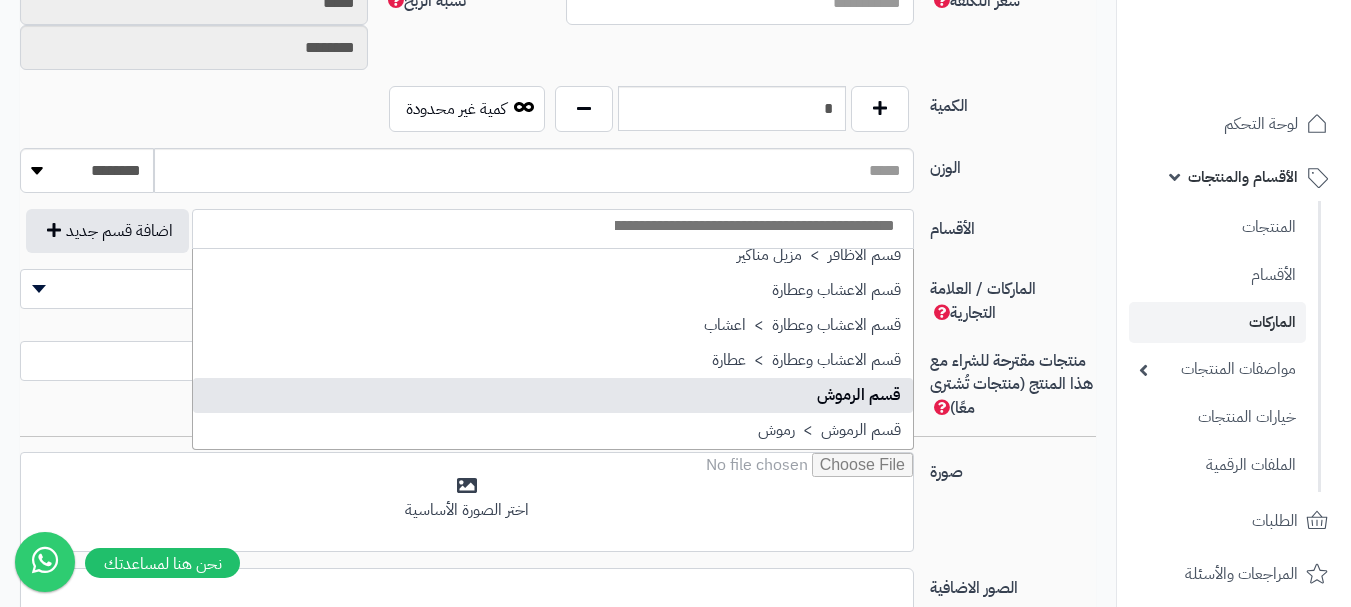 select on "**" 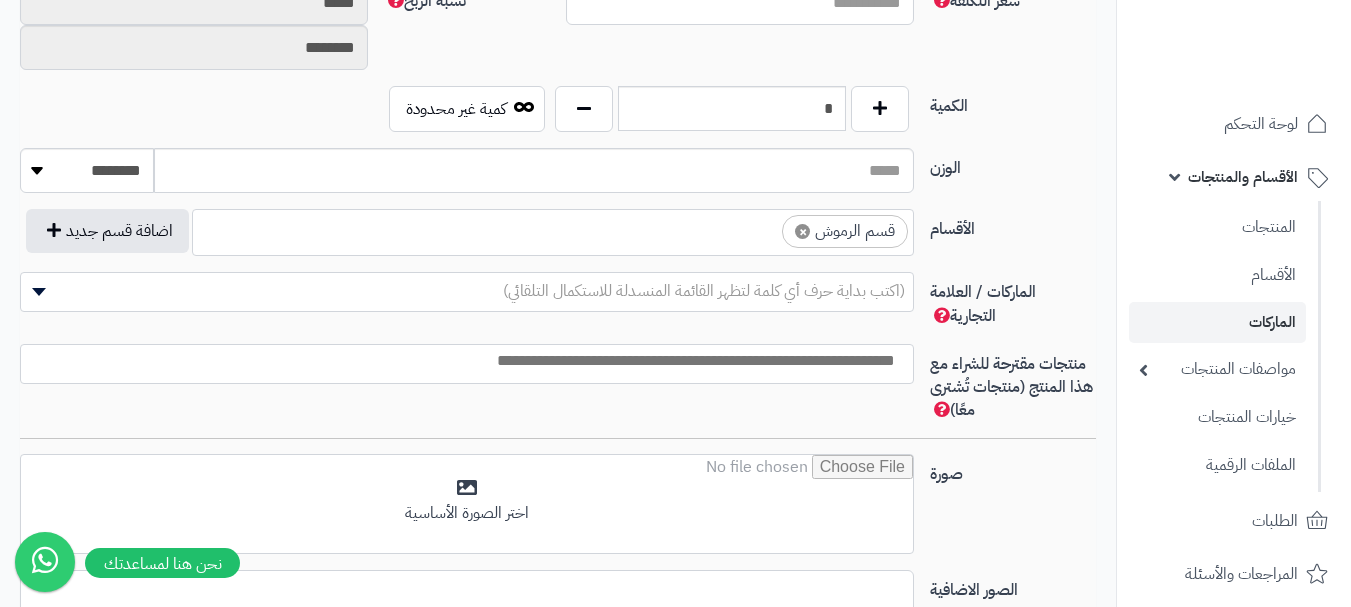 scroll, scrollTop: 1025, scrollLeft: 0, axis: vertical 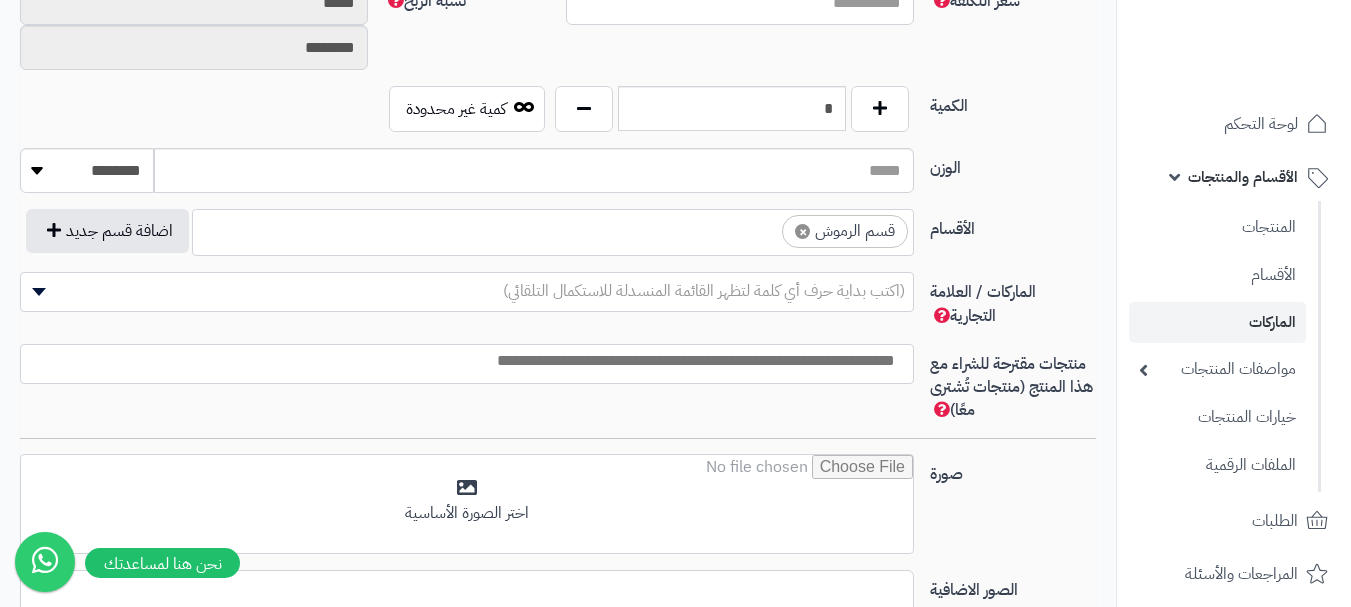 click on "× قسم الرموش" at bounding box center (553, 229) 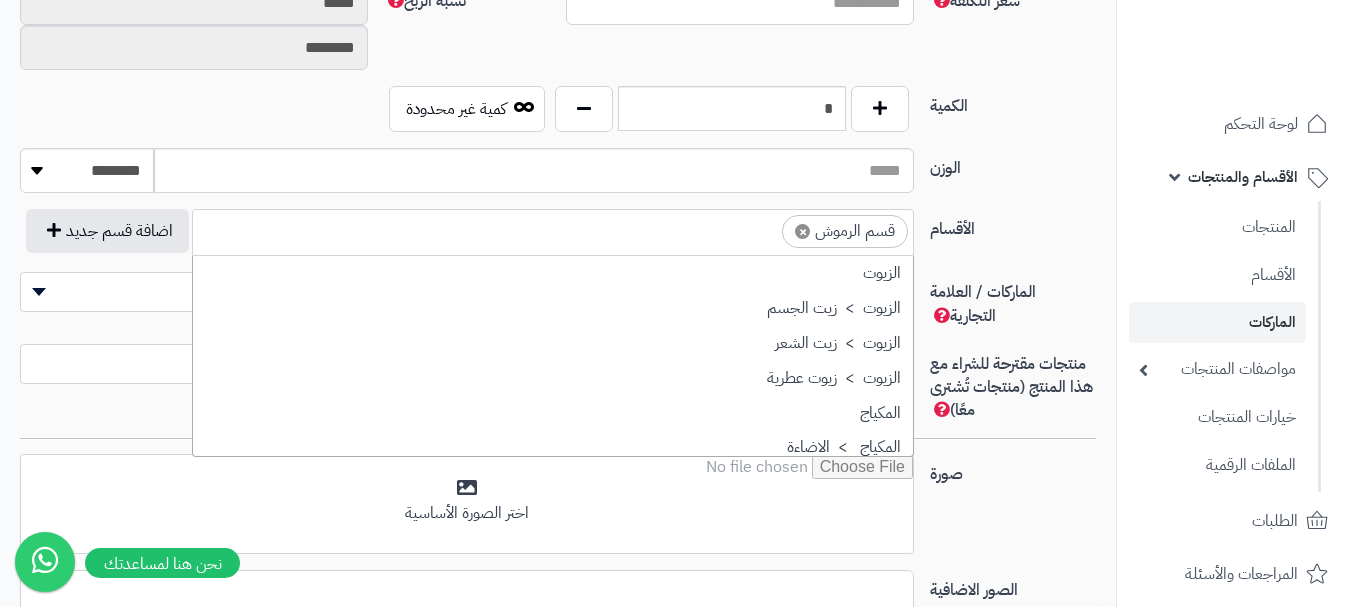 scroll, scrollTop: 1393, scrollLeft: 0, axis: vertical 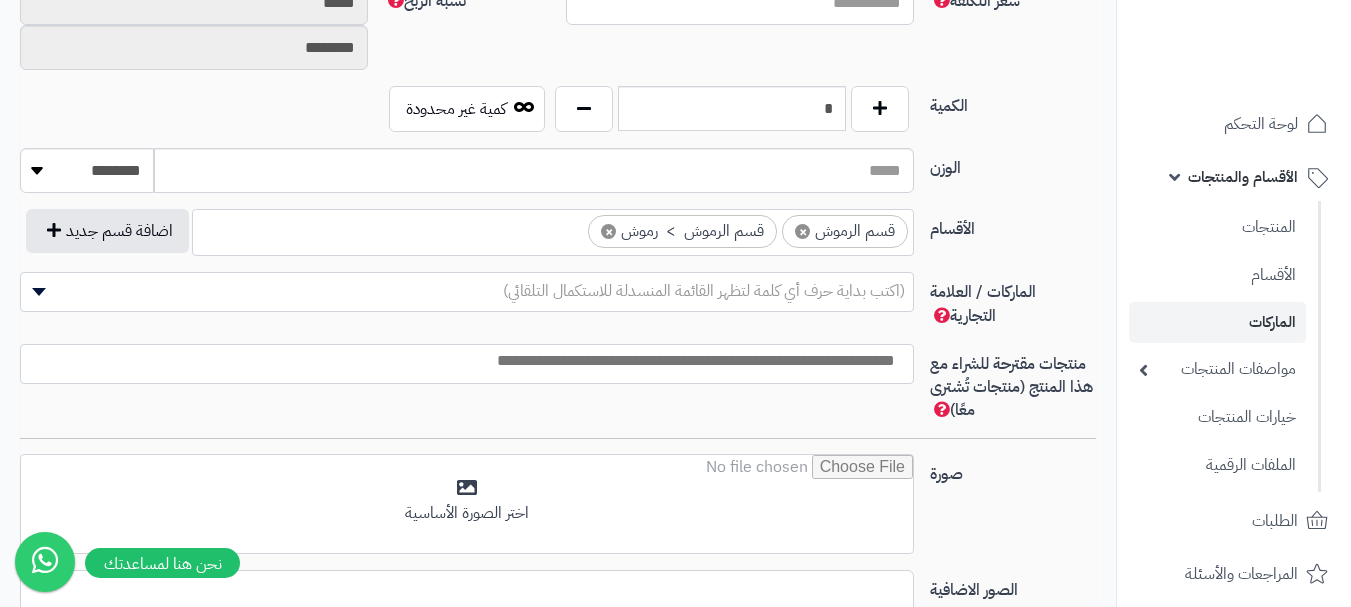 click on "منتجات مقترحة للشراء مع هذا المنتج (منتجات تُشترى معًا)" at bounding box center (558, 391) 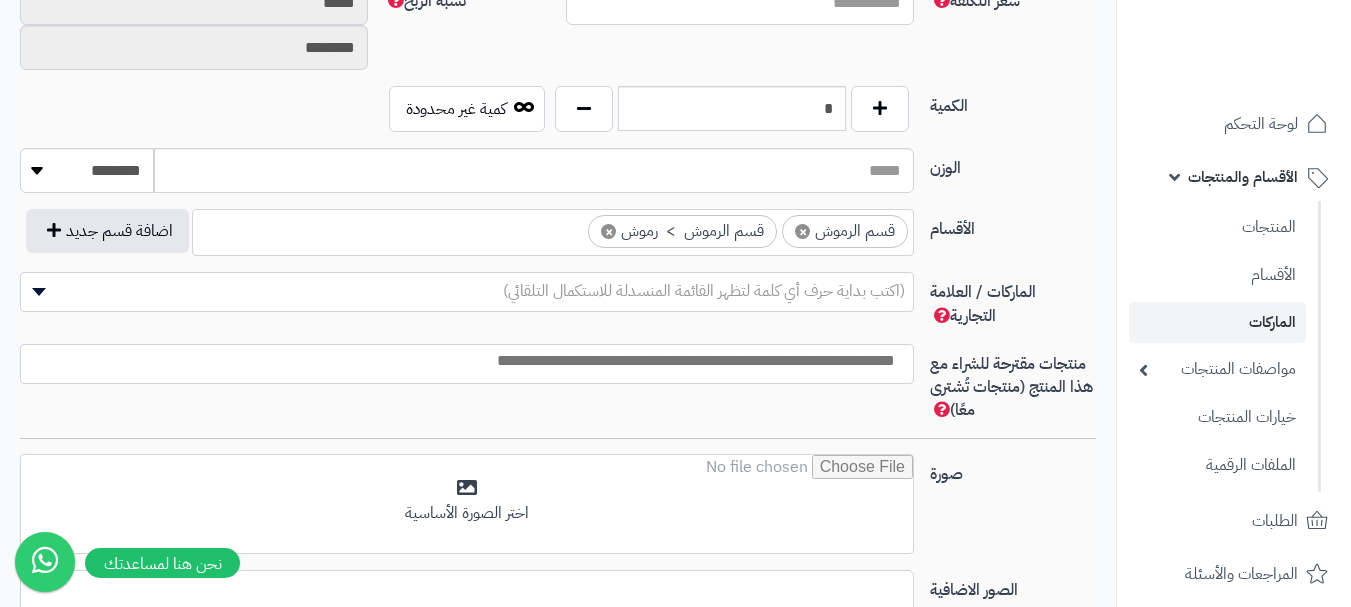 click at bounding box center (462, 361) 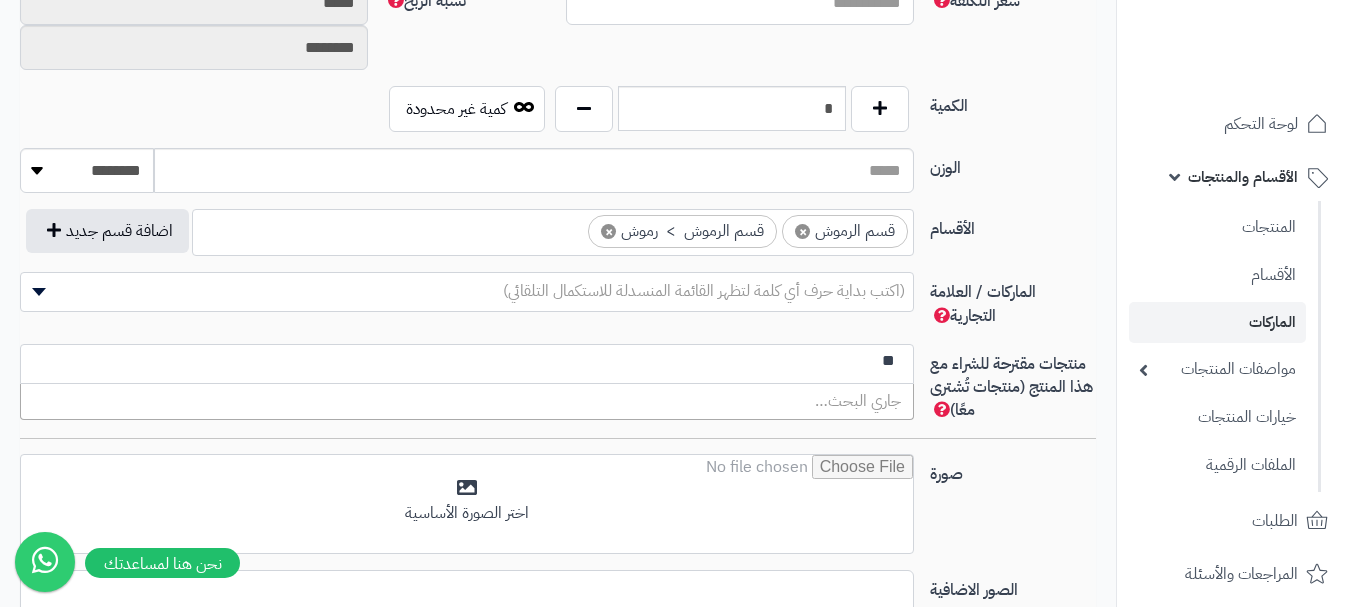 type on "*" 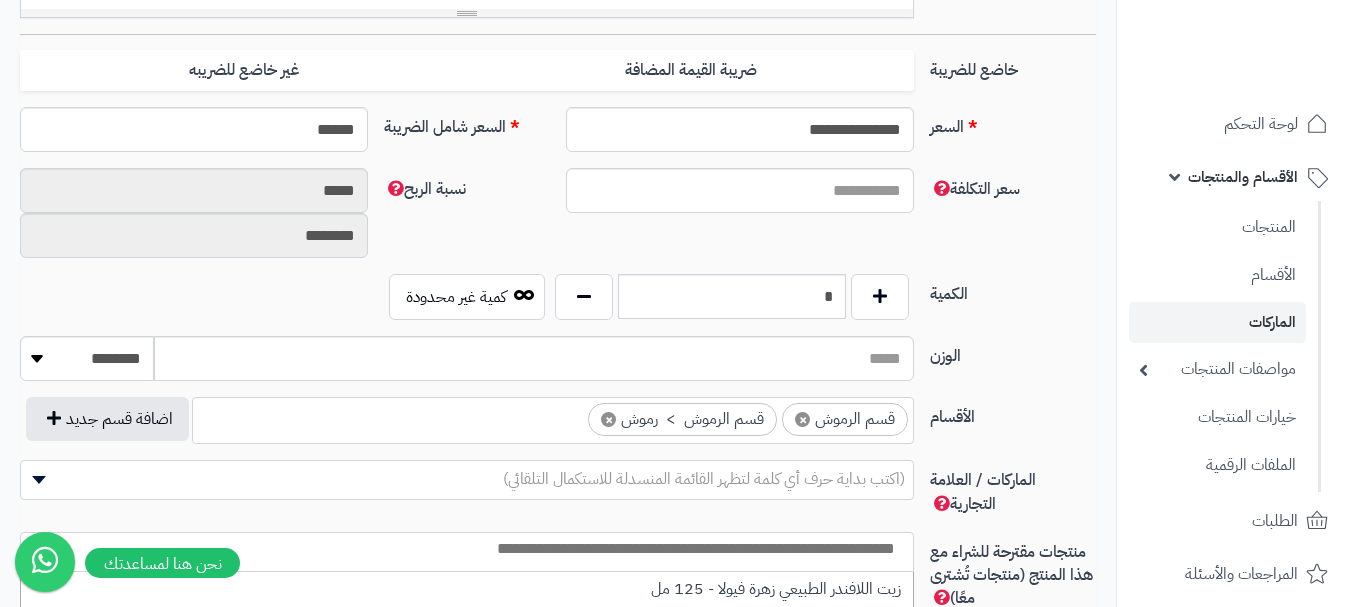scroll, scrollTop: 1200, scrollLeft: 0, axis: vertical 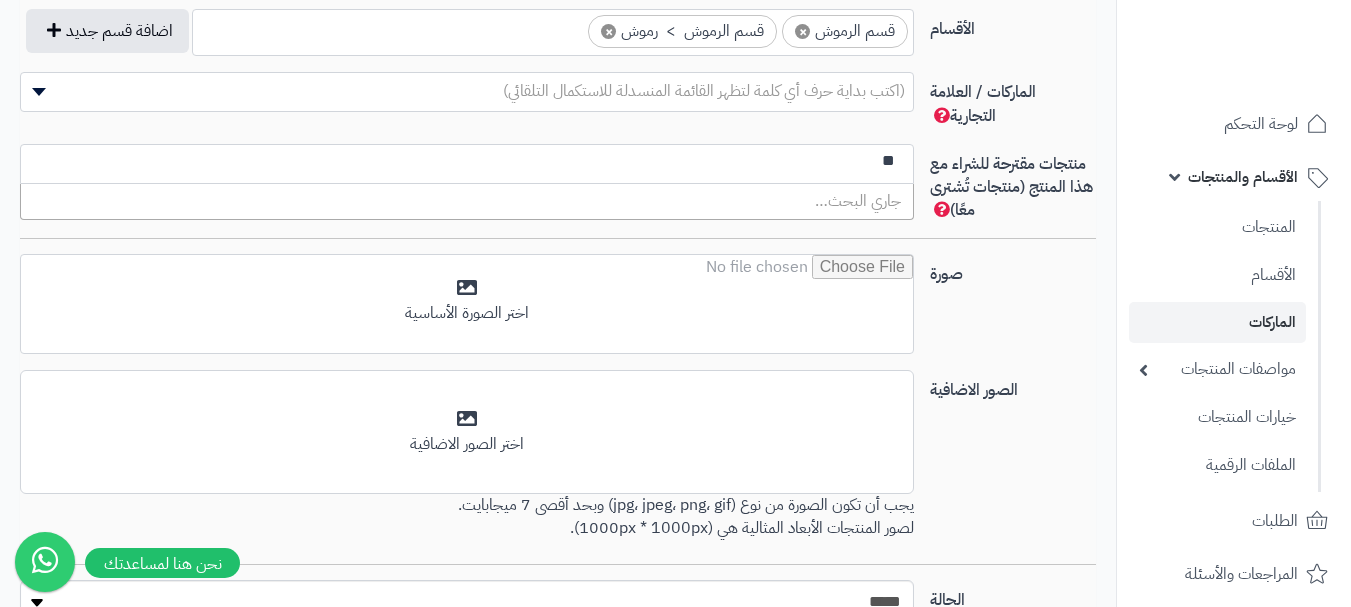 type on "*" 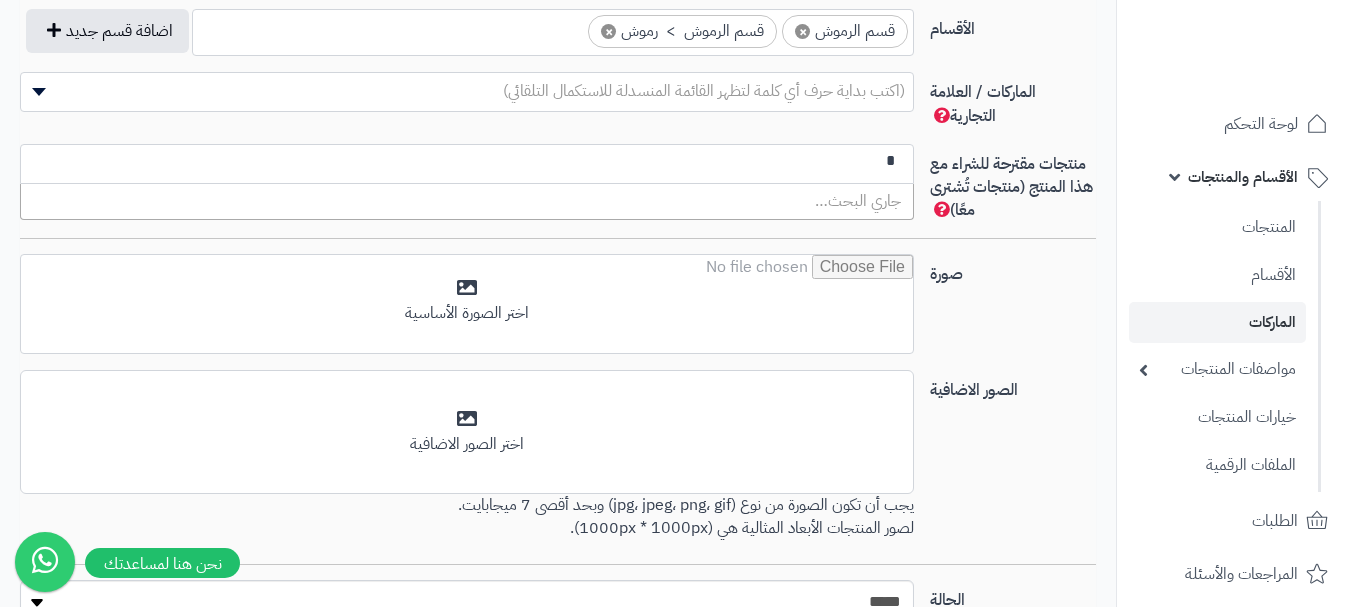 type 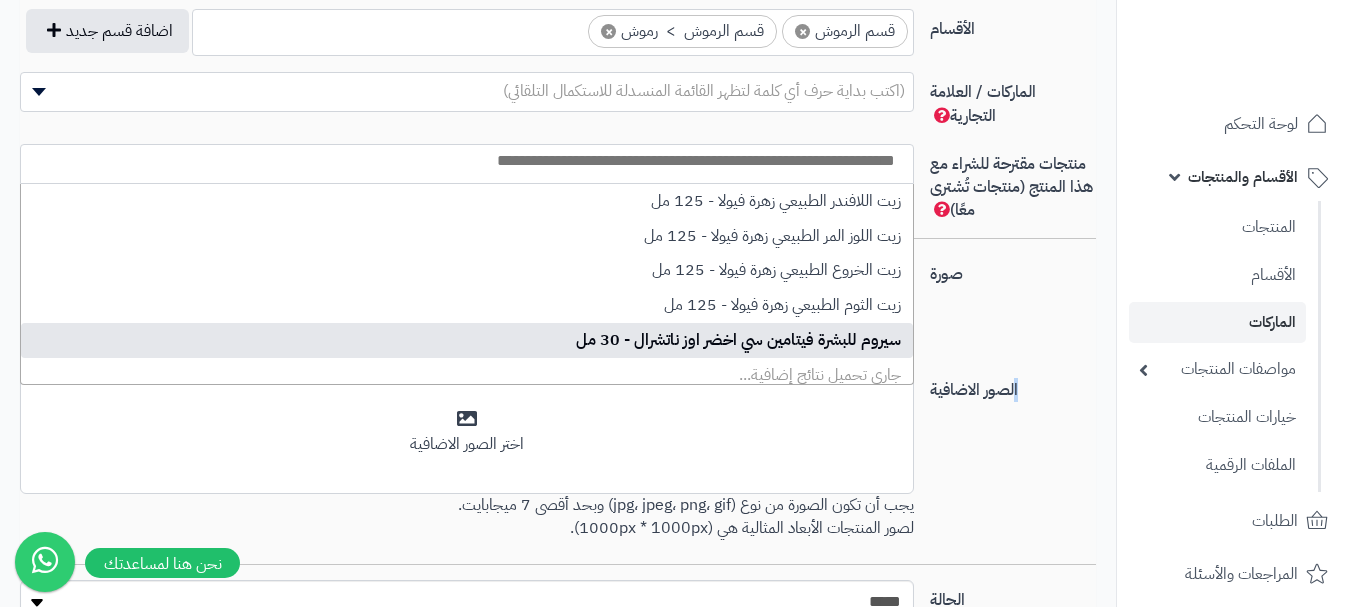drag, startPoint x: 1017, startPoint y: 413, endPoint x: 881, endPoint y: 340, distance: 154.35349 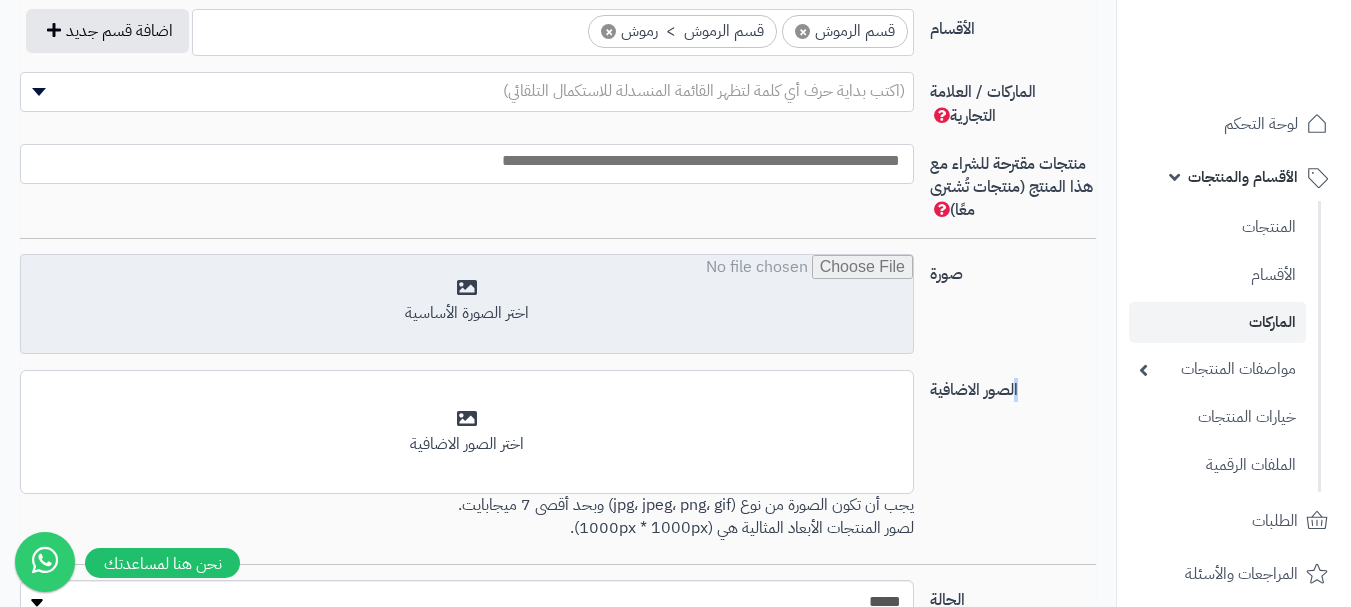 click at bounding box center (467, 305) 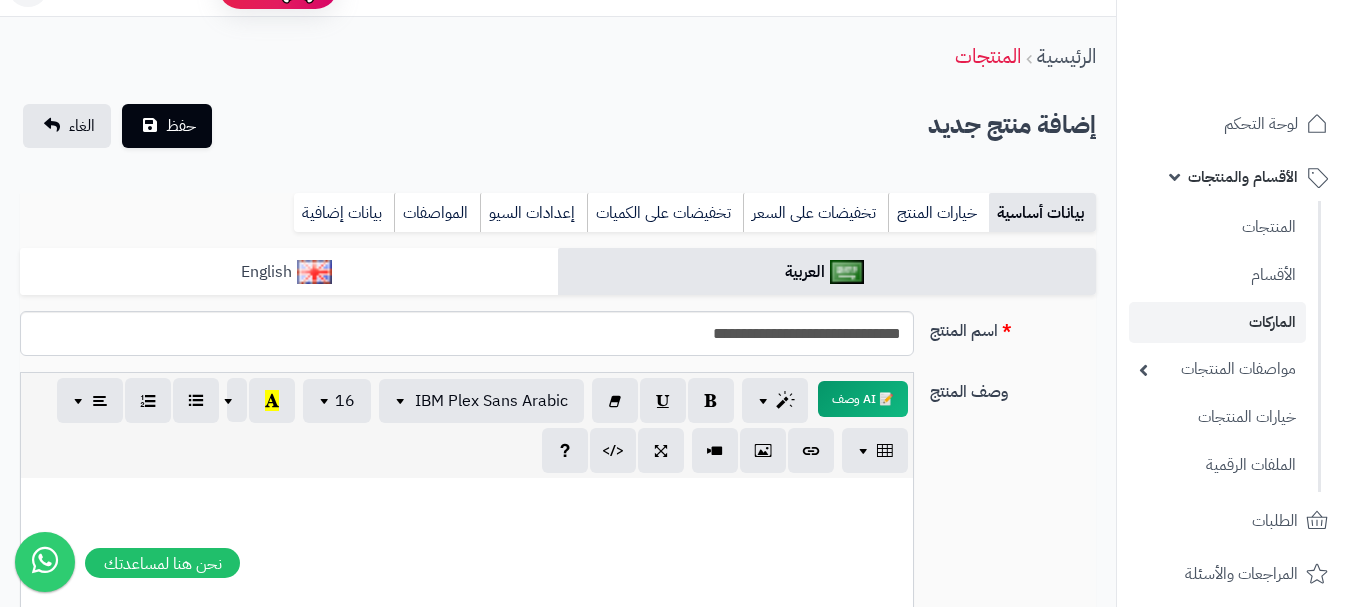 scroll, scrollTop: 0, scrollLeft: 0, axis: both 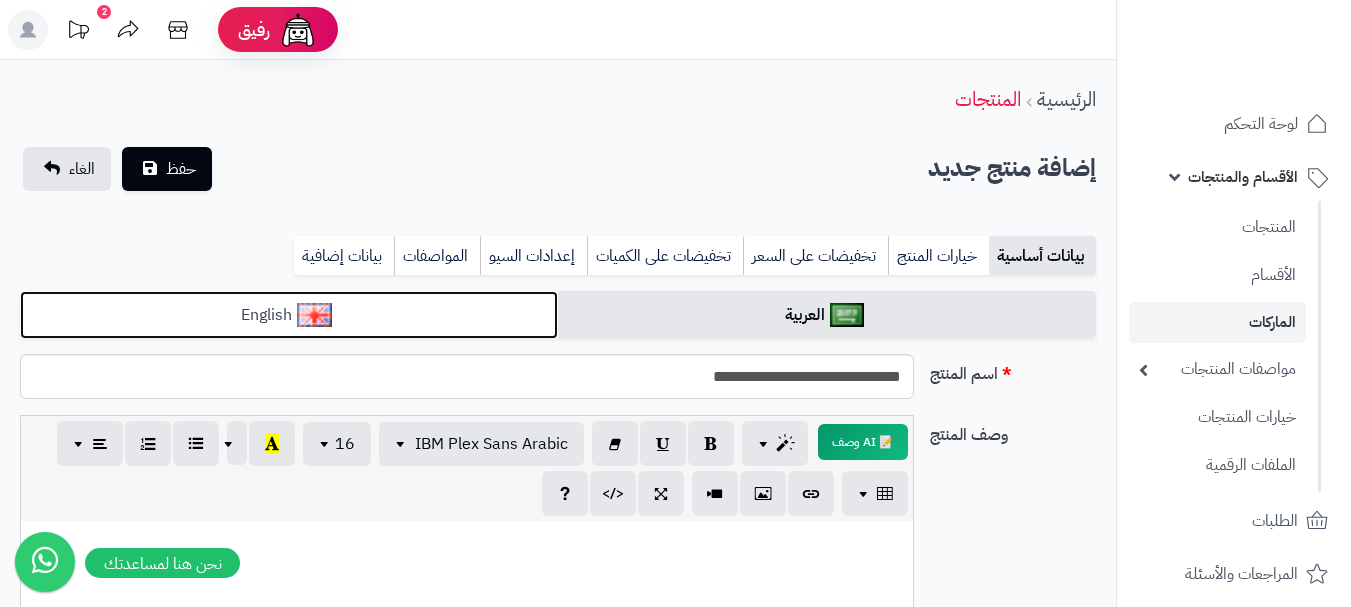 click on "English" at bounding box center (289, 315) 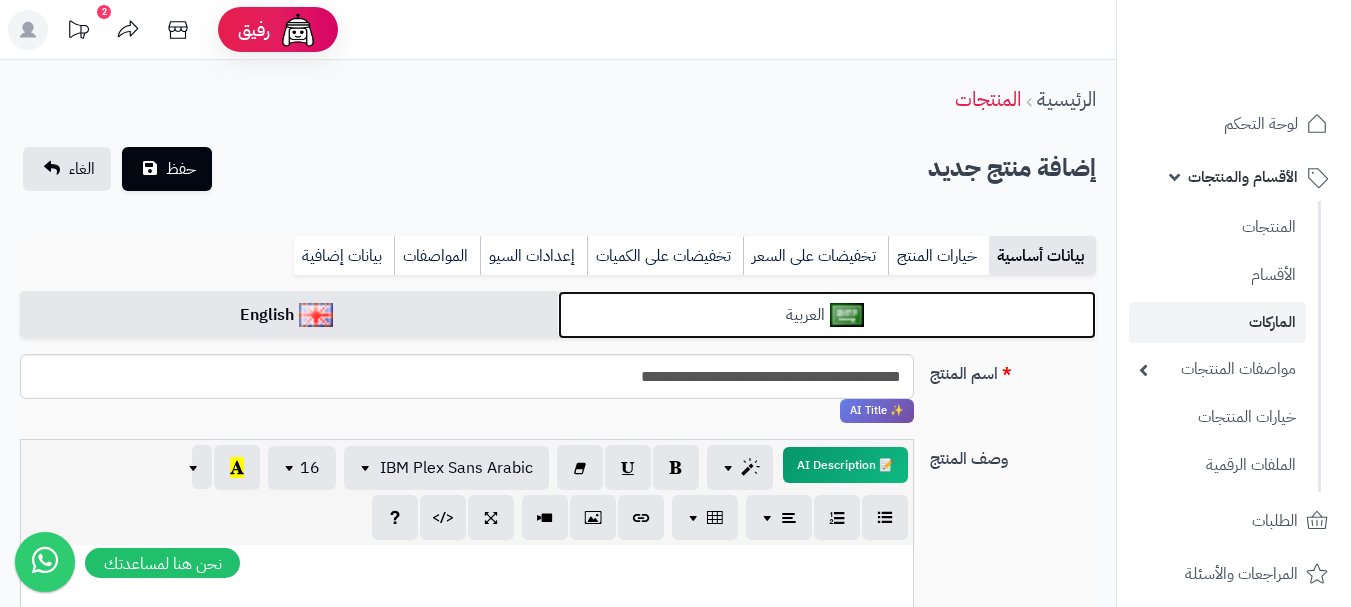 click on "العربية" at bounding box center (827, 315) 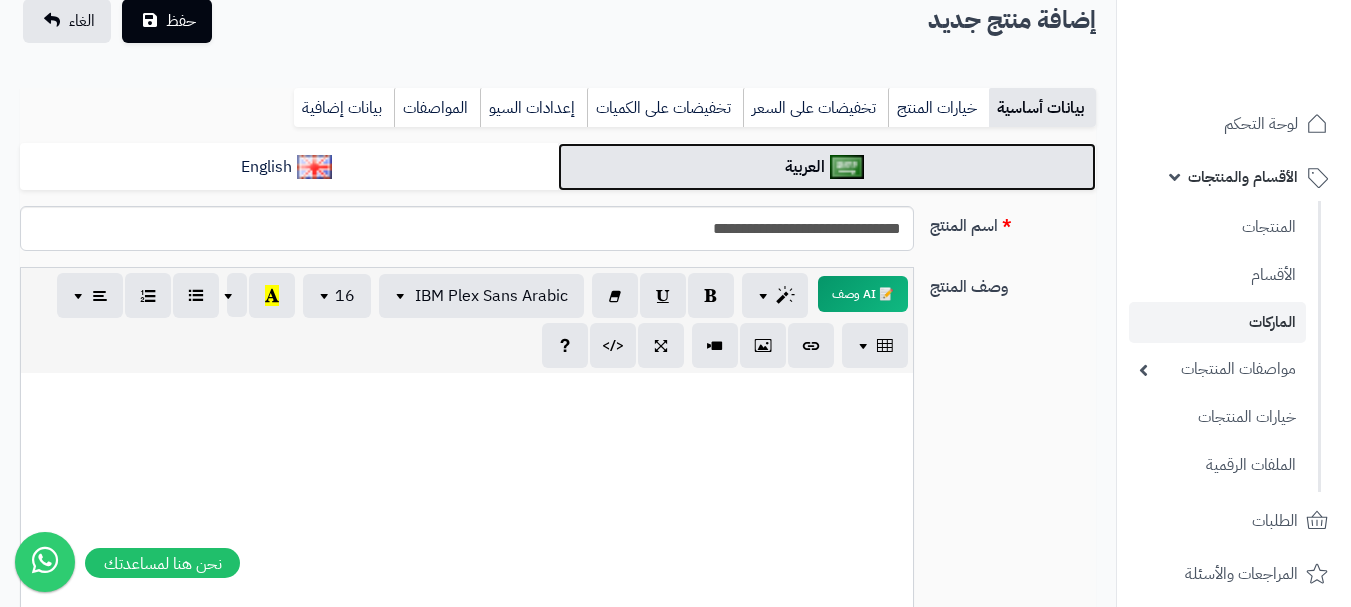 scroll, scrollTop: 0, scrollLeft: 0, axis: both 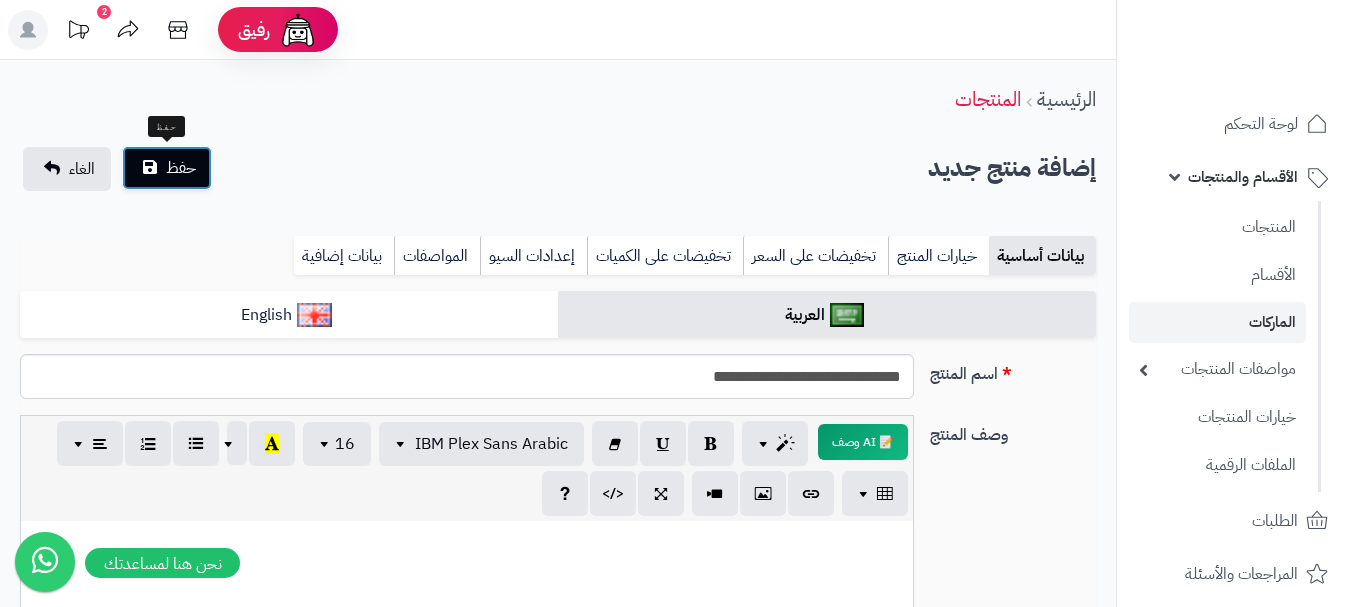 click on "حفظ" at bounding box center [181, 168] 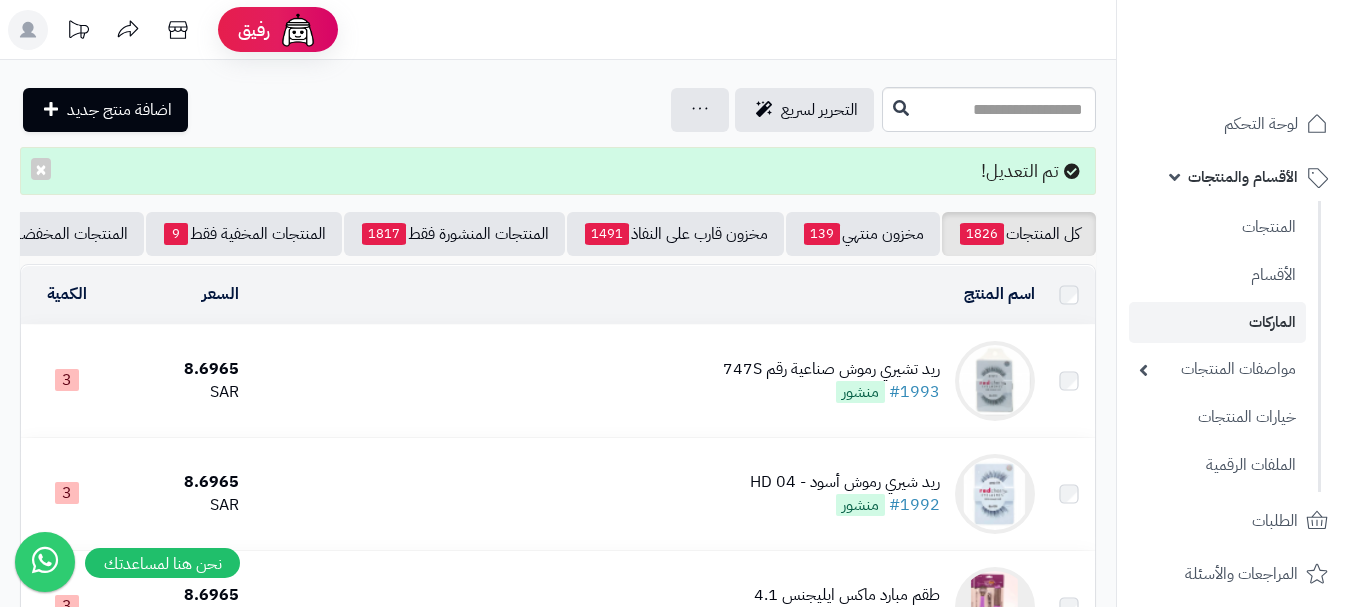 scroll, scrollTop: 0, scrollLeft: 0, axis: both 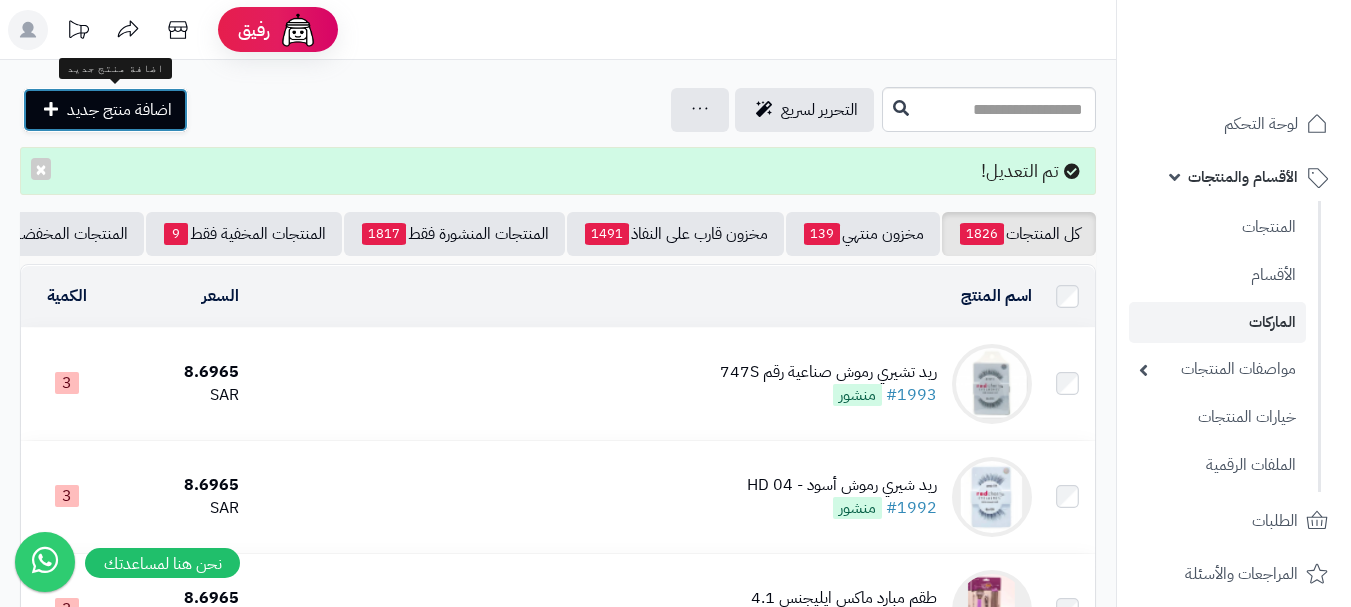 click on "اضافة منتج جديد" at bounding box center (105, 110) 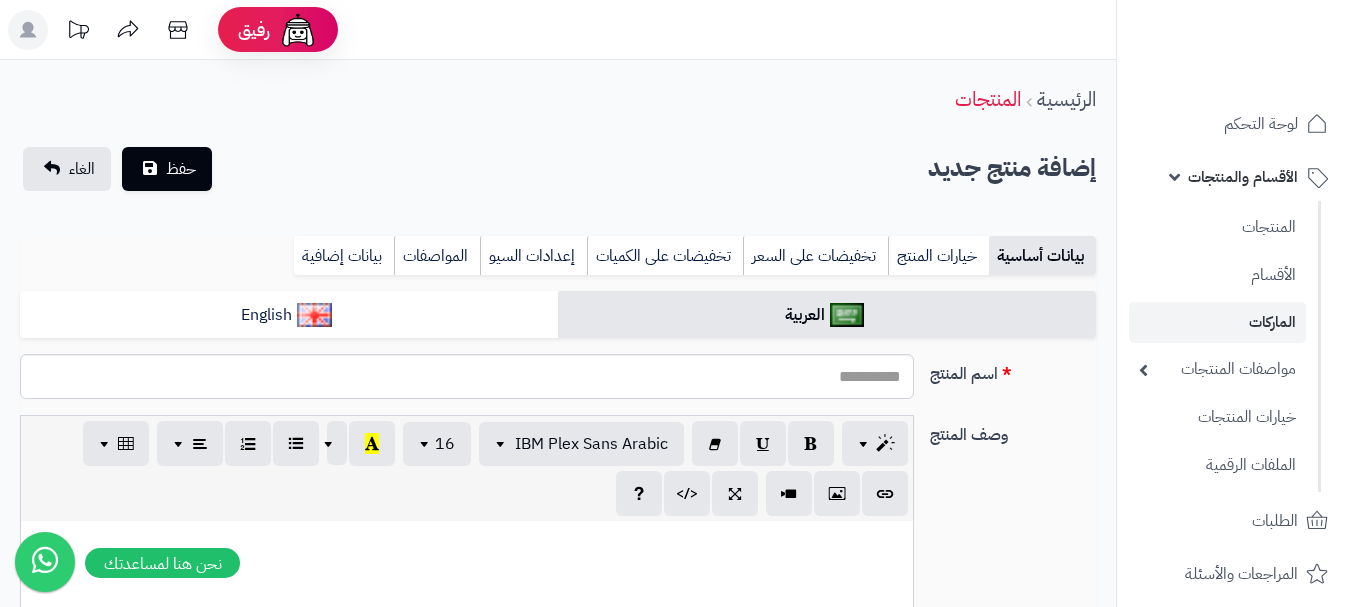 select 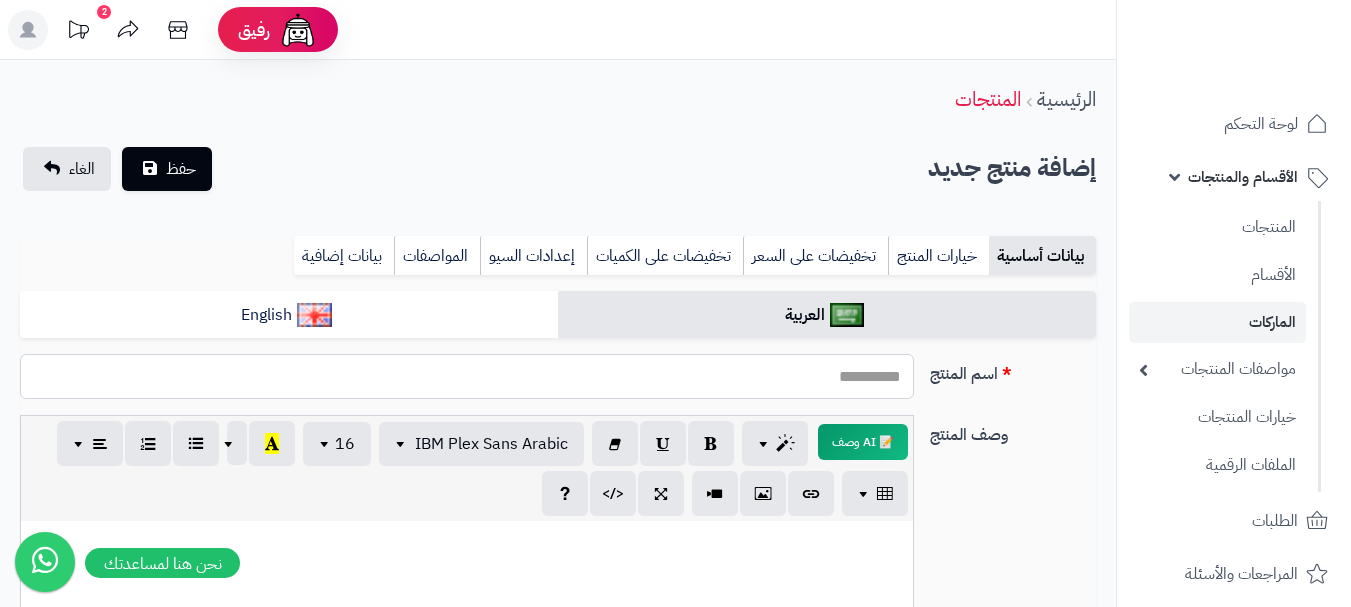 paste on "**********" 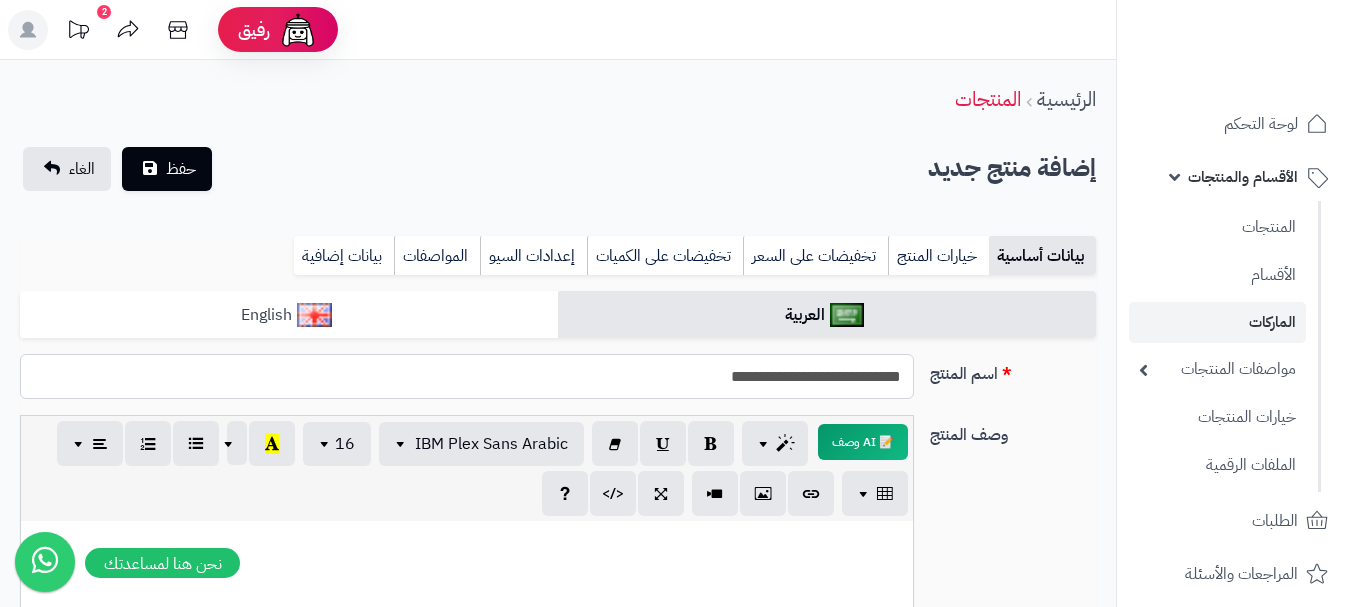 type on "**********" 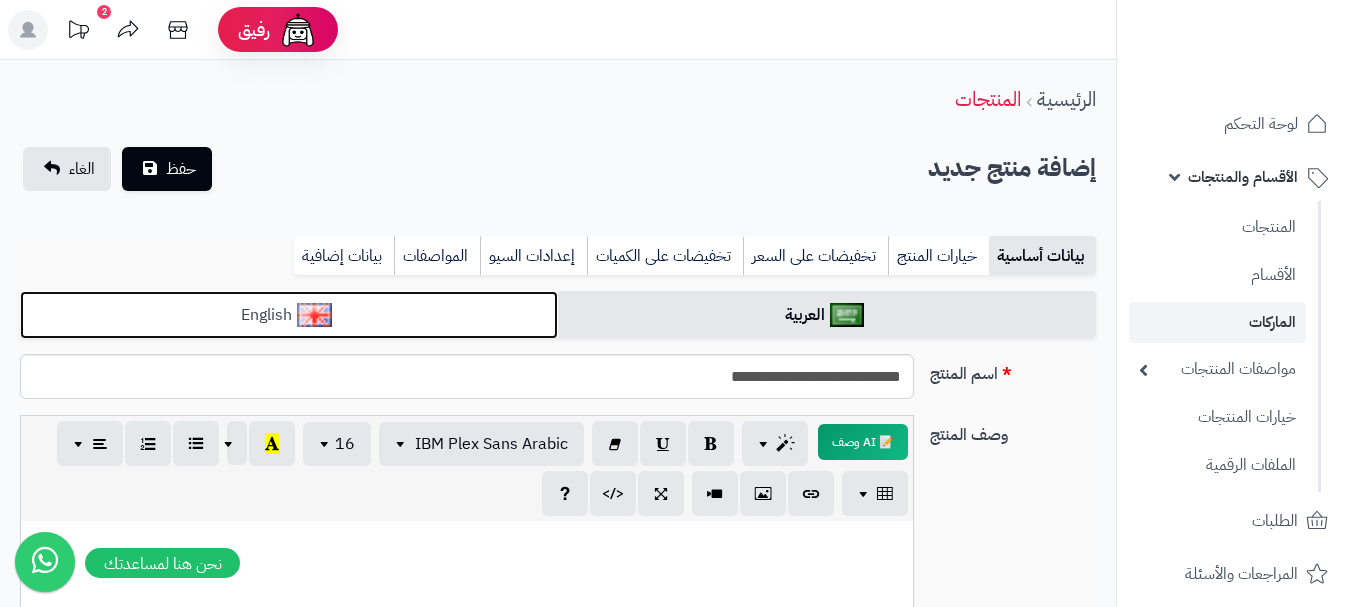 click on "English" at bounding box center (289, 315) 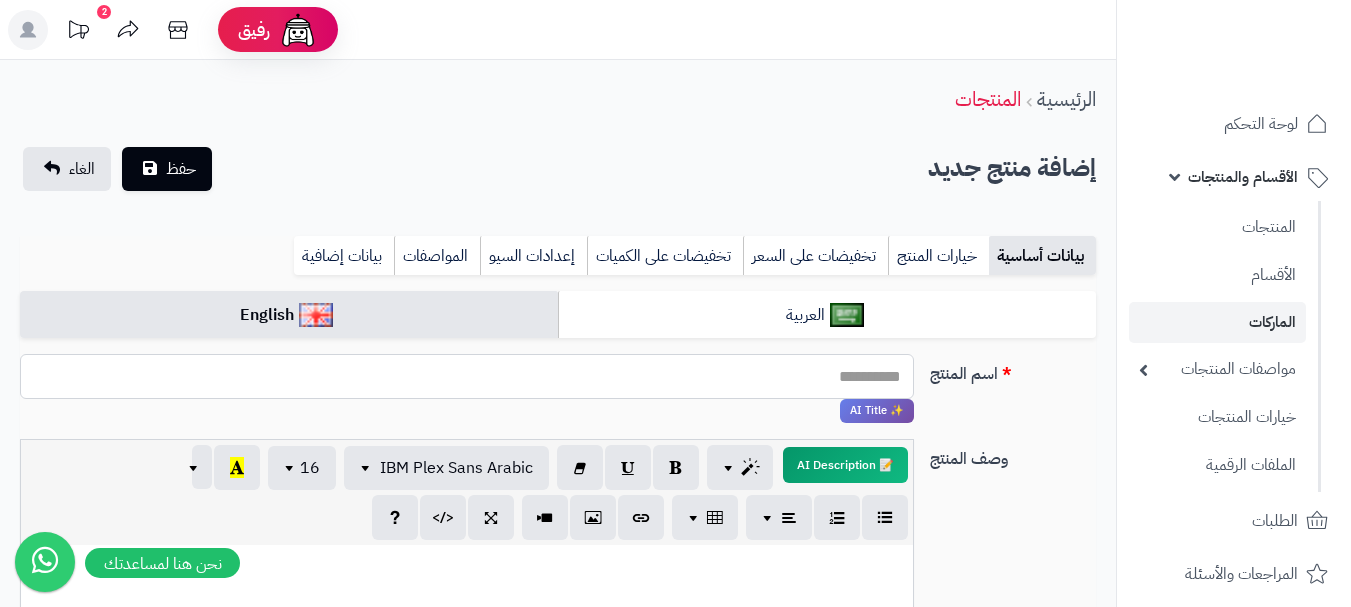paste on "**********" 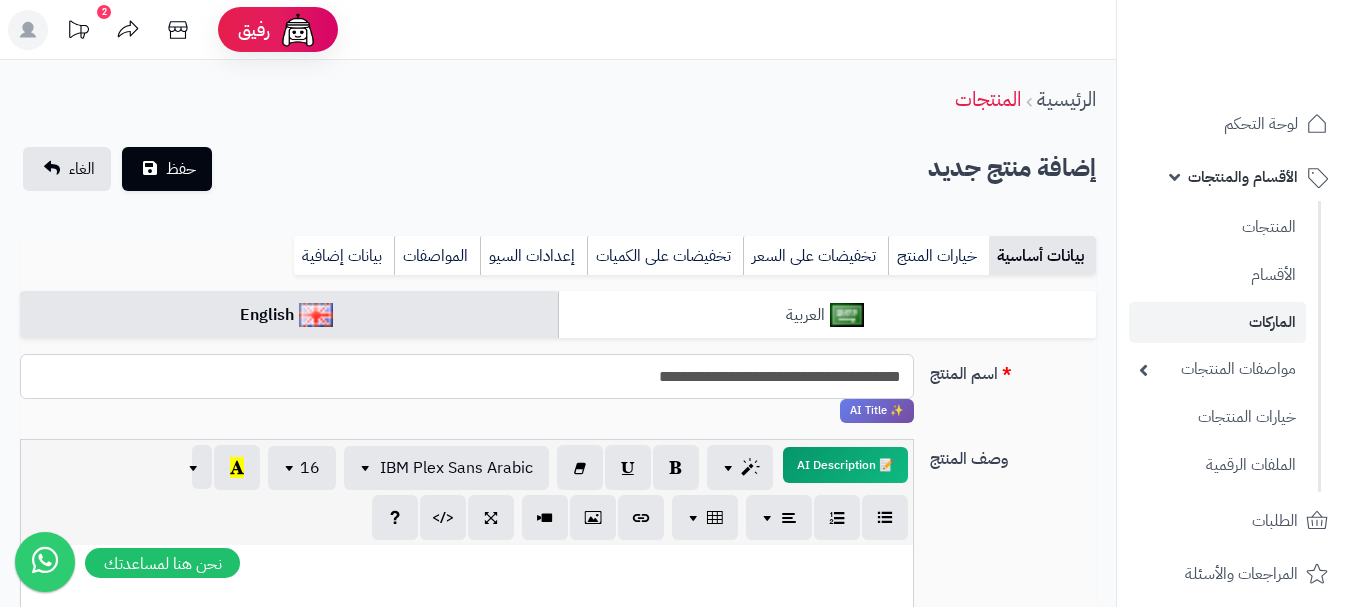 type on "**********" 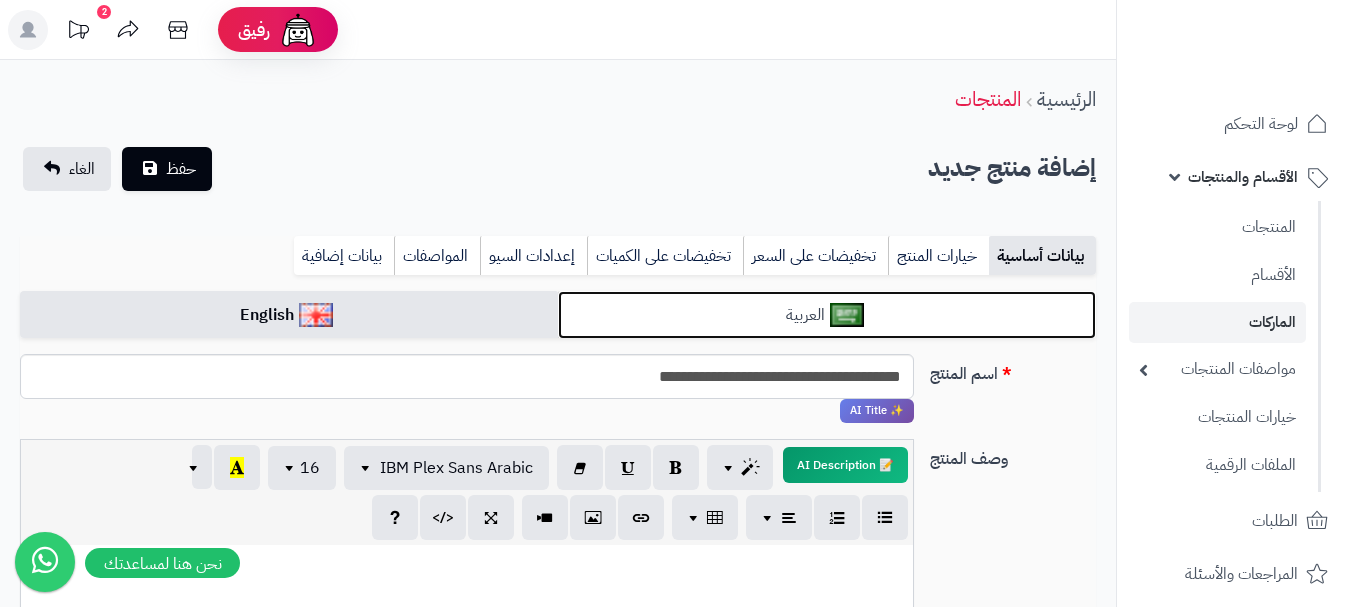 click on "العربية" at bounding box center [827, 315] 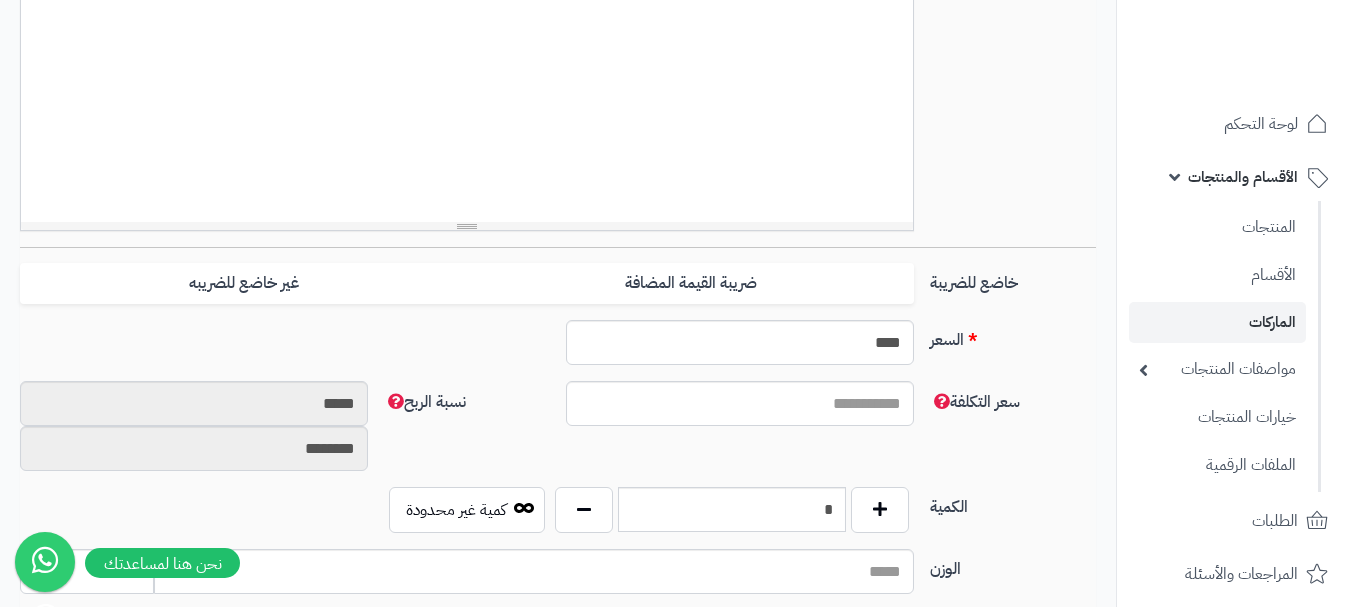 scroll, scrollTop: 600, scrollLeft: 0, axis: vertical 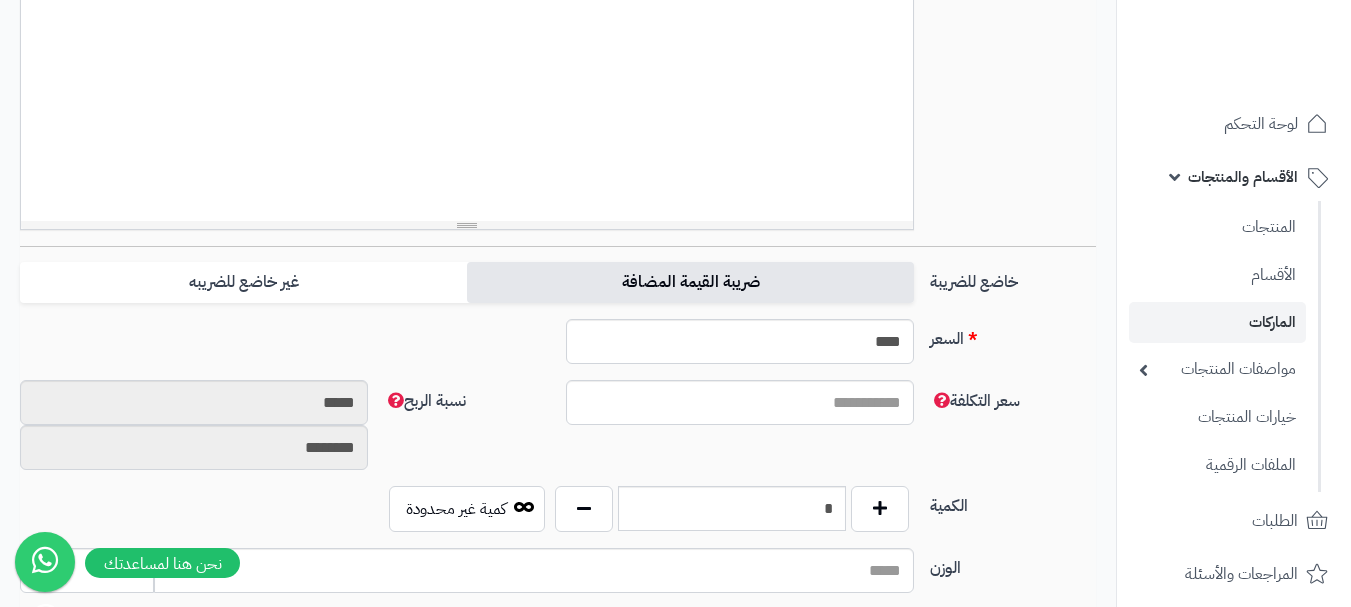 drag, startPoint x: 813, startPoint y: 260, endPoint x: 708, endPoint y: 285, distance: 107.935165 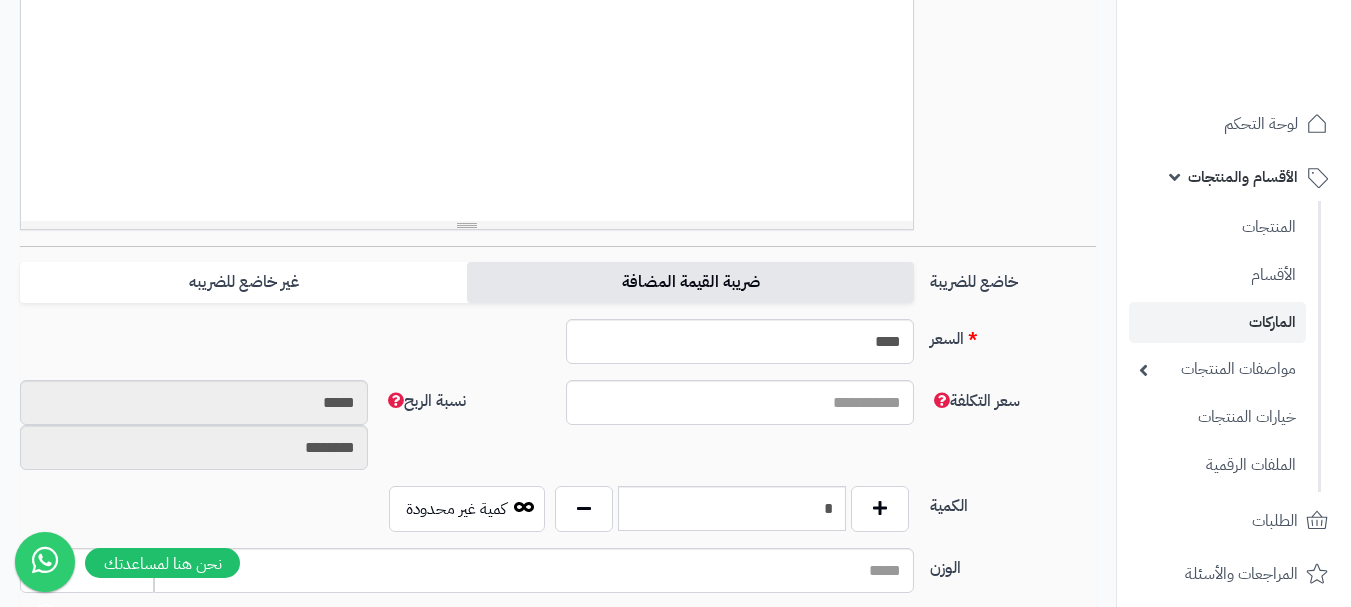 click on "**********" at bounding box center [558, 465] 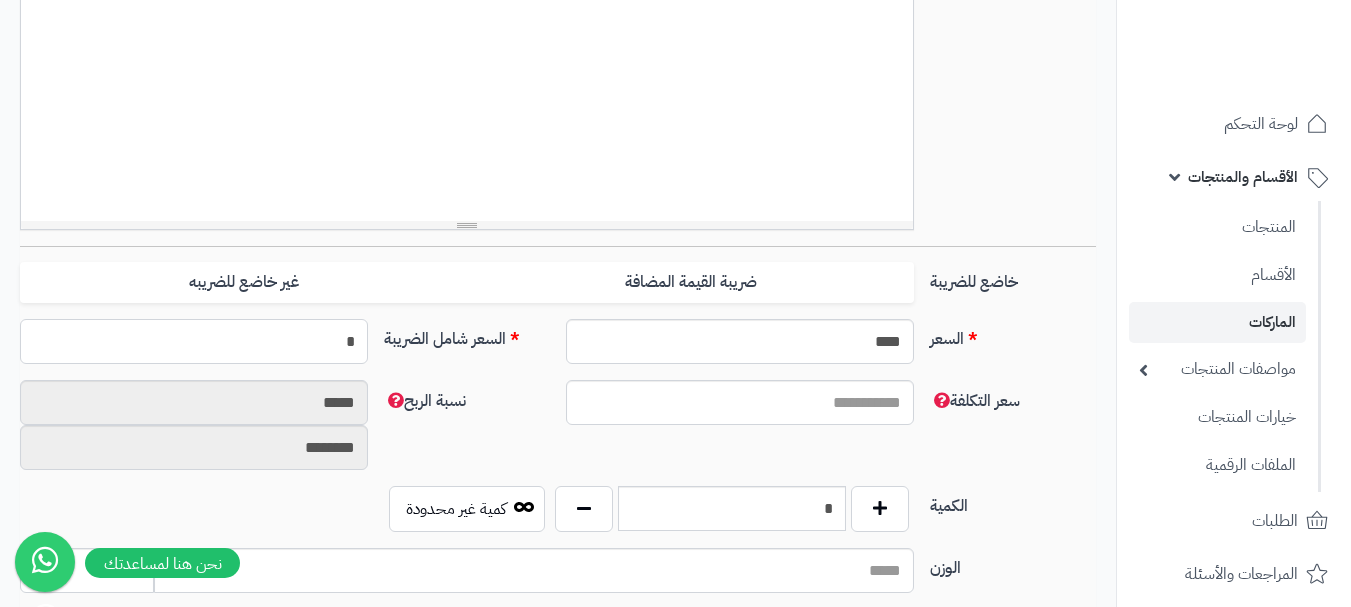 click on "*" at bounding box center [194, 341] 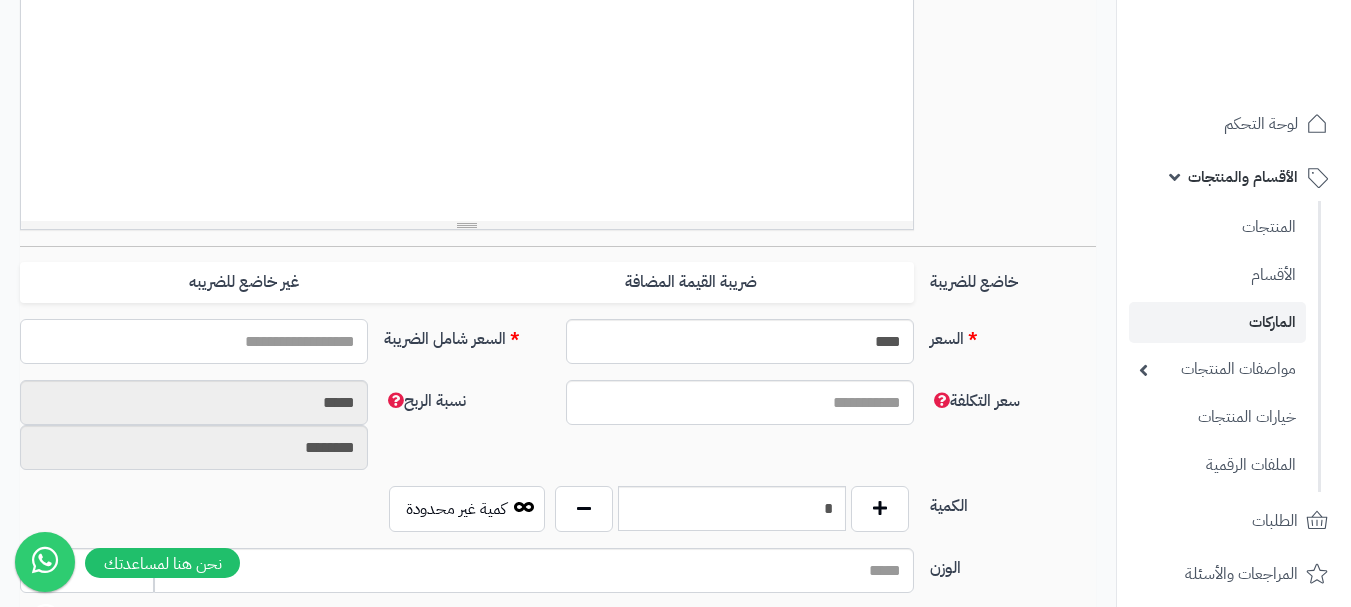 type on "*" 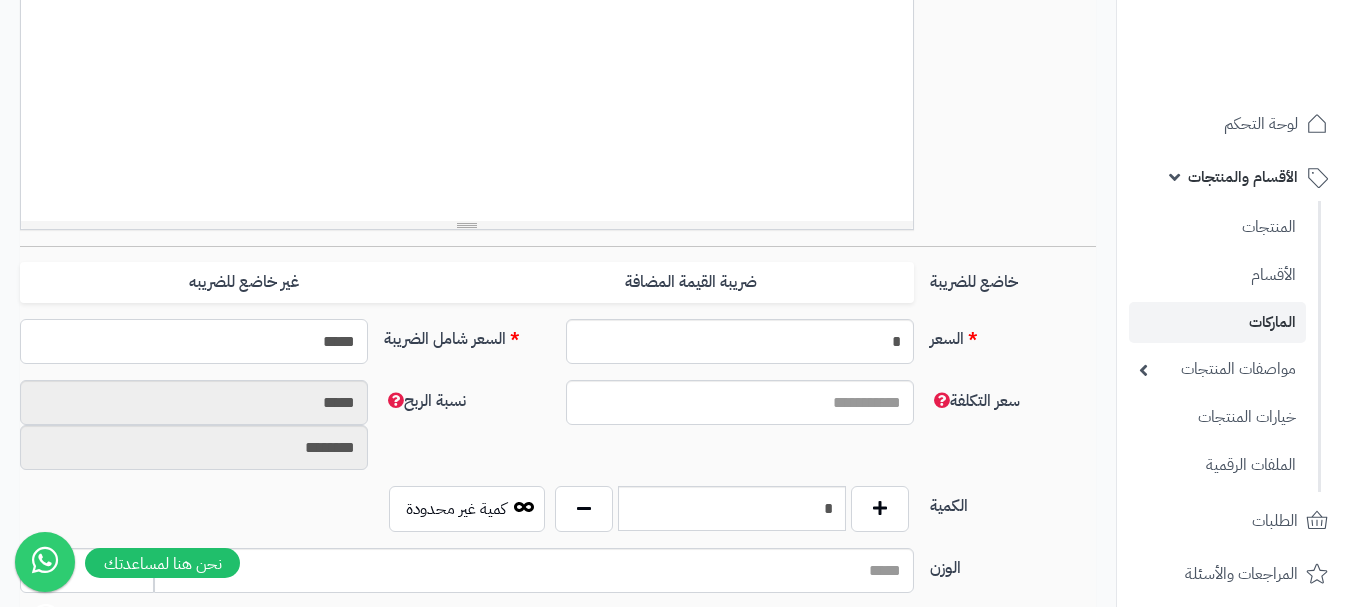 type on "******" 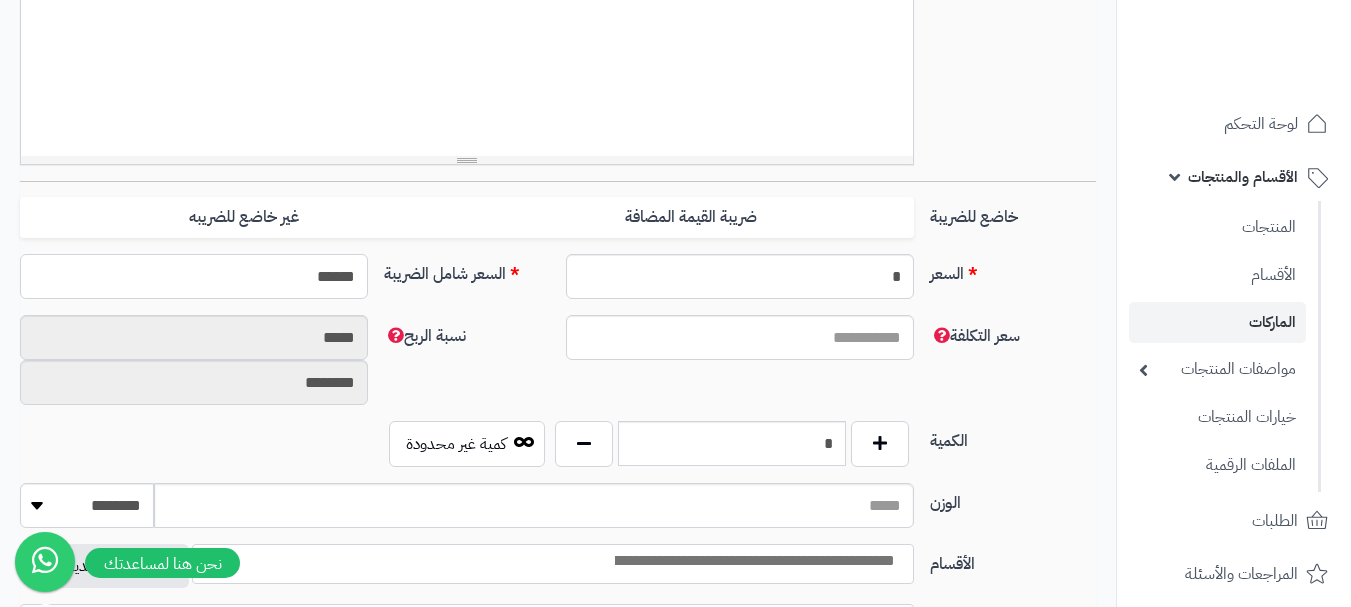 type on "**********" 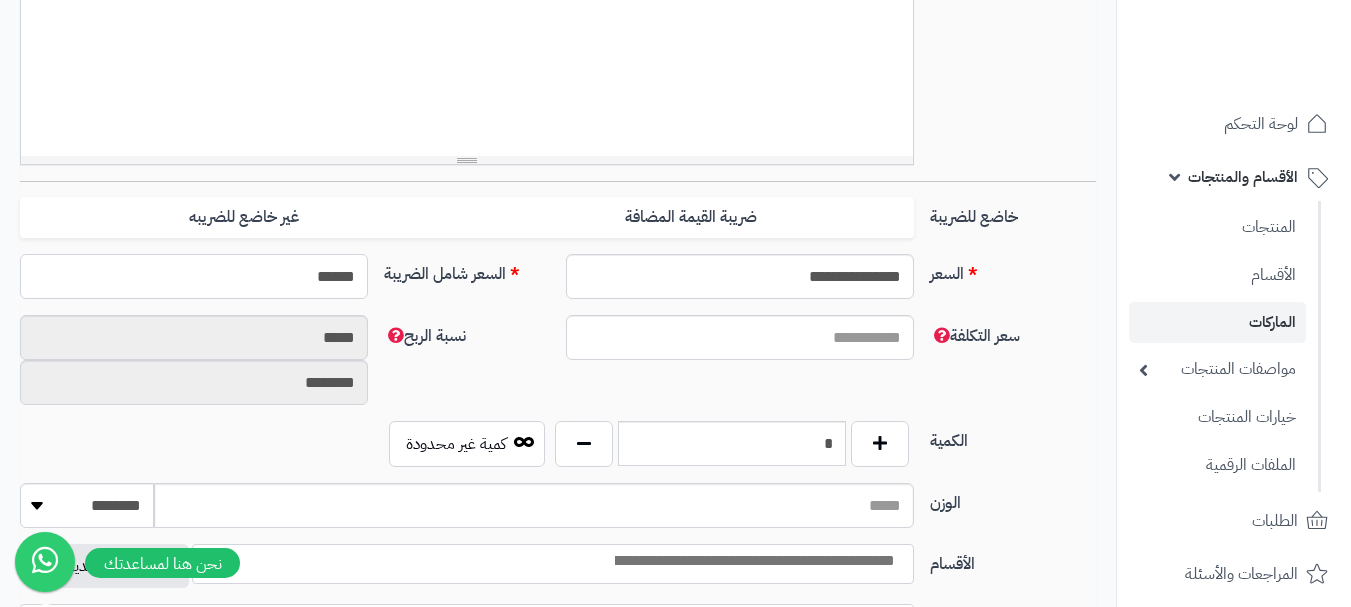 scroll, scrollTop: 700, scrollLeft: 0, axis: vertical 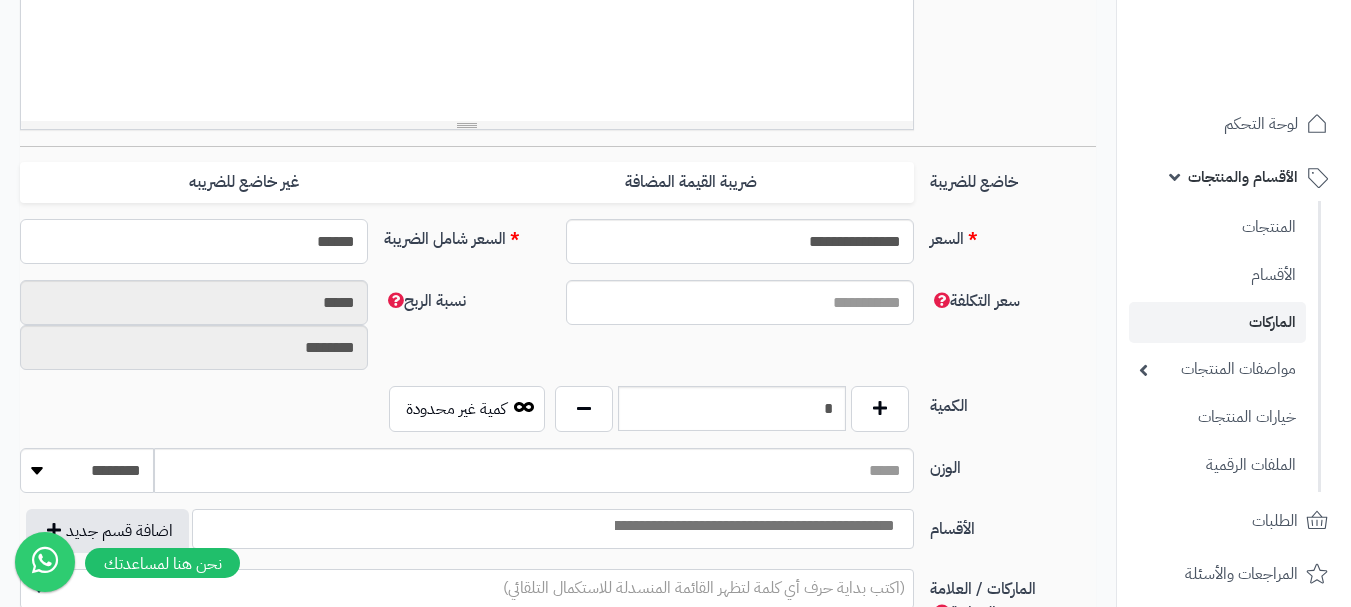 type on "******" 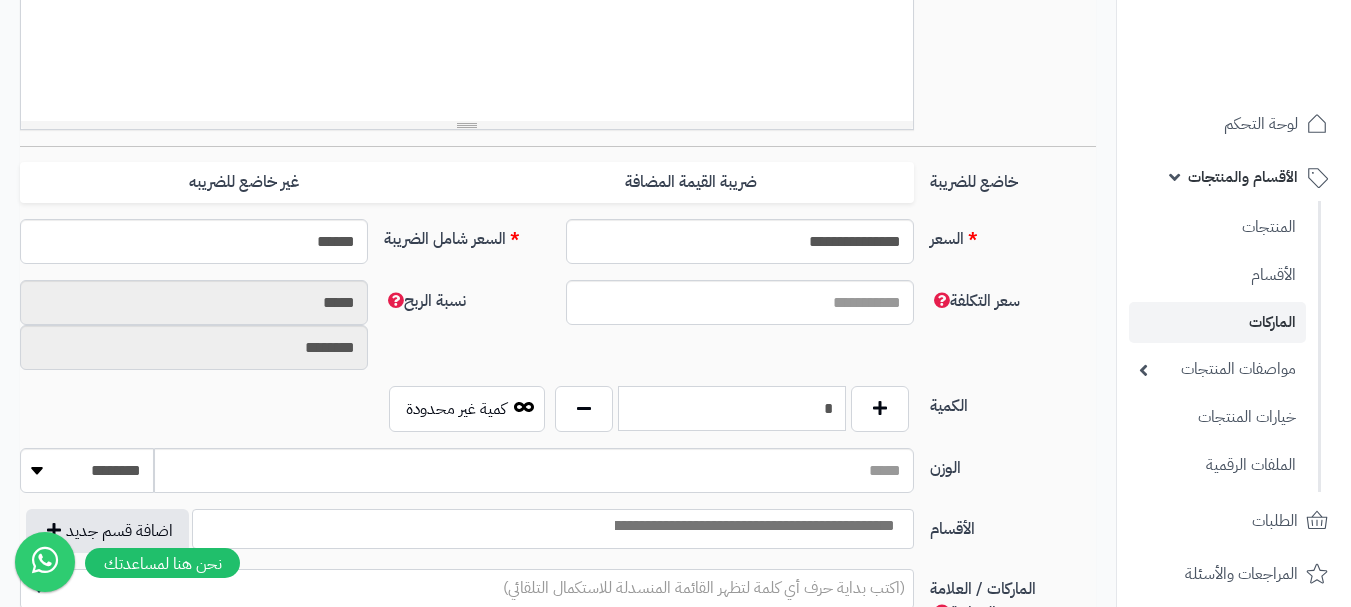 click on "*" at bounding box center (732, 408) 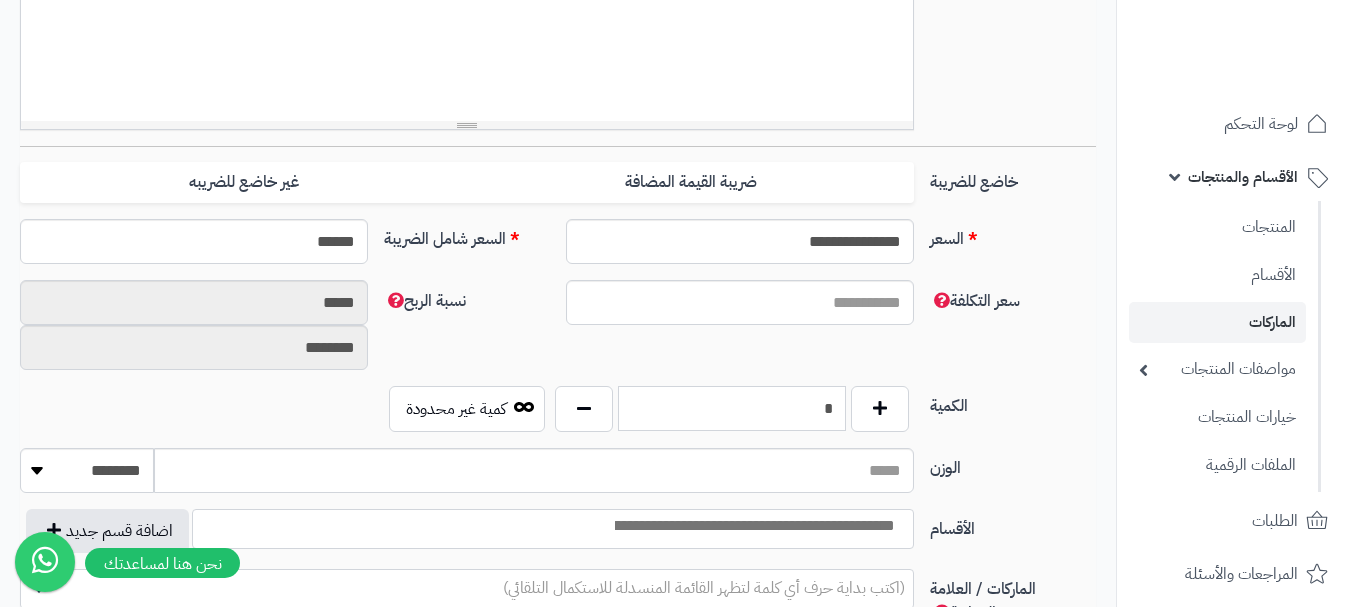 scroll, scrollTop: 800, scrollLeft: 0, axis: vertical 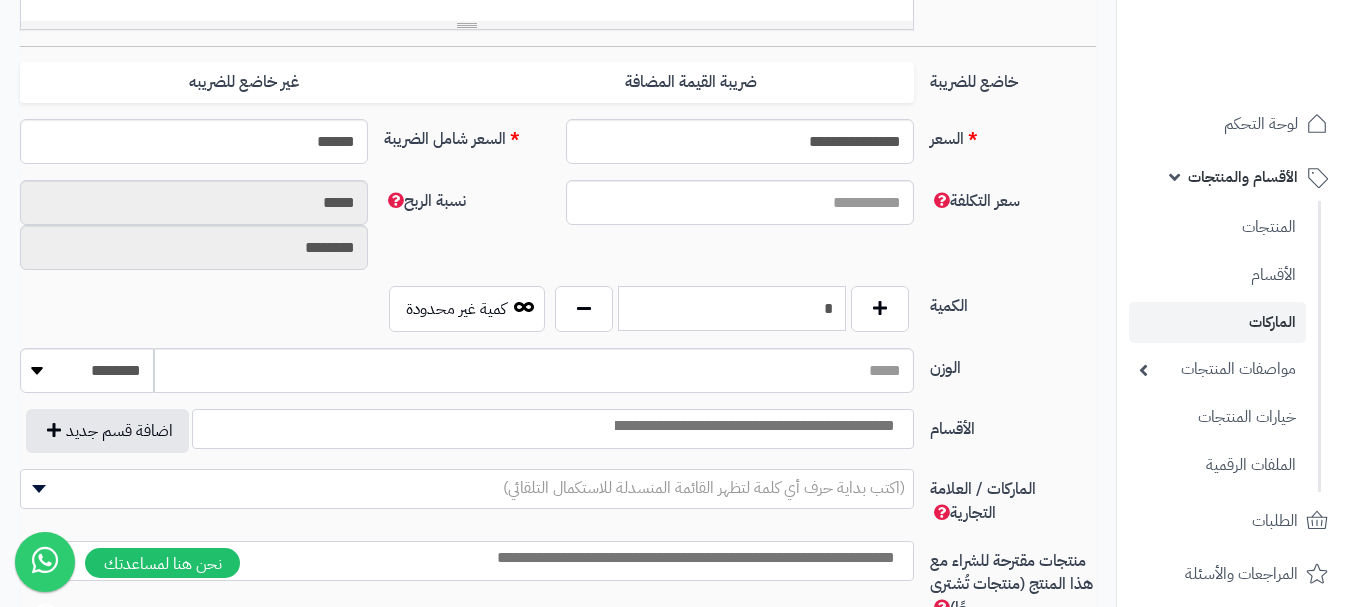 type on "*" 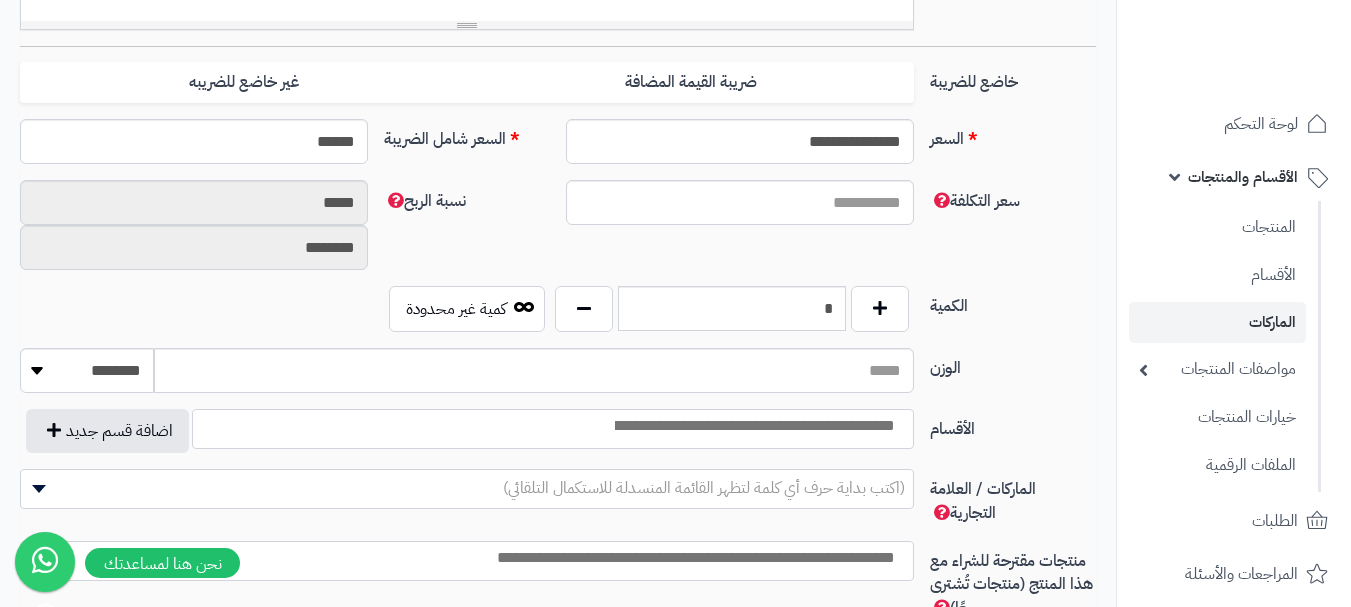 click at bounding box center [753, 426] 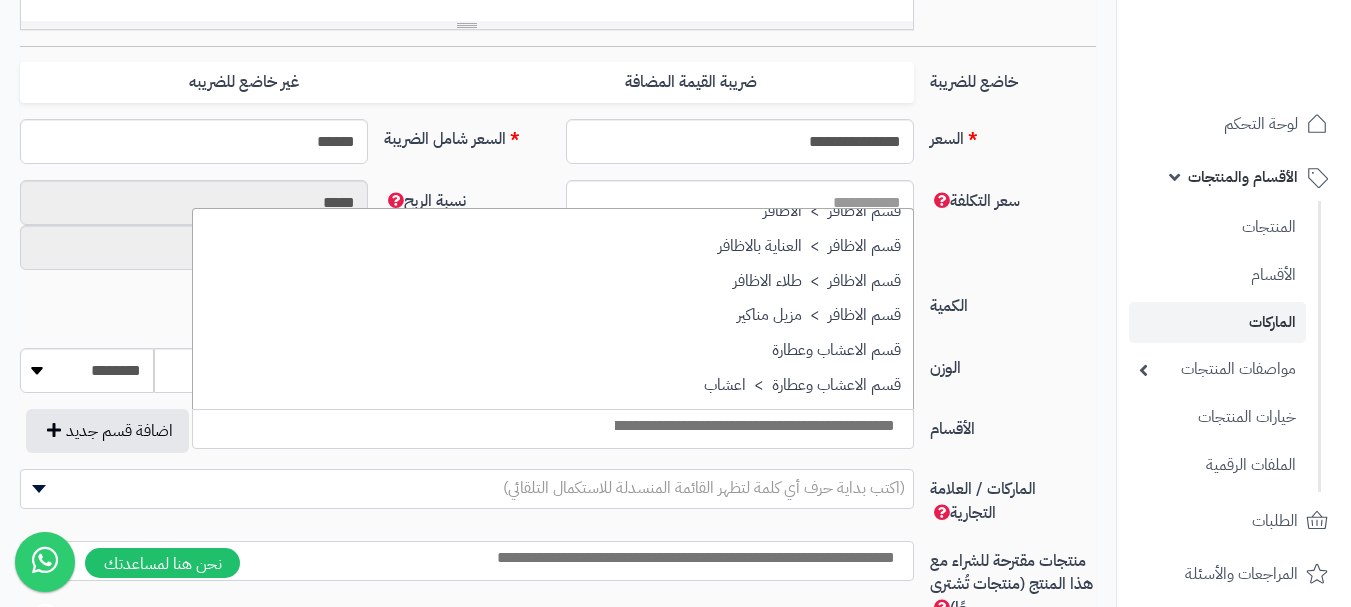 scroll, scrollTop: 1300, scrollLeft: 0, axis: vertical 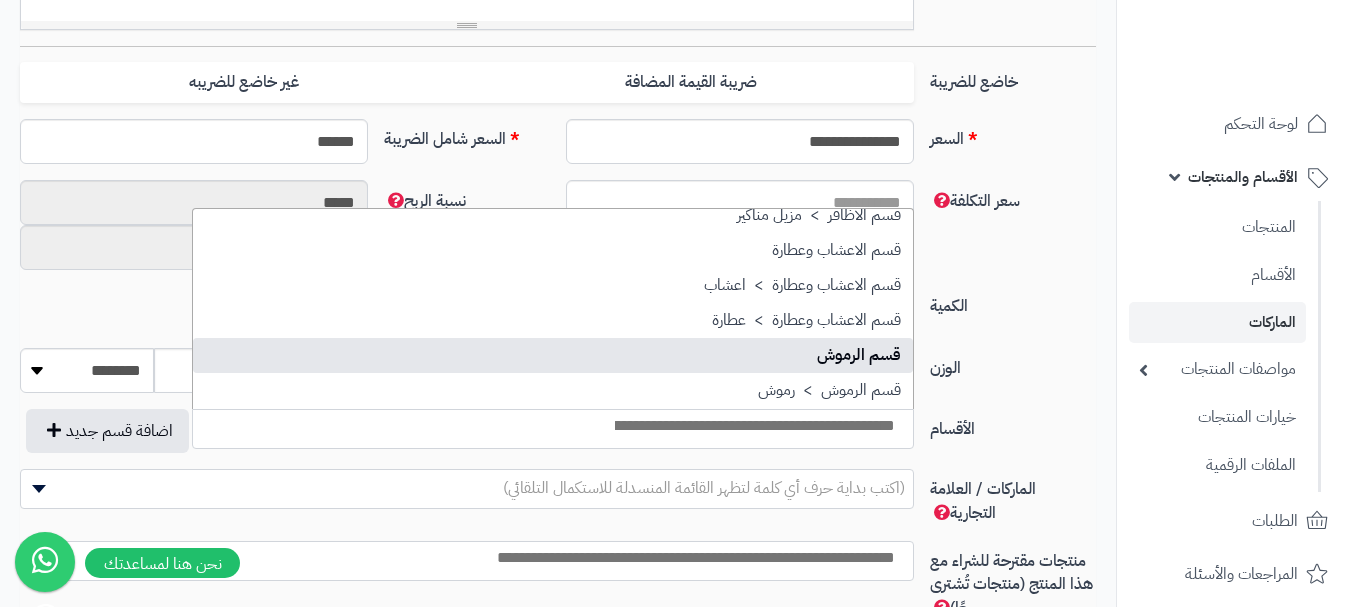 select on "**" 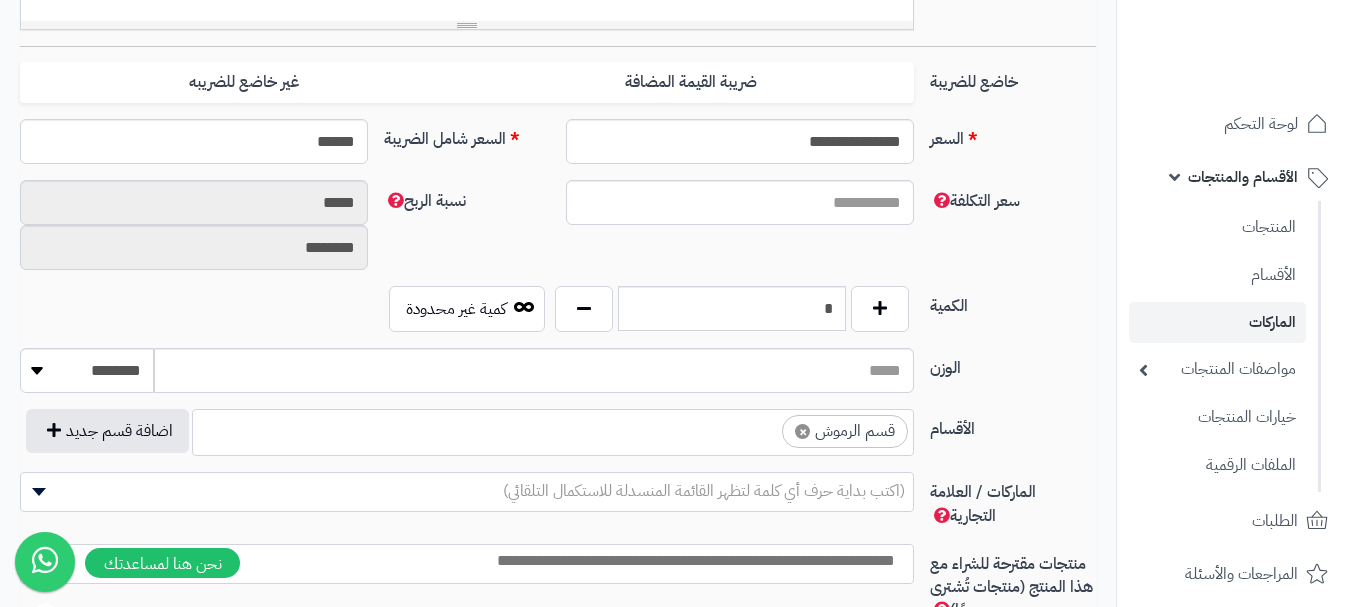 scroll, scrollTop: 1025, scrollLeft: 0, axis: vertical 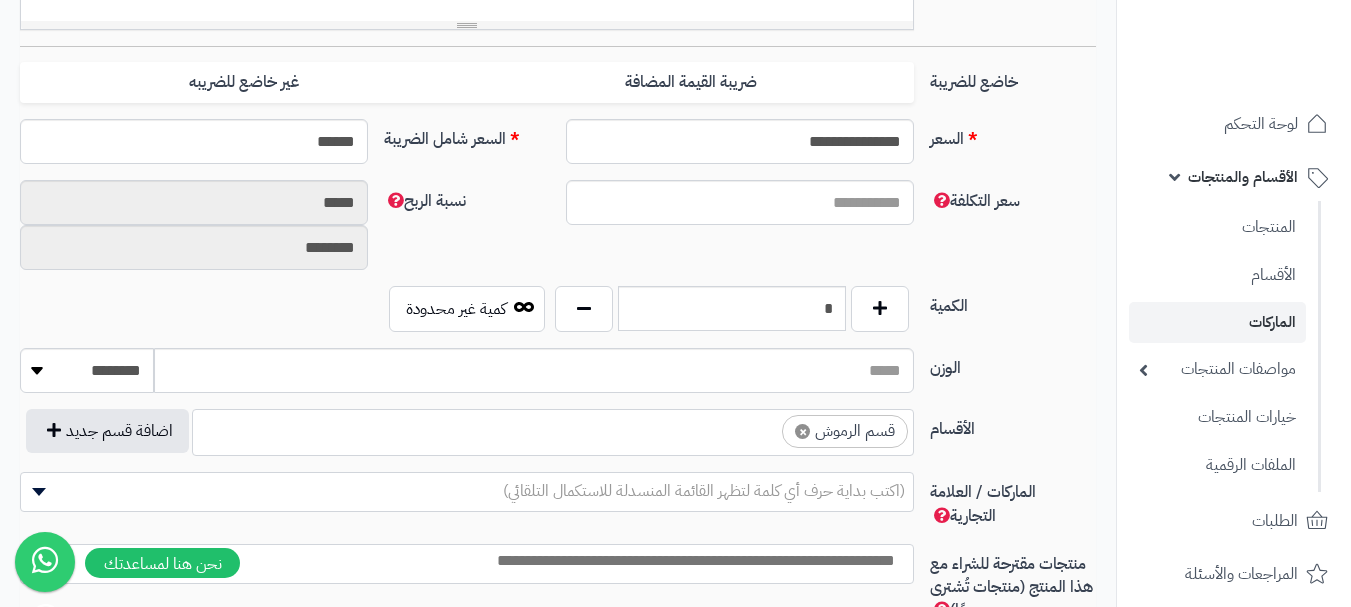 click on "× قسم الرموش" at bounding box center [553, 429] 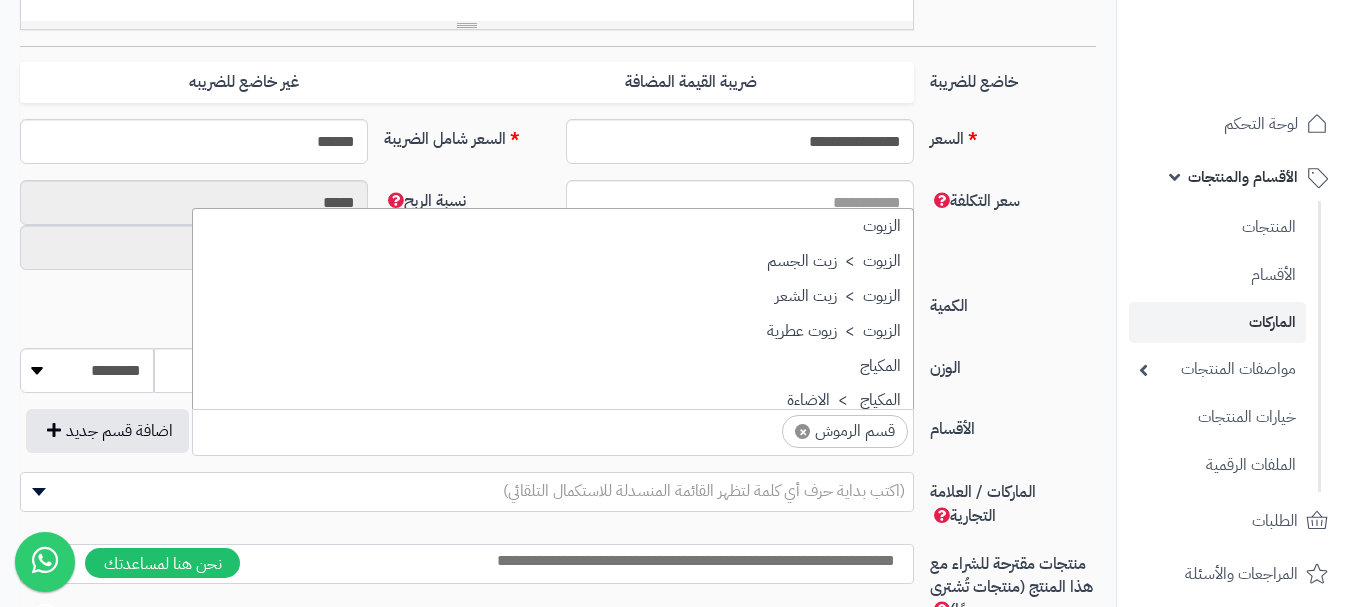 scroll, scrollTop: 1393, scrollLeft: 0, axis: vertical 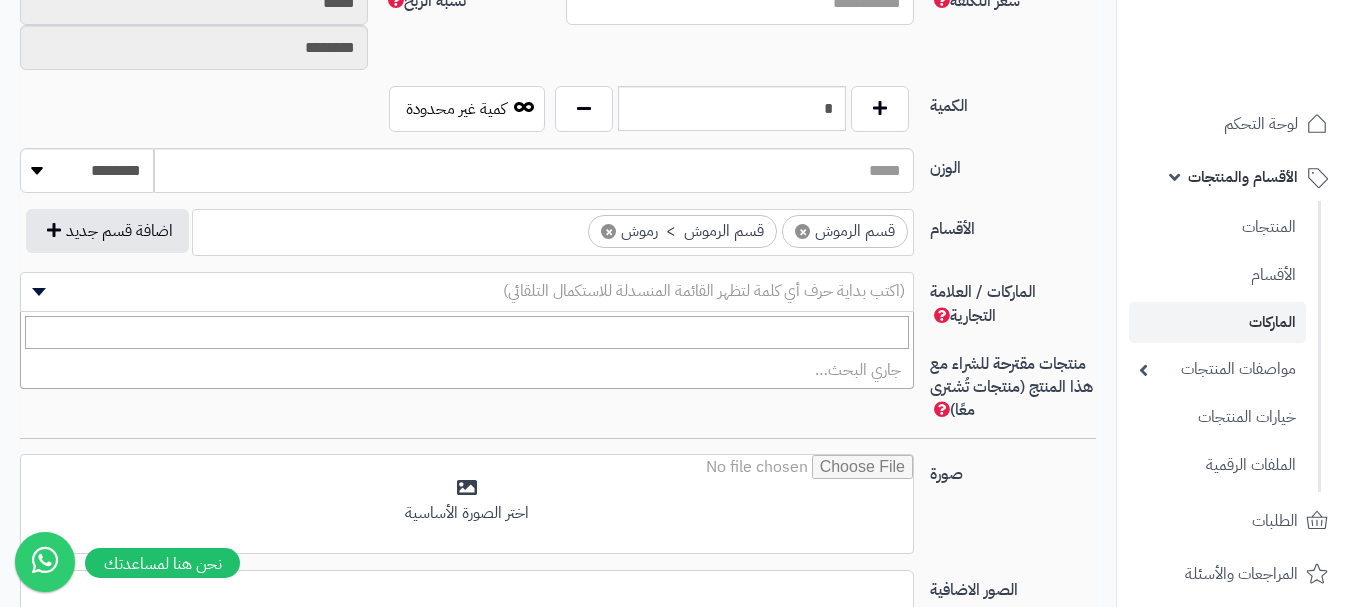 click on "(اكتب بداية حرف أي كلمة لتظهر القائمة المنسدلة للاستكمال التلقائي)" at bounding box center [704, 291] 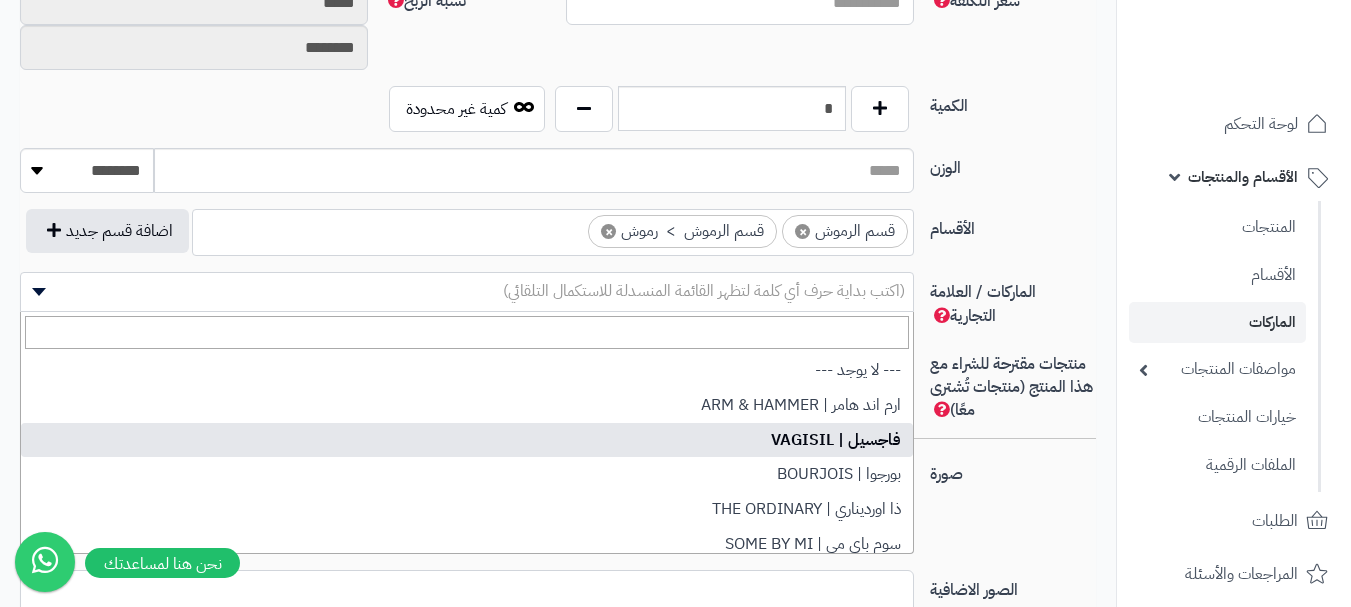 click on "الوزن
******** **** ***** *****" at bounding box center [558, 178] 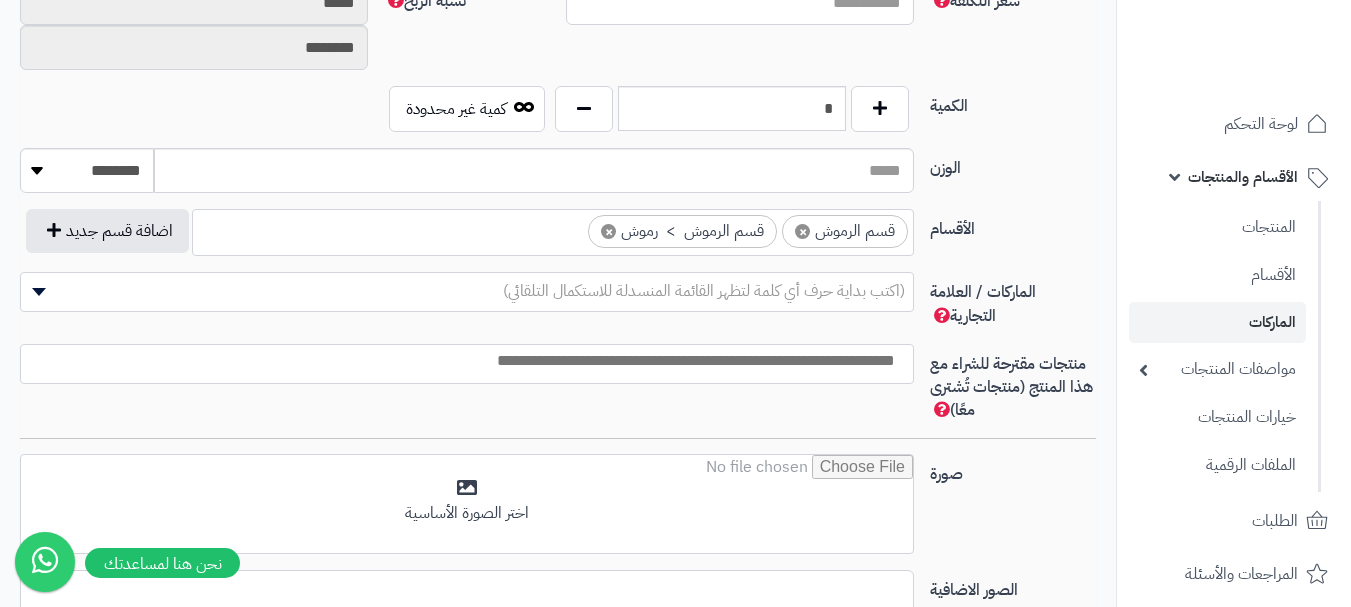 click at bounding box center (462, 361) 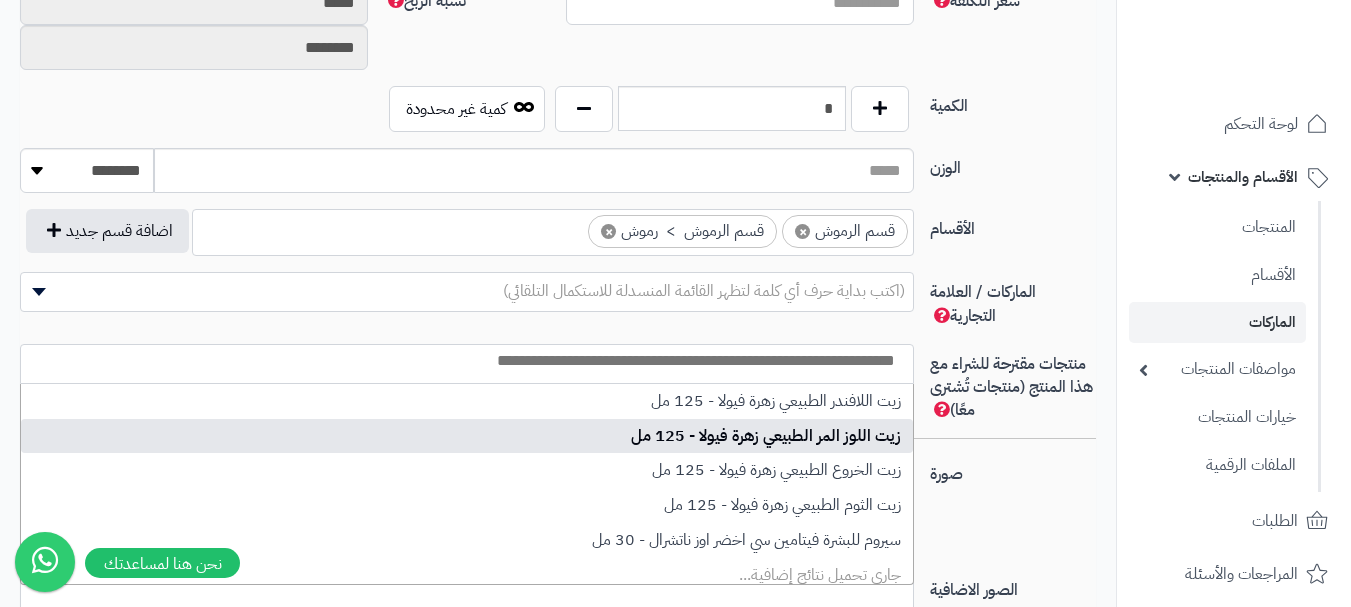 scroll, scrollTop: 9, scrollLeft: 0, axis: vertical 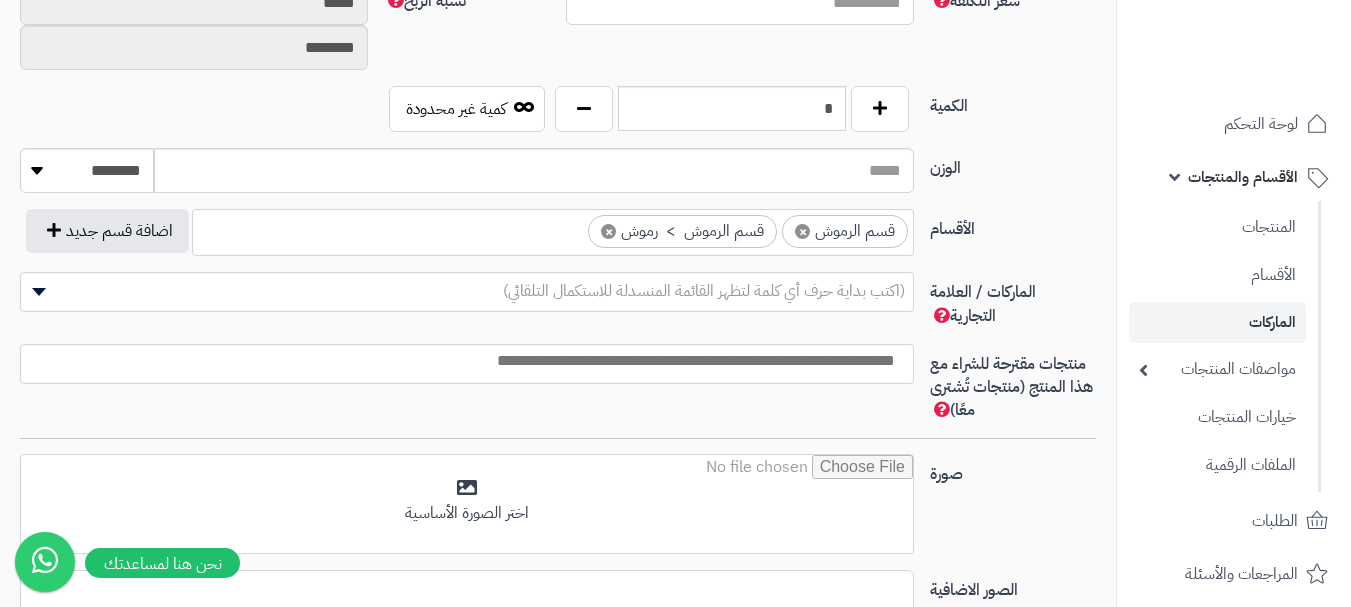 click on "الأقسام" at bounding box center [1013, 225] 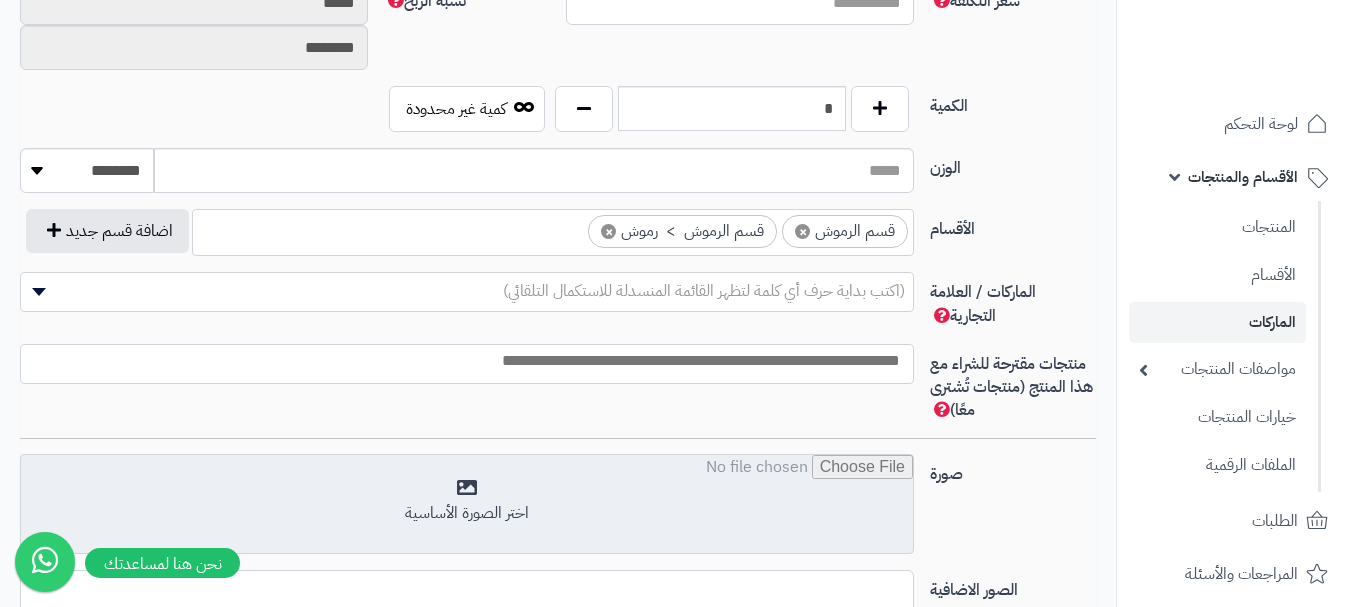 click at bounding box center (467, 505) 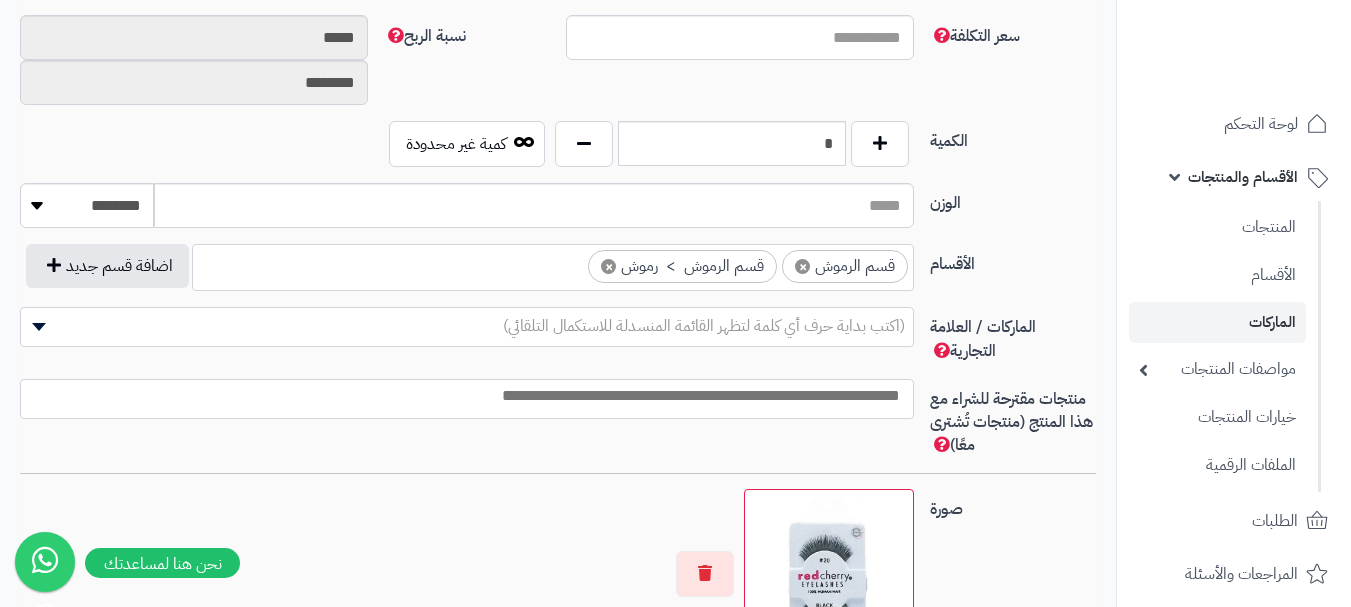 scroll, scrollTop: 1000, scrollLeft: 0, axis: vertical 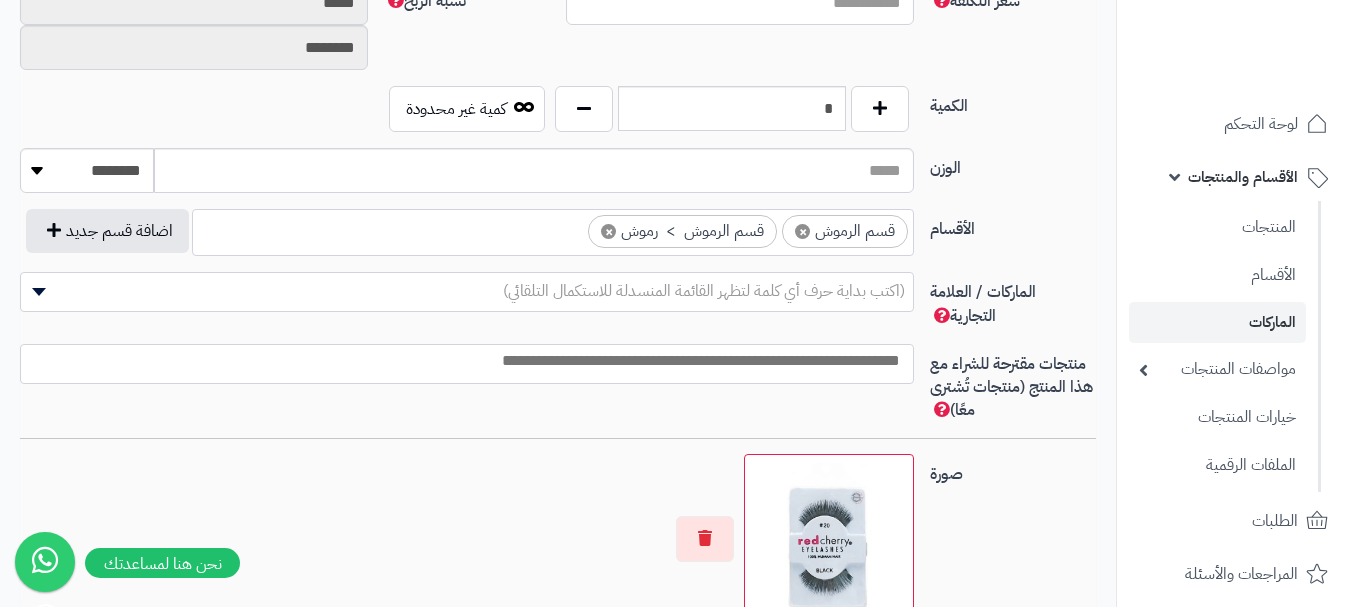 click at bounding box center (467, 361) 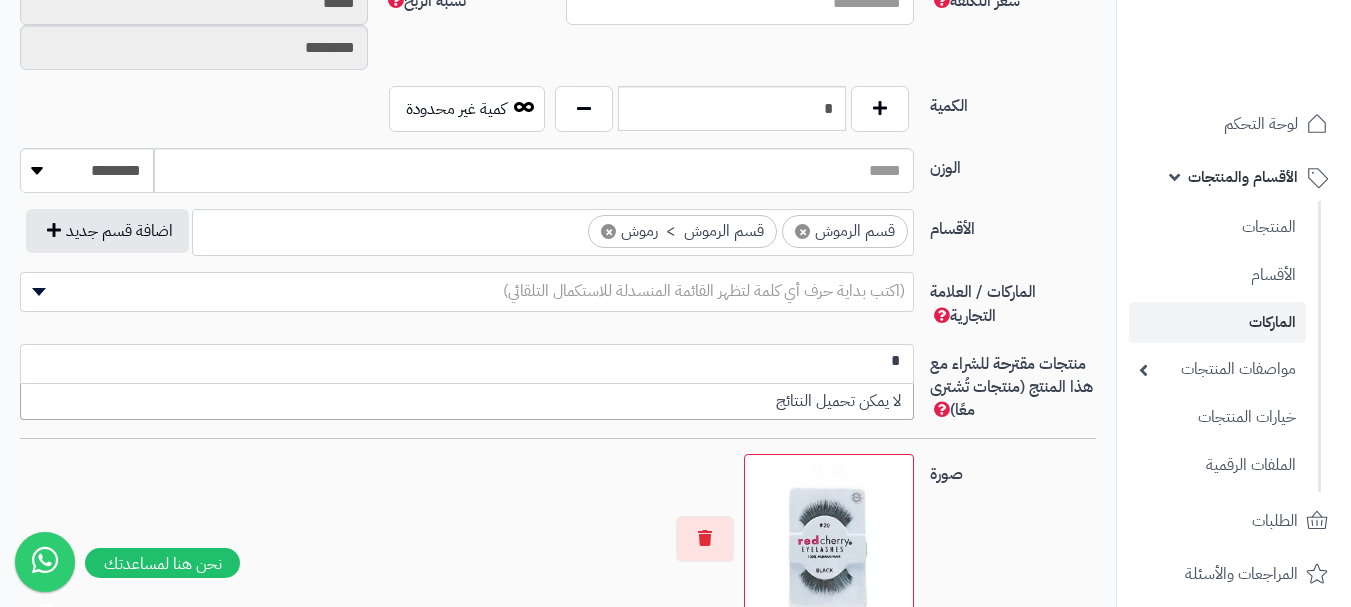 scroll, scrollTop: 0, scrollLeft: 0, axis: both 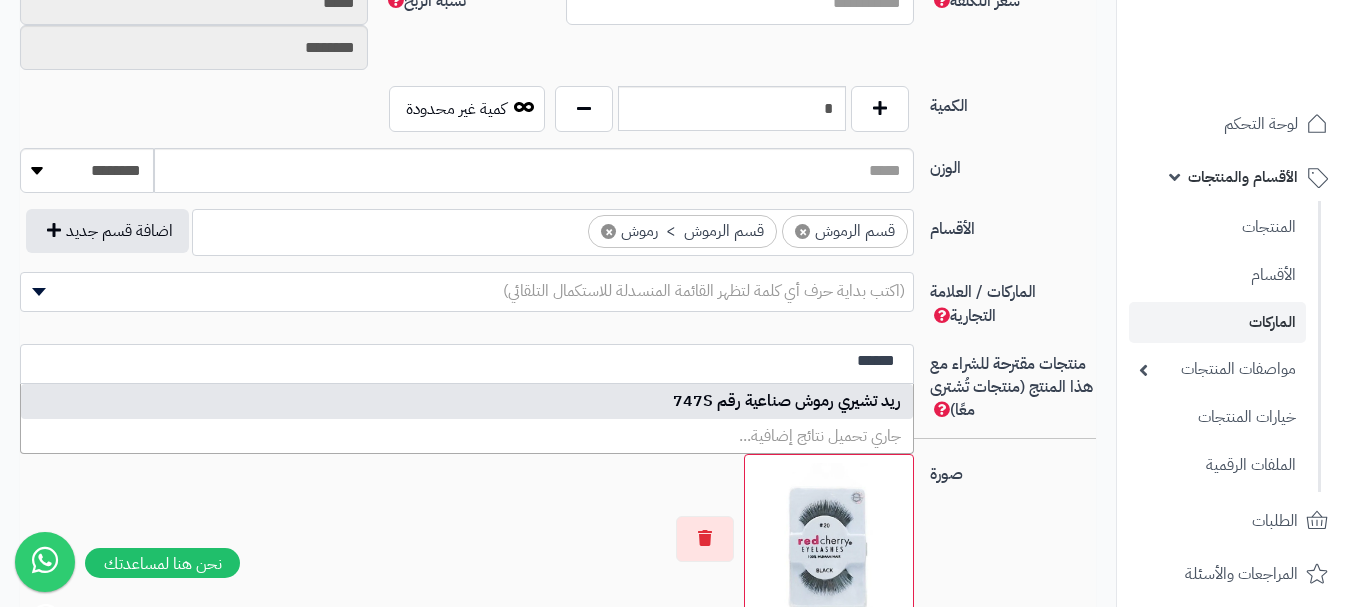 type on "******" 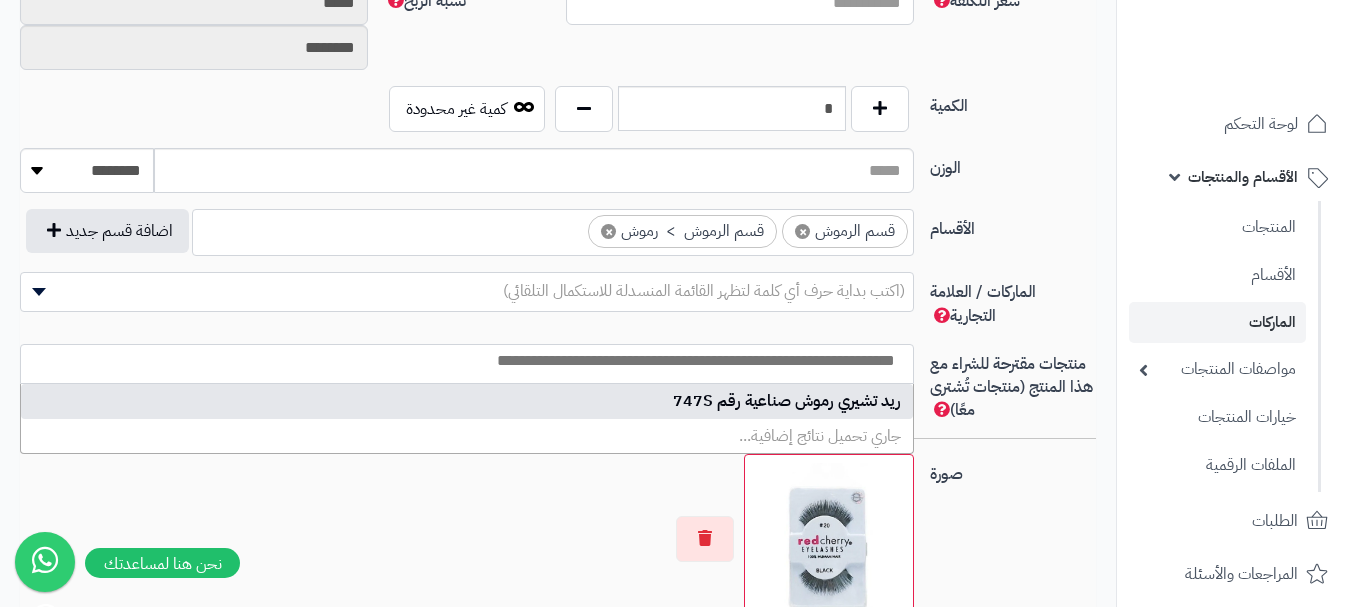 scroll, scrollTop: 0, scrollLeft: 0, axis: both 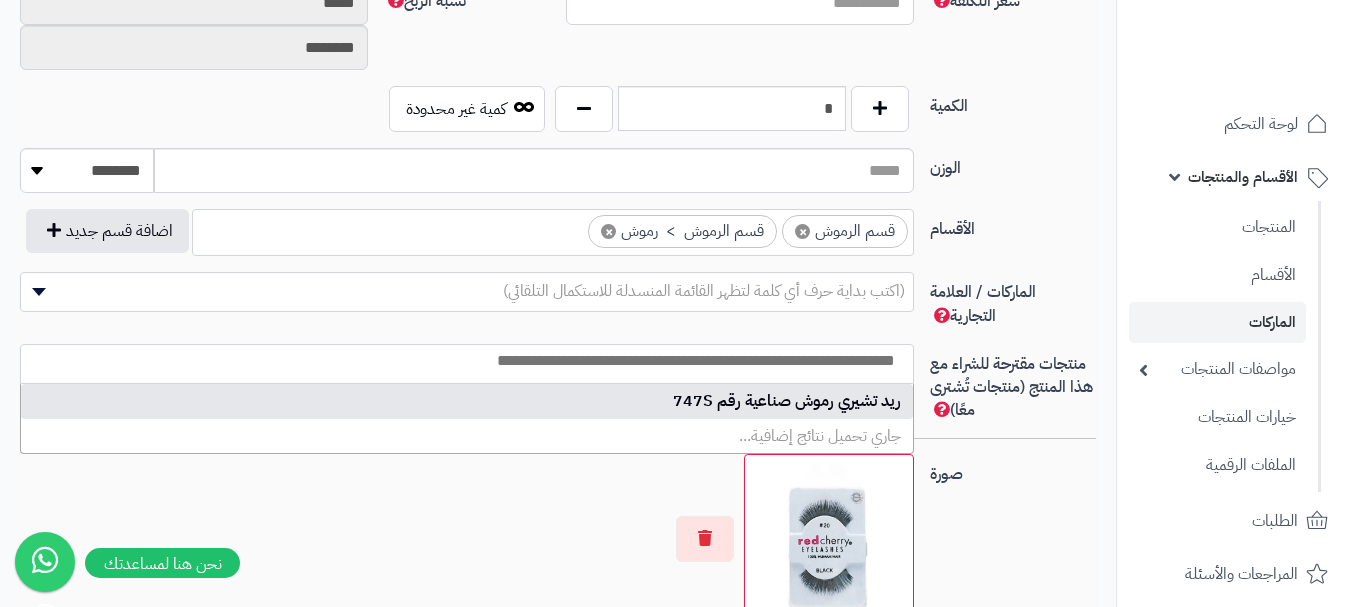 select on "****" 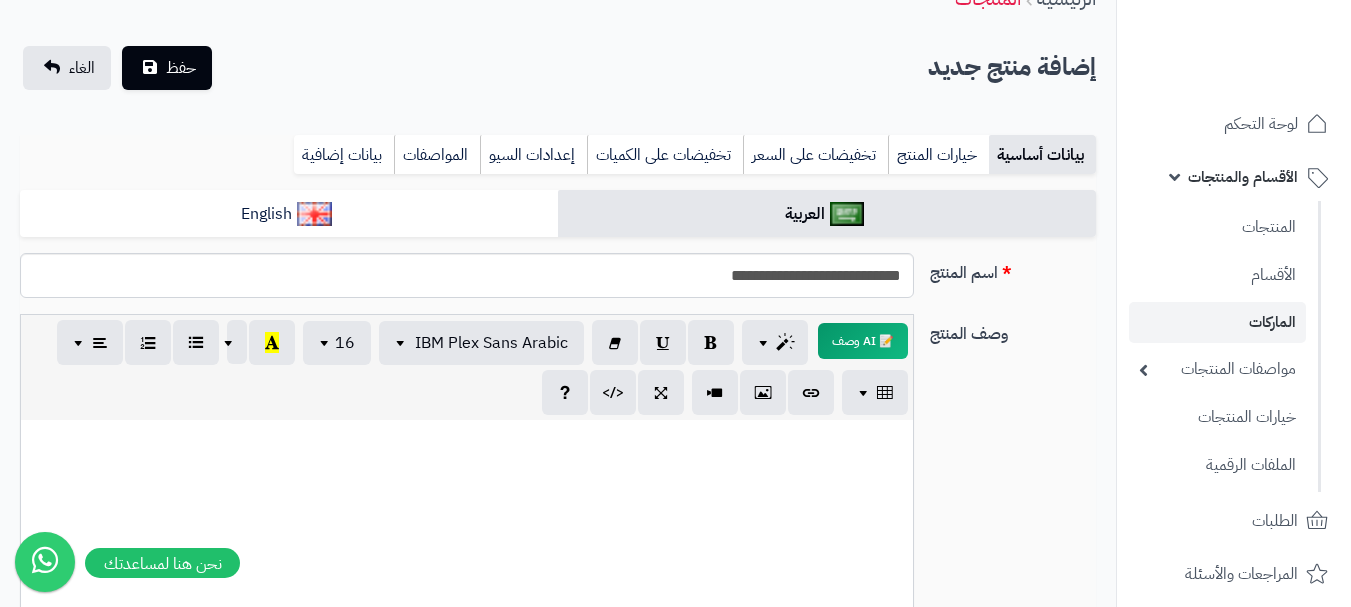scroll, scrollTop: 100, scrollLeft: 0, axis: vertical 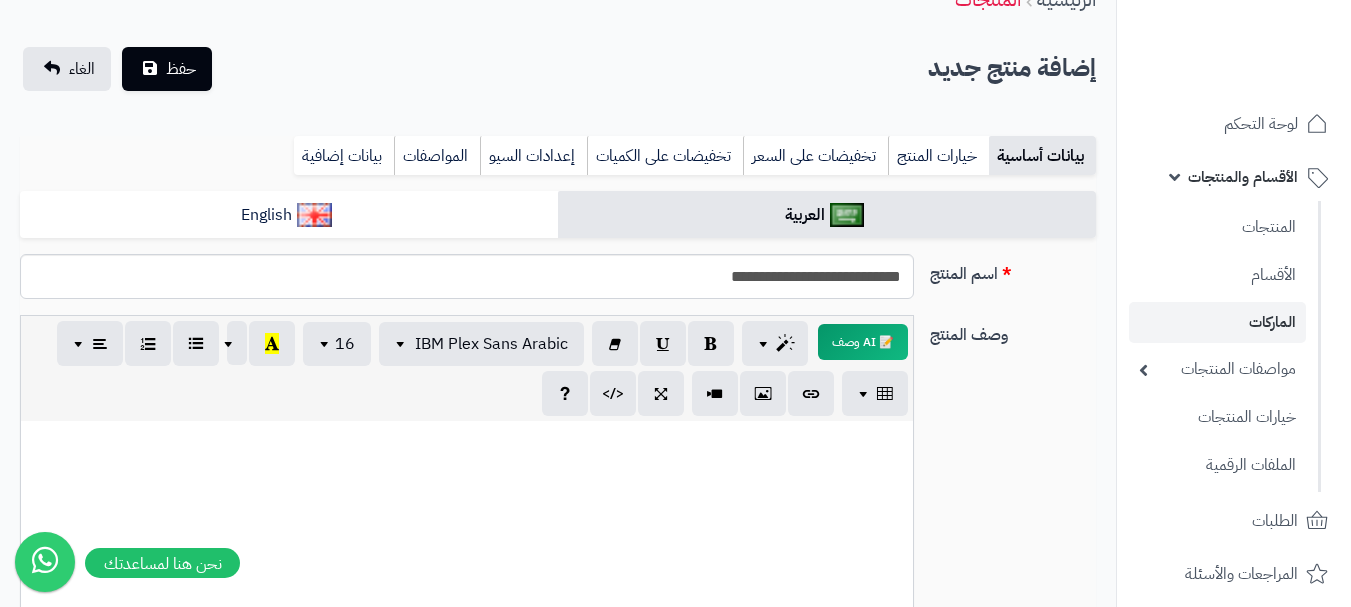 click on "بيانات أساسية خيارات المنتج تخفيضات على السعر تخفيضات على الكميات إعدادات السيو المواصفات نقاط المكافآت بيانات إضافية" at bounding box center (558, 163) 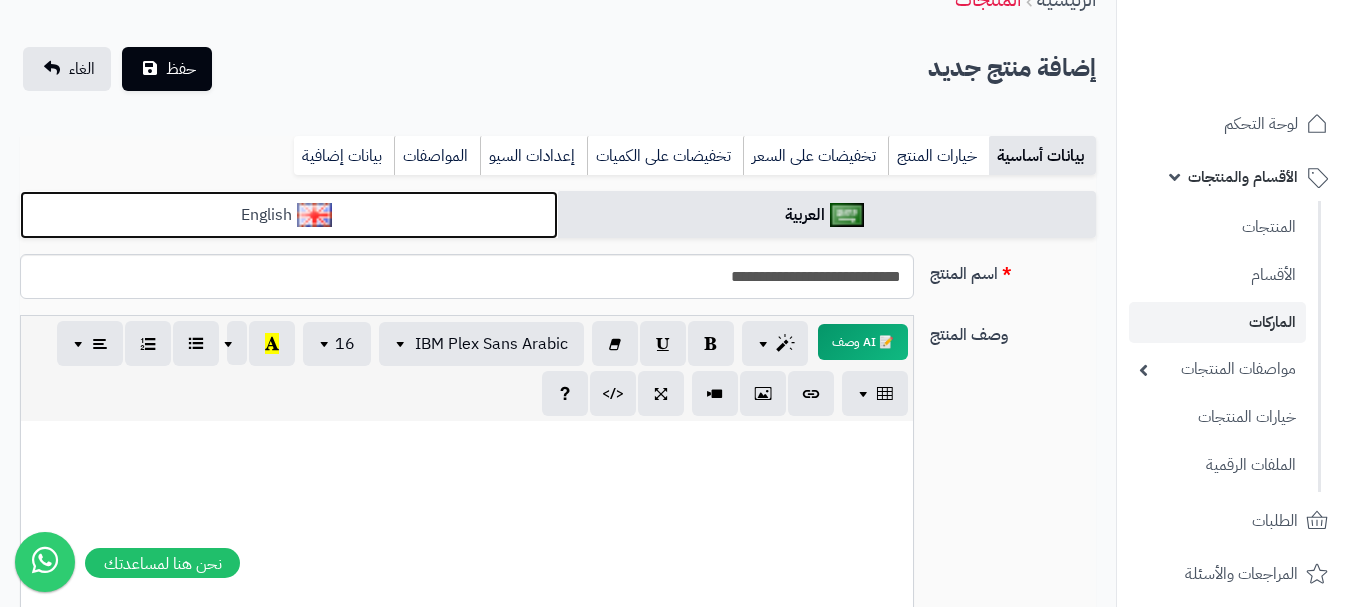 click on "English" at bounding box center (289, 215) 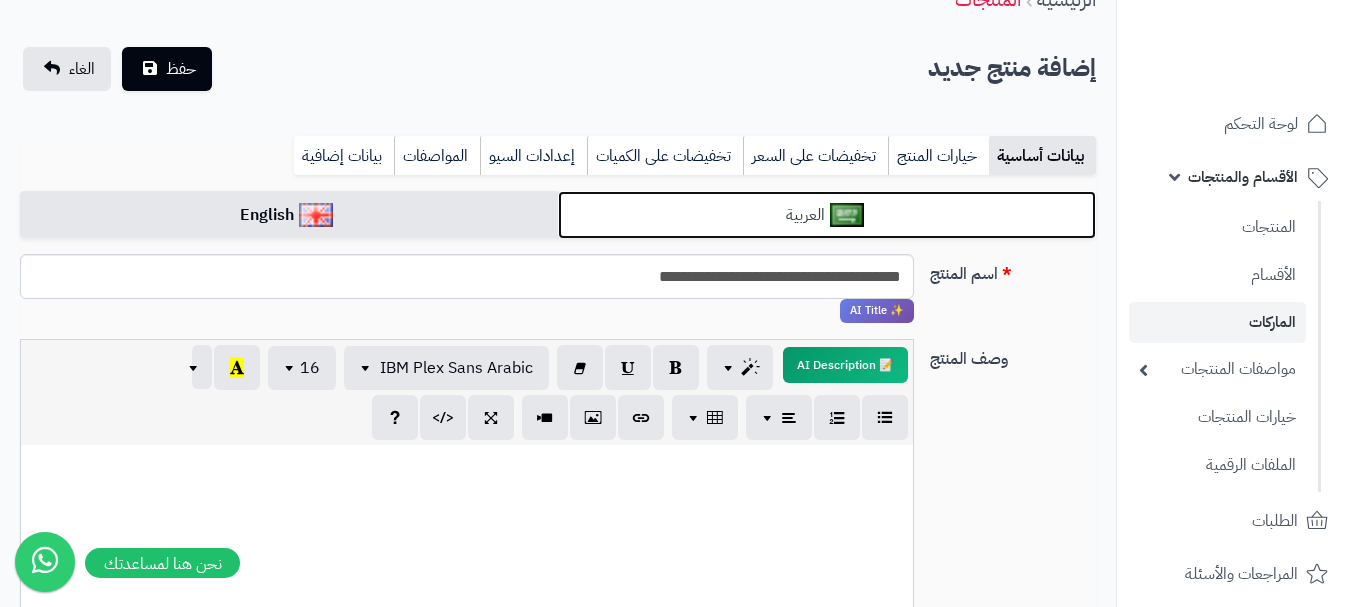 click on "العربية" at bounding box center (827, 215) 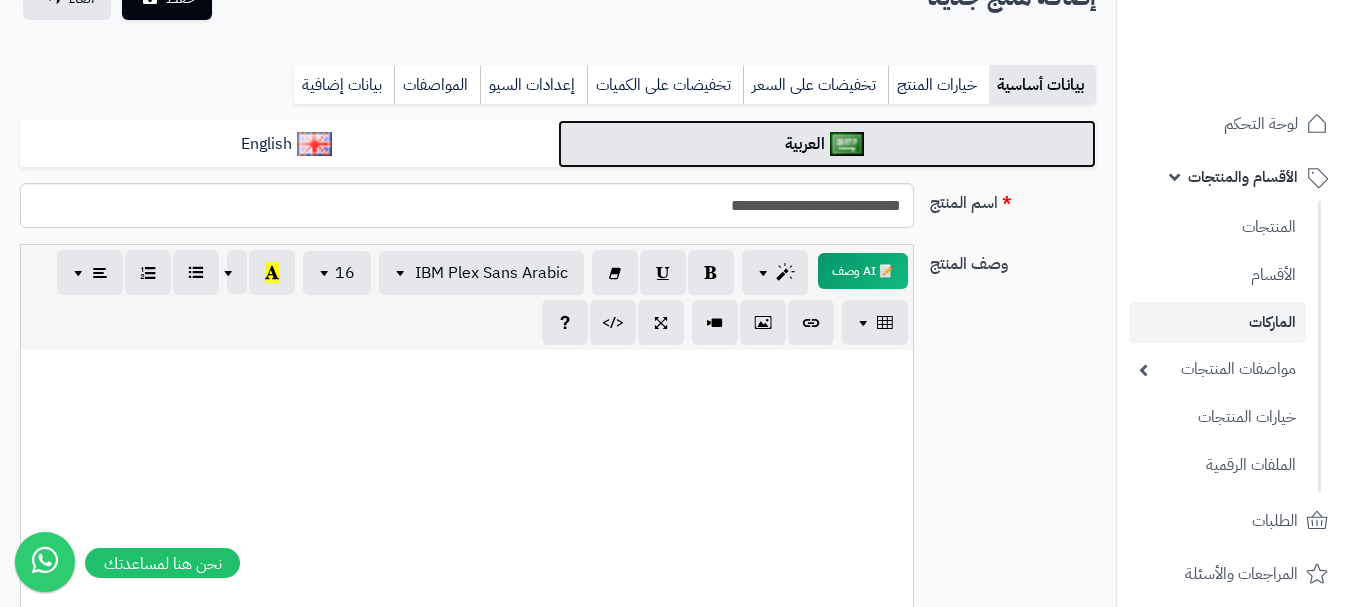 scroll, scrollTop: 0, scrollLeft: 0, axis: both 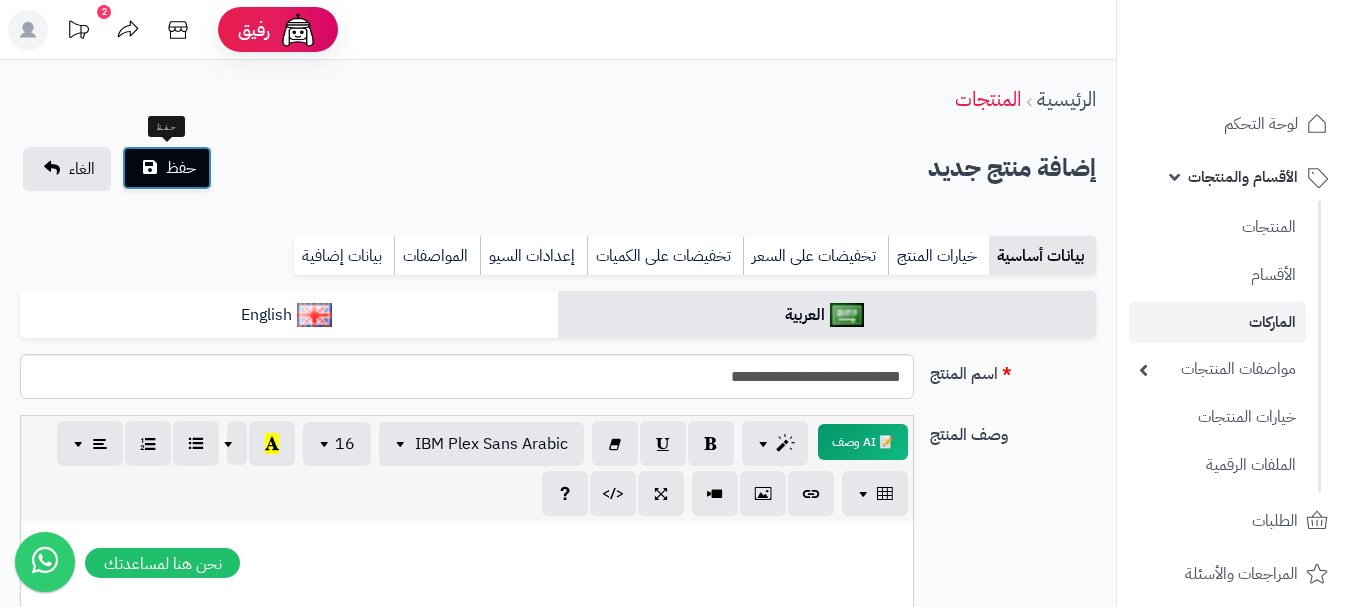 click on "حفظ" at bounding box center [167, 168] 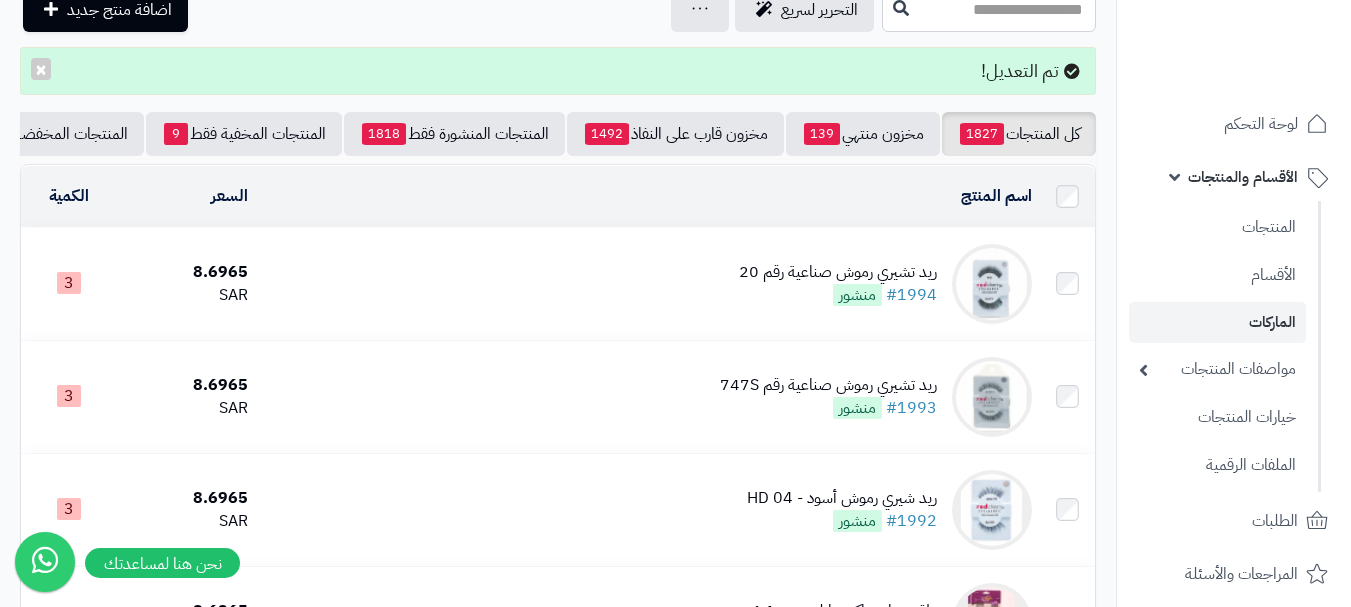 scroll, scrollTop: 0, scrollLeft: 0, axis: both 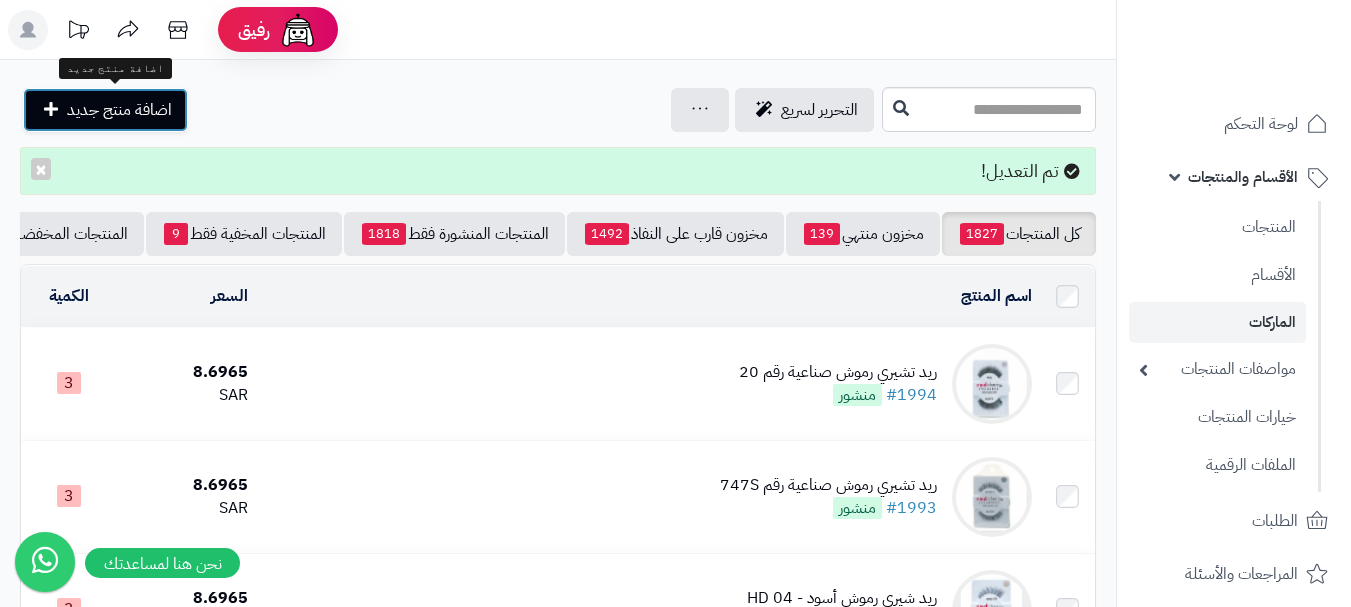 click on "اضافة منتج جديد" at bounding box center (119, 110) 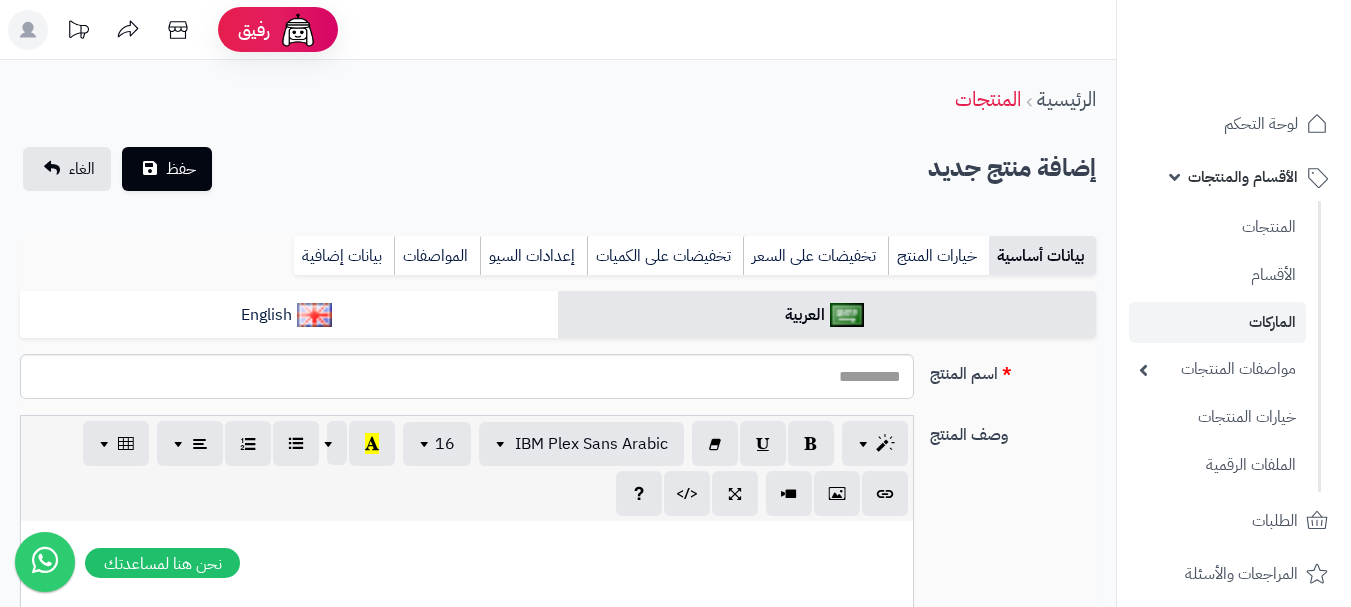 select 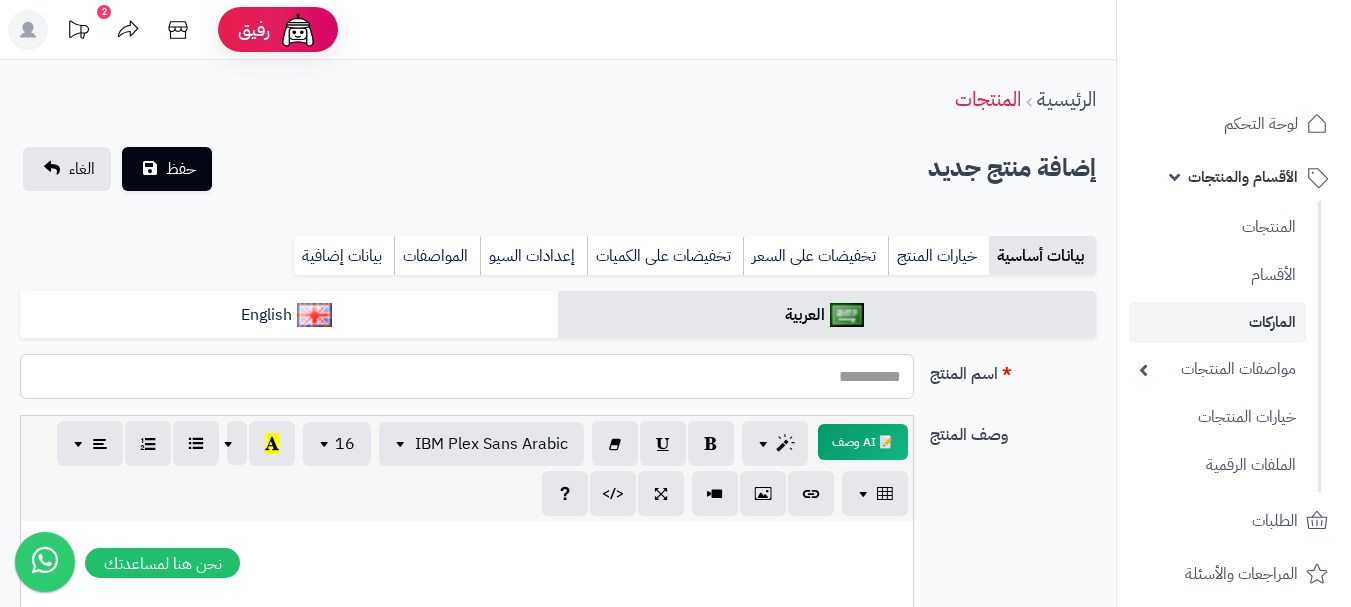 paste on "**********" 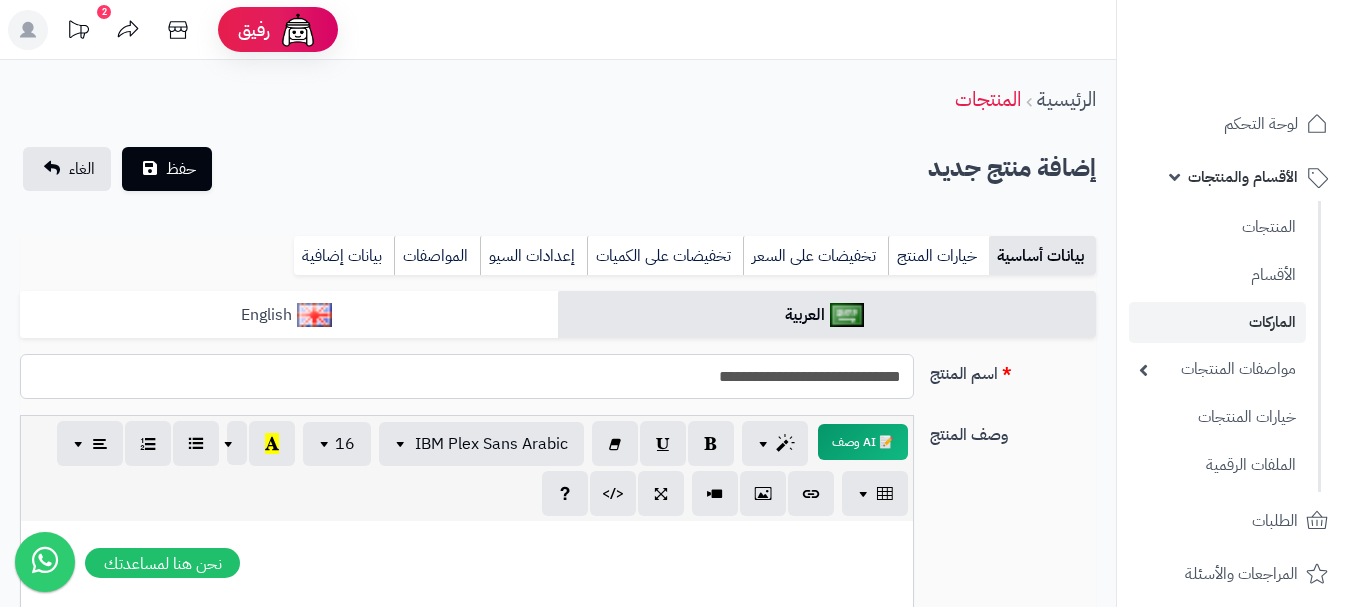 type on "**********" 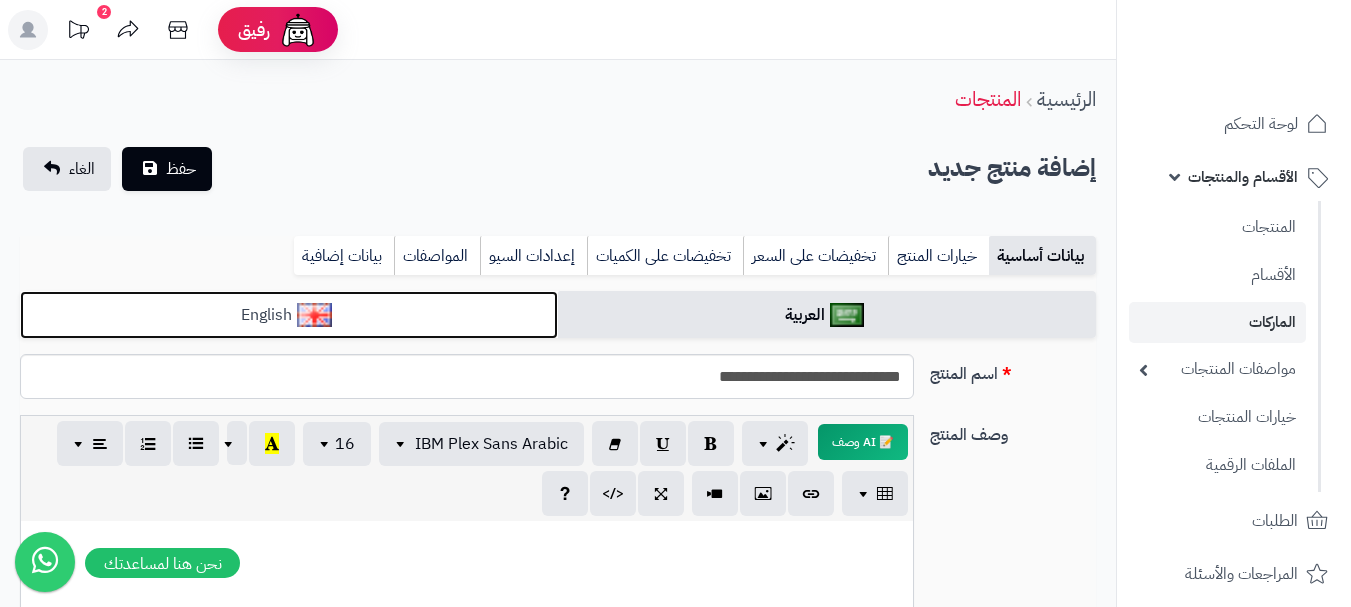 click on "English" at bounding box center [289, 315] 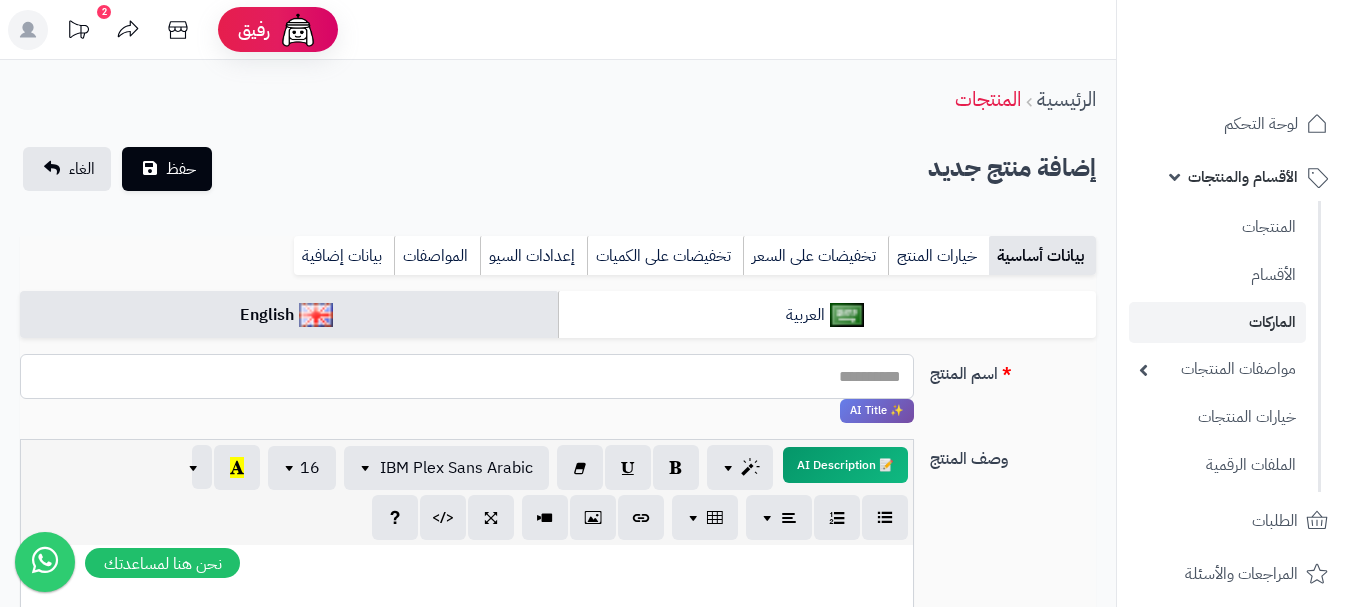 paste on "**********" 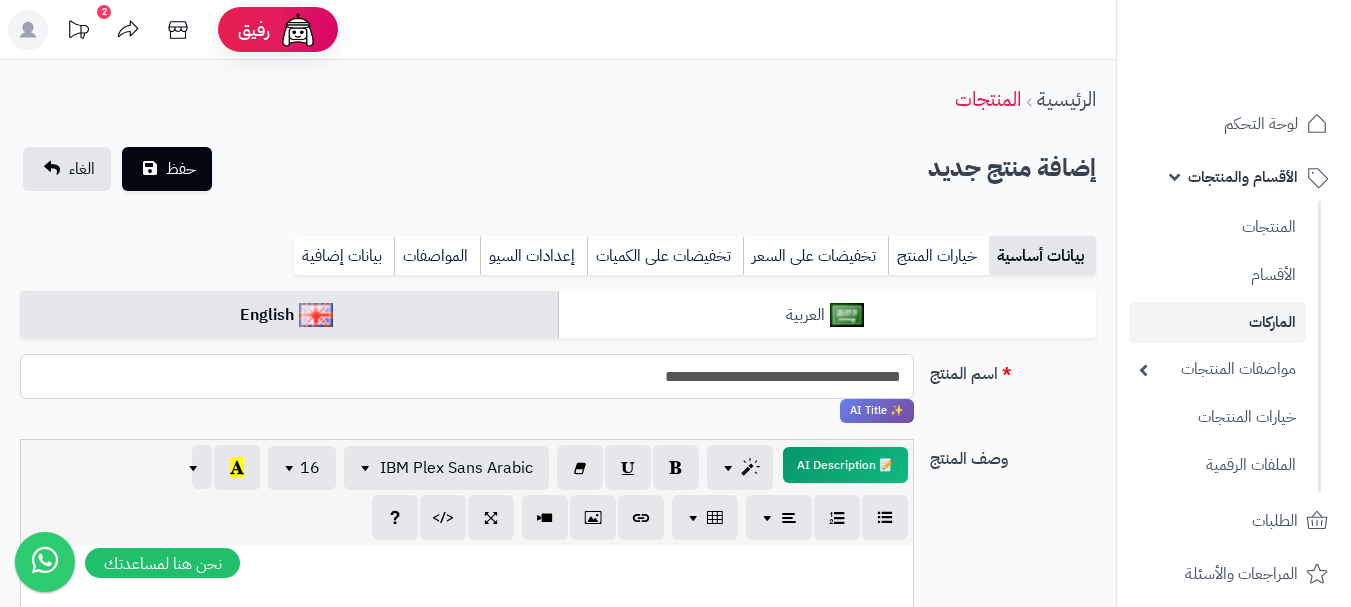 type on "**********" 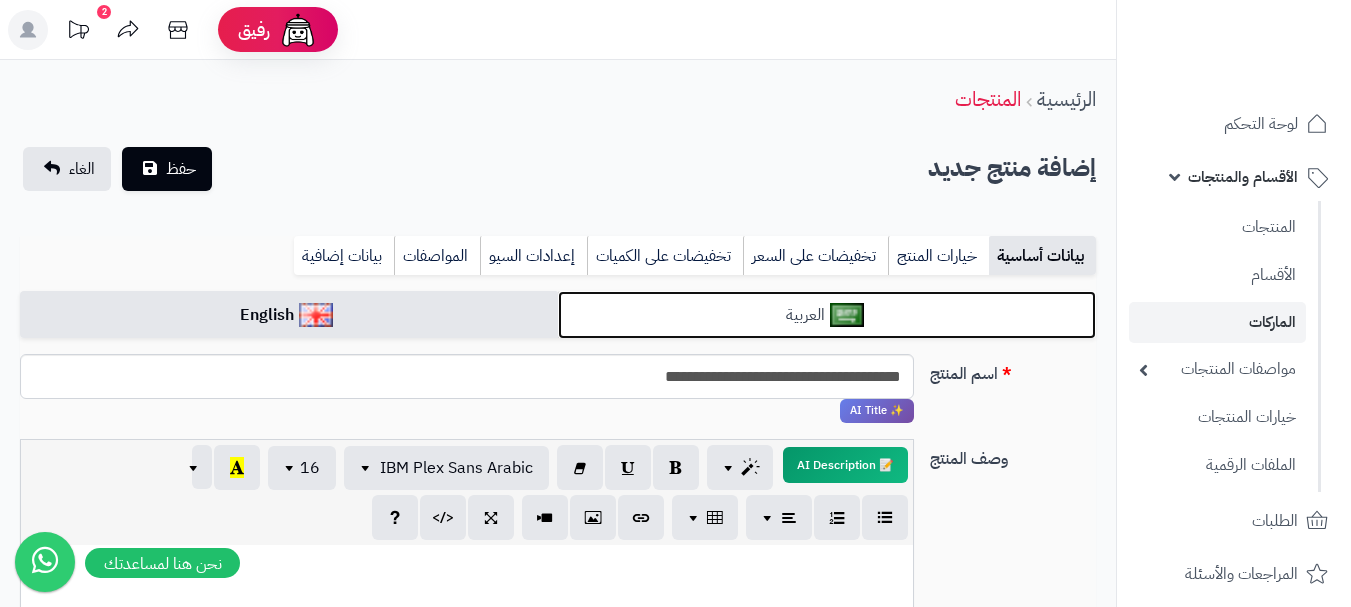 click on "العربية" at bounding box center (827, 315) 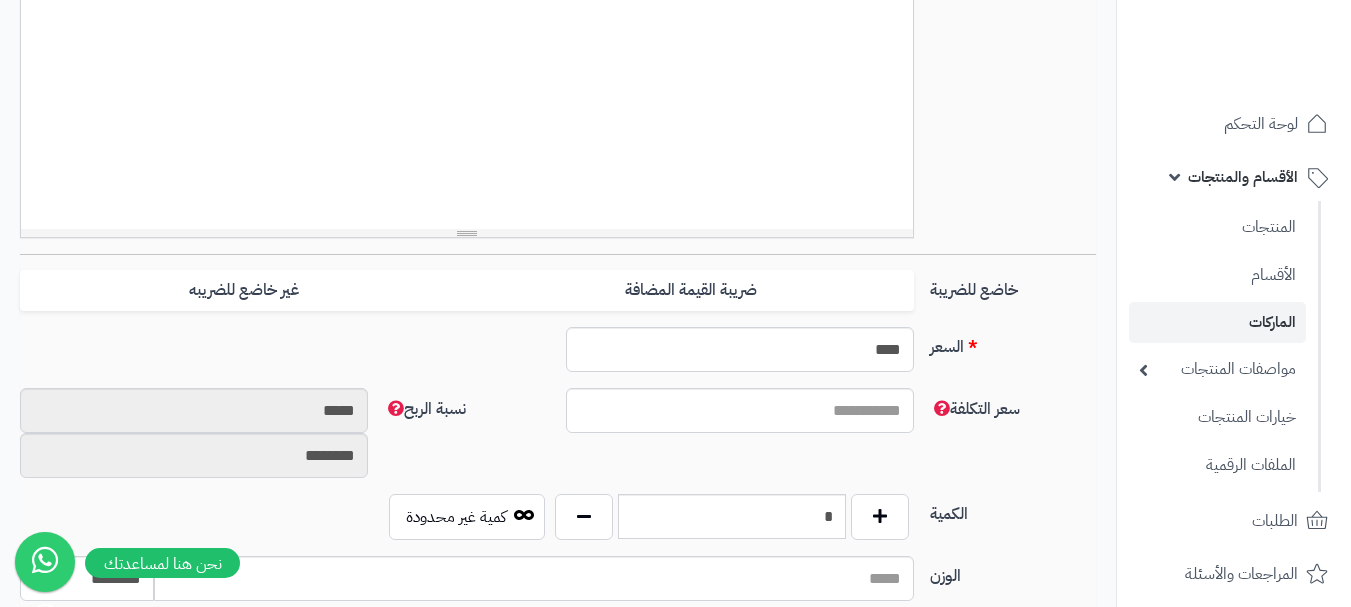 scroll, scrollTop: 600, scrollLeft: 0, axis: vertical 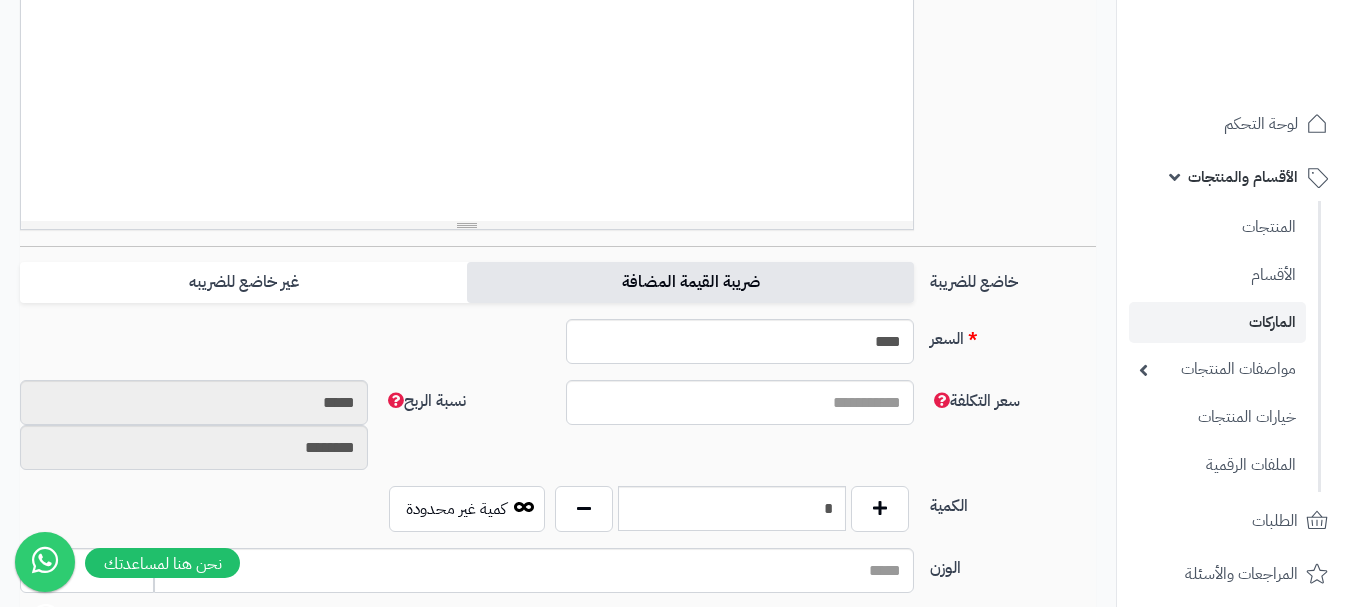 click on "ضريبة القيمة المضافة" at bounding box center (690, 282) 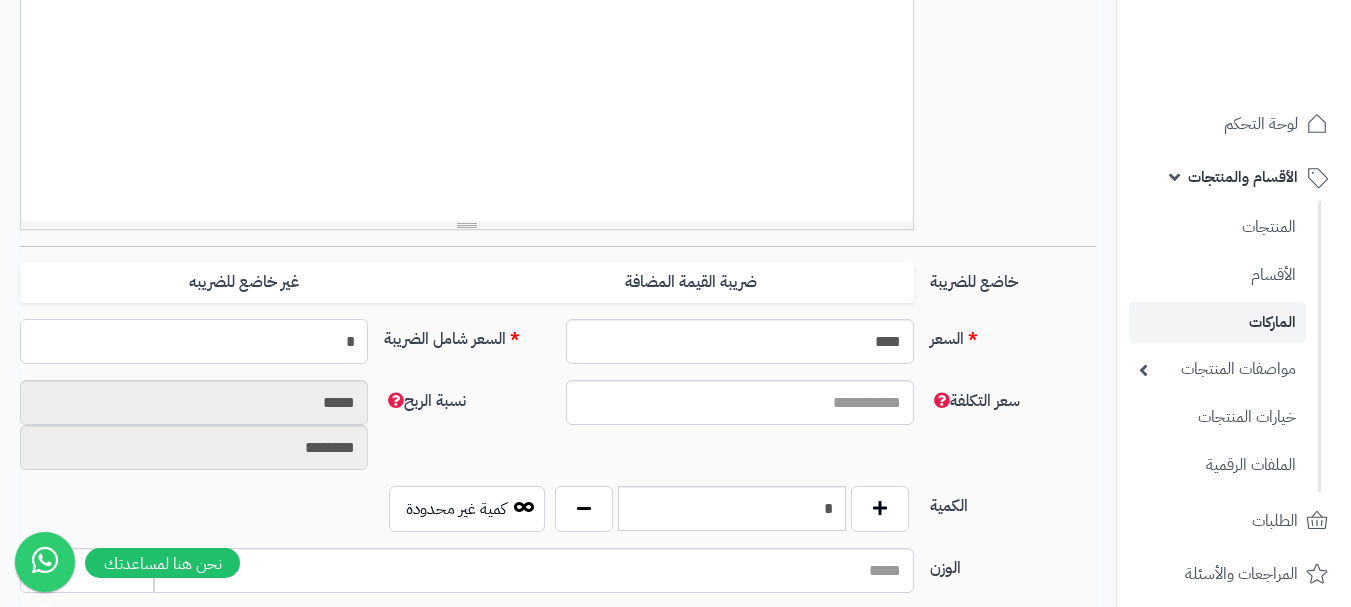 click on "*" at bounding box center (194, 341) 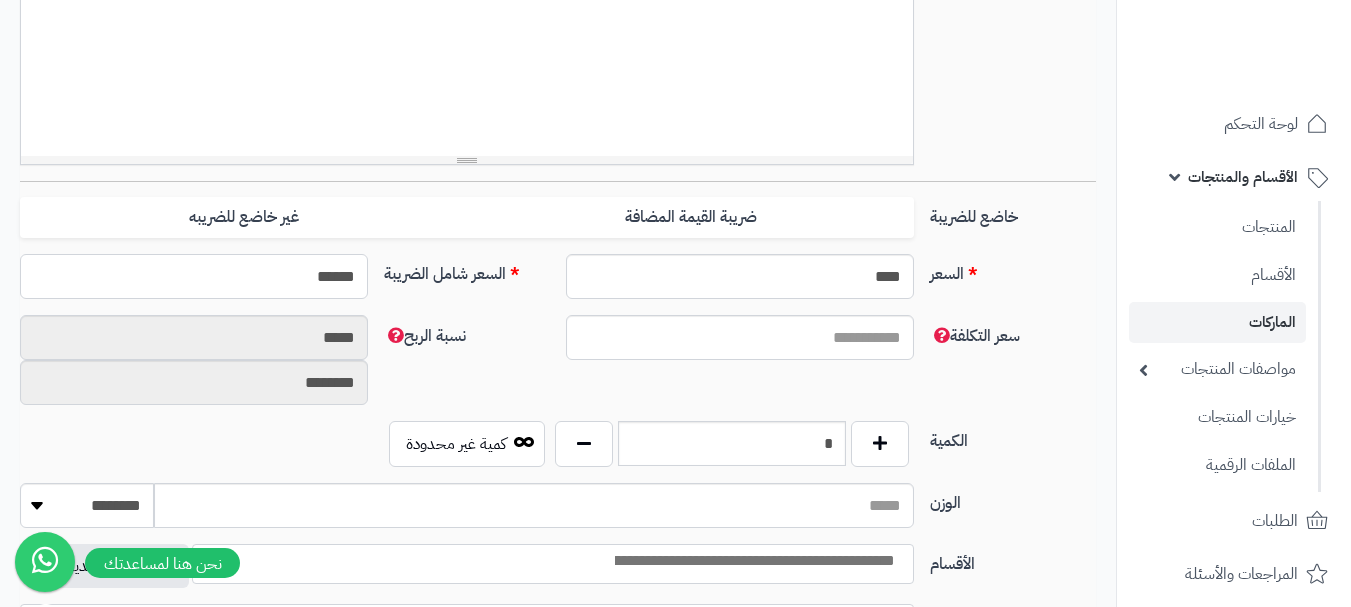 scroll, scrollTop: 700, scrollLeft: 0, axis: vertical 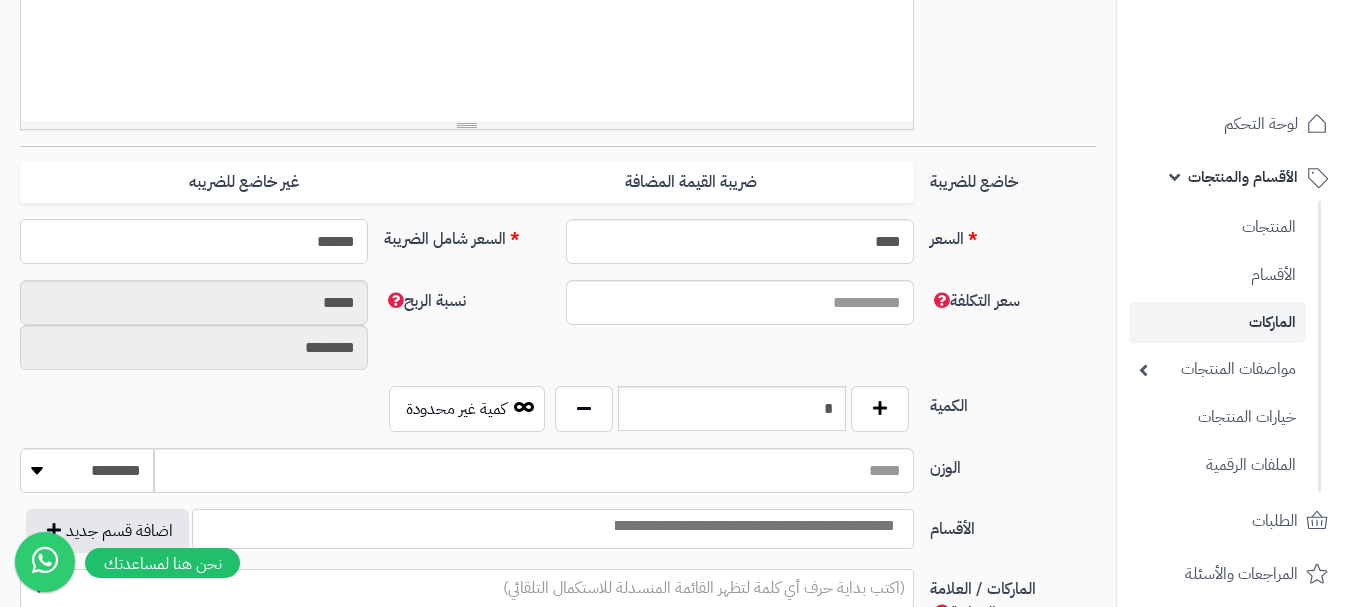 type on "******" 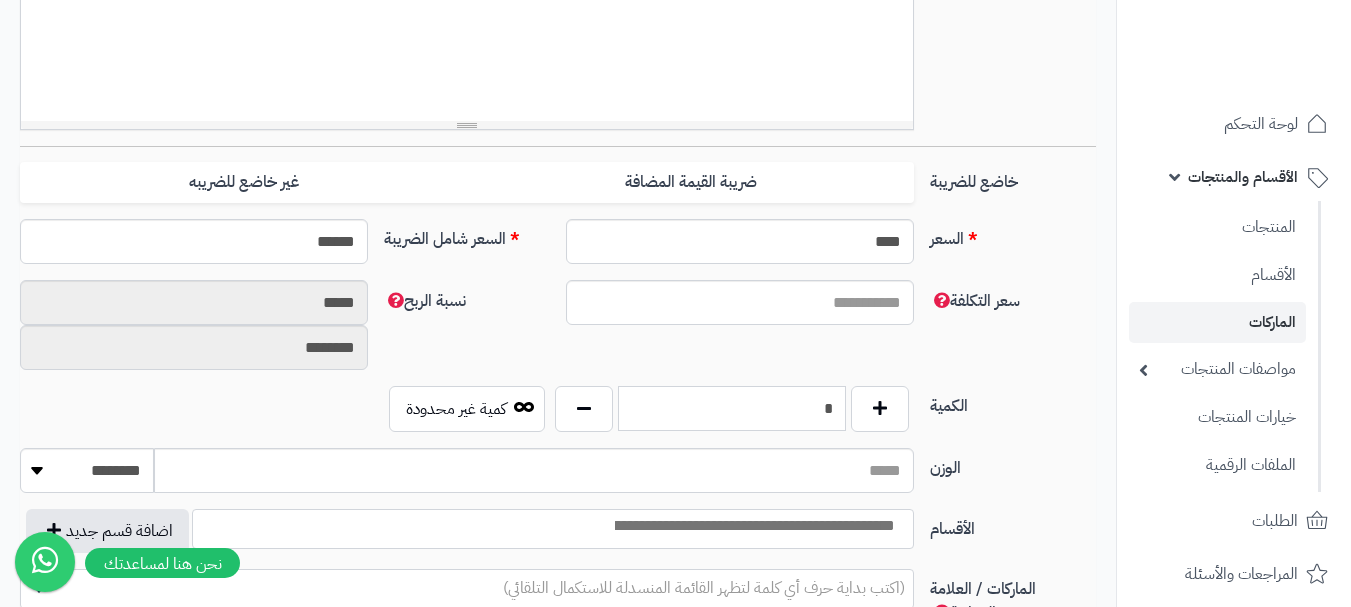 click on "*" at bounding box center (732, 408) 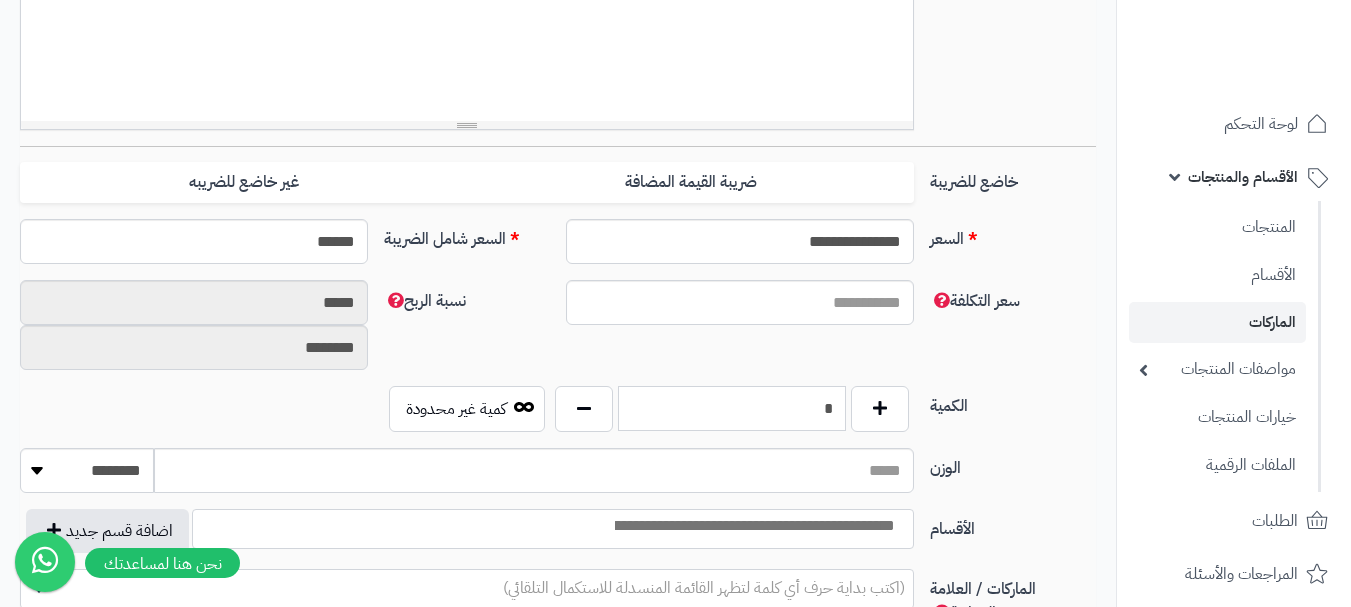 click on "*" at bounding box center [732, 408] 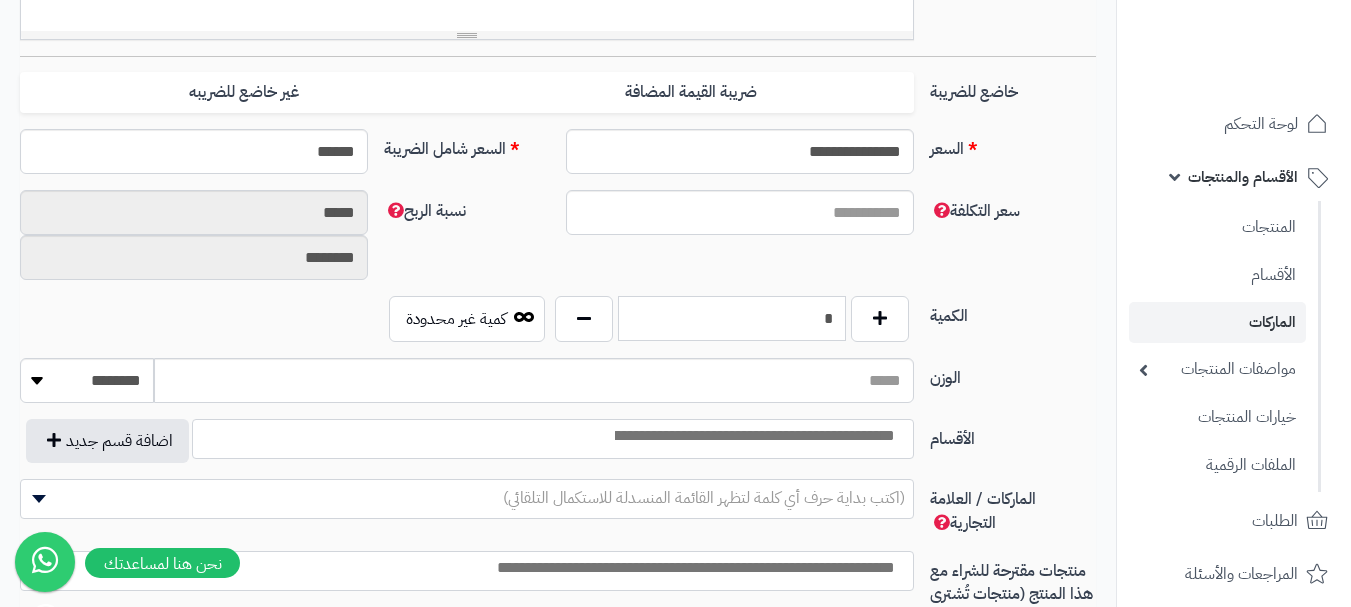 scroll, scrollTop: 1000, scrollLeft: 0, axis: vertical 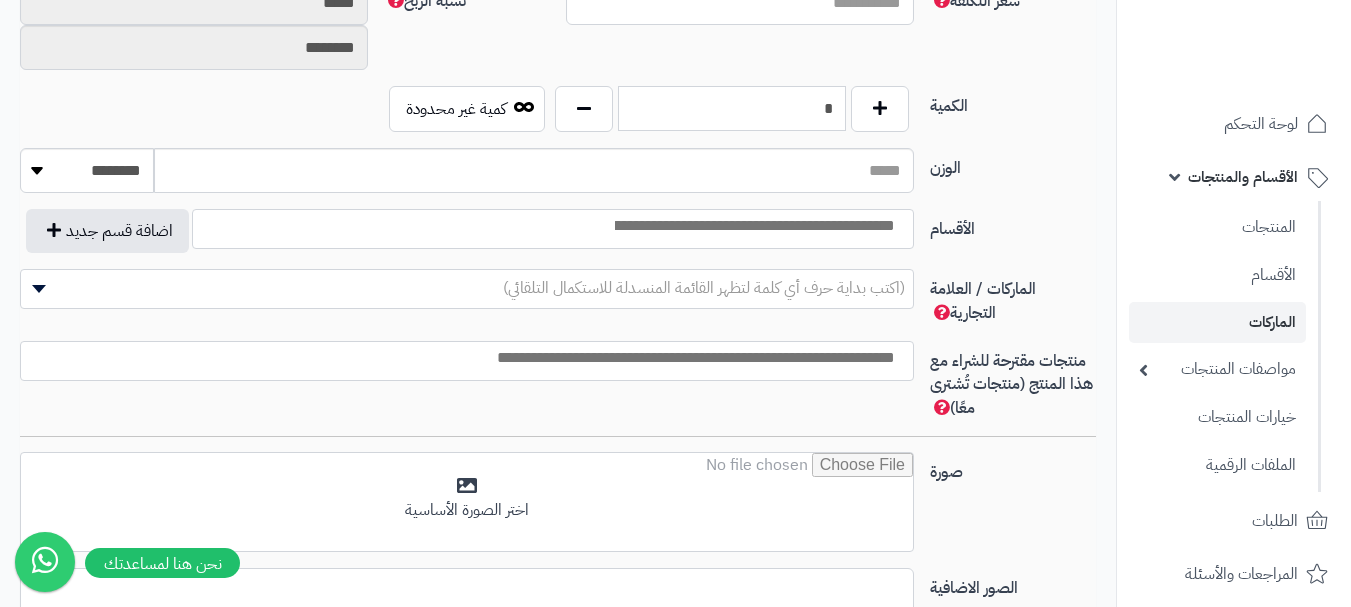 type on "*" 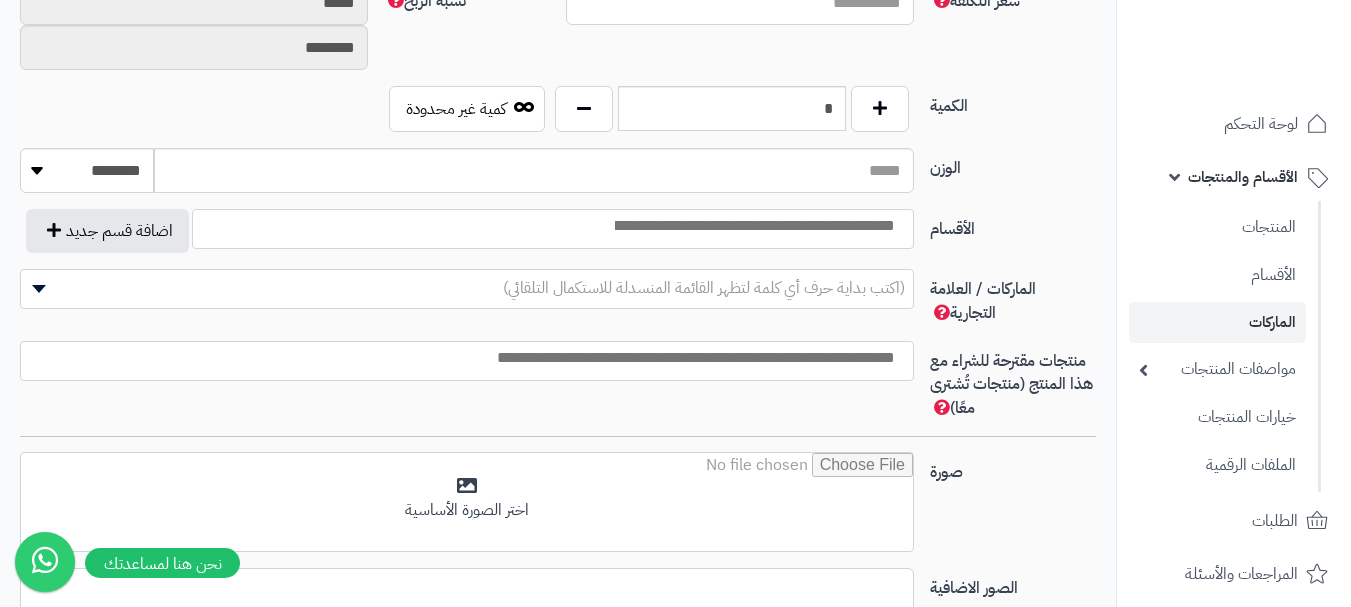 drag, startPoint x: 872, startPoint y: 225, endPoint x: 874, endPoint y: 244, distance: 19.104973 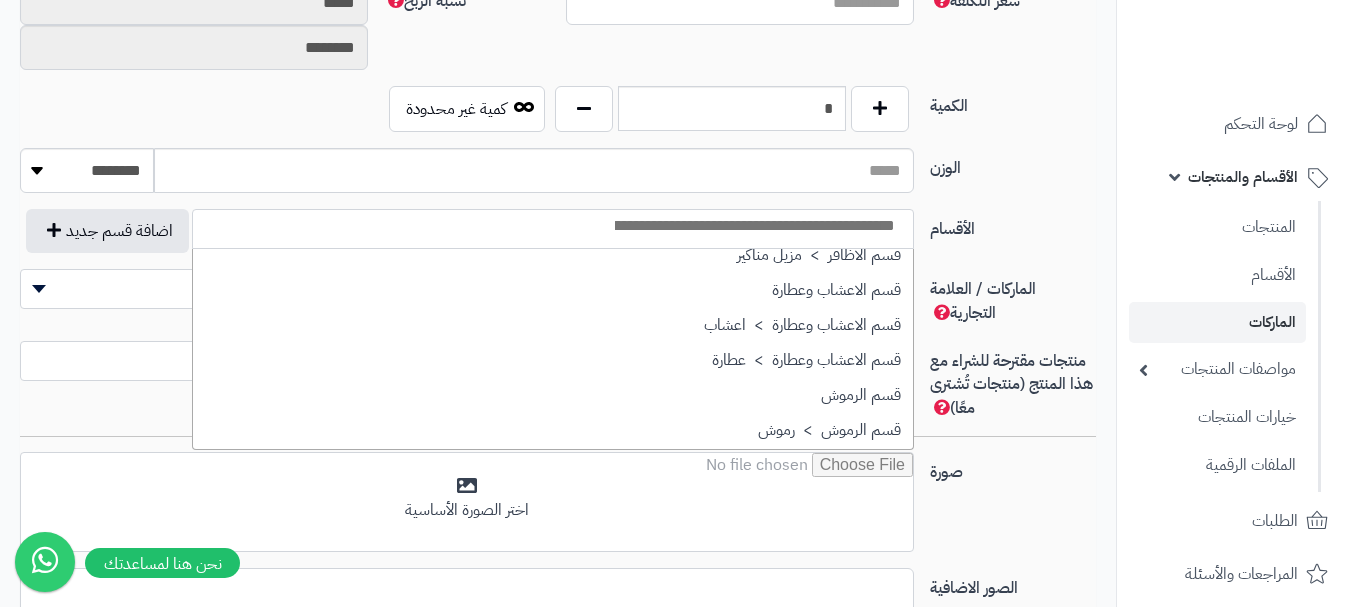 scroll, scrollTop: 1400, scrollLeft: 0, axis: vertical 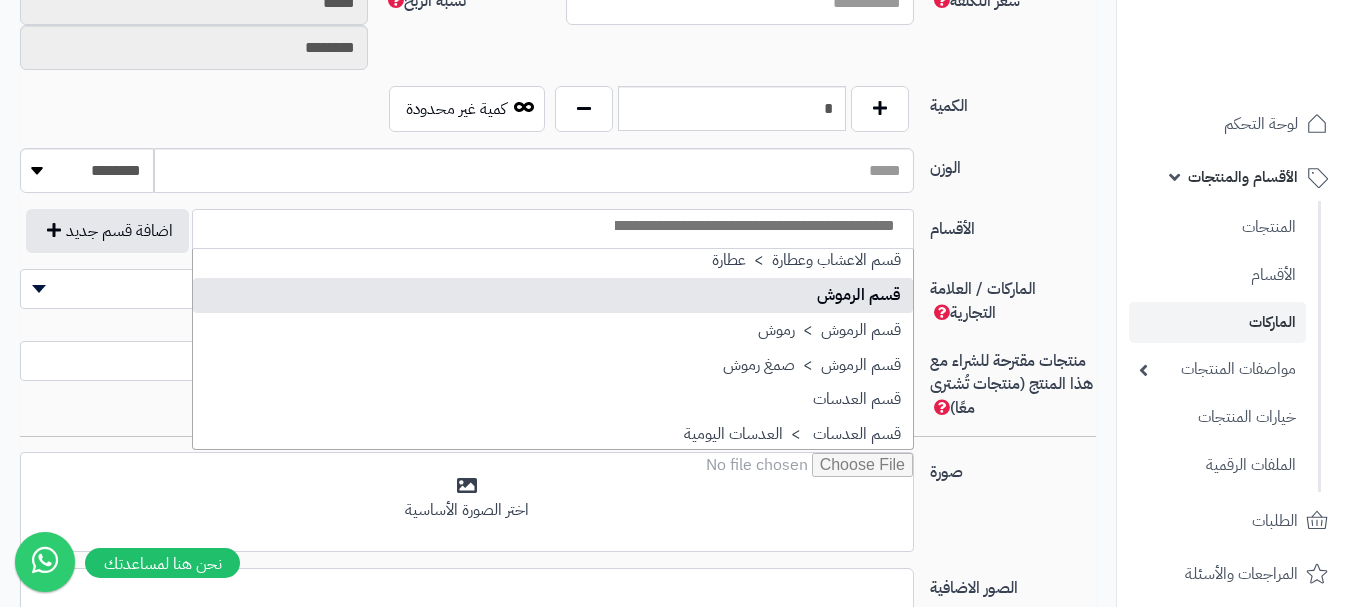 select on "**" 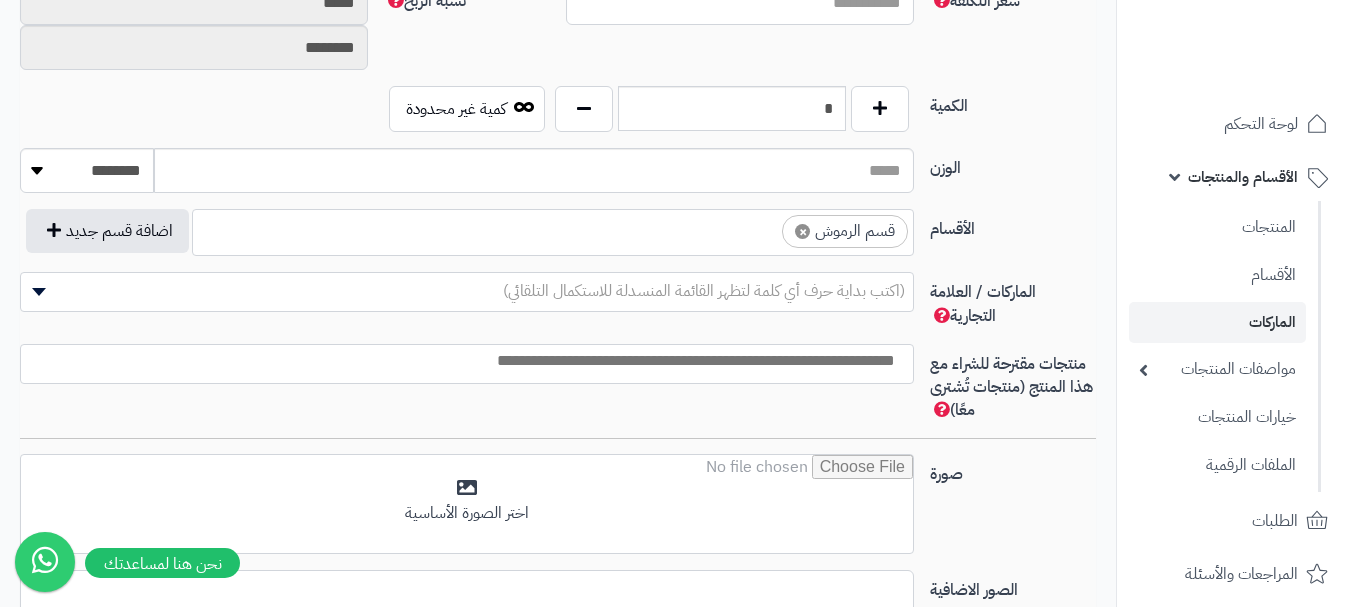 scroll, scrollTop: 1025, scrollLeft: 0, axis: vertical 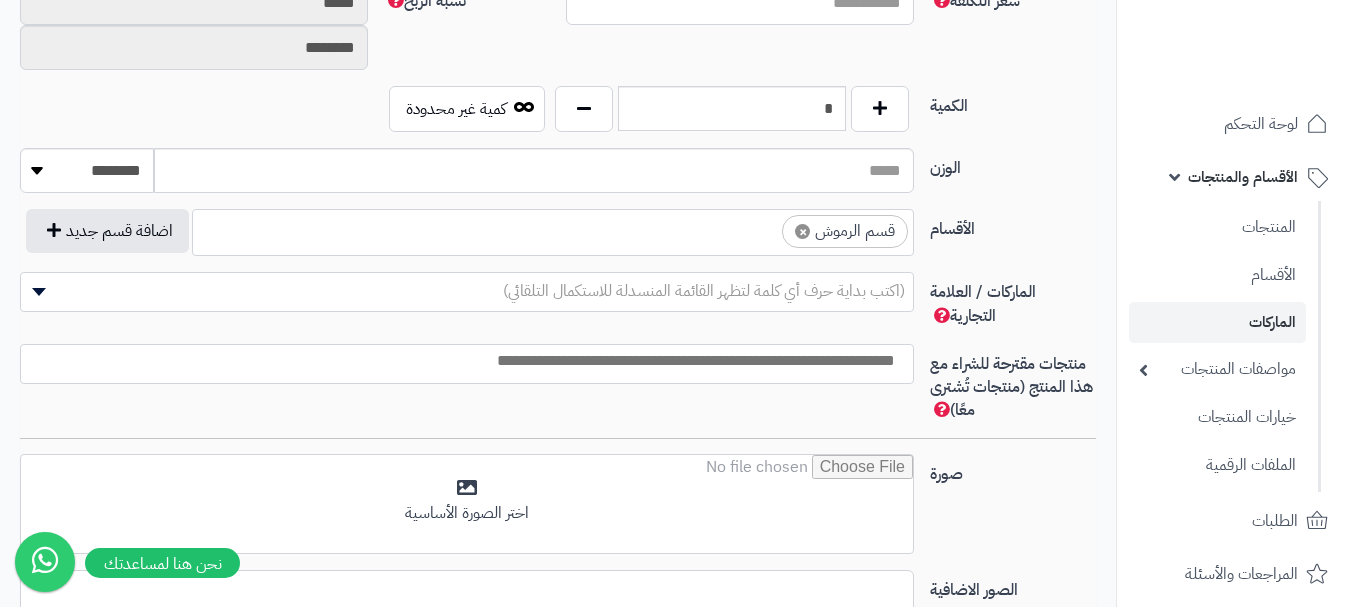 click at bounding box center (764, 226) 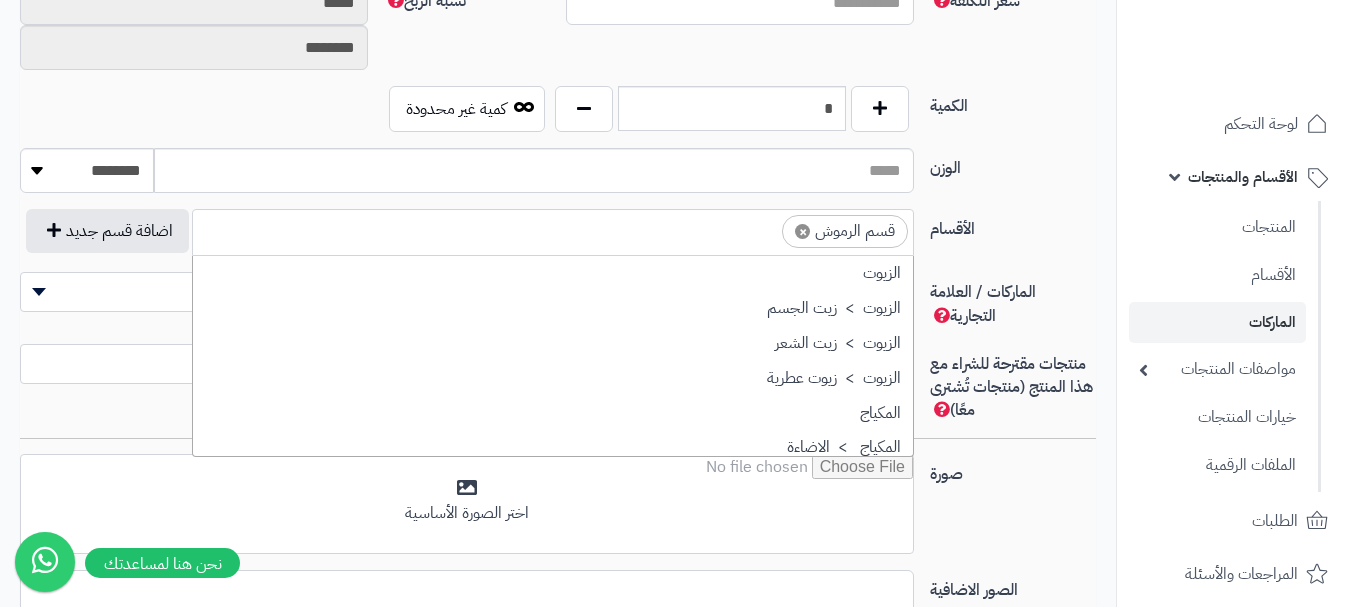 scroll, scrollTop: 1393, scrollLeft: 0, axis: vertical 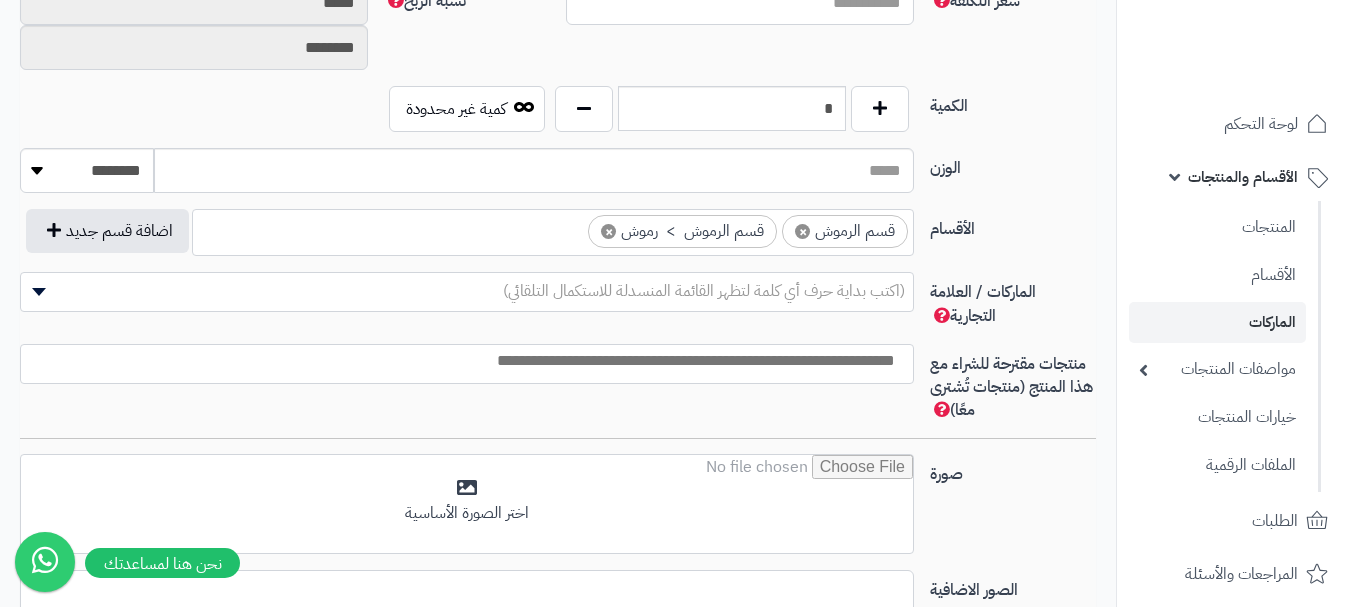 click at bounding box center (462, 361) 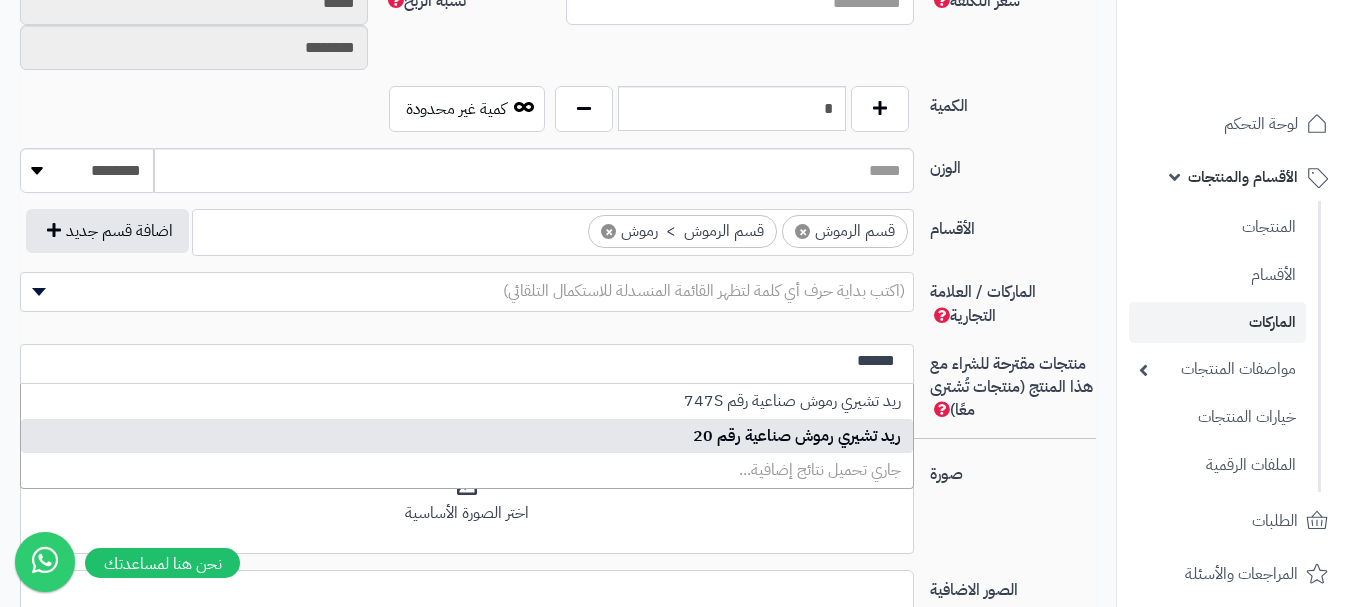 type on "******" 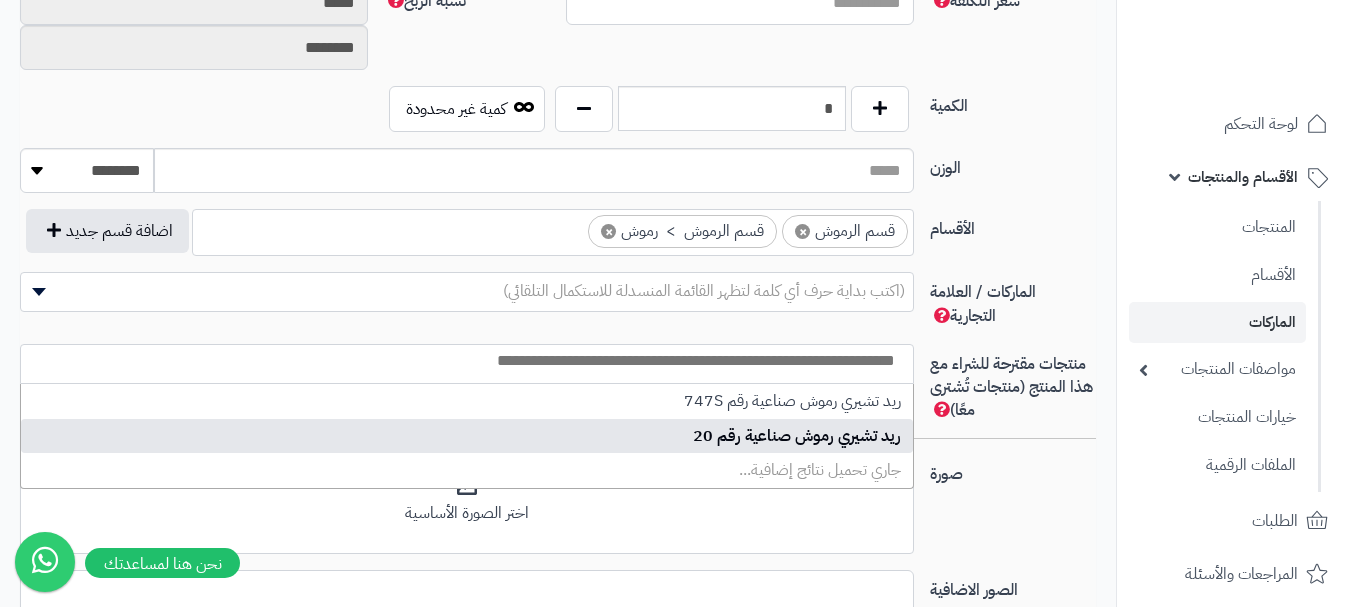select on "****" 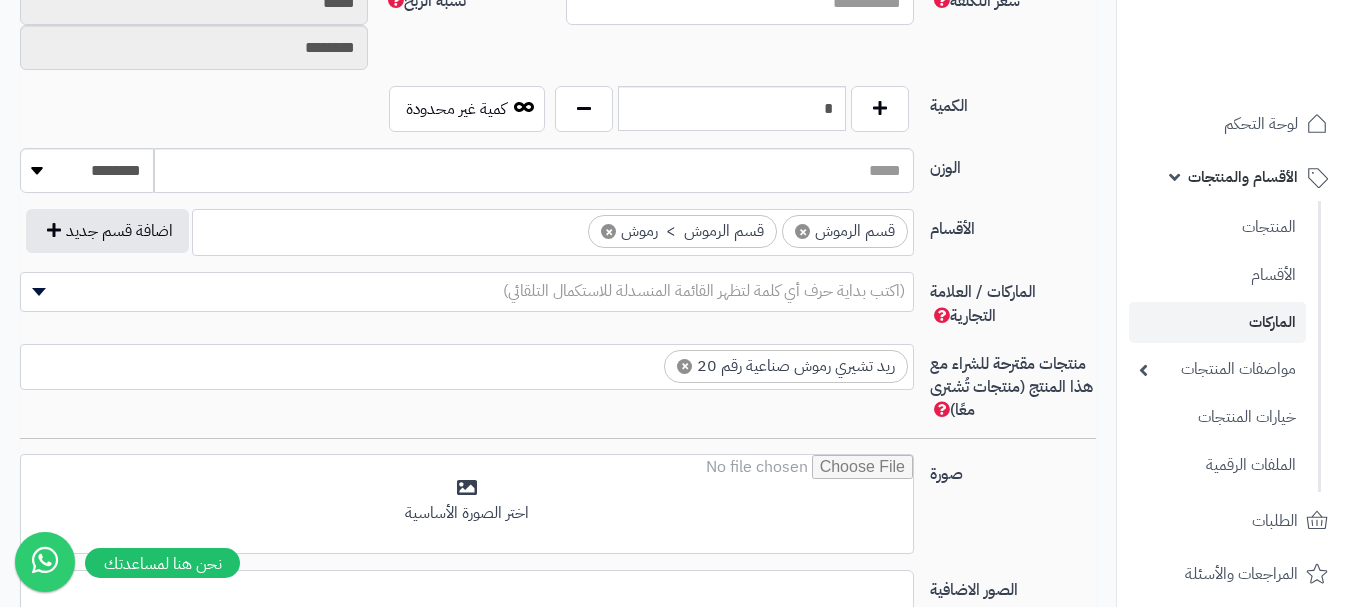scroll, scrollTop: 0, scrollLeft: 0, axis: both 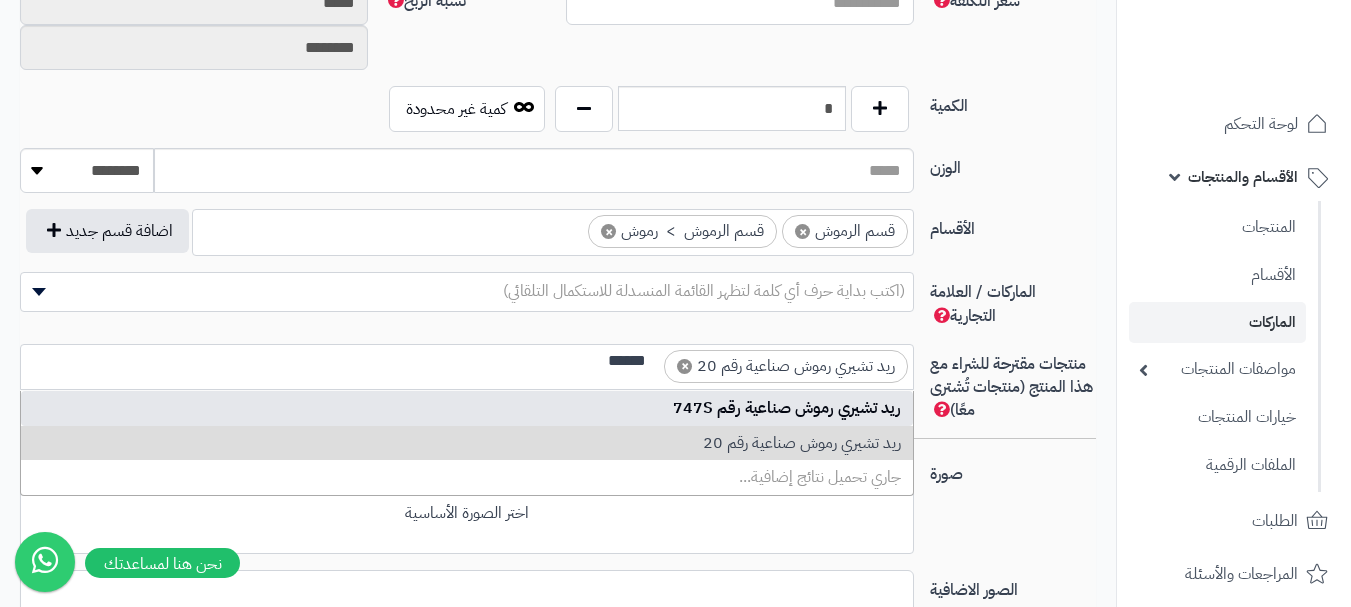 type on "******" 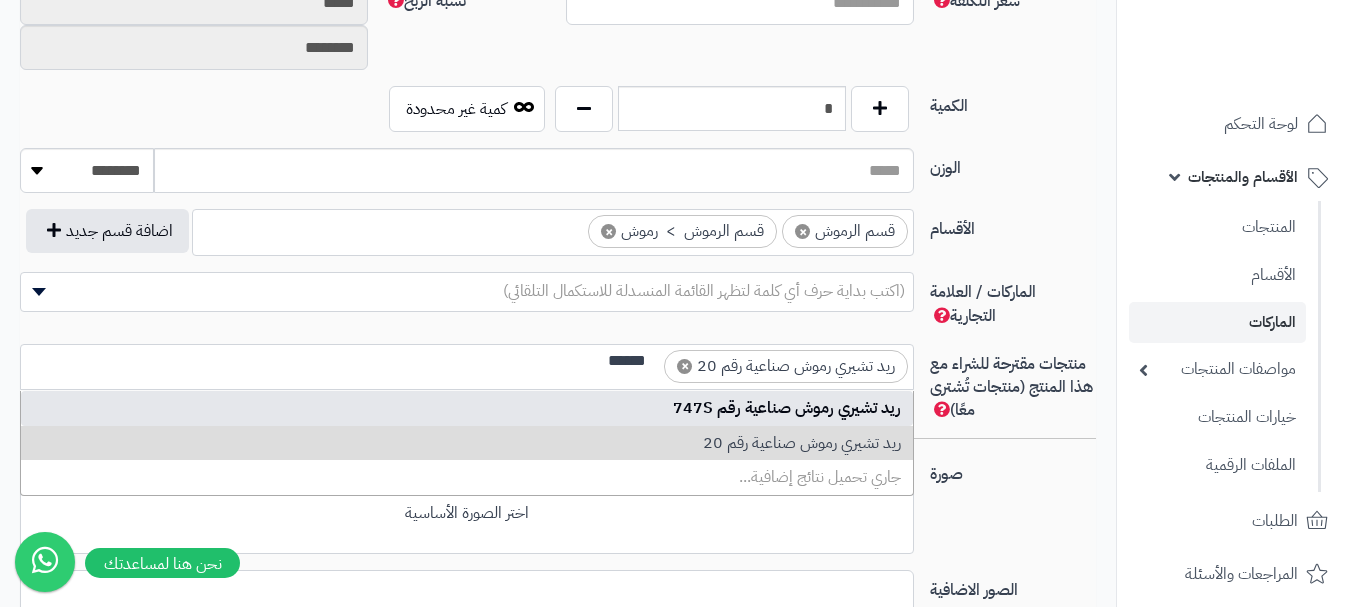 type 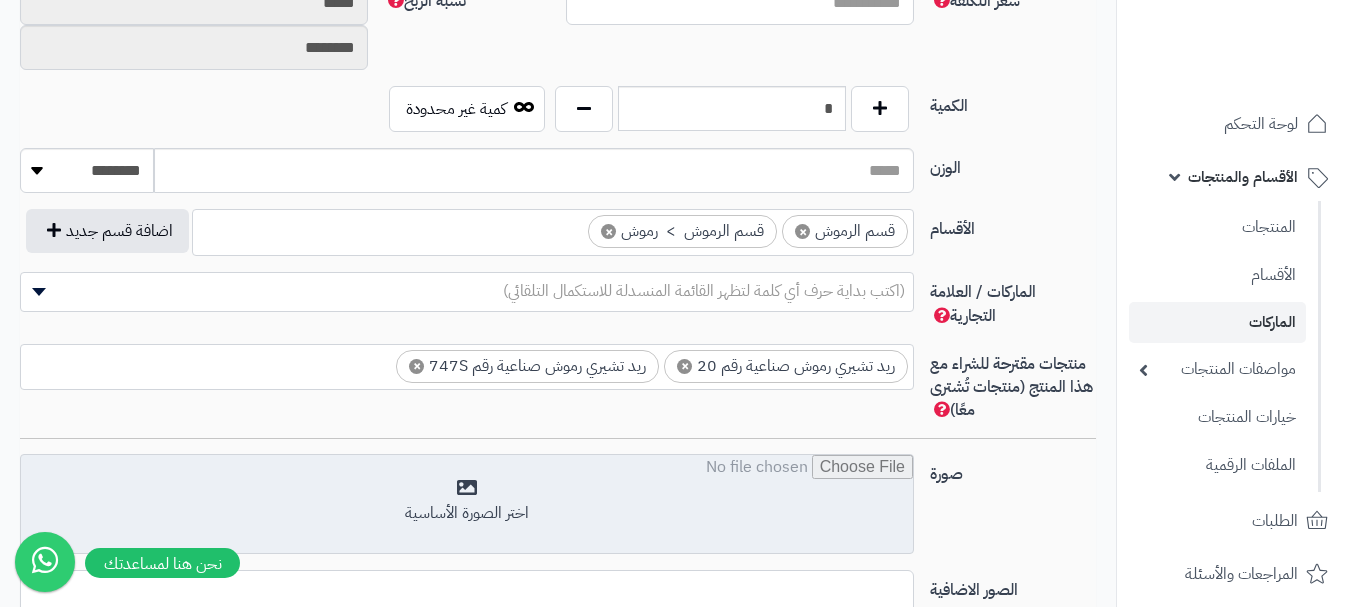 click at bounding box center [467, 505] 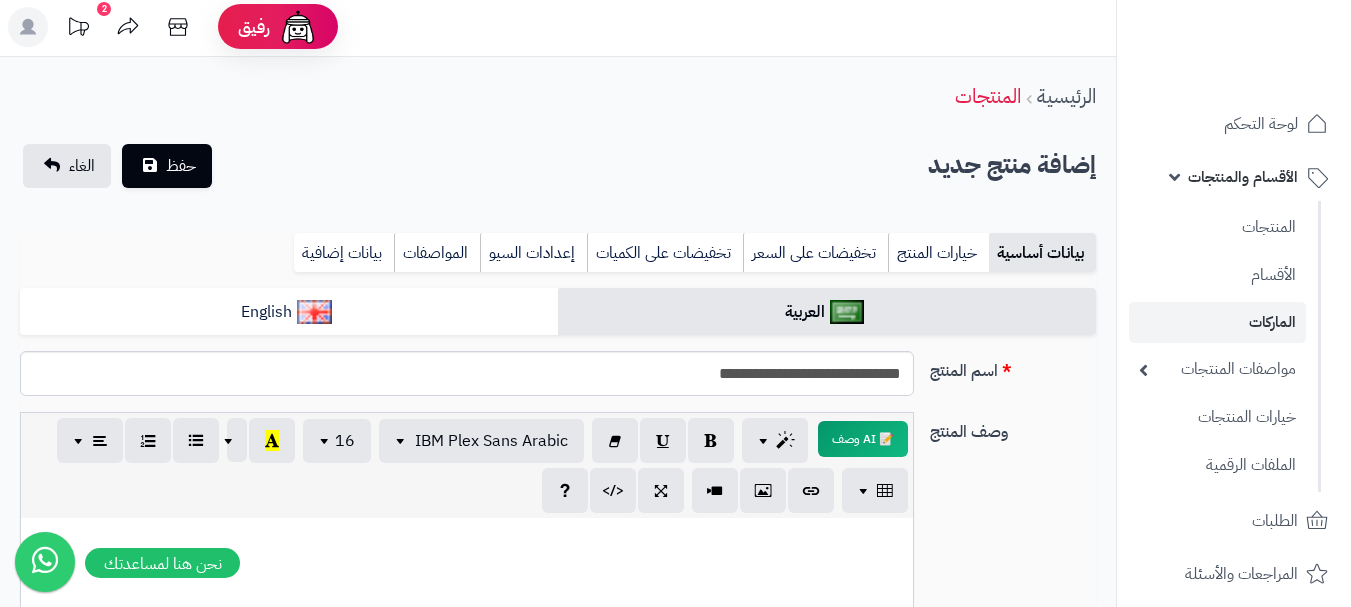 scroll, scrollTop: 0, scrollLeft: 0, axis: both 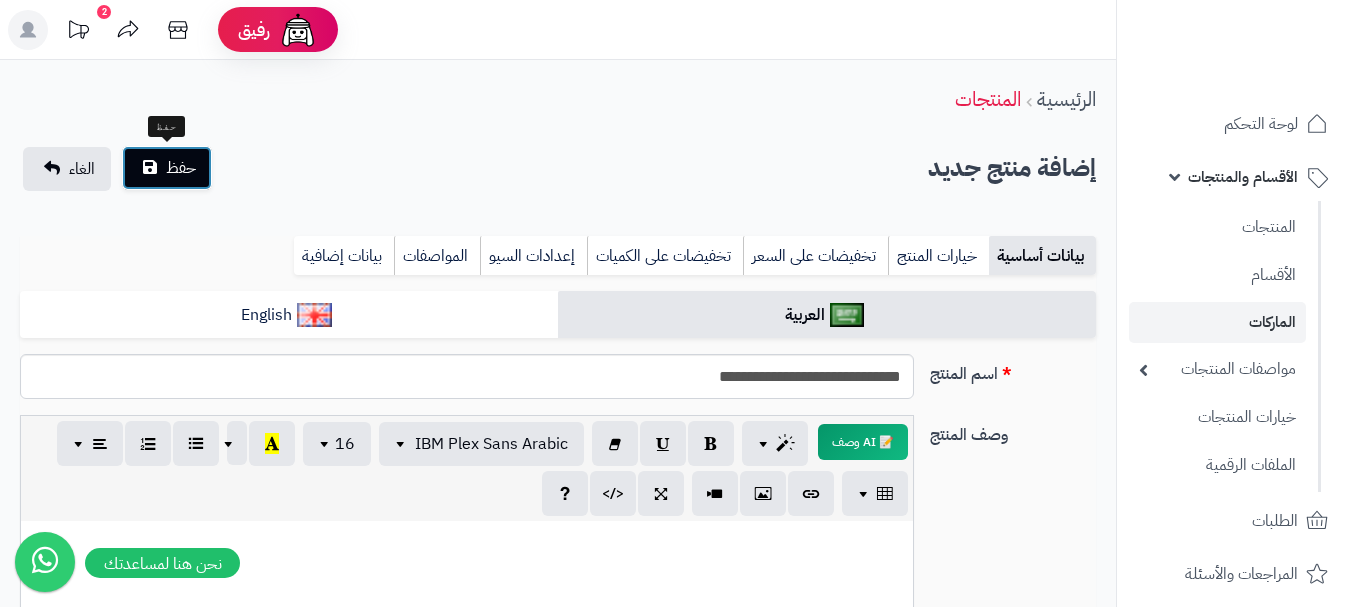 click on "حفظ" at bounding box center [181, 168] 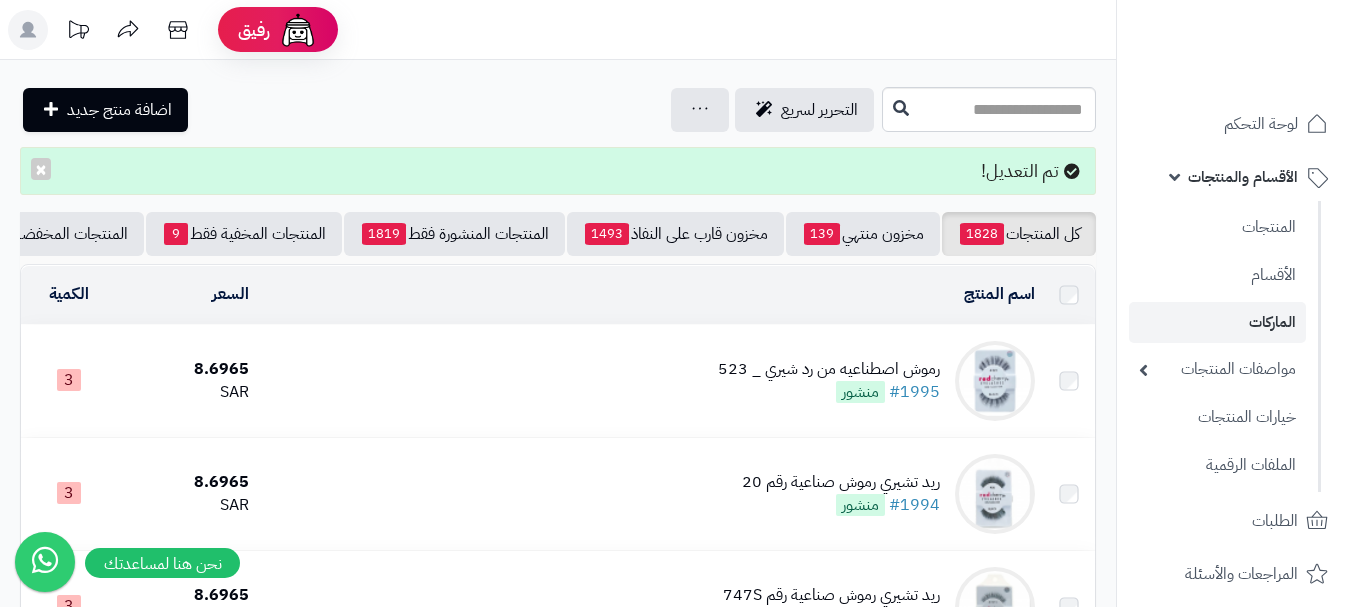 scroll, scrollTop: 0, scrollLeft: 0, axis: both 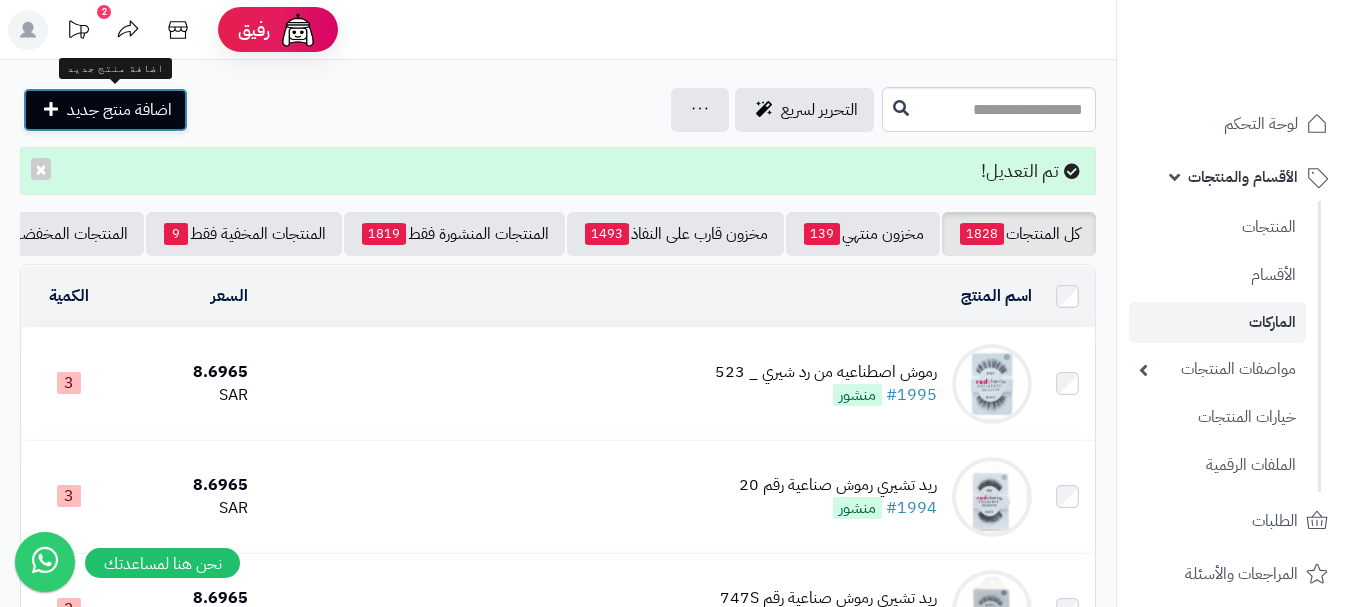 click on "اضافة منتج جديد" at bounding box center [119, 110] 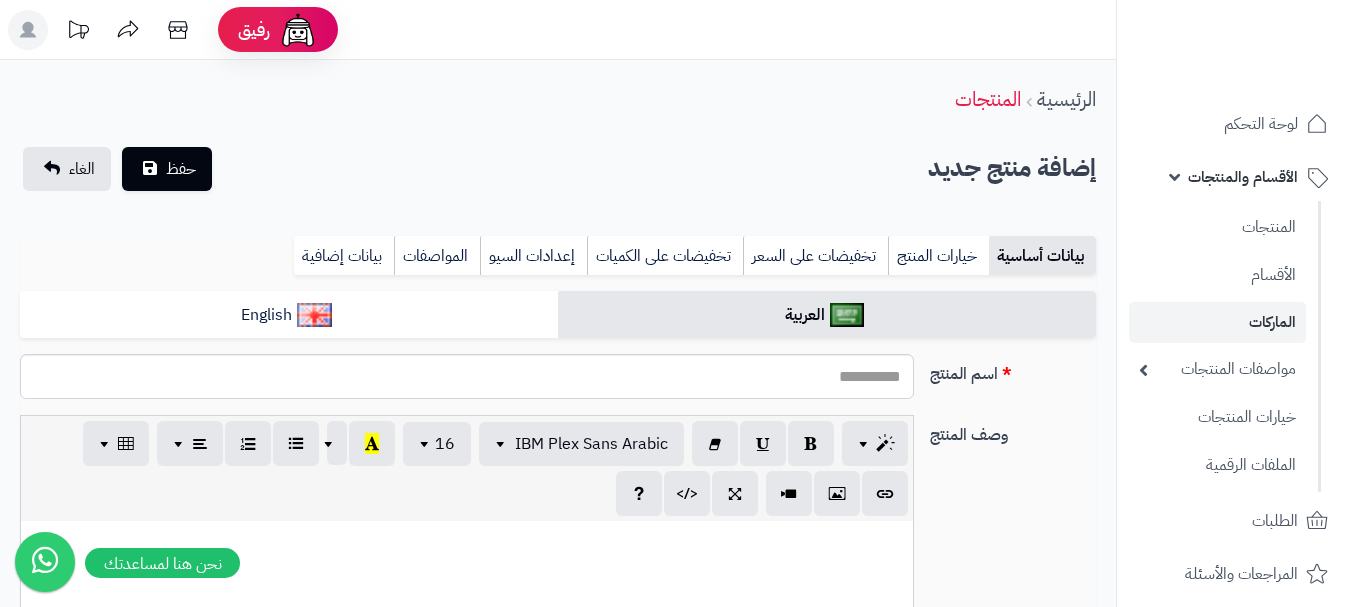 select 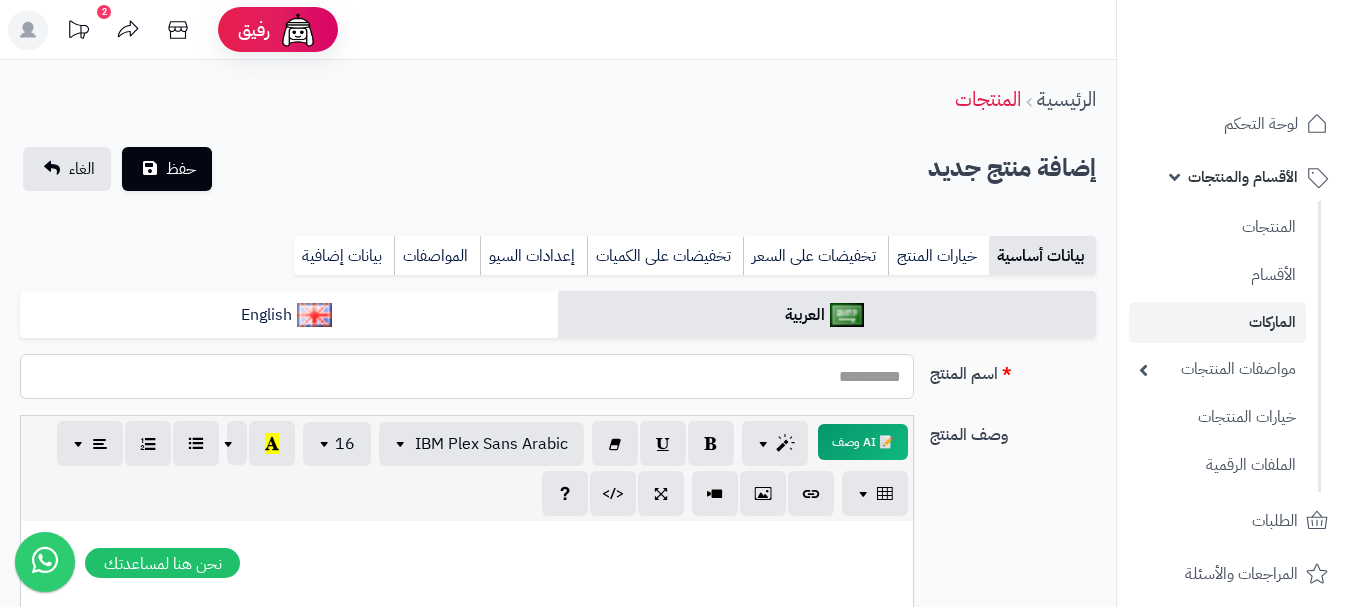 paste on "**********" 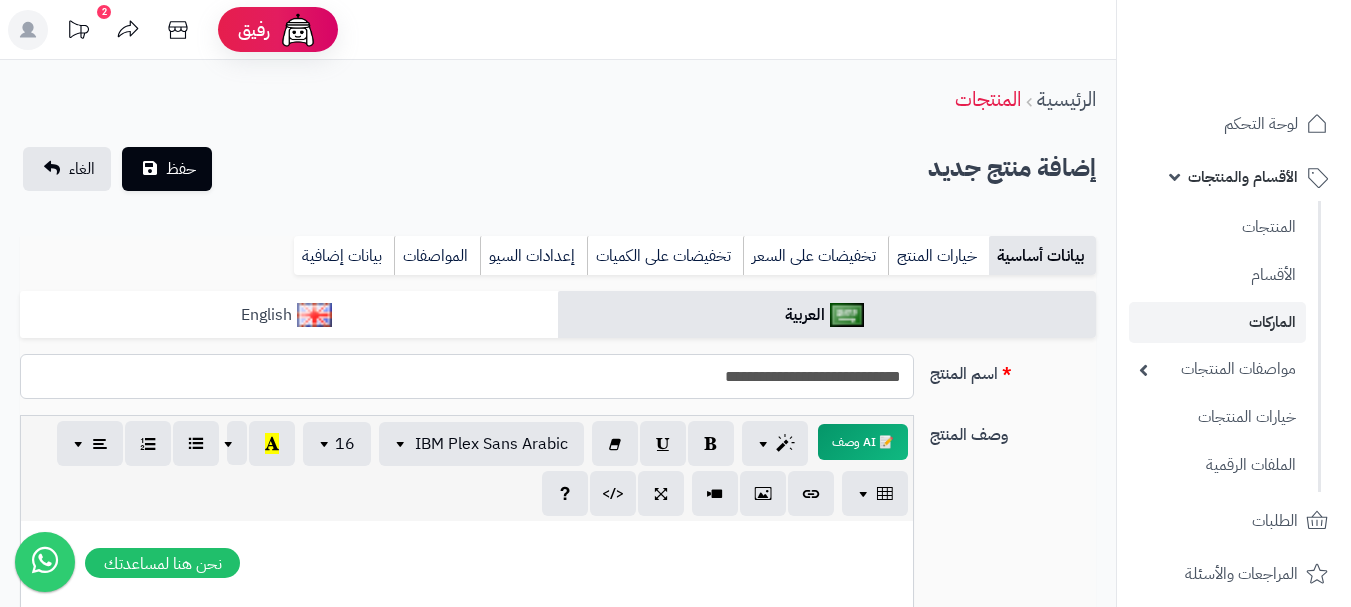 type on "**********" 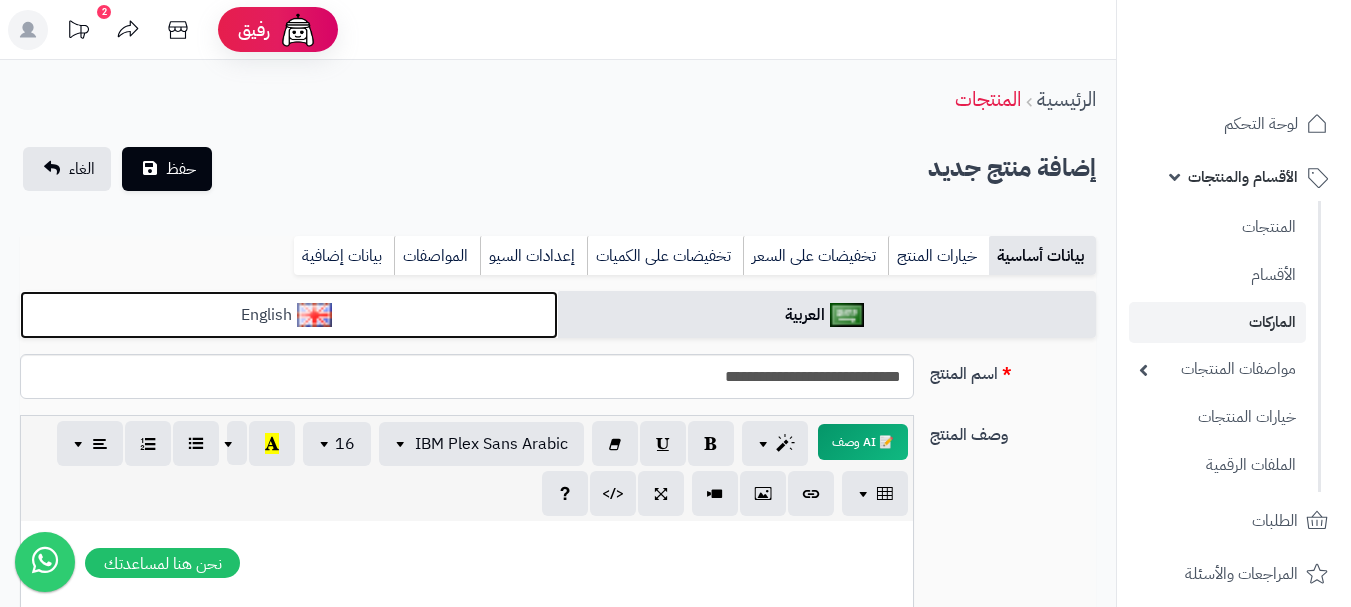 click on "English" at bounding box center (289, 315) 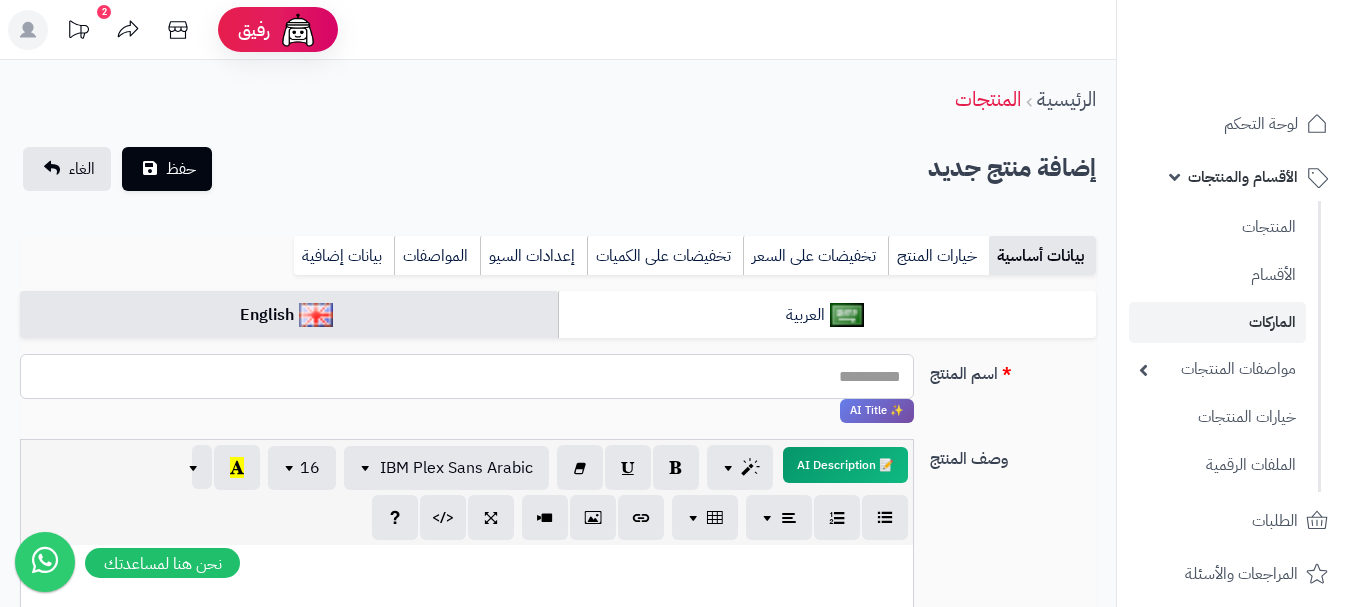 paste on "**********" 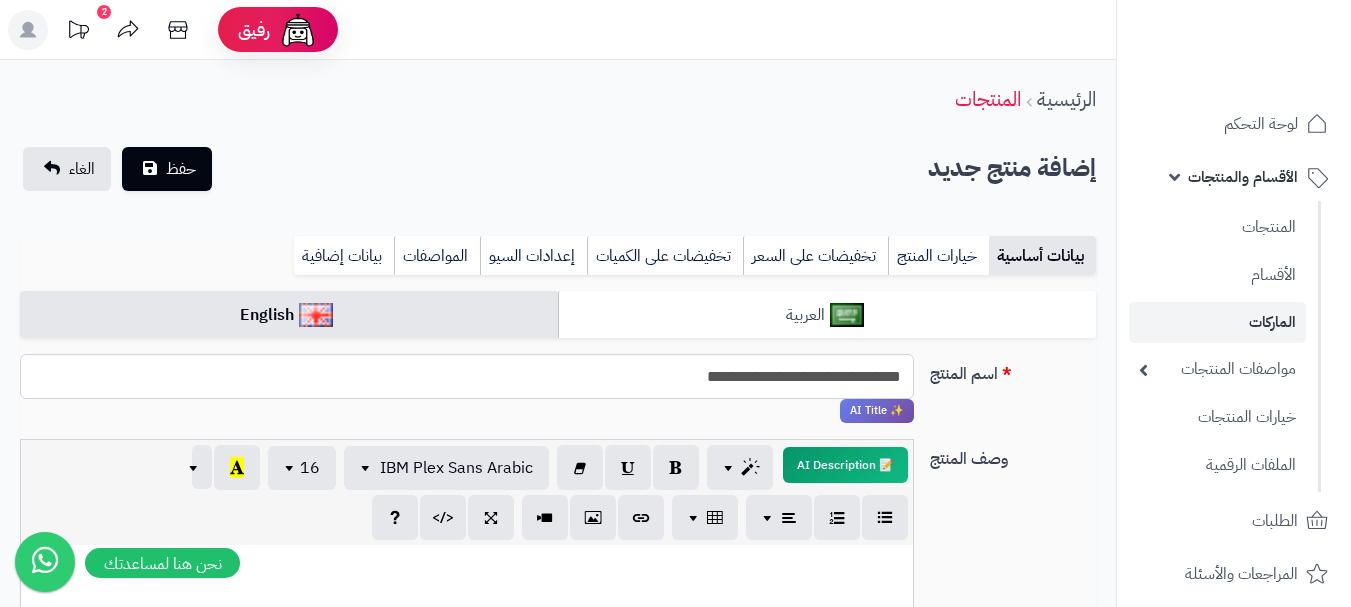 type on "**********" 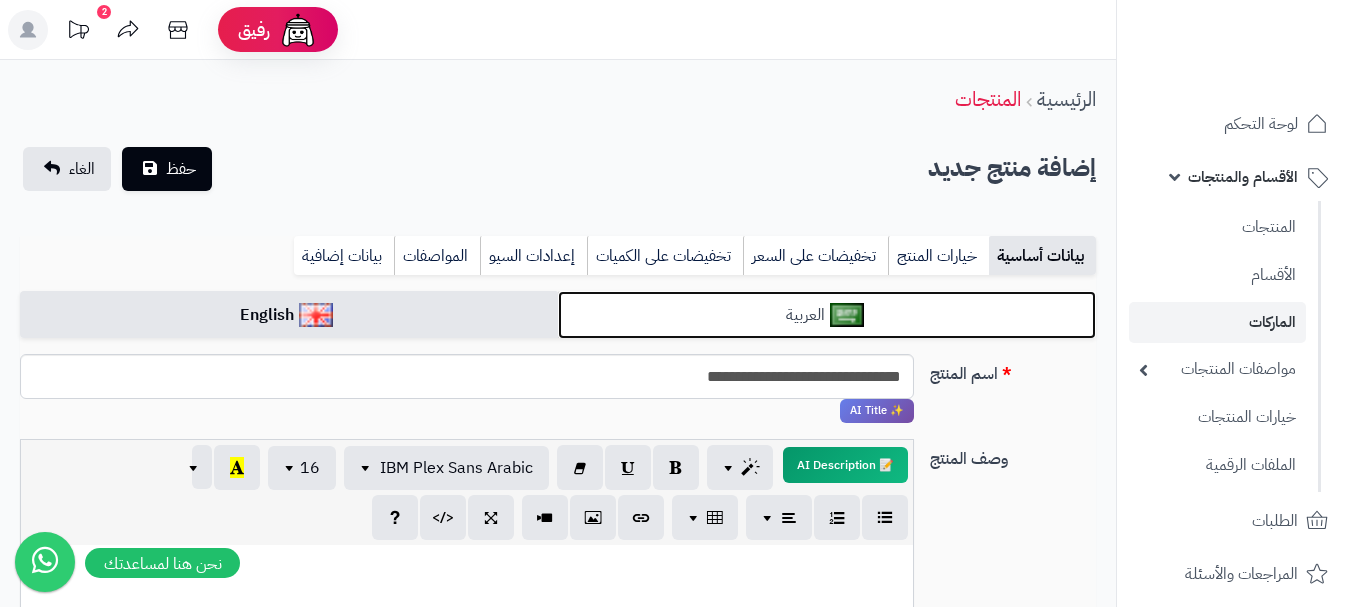 click on "العربية" at bounding box center [827, 315] 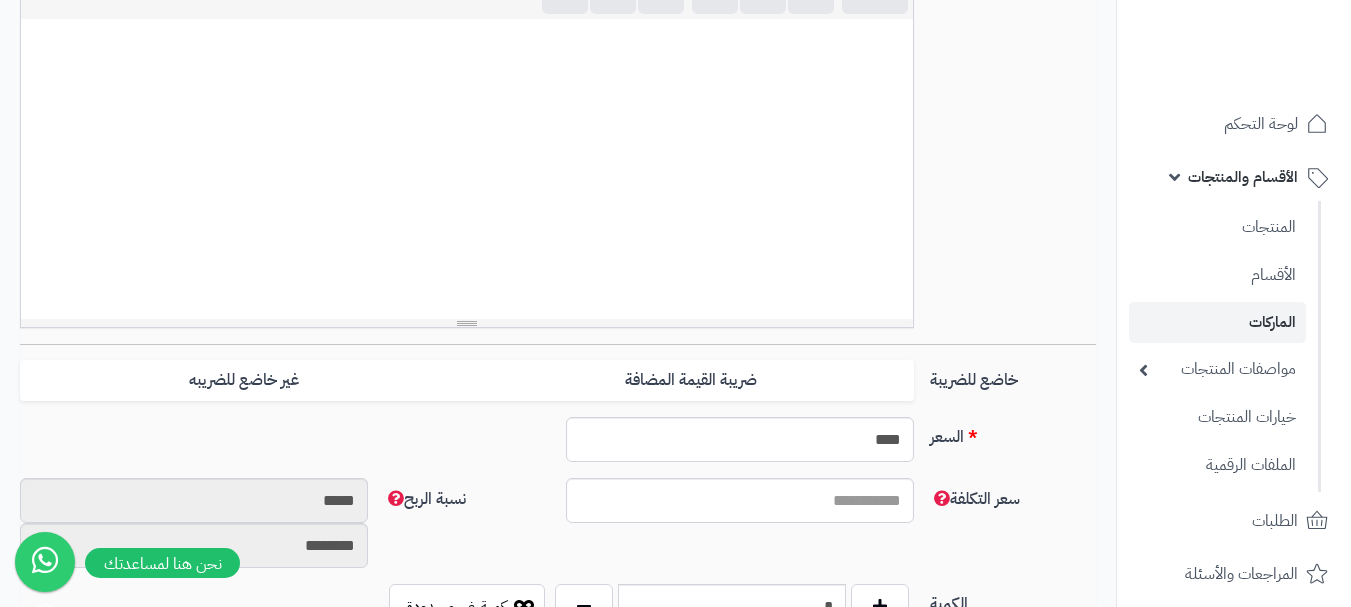 scroll, scrollTop: 700, scrollLeft: 0, axis: vertical 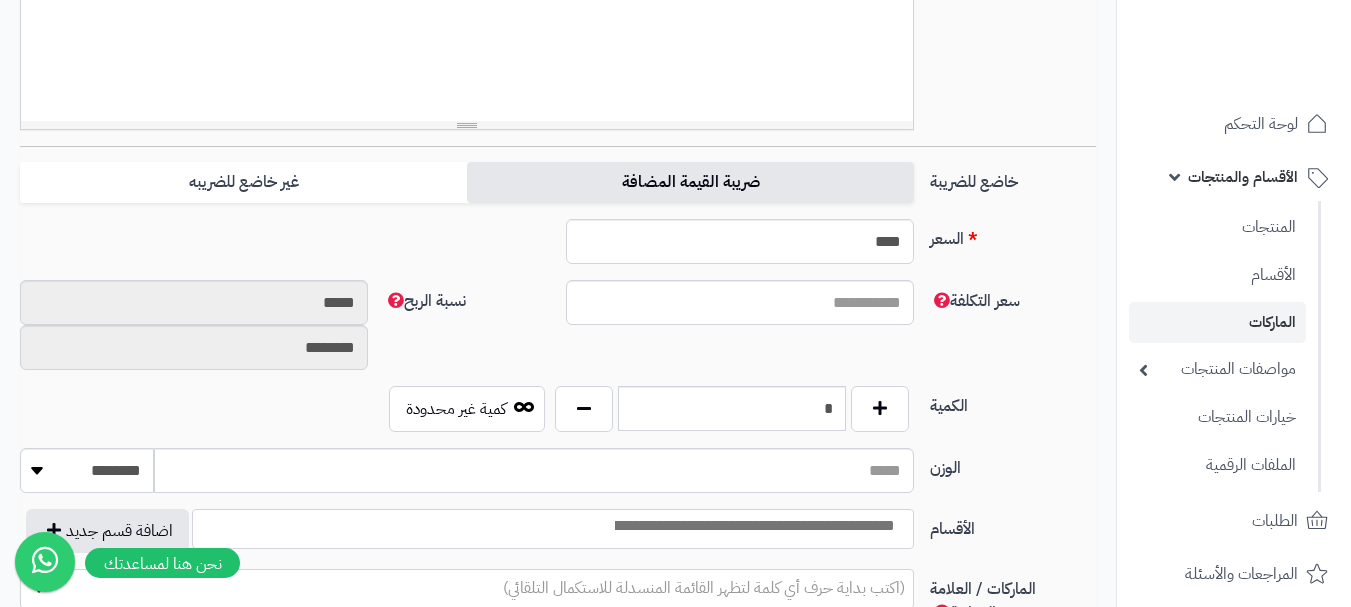 drag, startPoint x: 845, startPoint y: 172, endPoint x: 833, endPoint y: 174, distance: 12.165525 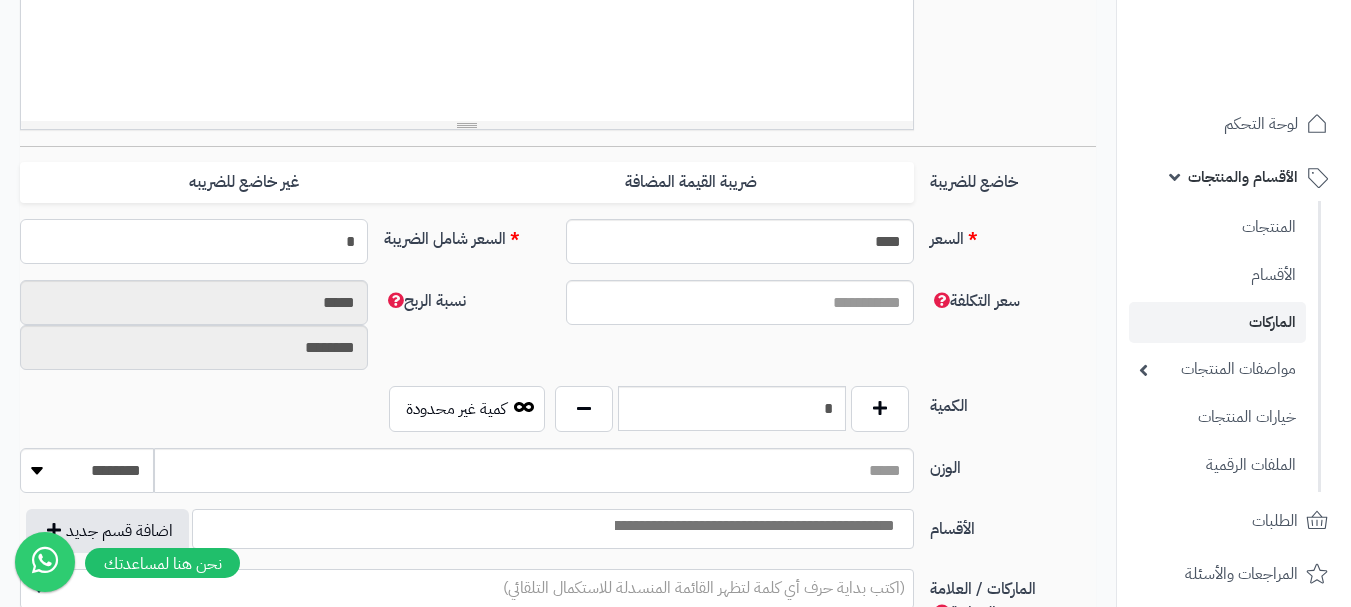 click on "*" at bounding box center (194, 241) 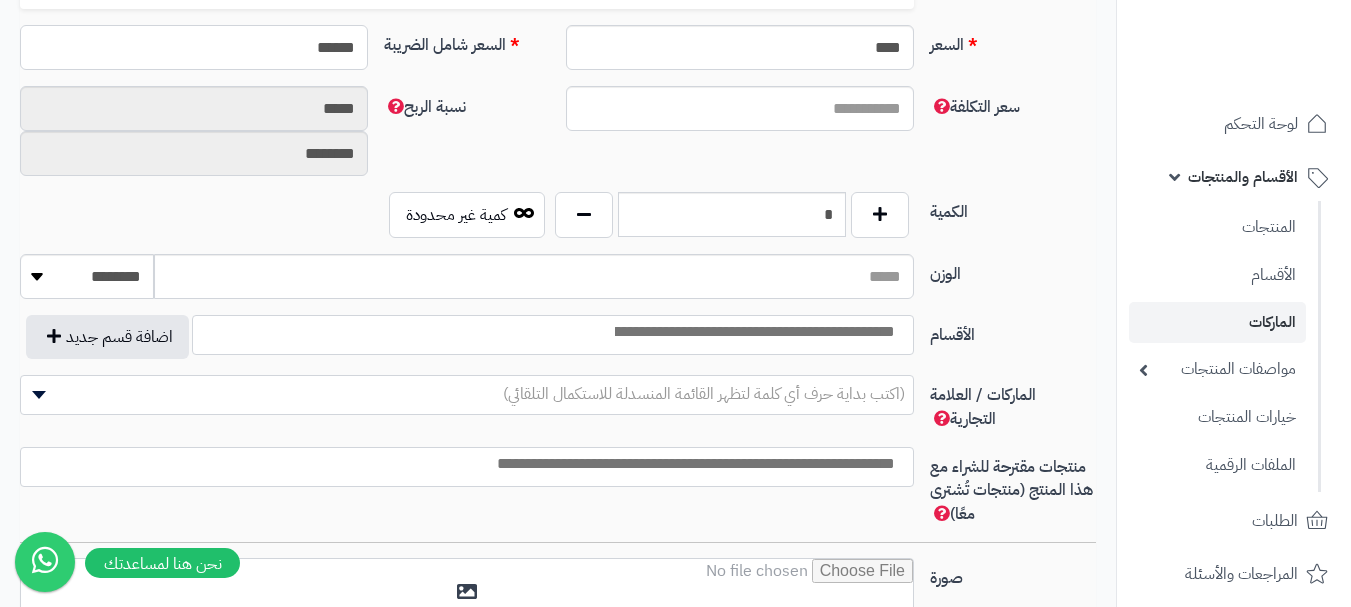 scroll, scrollTop: 900, scrollLeft: 0, axis: vertical 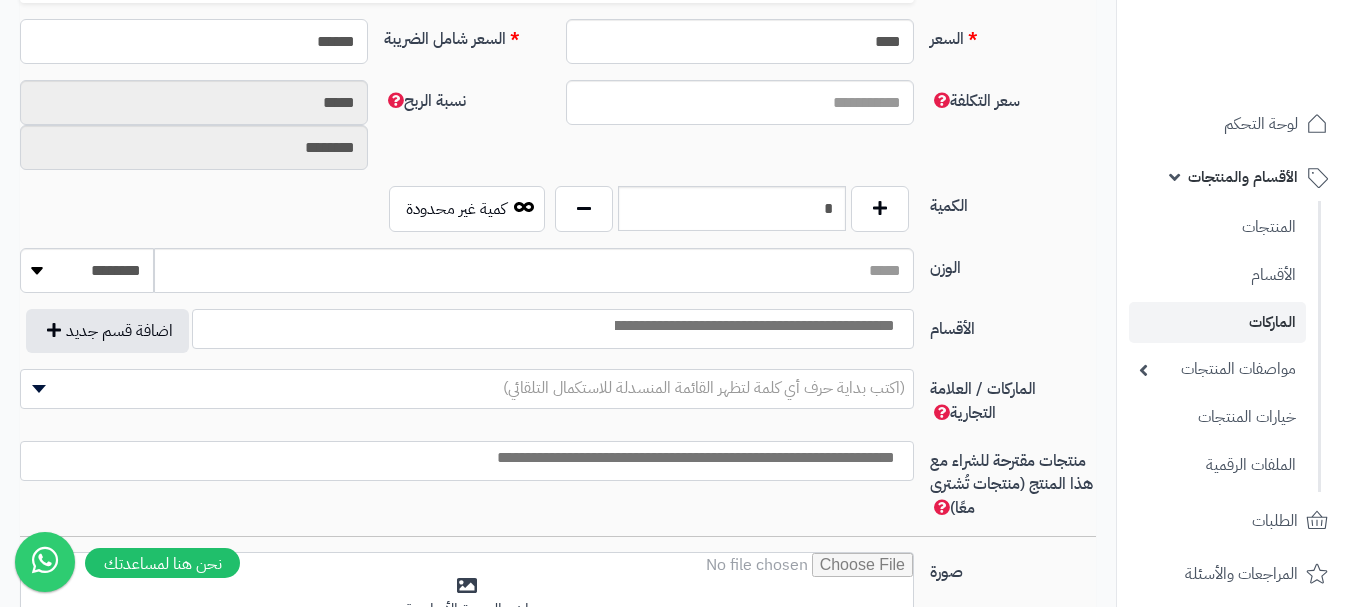 type on "******" 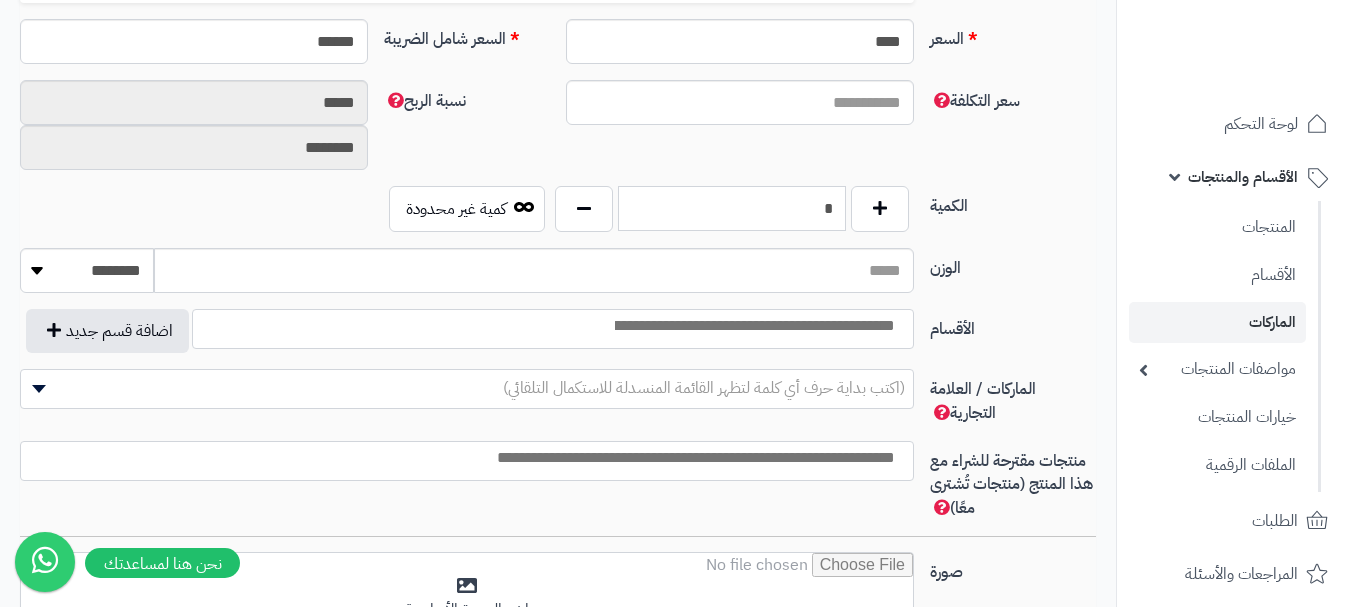 click on "*" at bounding box center (732, 208) 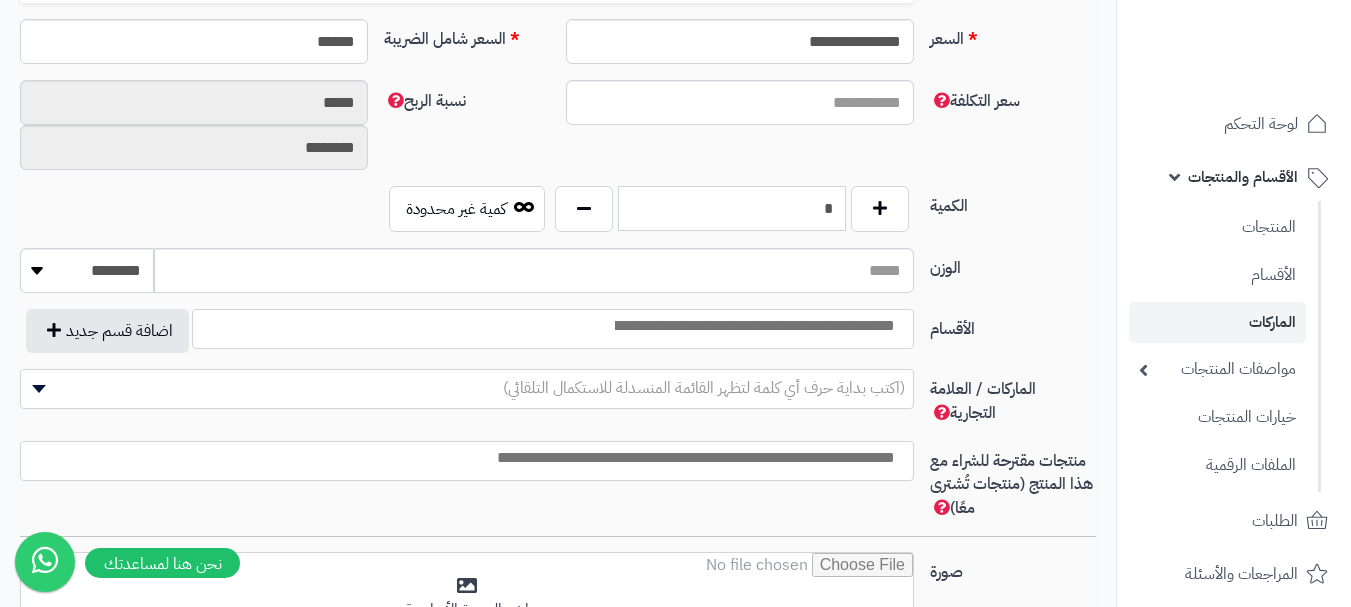 scroll, scrollTop: 1000, scrollLeft: 0, axis: vertical 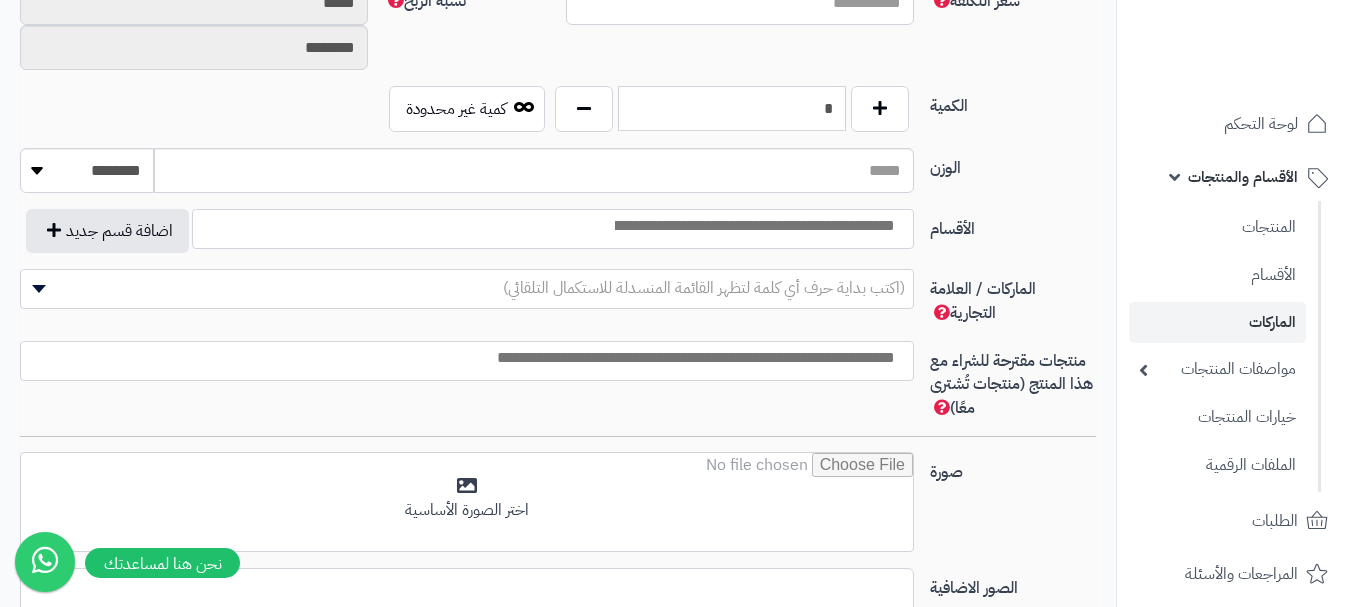 type on "*" 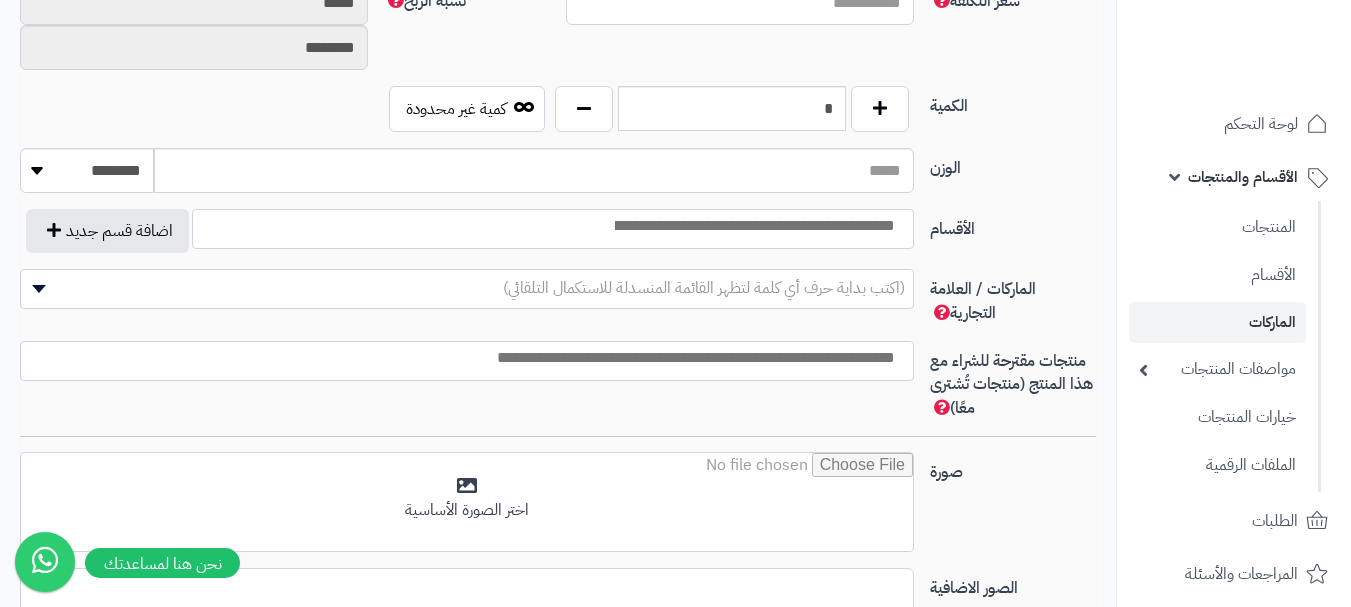 drag, startPoint x: 839, startPoint y: 219, endPoint x: 844, endPoint y: 230, distance: 12.083046 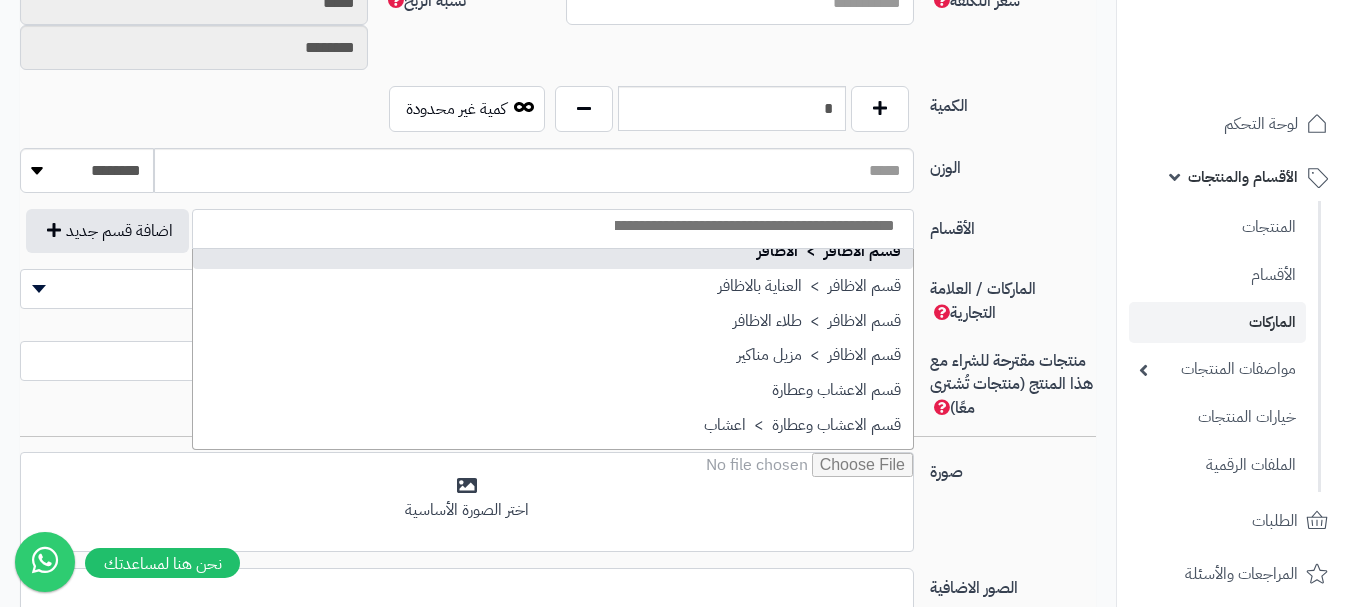 scroll, scrollTop: 1300, scrollLeft: 0, axis: vertical 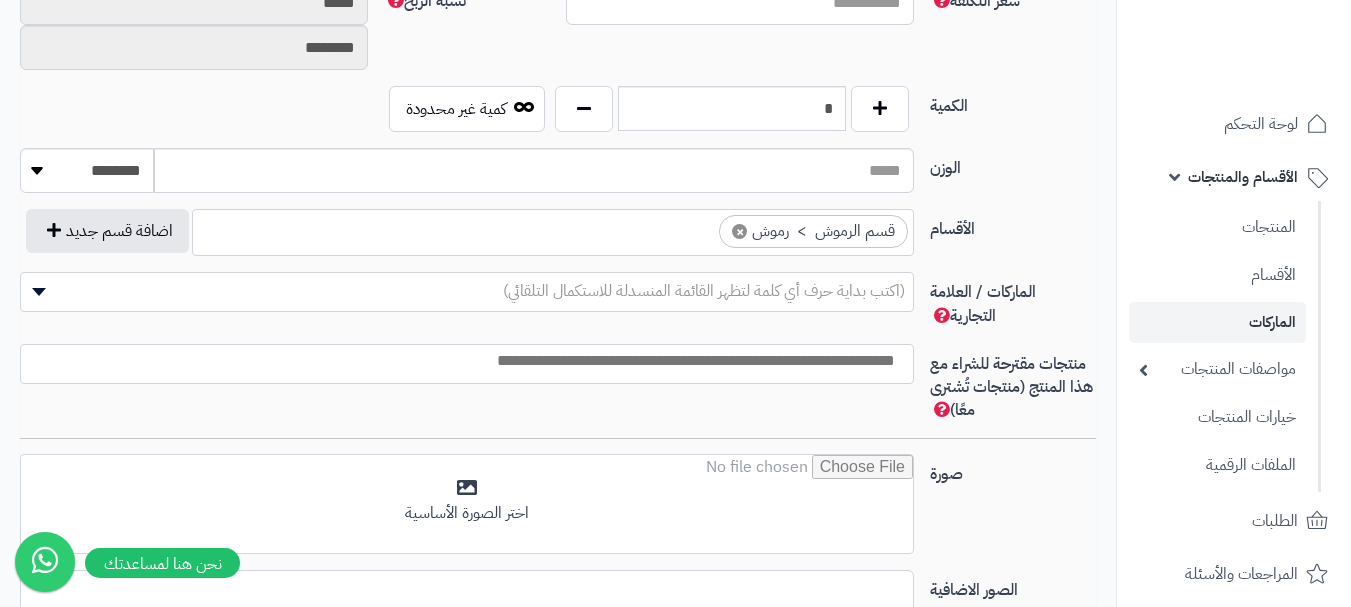 click on "× قسم الرموش  >  رموش" at bounding box center (813, 231) 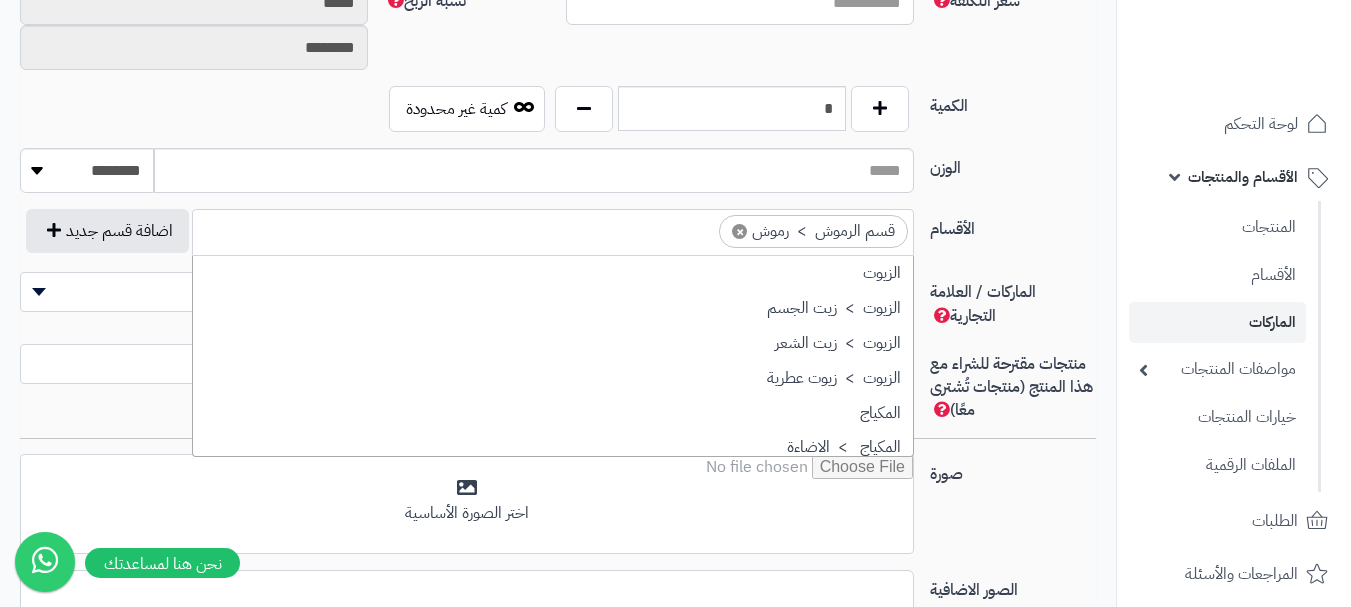 scroll, scrollTop: 1428, scrollLeft: 0, axis: vertical 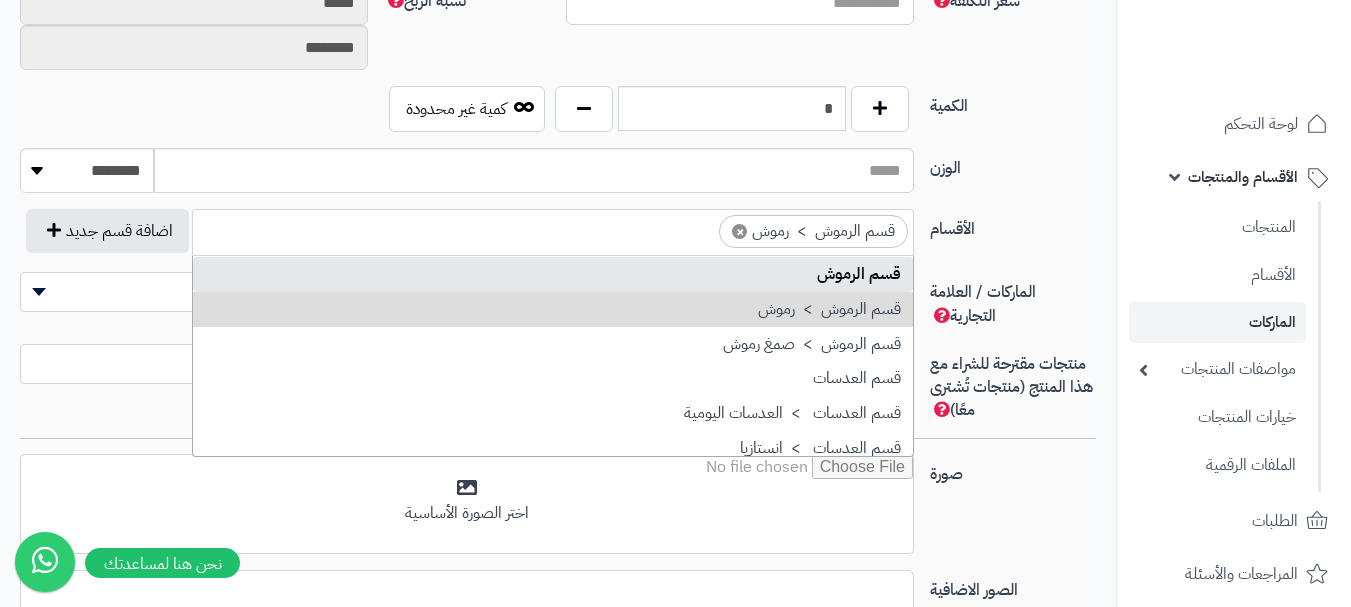 select on "**" 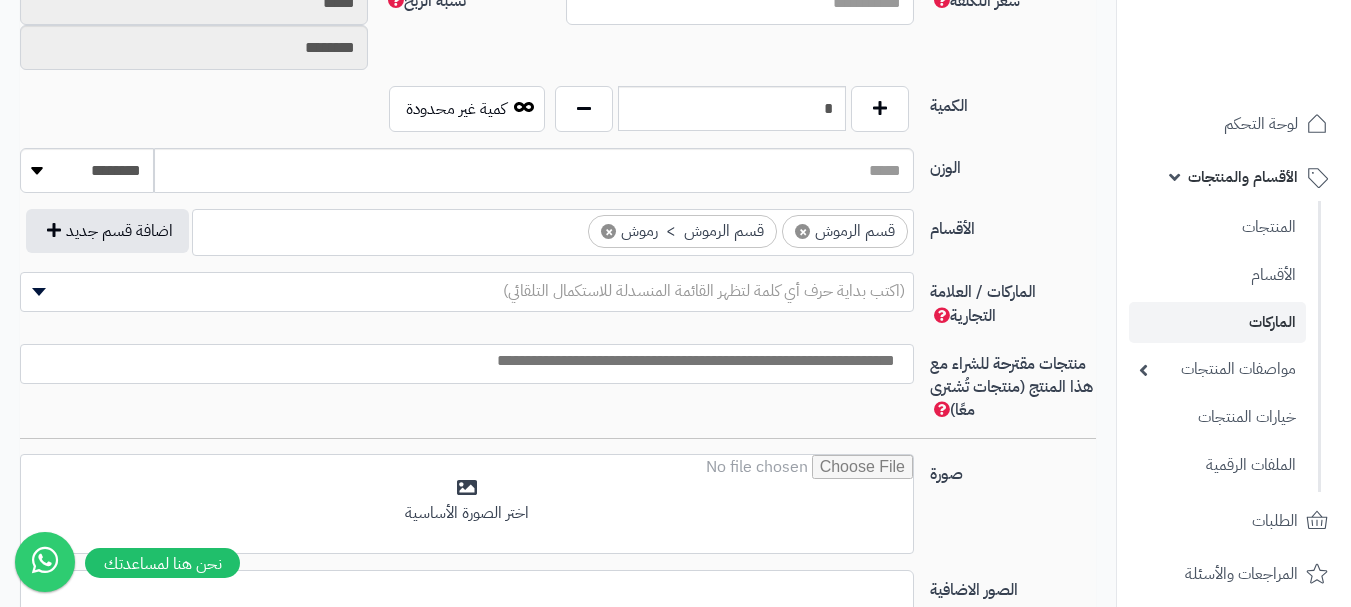 click at bounding box center [462, 361] 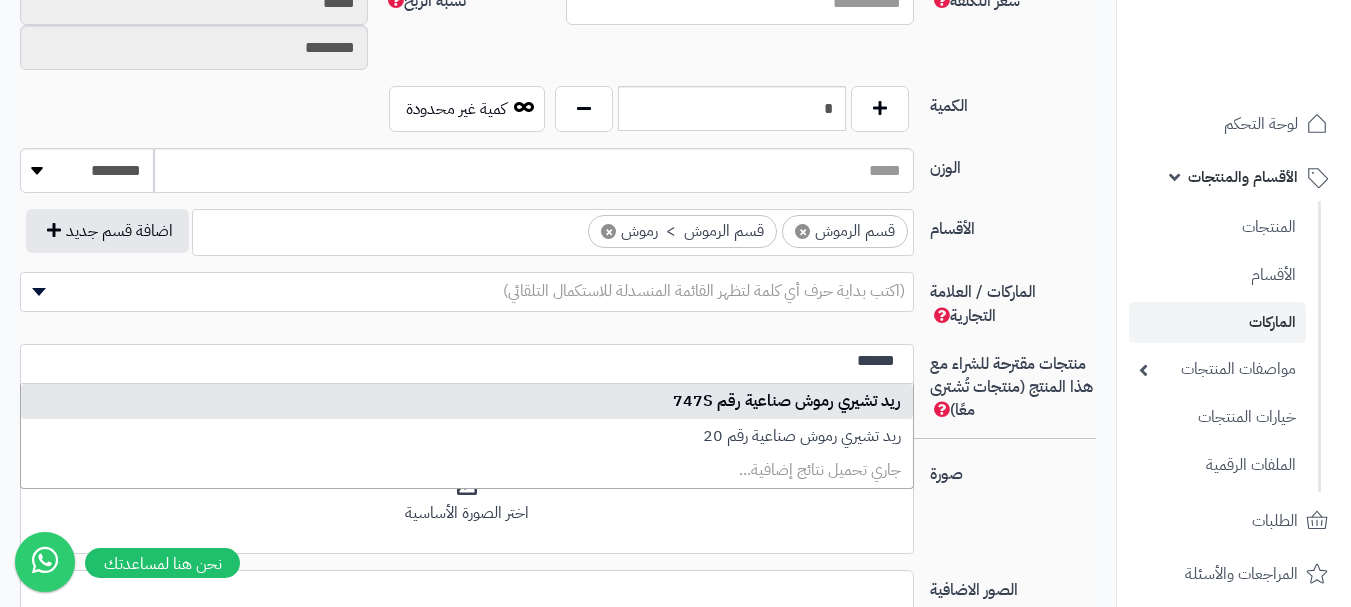 type on "******" 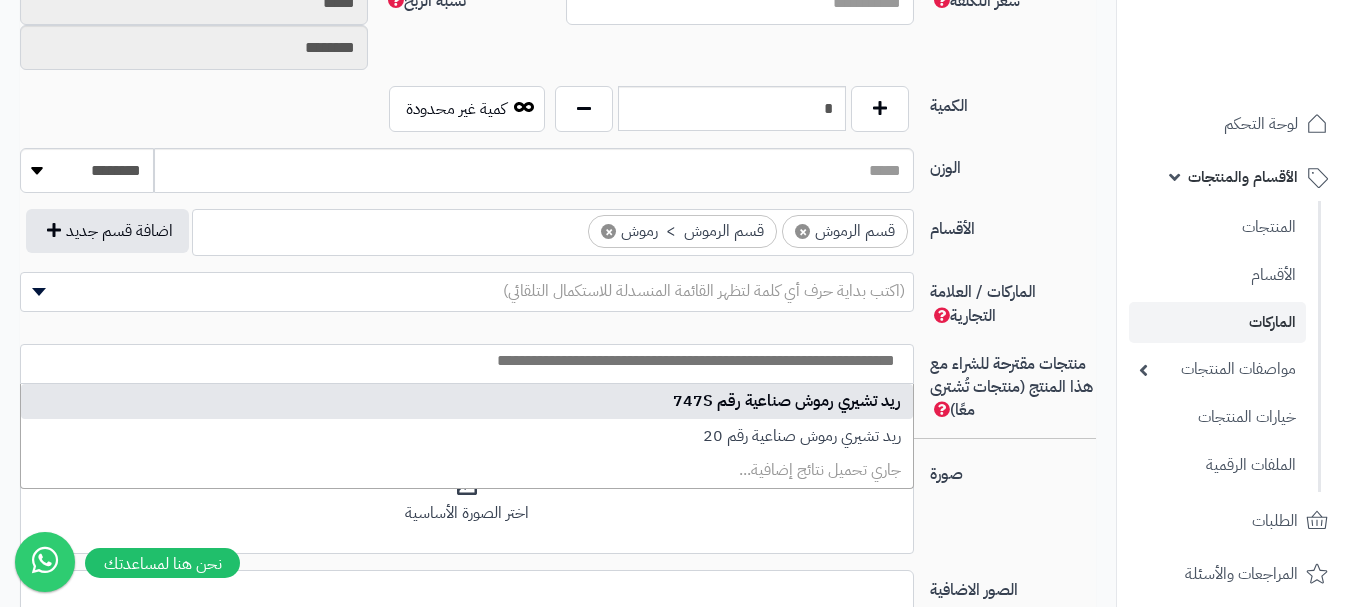 select on "****" 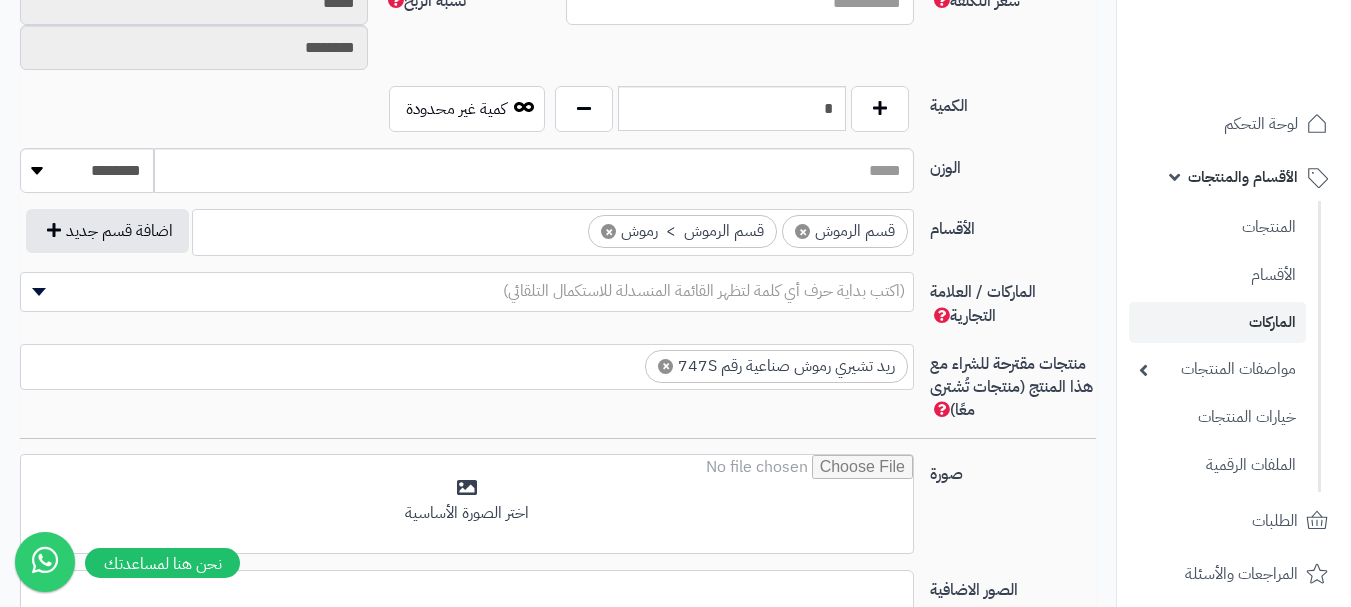 scroll, scrollTop: 0, scrollLeft: 0, axis: both 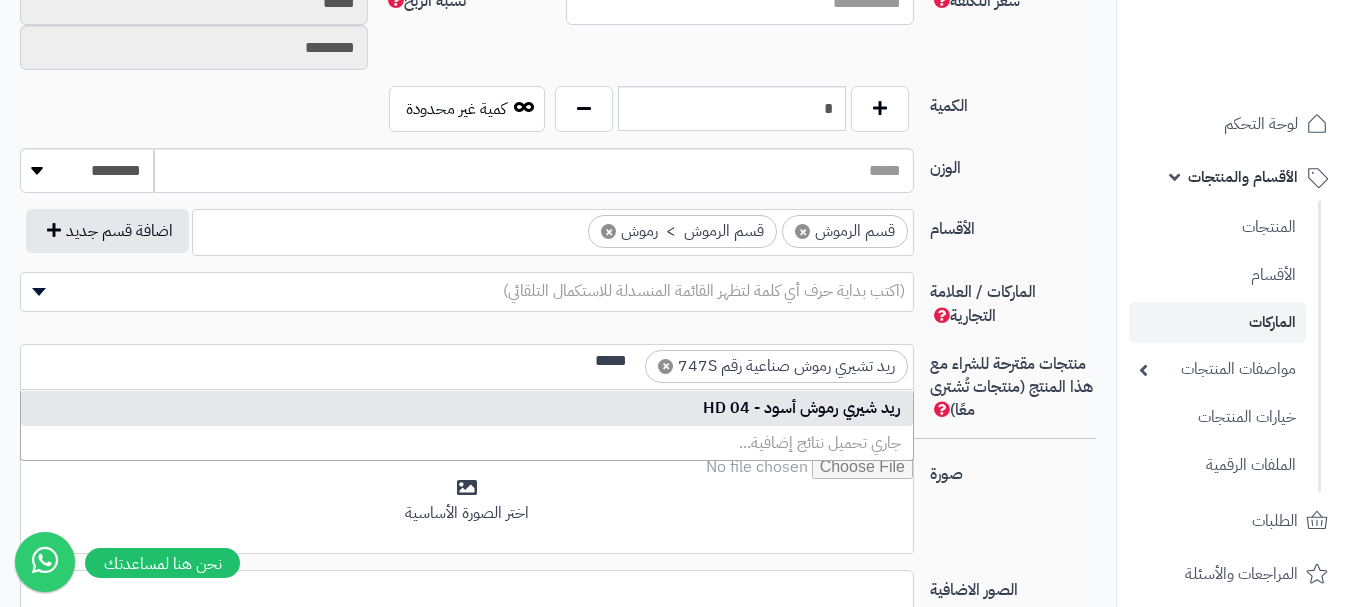 type on "*****" 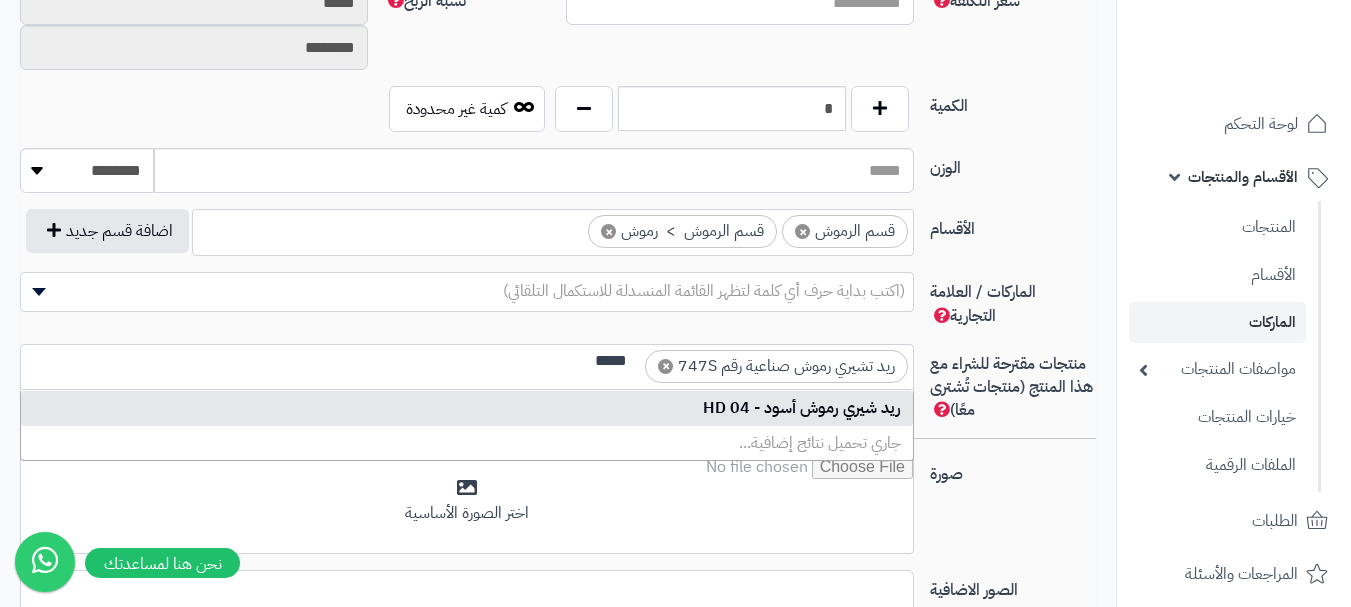 type 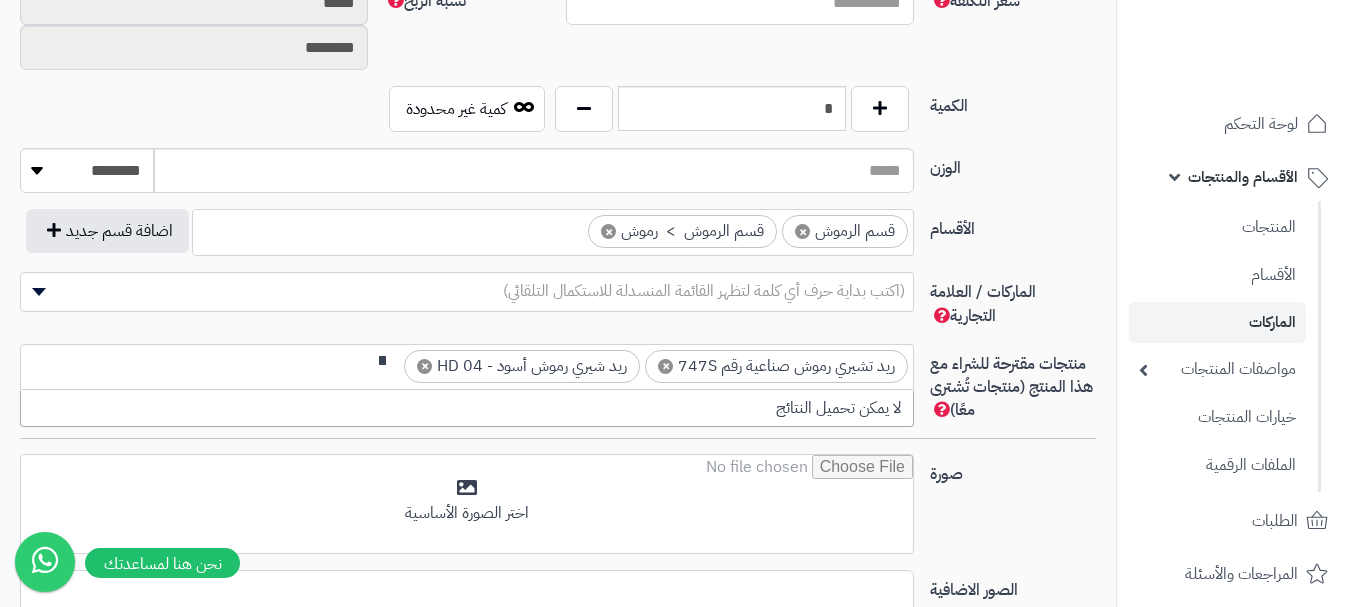 scroll, scrollTop: 0, scrollLeft: 0, axis: both 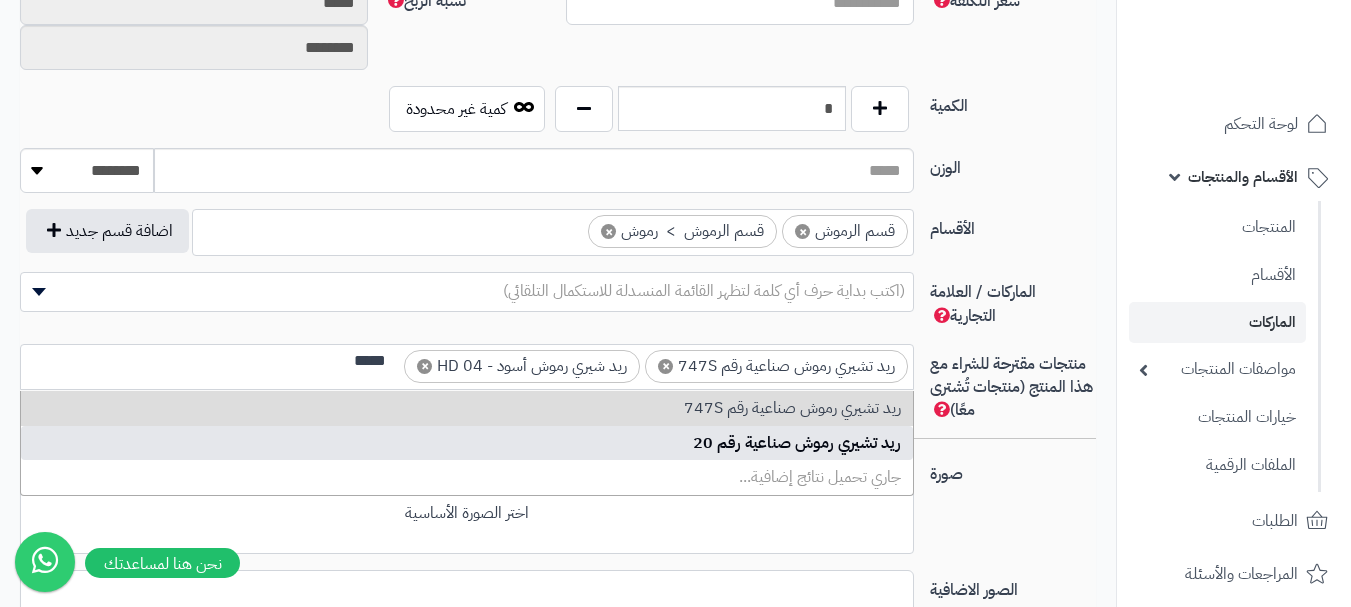 type on "*****" 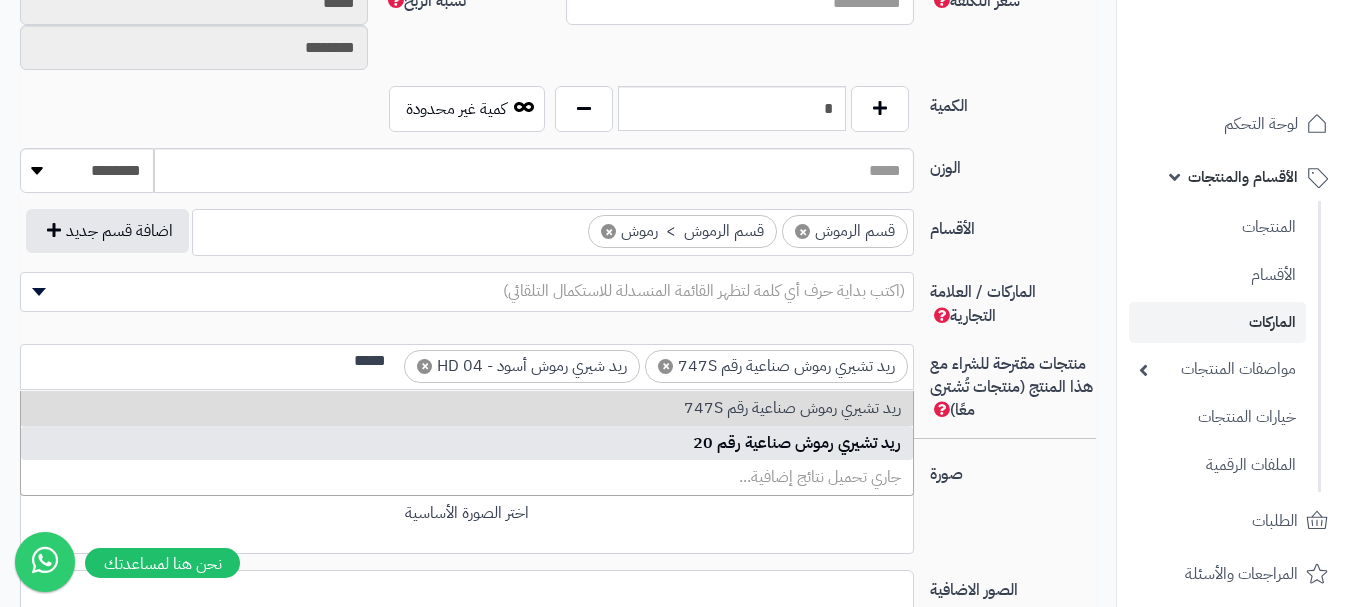 type 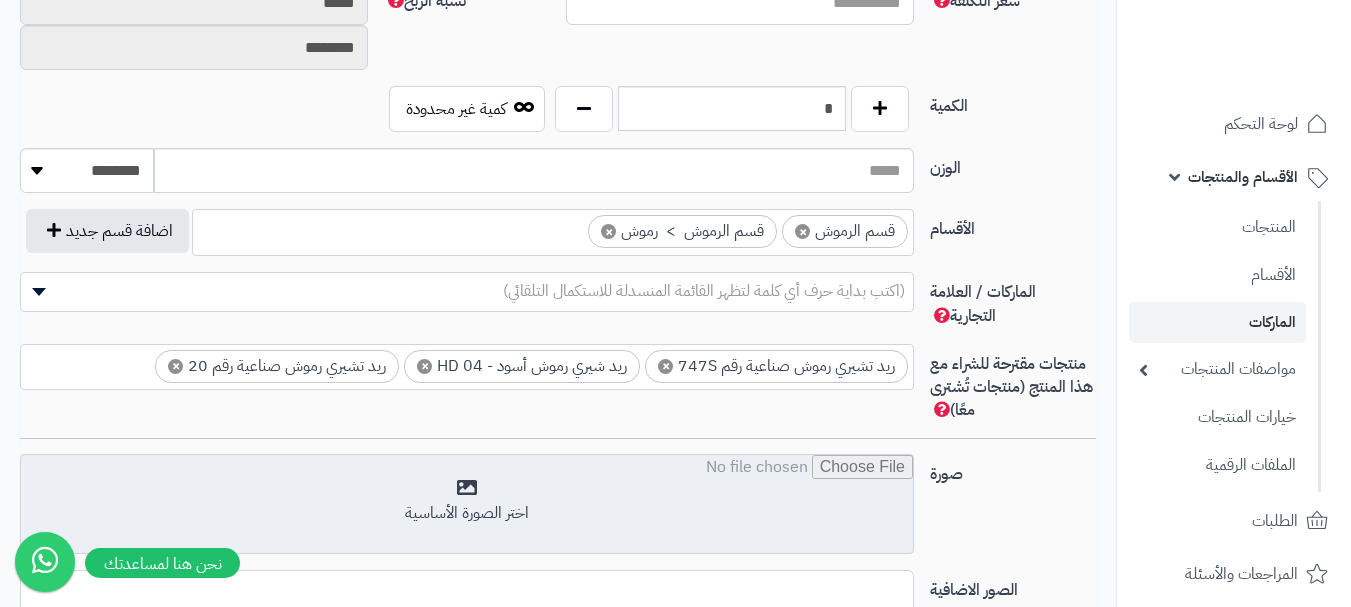 click at bounding box center [467, 505] 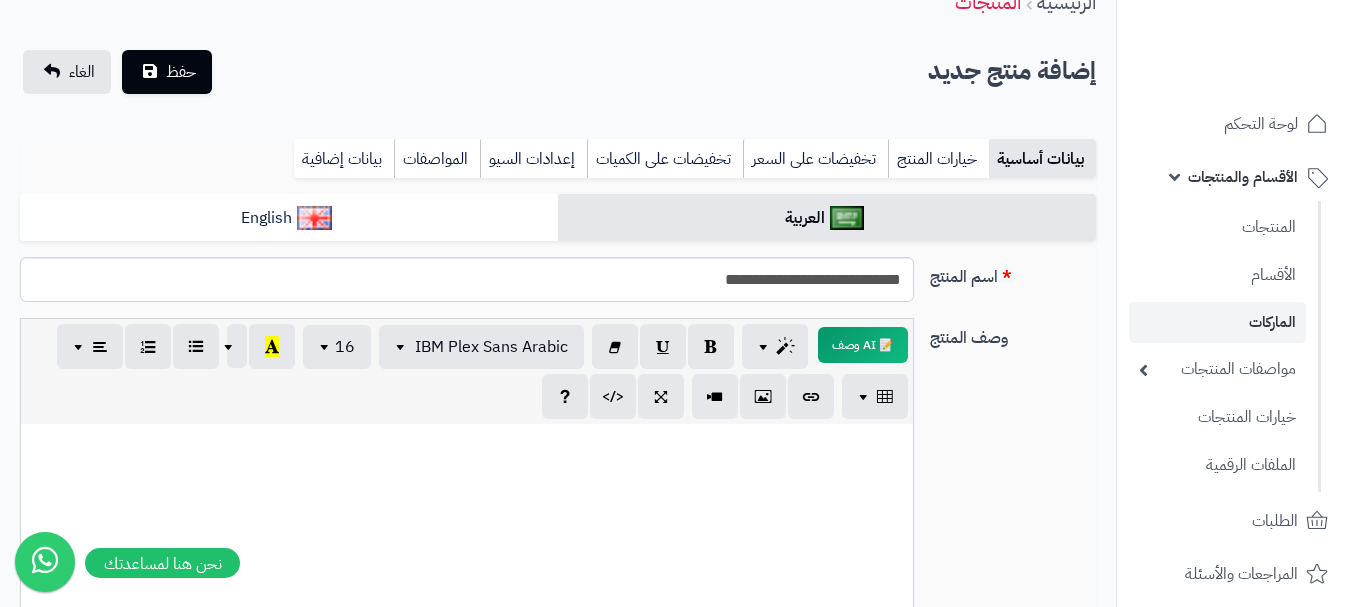 scroll, scrollTop: 0, scrollLeft: 0, axis: both 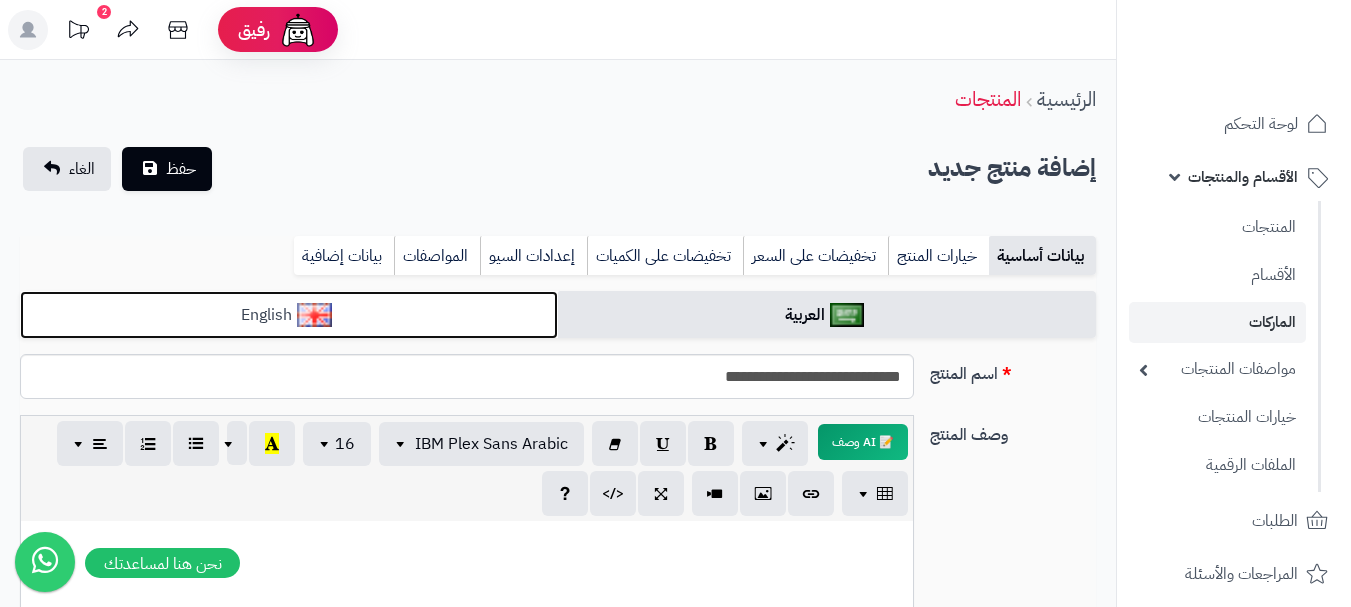 click on "English" at bounding box center [289, 315] 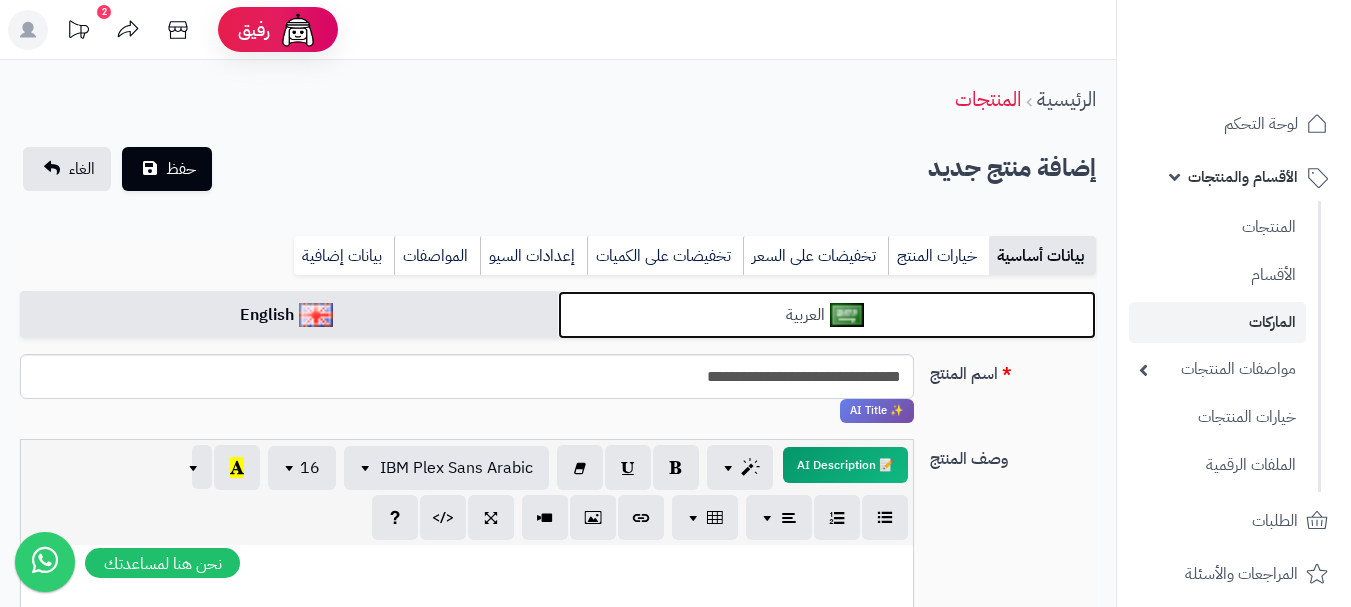 click on "العربية" at bounding box center [827, 315] 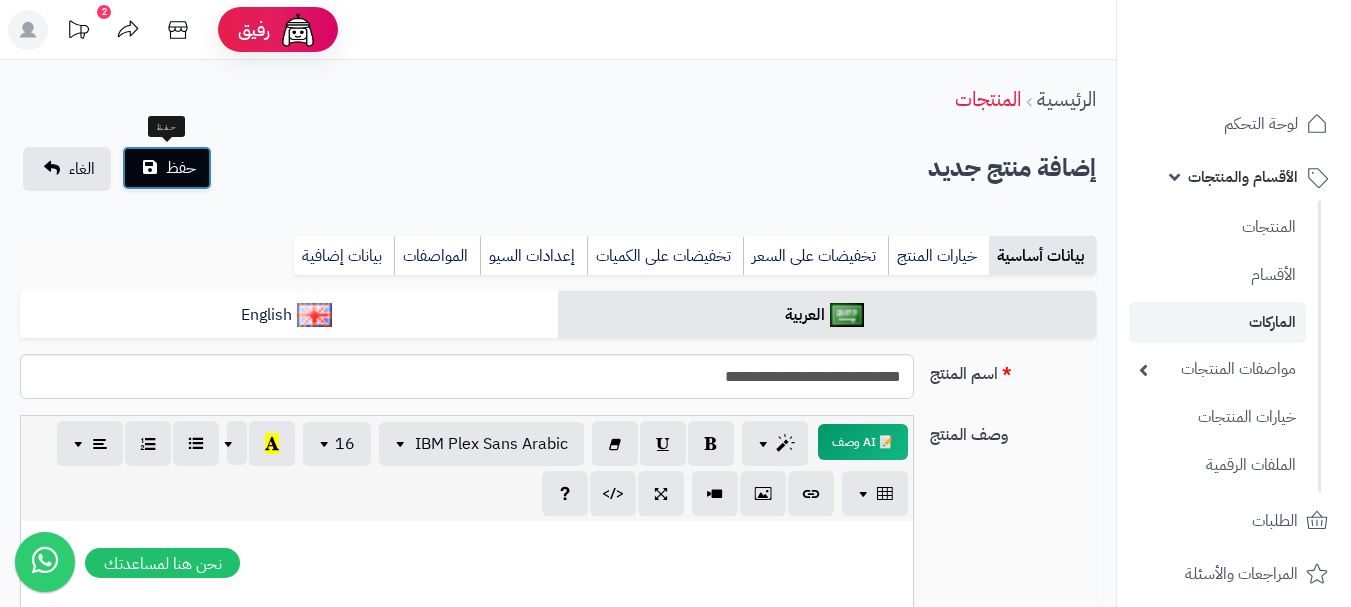 click on "حفظ" at bounding box center (167, 168) 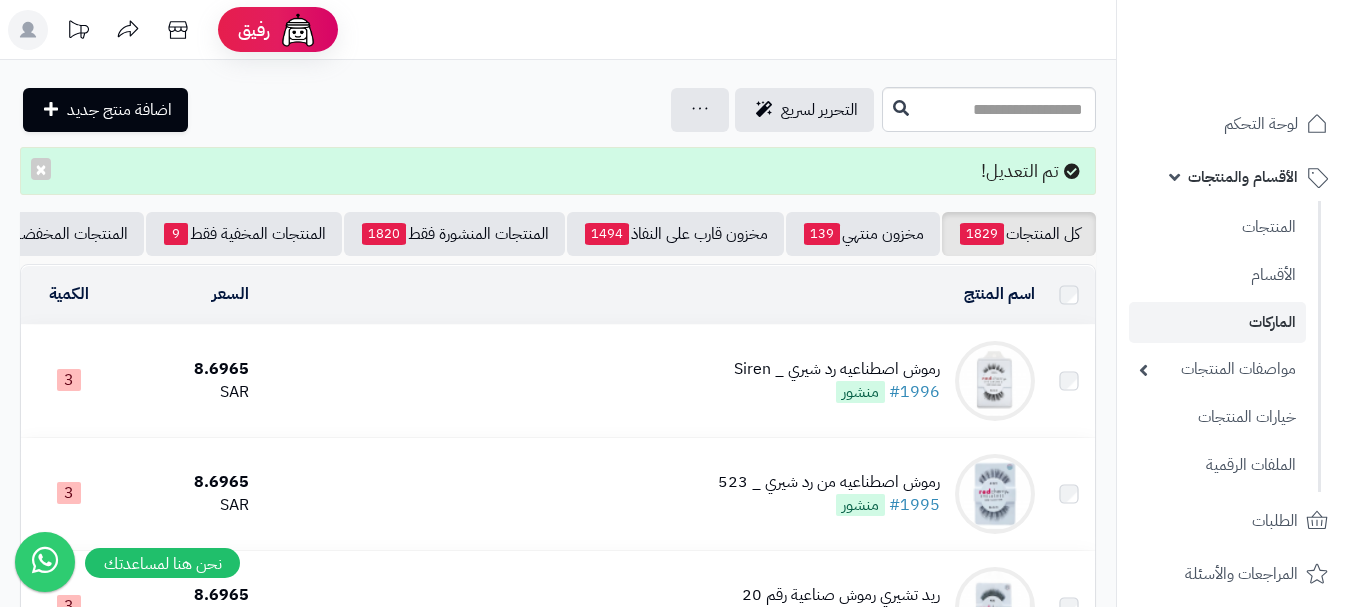 scroll, scrollTop: 0, scrollLeft: 0, axis: both 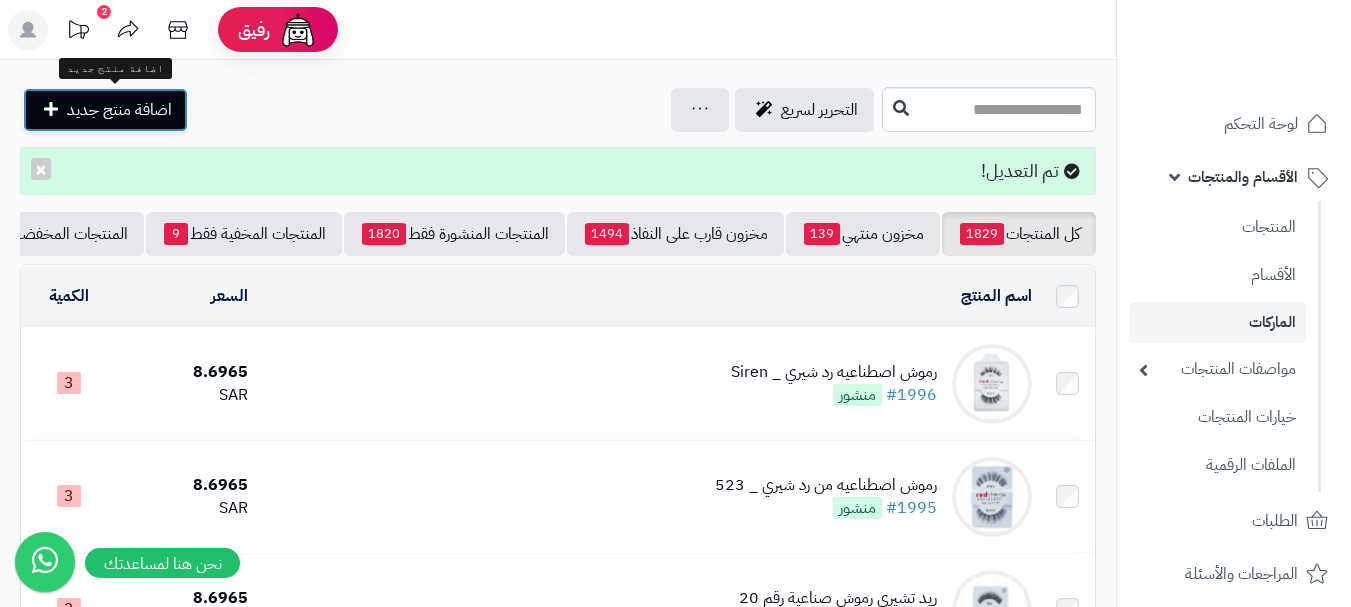 click on "اضافة منتج جديد" at bounding box center [119, 110] 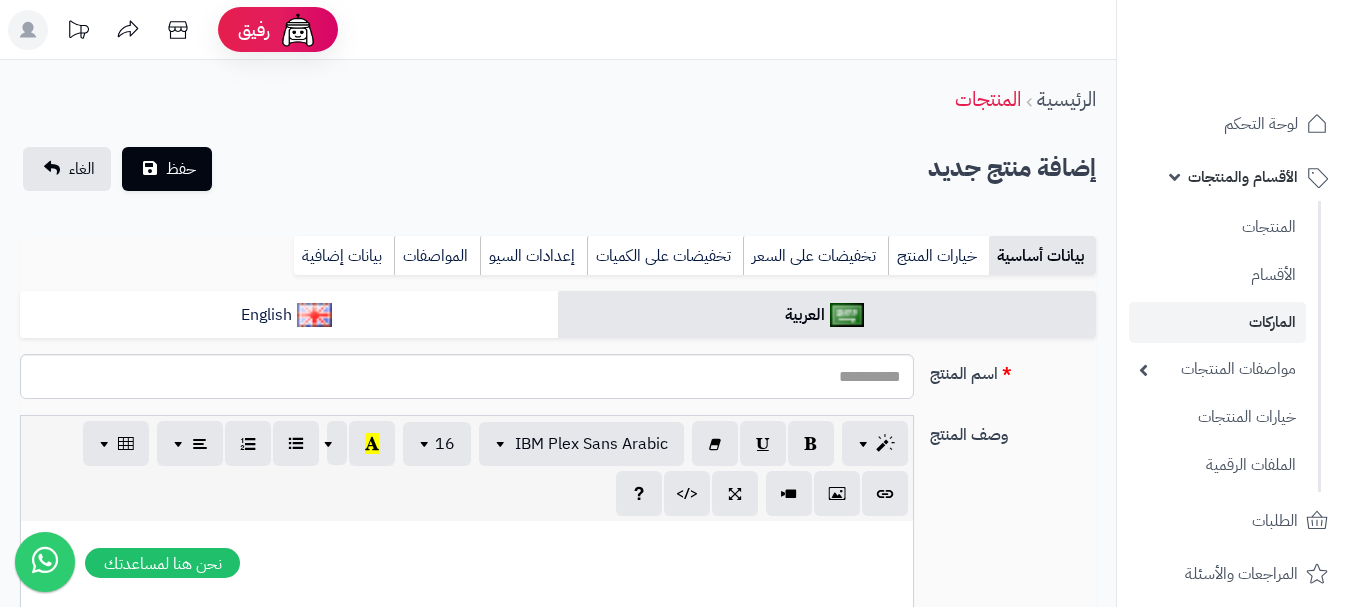 select 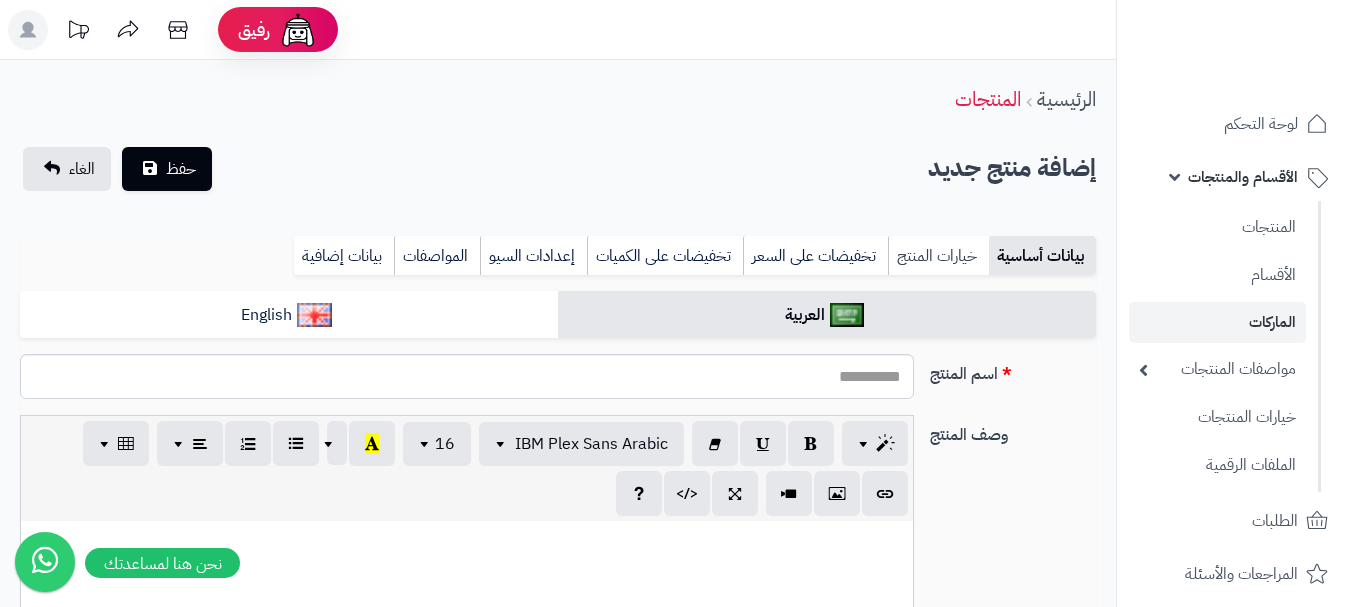scroll, scrollTop: 0, scrollLeft: 0, axis: both 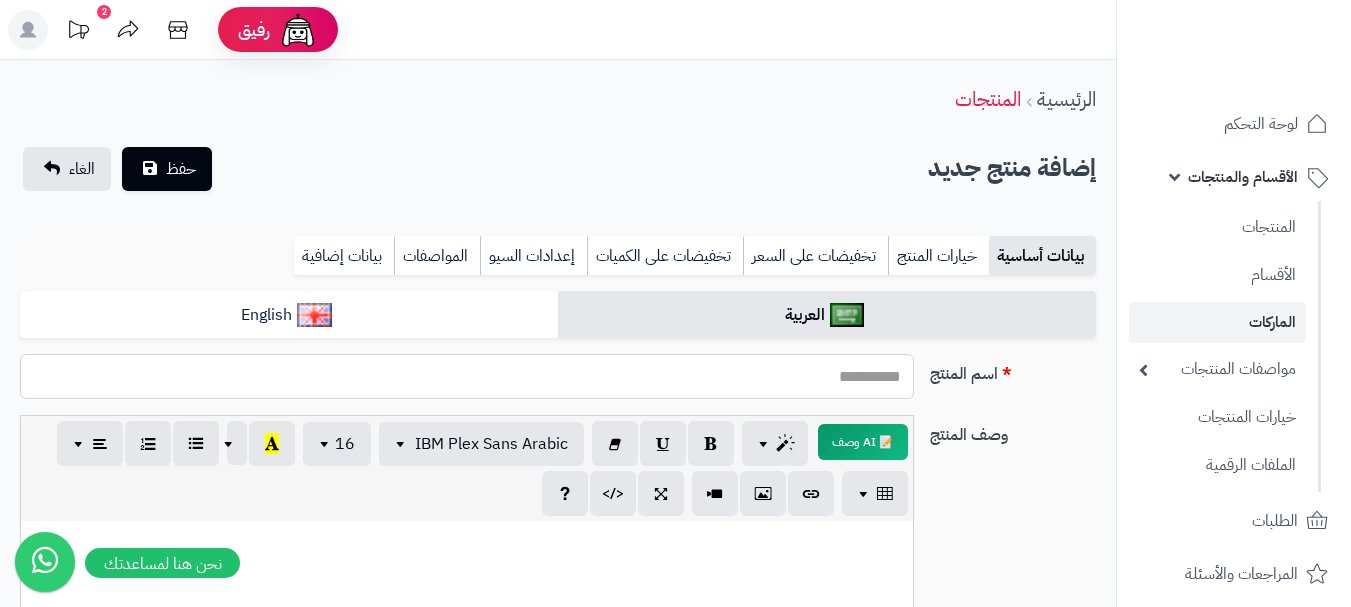 paste on "**********" 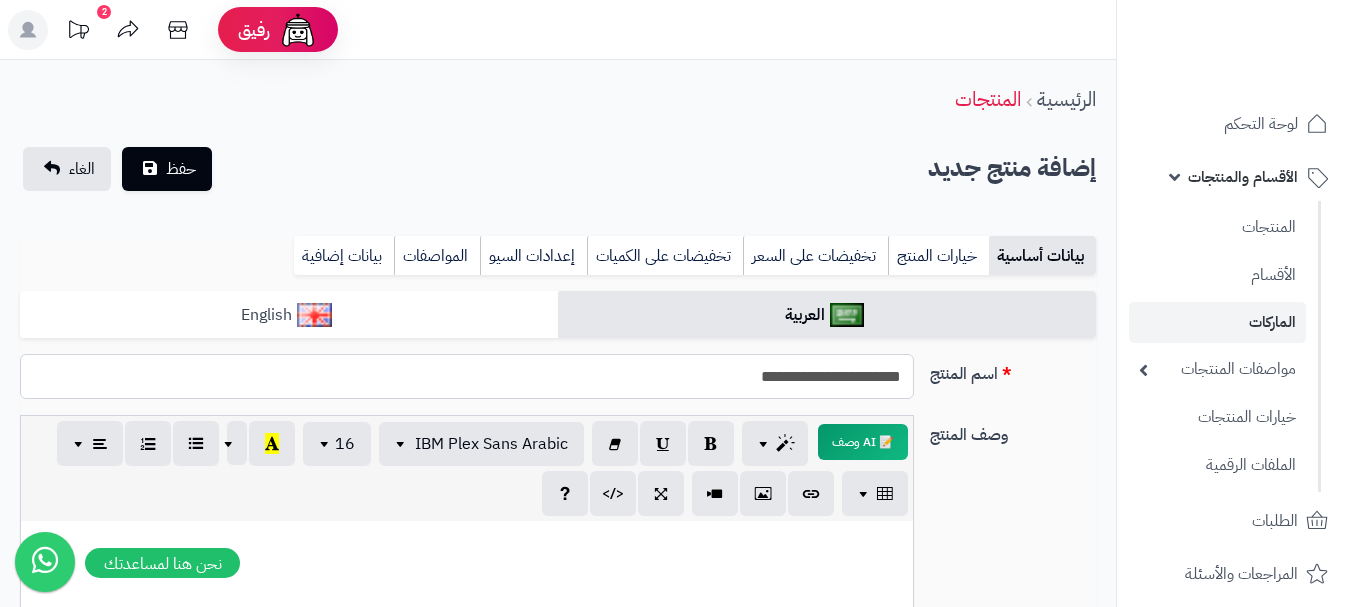 type on "**********" 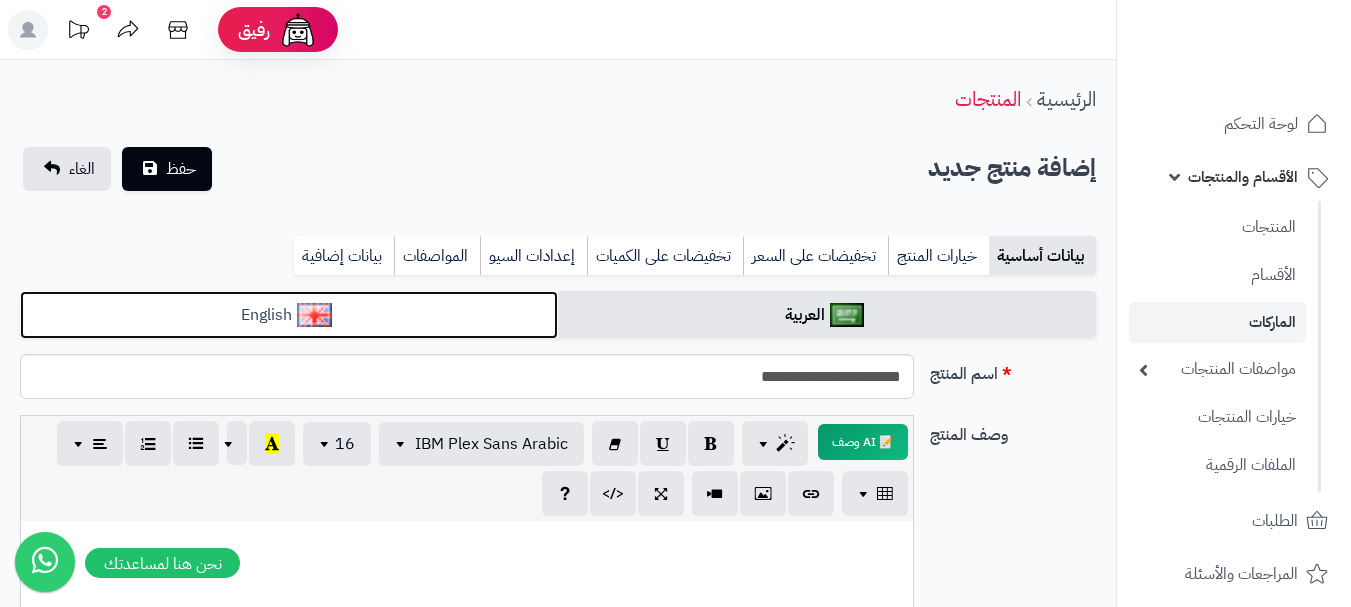 click on "English" at bounding box center (289, 315) 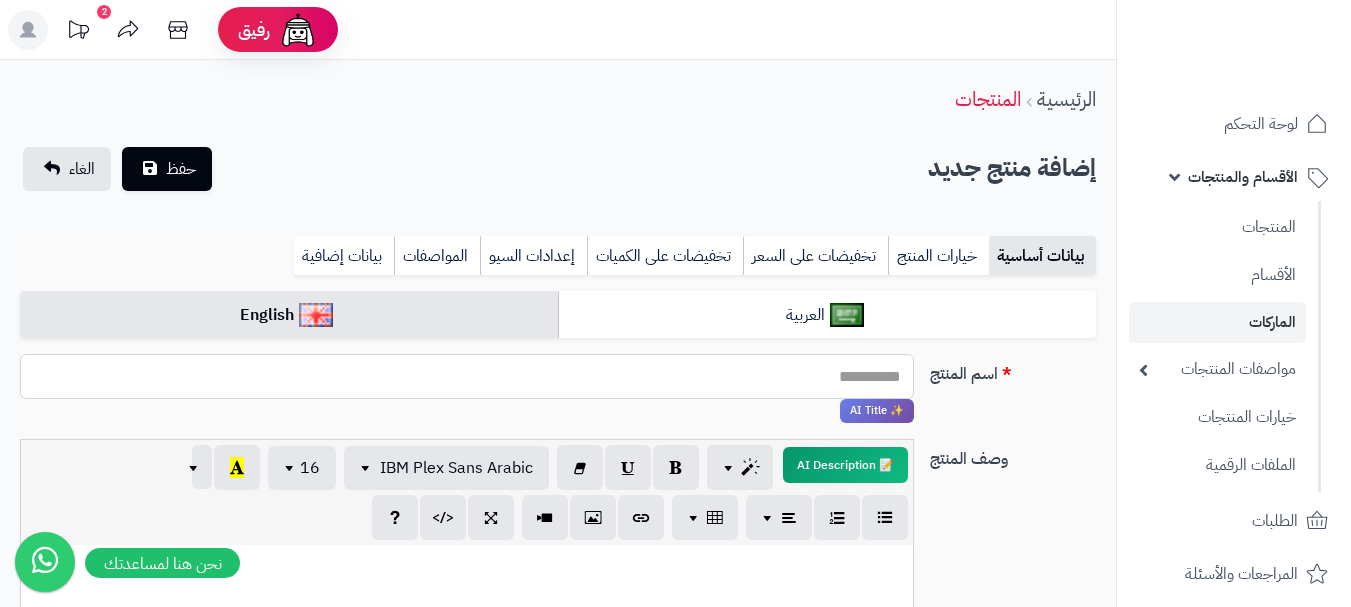 paste on "**********" 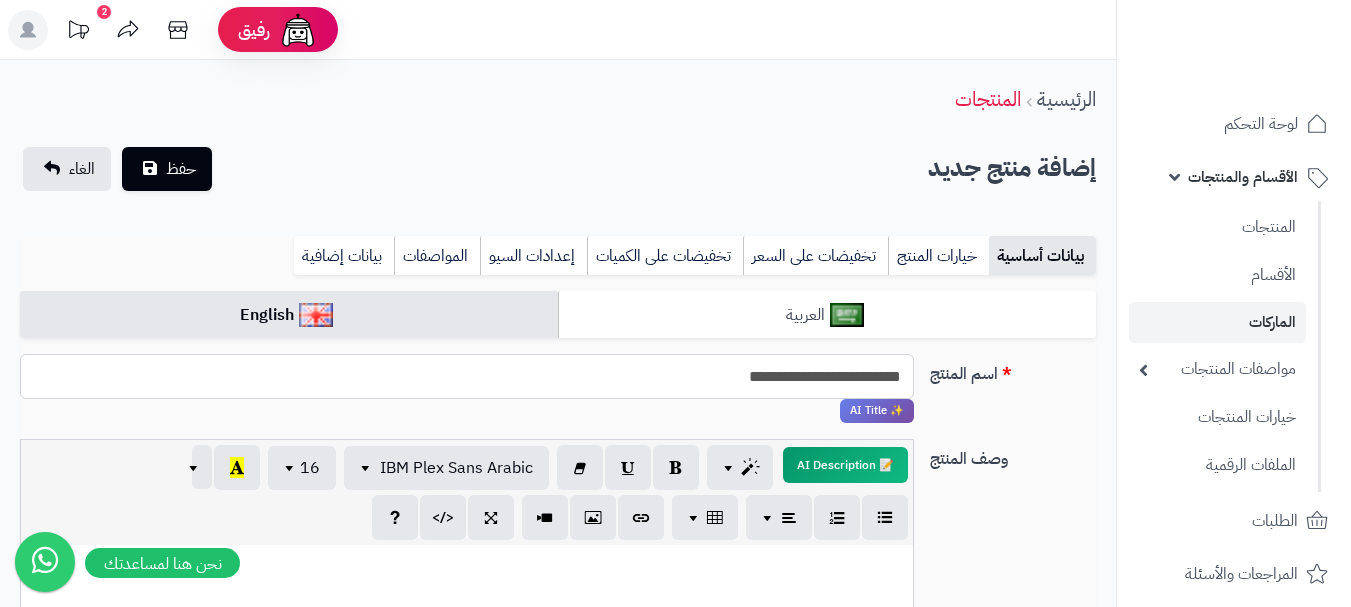 type on "**********" 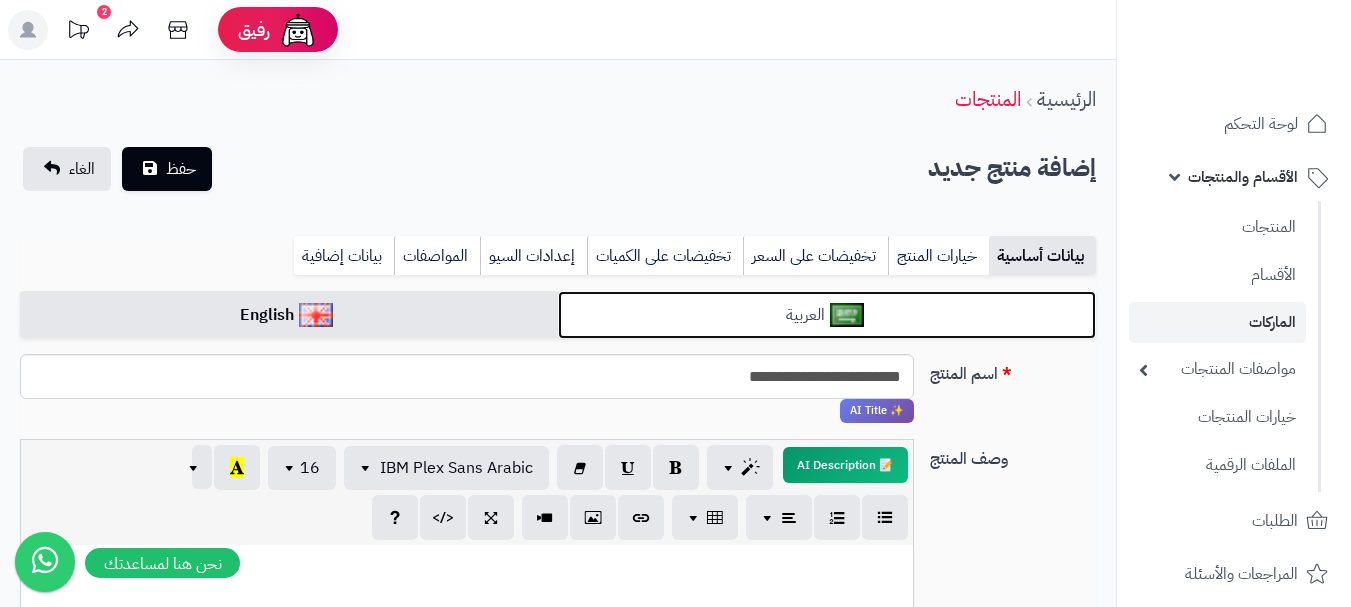 click on "العربية" at bounding box center [827, 315] 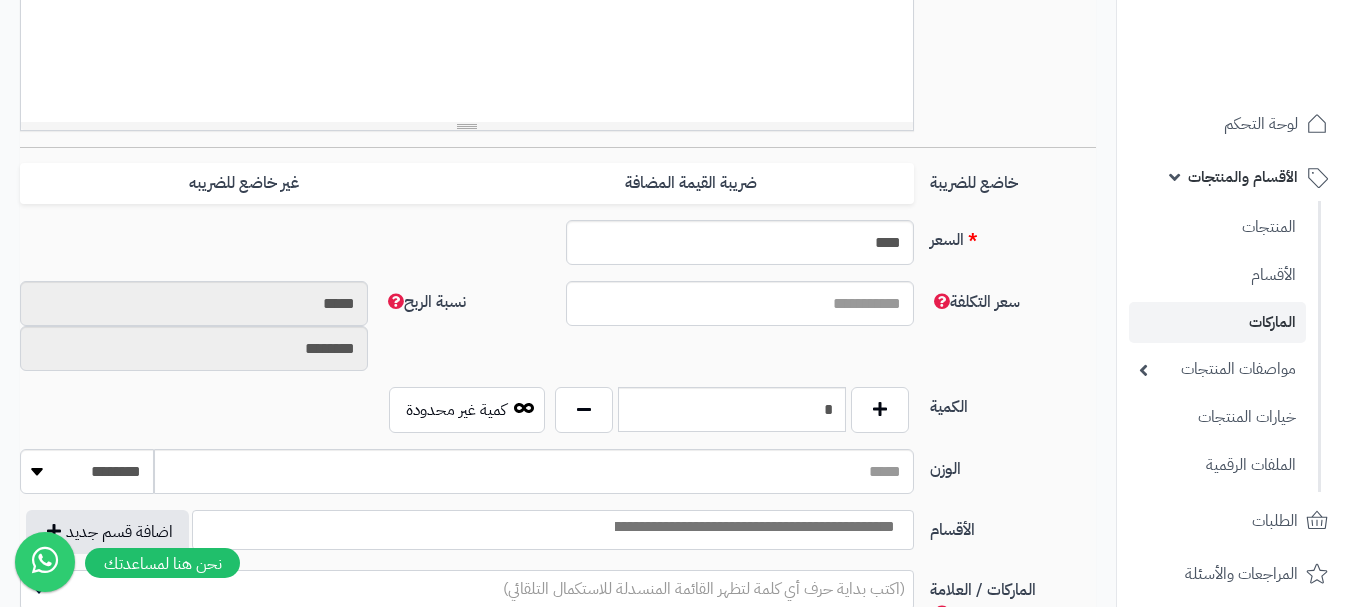scroll, scrollTop: 700, scrollLeft: 0, axis: vertical 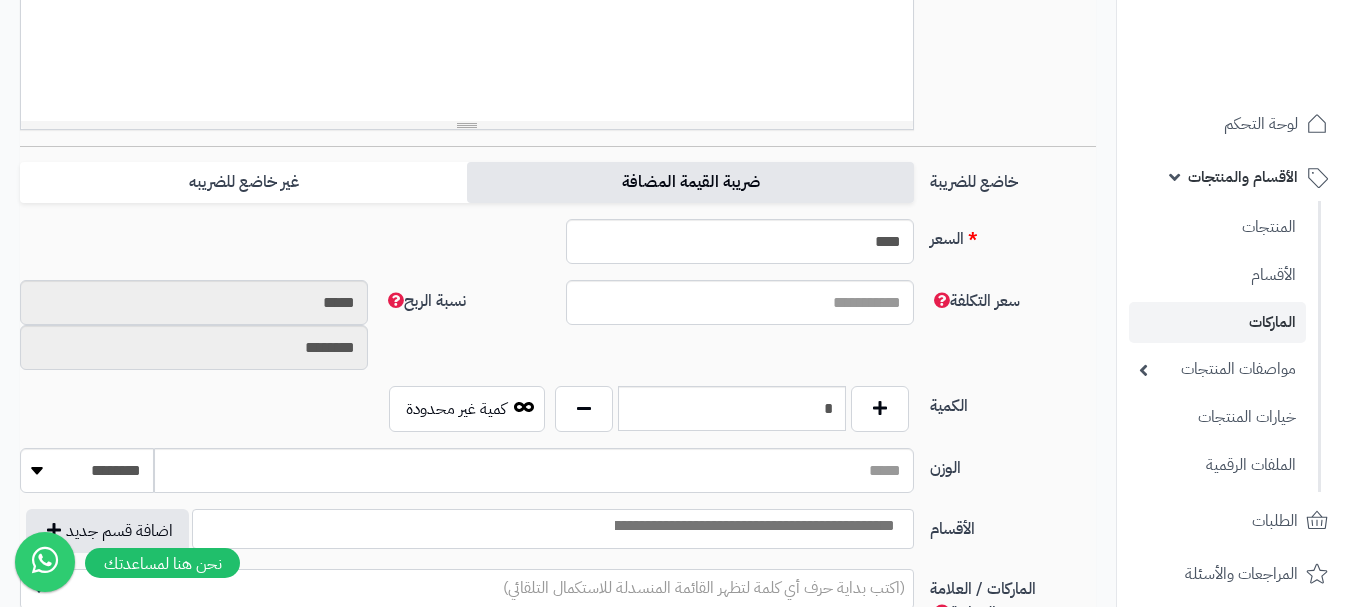 click on "ضريبة القيمة المضافة" at bounding box center (690, 182) 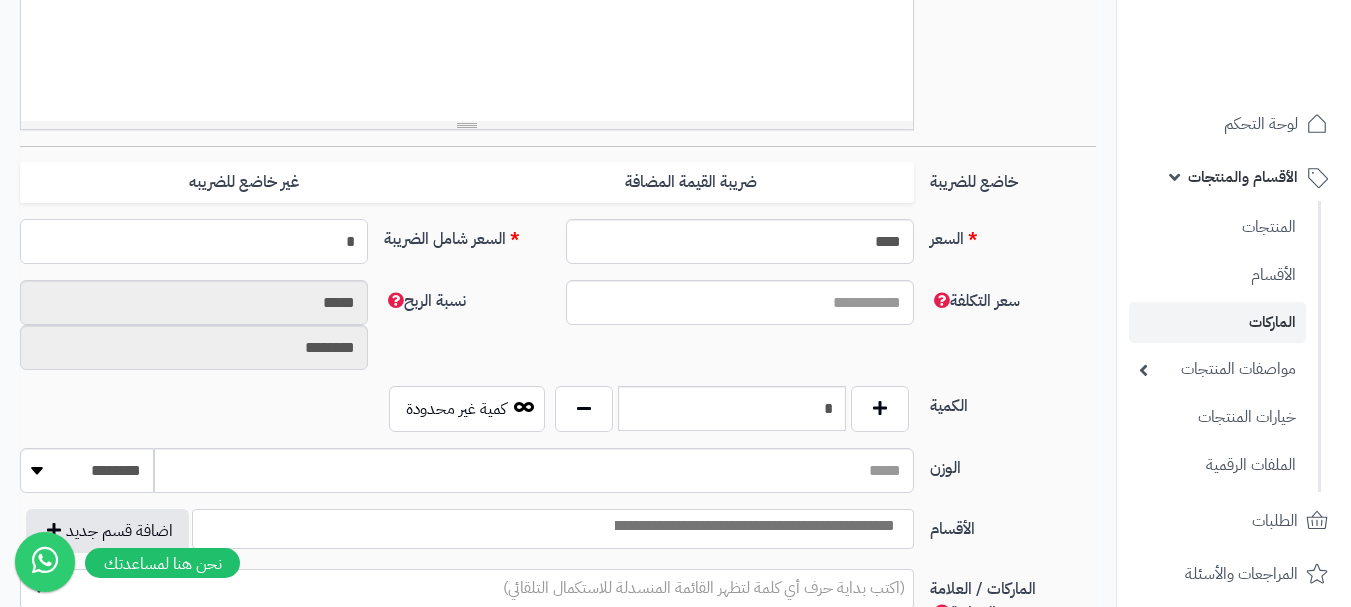 click on "*" at bounding box center [194, 241] 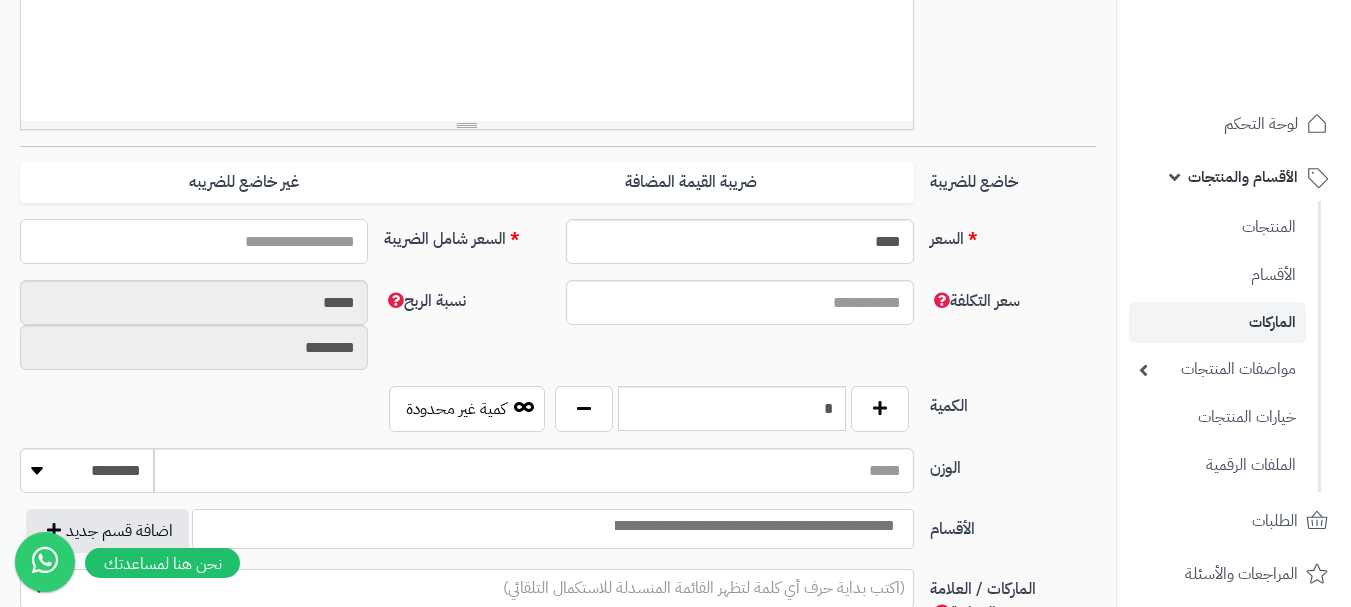 type on "*" 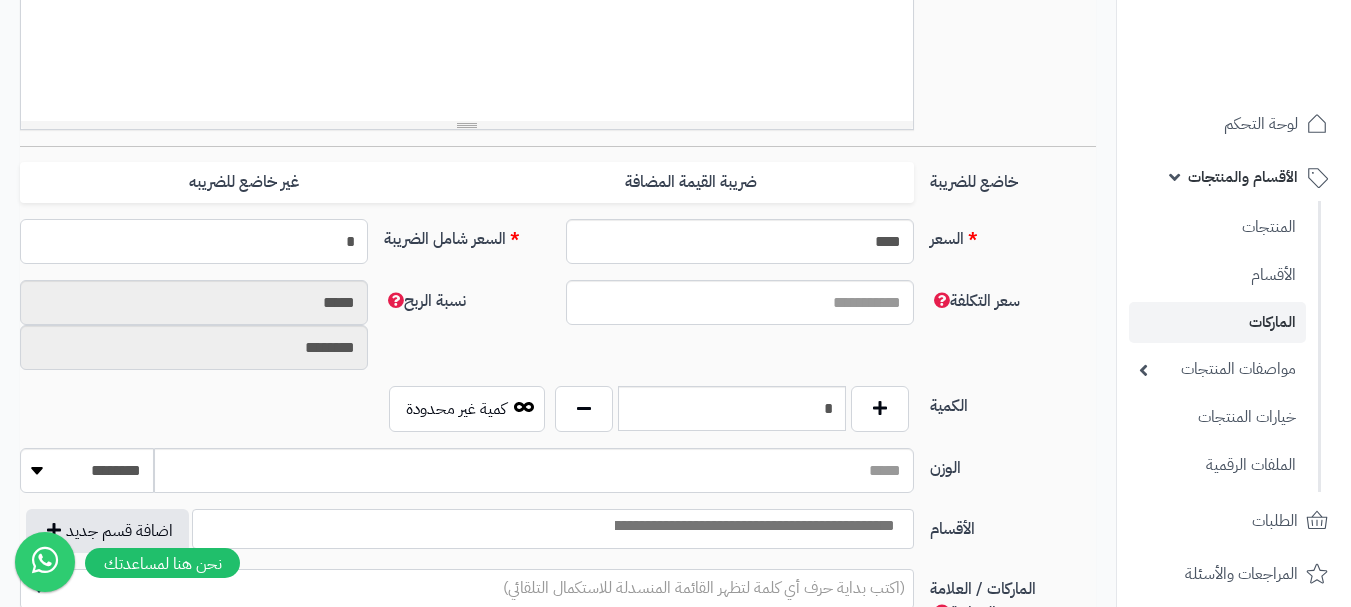 type on "*" 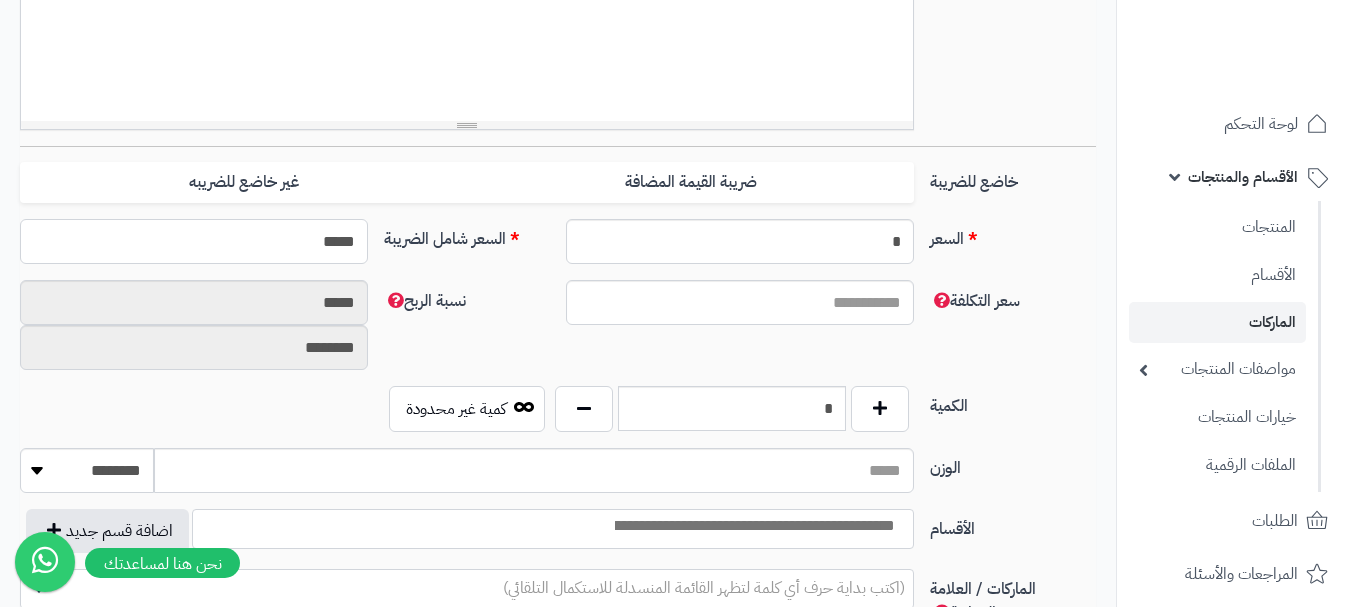 type on "******" 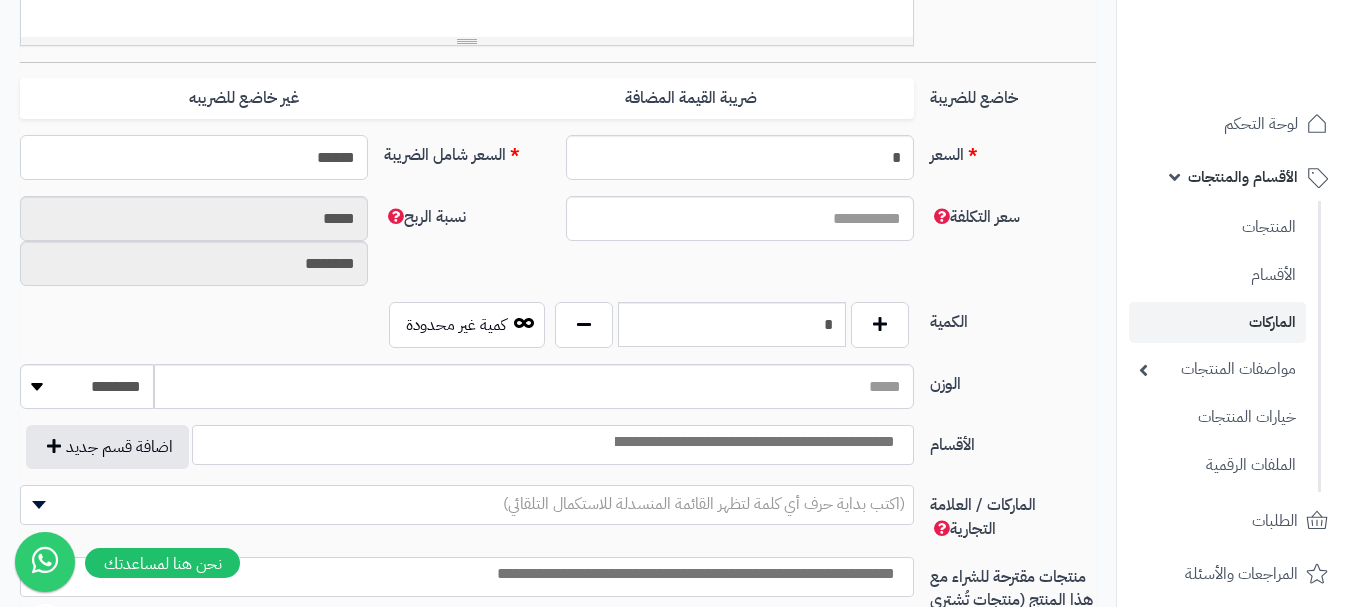 scroll, scrollTop: 900, scrollLeft: 0, axis: vertical 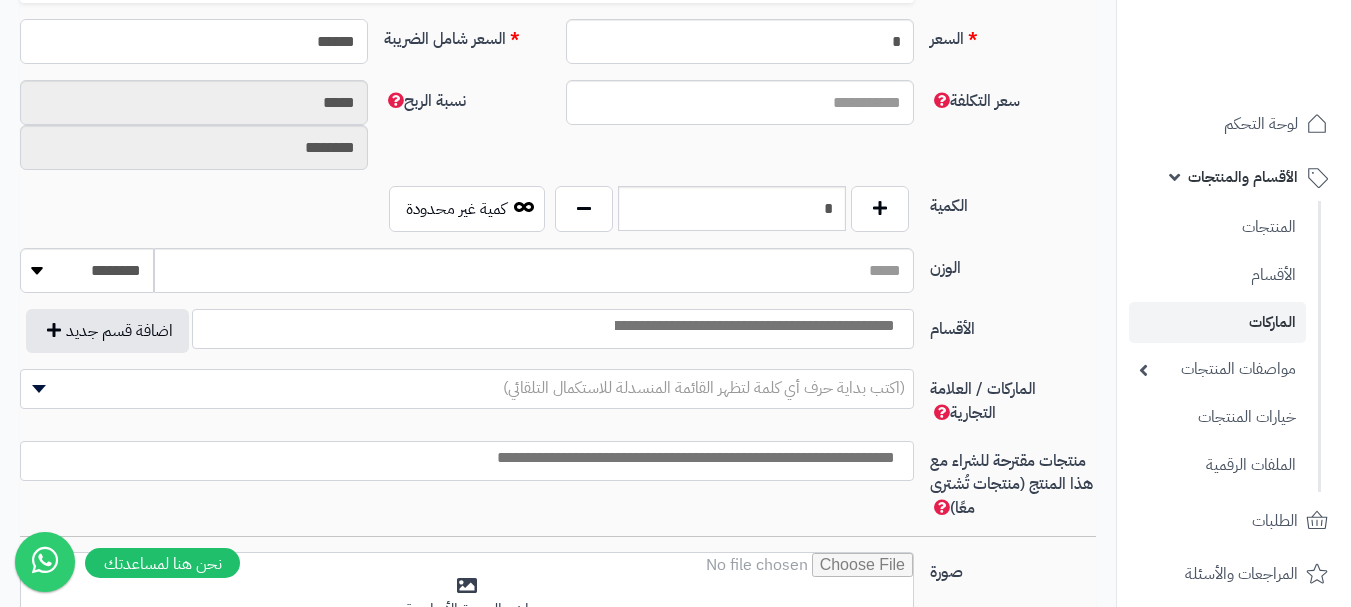 type on "**********" 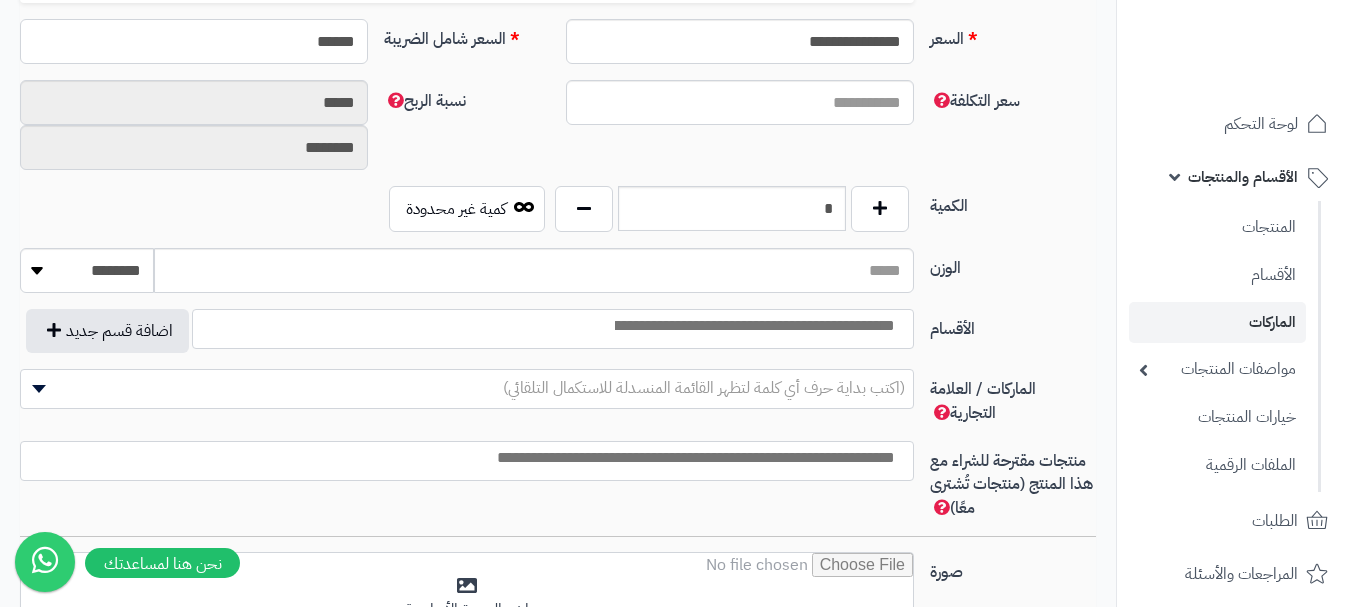 type on "******" 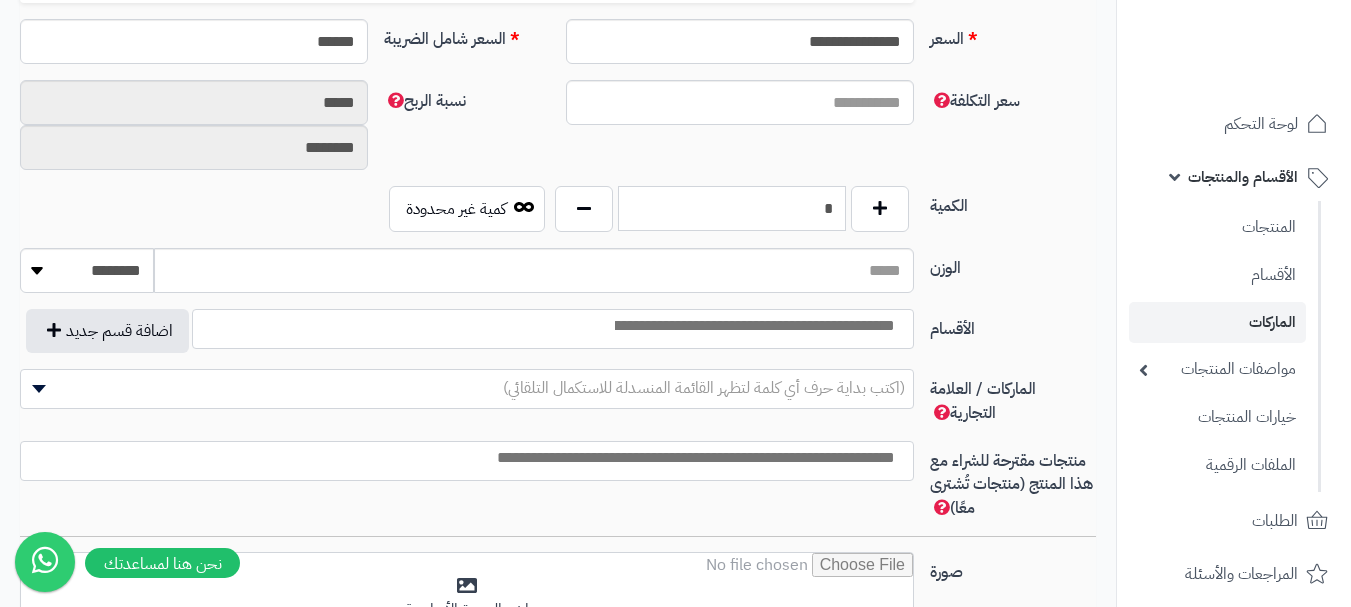 click on "*" at bounding box center (732, 208) 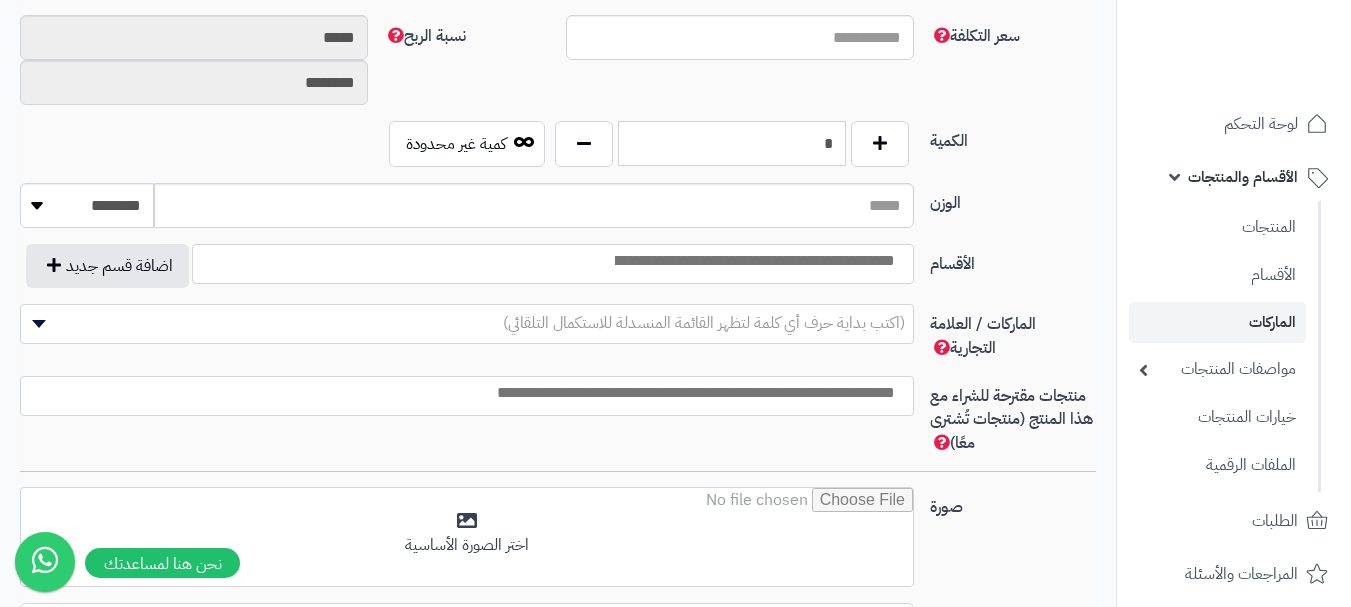 scroll, scrollTop: 1000, scrollLeft: 0, axis: vertical 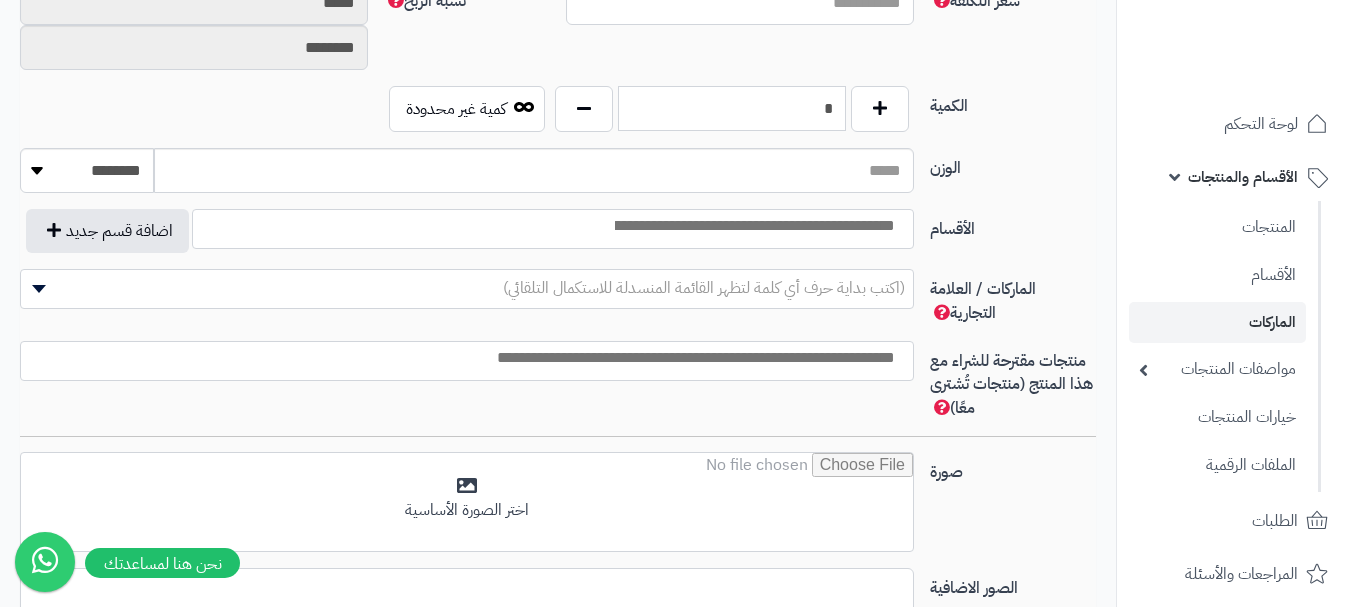 type on "*" 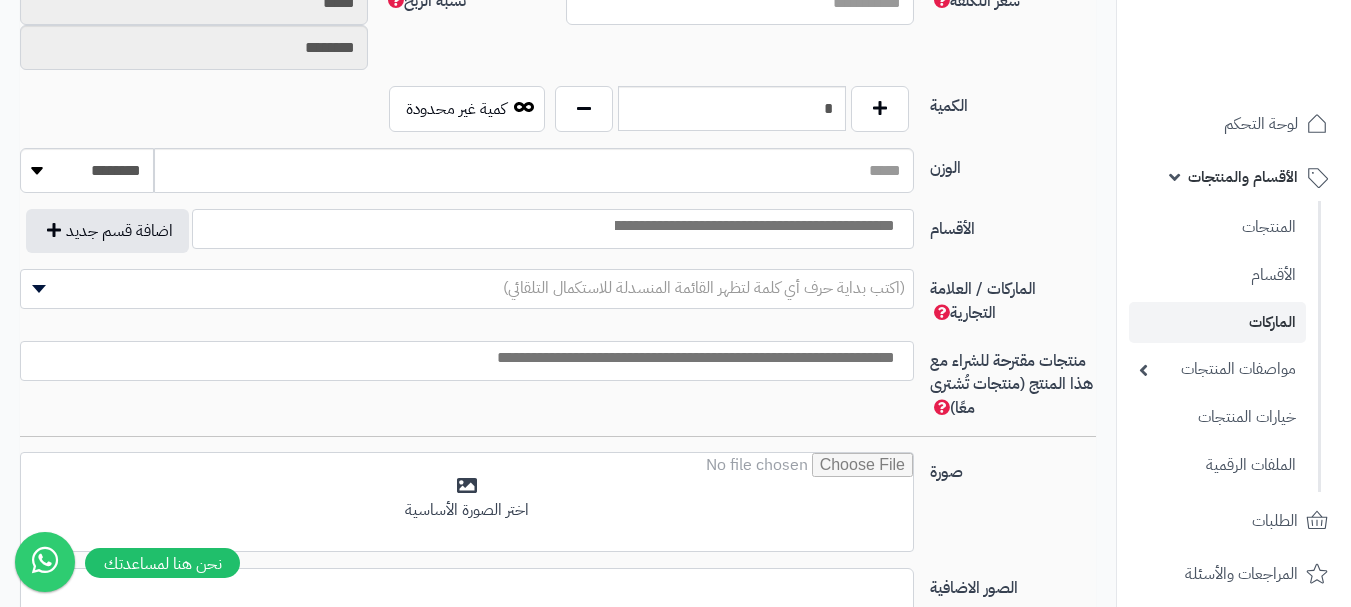 click at bounding box center [753, 226] 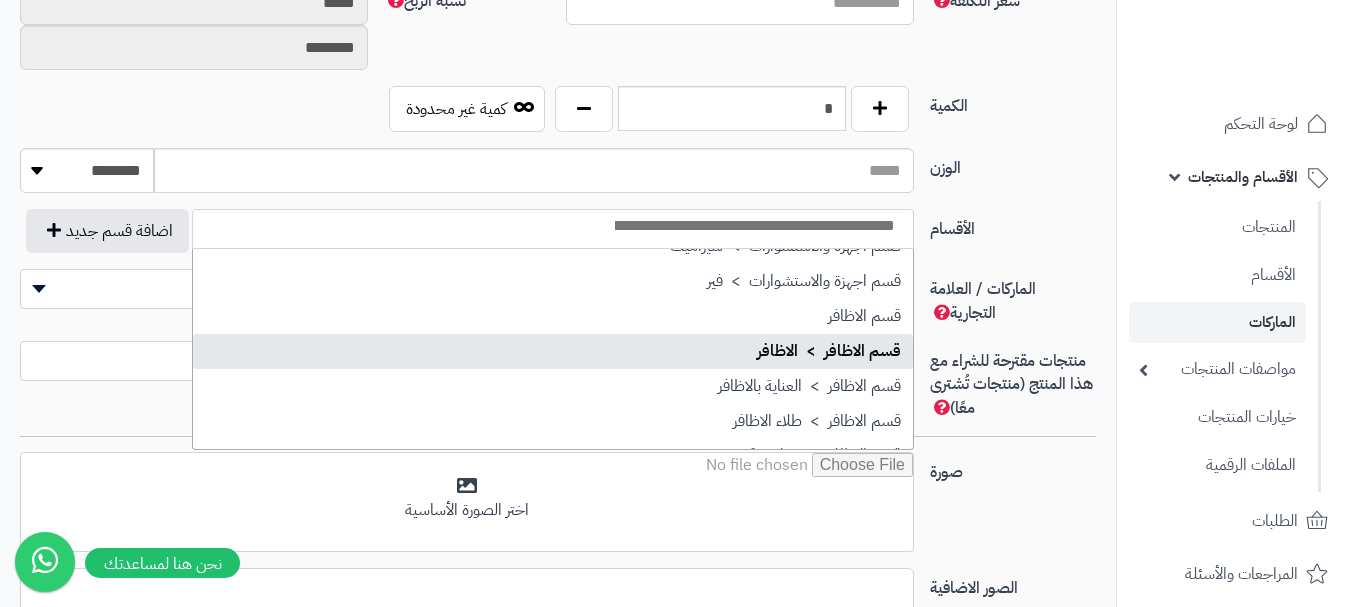 scroll, scrollTop: 1300, scrollLeft: 0, axis: vertical 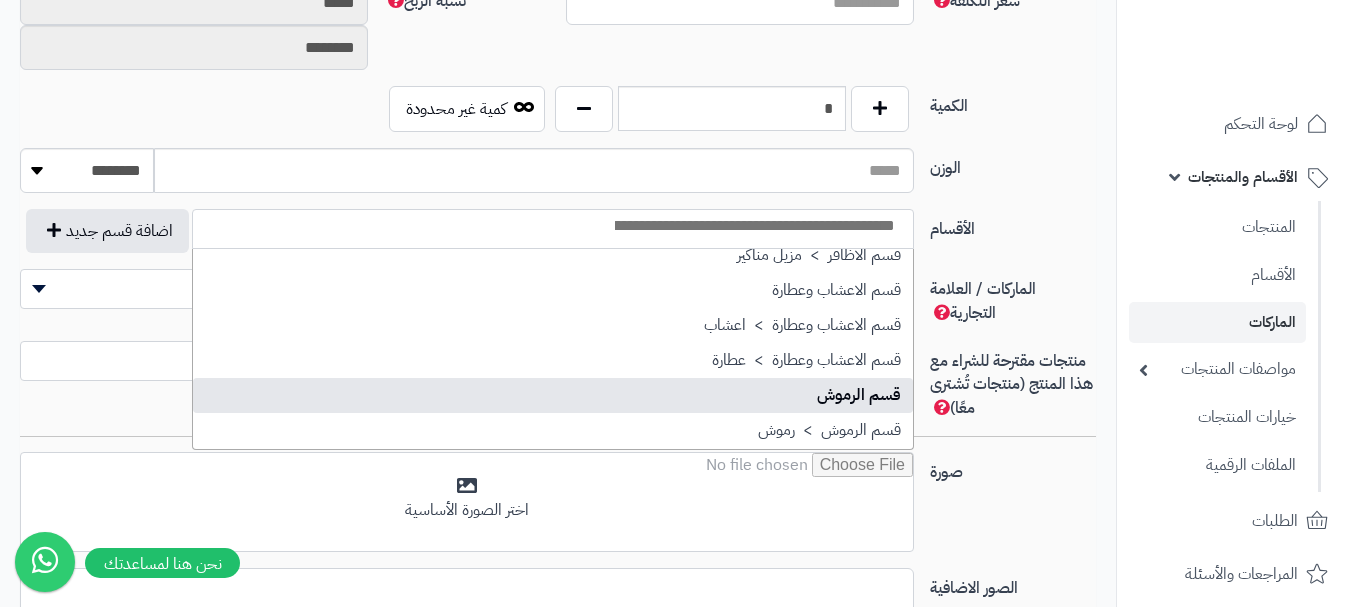 select on "**" 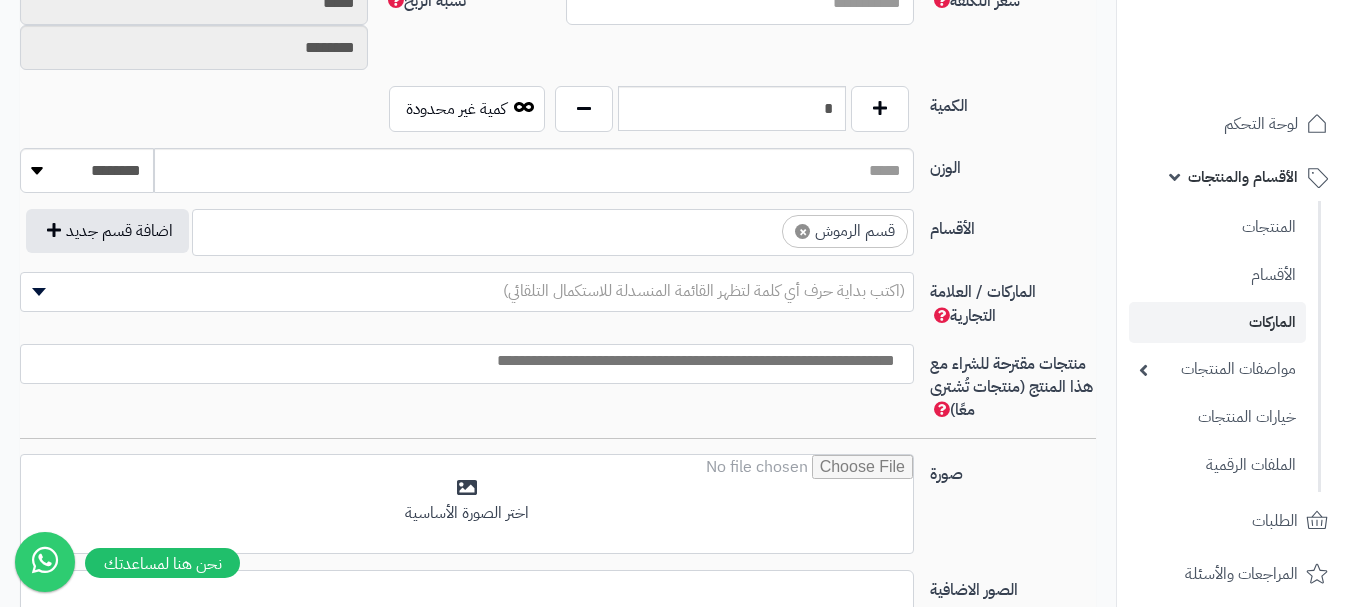 scroll, scrollTop: 1025, scrollLeft: 0, axis: vertical 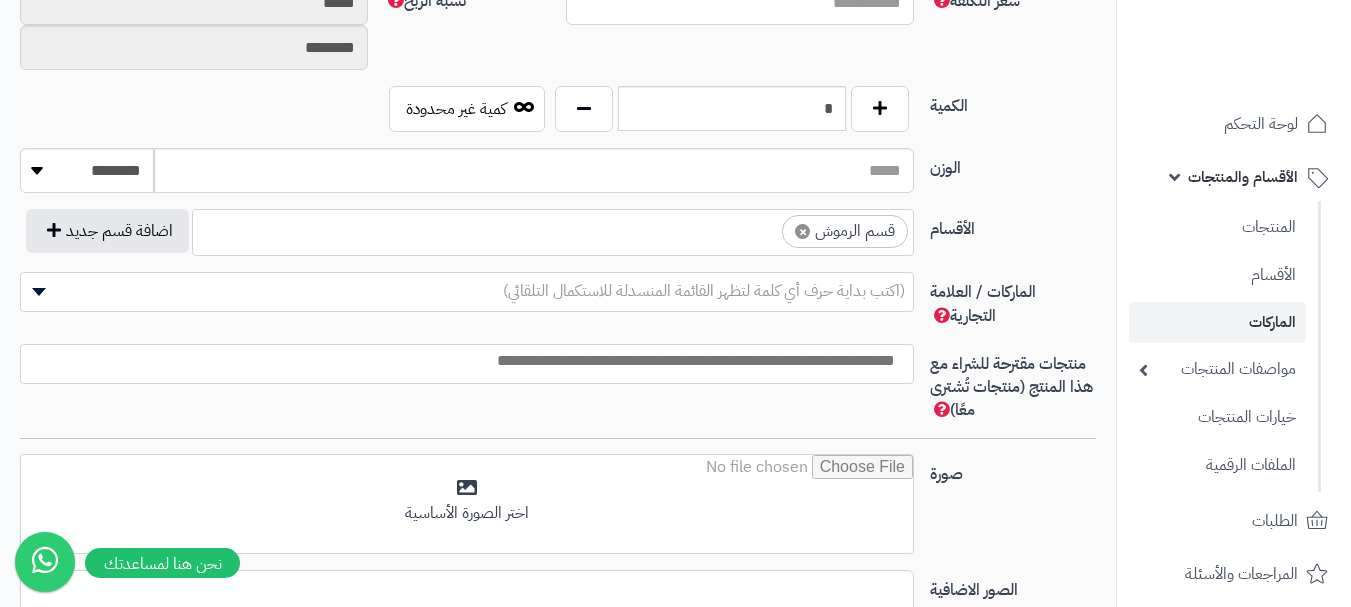 click on "× قسم الرموش" at bounding box center (553, 229) 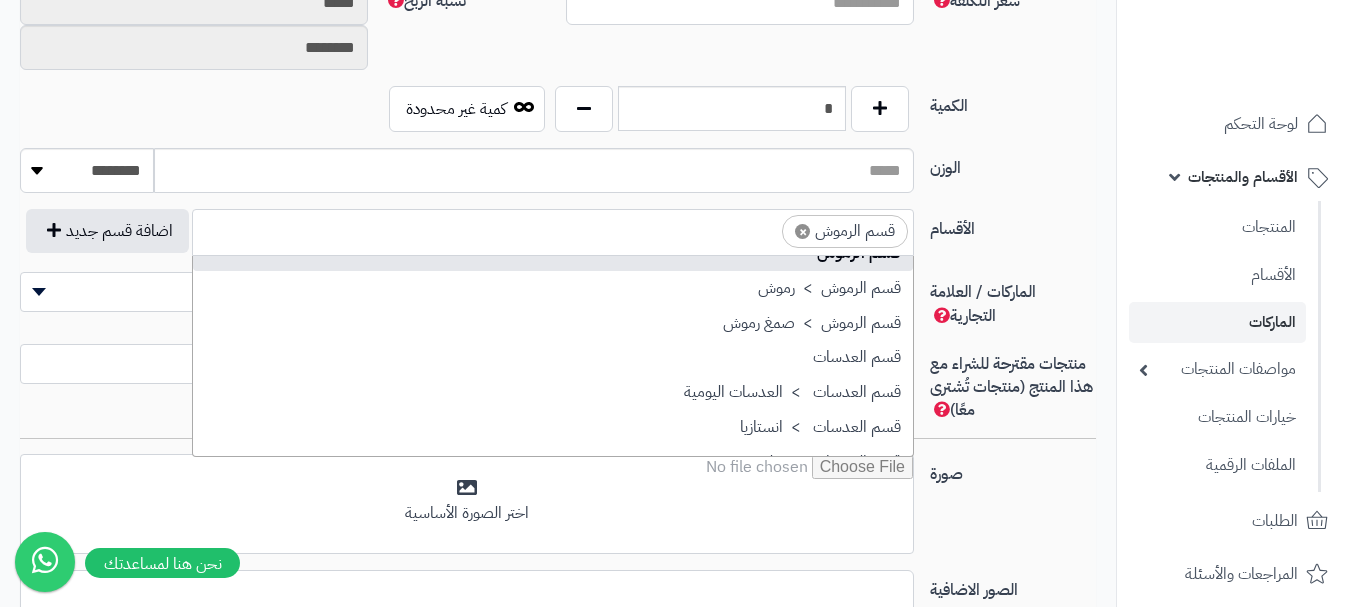 scroll, scrollTop: 1393, scrollLeft: 0, axis: vertical 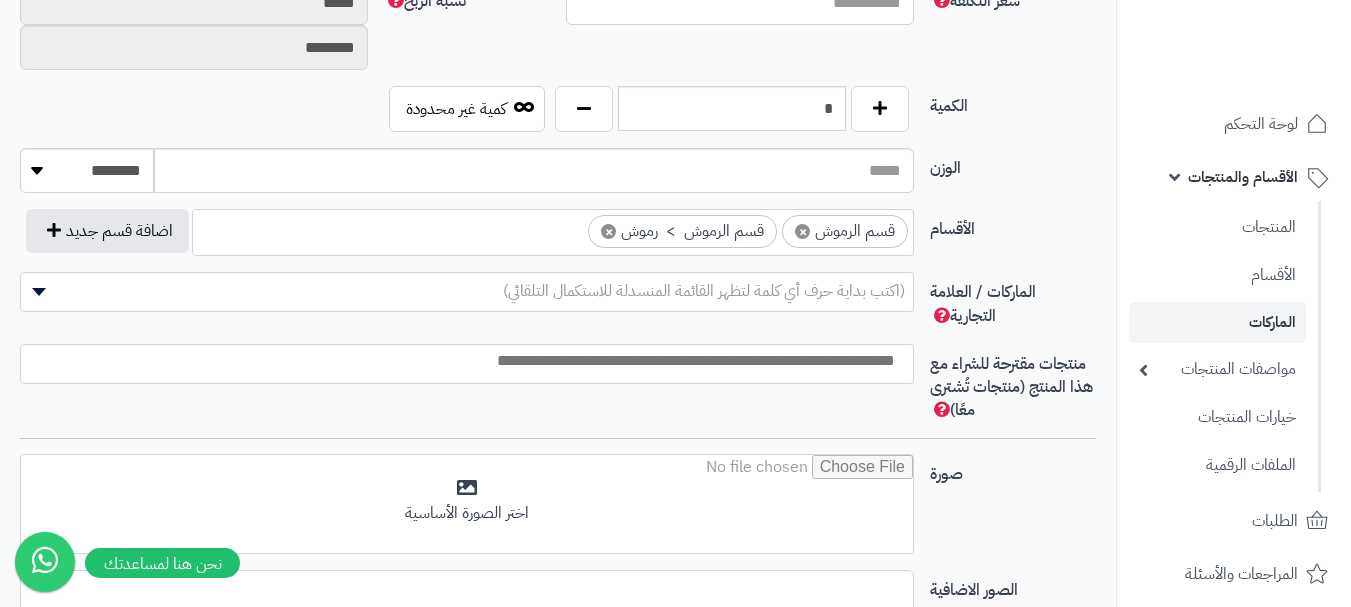 click at bounding box center (462, 361) 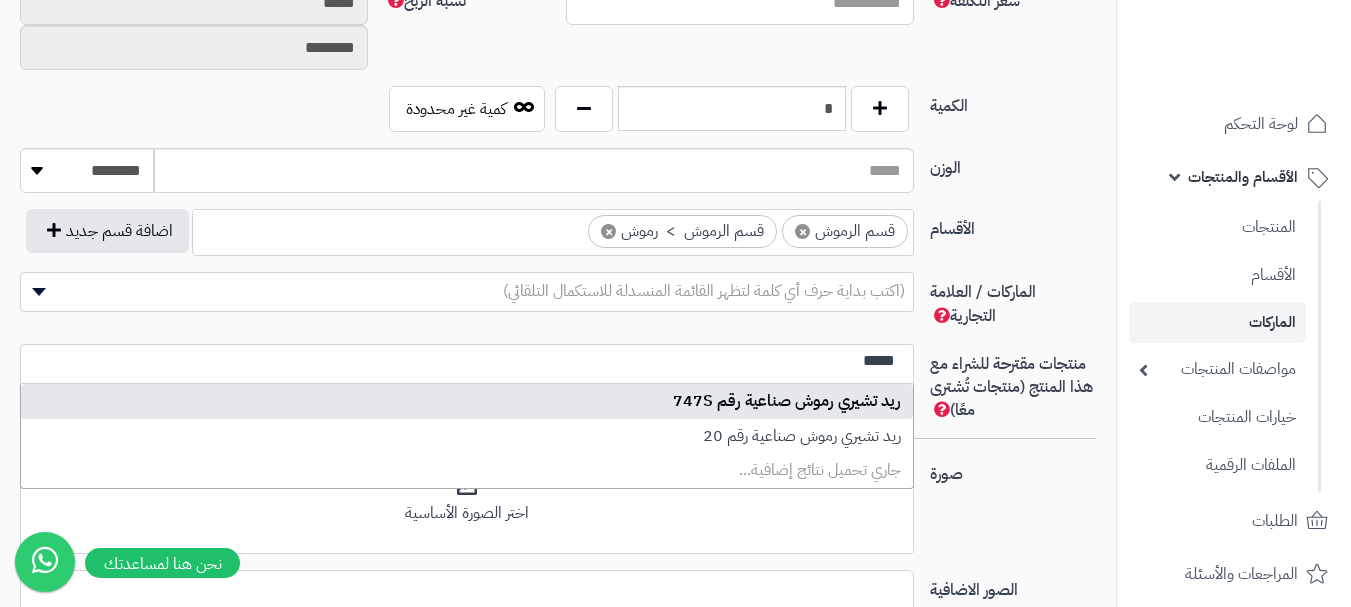 type on "*****" 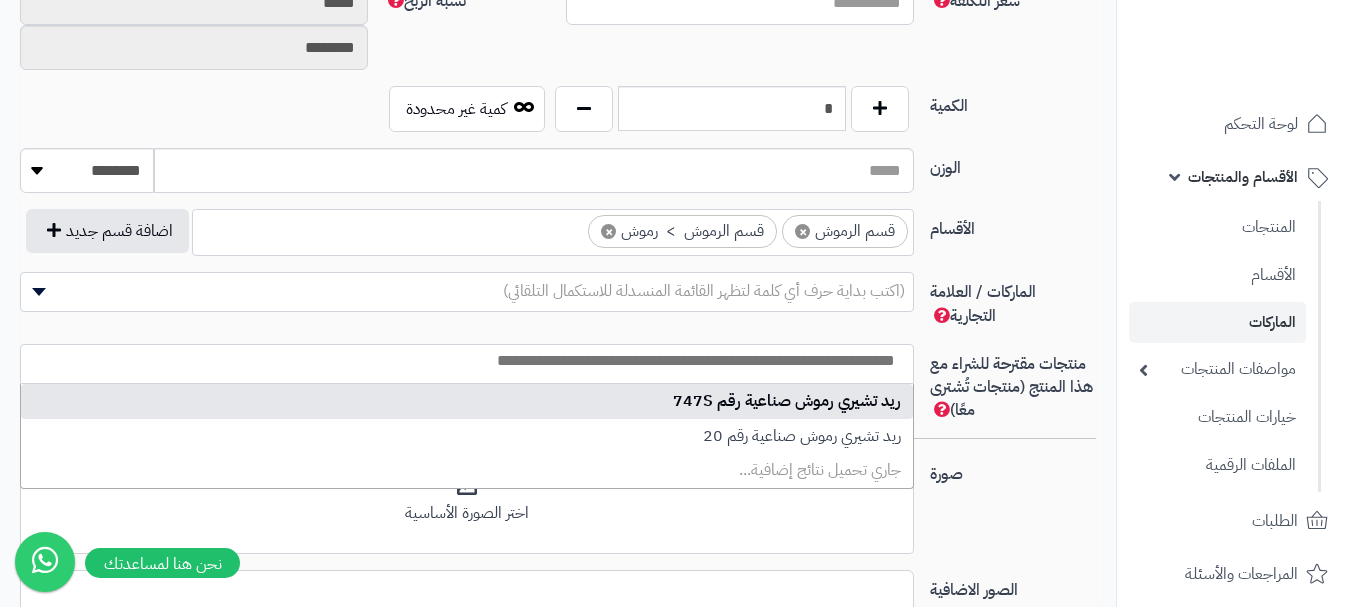 scroll, scrollTop: 0, scrollLeft: 0, axis: both 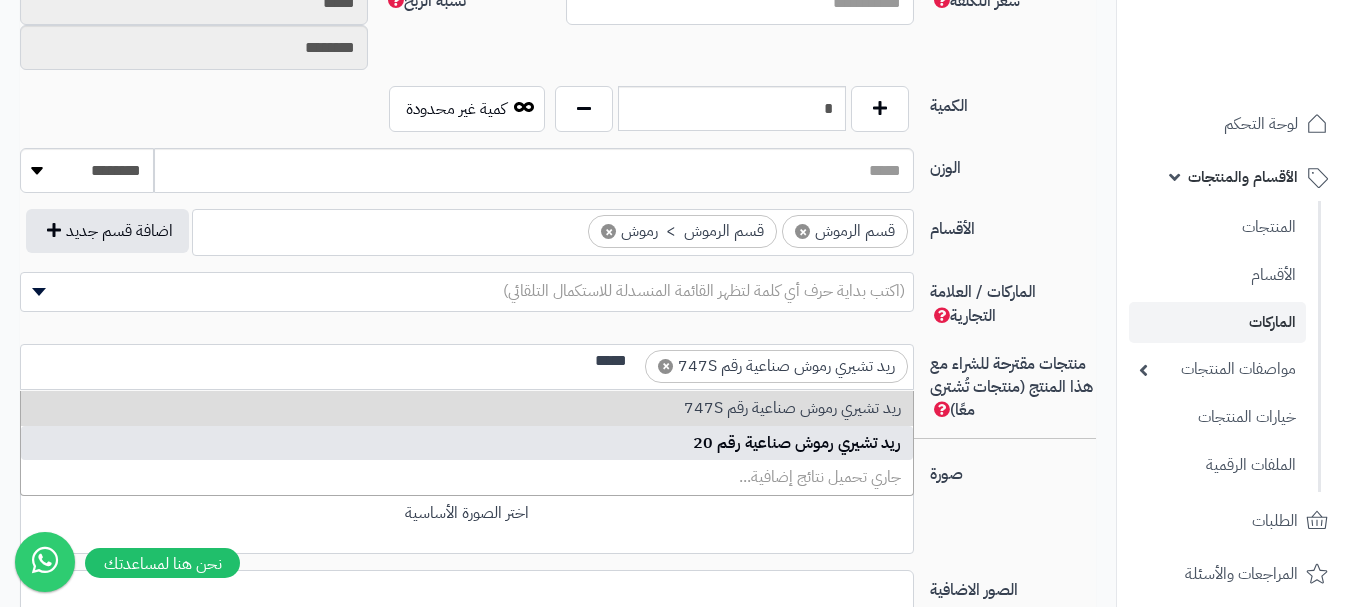 type on "*****" 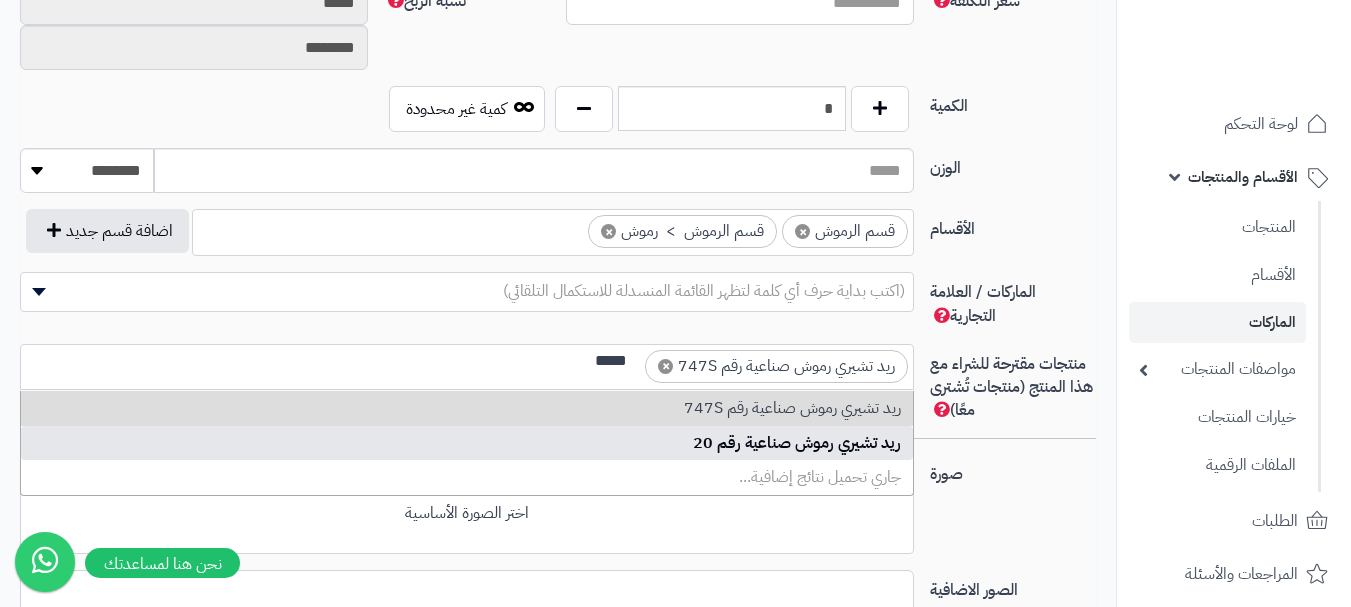 type 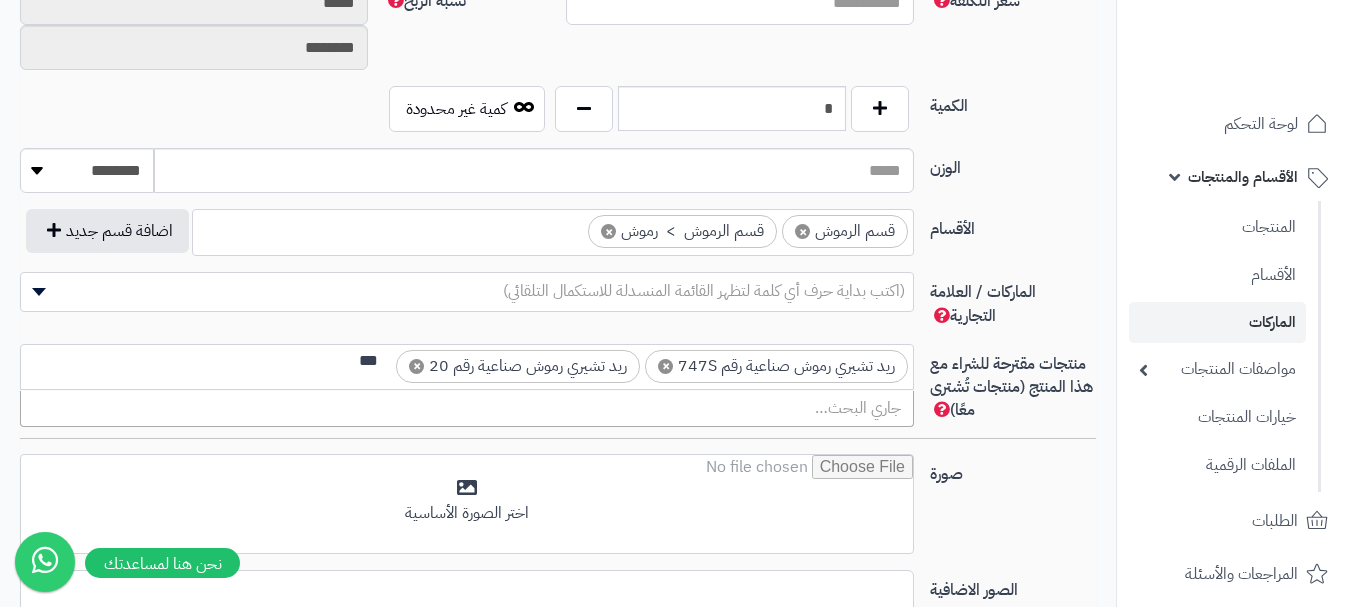 scroll, scrollTop: 0, scrollLeft: 0, axis: both 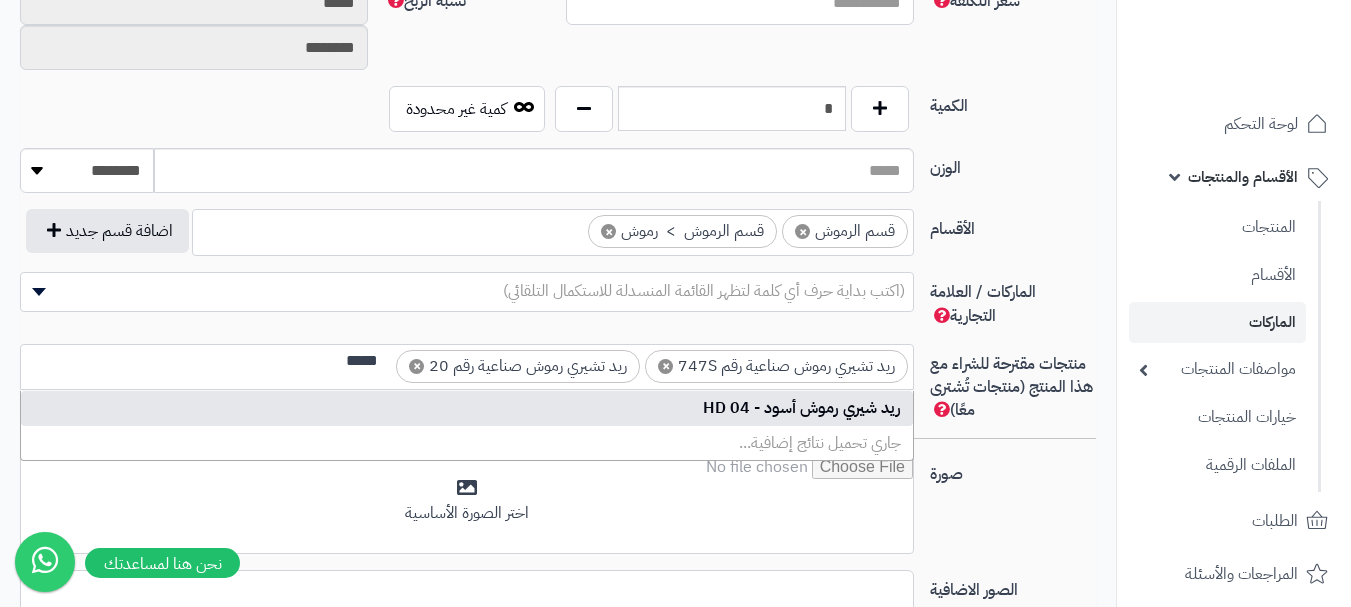 type on "*****" 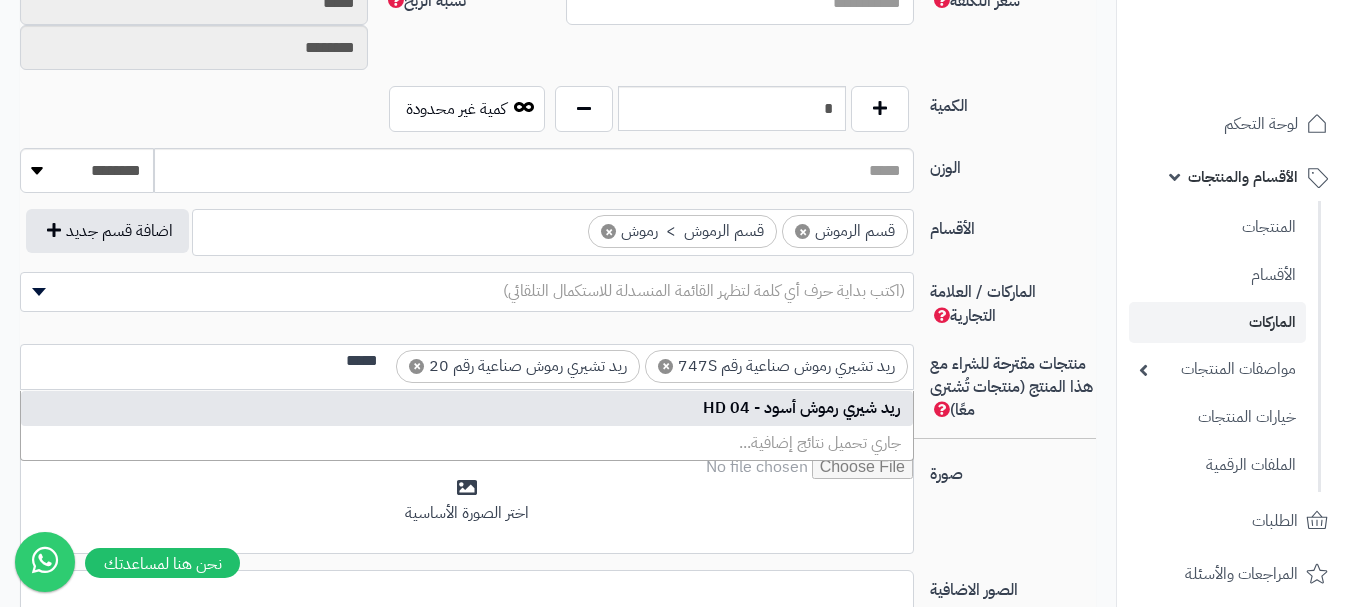 type 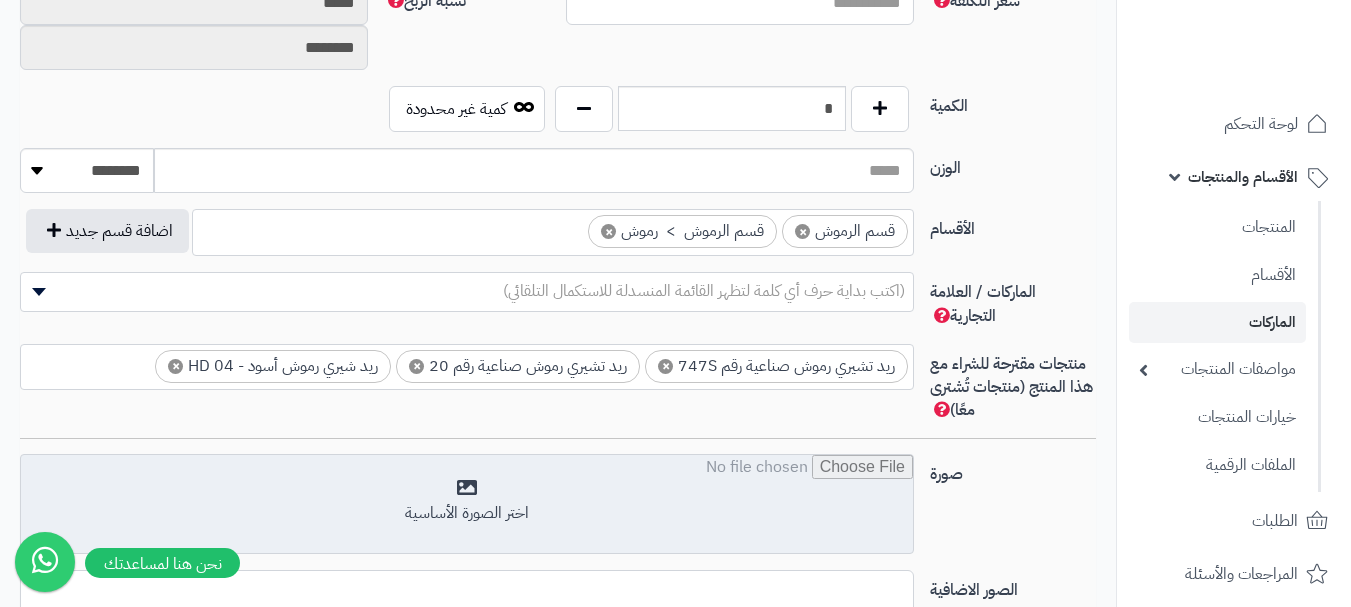 click at bounding box center (467, 505) 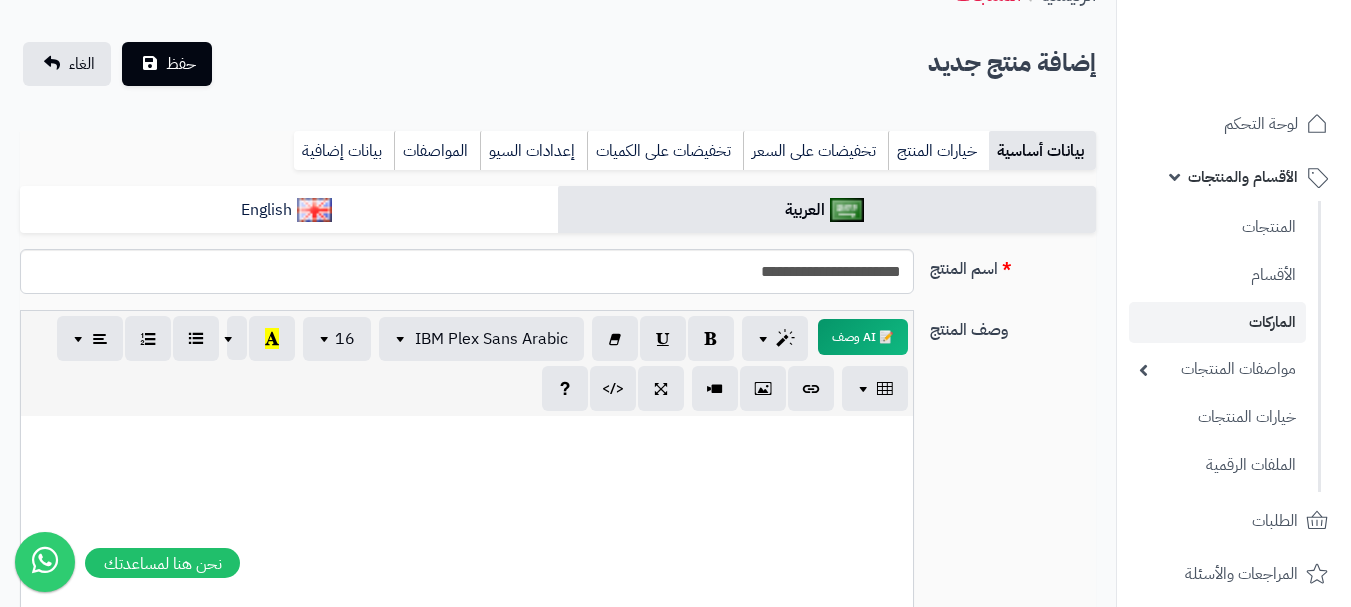 scroll, scrollTop: 0, scrollLeft: 0, axis: both 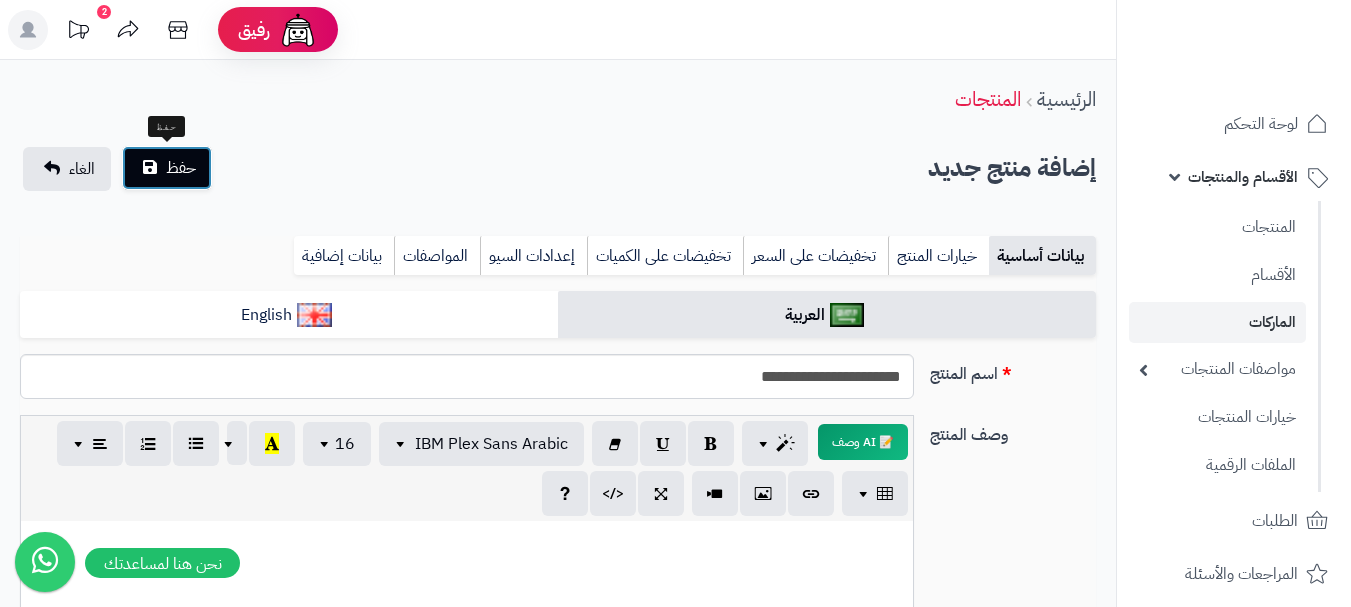 click on "حفظ" at bounding box center [167, 168] 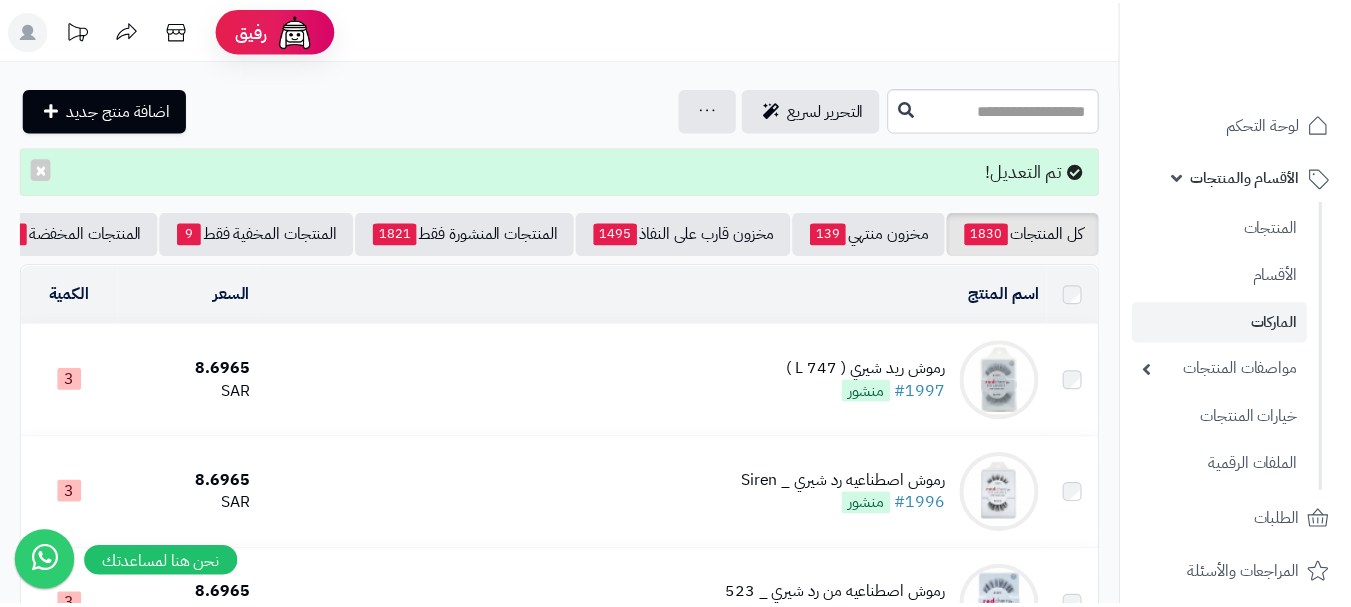 scroll, scrollTop: 0, scrollLeft: 0, axis: both 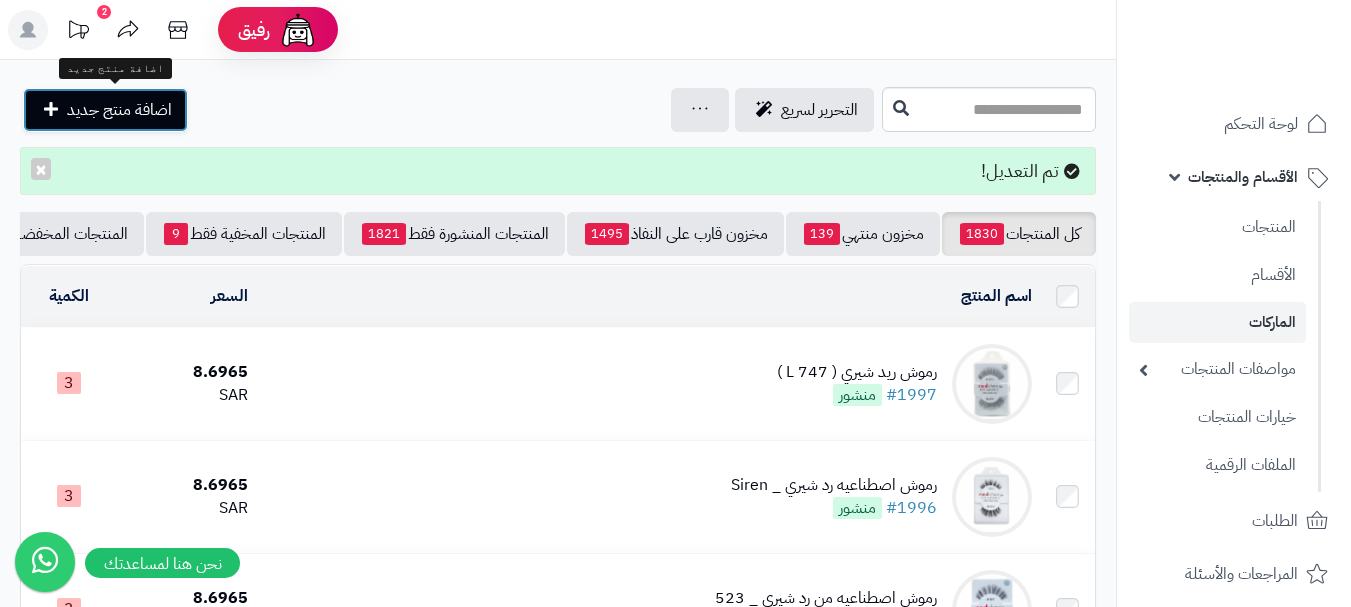 click on "اضافة منتج جديد" at bounding box center [105, 110] 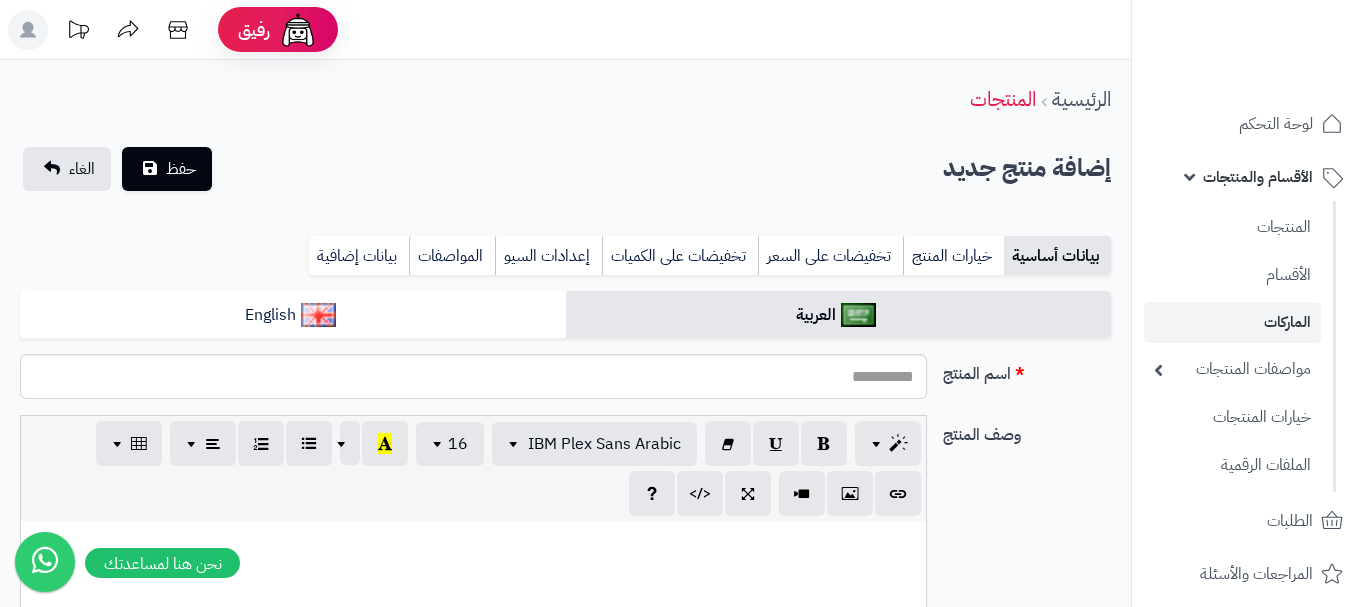 select 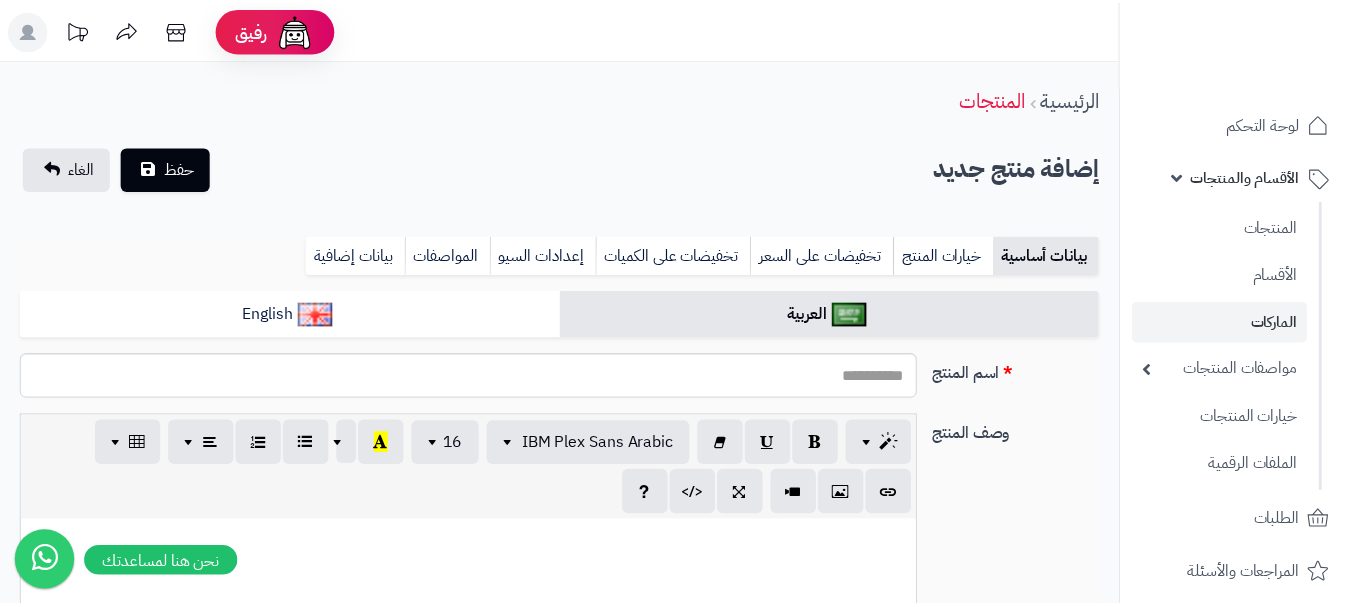 scroll, scrollTop: 0, scrollLeft: 0, axis: both 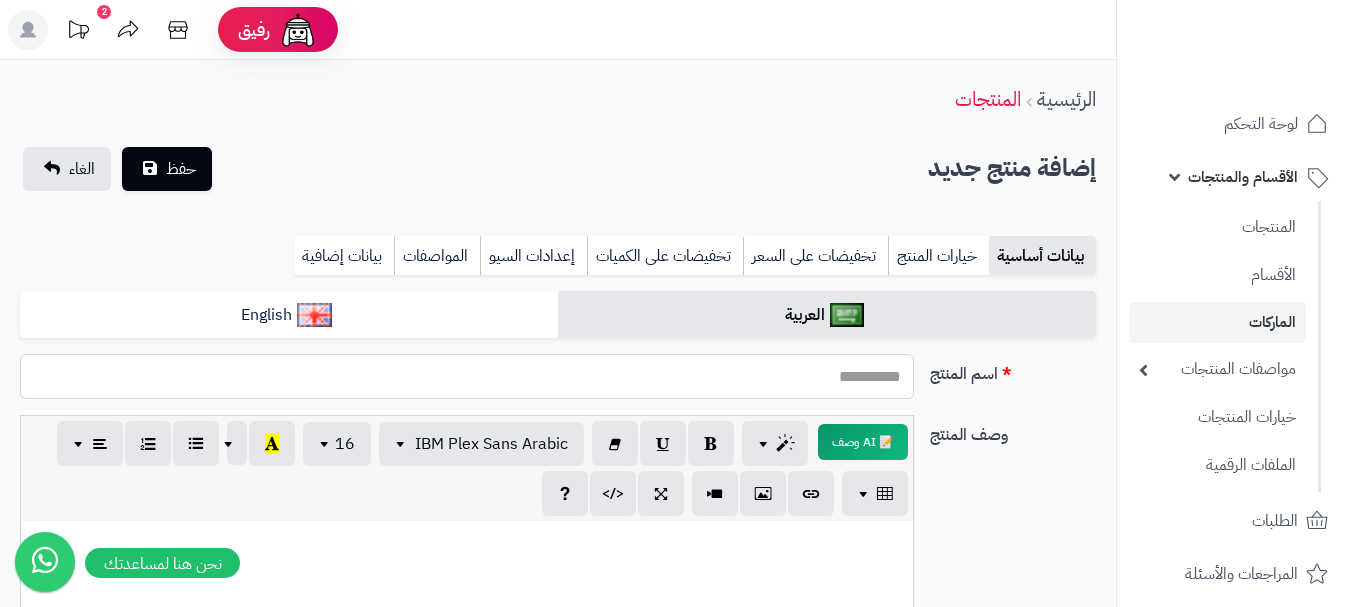 paste on "**********" 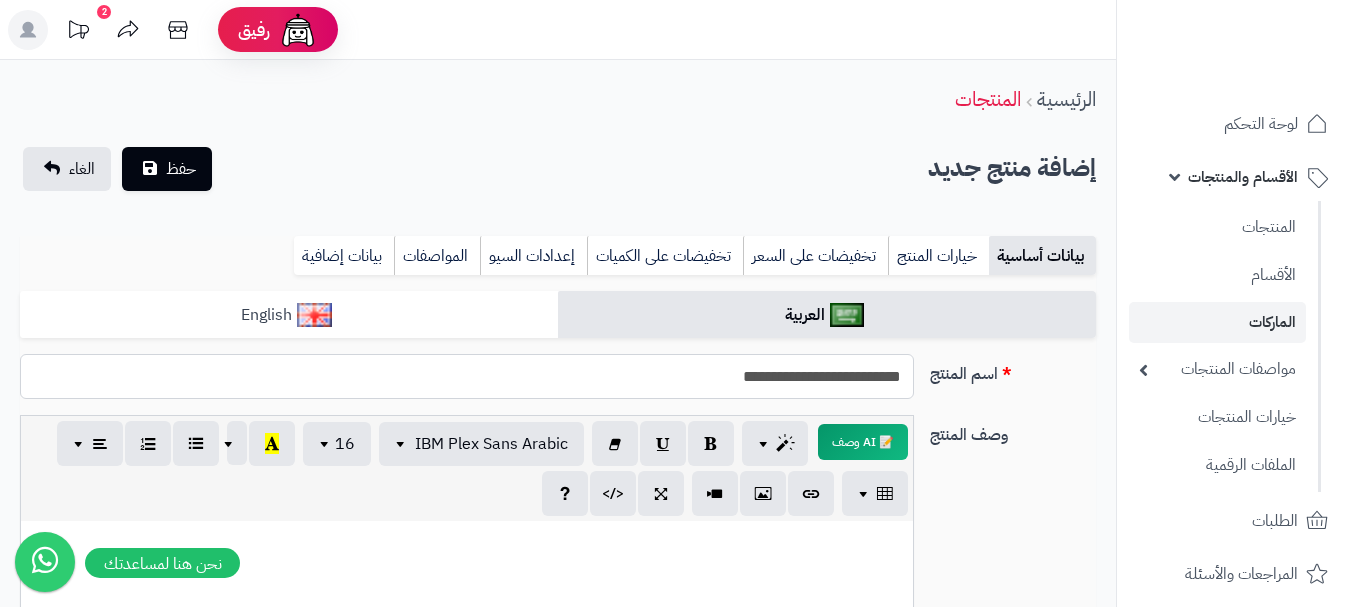 type on "**********" 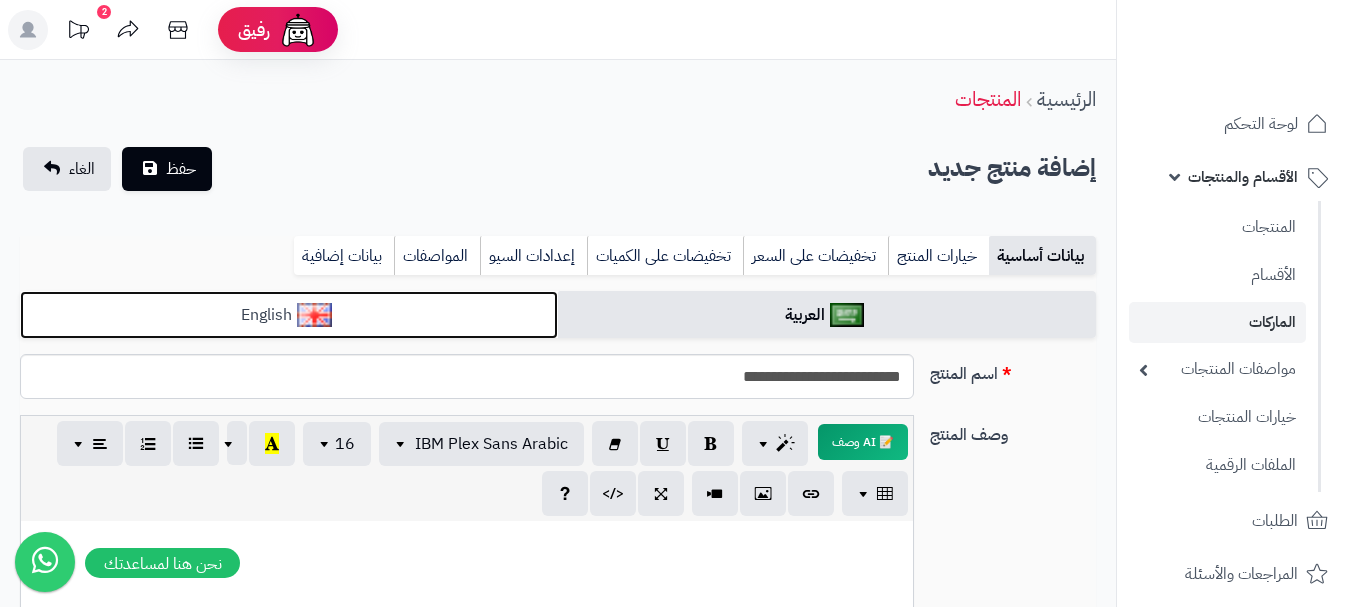 click on "English" at bounding box center (289, 315) 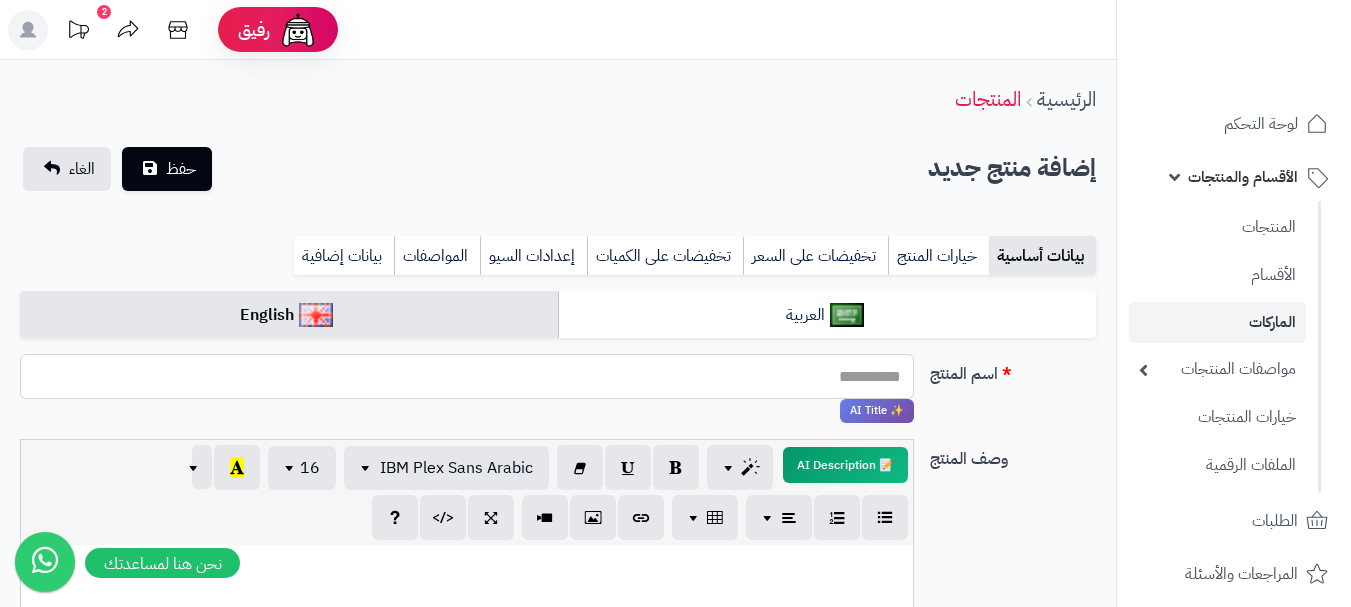 paste on "**********" 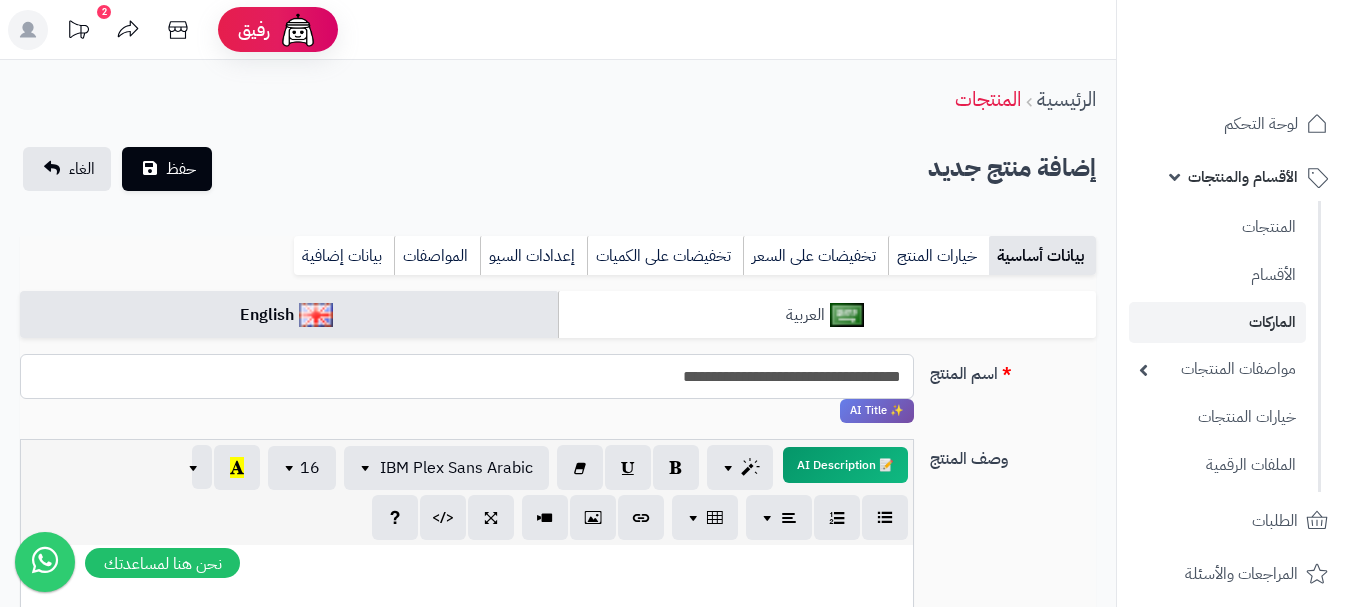 type on "**********" 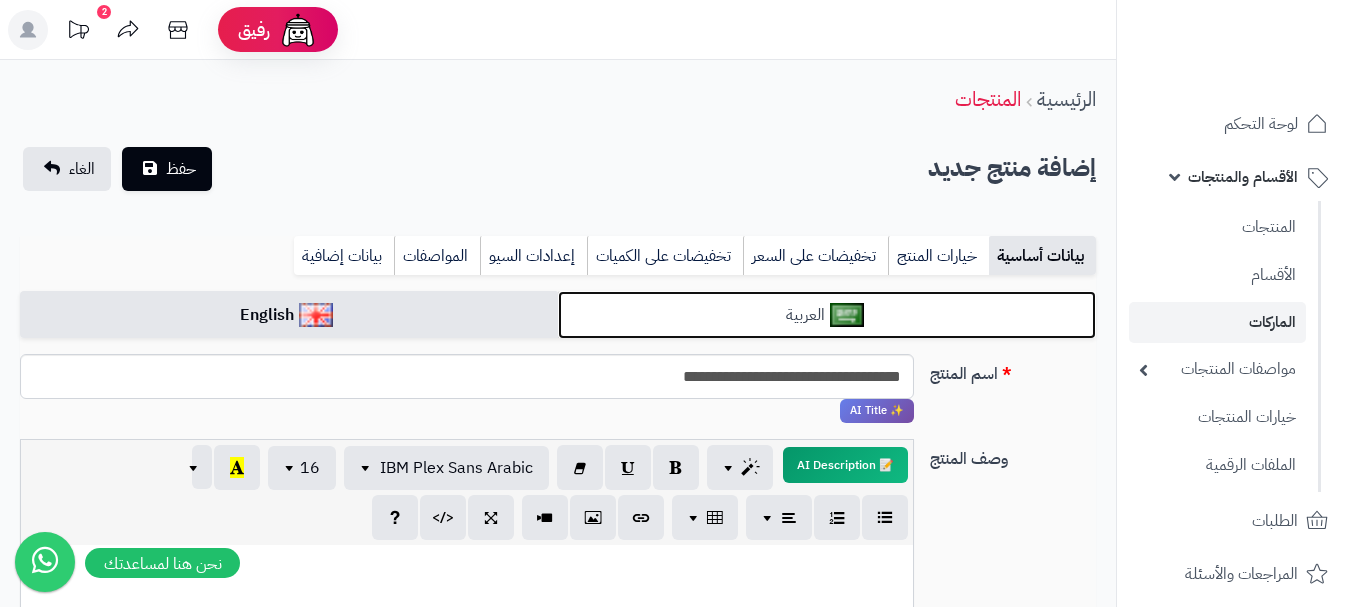 click on "العربية" at bounding box center (827, 315) 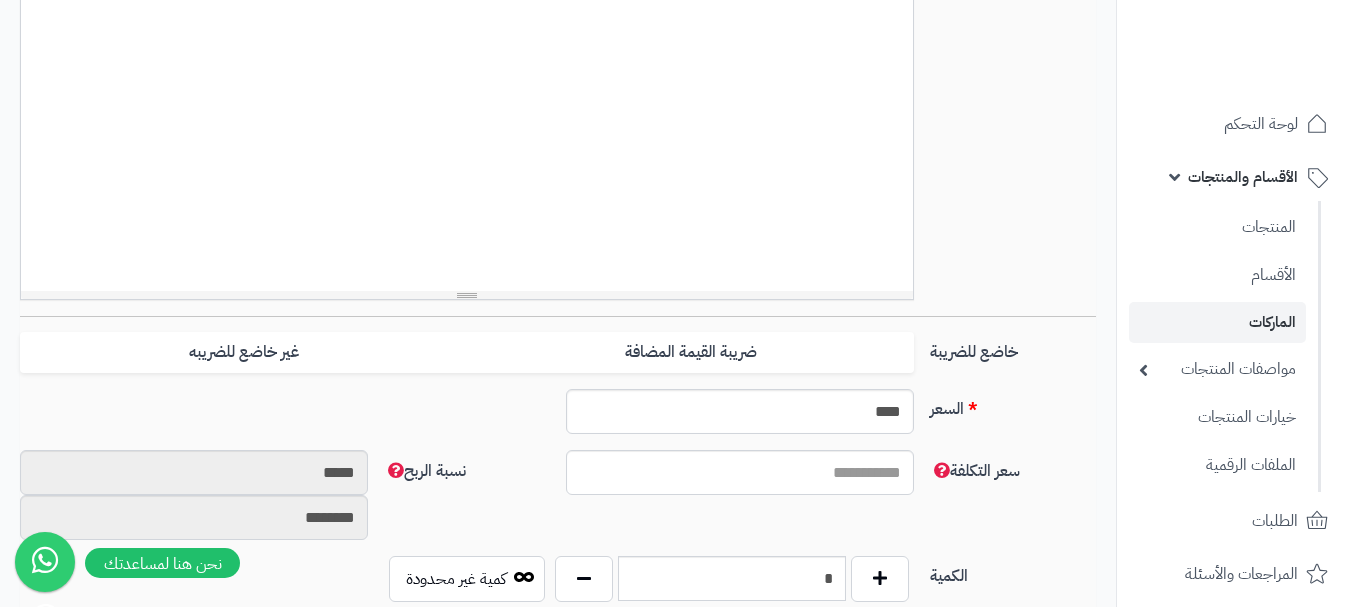 scroll, scrollTop: 600, scrollLeft: 0, axis: vertical 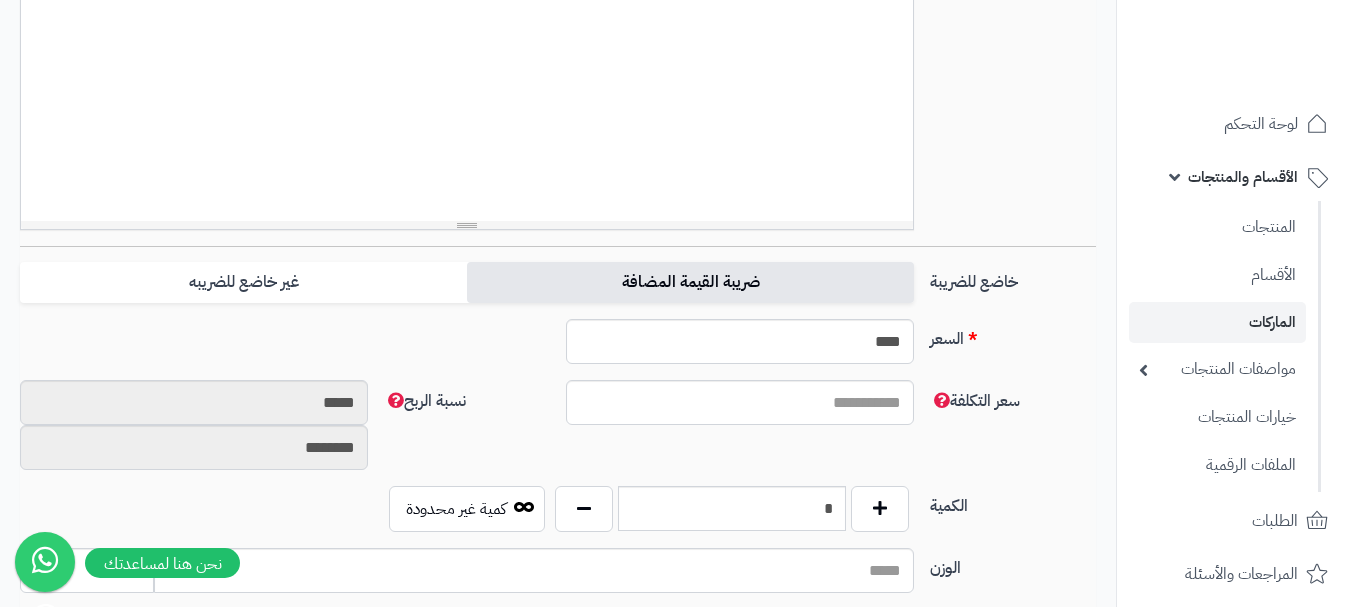 click on "ضريبة القيمة المضافة" at bounding box center [690, 282] 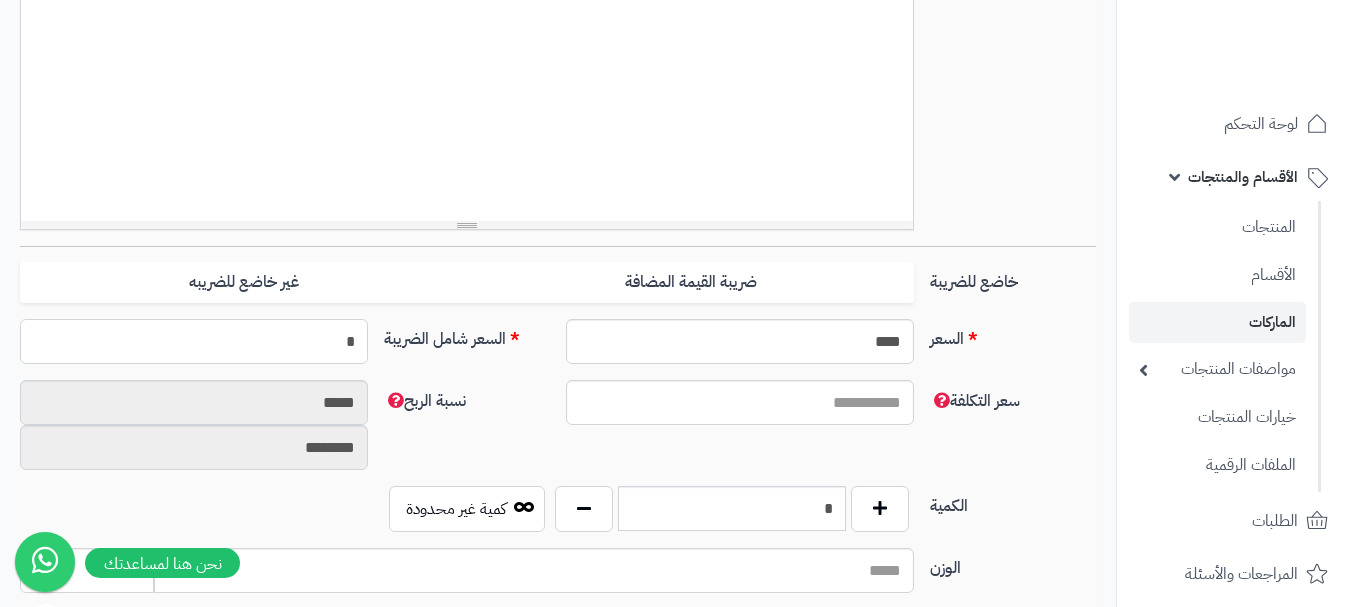 click on "*" at bounding box center [194, 341] 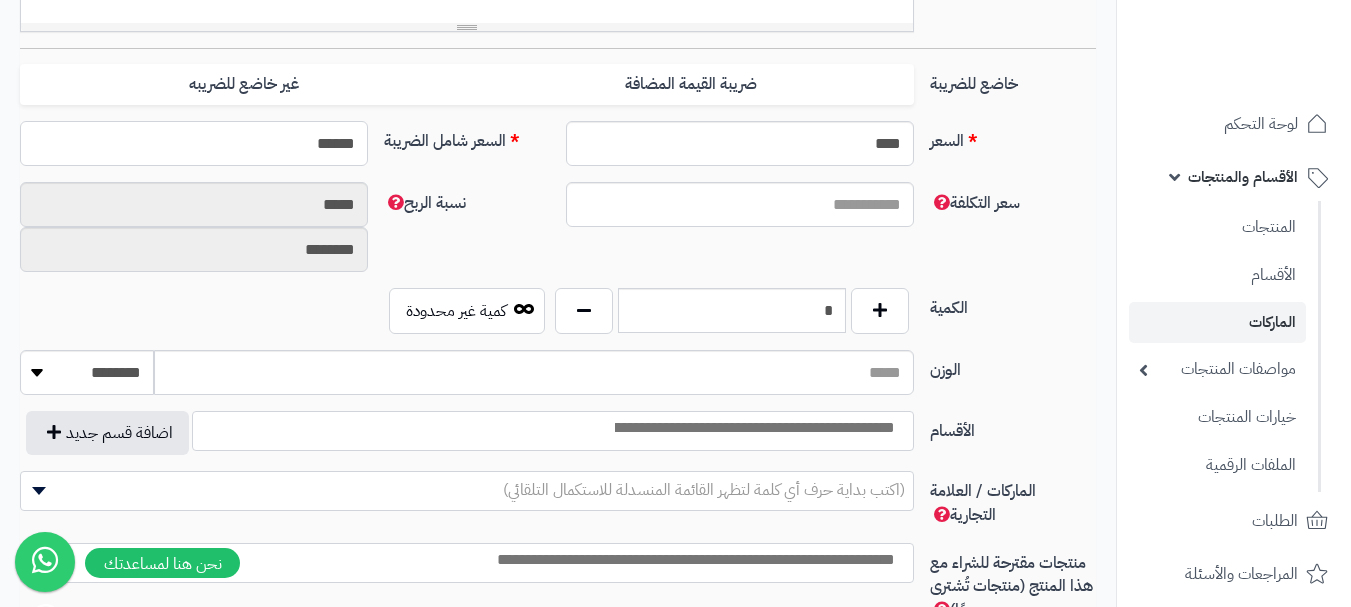 scroll, scrollTop: 800, scrollLeft: 0, axis: vertical 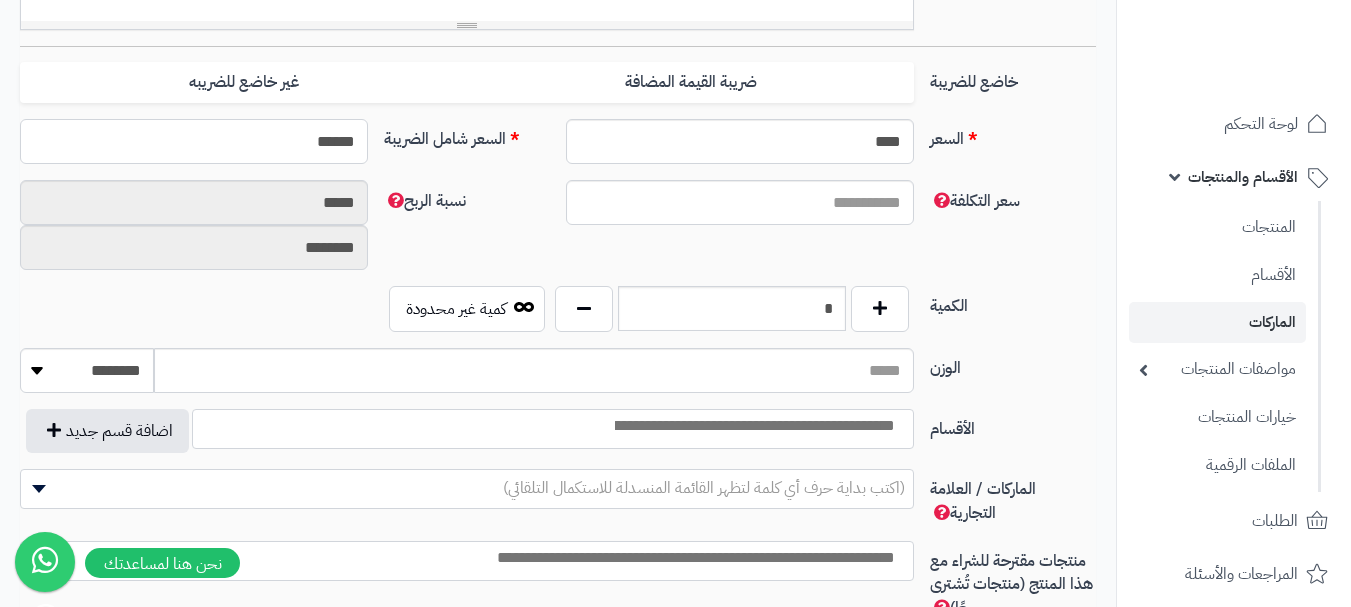 type on "******" 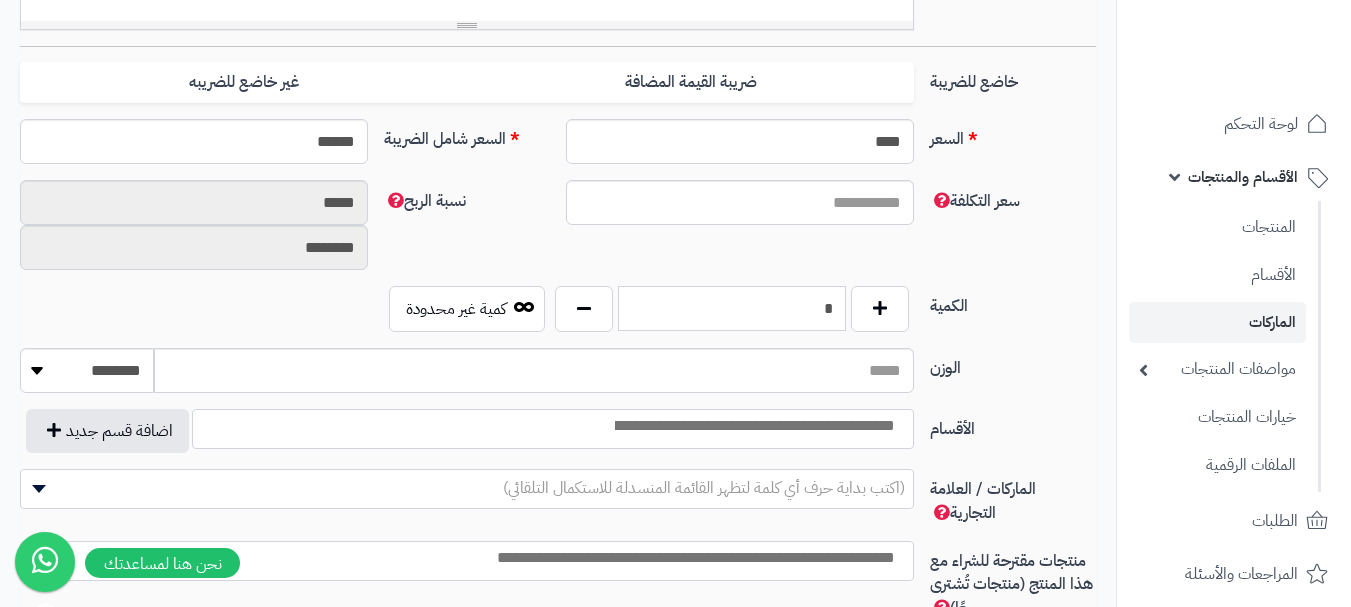 click on "*" at bounding box center [732, 308] 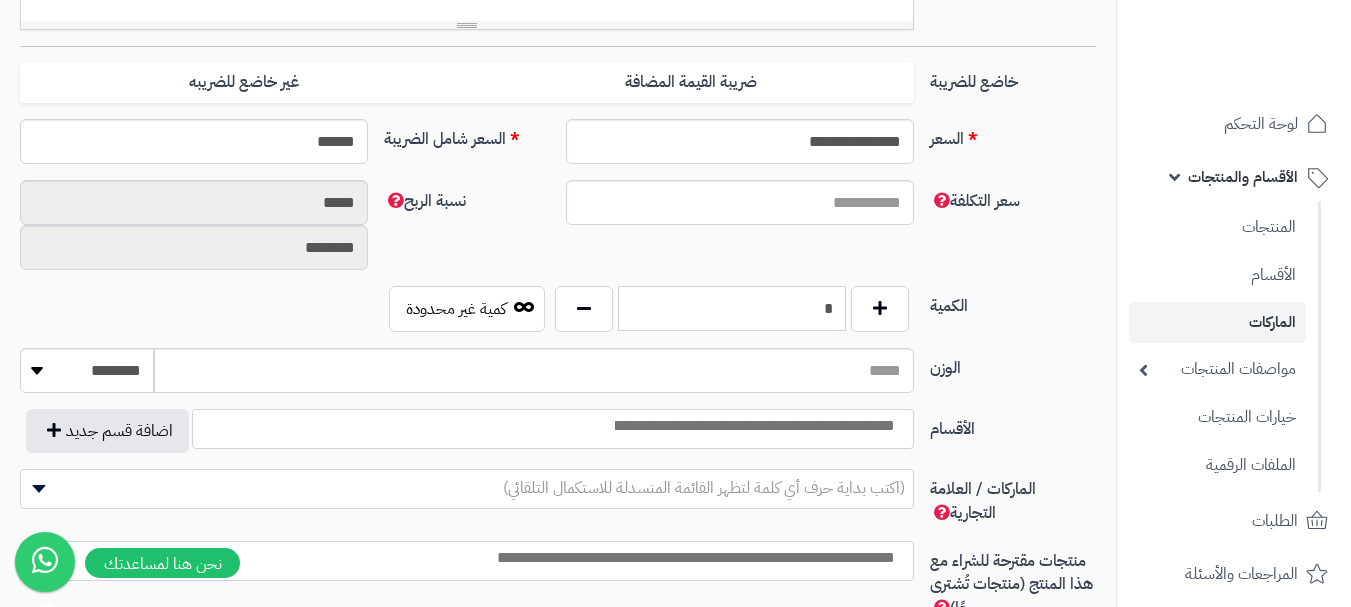 click on "*" at bounding box center [732, 308] 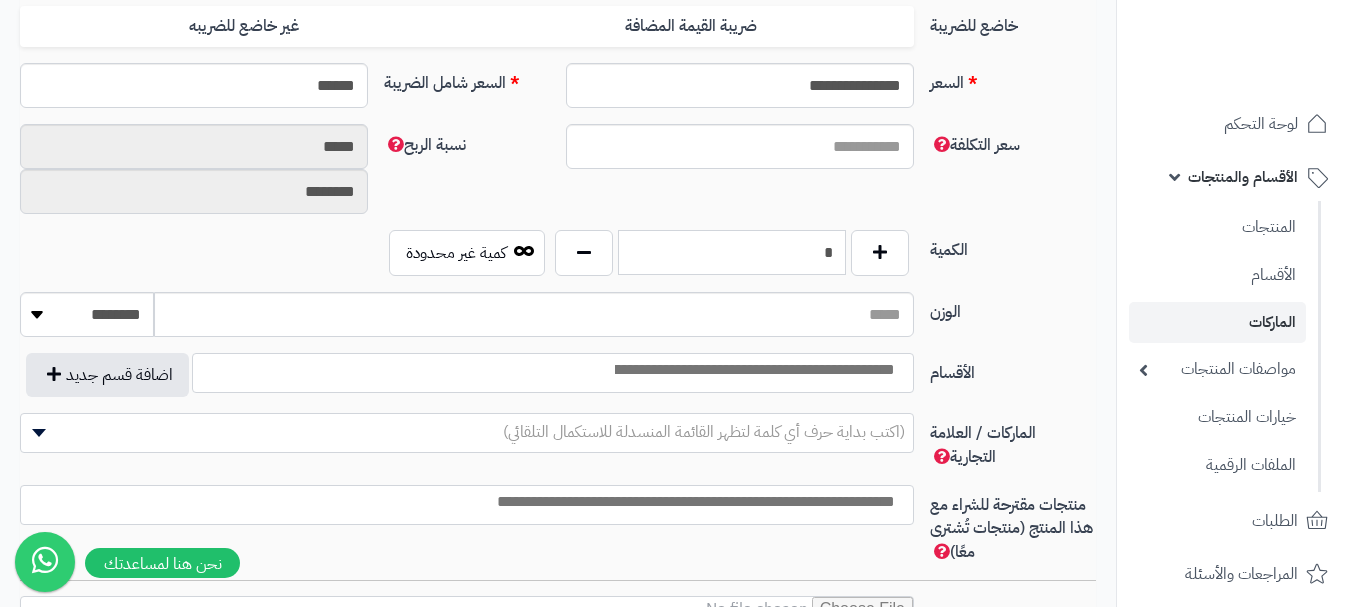scroll, scrollTop: 1000, scrollLeft: 0, axis: vertical 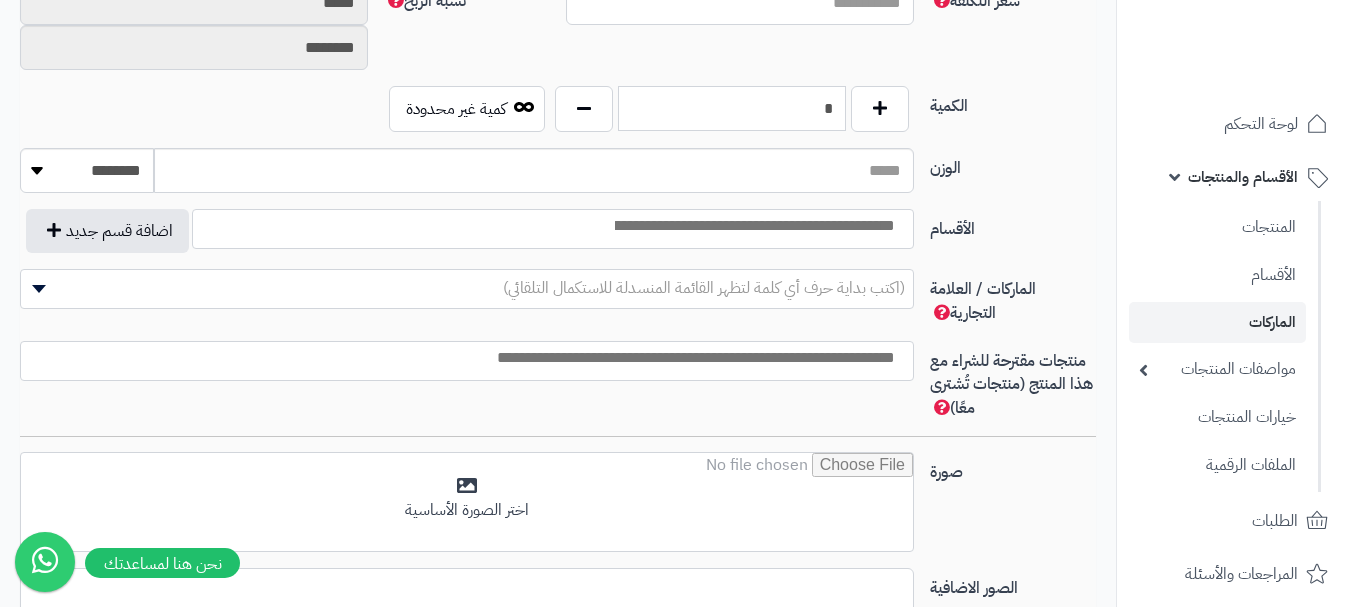 type on "*" 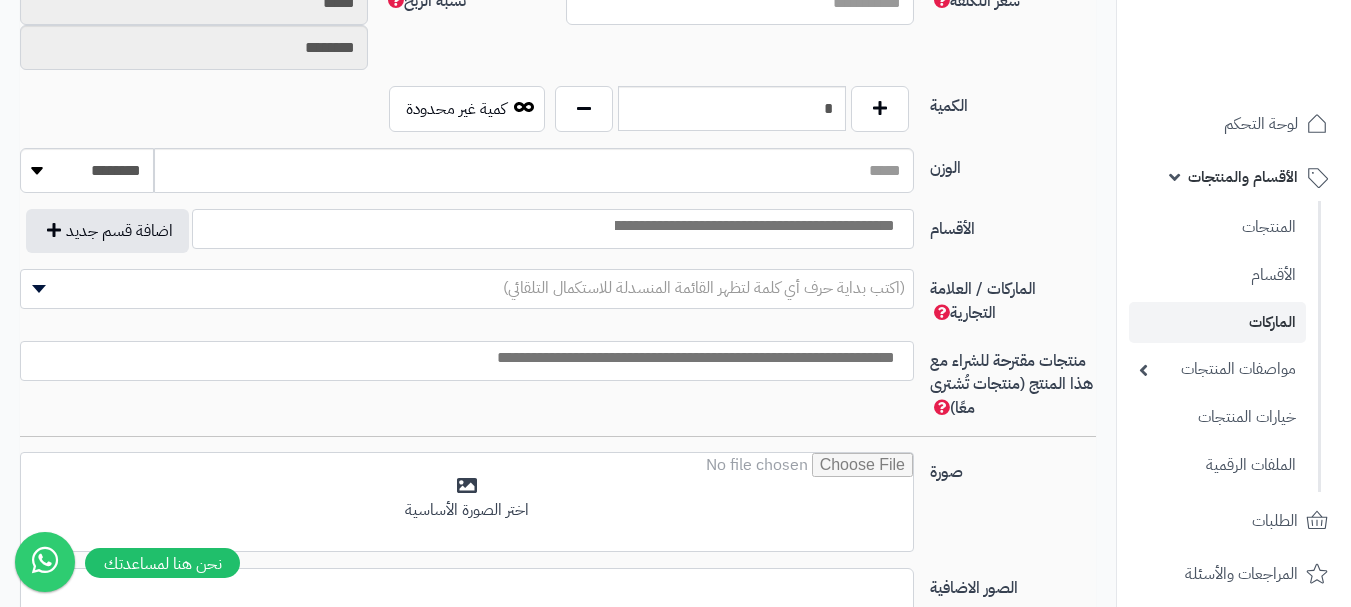 click at bounding box center [753, 226] 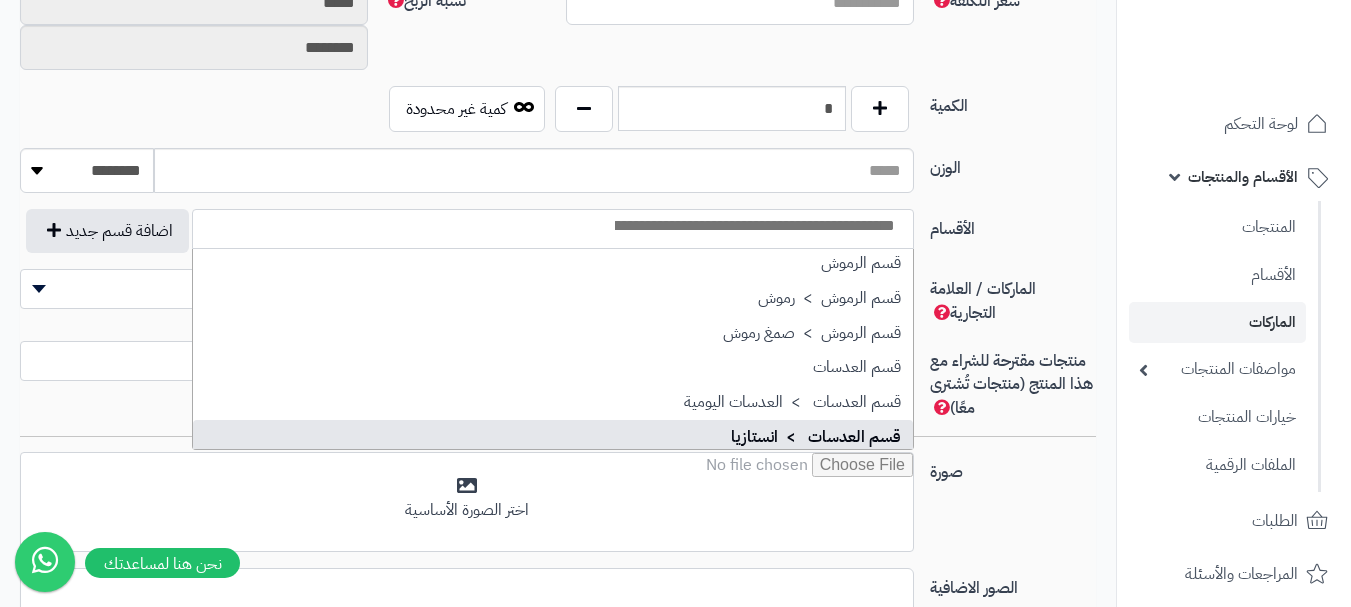 scroll, scrollTop: 1400, scrollLeft: 0, axis: vertical 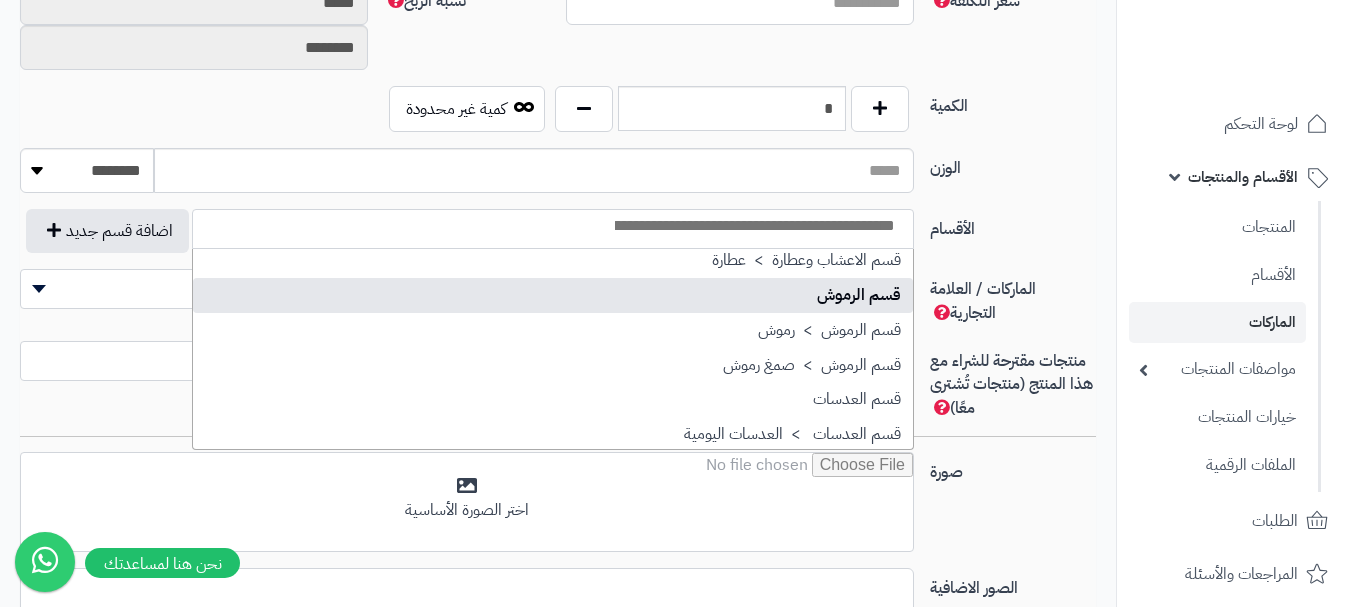 select on "**" 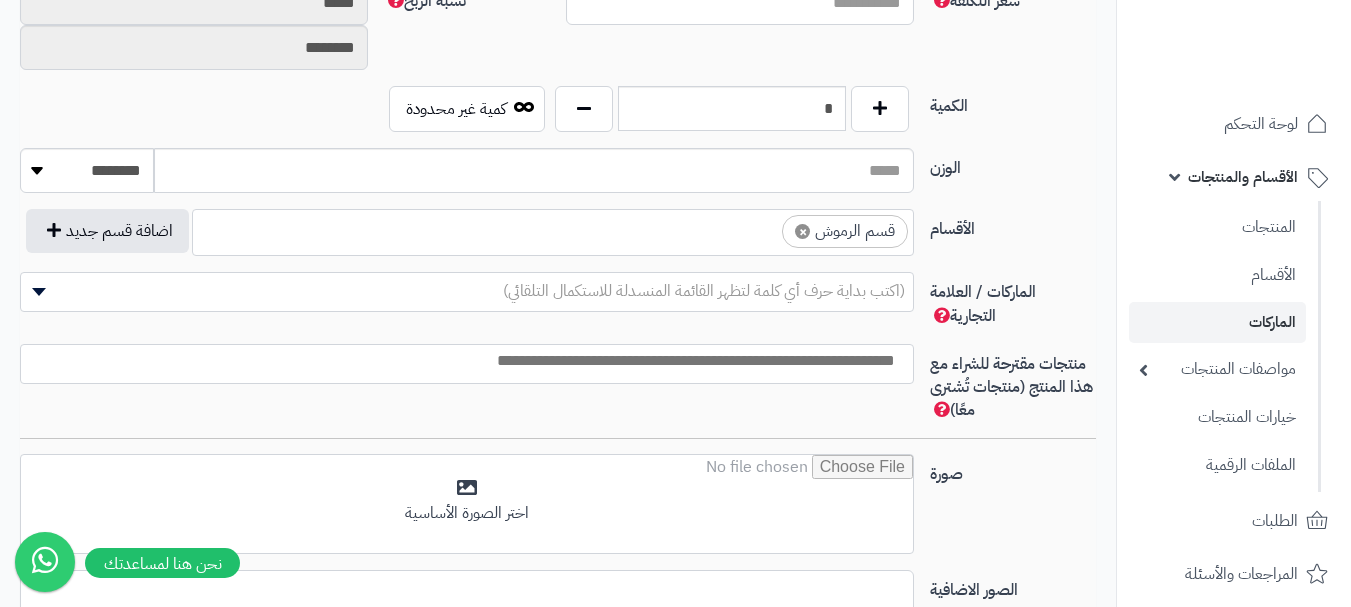 scroll, scrollTop: 1025, scrollLeft: 0, axis: vertical 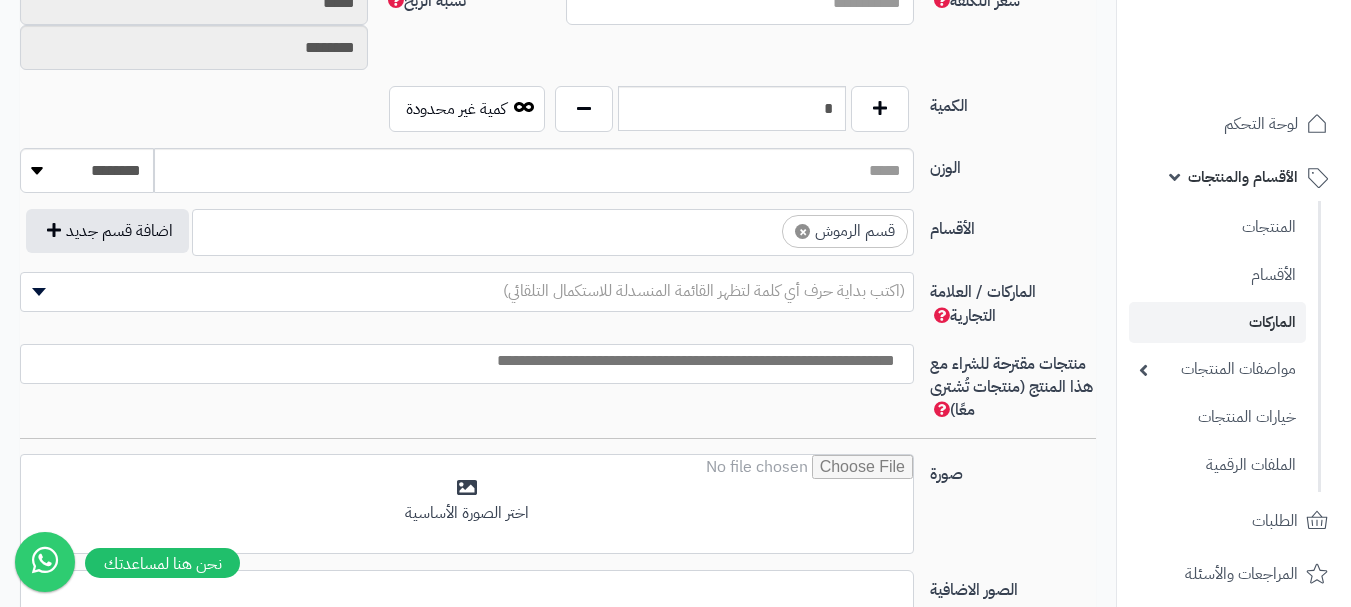 click on "× قسم الرموش" at bounding box center [553, 229] 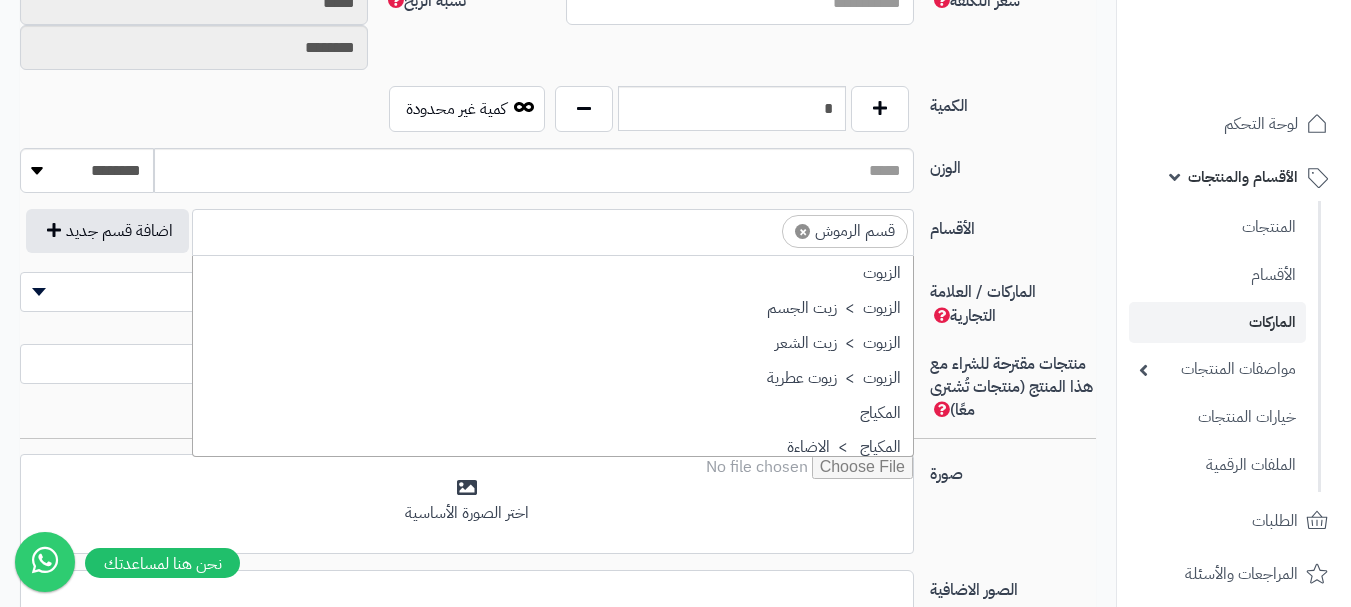 scroll, scrollTop: 1393, scrollLeft: 0, axis: vertical 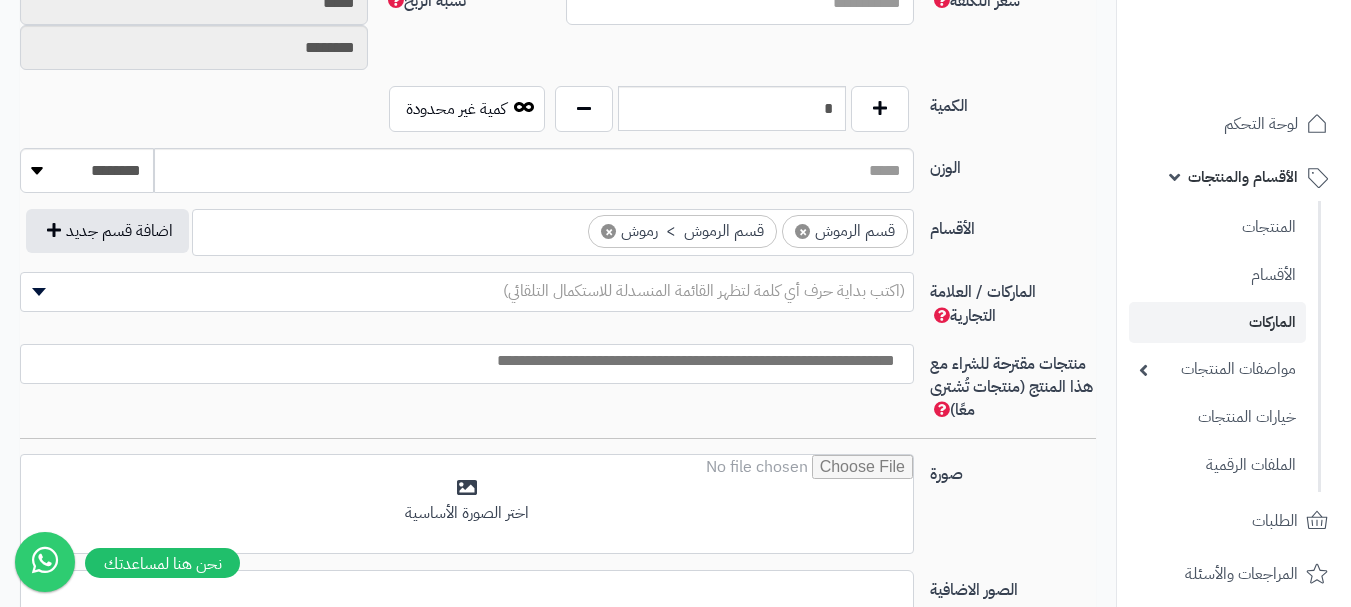 click at bounding box center [462, 361] 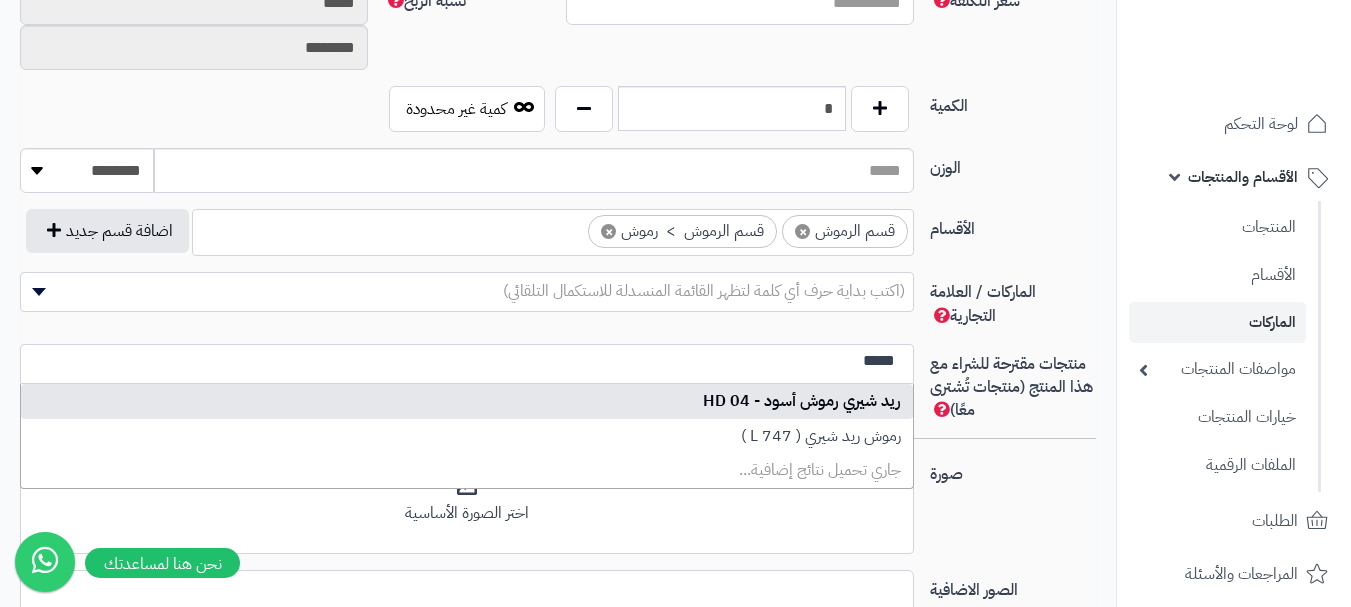 type on "*****" 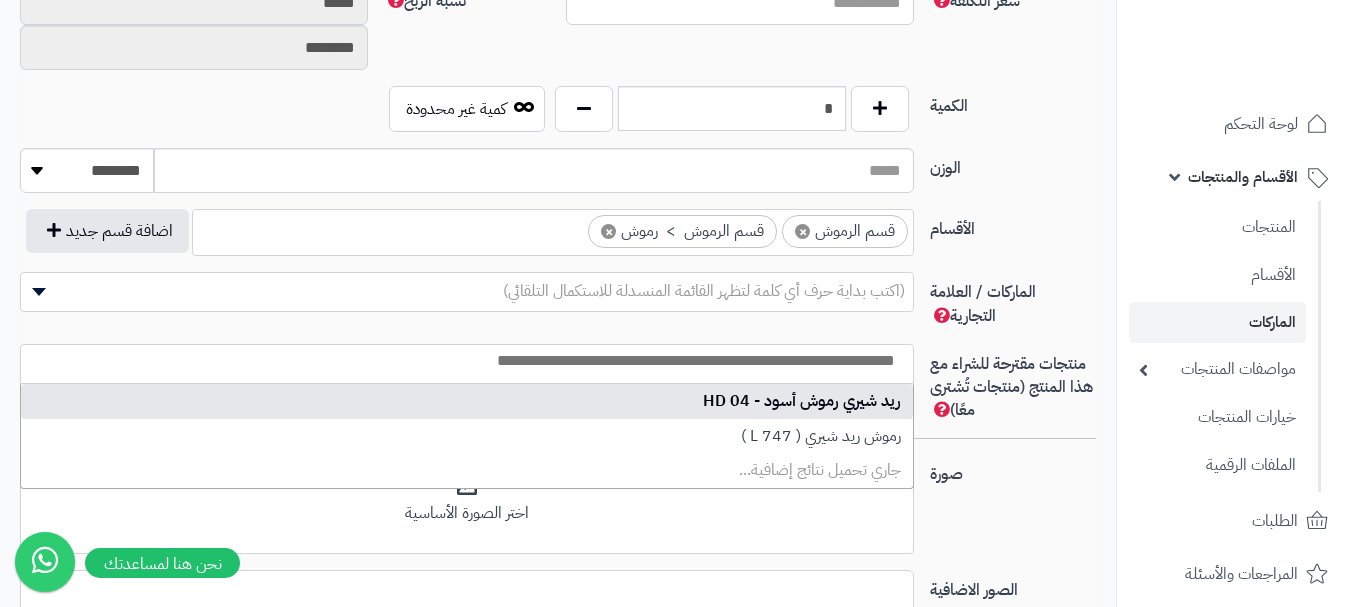 scroll, scrollTop: 0, scrollLeft: 0, axis: both 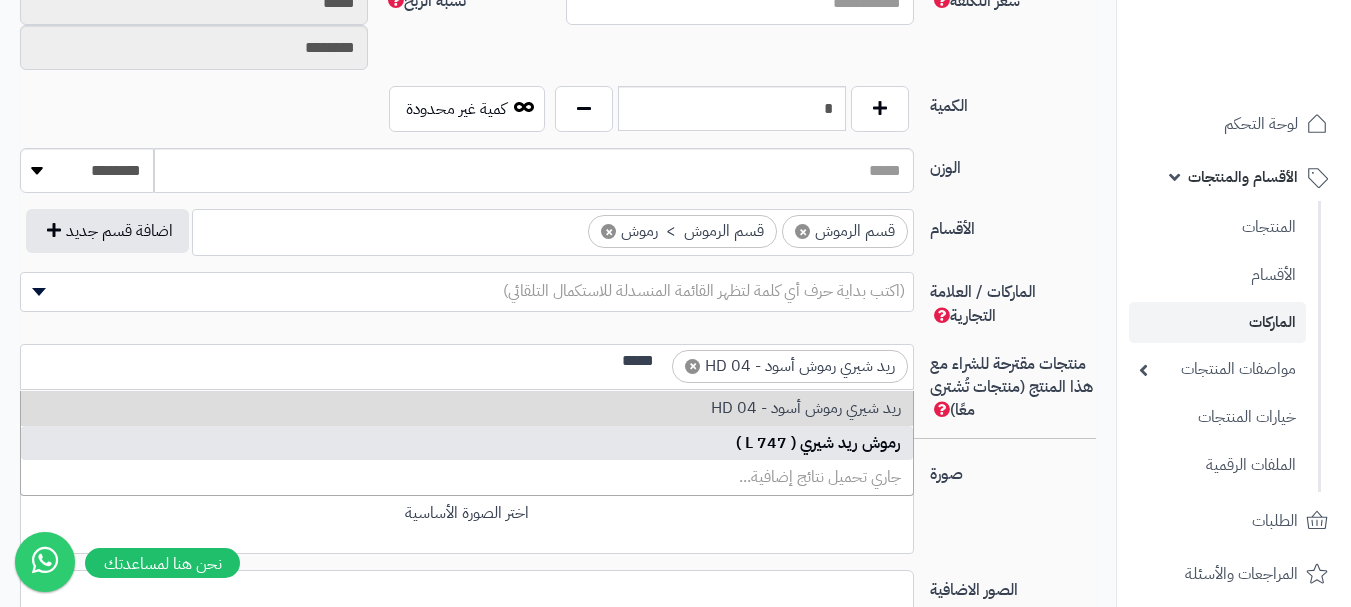 type on "*****" 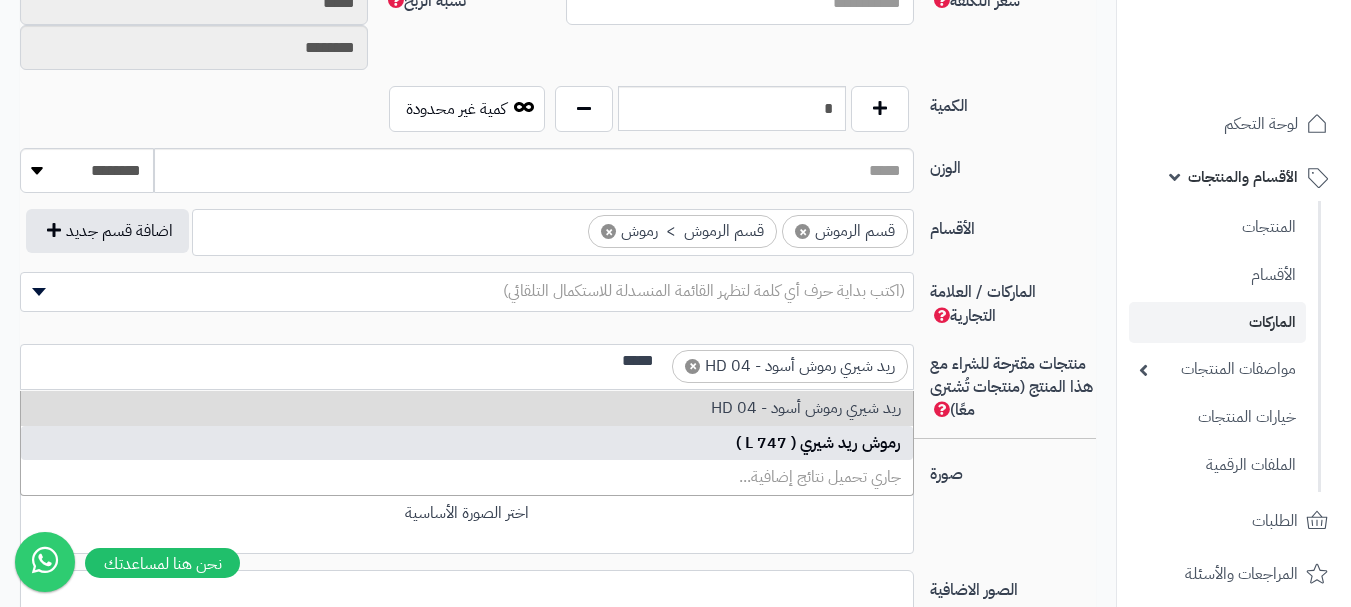 type 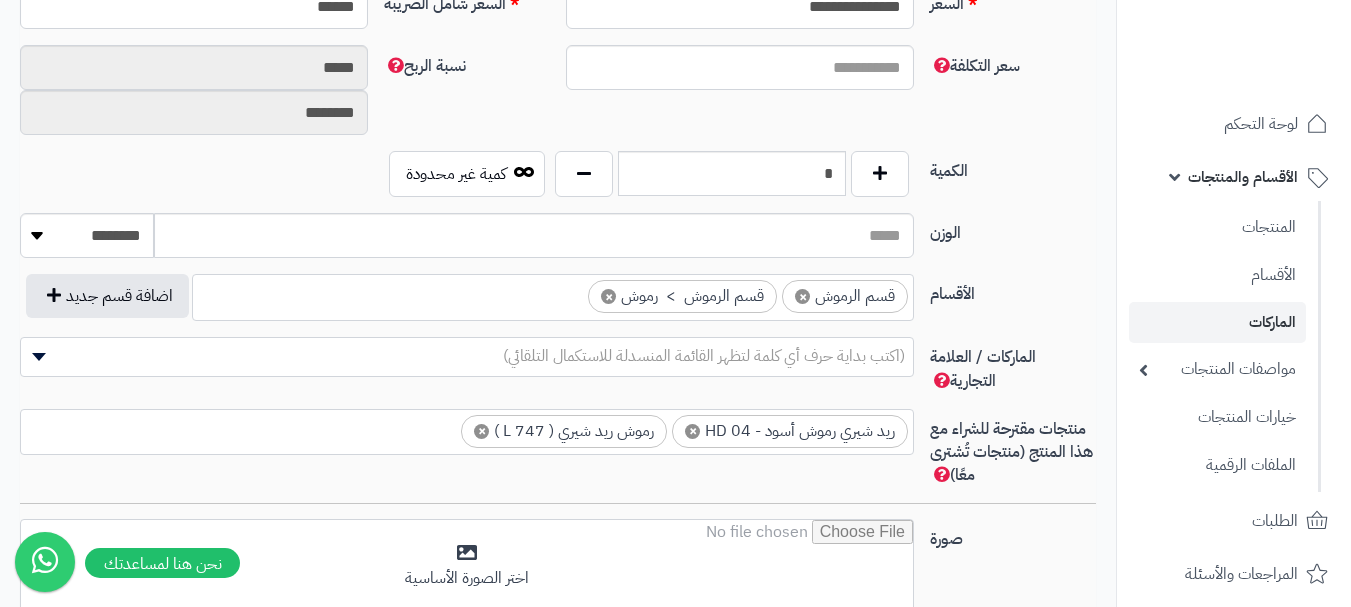 scroll, scrollTop: 900, scrollLeft: 0, axis: vertical 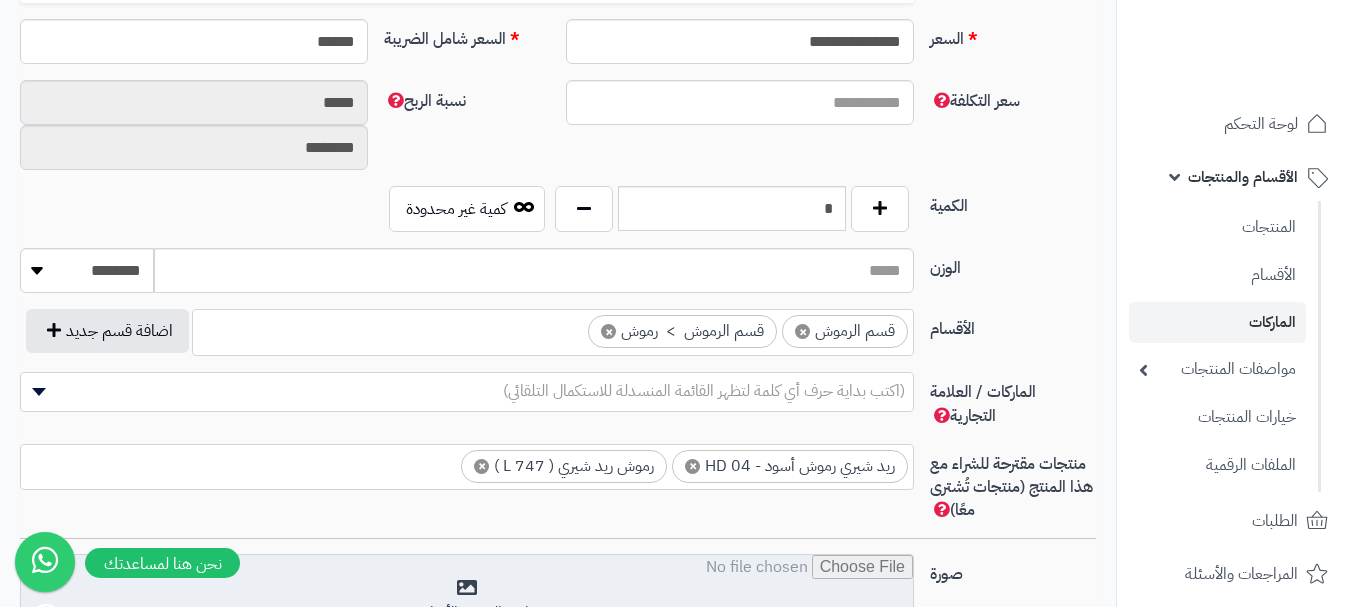 click at bounding box center [467, 605] 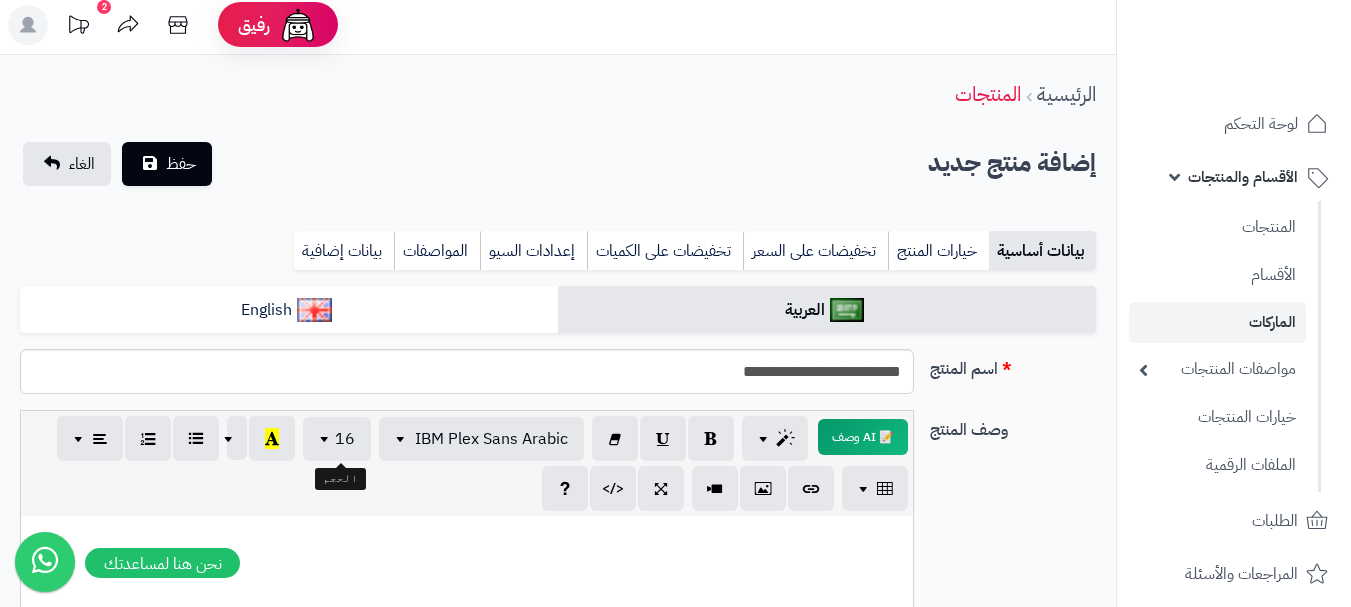 scroll, scrollTop: 0, scrollLeft: 0, axis: both 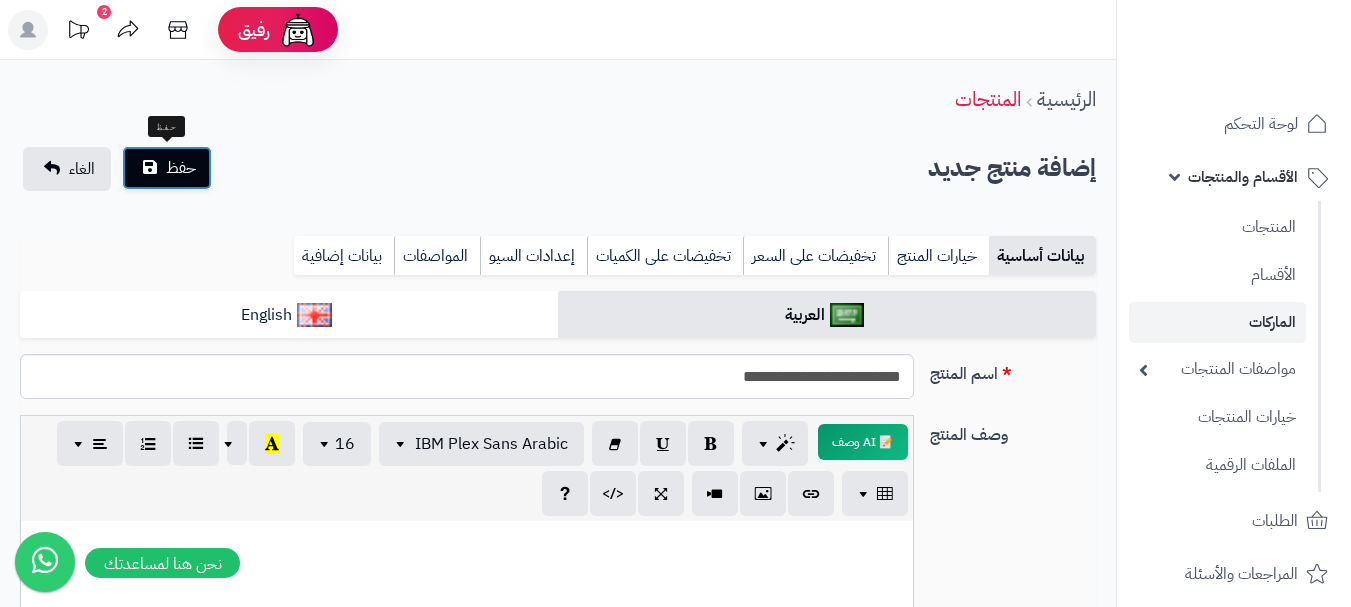 click on "حفظ" at bounding box center (167, 168) 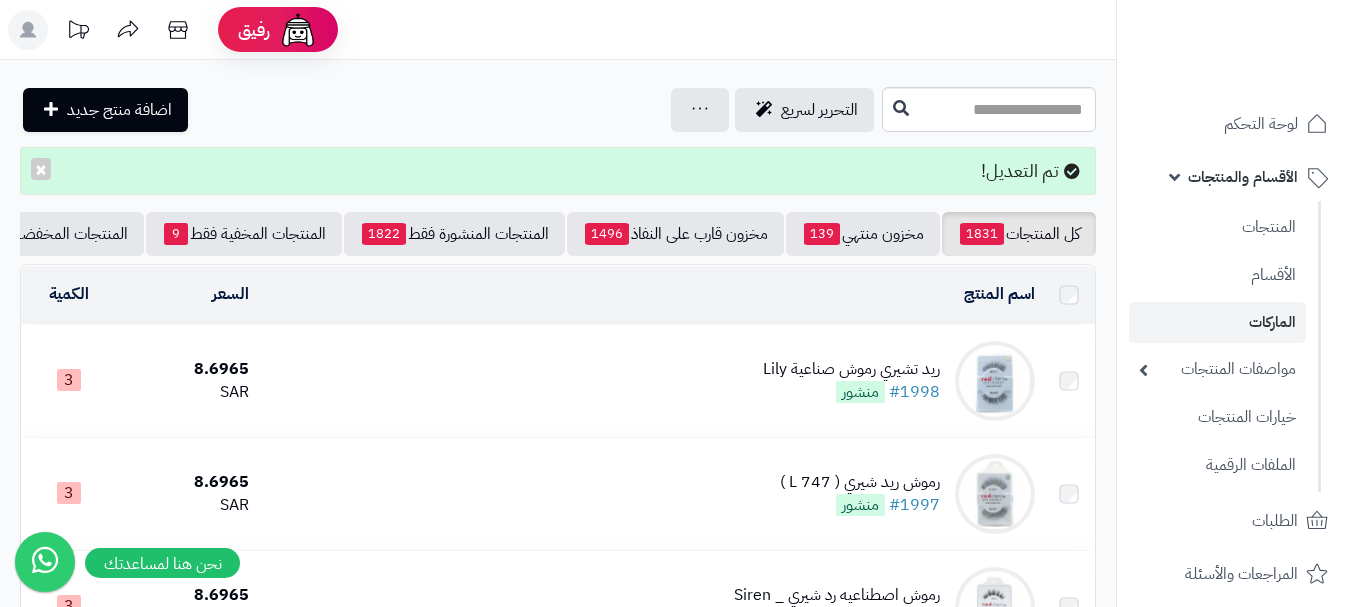 scroll, scrollTop: 0, scrollLeft: 0, axis: both 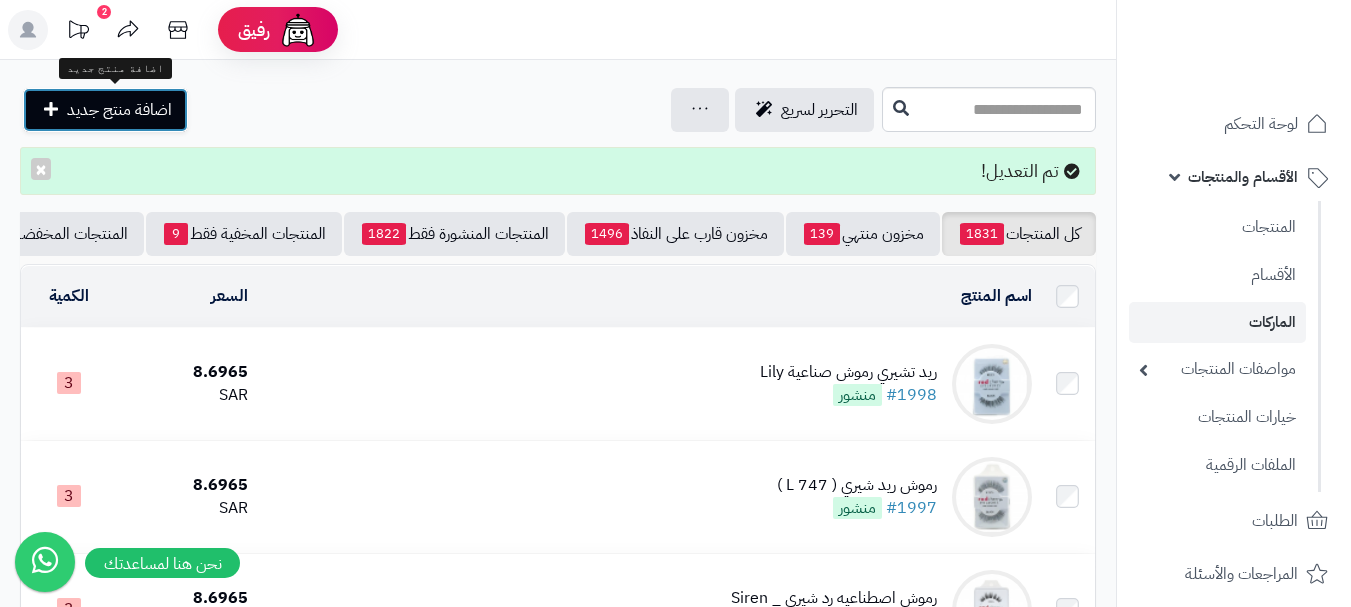 click on "اضافة منتج جديد" at bounding box center (119, 110) 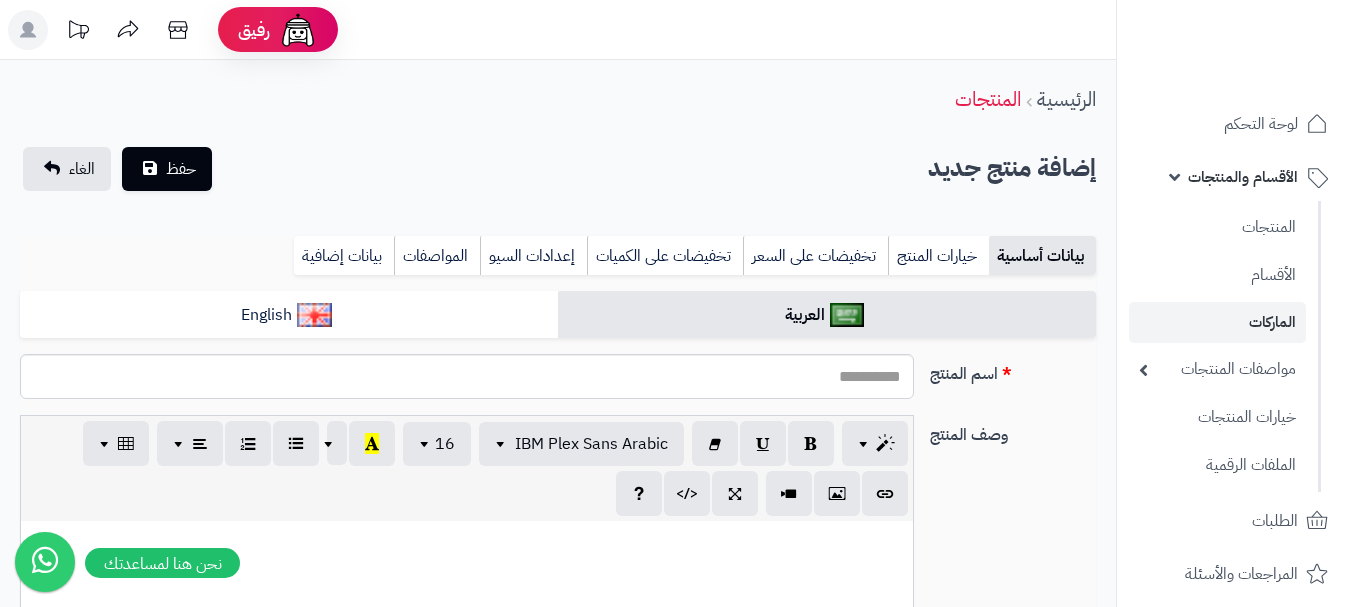 select 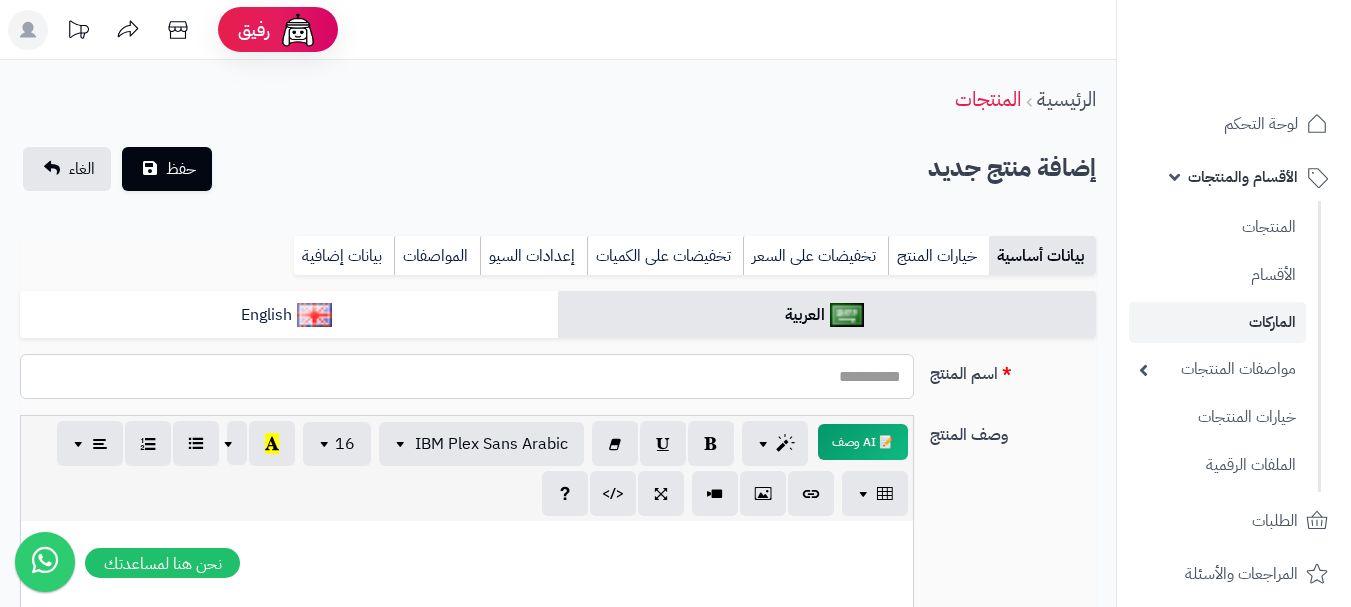 paste on "**********" 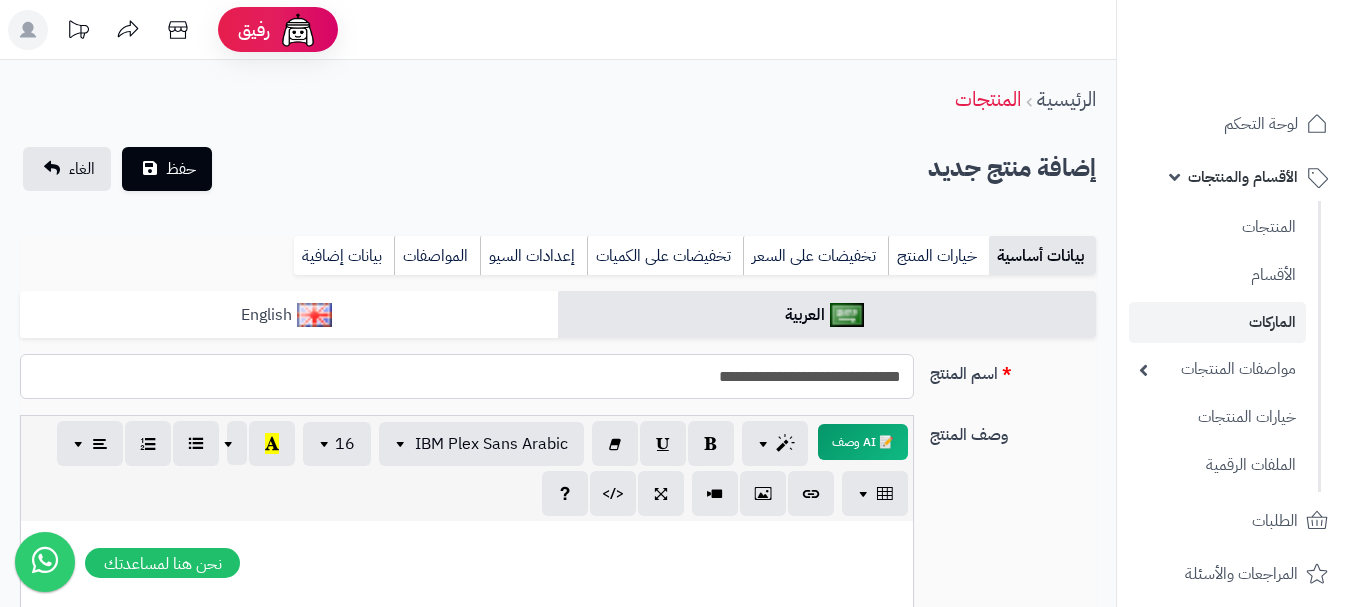 type on "**********" 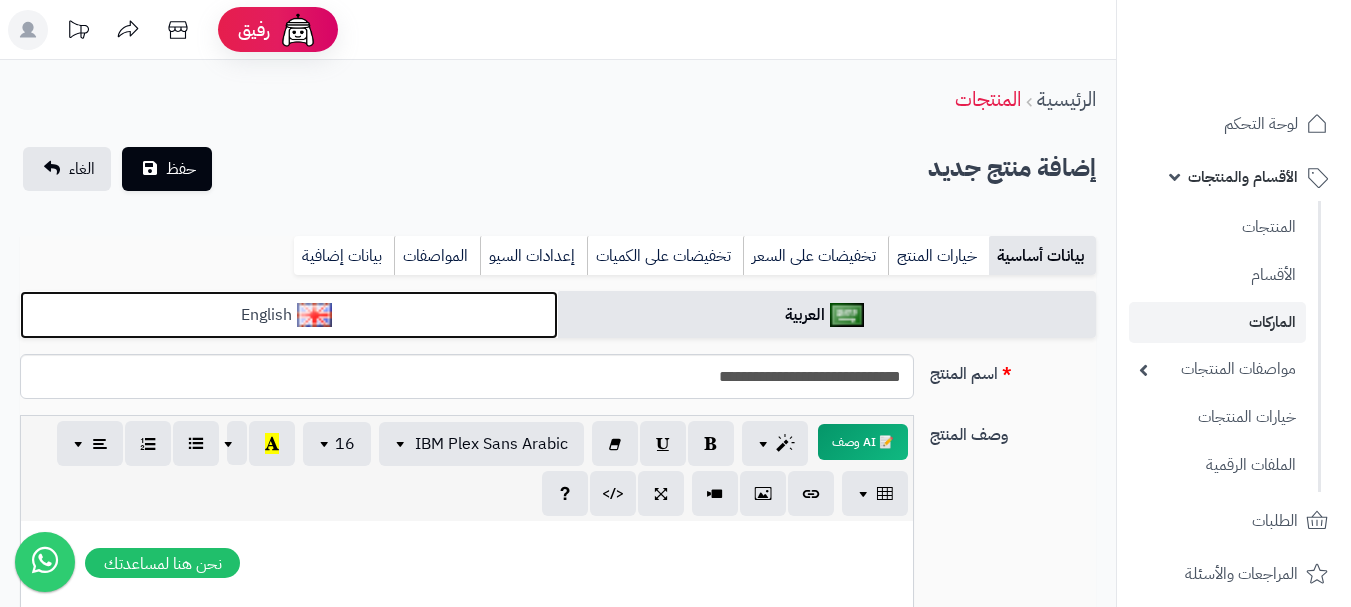 drag, startPoint x: 534, startPoint y: 314, endPoint x: 542, endPoint y: 321, distance: 10.630146 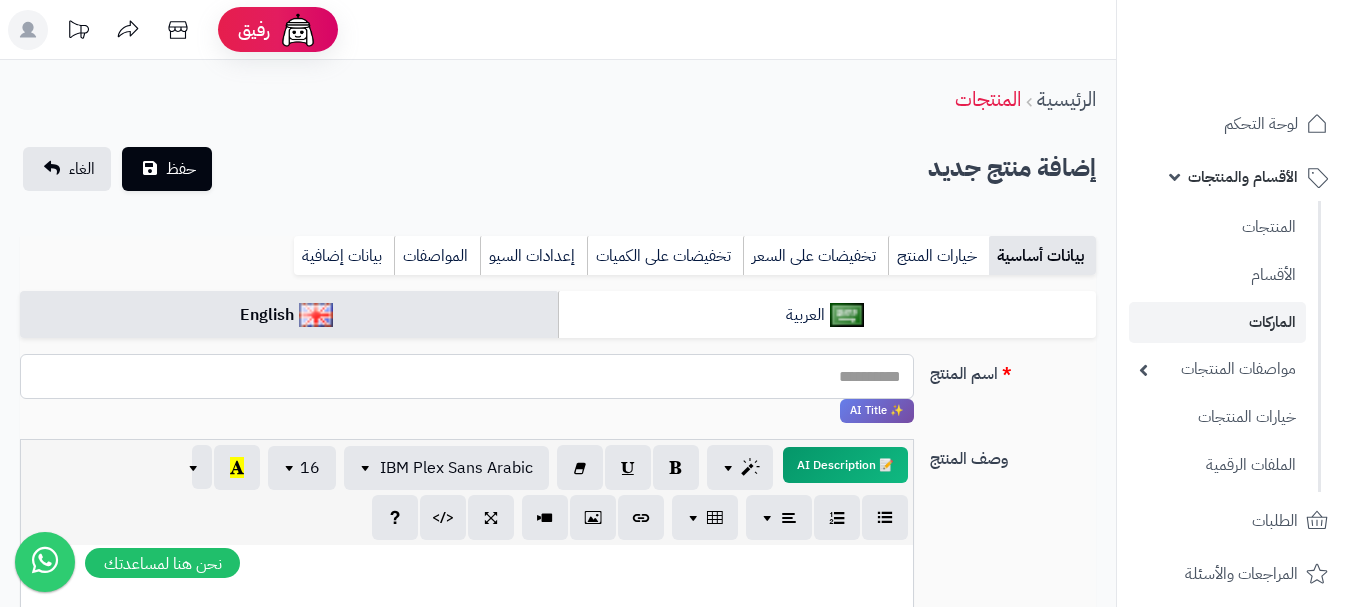 paste on "**********" 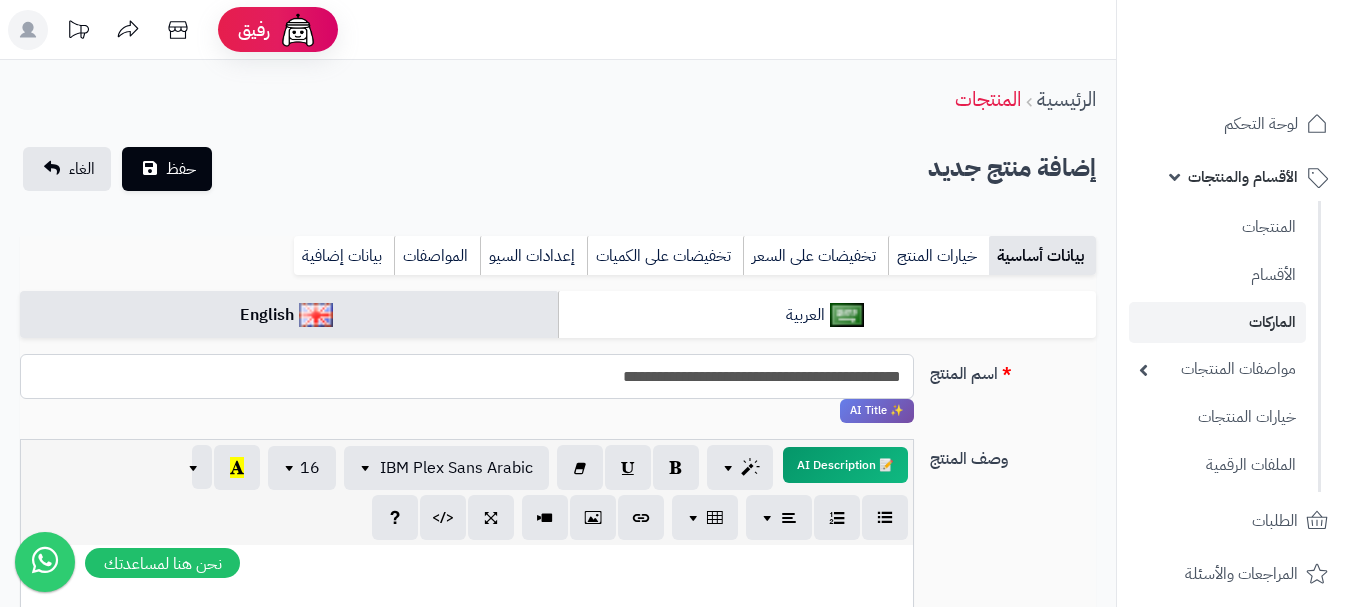 type on "**********" 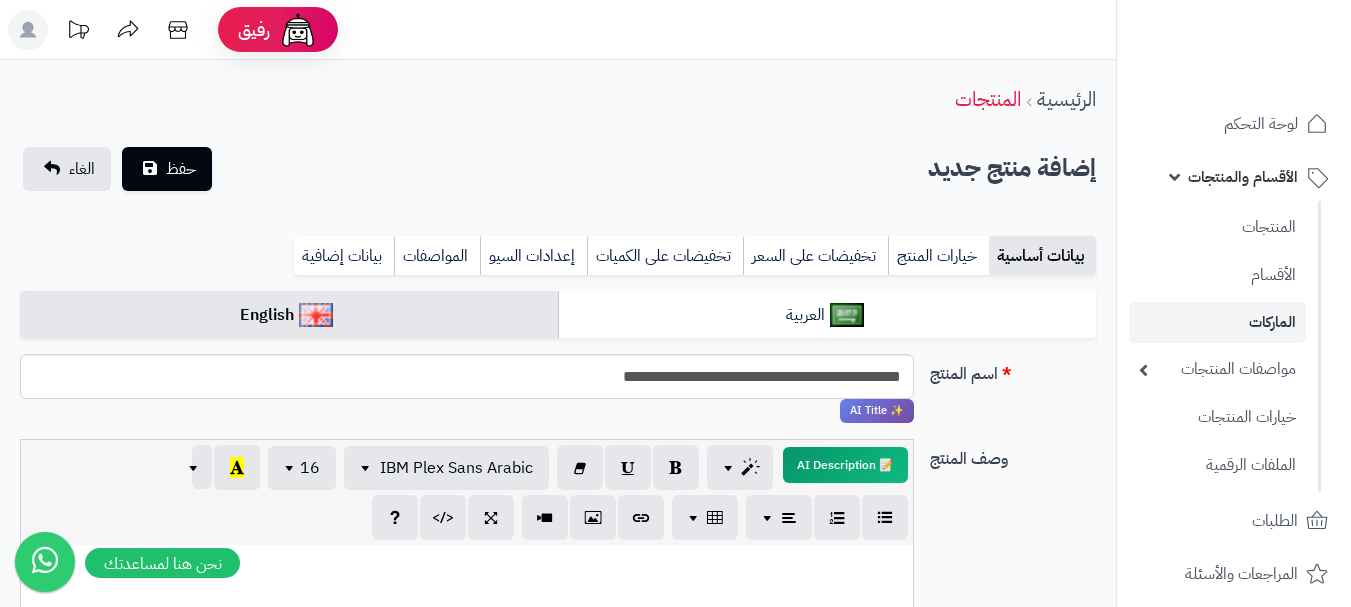 click on "بيانات أساسية خيارات المنتج تخفيضات على السعر تخفيضات على الكميات إعدادات السيو المواصفات نقاط المكافآت بيانات إضافية" at bounding box center (558, 263) 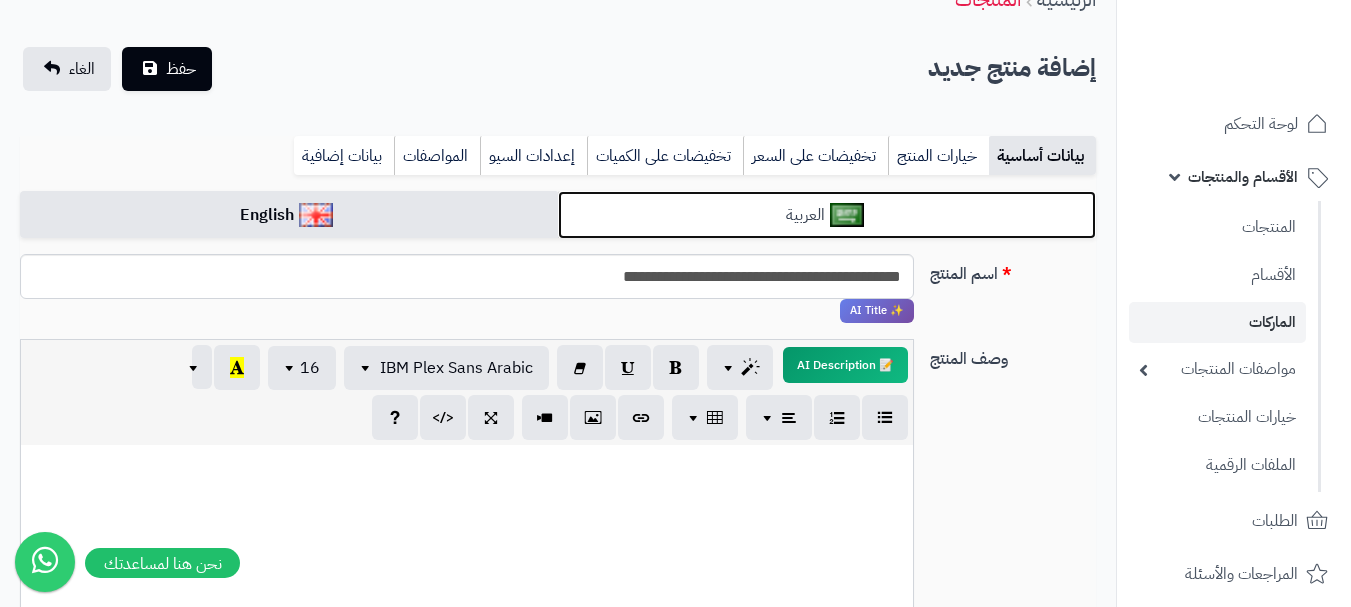 click on "العربية" at bounding box center (827, 215) 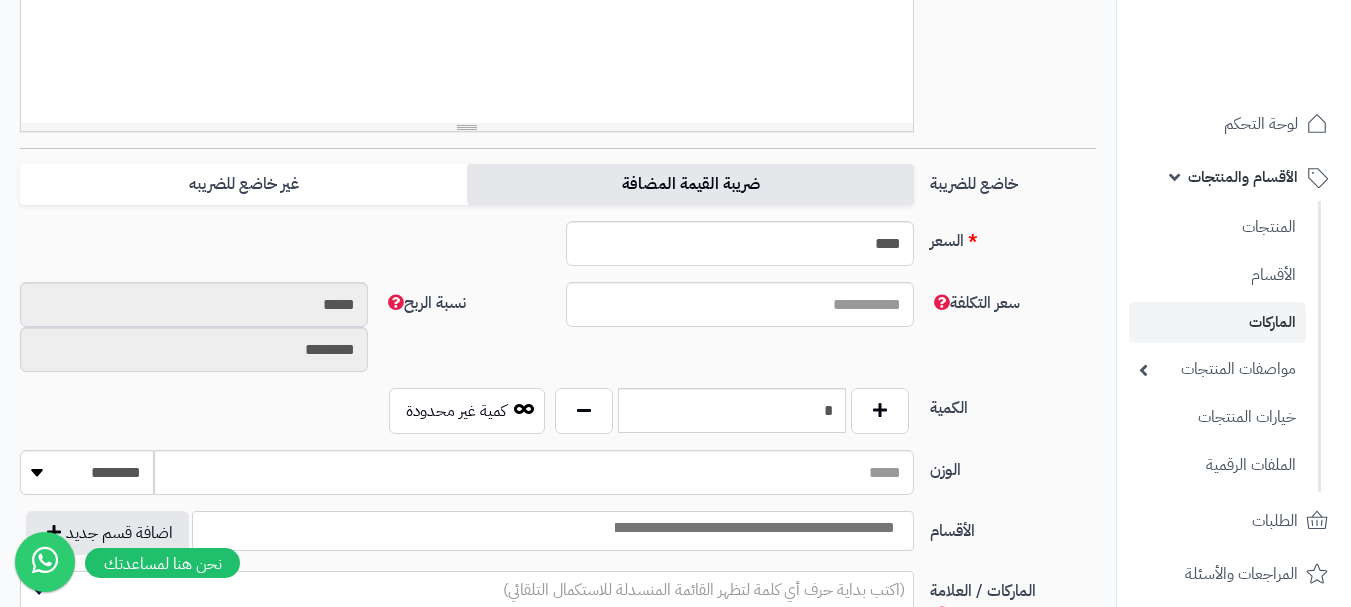 scroll, scrollTop: 700, scrollLeft: 0, axis: vertical 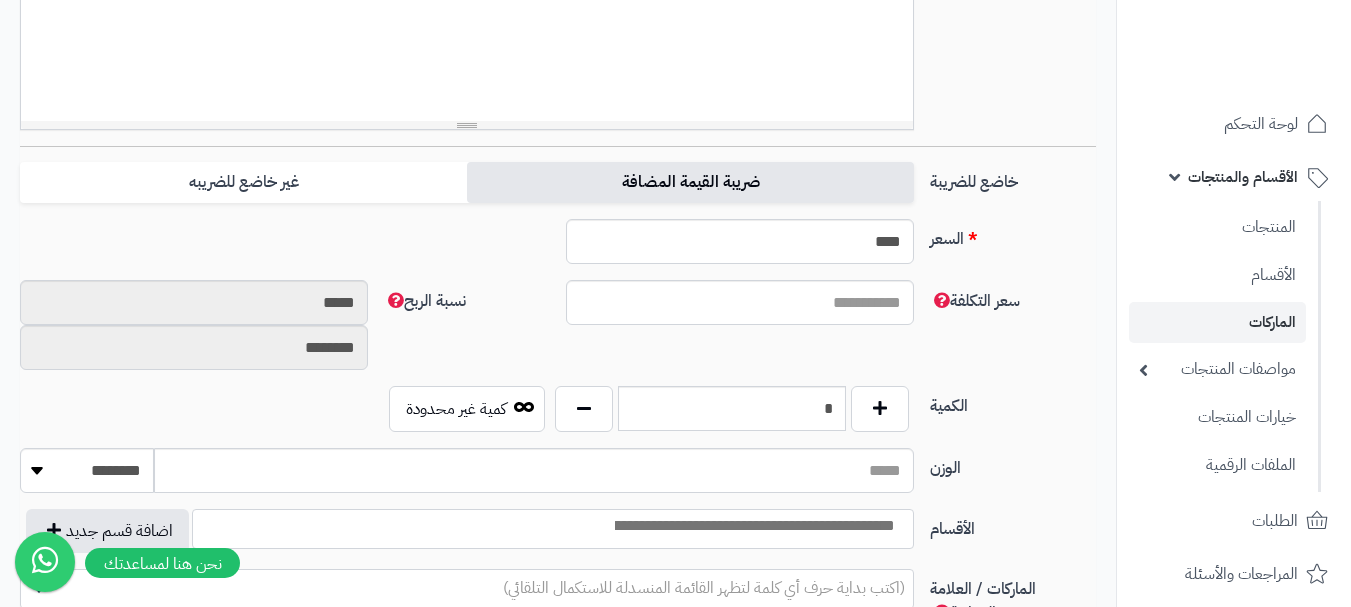 drag, startPoint x: 839, startPoint y: 190, endPoint x: 547, endPoint y: 234, distance: 295.29645 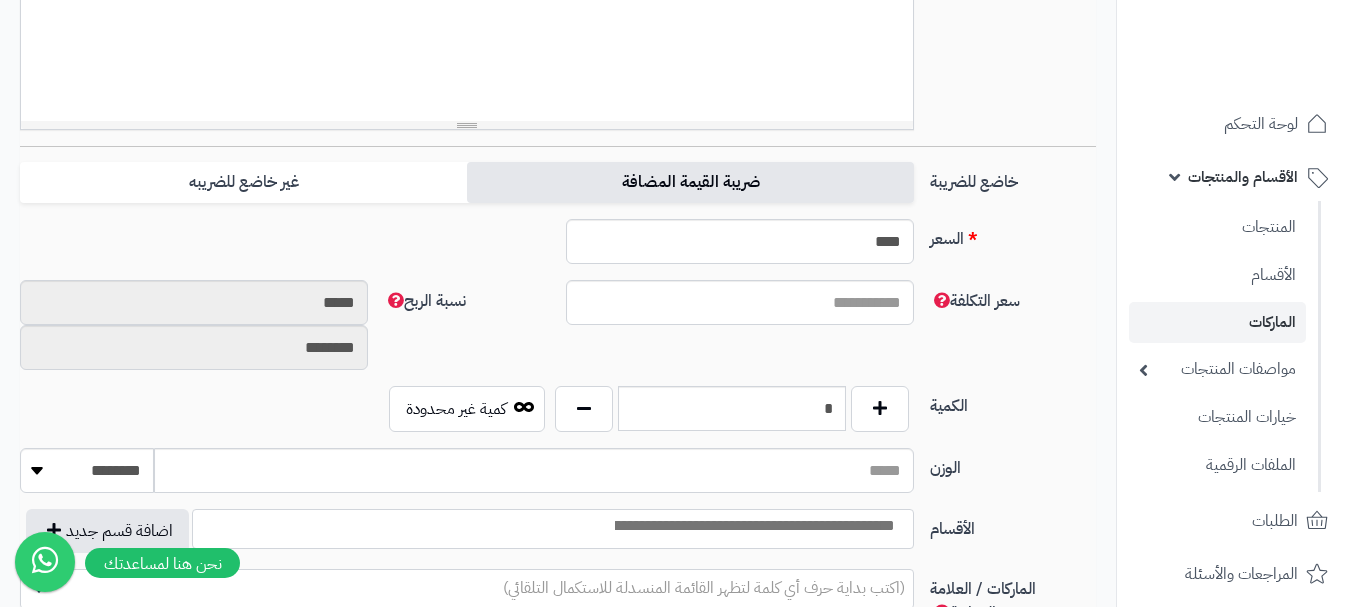 type on "*" 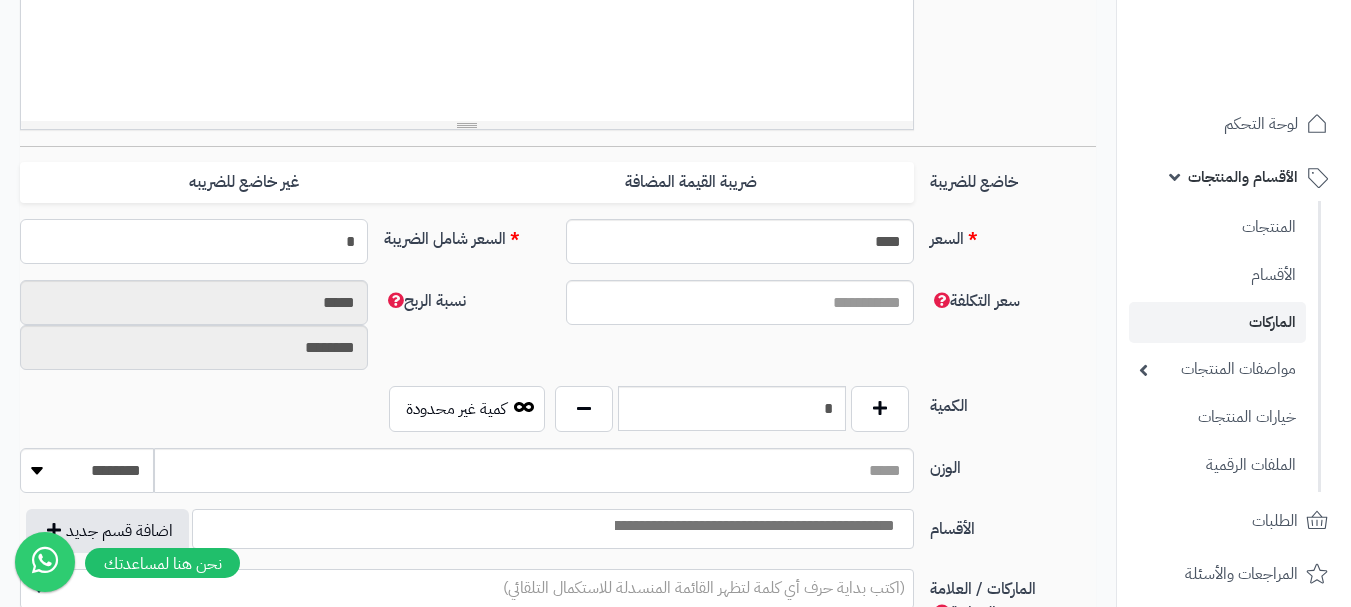 click on "*" at bounding box center (194, 241) 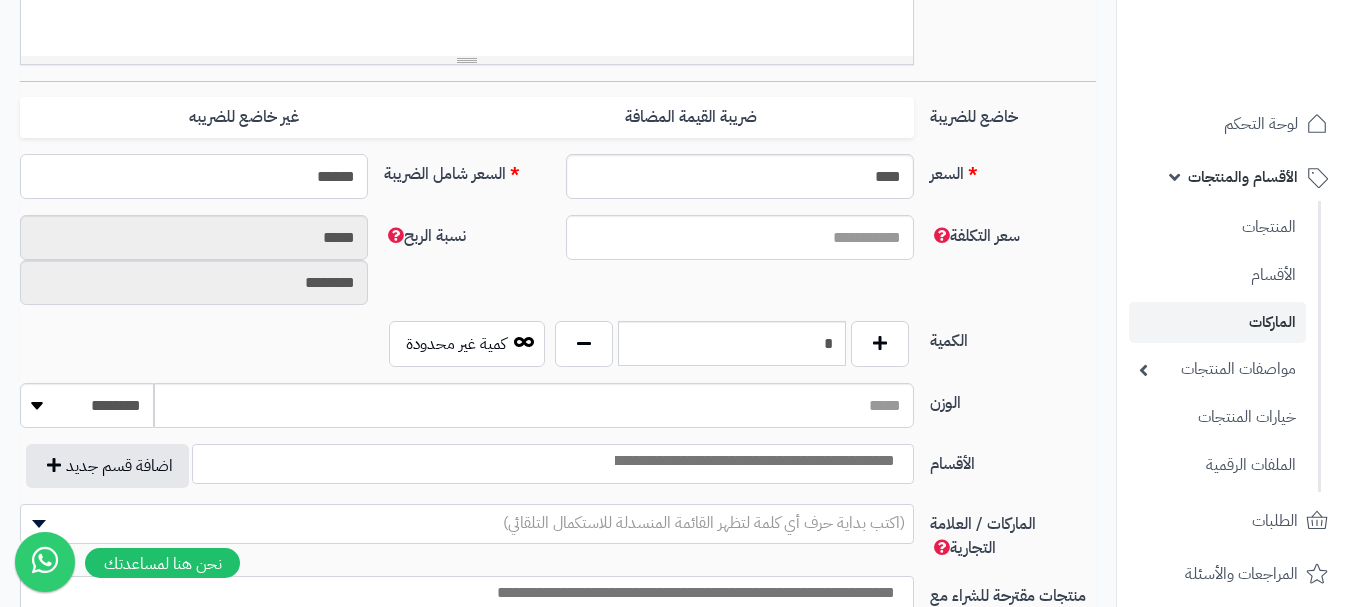 scroll, scrollTop: 800, scrollLeft: 0, axis: vertical 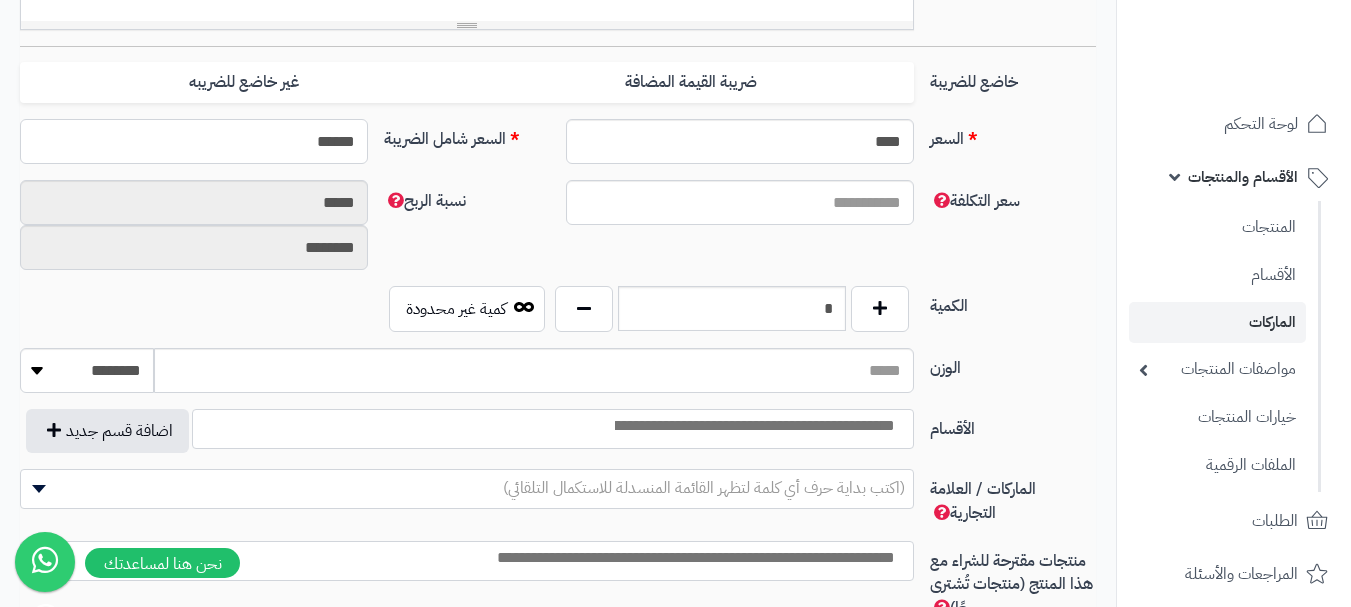 type on "******" 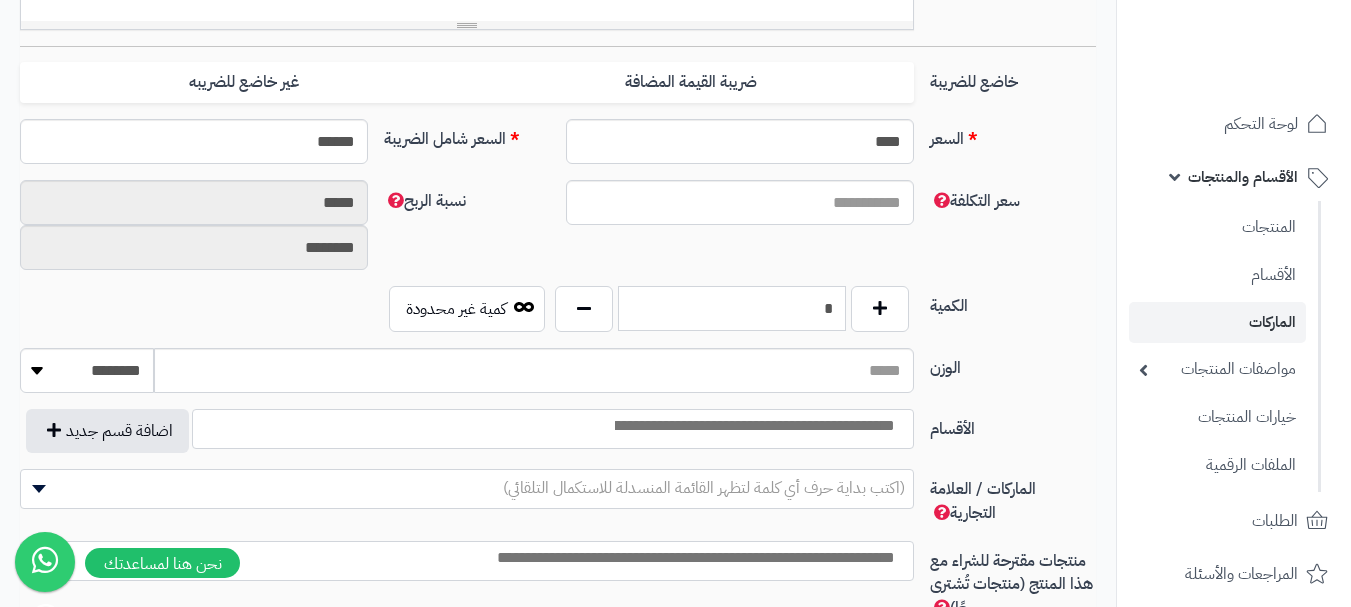 click on "*" at bounding box center (732, 308) 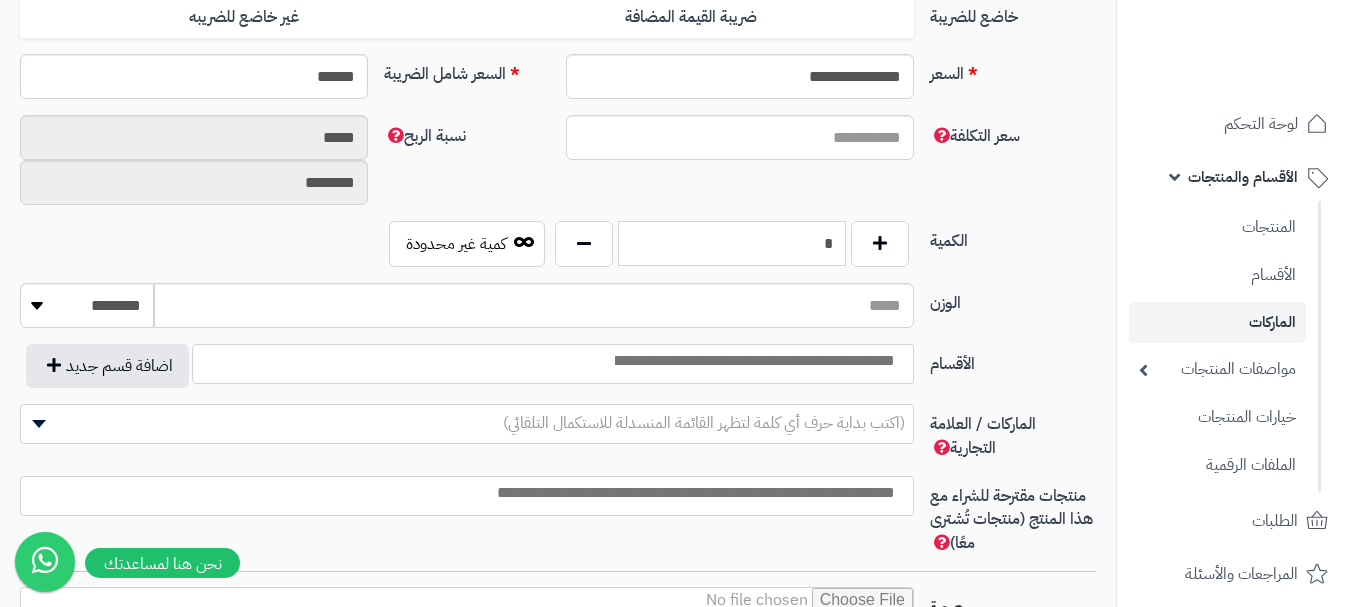 scroll, scrollTop: 900, scrollLeft: 0, axis: vertical 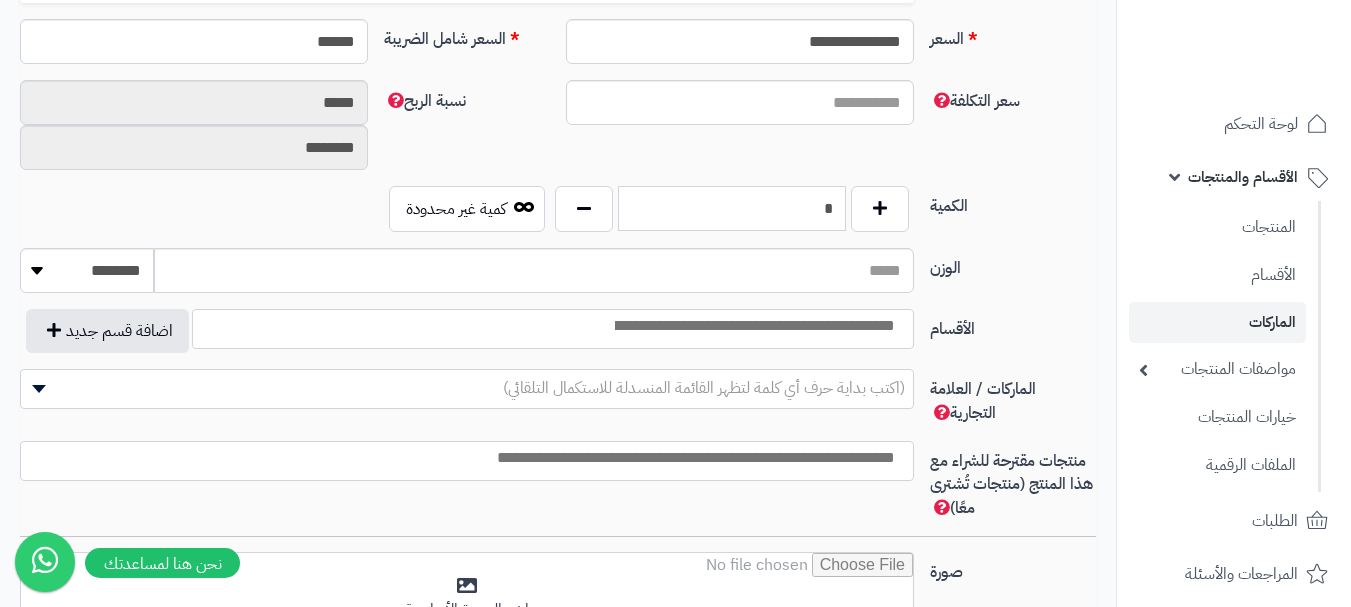 type on "*" 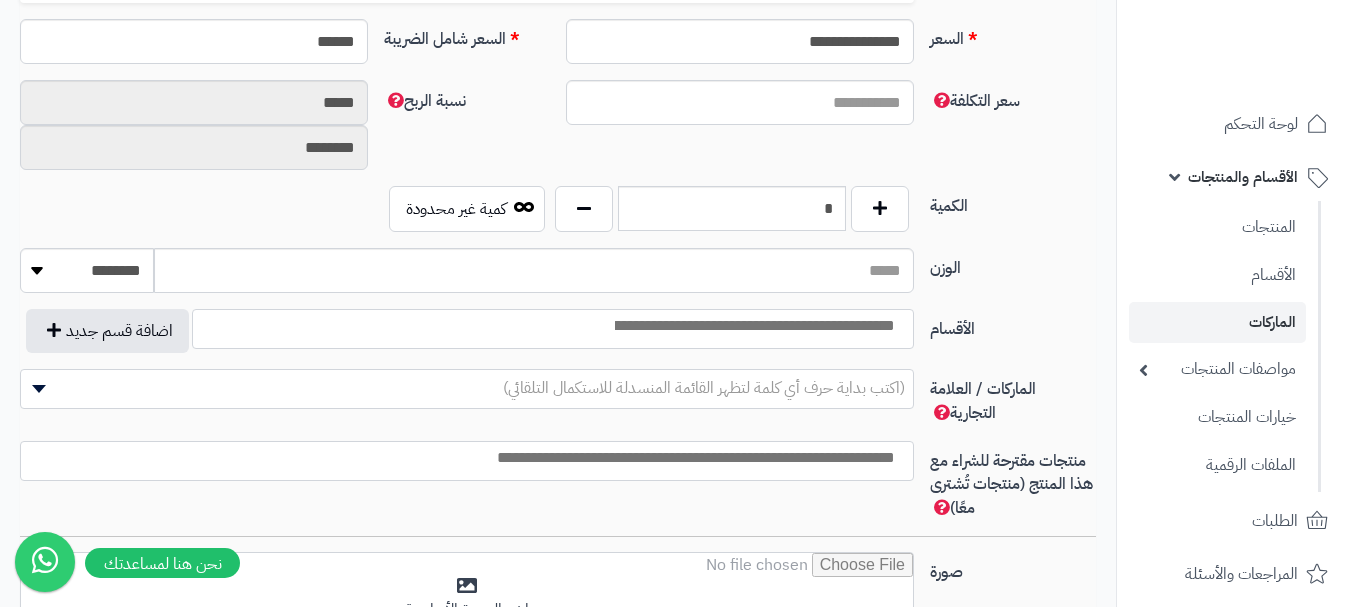drag, startPoint x: 835, startPoint y: 325, endPoint x: 835, endPoint y: 337, distance: 12 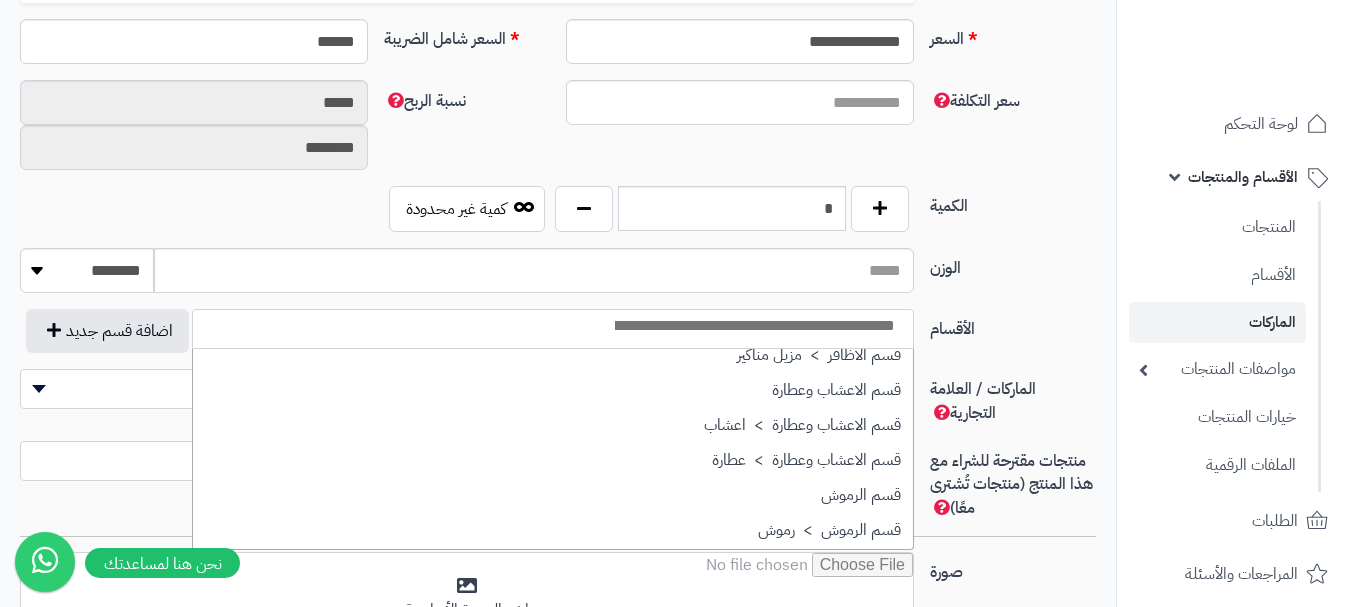 scroll, scrollTop: 1400, scrollLeft: 0, axis: vertical 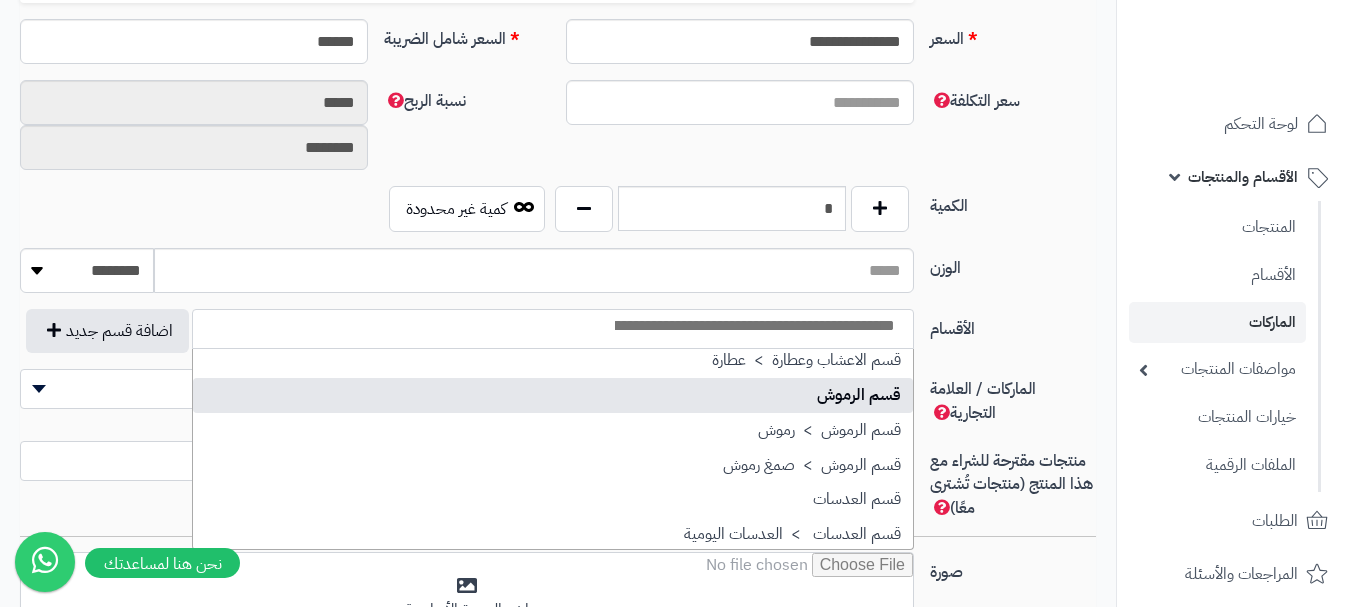 select on "**" 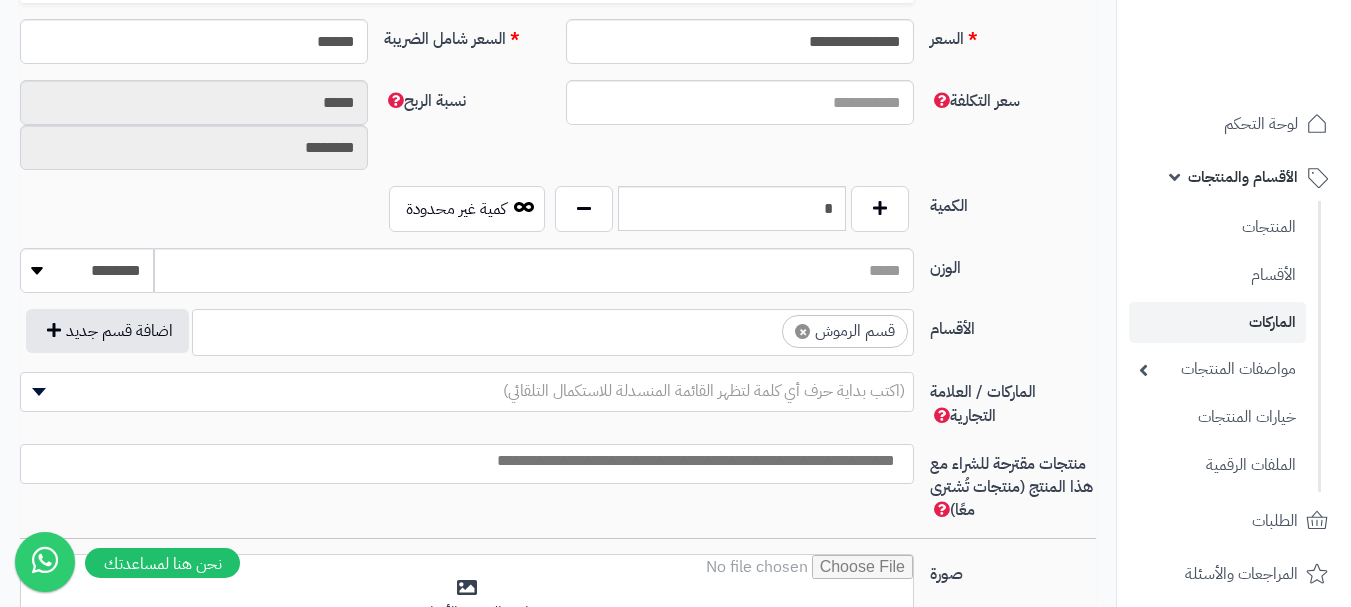 scroll, scrollTop: 1025, scrollLeft: 0, axis: vertical 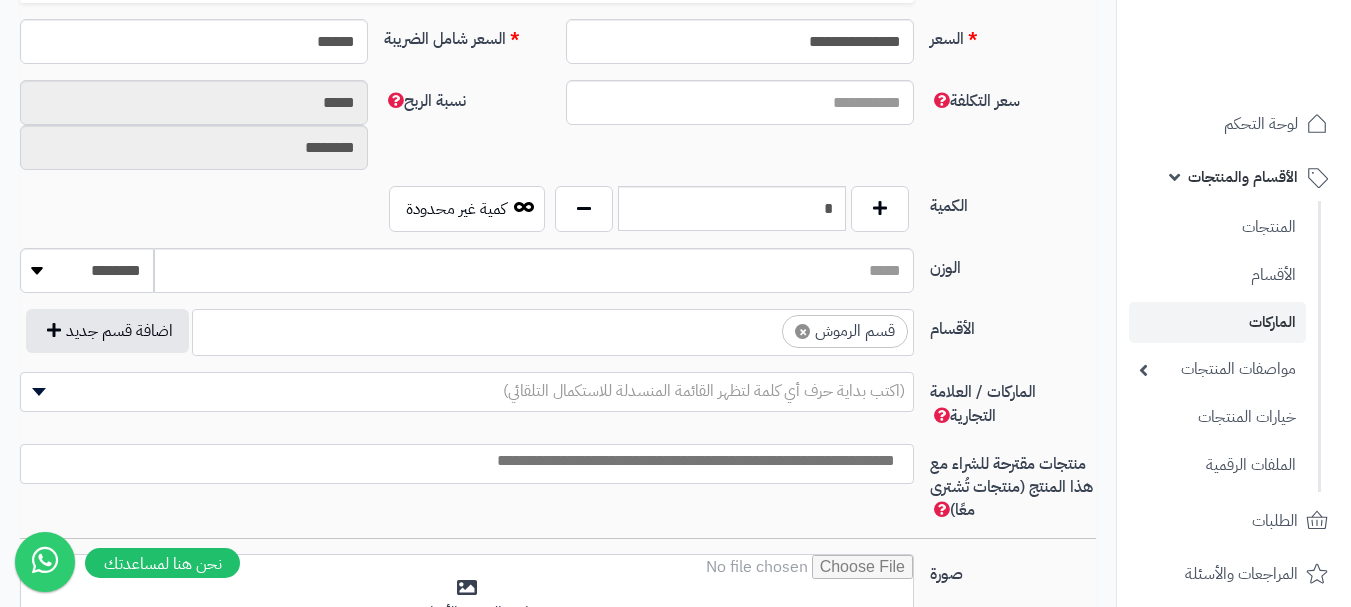 click on "× قسم الرموش" at bounding box center (553, 329) 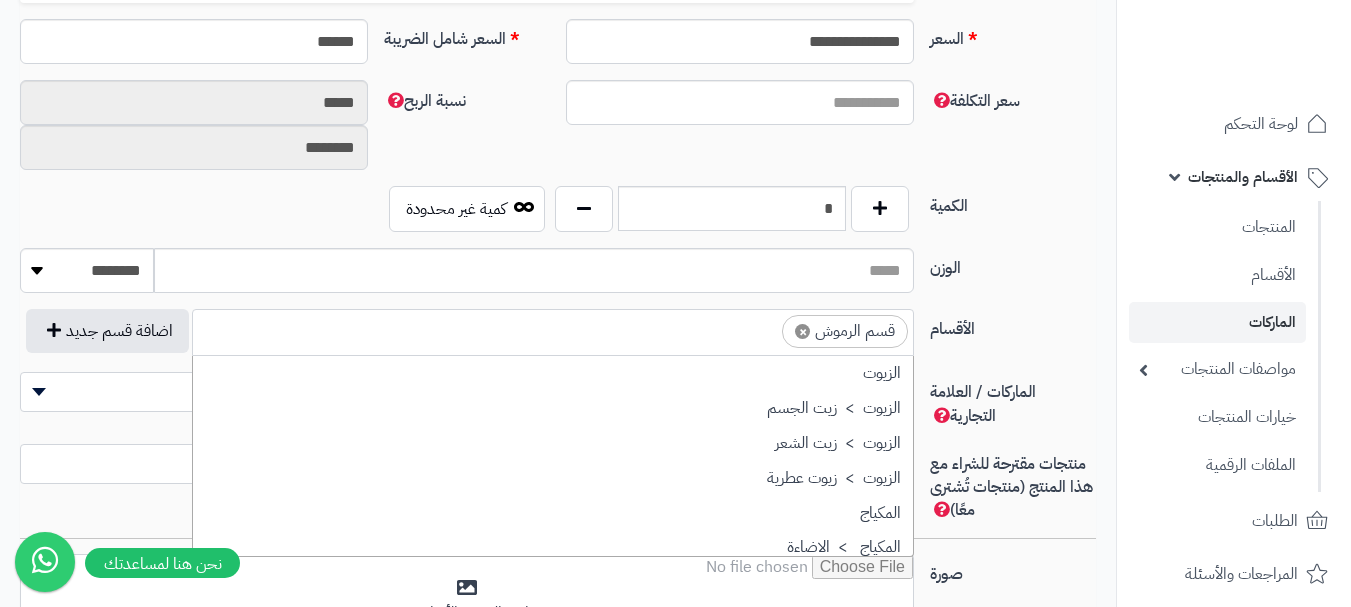 scroll, scrollTop: 1393, scrollLeft: 0, axis: vertical 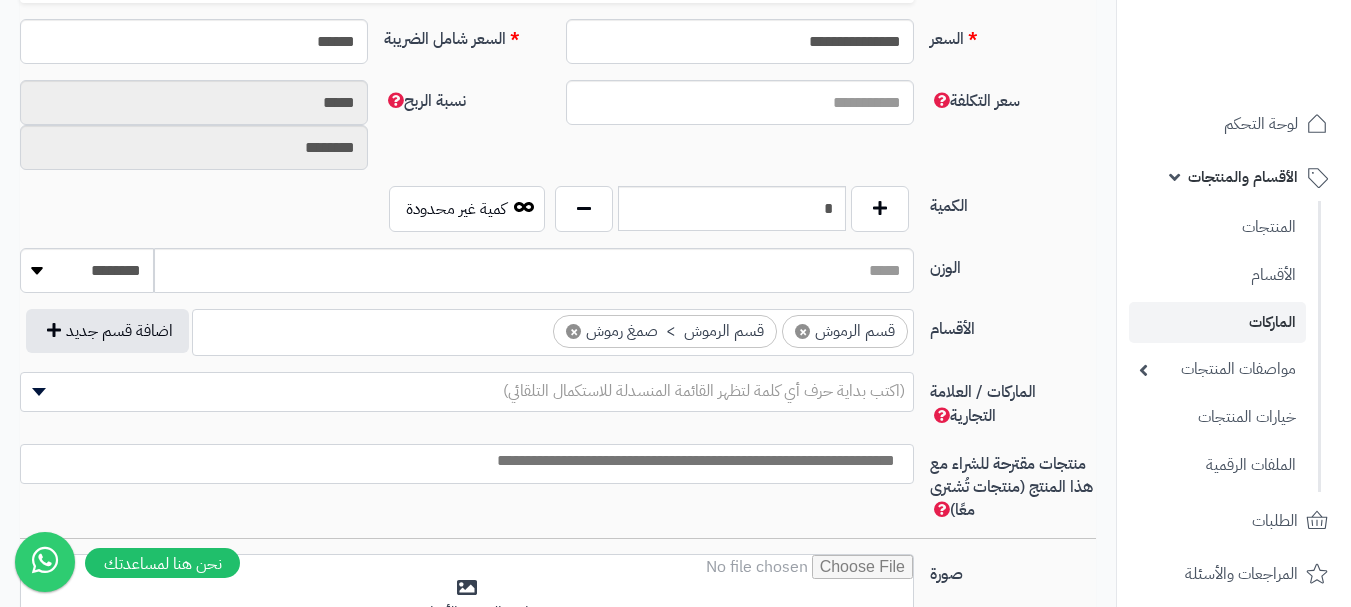 click at bounding box center [462, 461] 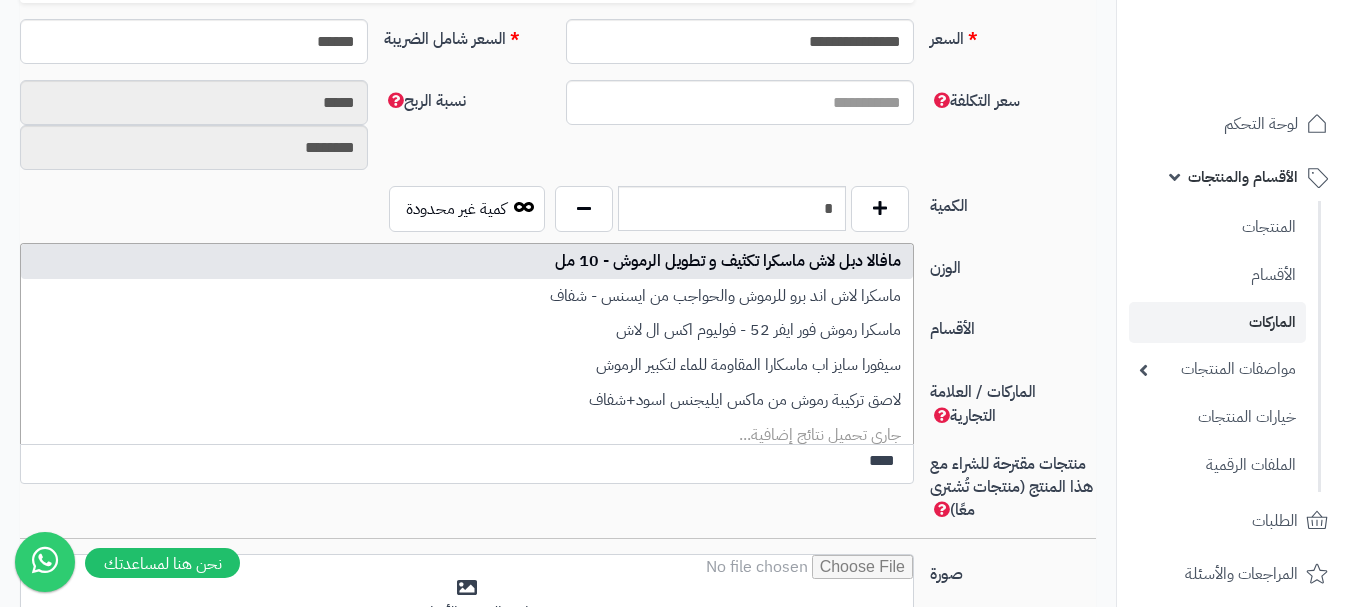 type on "****" 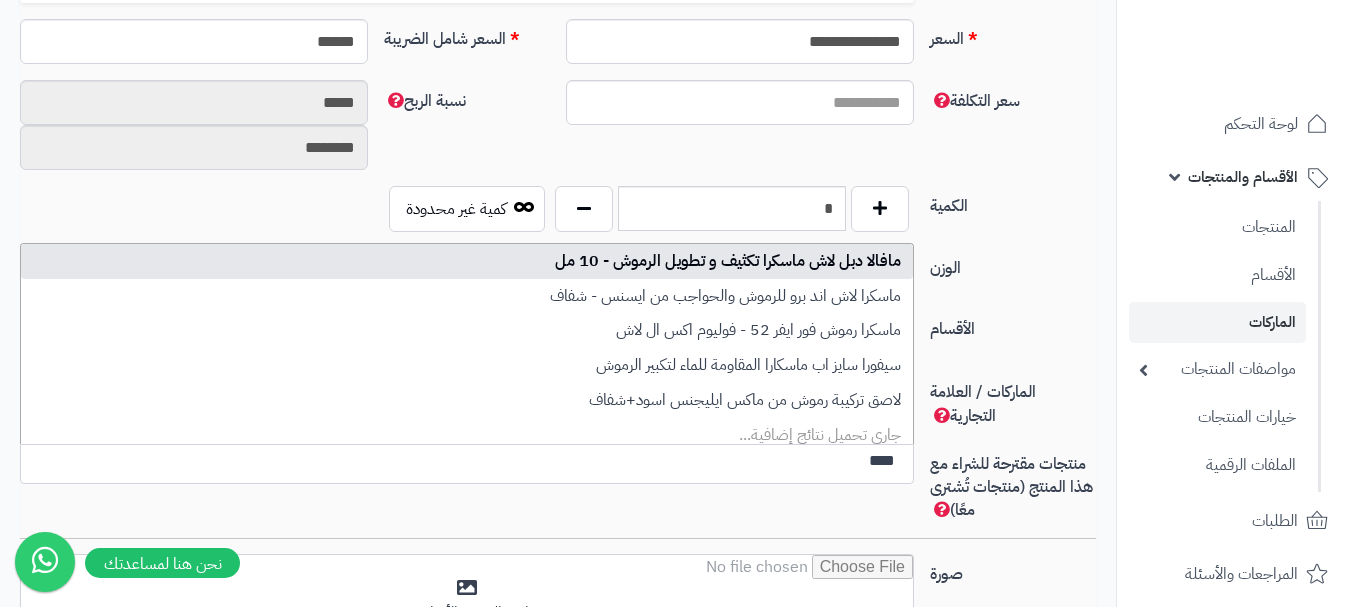 type 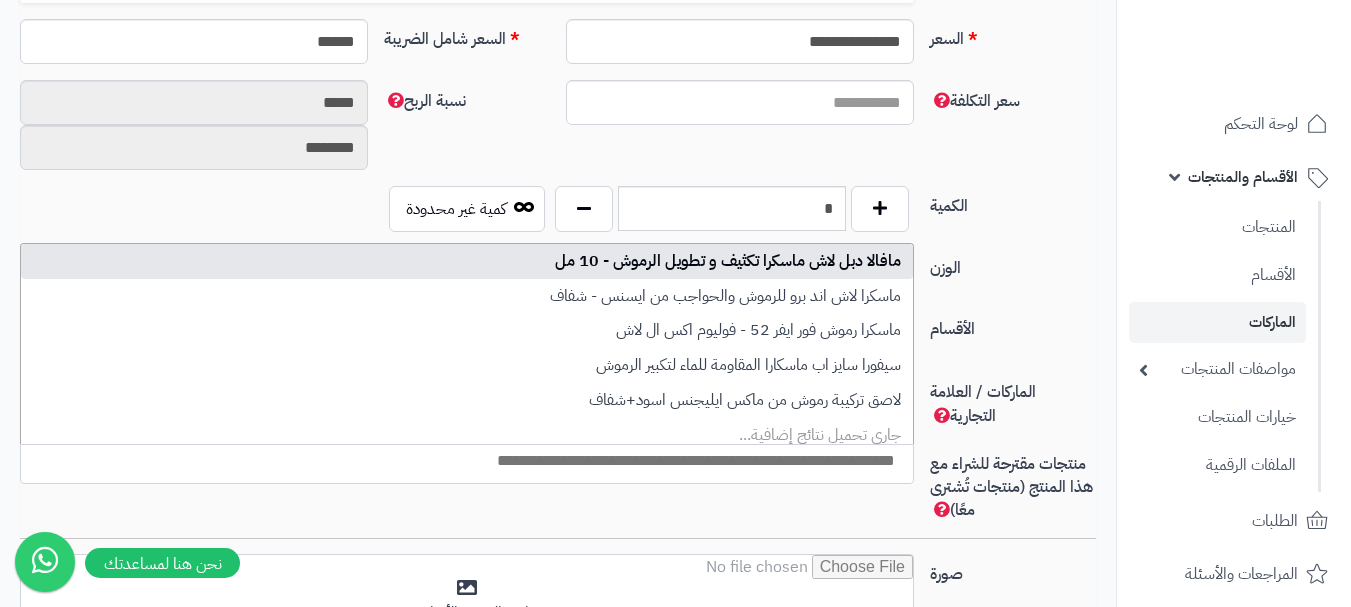 scroll, scrollTop: 0, scrollLeft: 0, axis: both 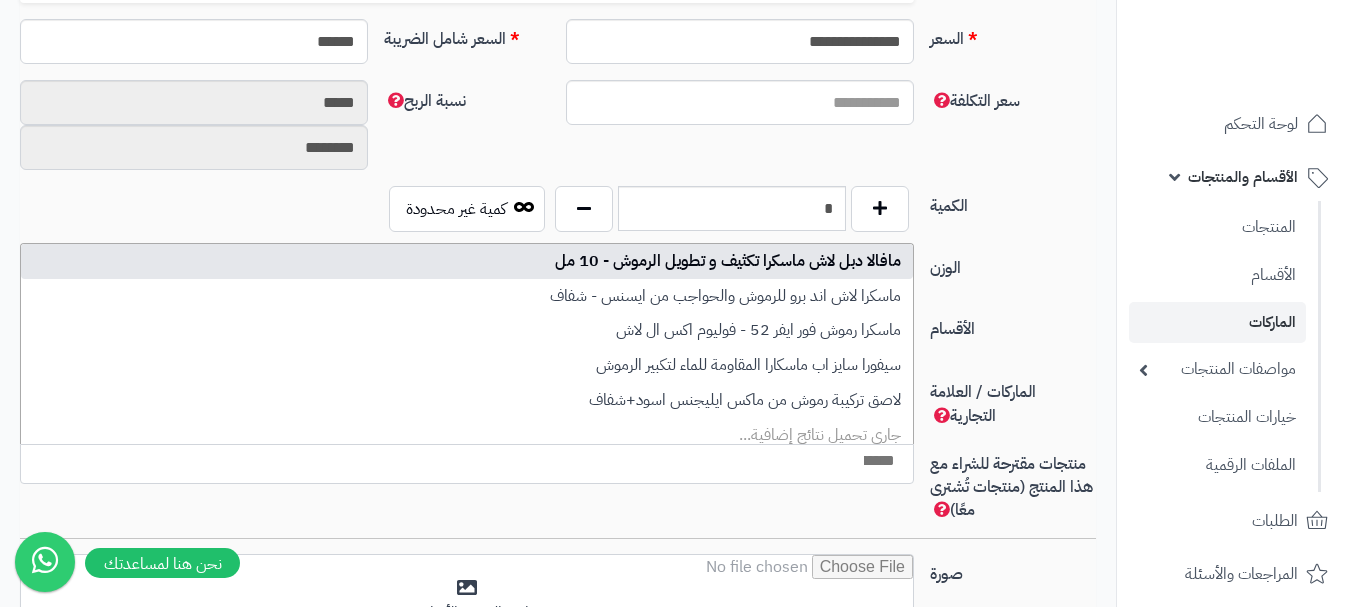 select on "***" 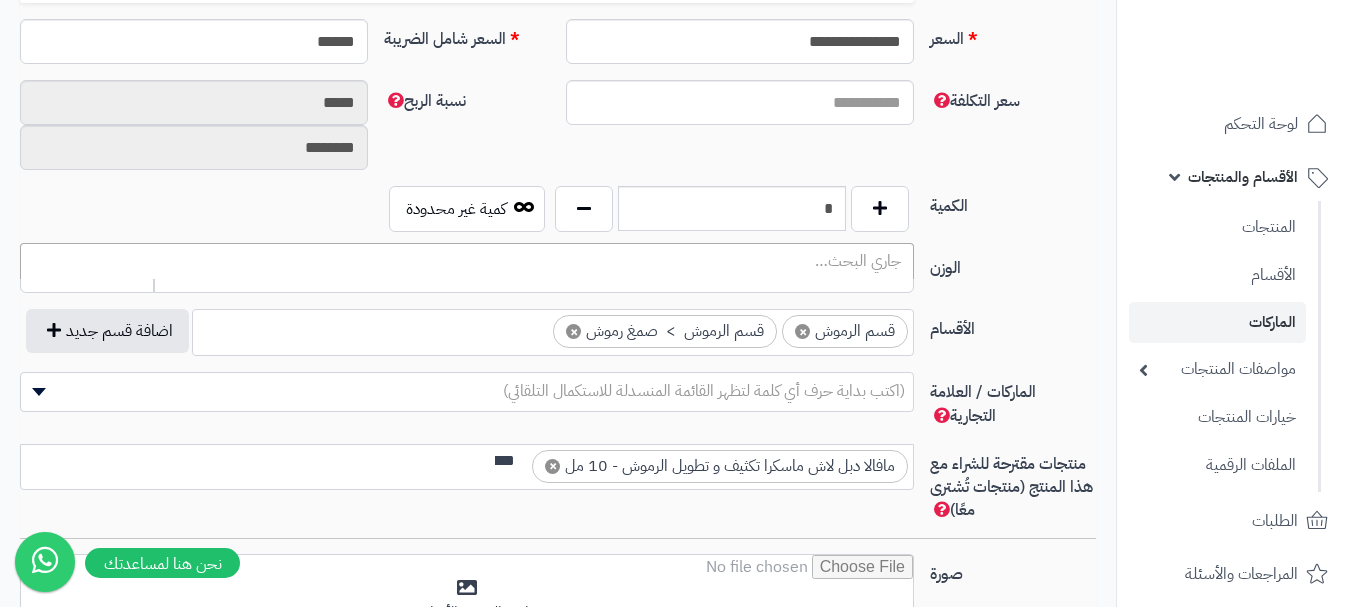 scroll, scrollTop: 0, scrollLeft: -7, axis: horizontal 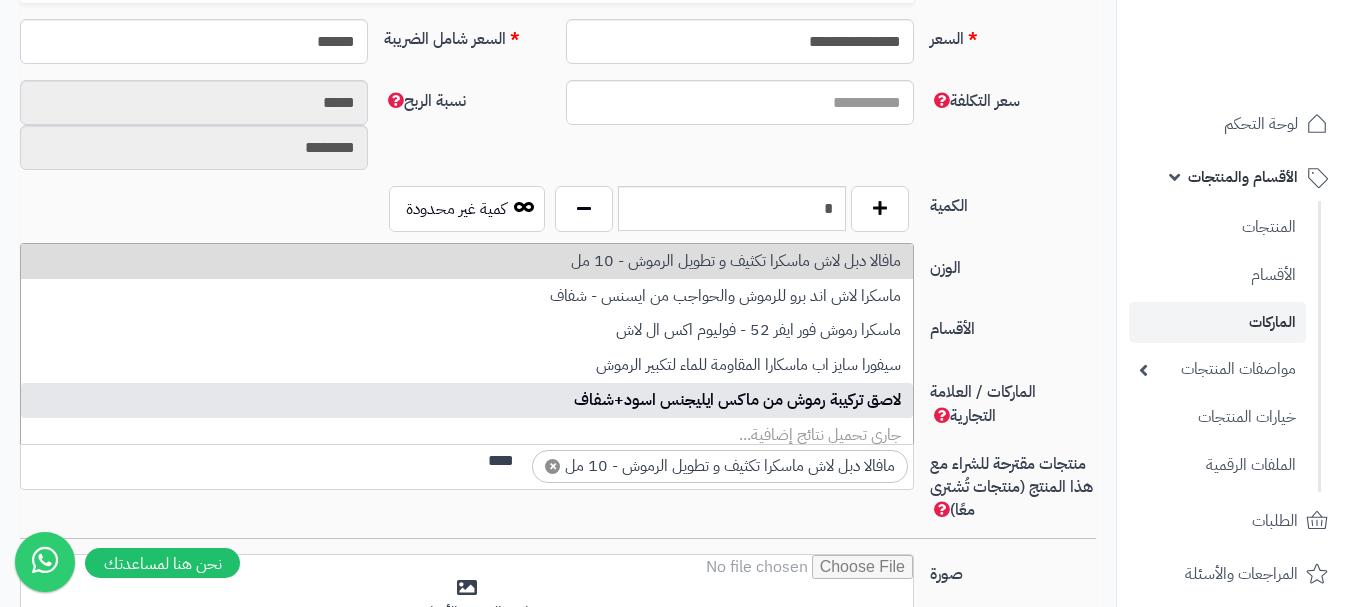 type on "****" 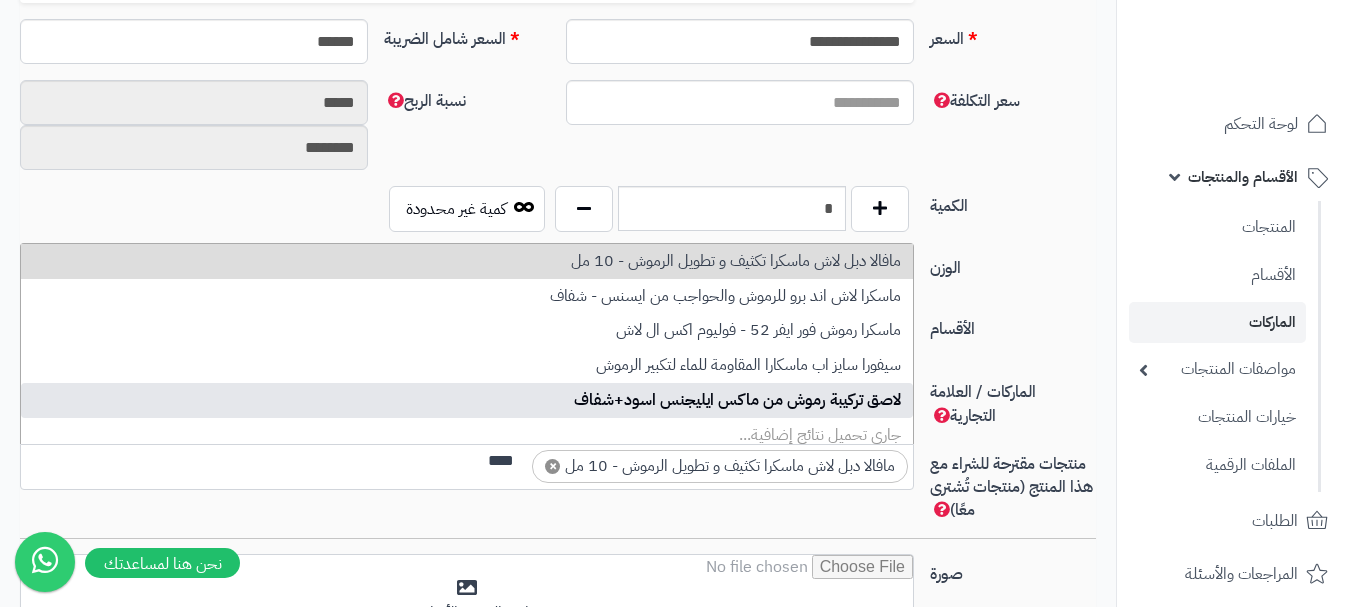 type 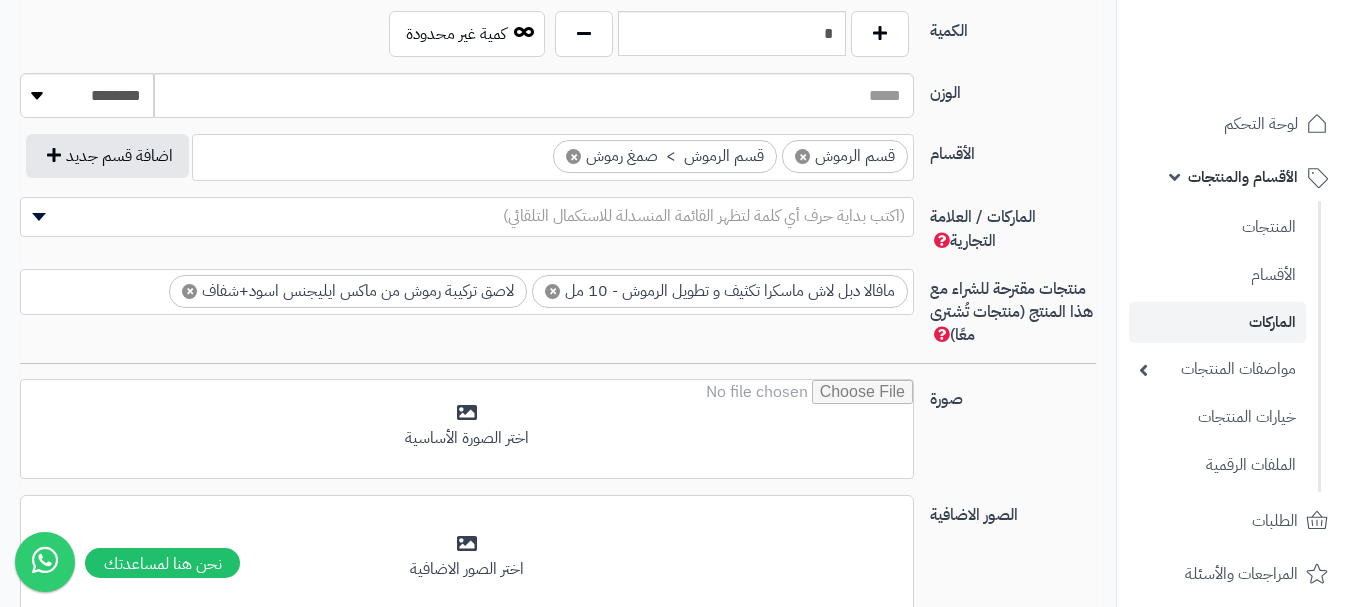scroll, scrollTop: 1100, scrollLeft: 0, axis: vertical 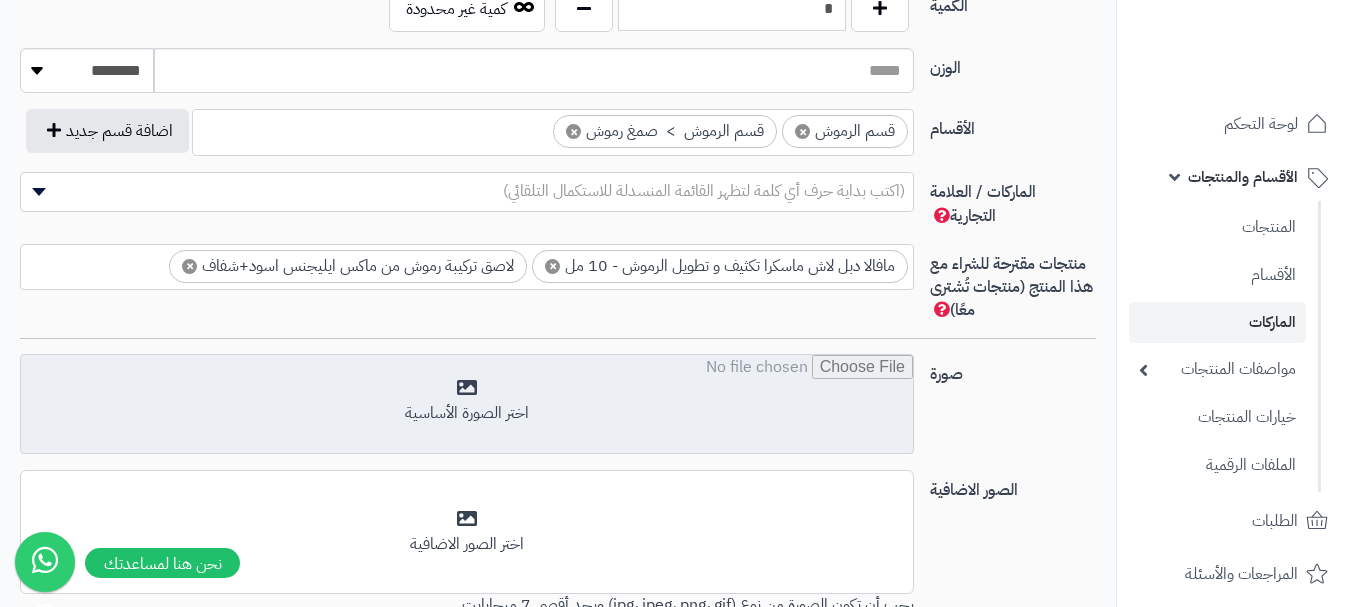 click at bounding box center [467, 405] 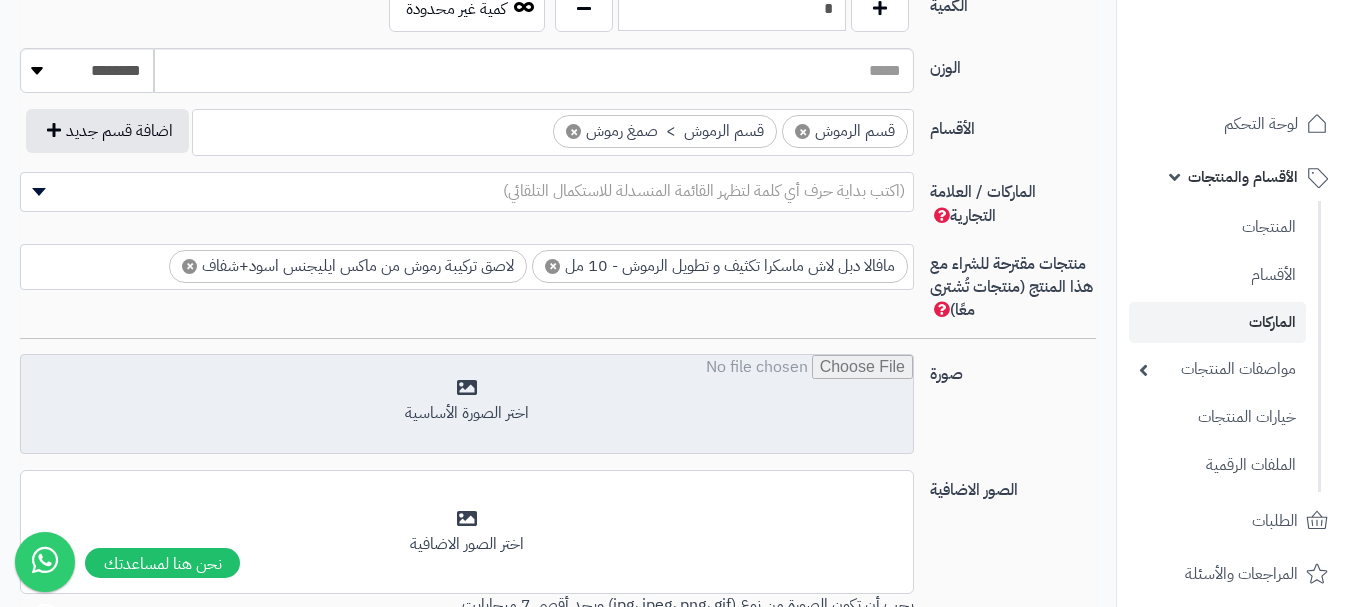 type on "**********" 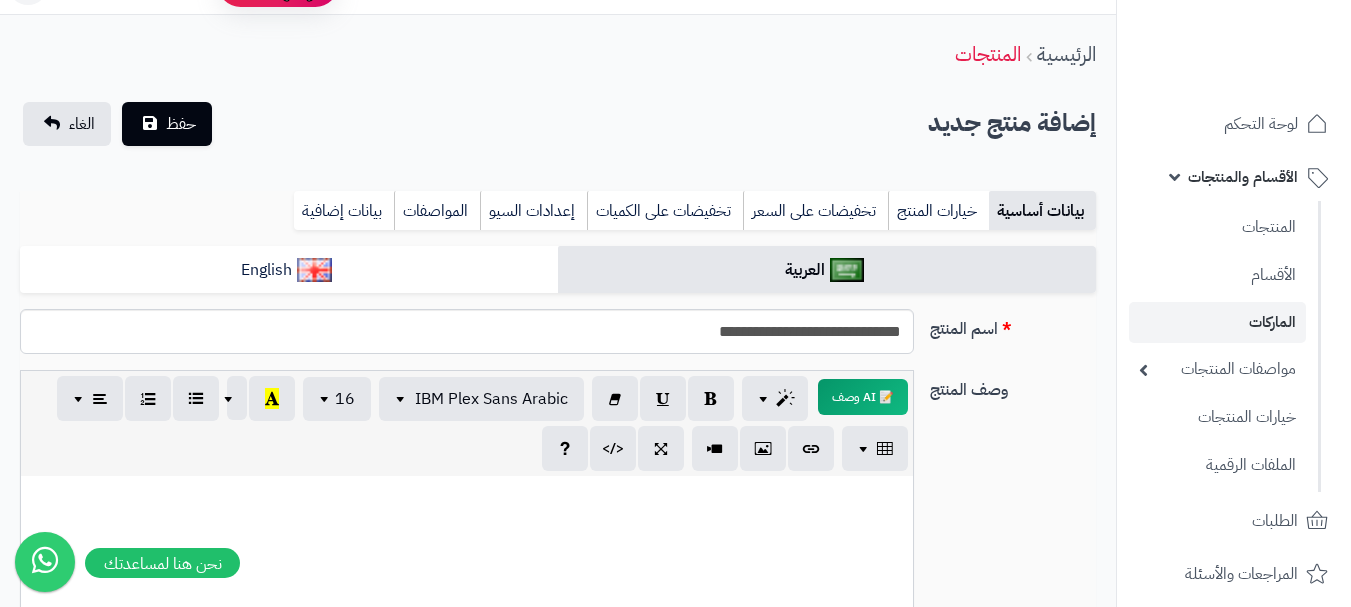 scroll, scrollTop: 0, scrollLeft: 0, axis: both 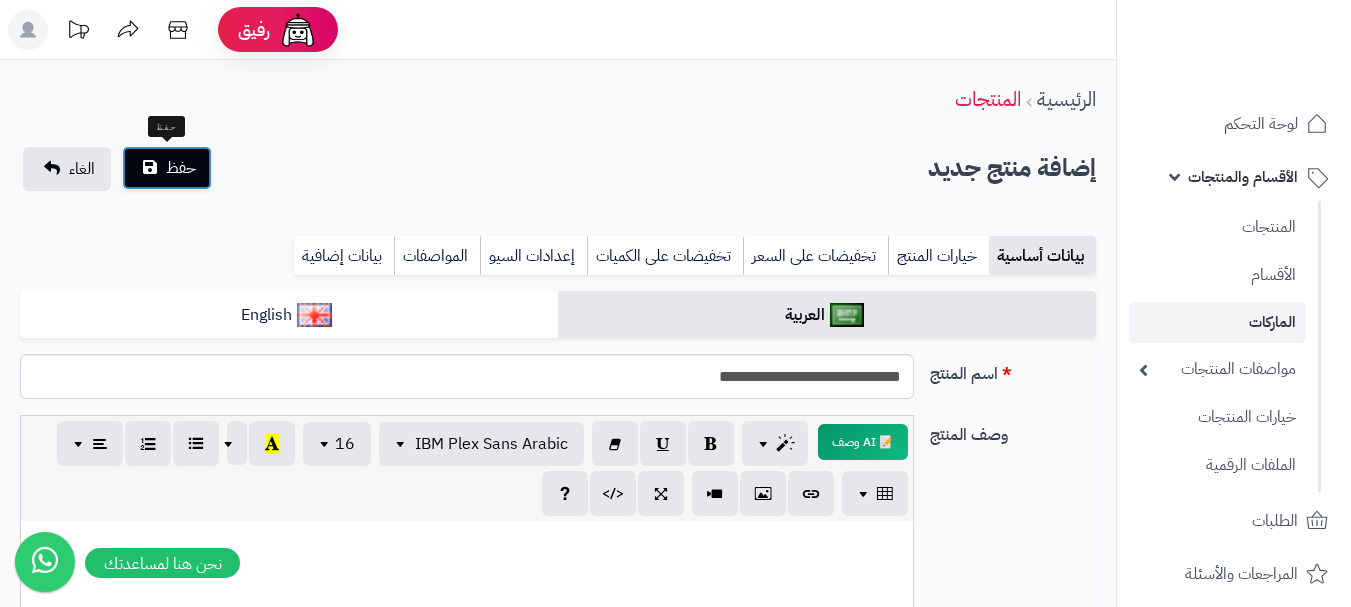 click on "حفظ" at bounding box center [181, 168] 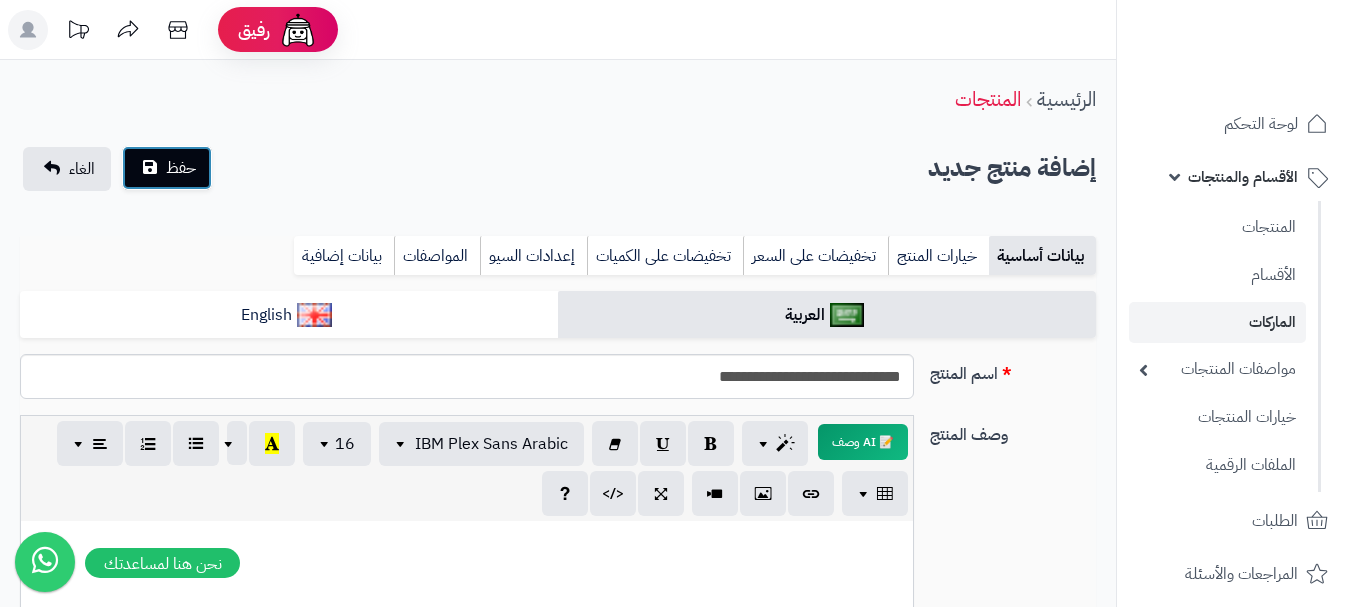 click on "حفظ" at bounding box center (167, 168) 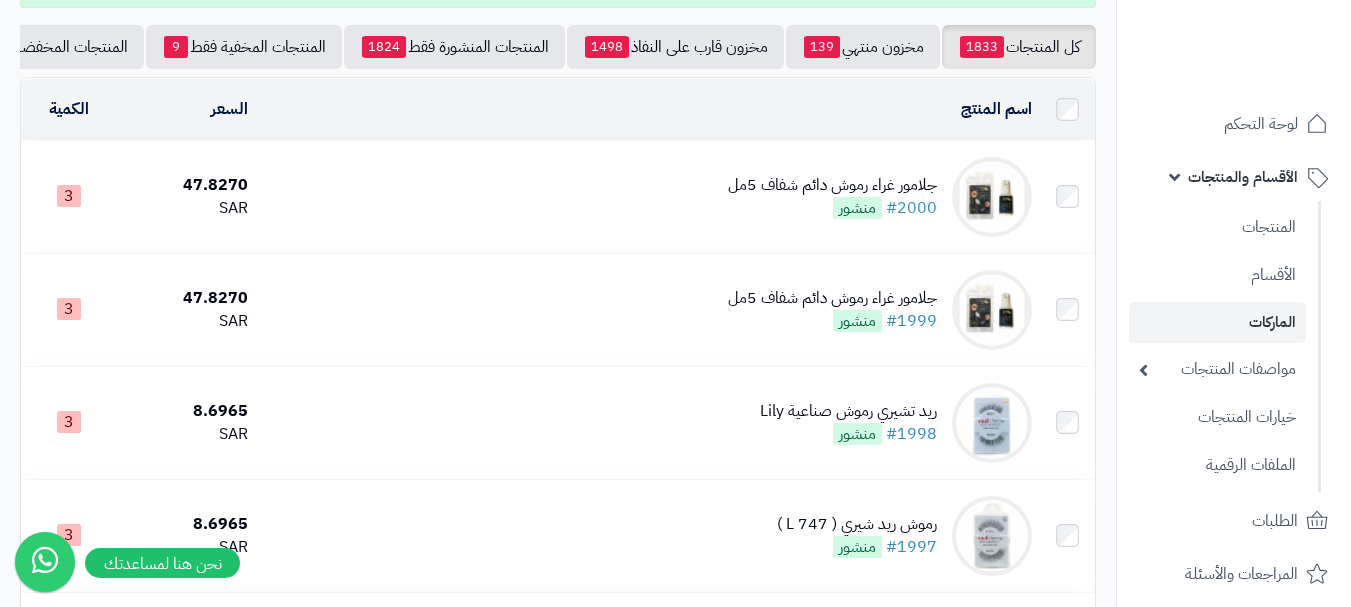 scroll, scrollTop: 200, scrollLeft: 0, axis: vertical 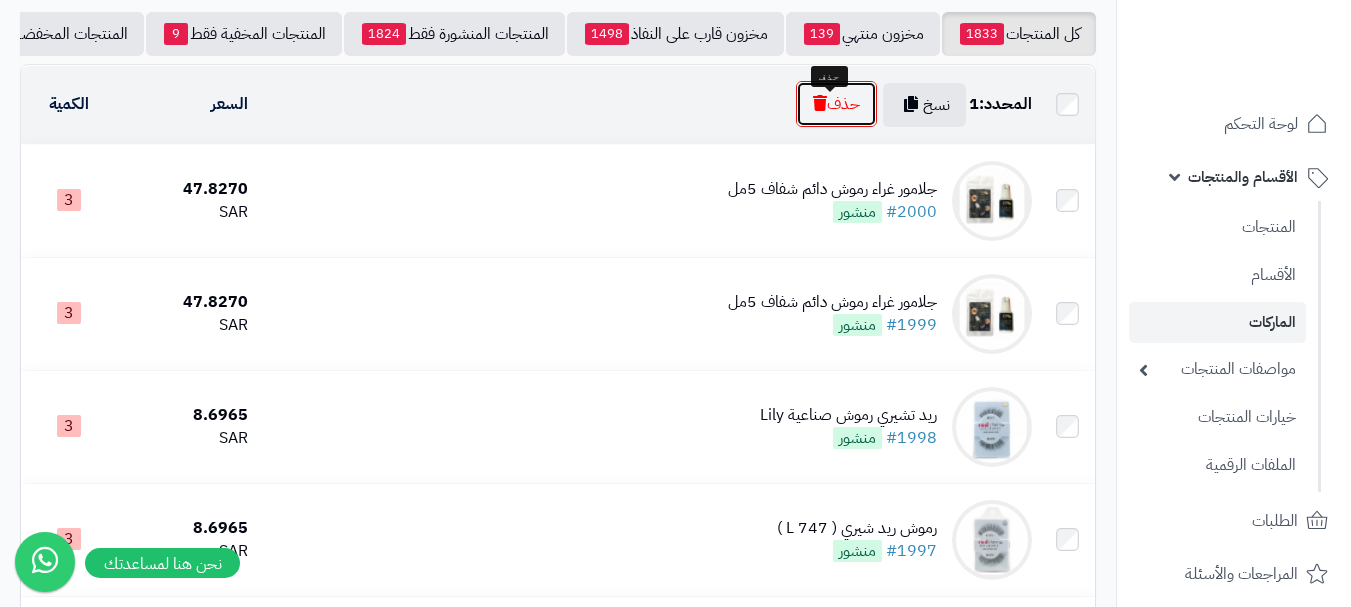 click on "حذف" at bounding box center (836, 104) 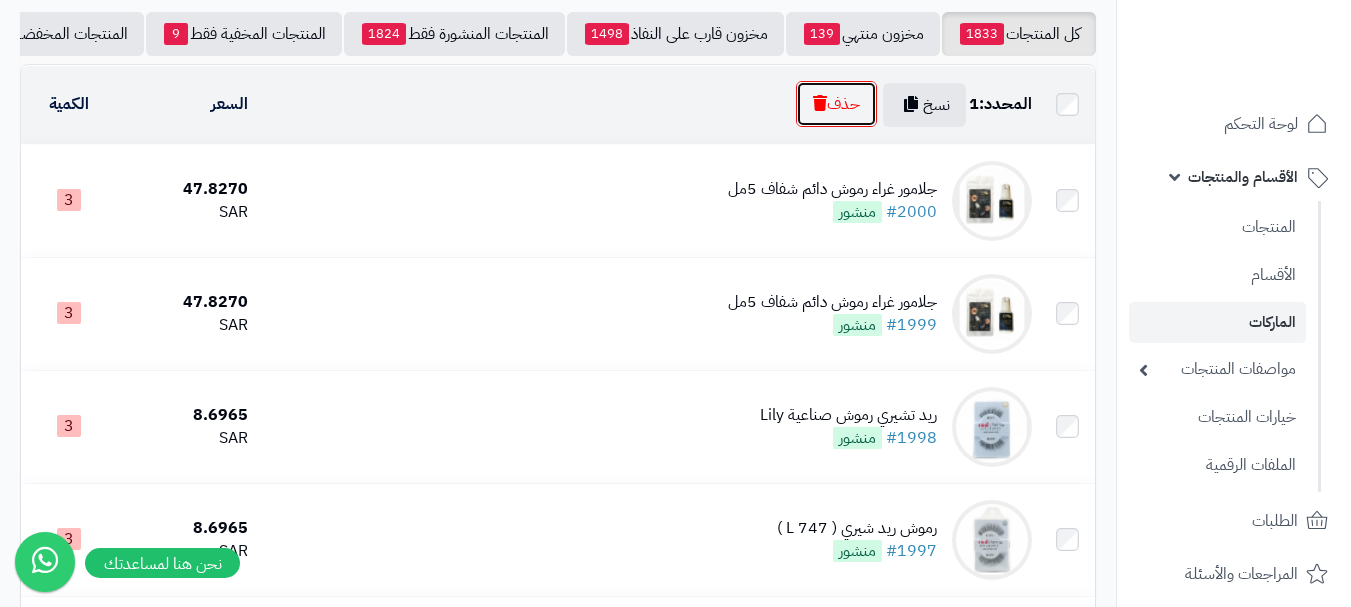 click on "حذف" at bounding box center [836, 104] 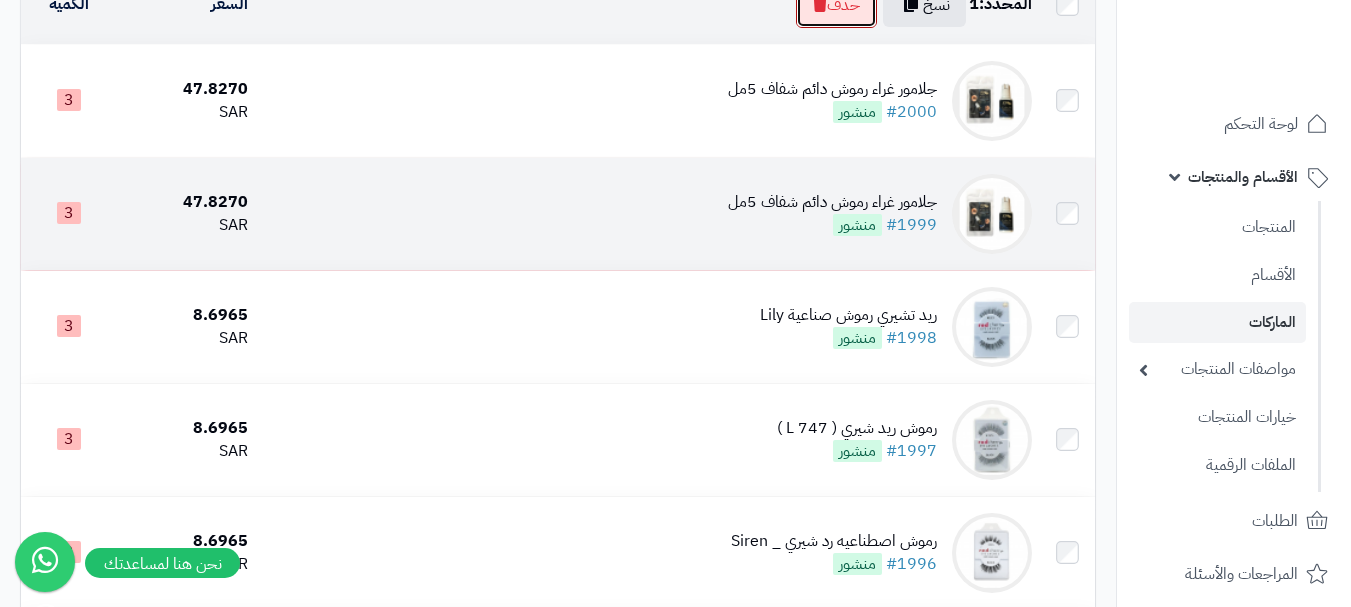 scroll, scrollTop: 200, scrollLeft: 0, axis: vertical 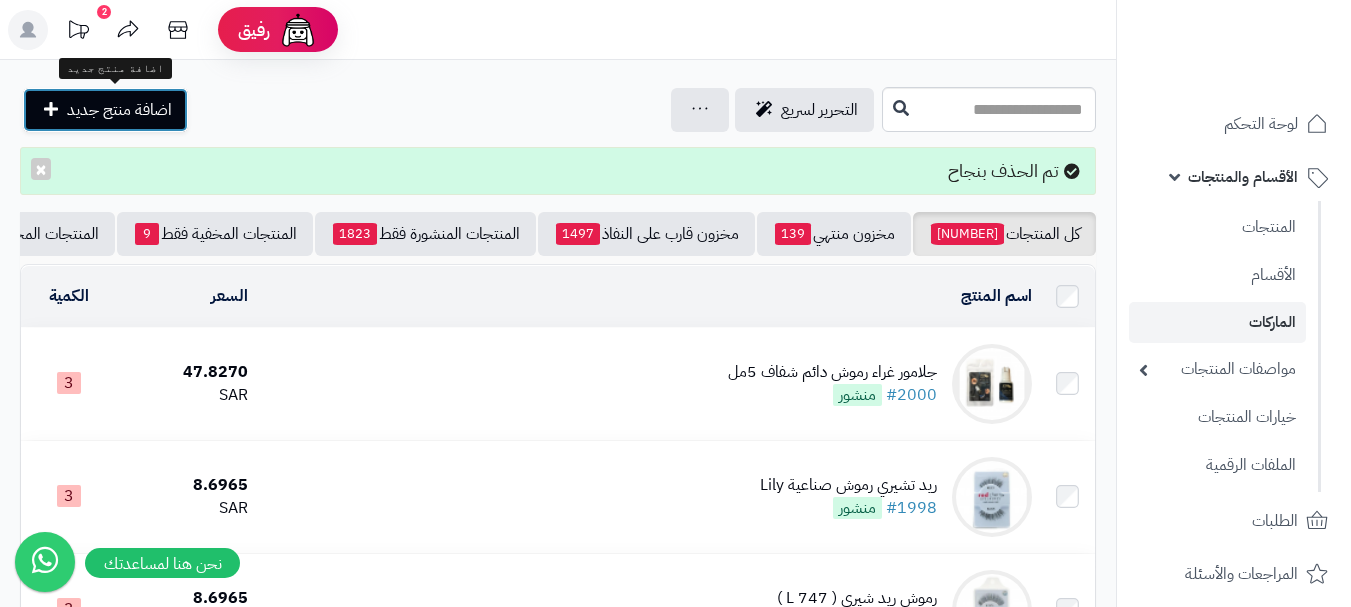 click on "اضافة منتج جديد" at bounding box center (119, 110) 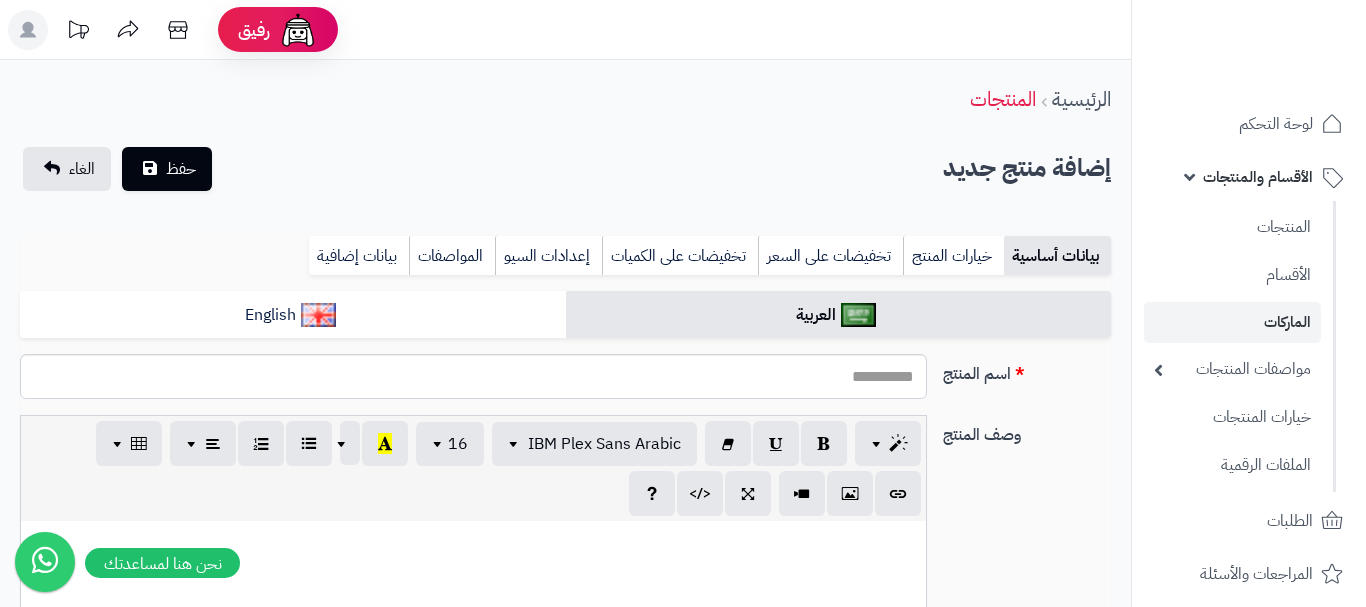 select 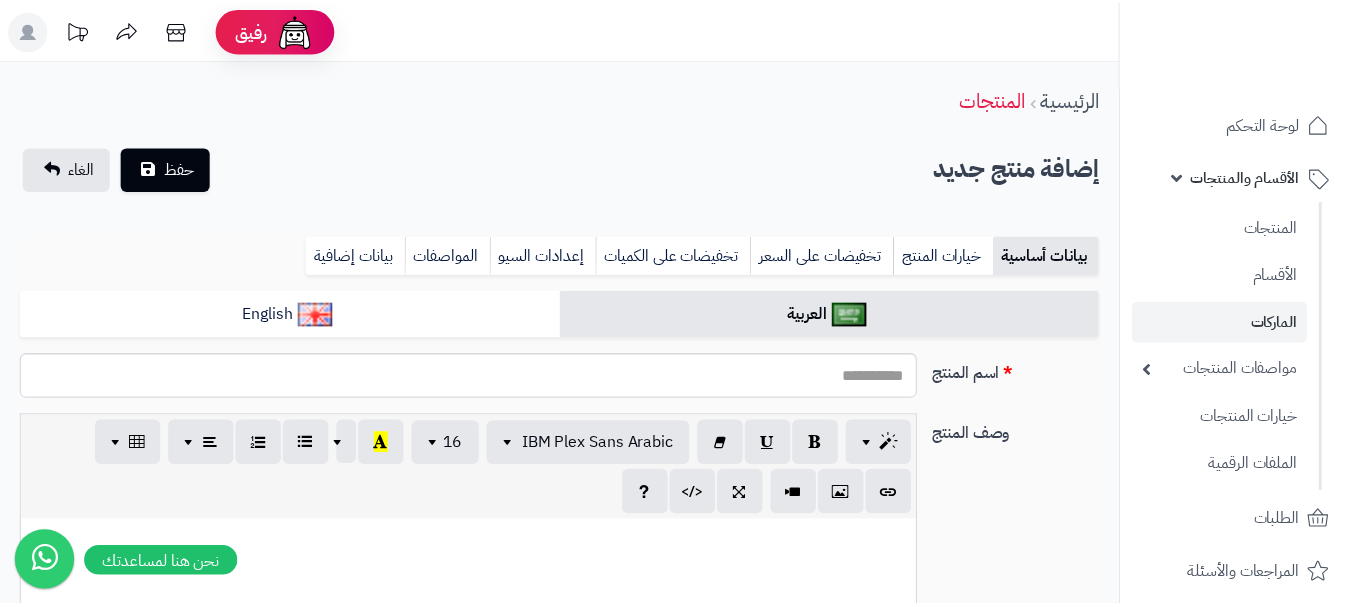 scroll, scrollTop: 0, scrollLeft: 0, axis: both 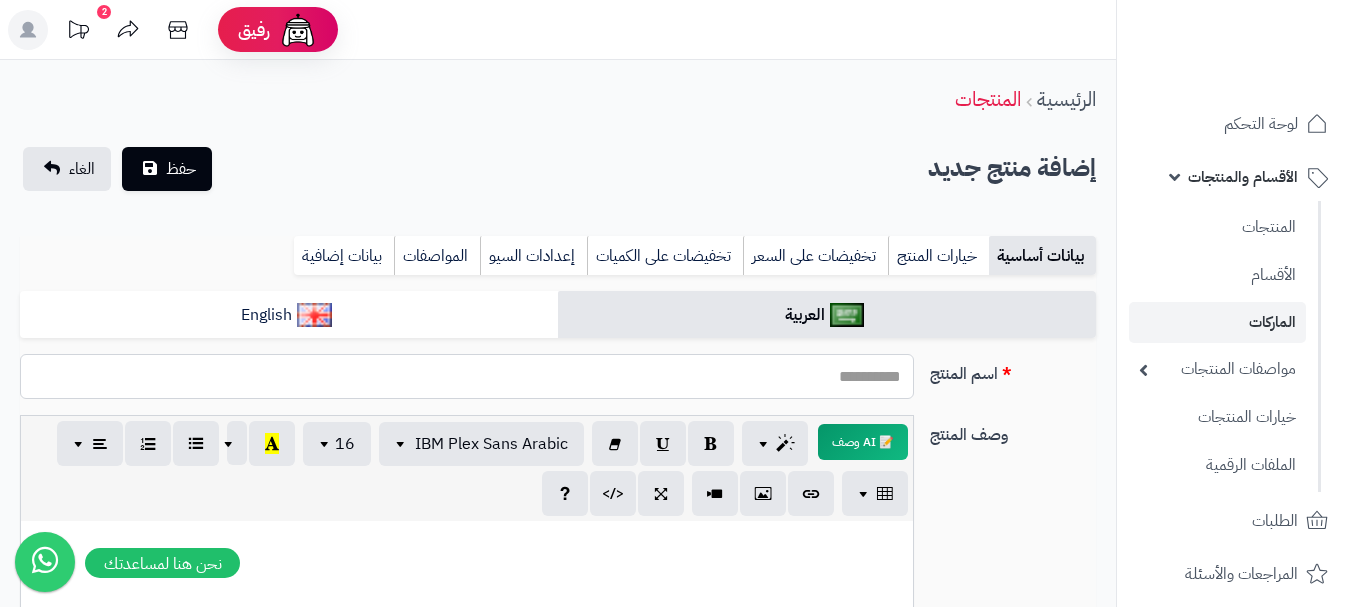 paste on "**********" 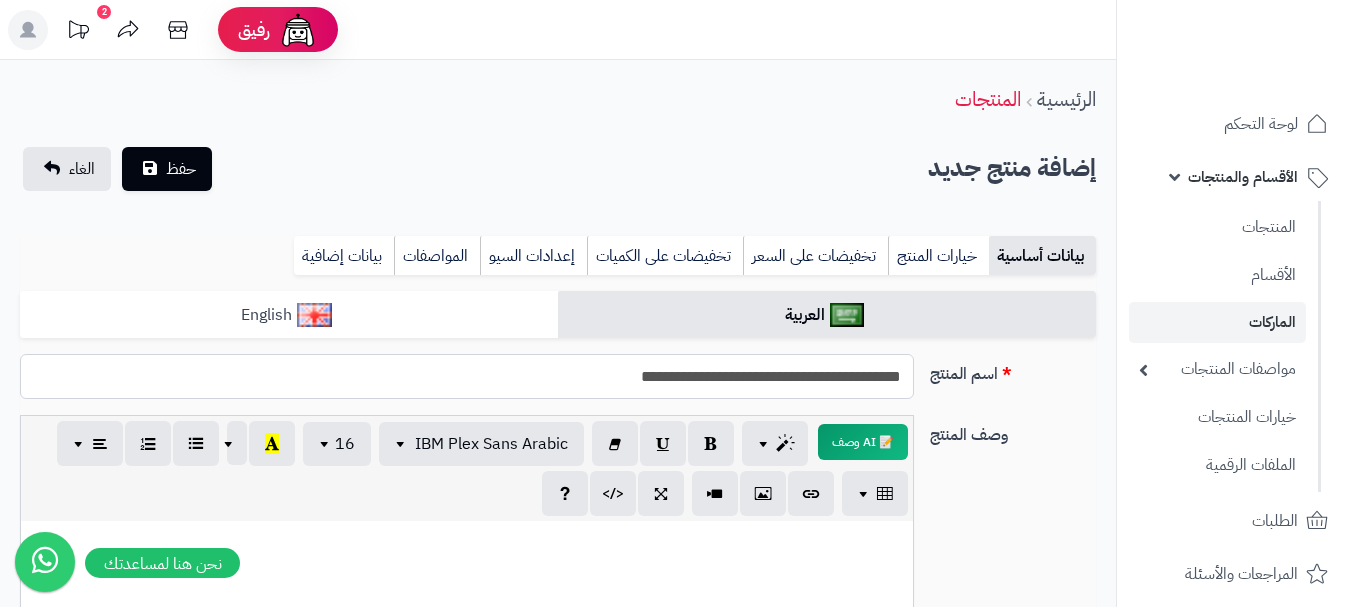 type on "**********" 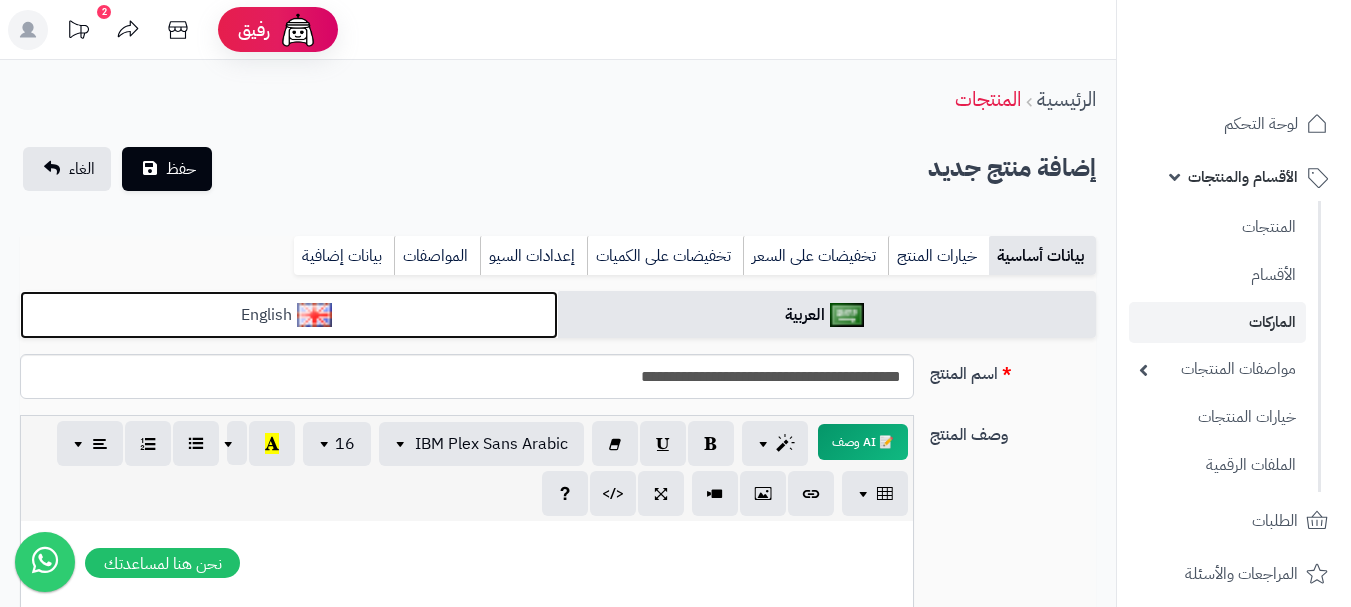 click on "English" at bounding box center [289, 315] 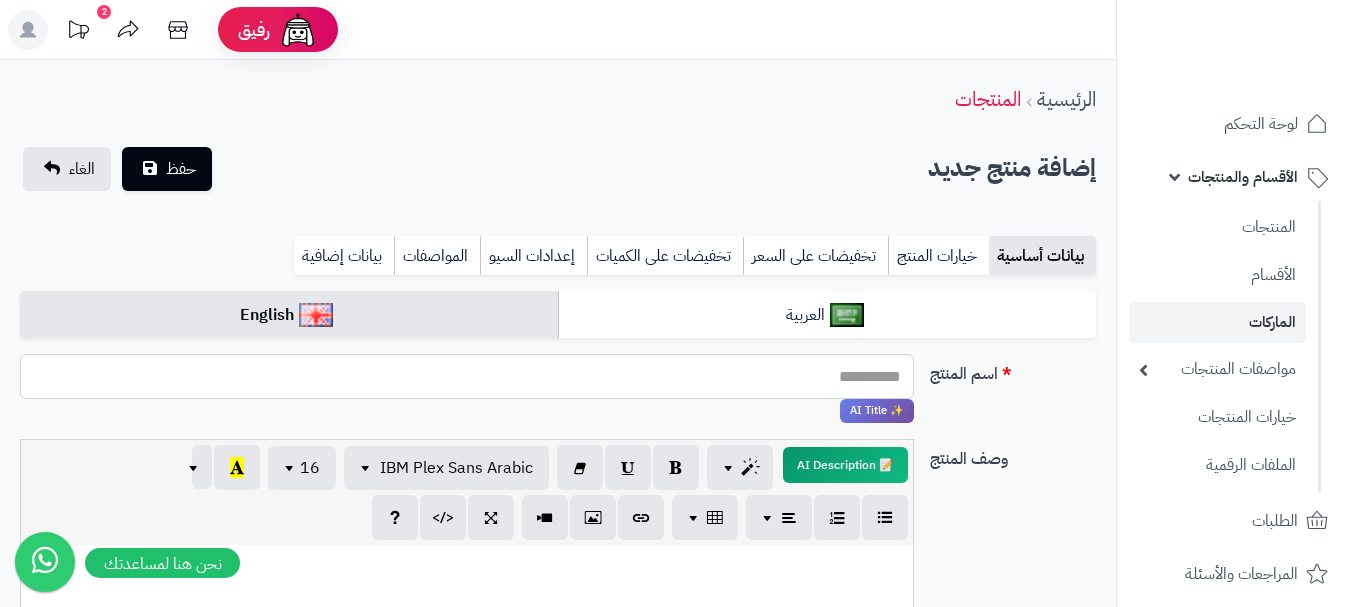 paste on "**********" 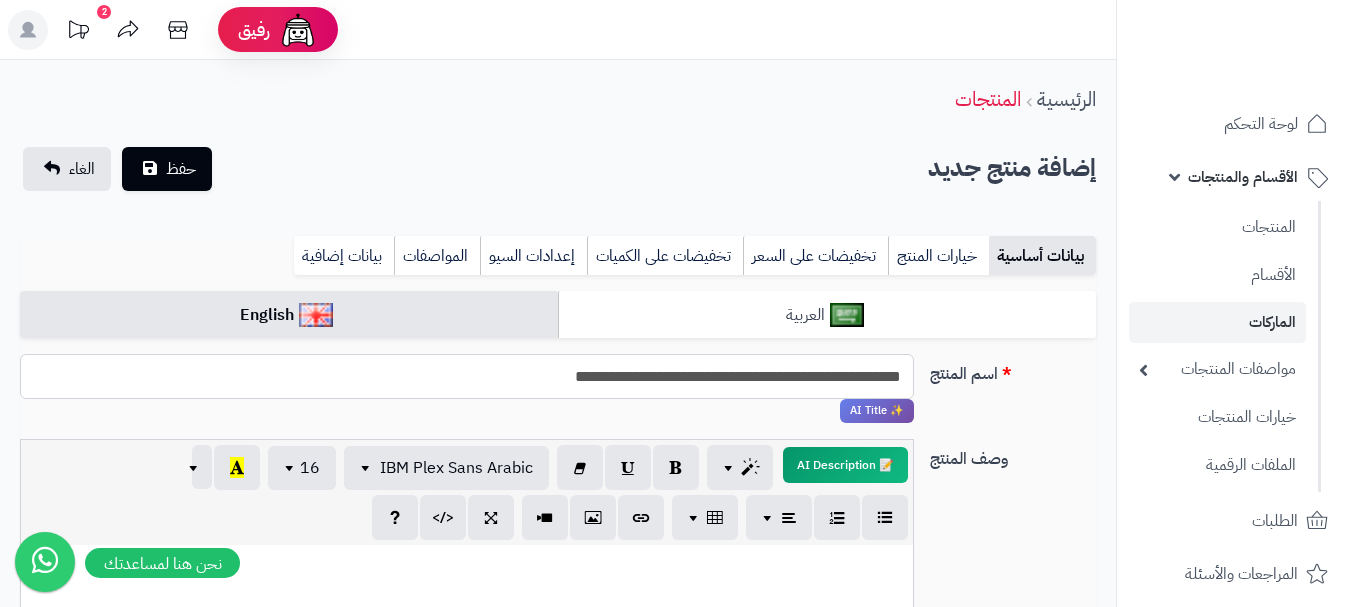 type on "**********" 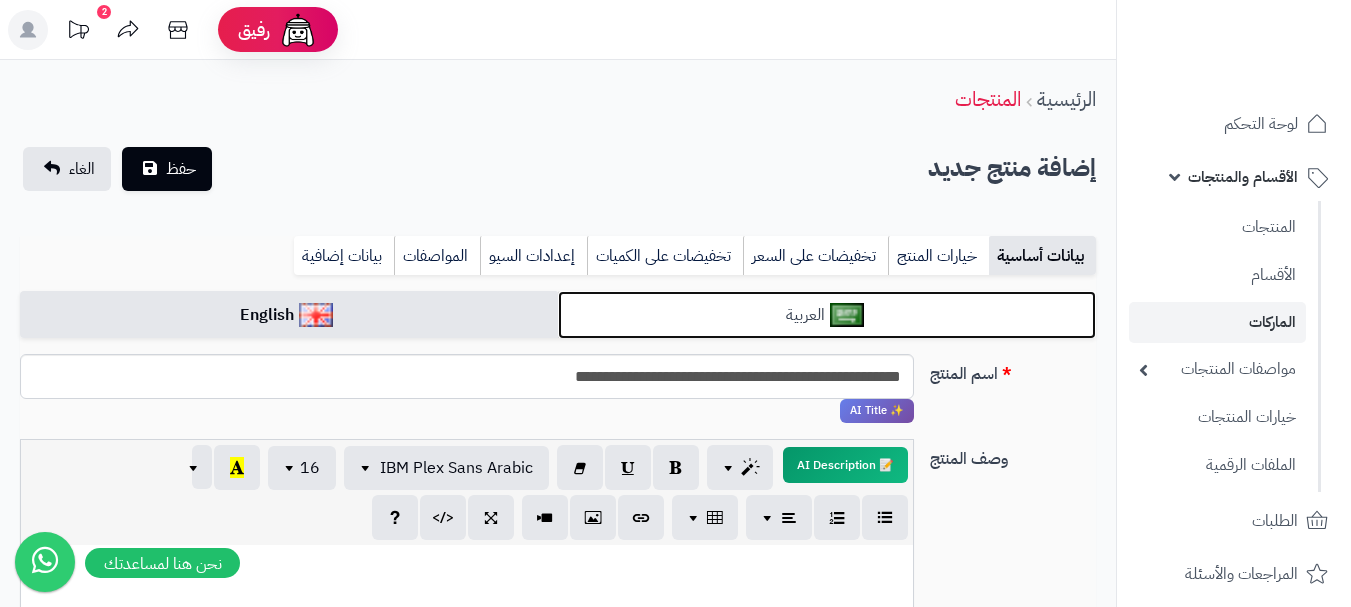 click on "العربية" at bounding box center (827, 315) 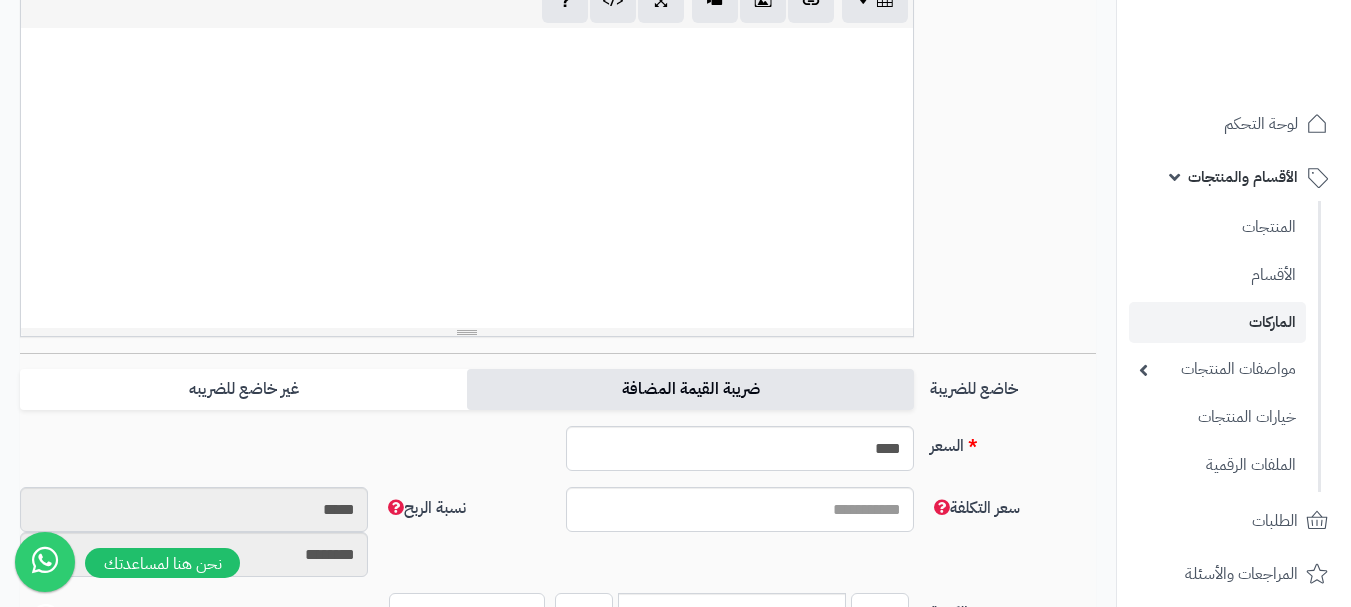 scroll, scrollTop: 600, scrollLeft: 0, axis: vertical 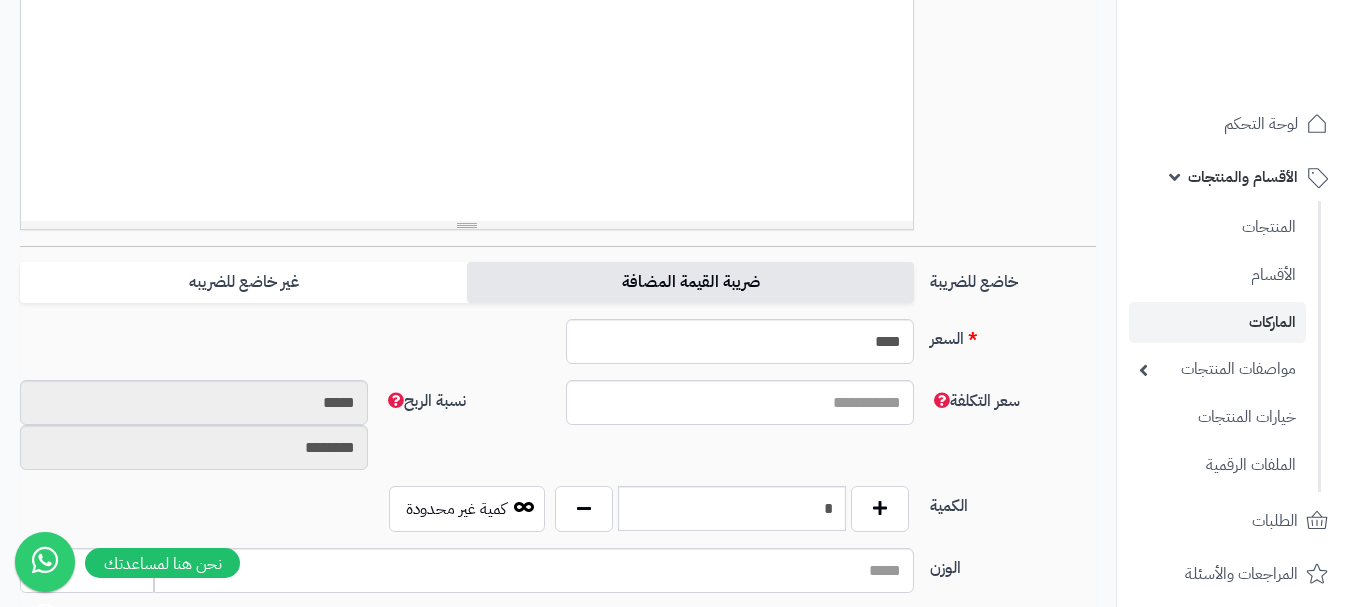drag, startPoint x: 813, startPoint y: 272, endPoint x: 799, endPoint y: 286, distance: 19.79899 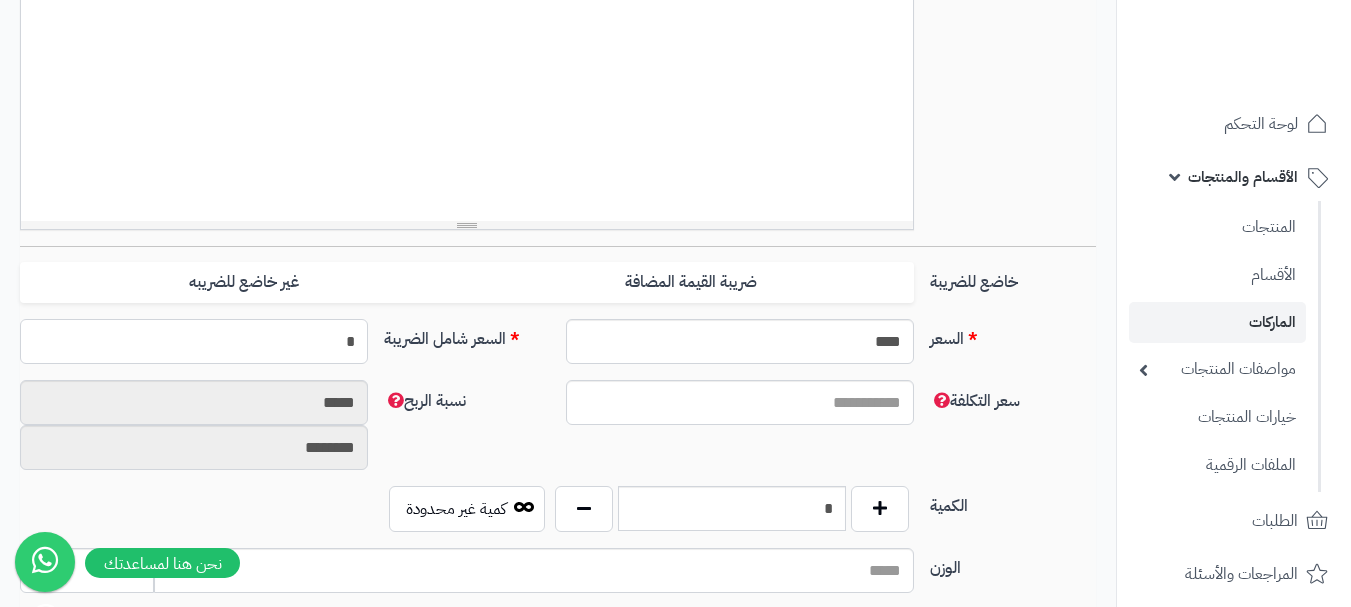 click on "*" at bounding box center (194, 341) 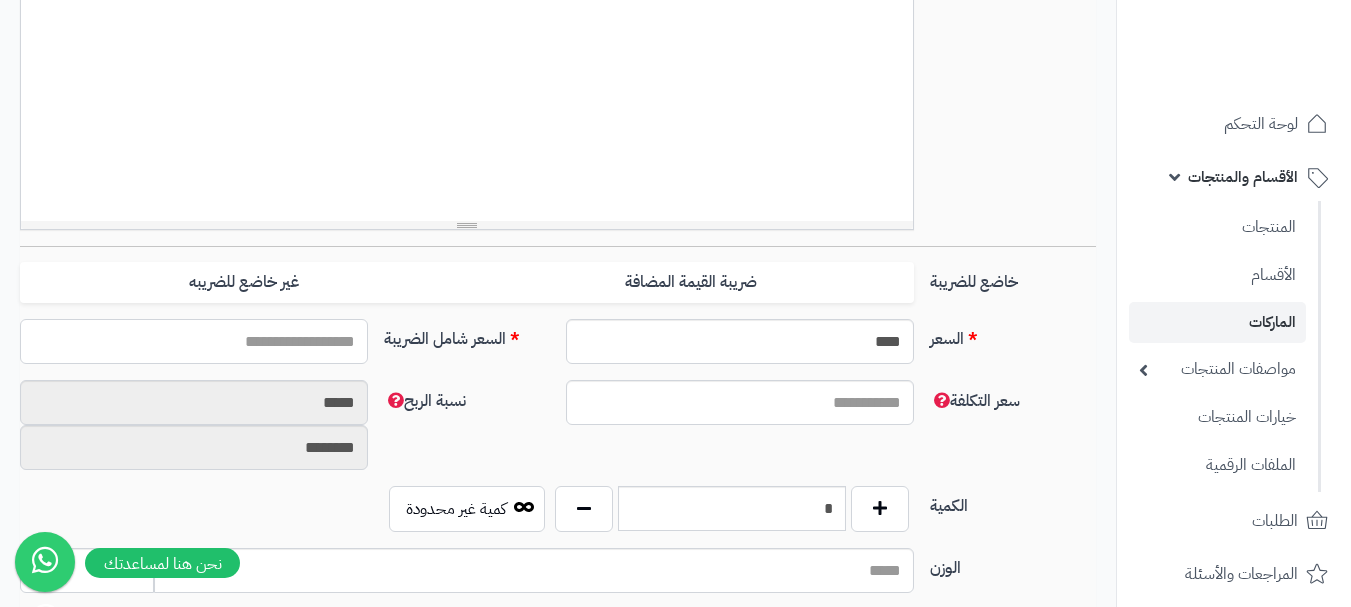 type on "*" 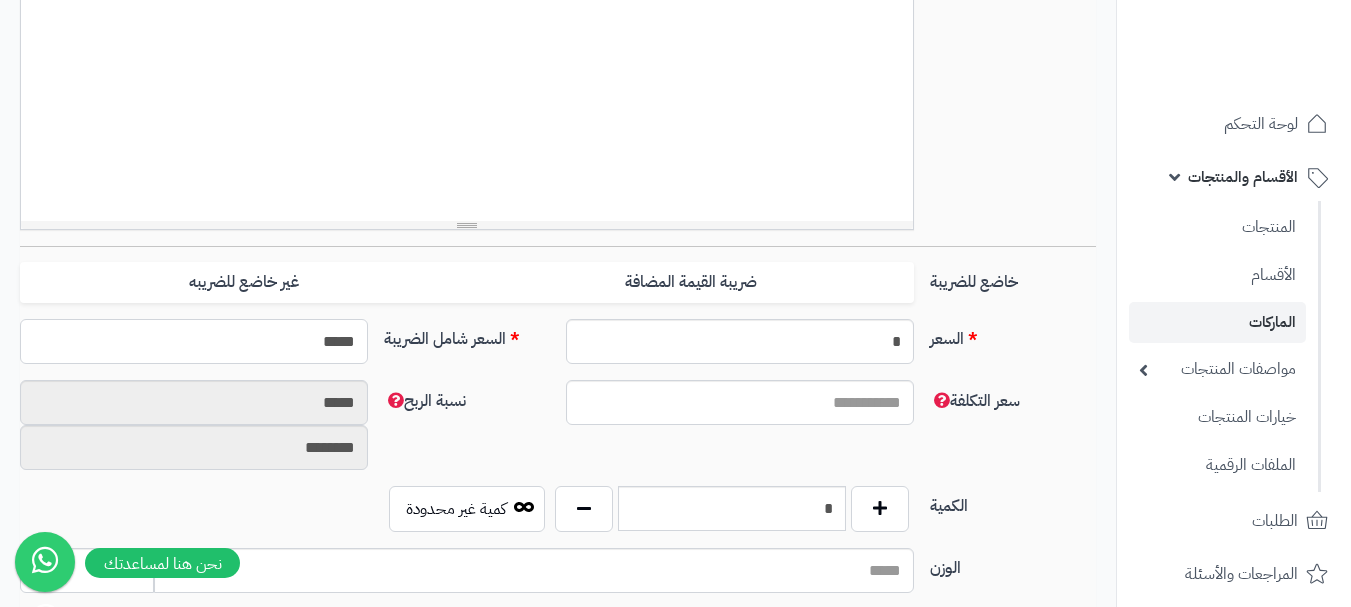 type on "******" 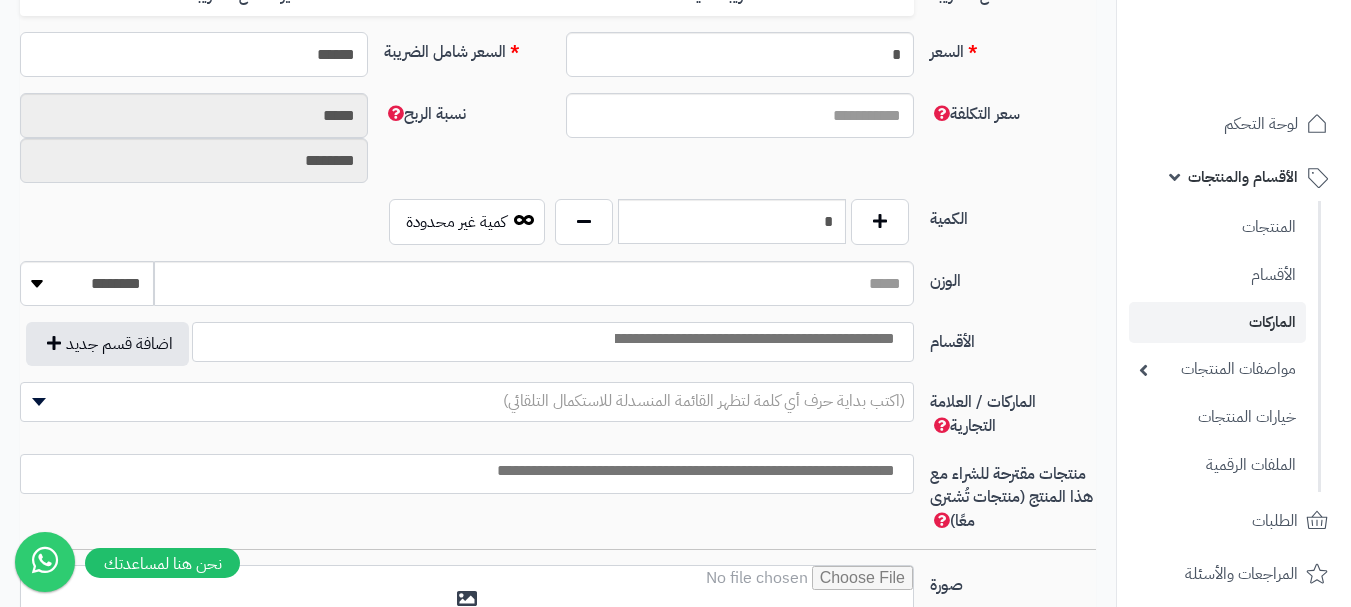scroll, scrollTop: 1000, scrollLeft: 0, axis: vertical 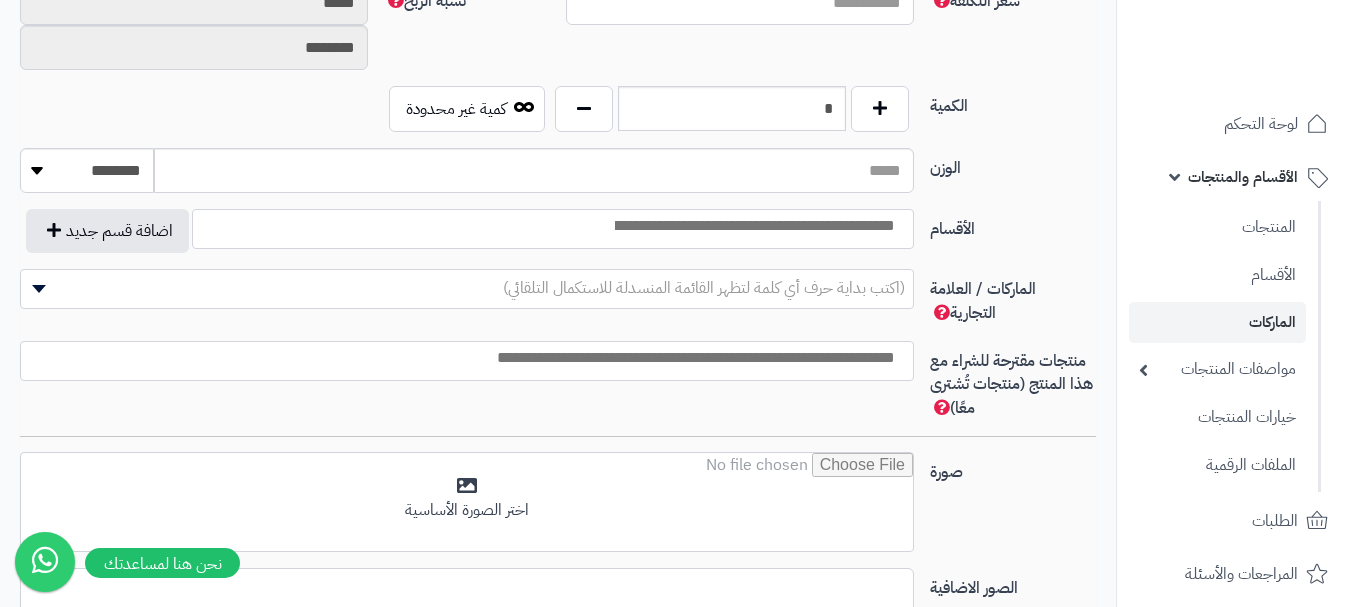 type on "**********" 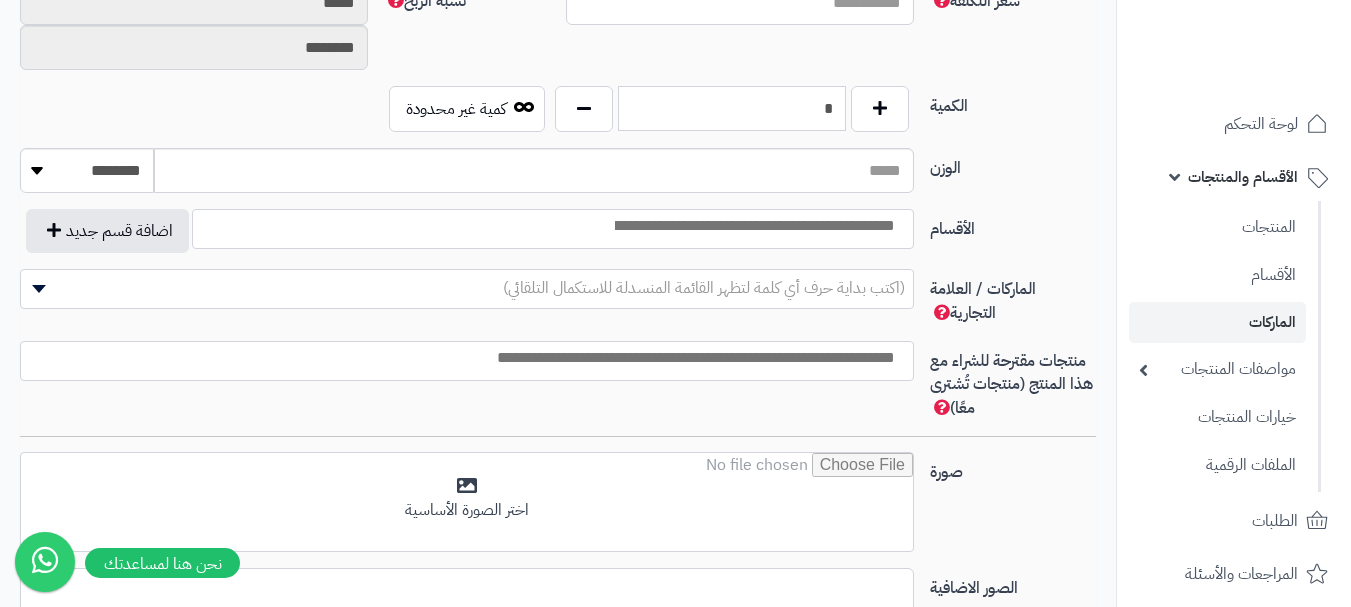 click on "*" at bounding box center (732, 108) 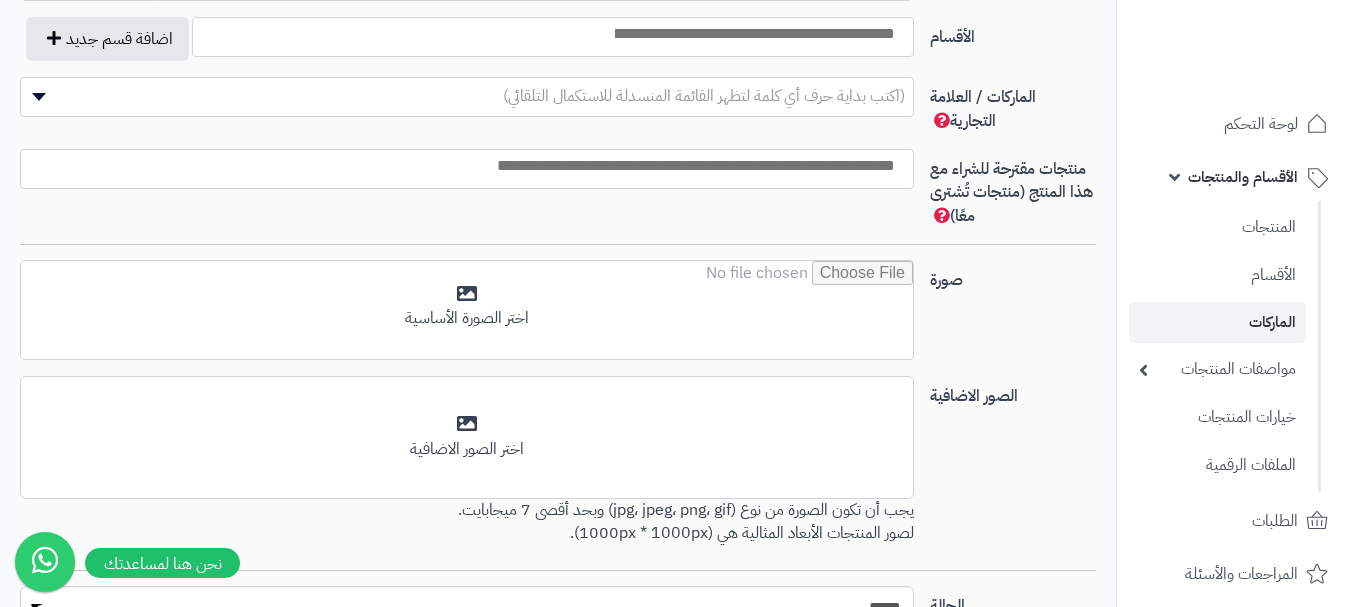 scroll, scrollTop: 1200, scrollLeft: 0, axis: vertical 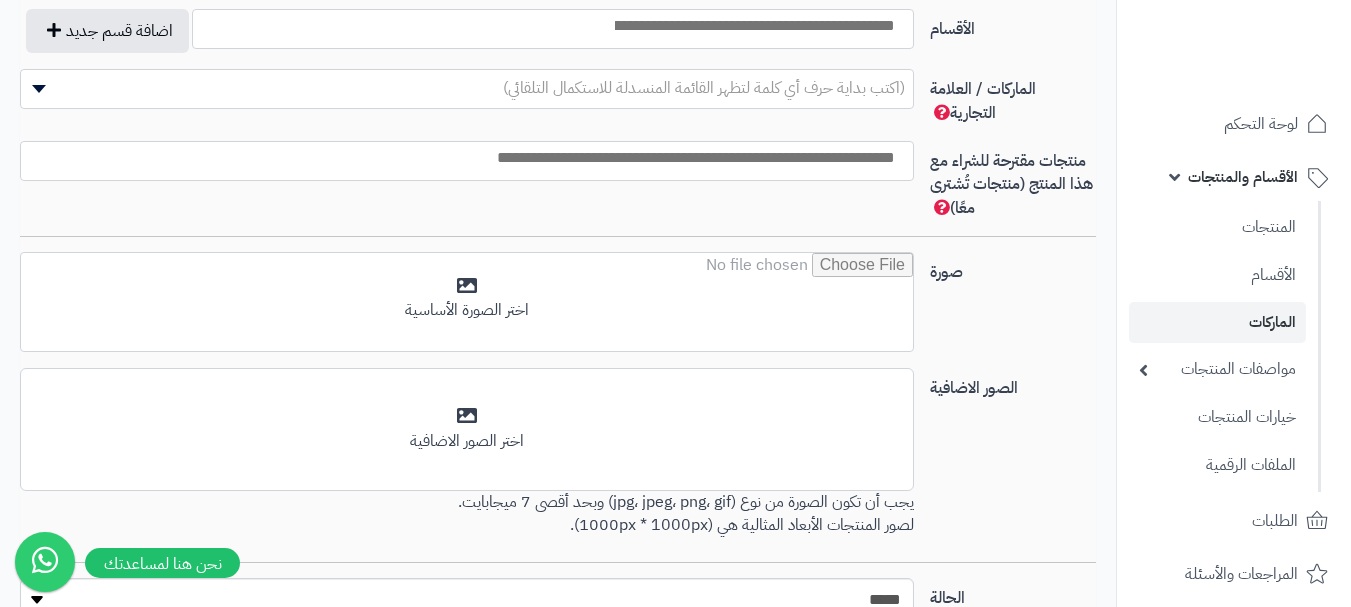 type on "*" 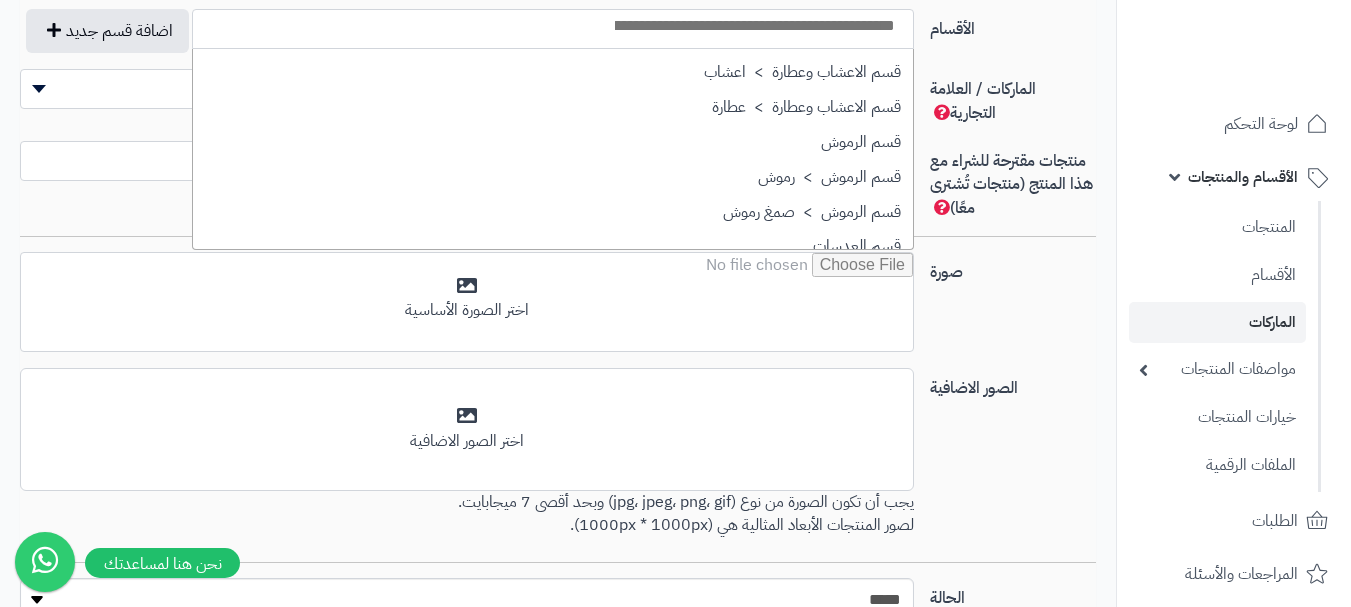 scroll, scrollTop: 1400, scrollLeft: 0, axis: vertical 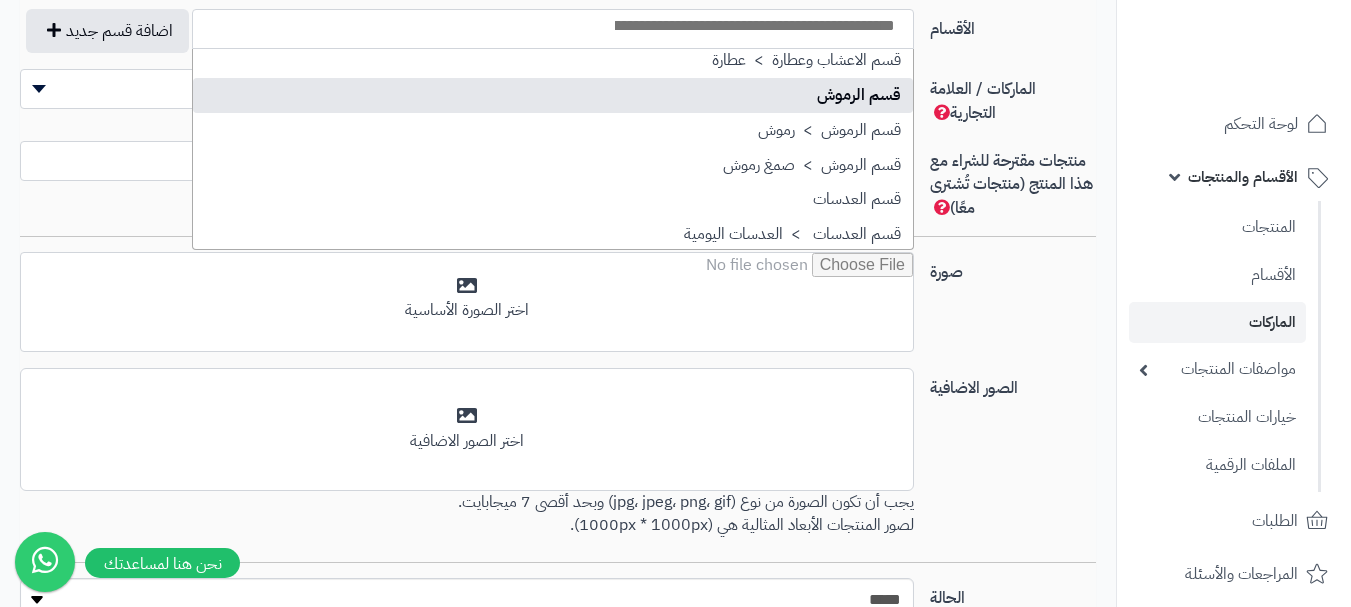 select on "**" 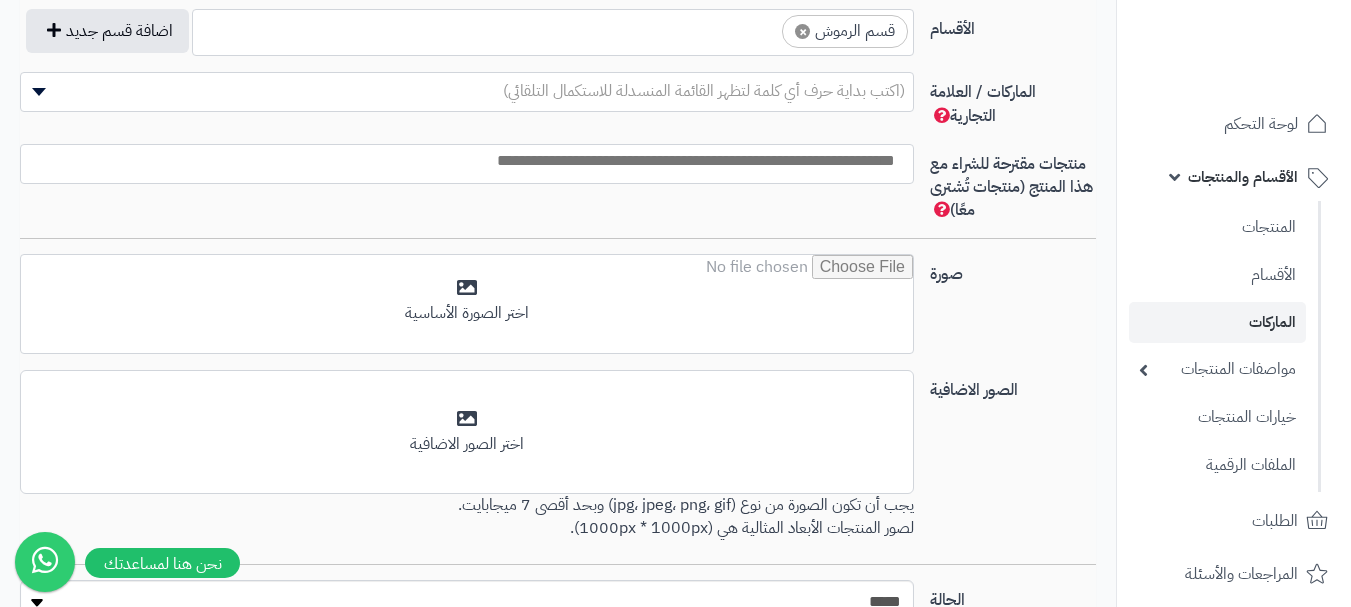 scroll, scrollTop: 1025, scrollLeft: 0, axis: vertical 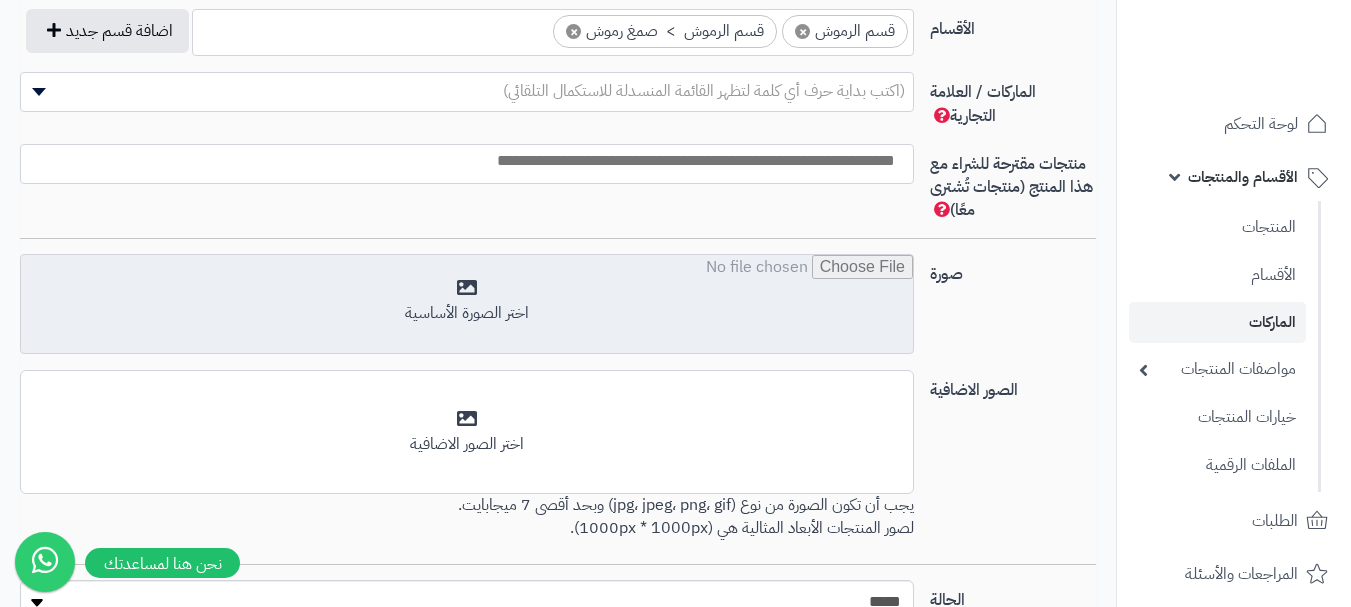 click at bounding box center (467, 305) 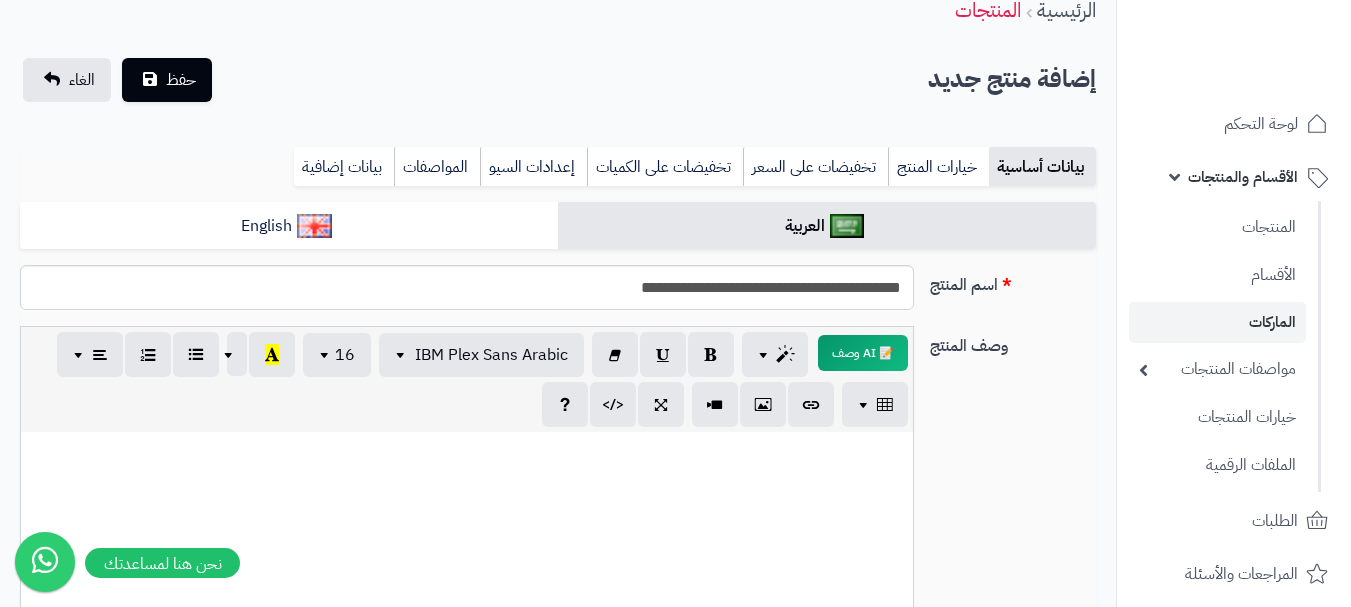 scroll, scrollTop: 0, scrollLeft: 0, axis: both 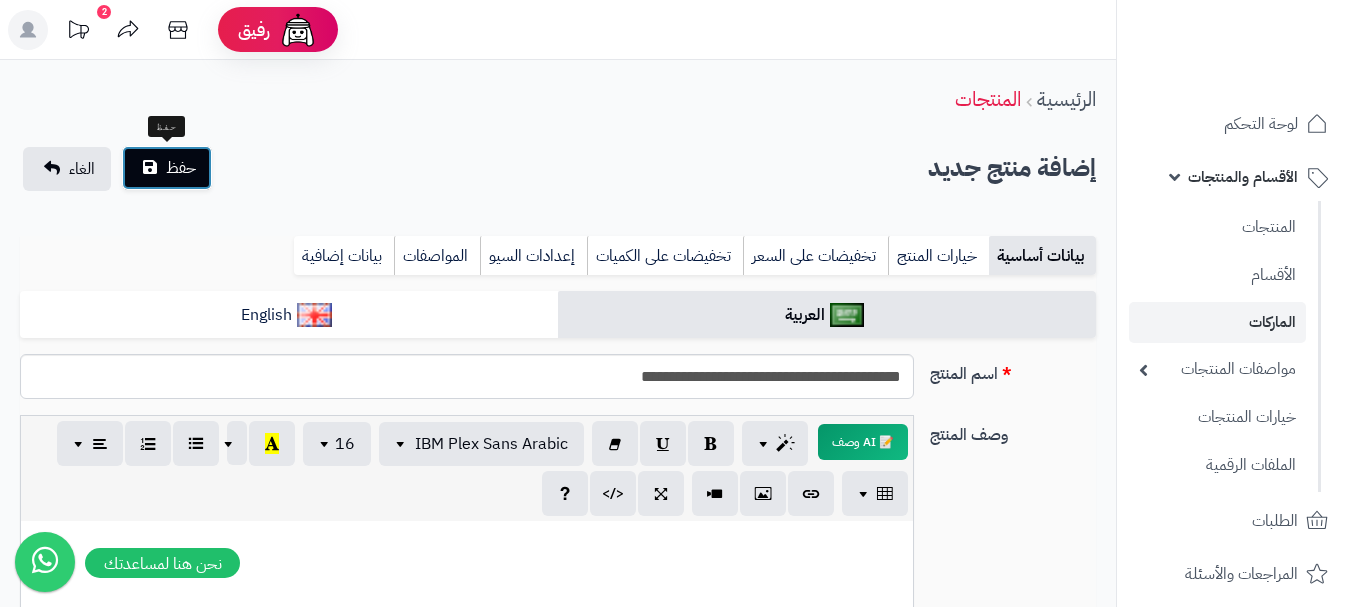 click on "حفظ" at bounding box center (181, 168) 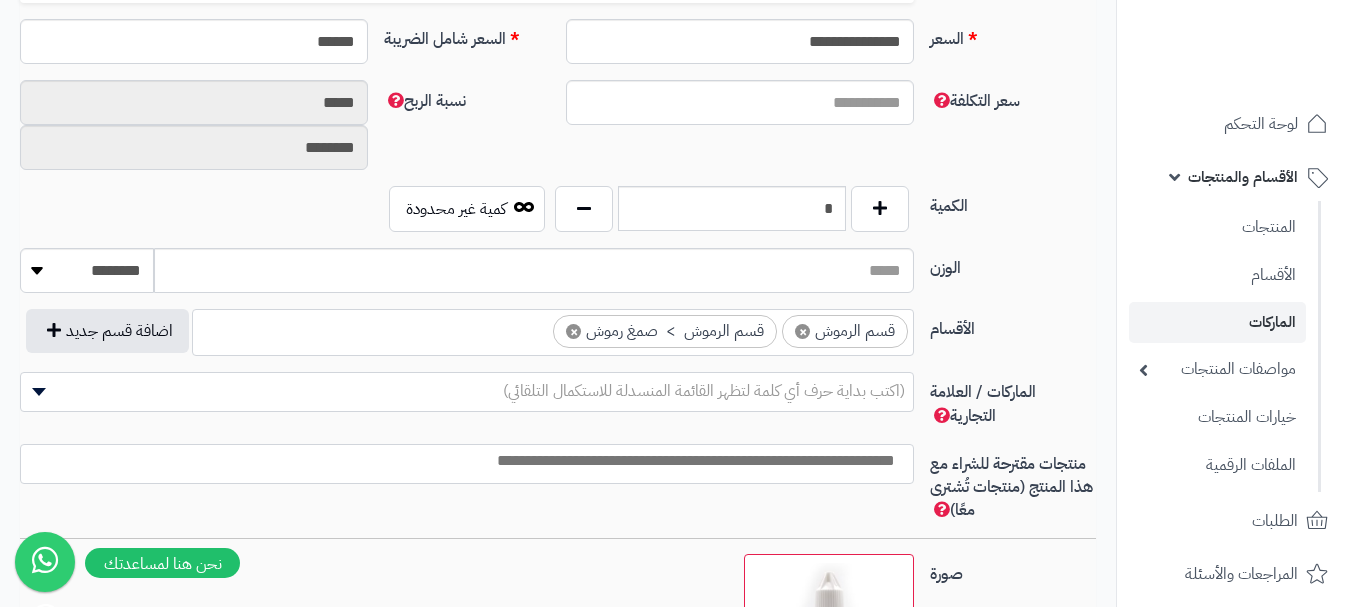 scroll, scrollTop: 705, scrollLeft: 0, axis: vertical 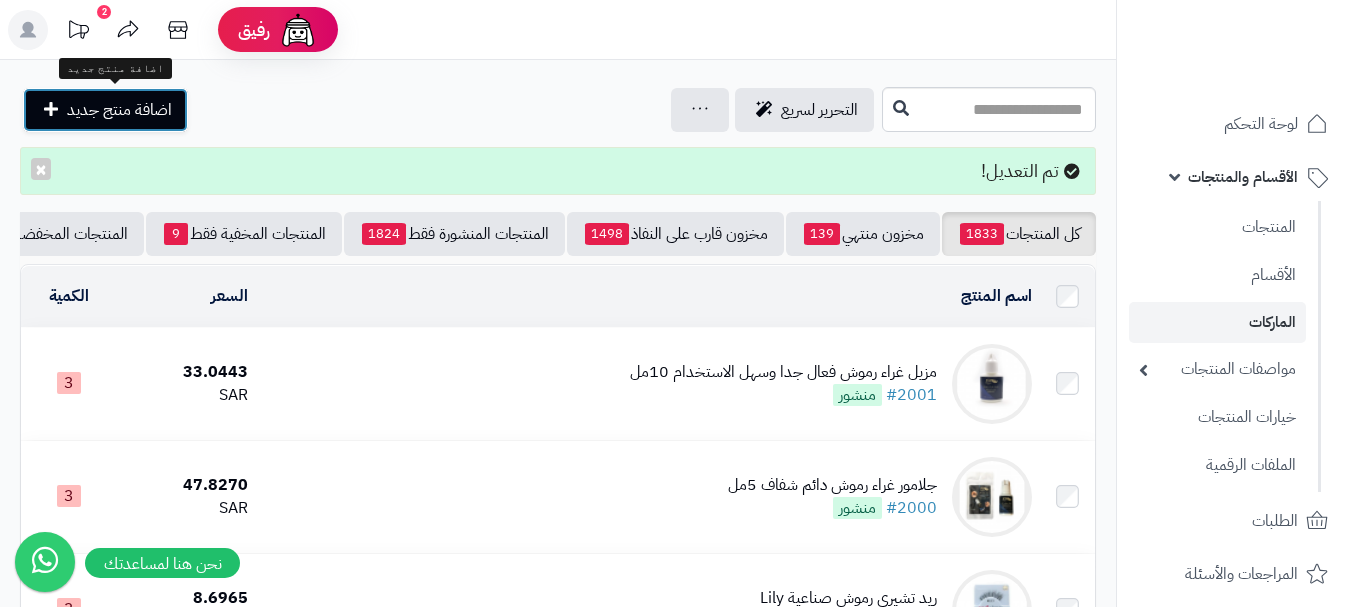 click on "اضافة منتج جديد" at bounding box center (105, 110) 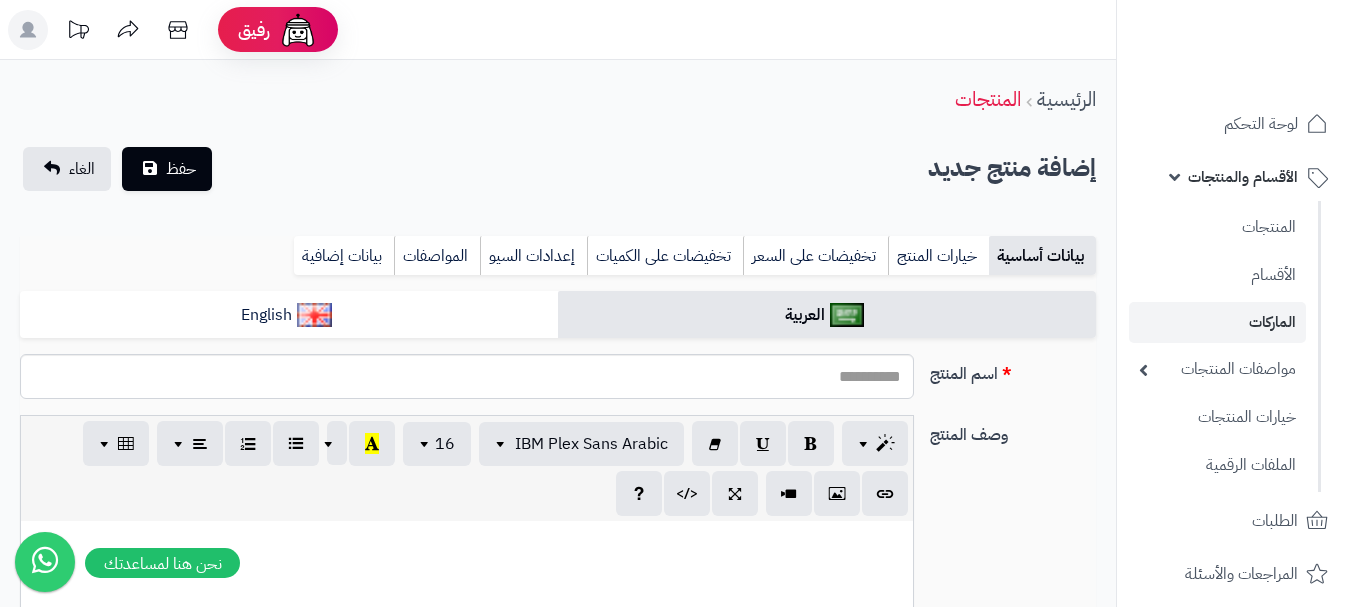 select 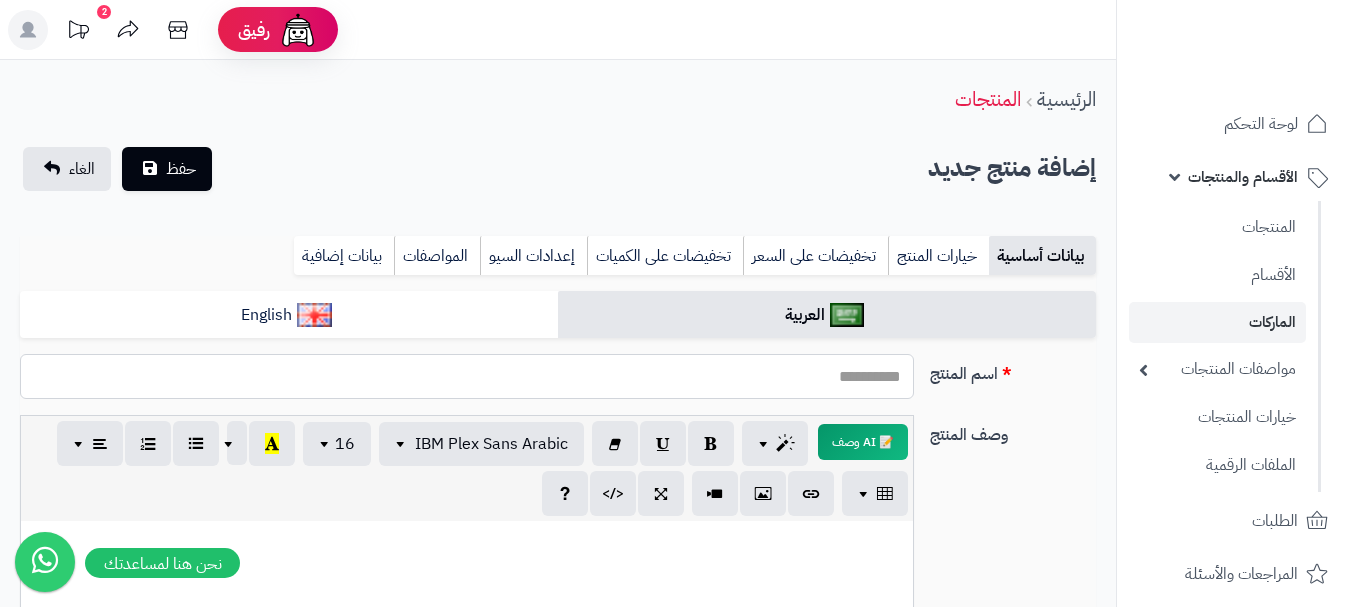 paste on "**********" 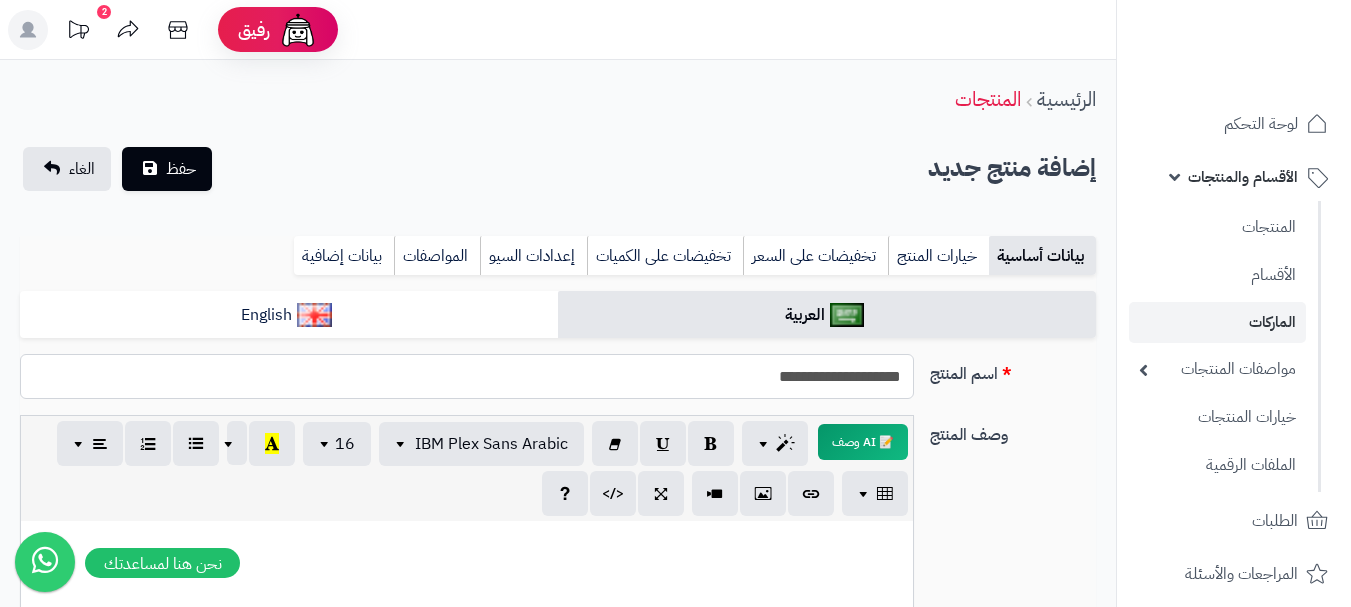 drag, startPoint x: 905, startPoint y: 383, endPoint x: 676, endPoint y: 385, distance: 229.00873 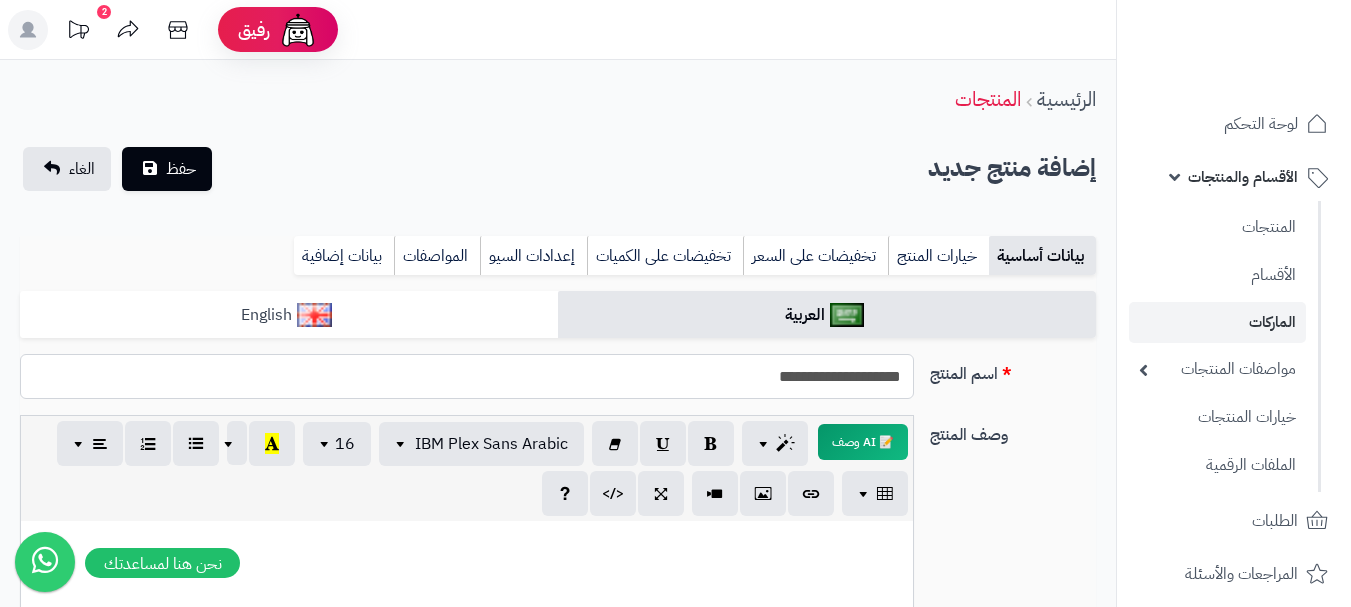 type on "**********" 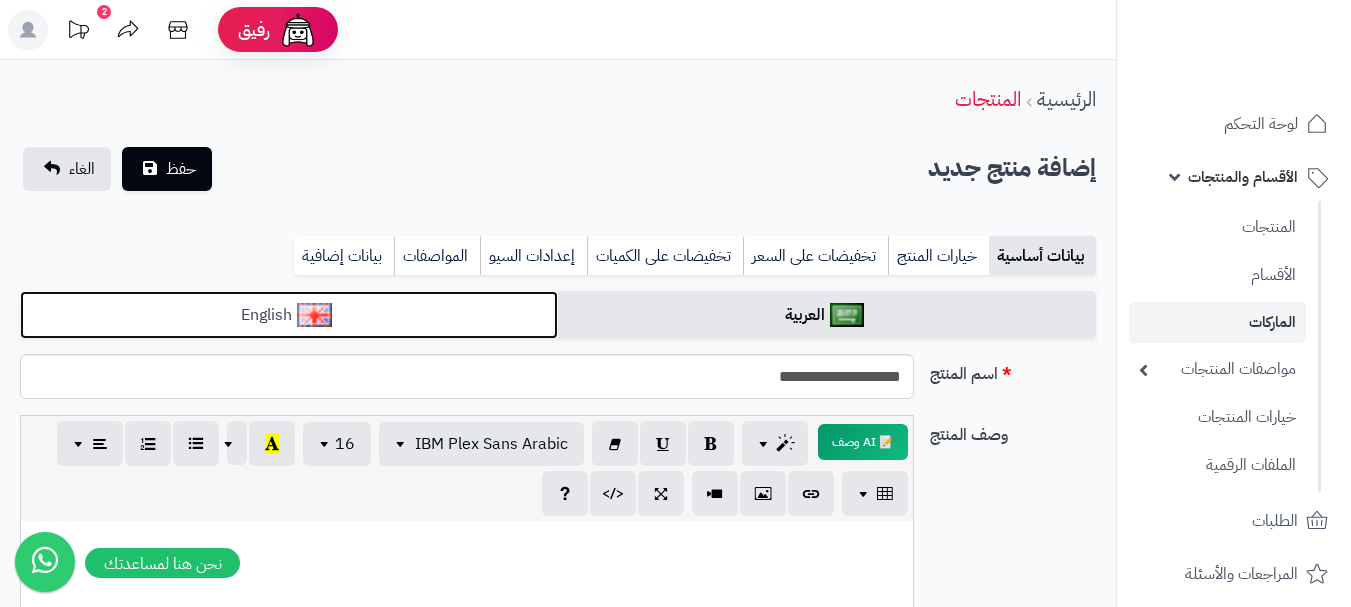 click on "English" at bounding box center [289, 315] 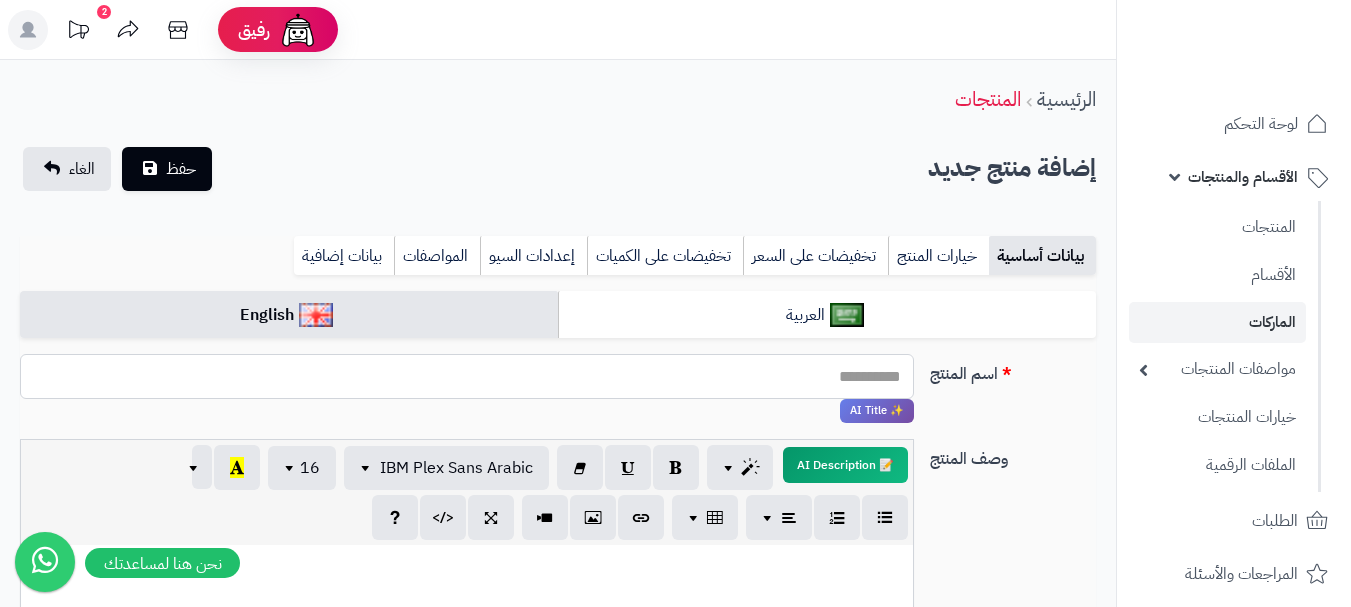 paste on "**********" 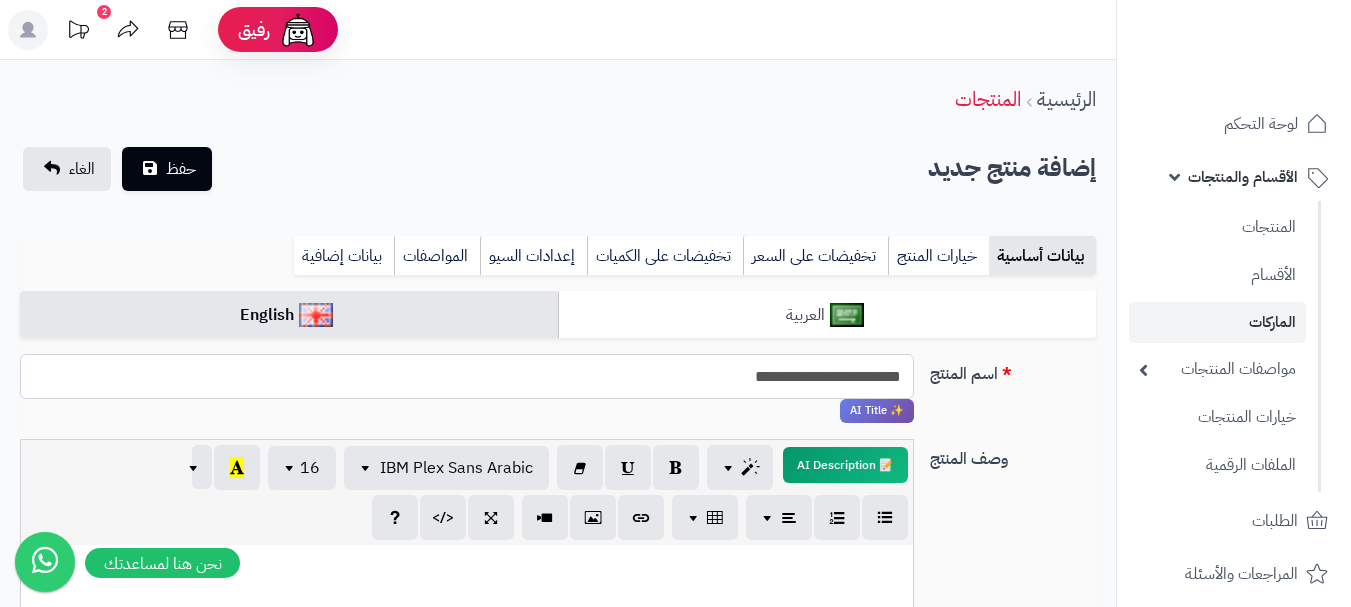 type on "**********" 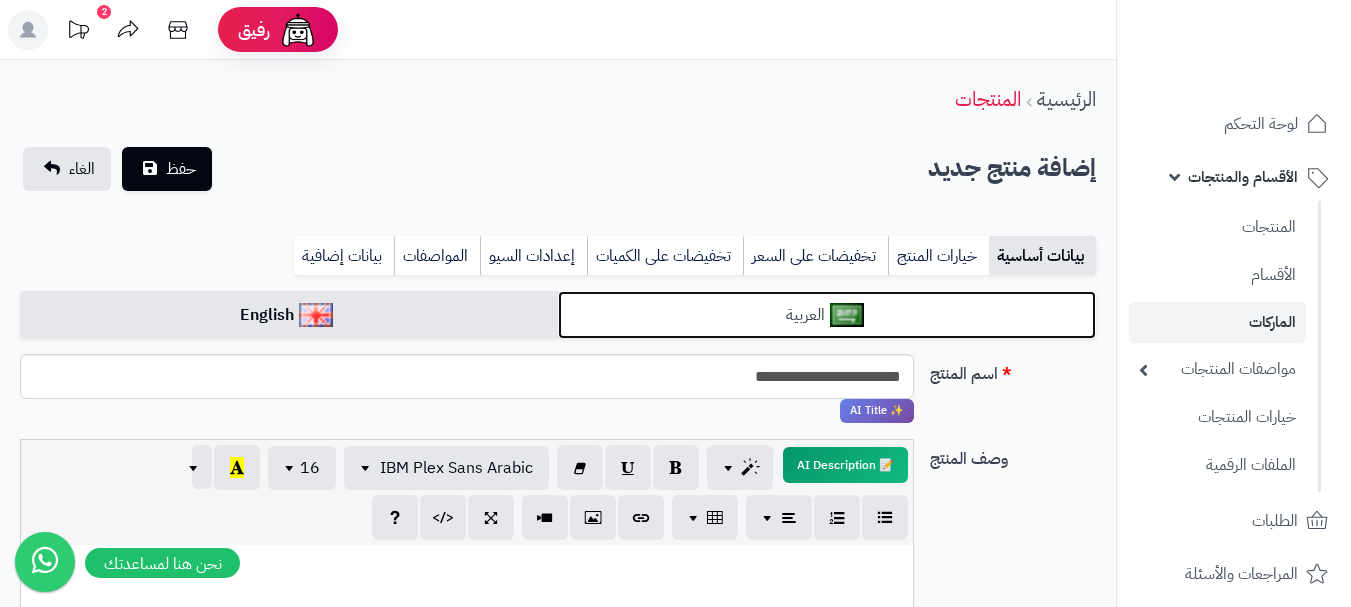 click on "العربية" at bounding box center (827, 315) 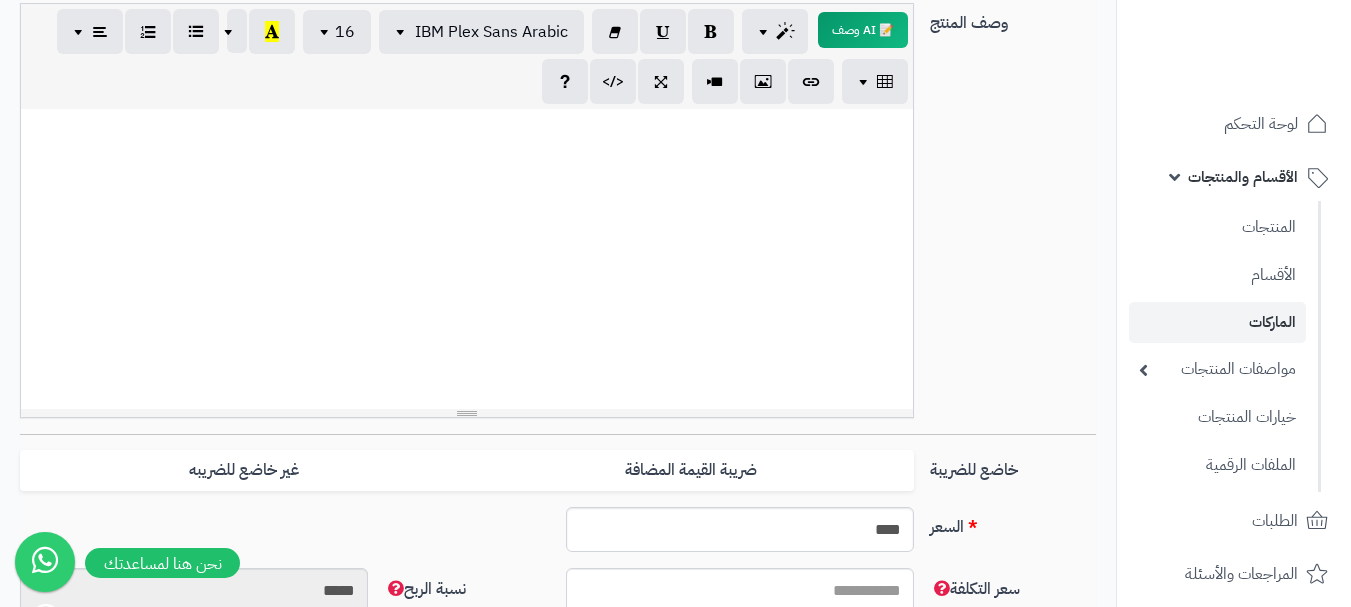 scroll, scrollTop: 600, scrollLeft: 0, axis: vertical 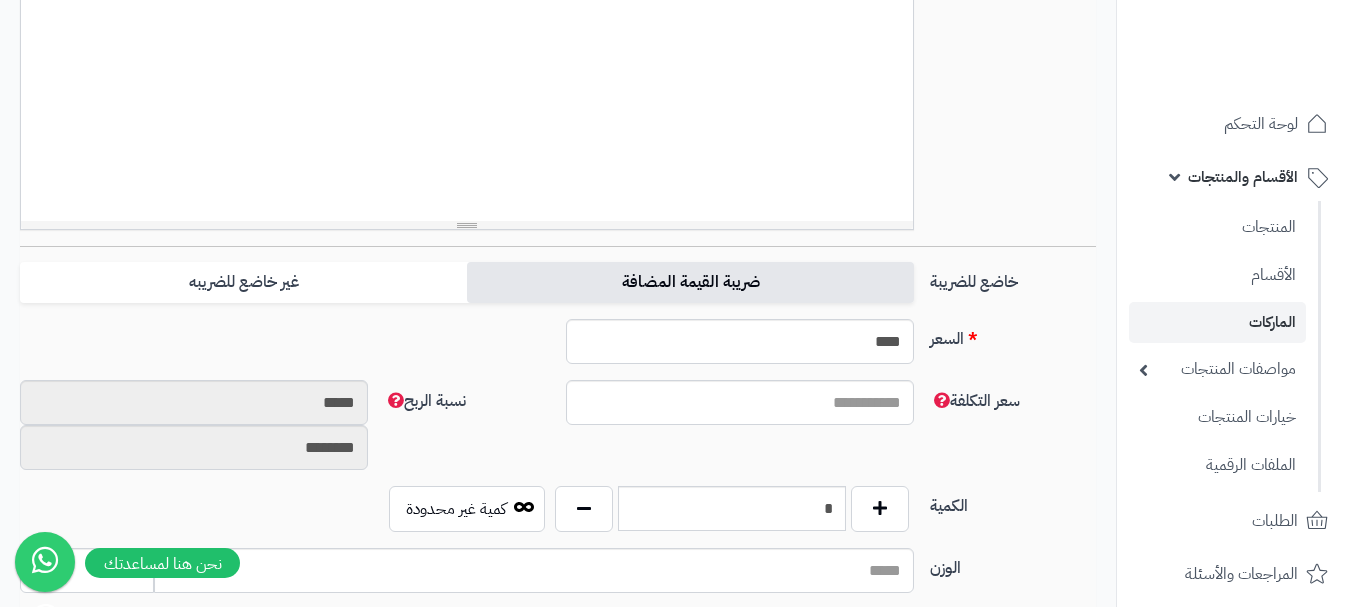 click on "ضريبة القيمة المضافة" at bounding box center (690, 282) 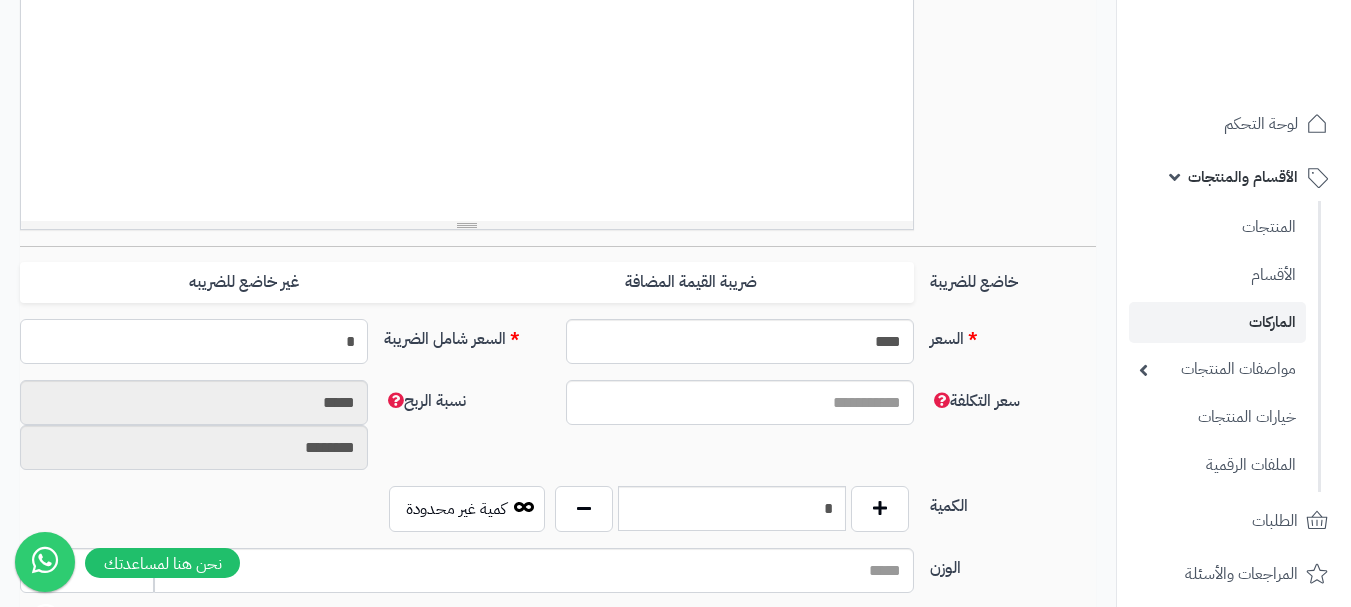 click on "*" at bounding box center (194, 341) 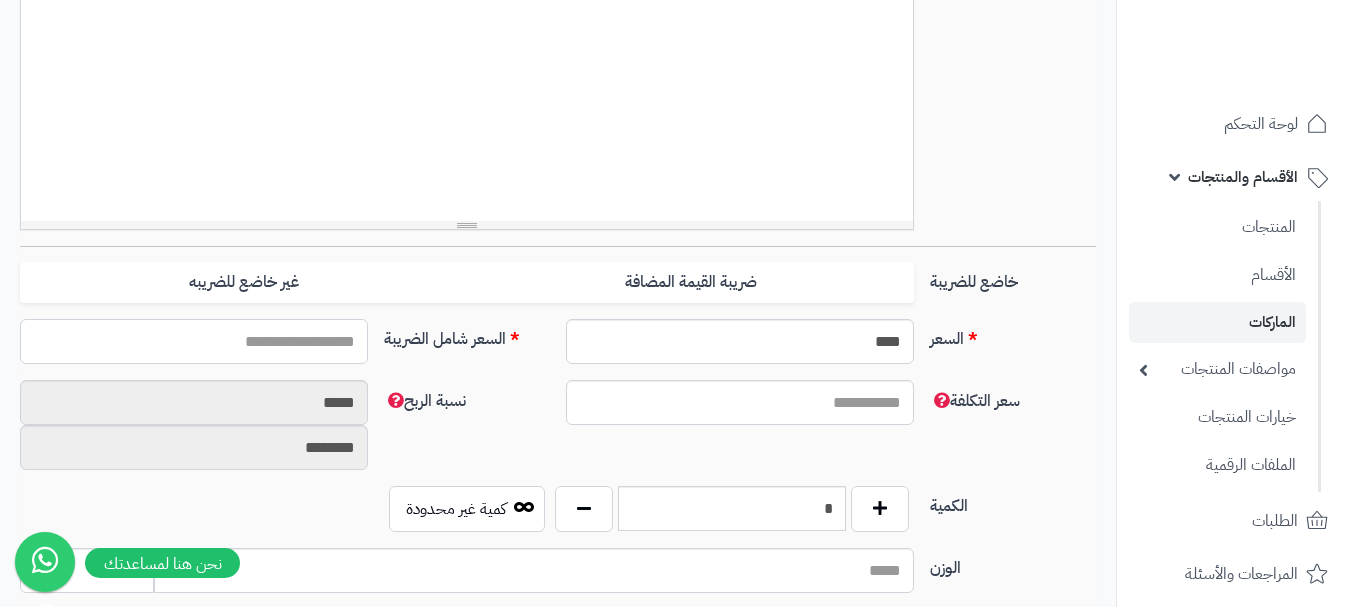 type on "*" 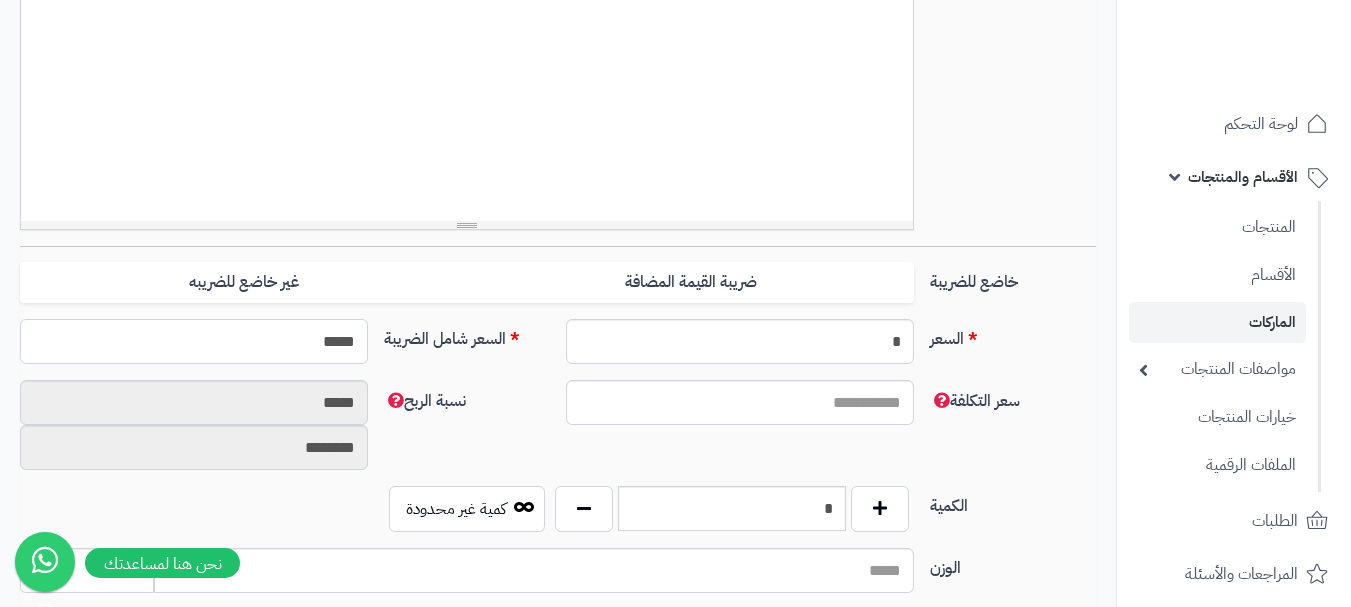 type on "******" 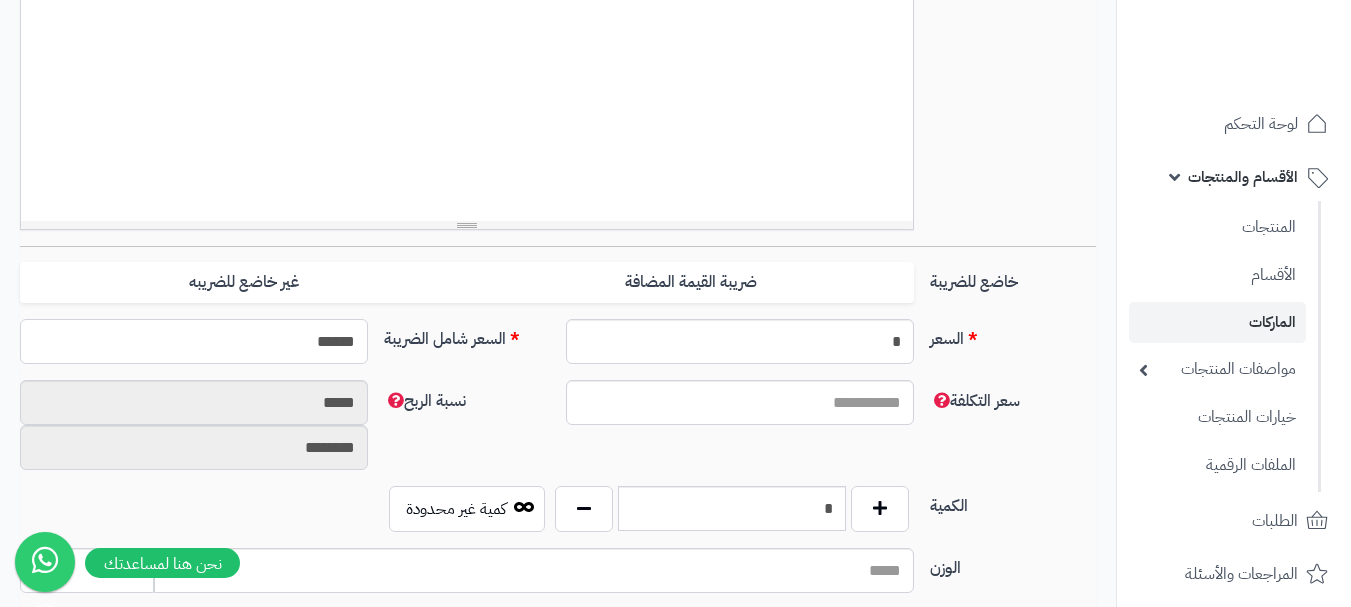 type on "**********" 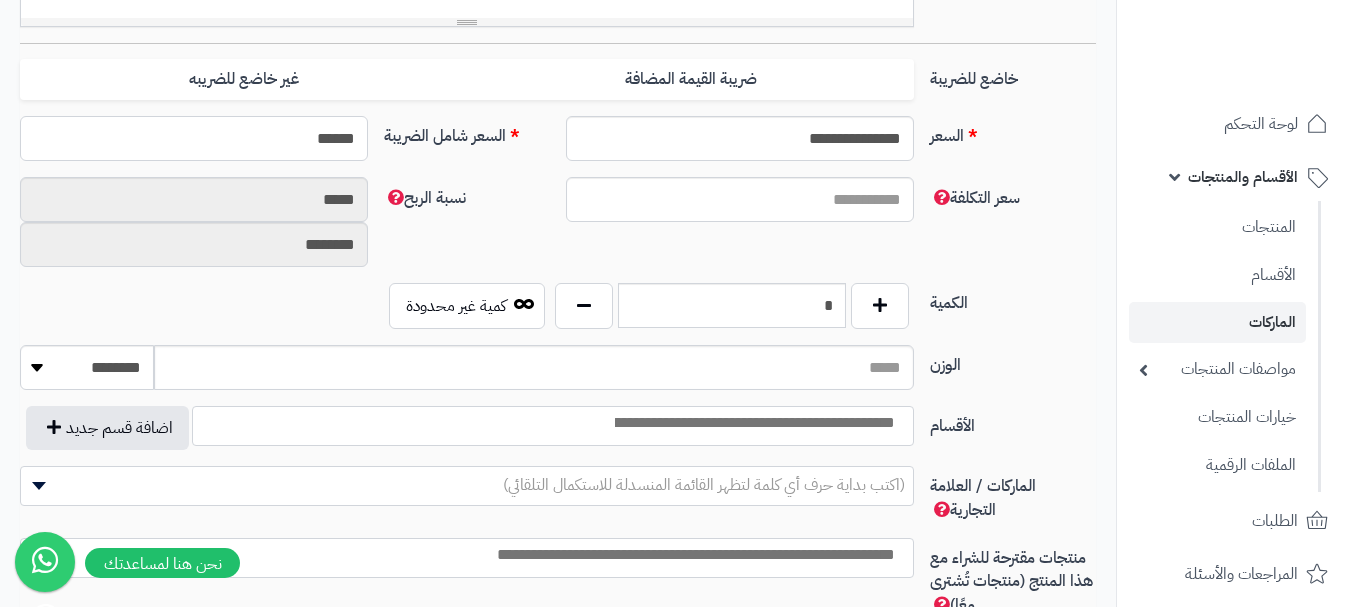 scroll, scrollTop: 900, scrollLeft: 0, axis: vertical 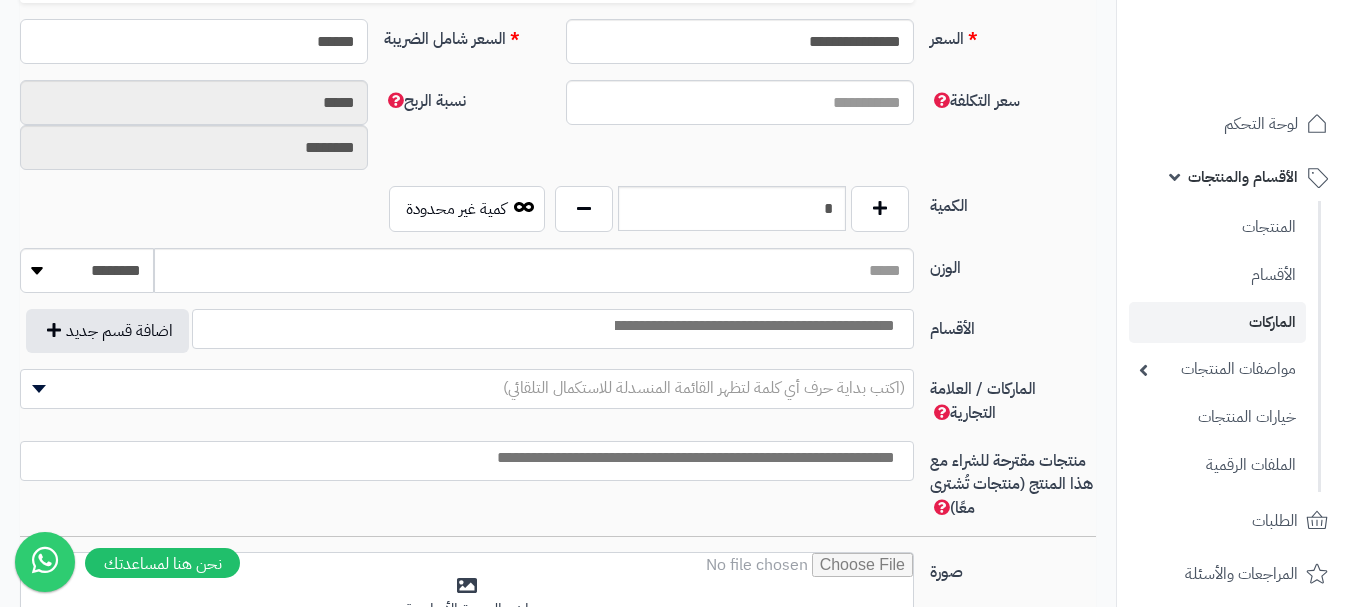 type on "******" 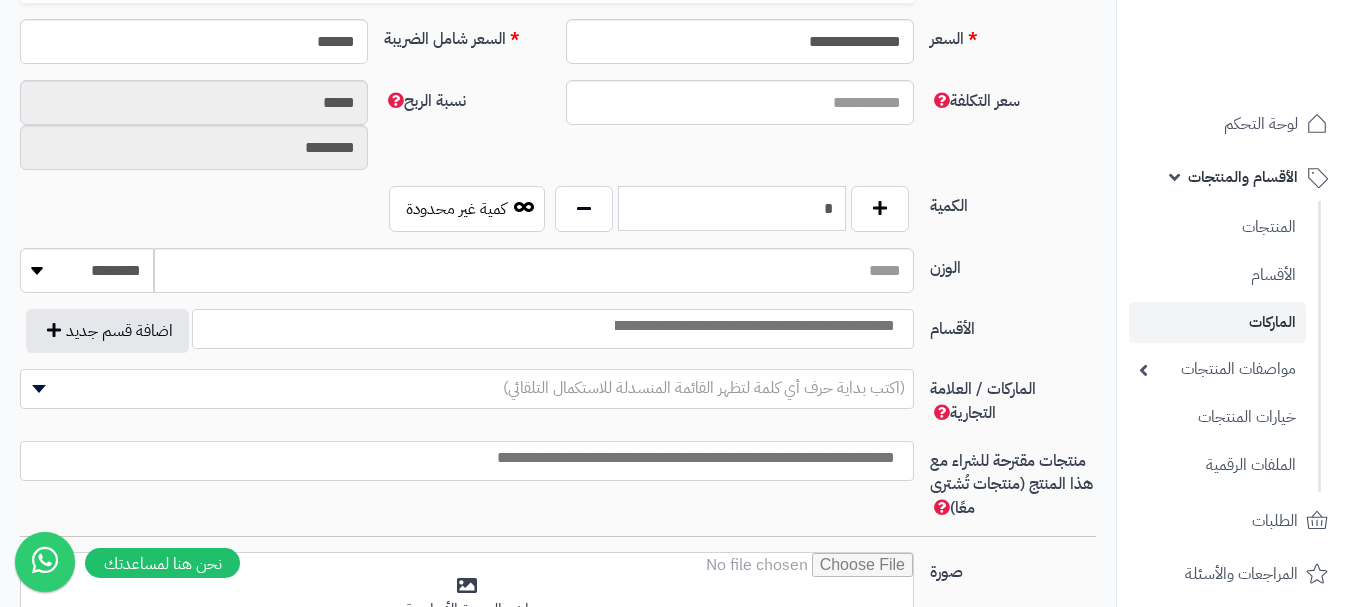 click on "*" at bounding box center [732, 208] 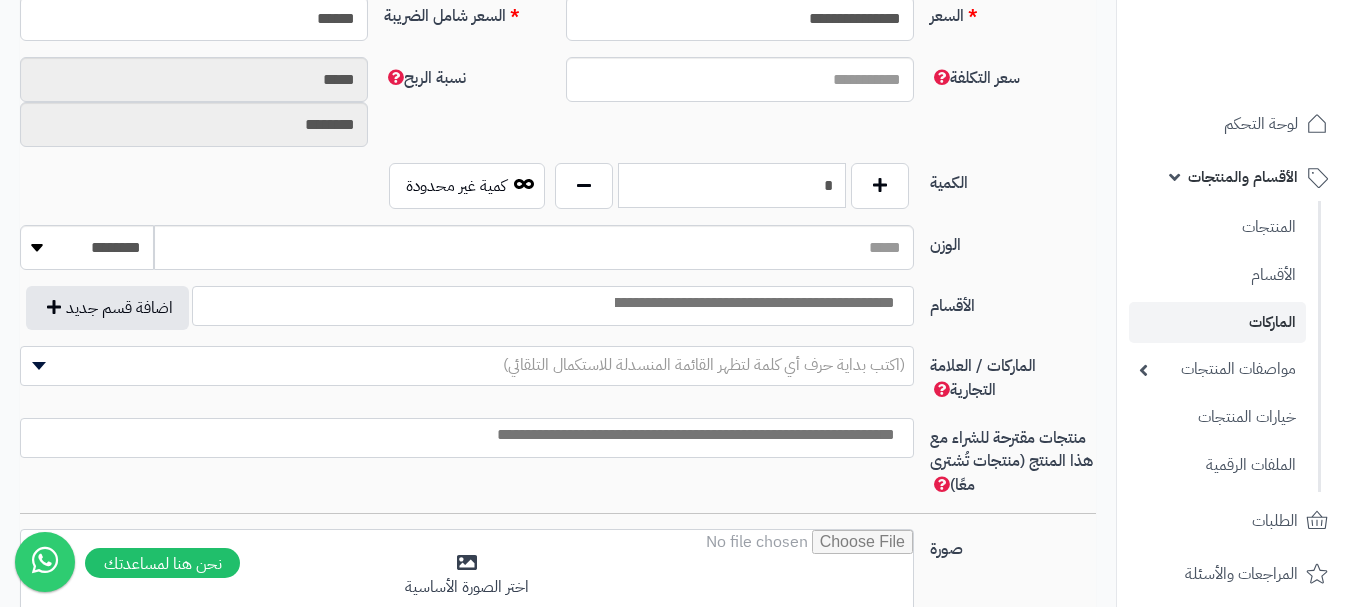 scroll, scrollTop: 1000, scrollLeft: 0, axis: vertical 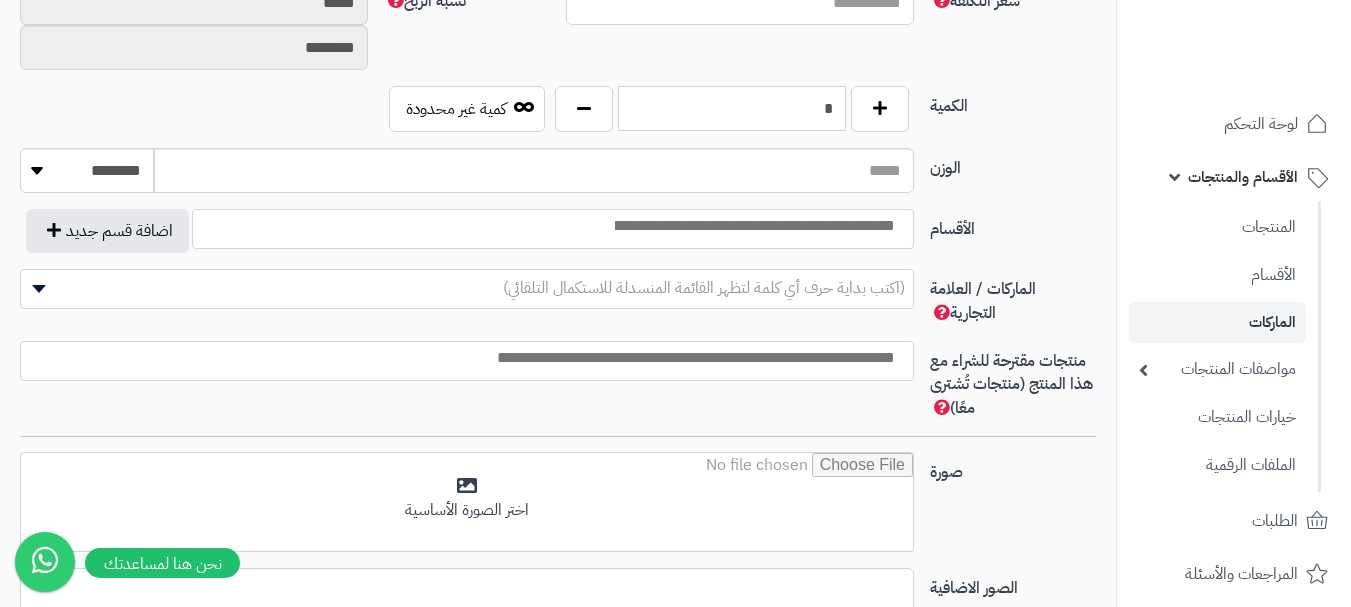 type on "*" 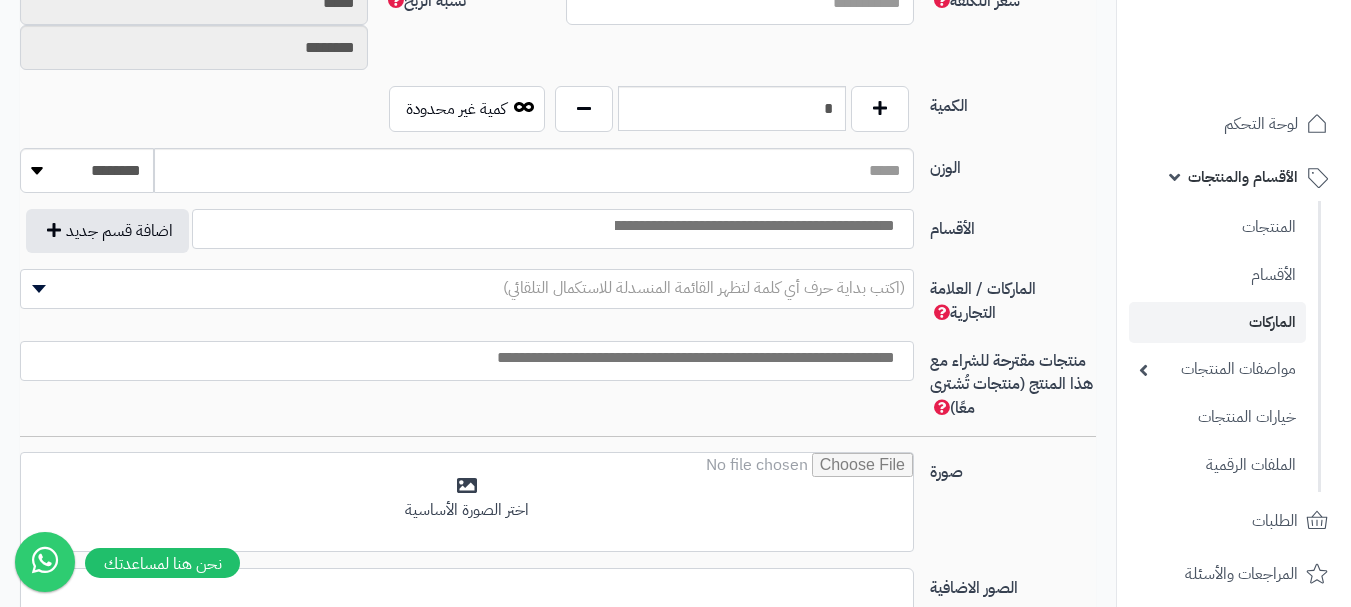 click at bounding box center (753, 226) 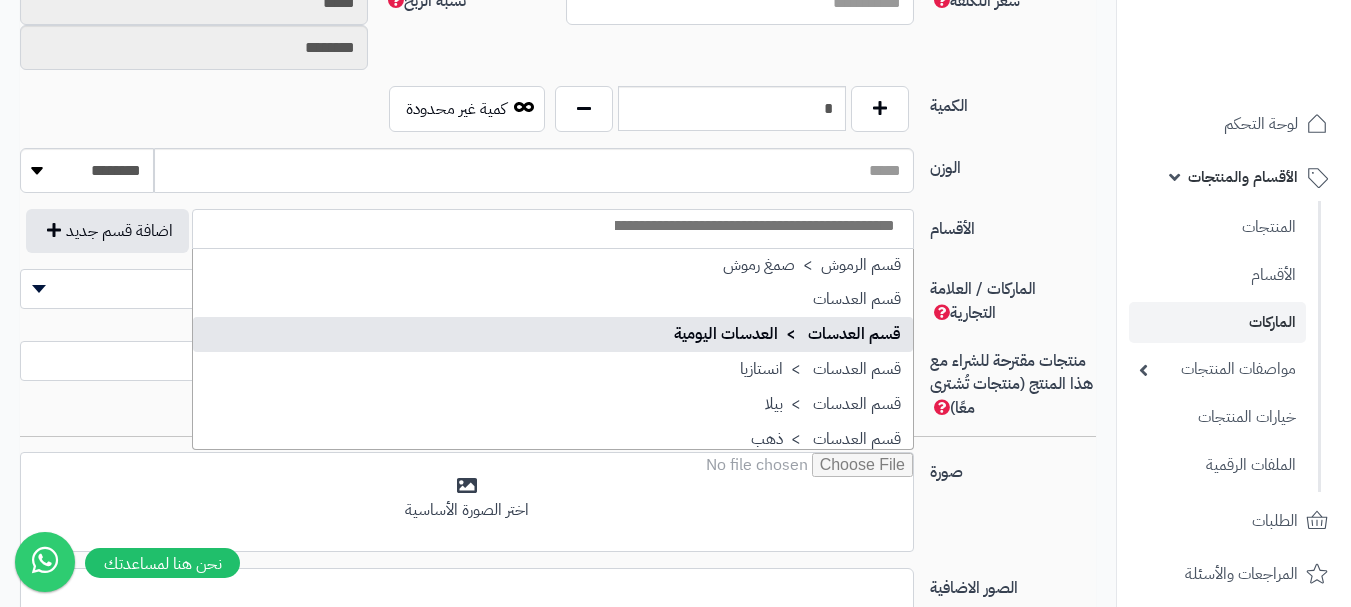 scroll, scrollTop: 1400, scrollLeft: 0, axis: vertical 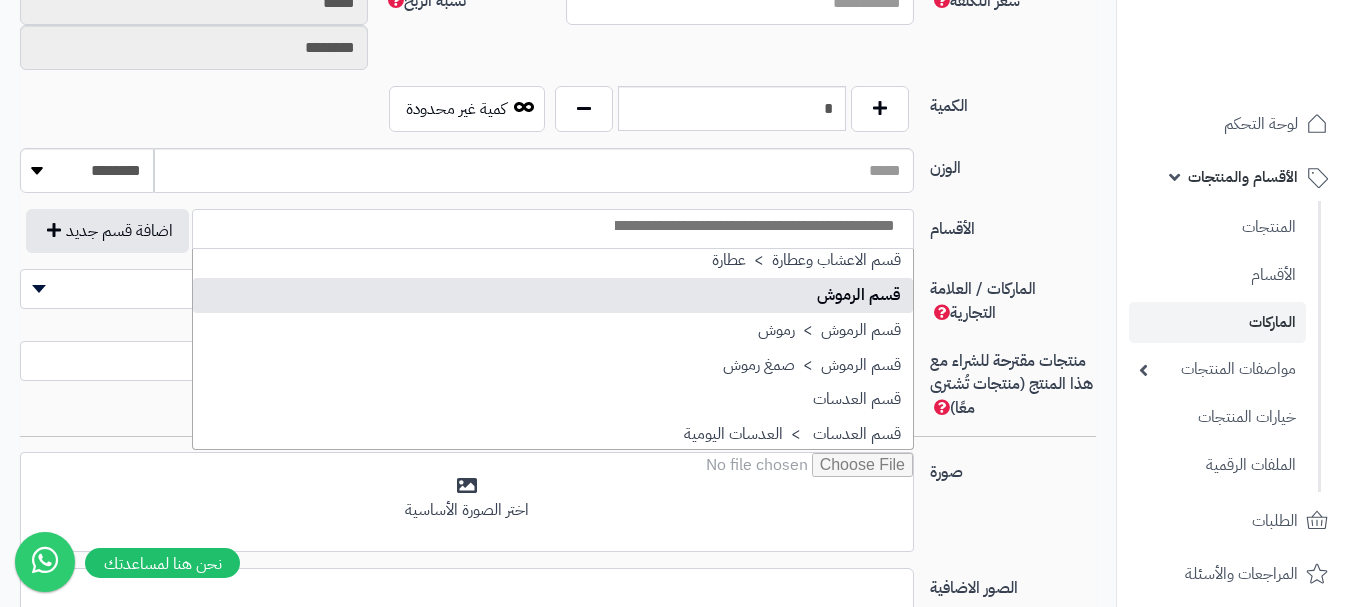 select on "**" 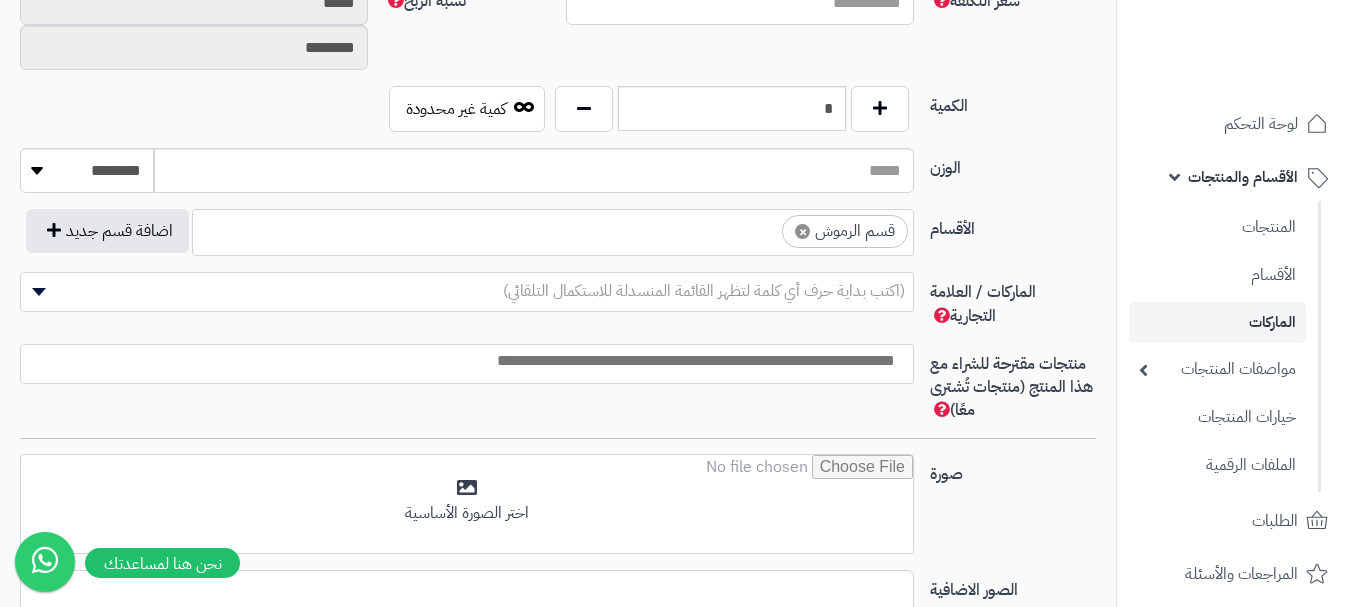 scroll, scrollTop: 1025, scrollLeft: 0, axis: vertical 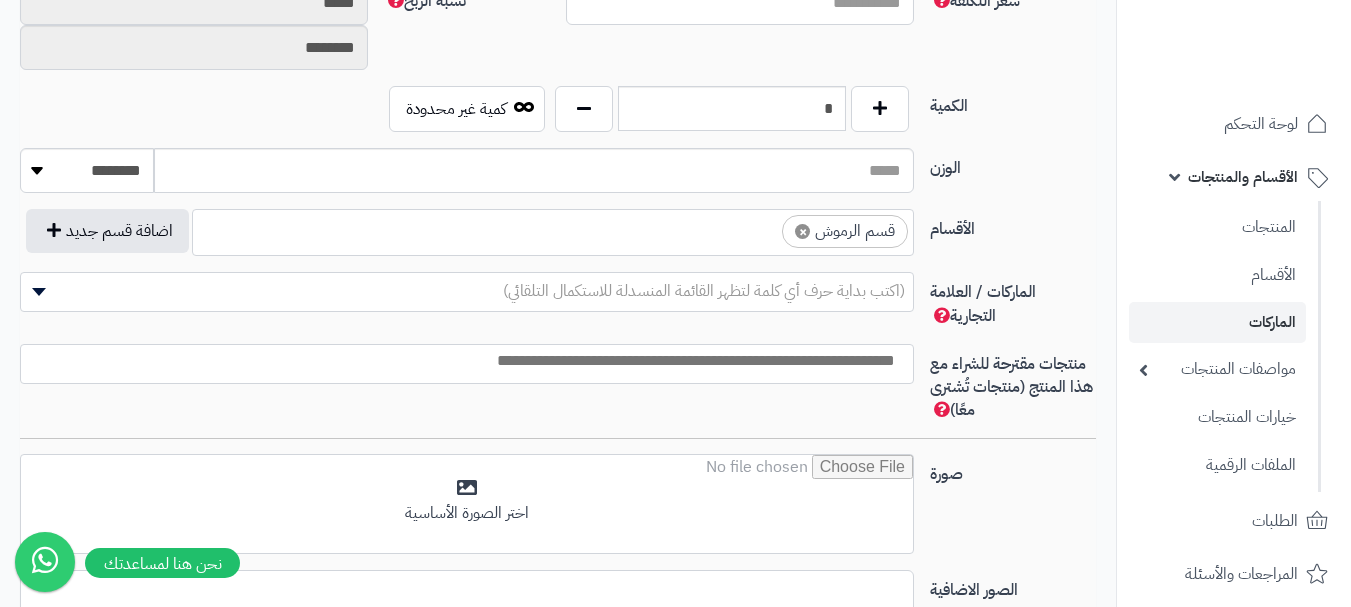 drag, startPoint x: 745, startPoint y: 212, endPoint x: 744, endPoint y: 222, distance: 10.049875 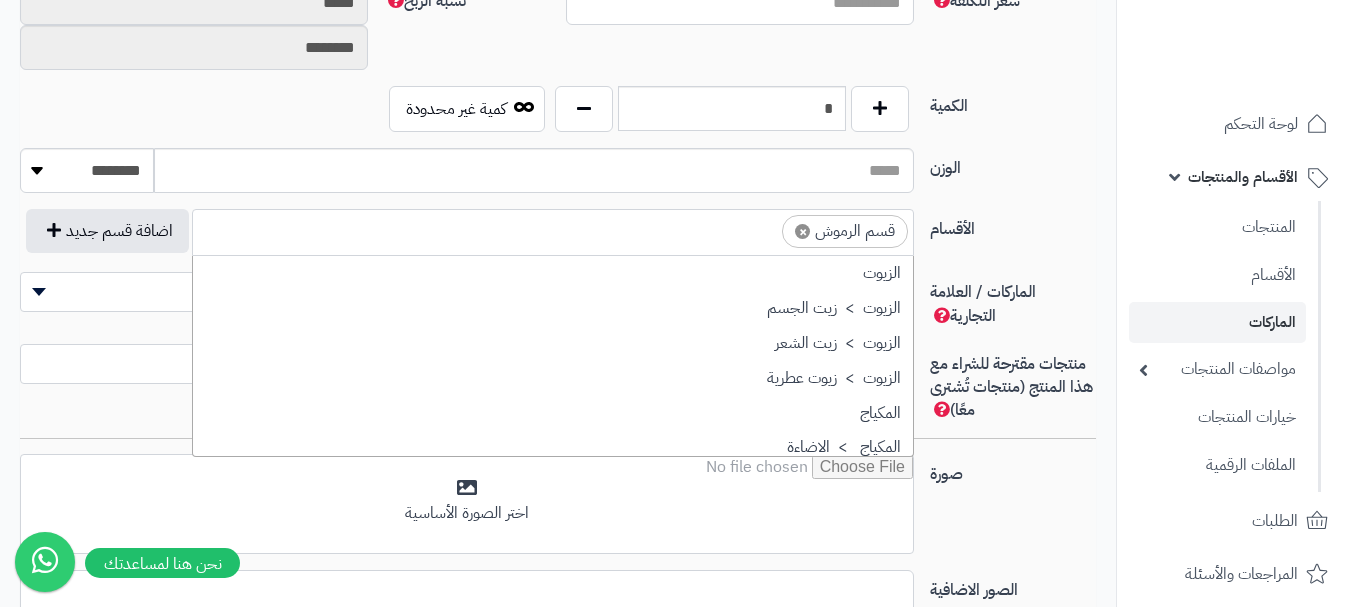 scroll, scrollTop: 1393, scrollLeft: 0, axis: vertical 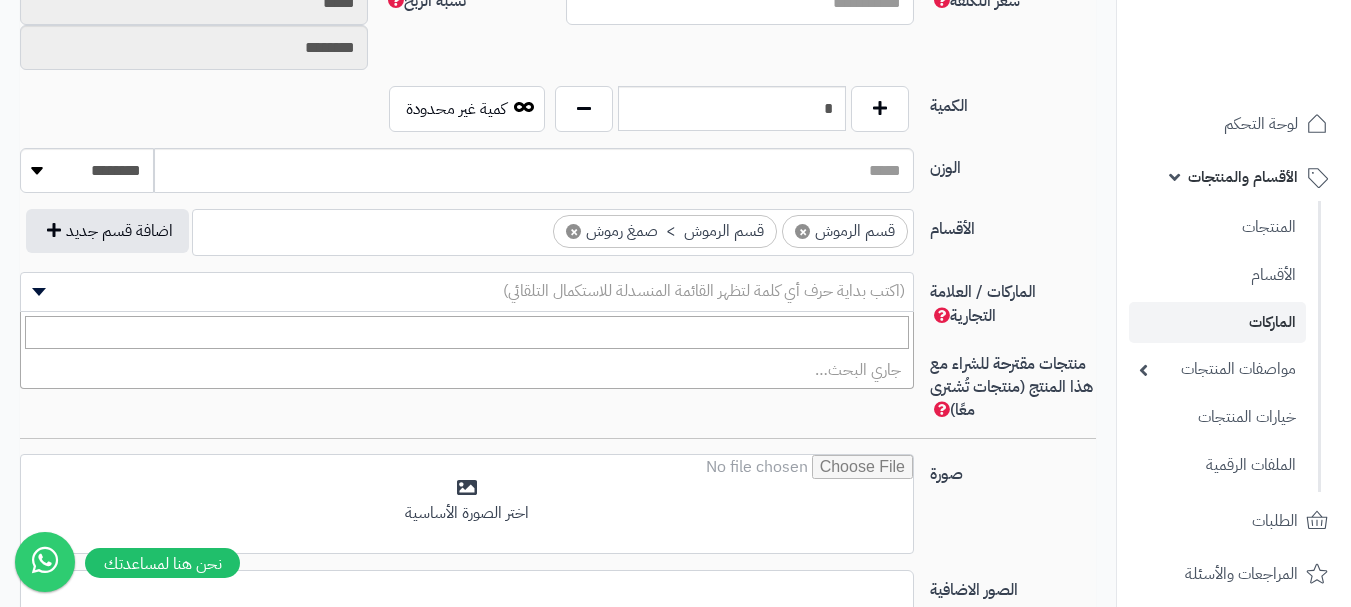 click on "(اكتب بداية حرف أي كلمة لتظهر القائمة المنسدلة للاستكمال التلقائي)" at bounding box center (467, 291) 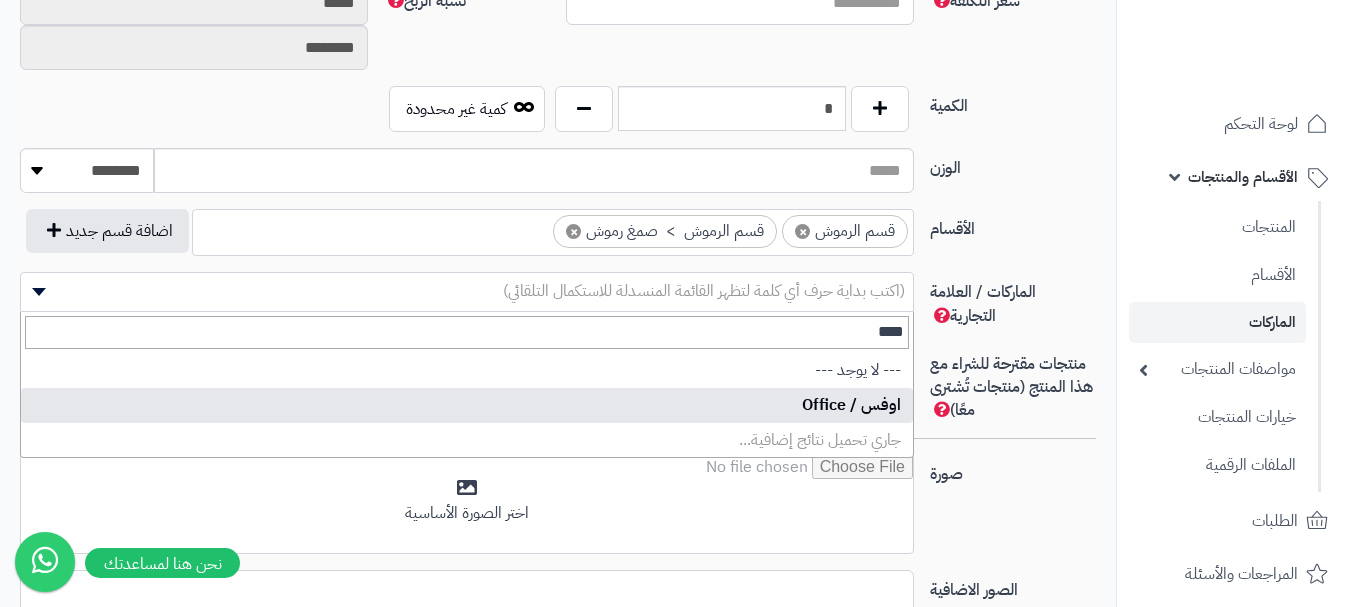 type on "****" 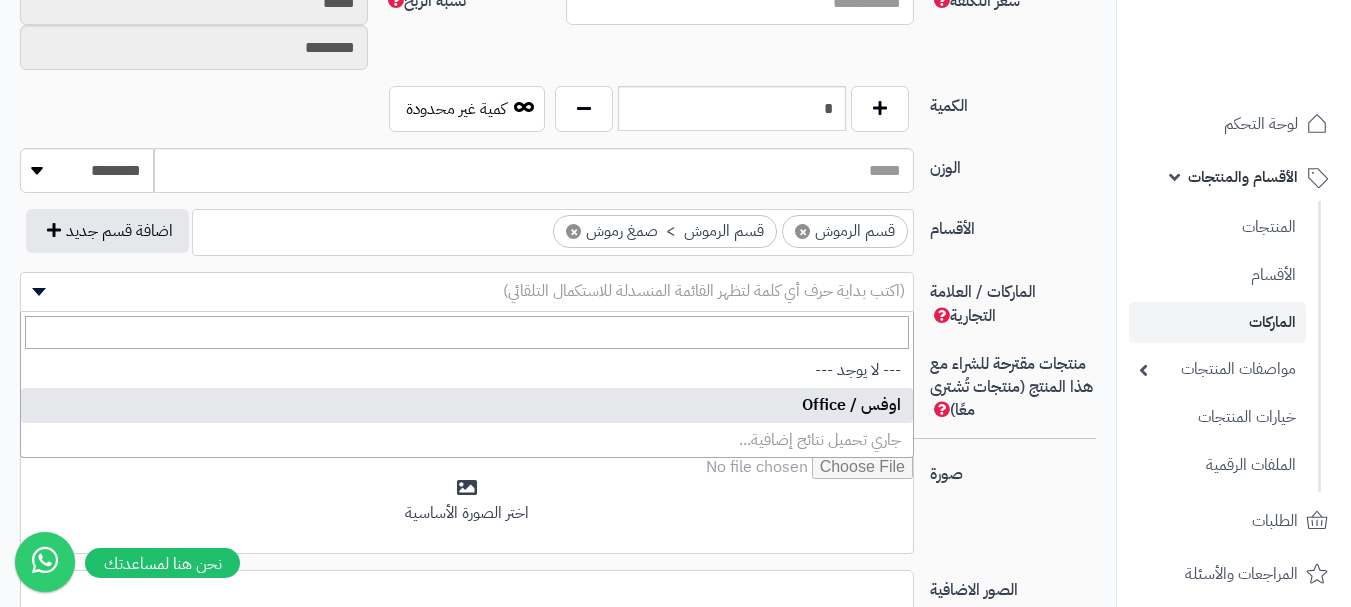 select on "**" 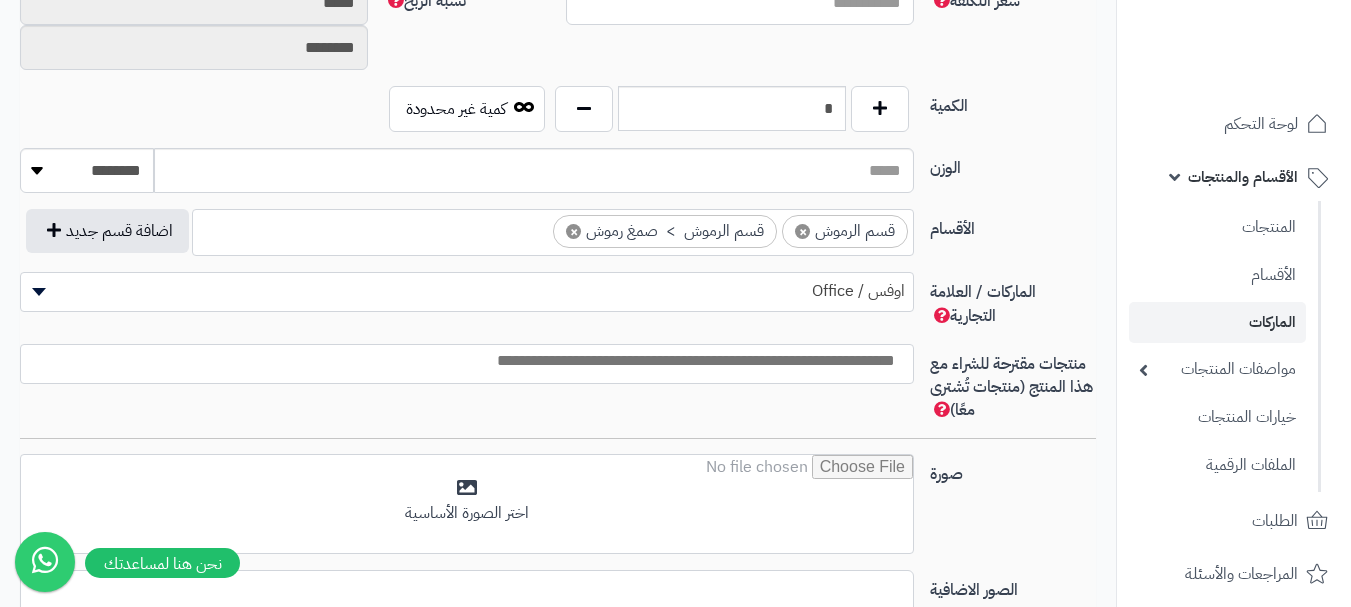 click at bounding box center [462, 361] 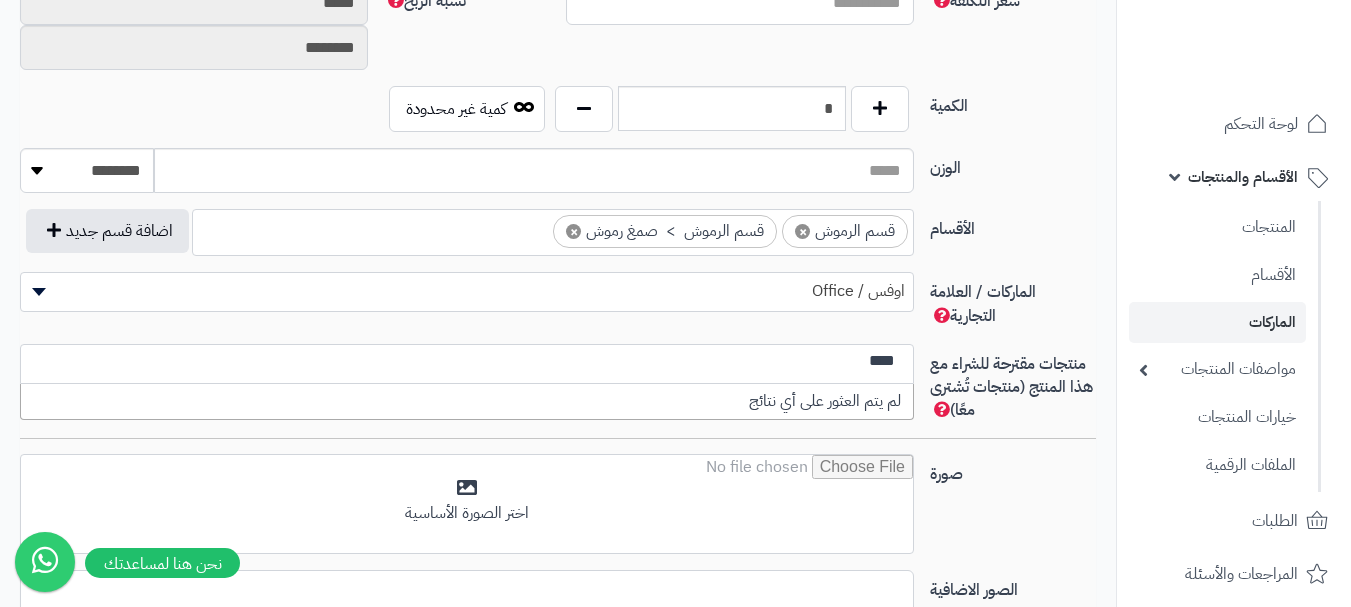 type on "****" 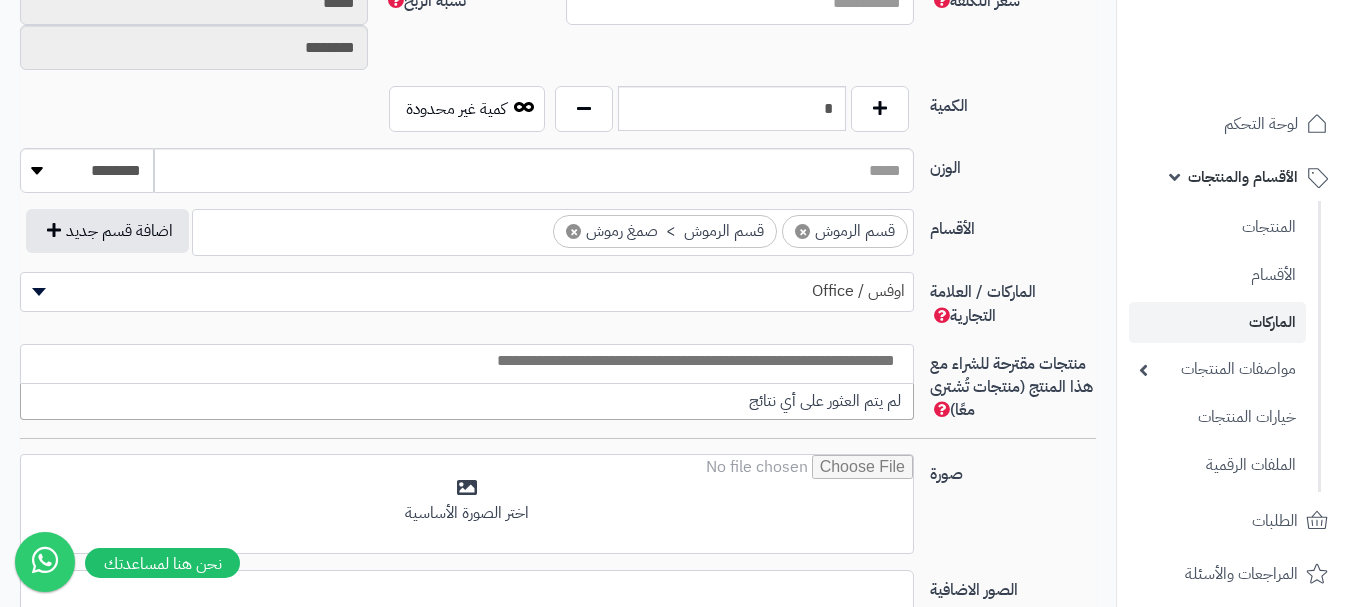 click on "صورة" at bounding box center (1013, 470) 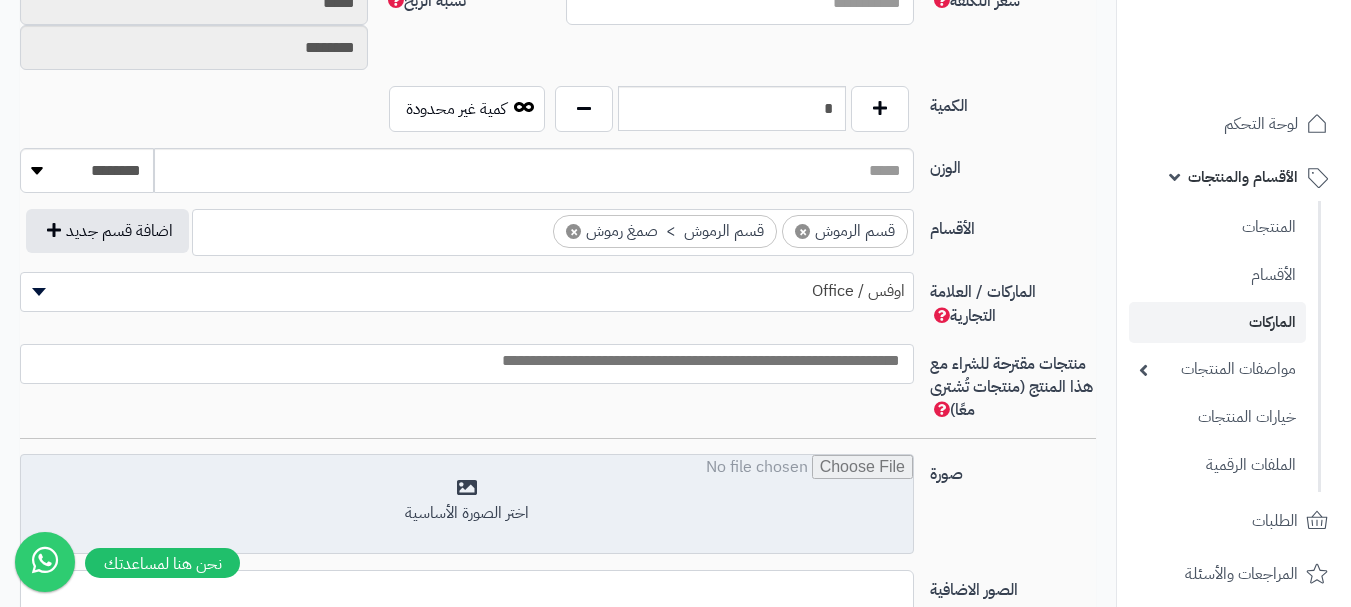 click at bounding box center [467, 505] 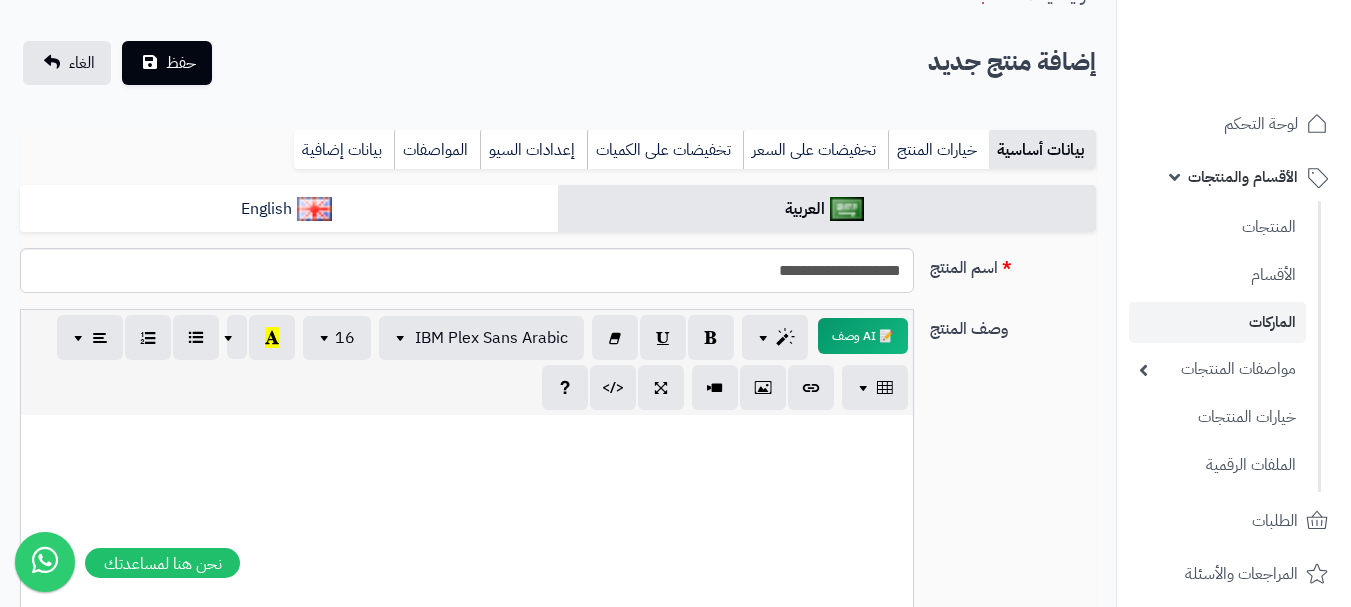 scroll, scrollTop: 0, scrollLeft: 0, axis: both 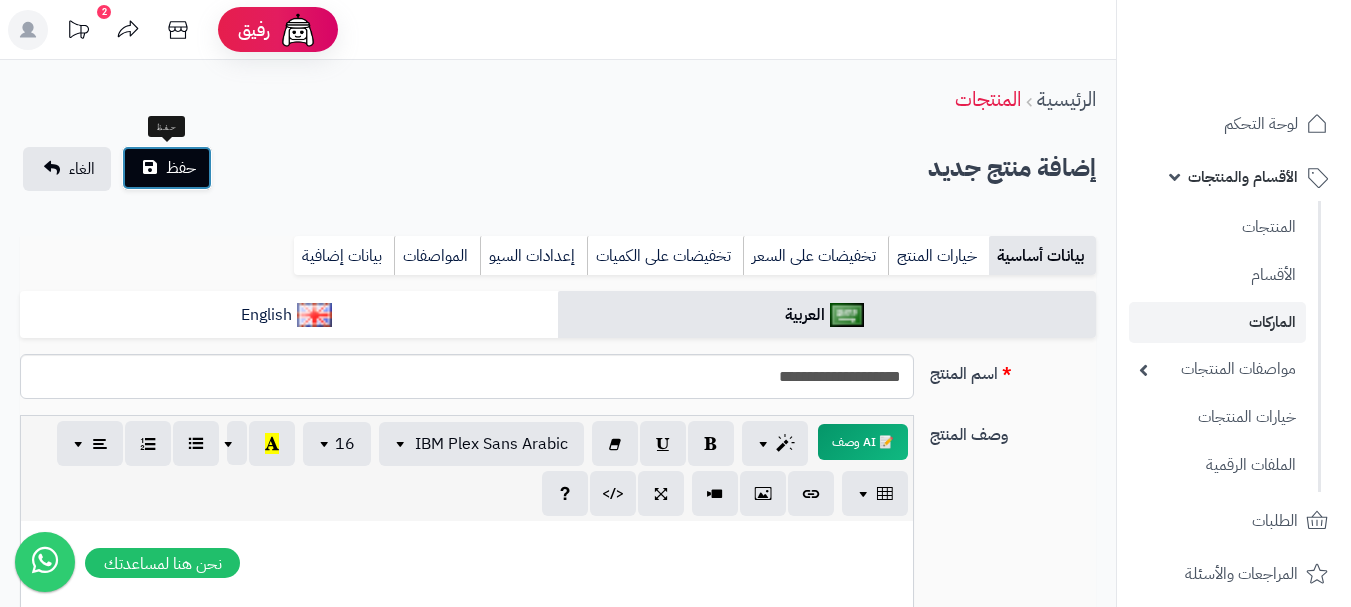 click on "حفظ" at bounding box center (181, 168) 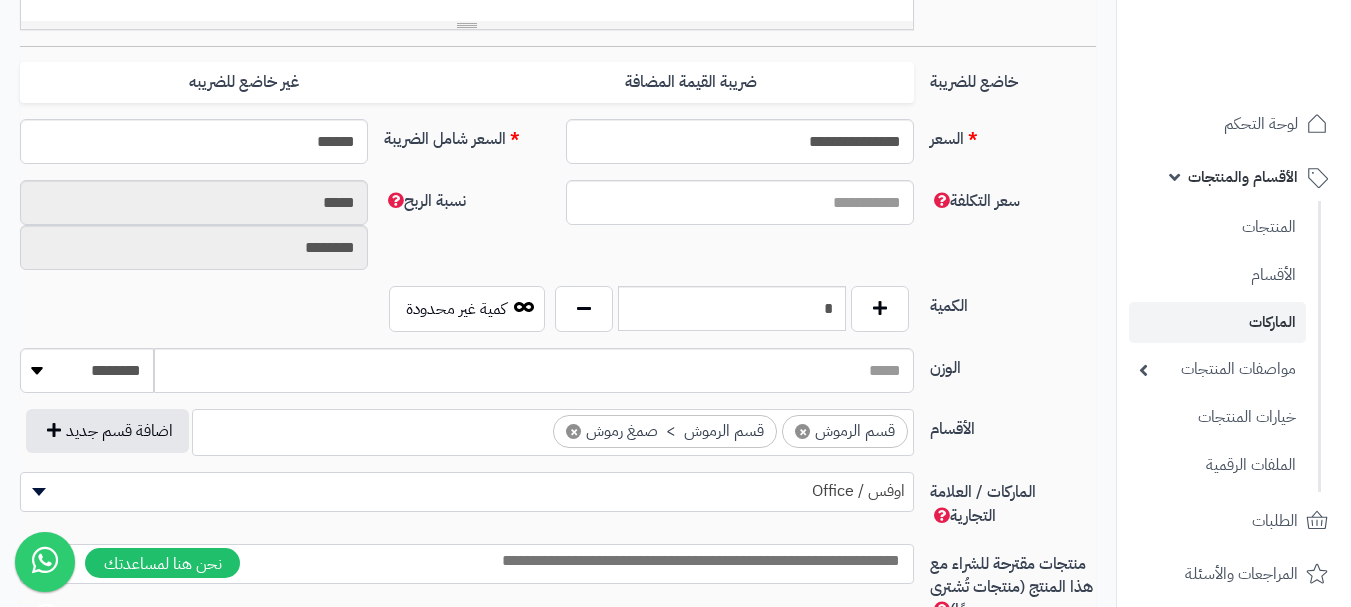 scroll, scrollTop: 815, scrollLeft: 0, axis: vertical 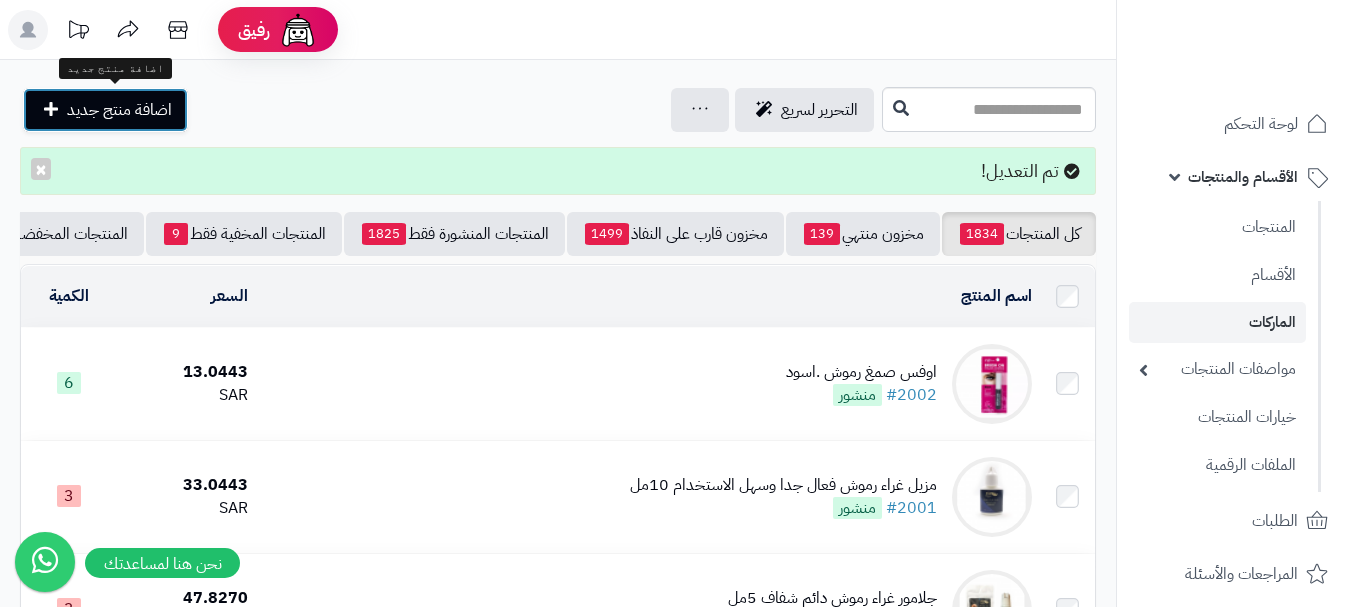click on "اضافة منتج جديد" at bounding box center (119, 110) 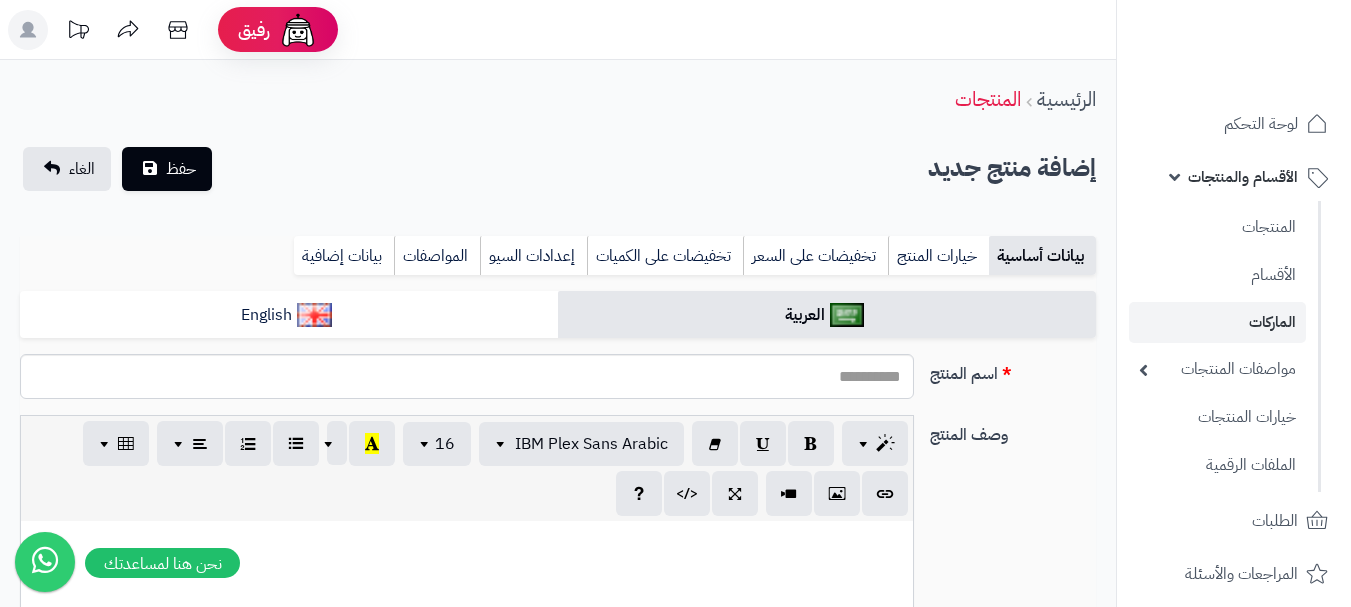 select 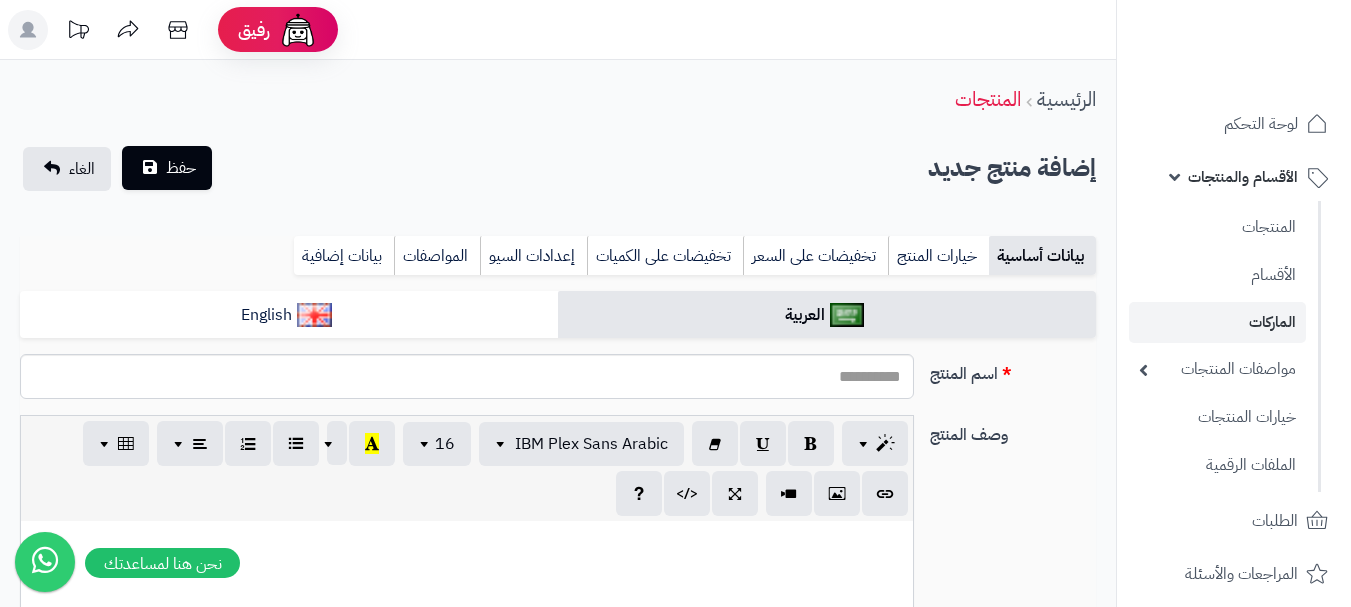 scroll, scrollTop: 0, scrollLeft: 0, axis: both 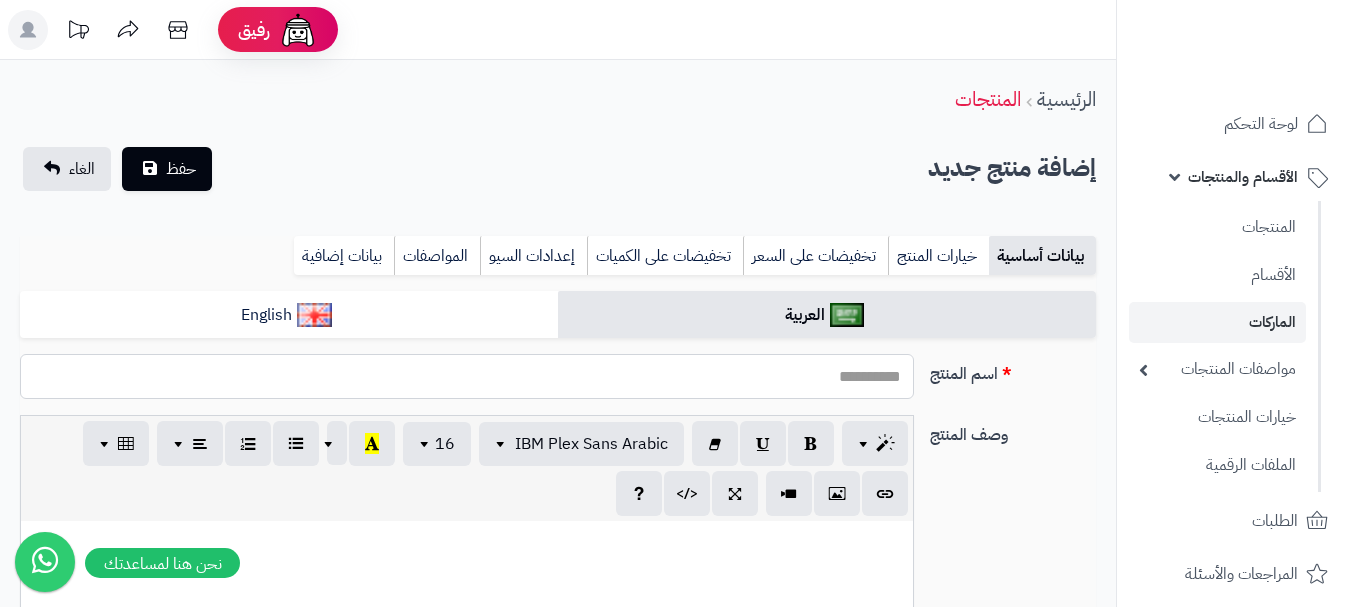click on "اسم المنتج" at bounding box center (467, 376) 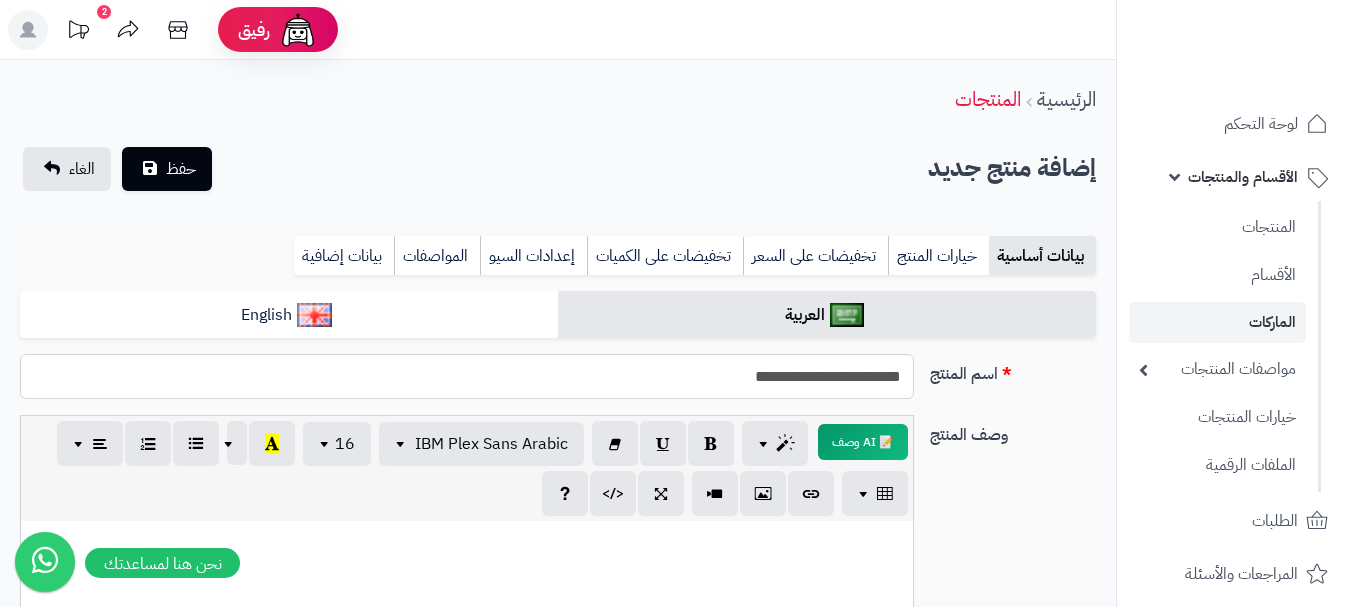 drag, startPoint x: 907, startPoint y: 380, endPoint x: 706, endPoint y: 376, distance: 201.0398 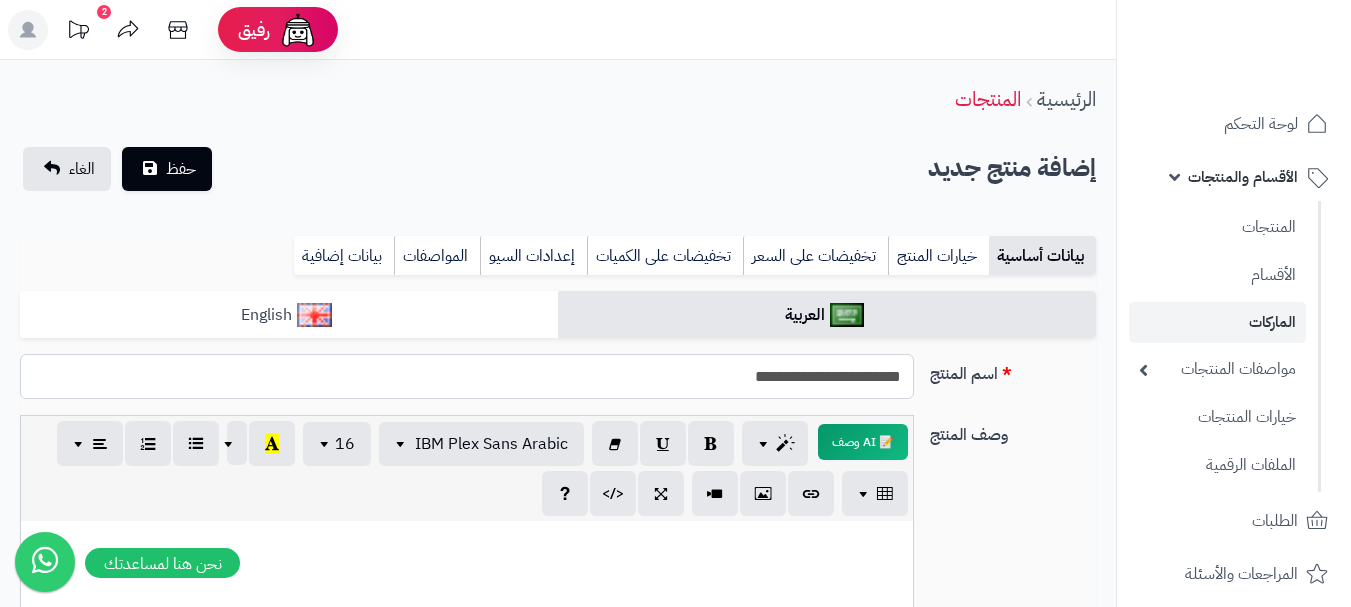 type on "**********" 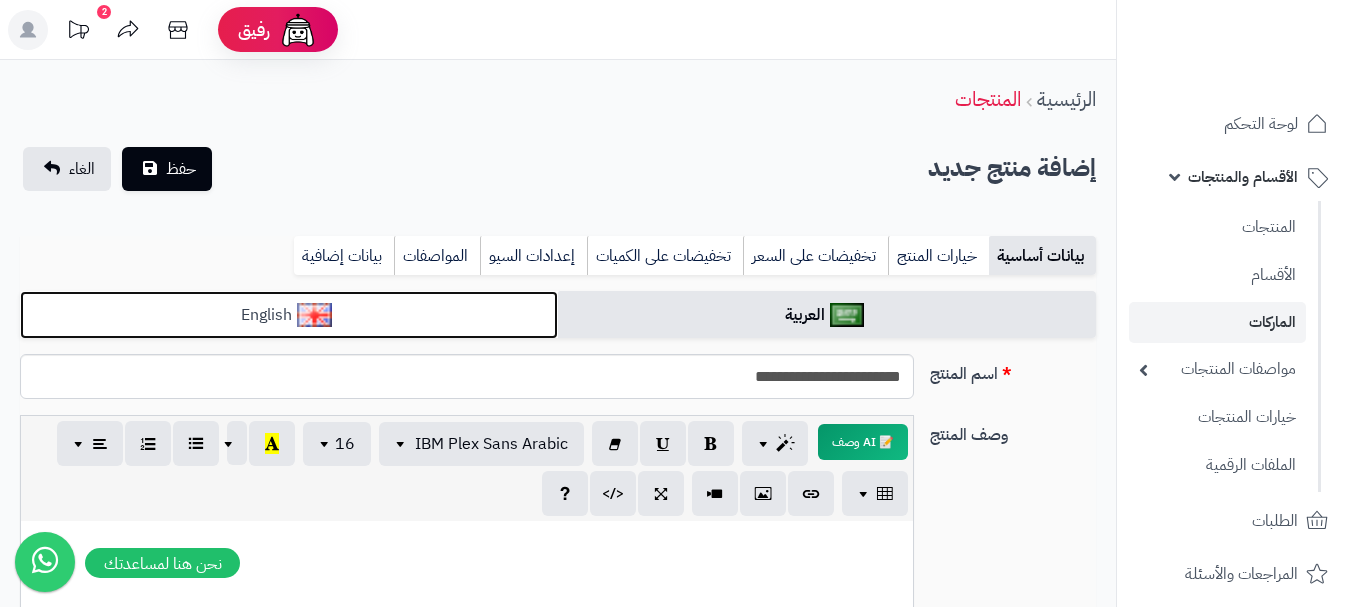 click on "English" at bounding box center [289, 315] 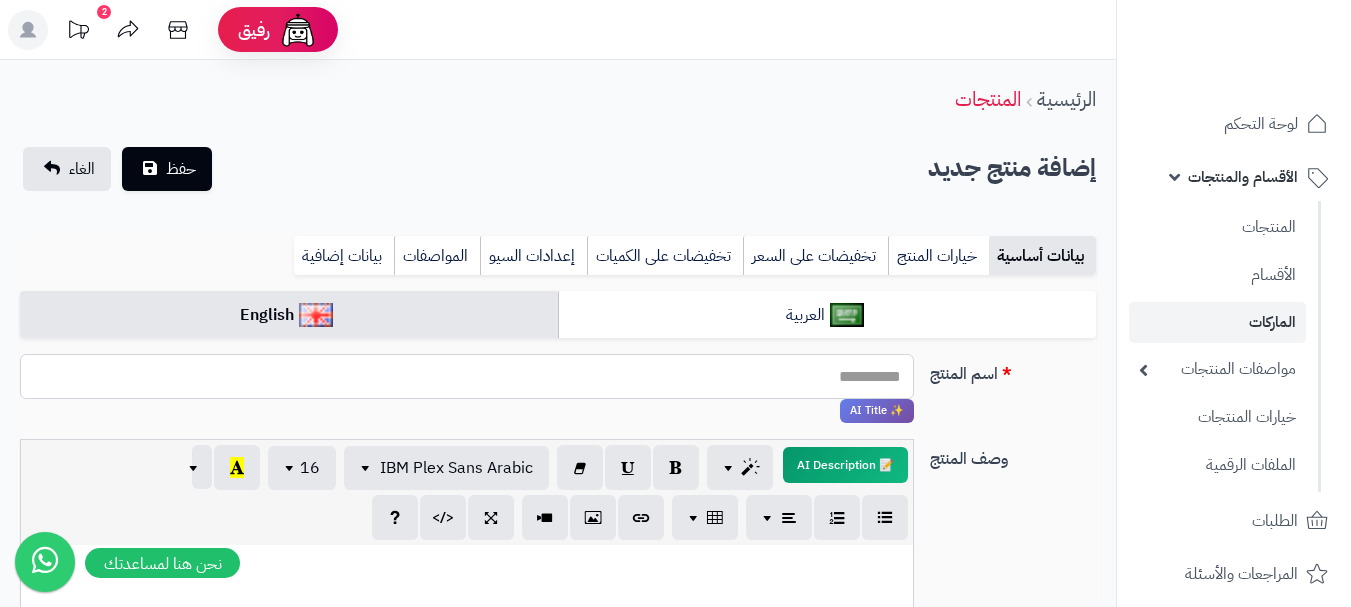 paste on "**********" 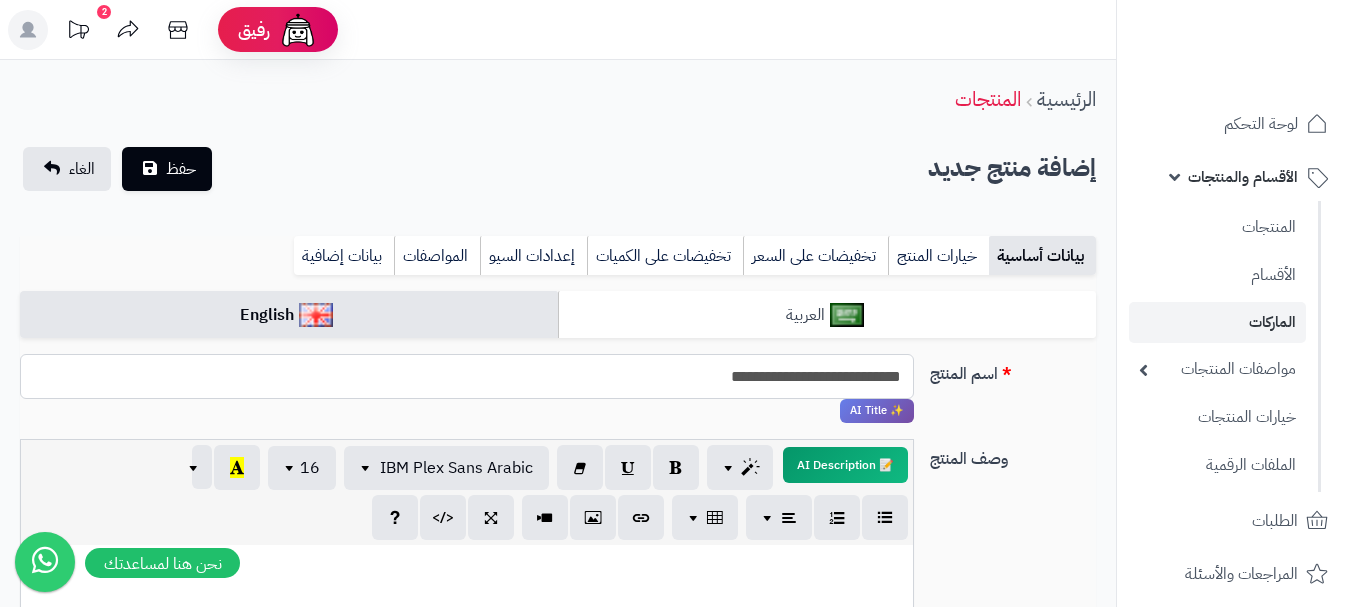 type on "**********" 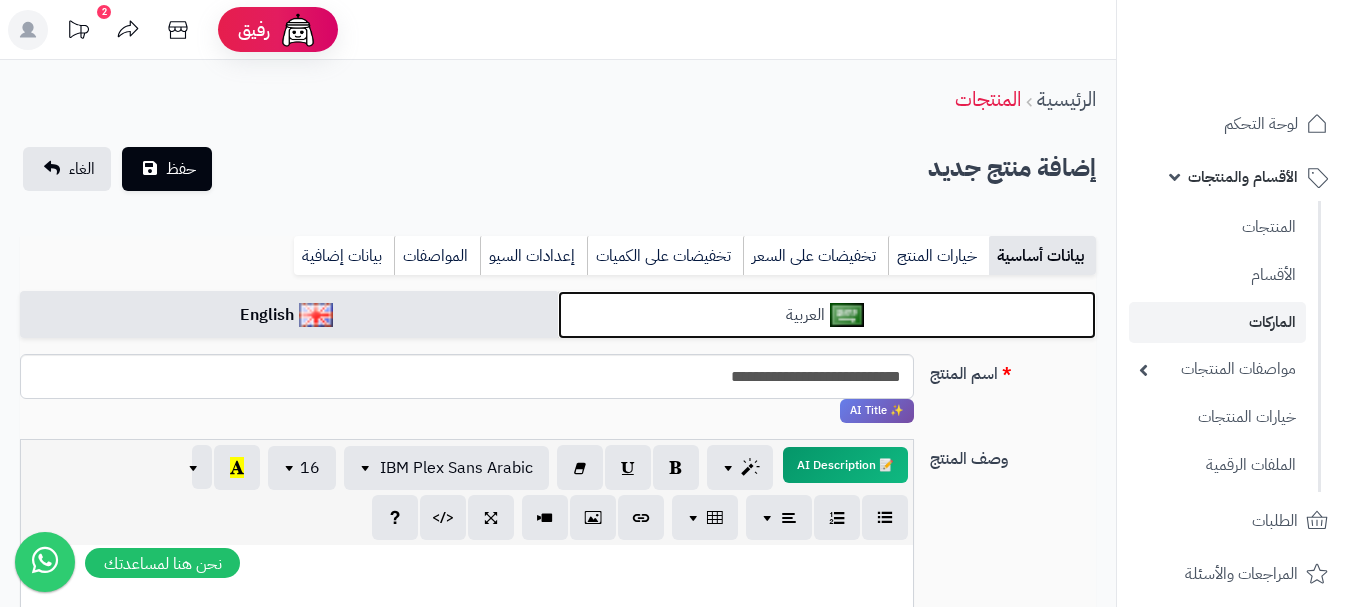 click on "العربية" at bounding box center (827, 315) 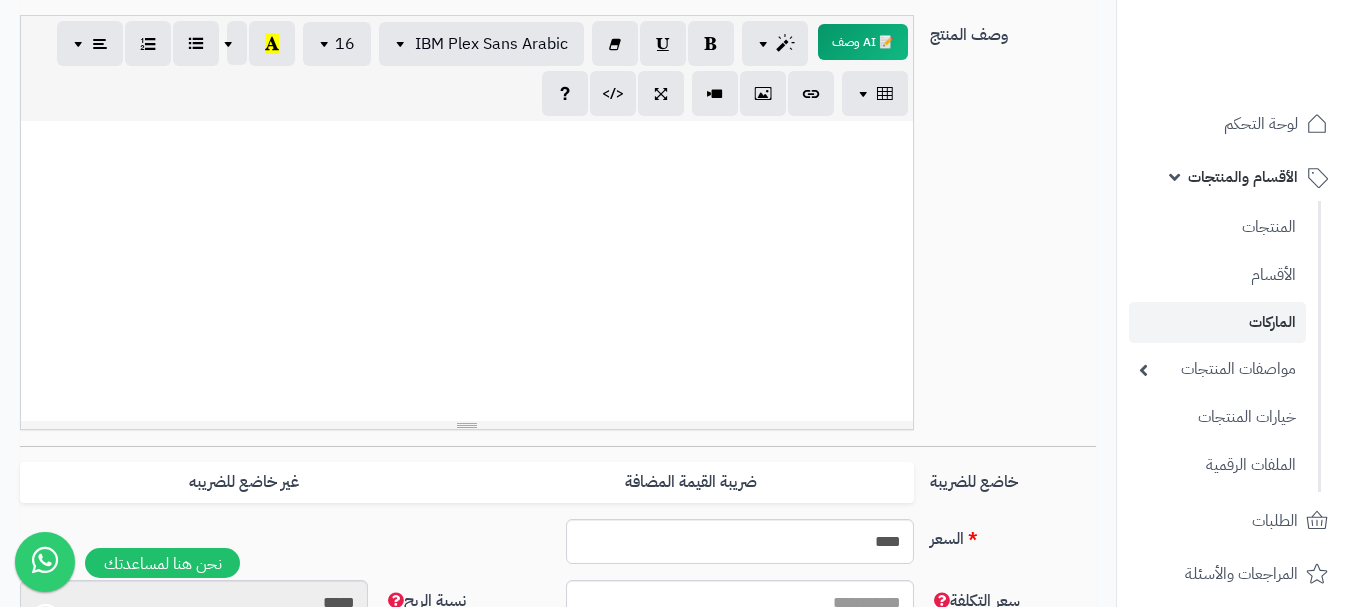 scroll, scrollTop: 600, scrollLeft: 0, axis: vertical 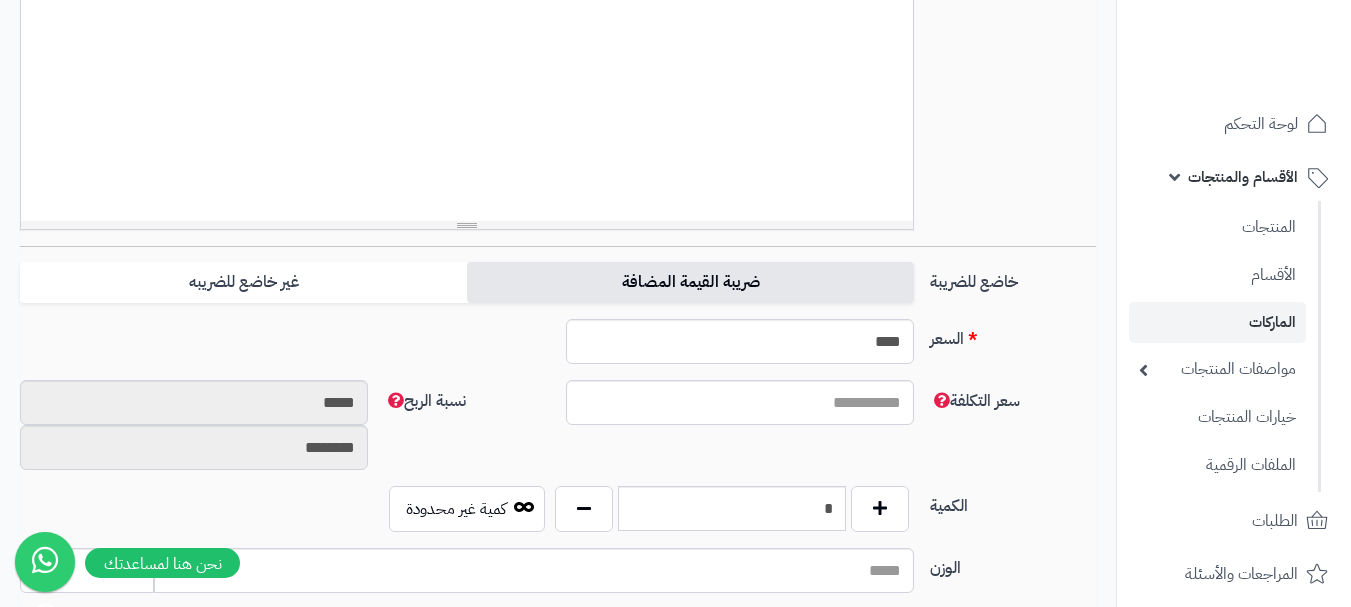 drag, startPoint x: 872, startPoint y: 270, endPoint x: 846, endPoint y: 275, distance: 26.476404 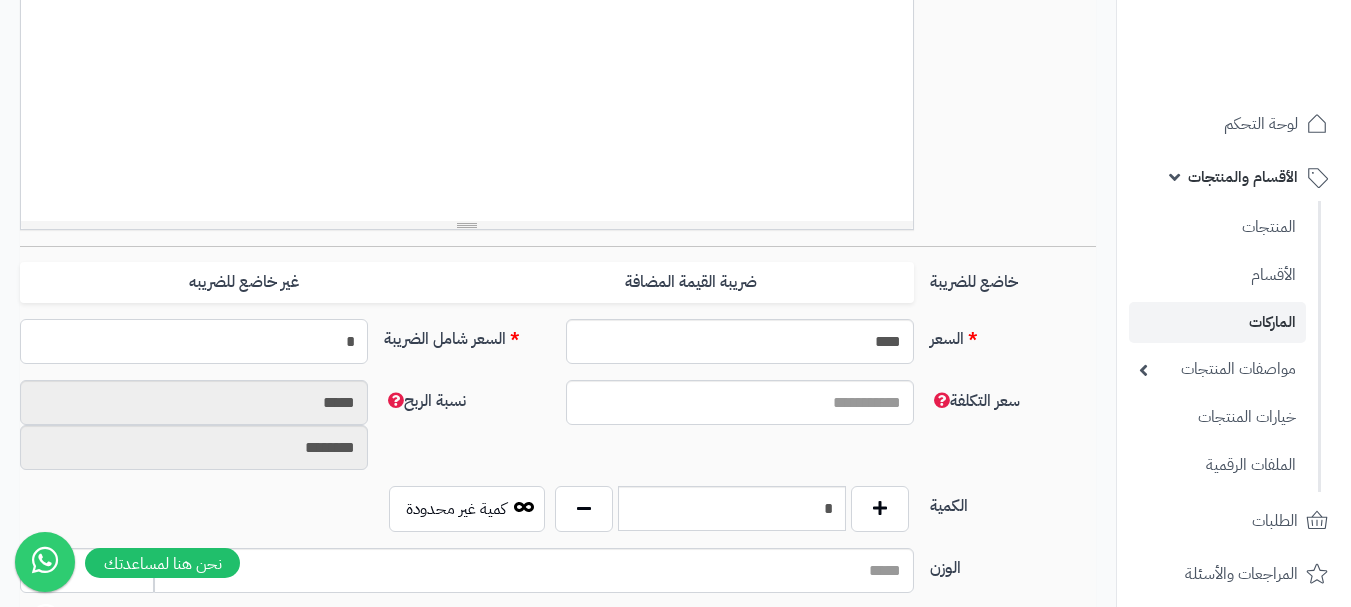 click on "*" at bounding box center [194, 341] 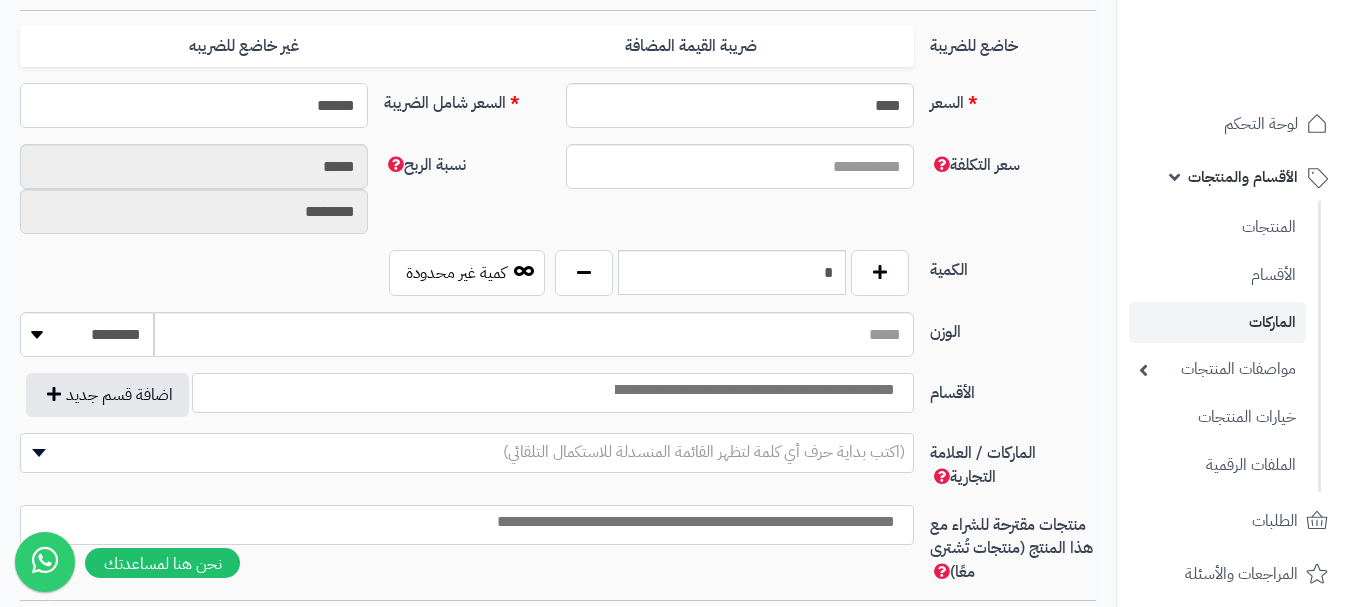 scroll, scrollTop: 900, scrollLeft: 0, axis: vertical 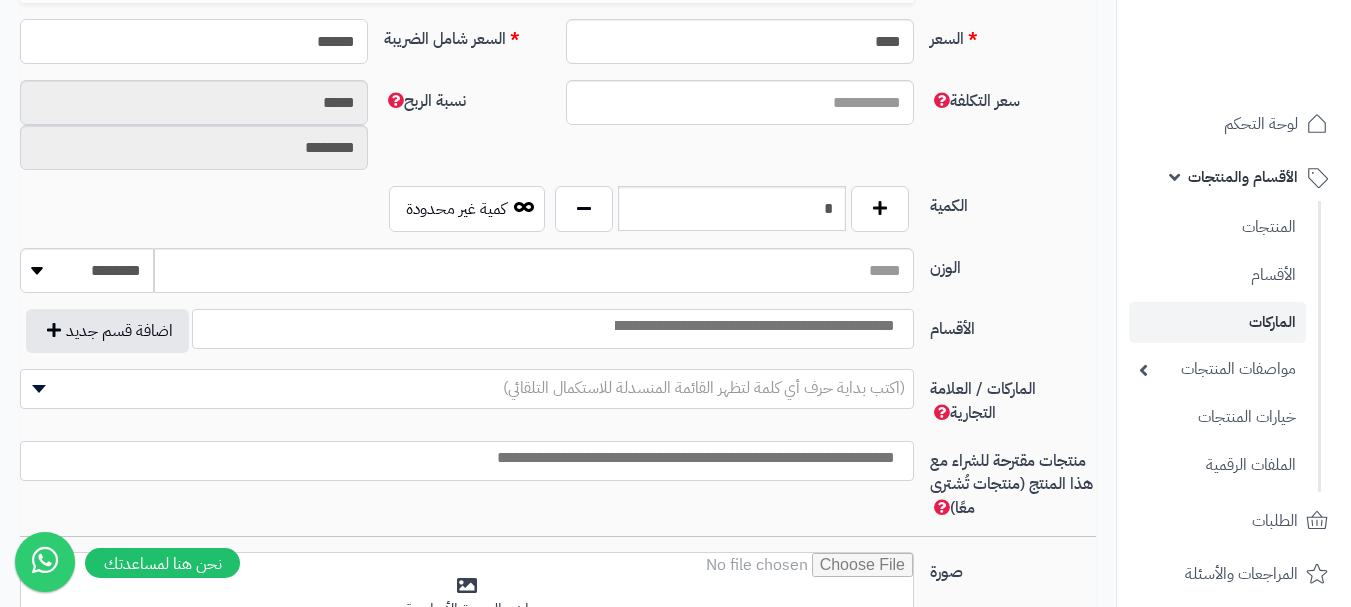 type on "******" 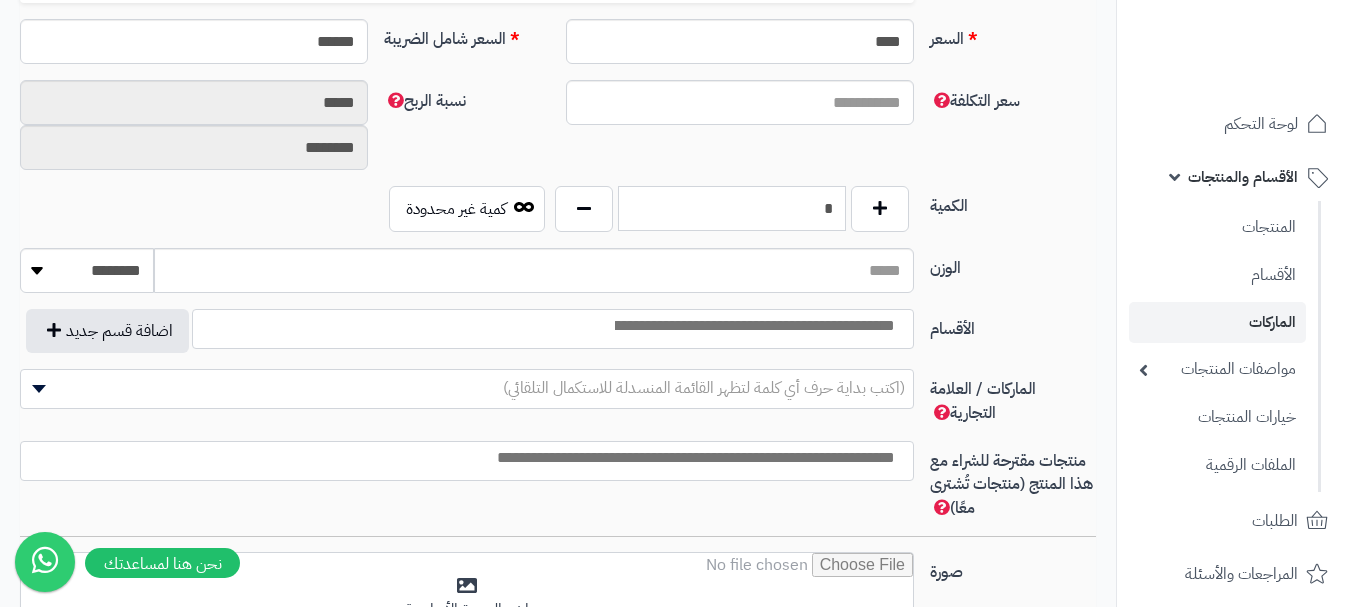click on "*" at bounding box center [732, 208] 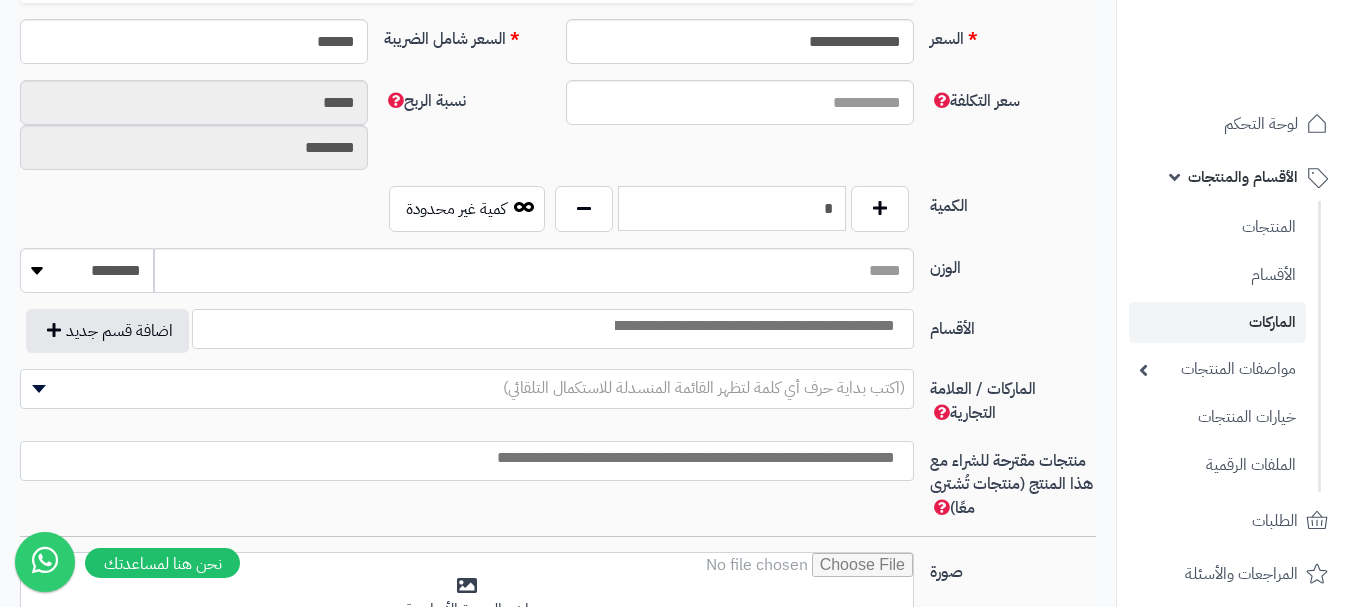 click on "*" at bounding box center (732, 208) 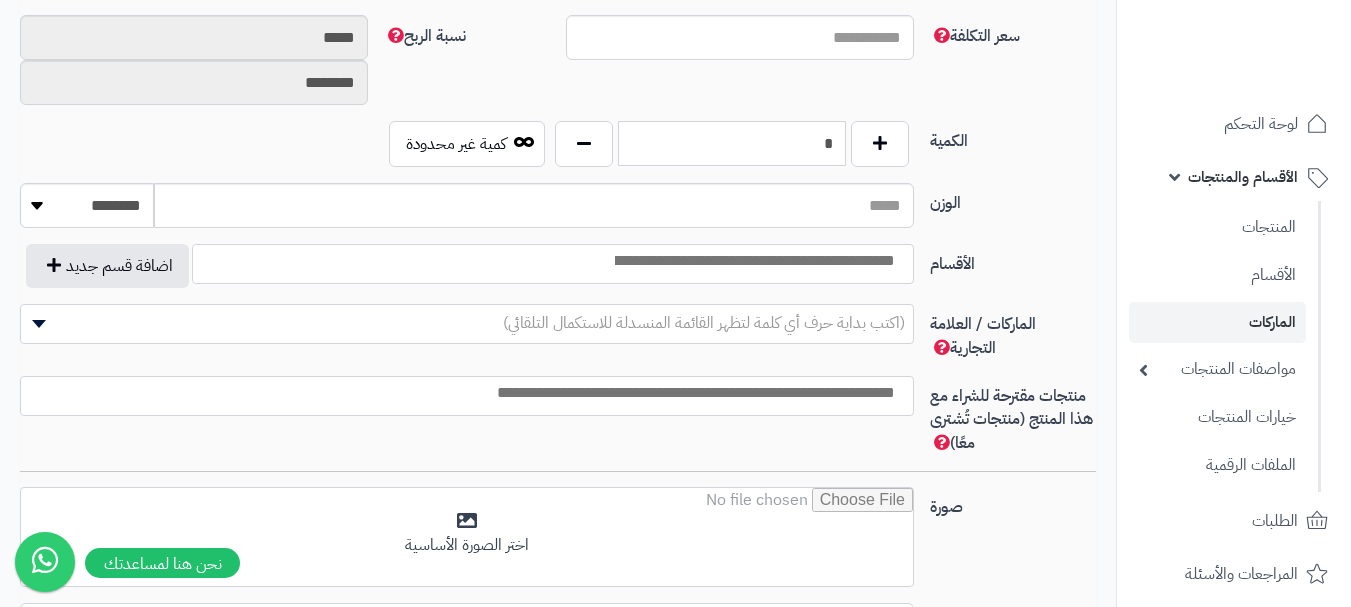 scroll, scrollTop: 1000, scrollLeft: 0, axis: vertical 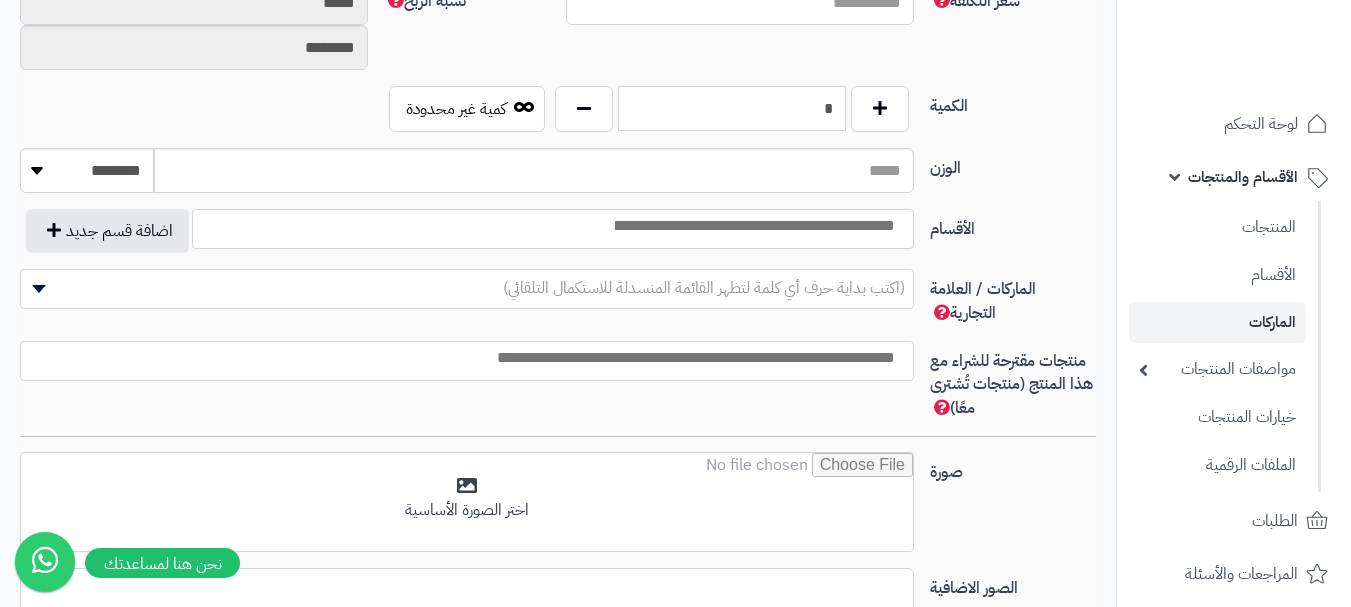 type on "*" 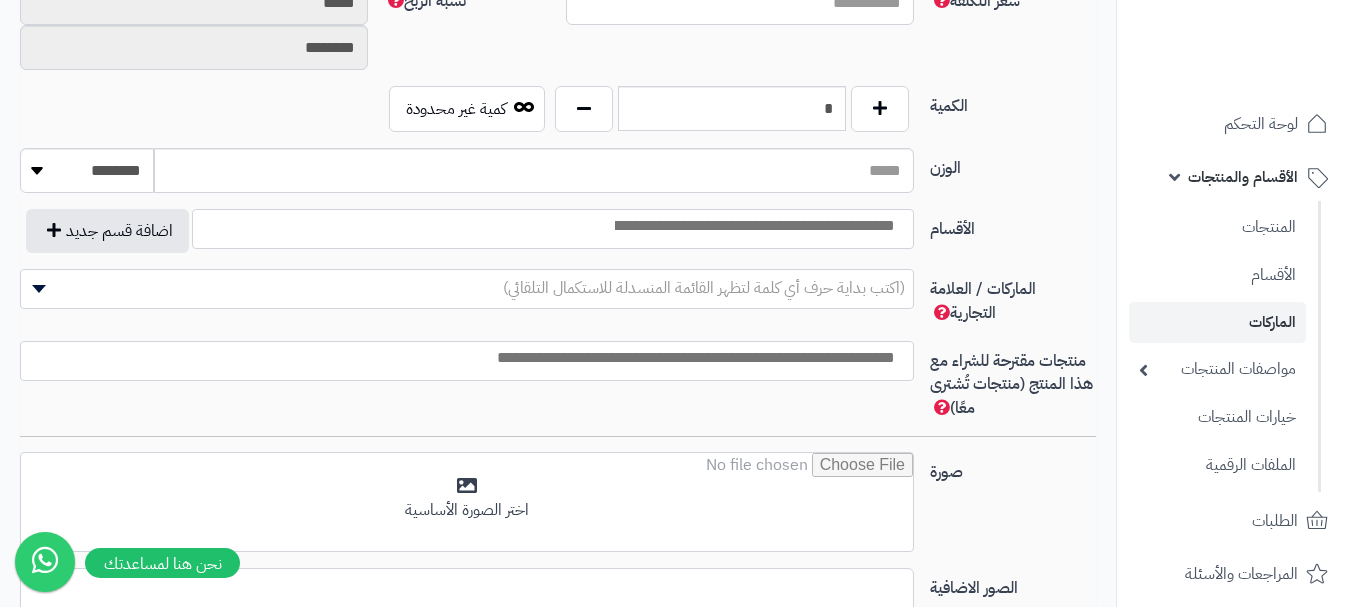 click at bounding box center (553, 229) 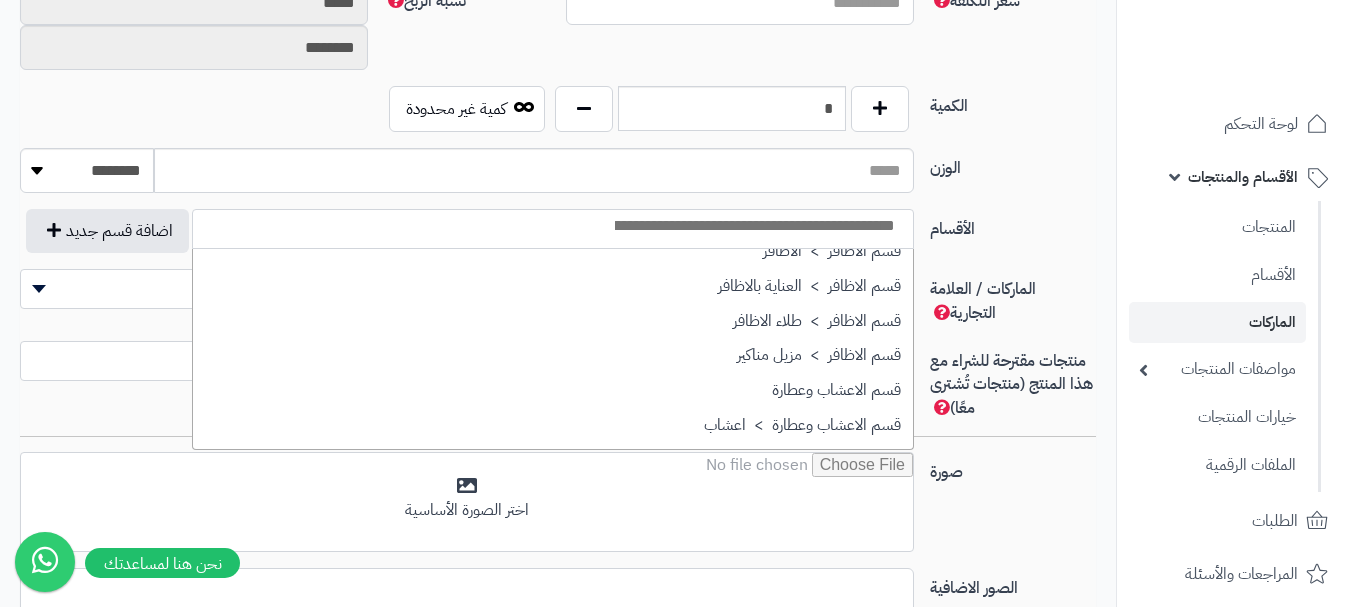 scroll, scrollTop: 1300, scrollLeft: 0, axis: vertical 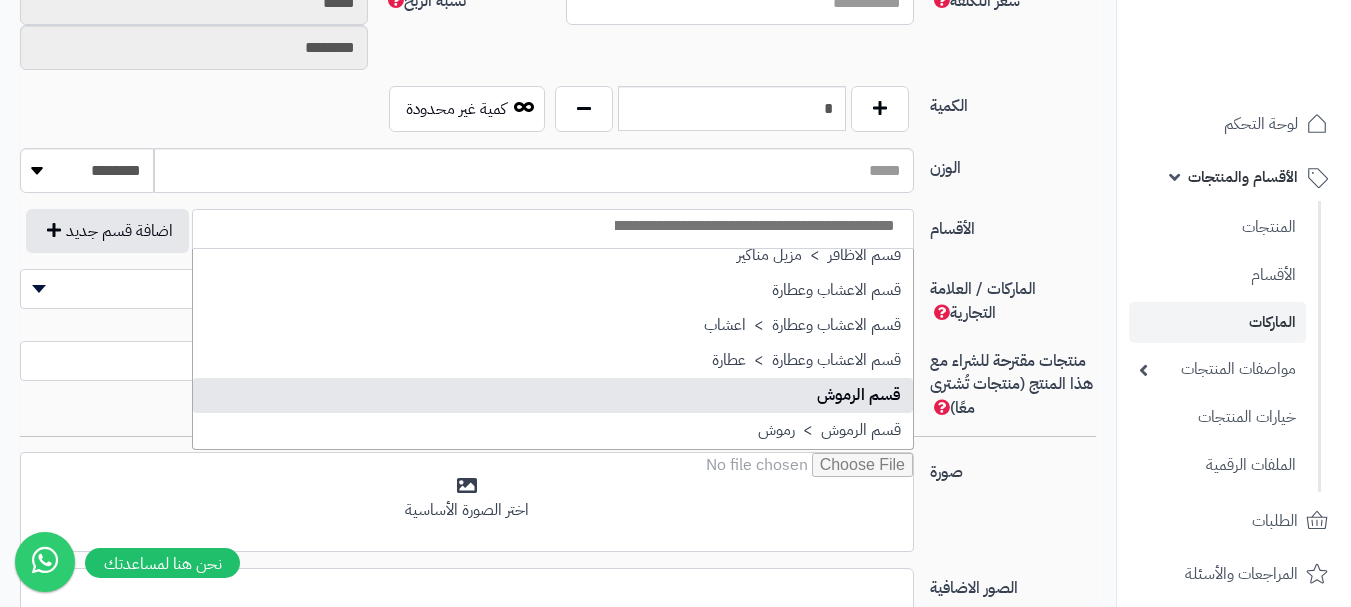 select on "**" 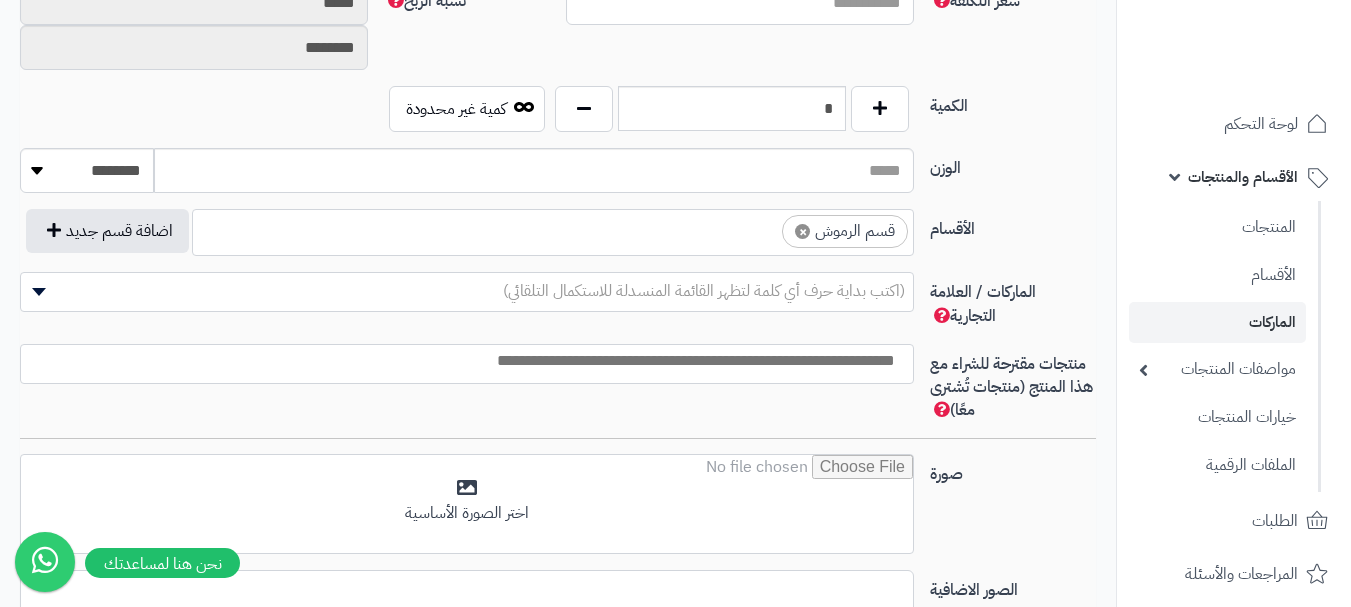 scroll, scrollTop: 1025, scrollLeft: 0, axis: vertical 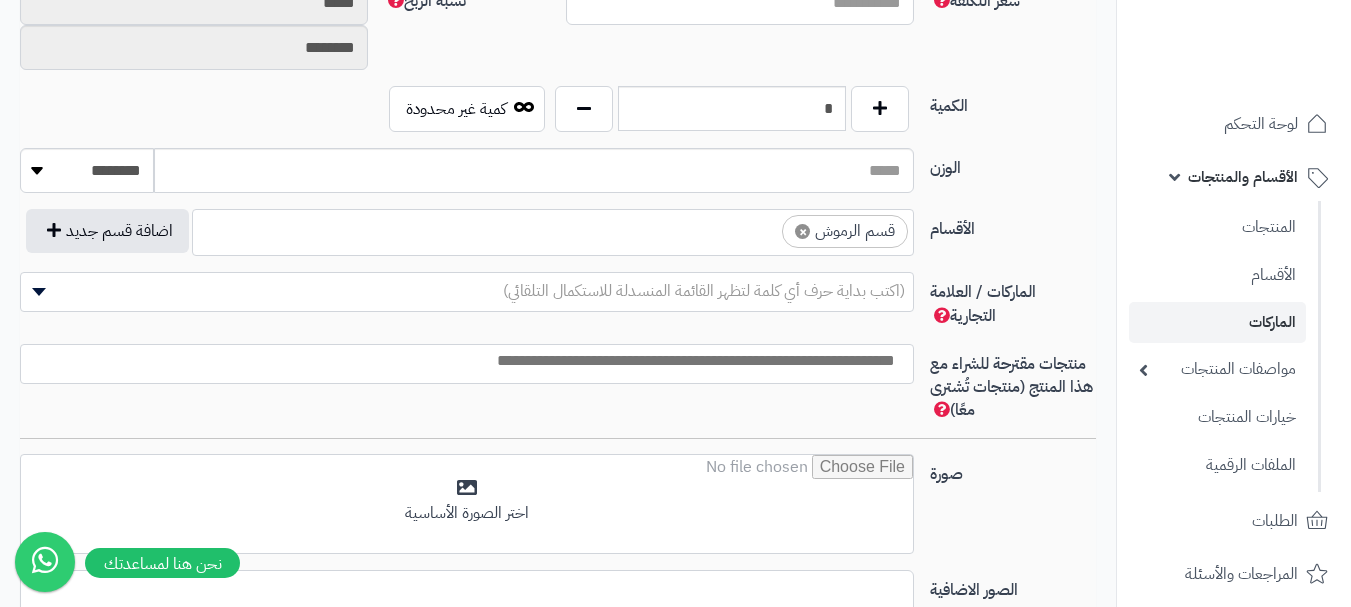 click on "× قسم الرموش" at bounding box center (553, 229) 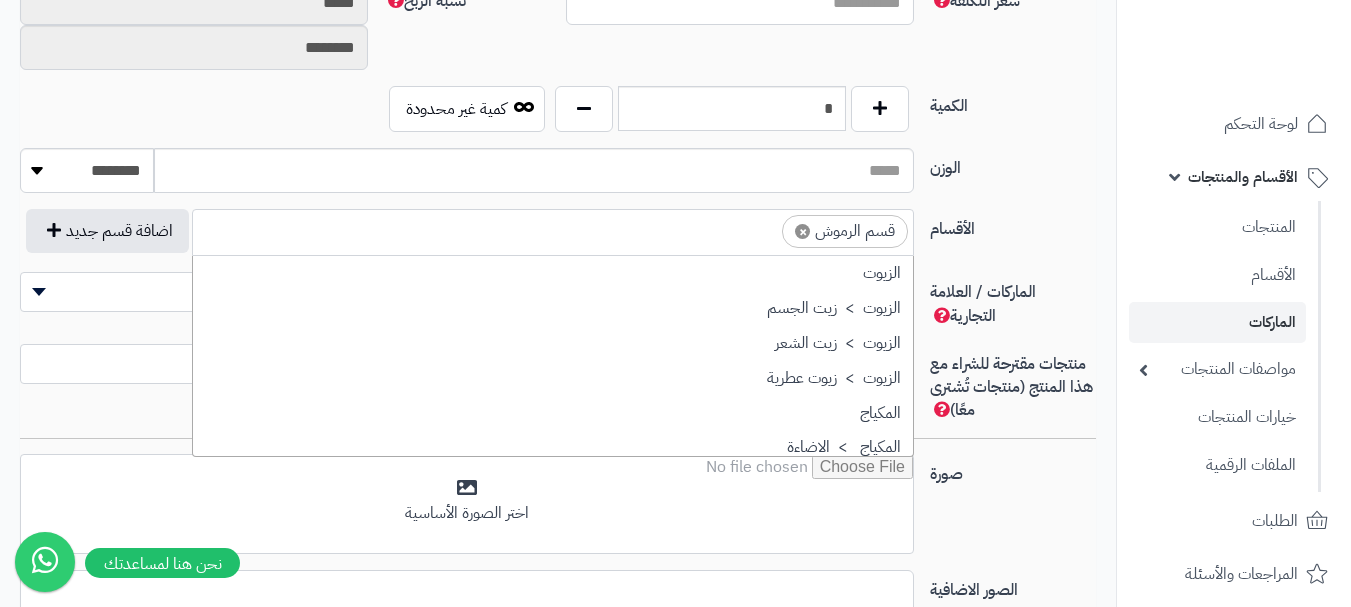 scroll, scrollTop: 1393, scrollLeft: 0, axis: vertical 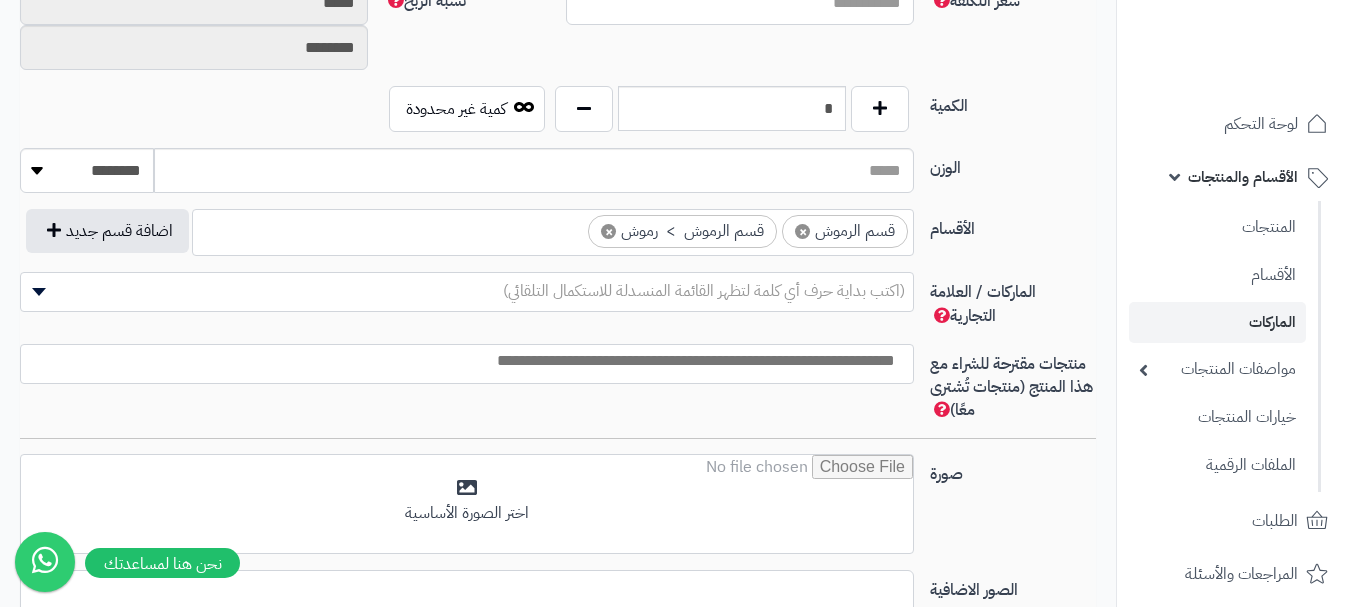 click on "(اكتب بداية حرف أي كلمة لتظهر القائمة المنسدلة للاستكمال التلقائي)" at bounding box center (467, 292) 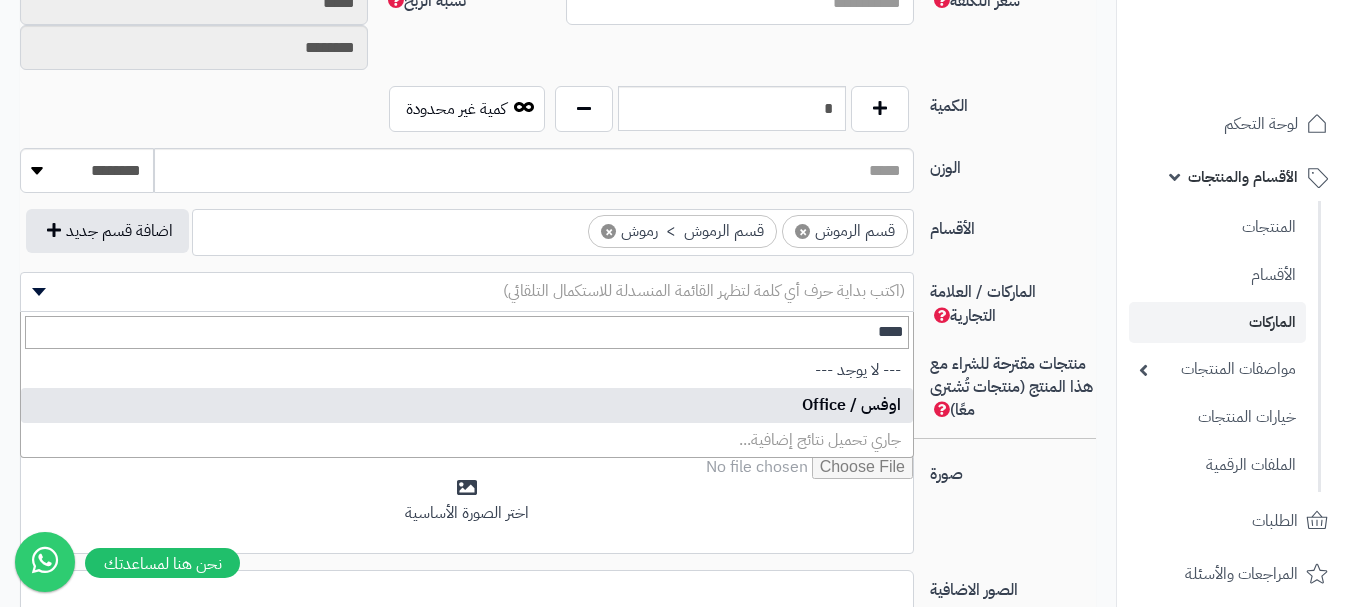 type on "****" 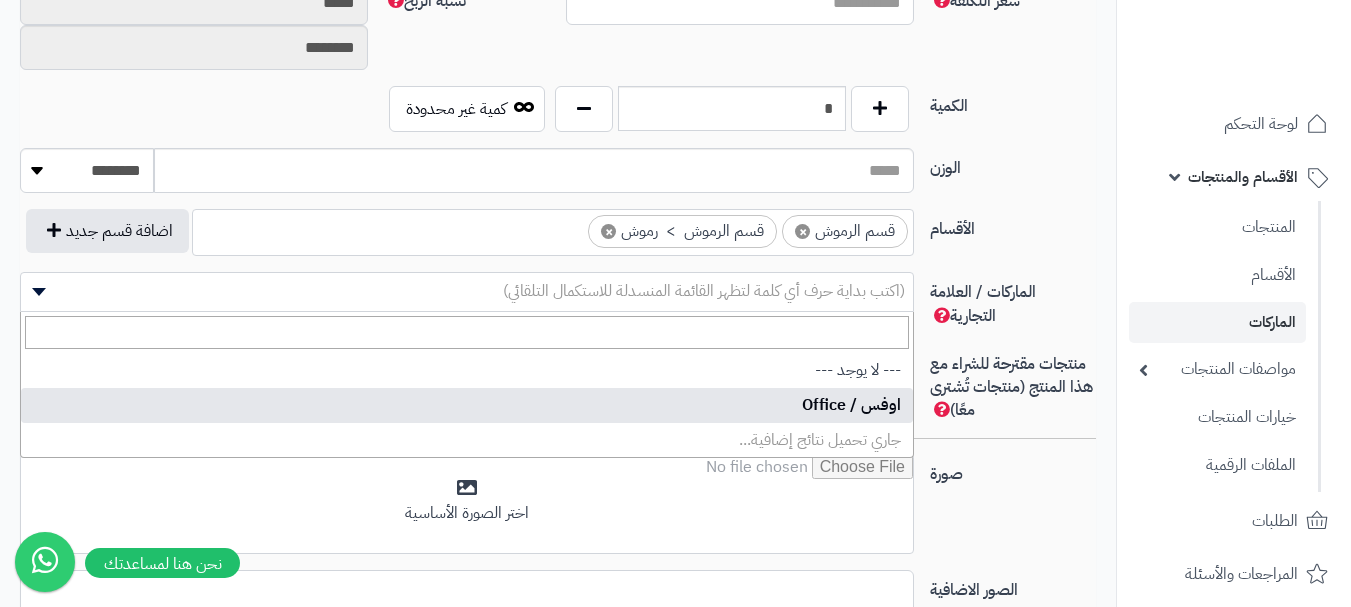 select on "**" 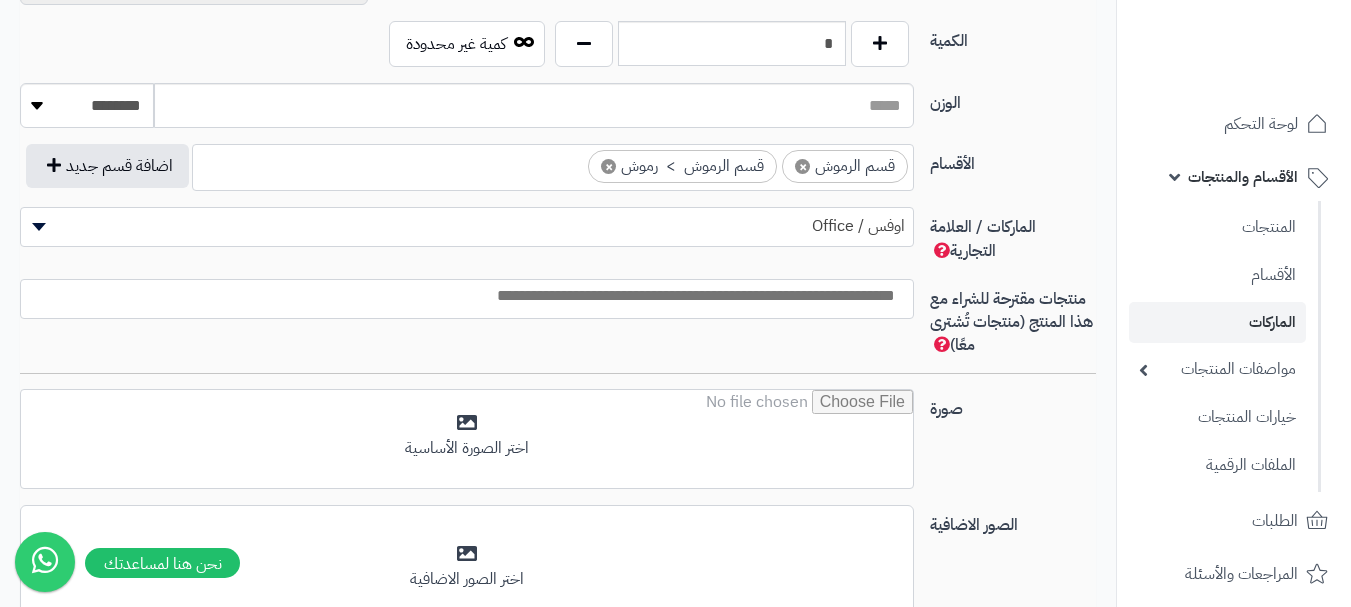 scroll, scrollTop: 1100, scrollLeft: 0, axis: vertical 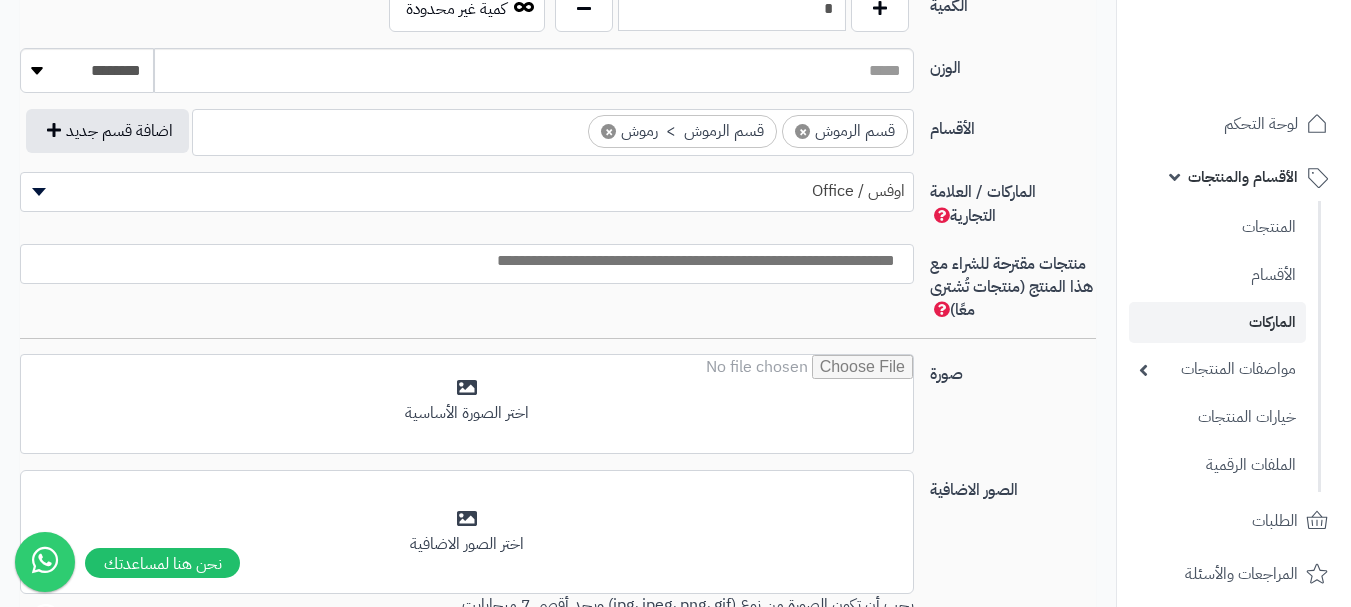 click at bounding box center [462, 261] 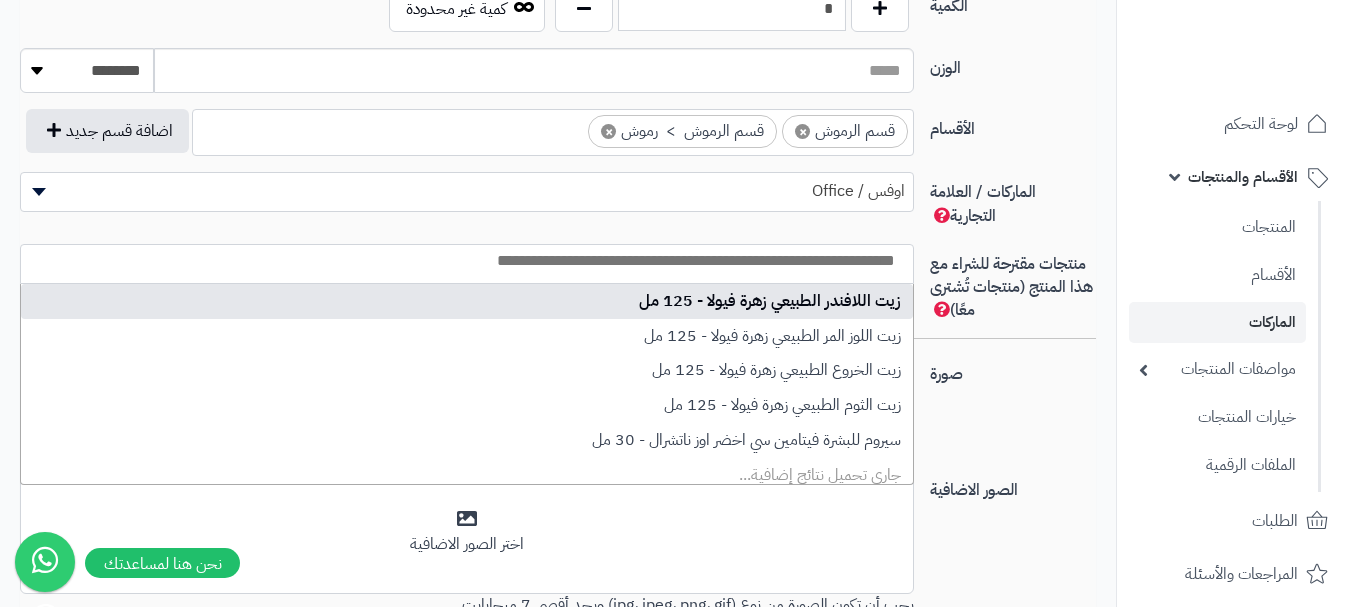 click on "صورة
اختر الصورة الأساسية" at bounding box center (558, 412) 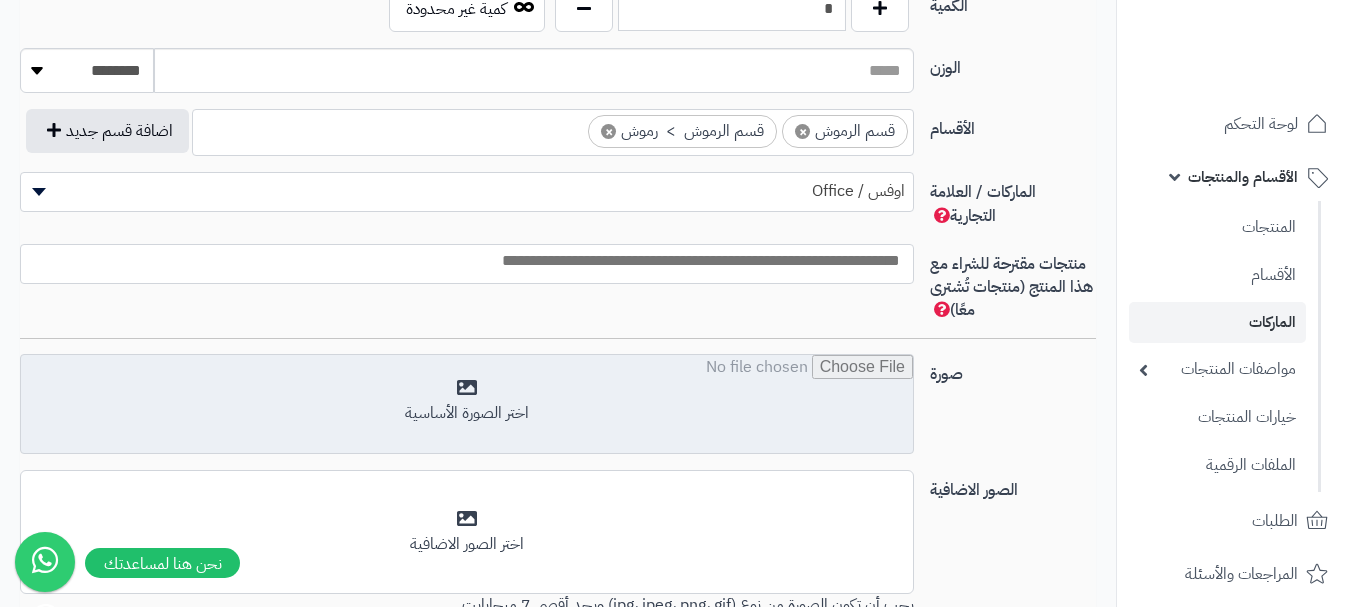 click at bounding box center (467, 405) 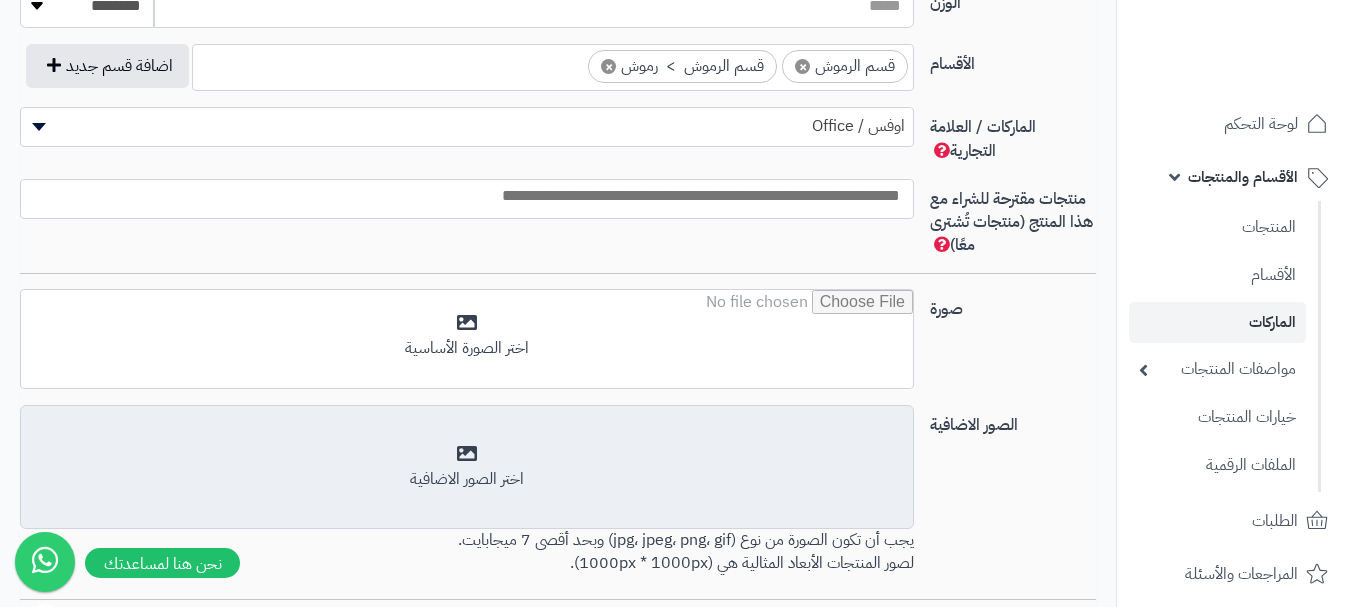 scroll, scrollTop: 1200, scrollLeft: 0, axis: vertical 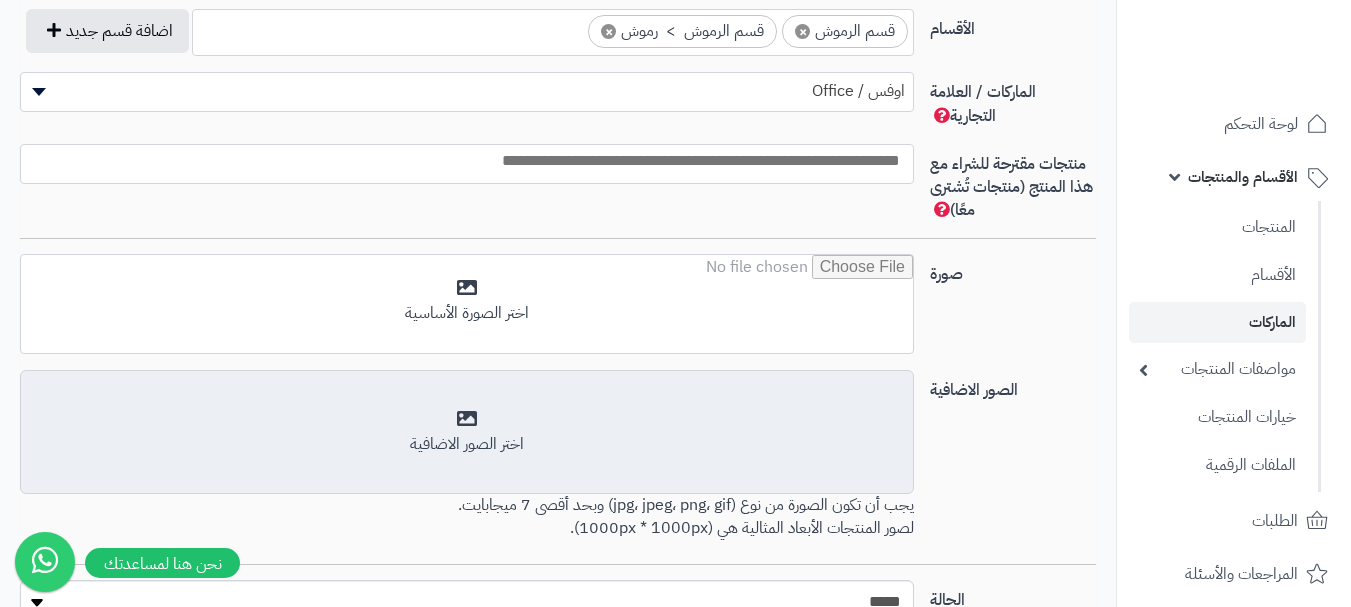 click on "أضف الصور الاضافية
اختر الصور الاضافية" at bounding box center [467, 432] 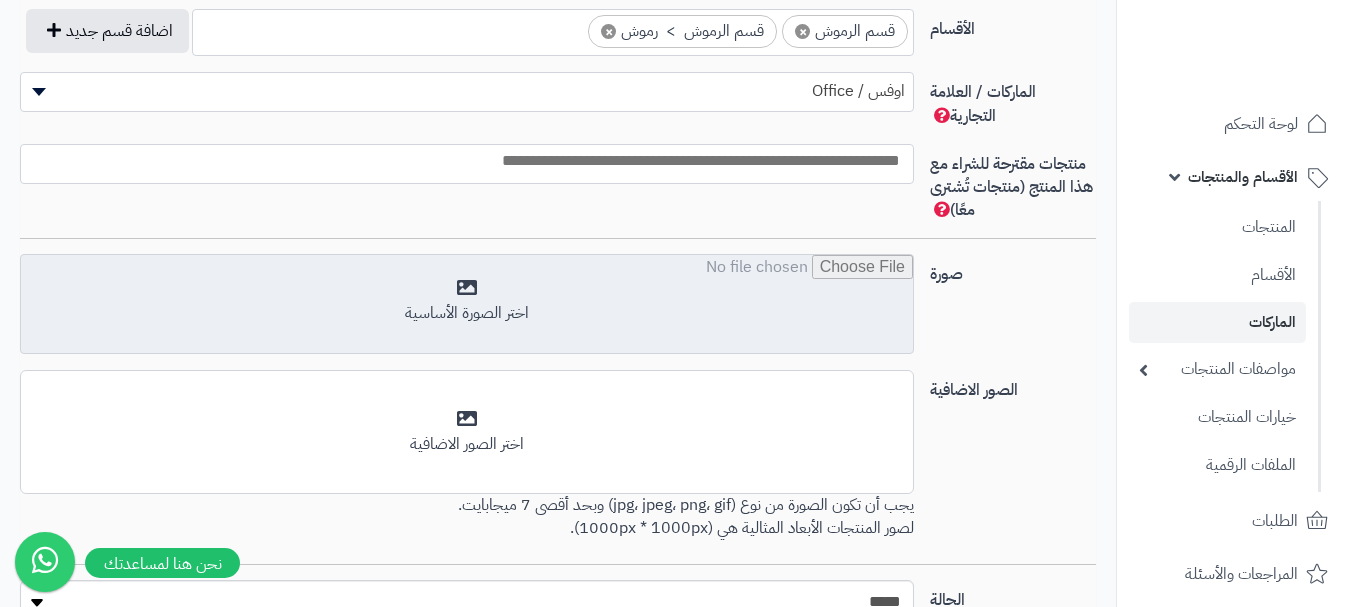 click at bounding box center [467, 305] 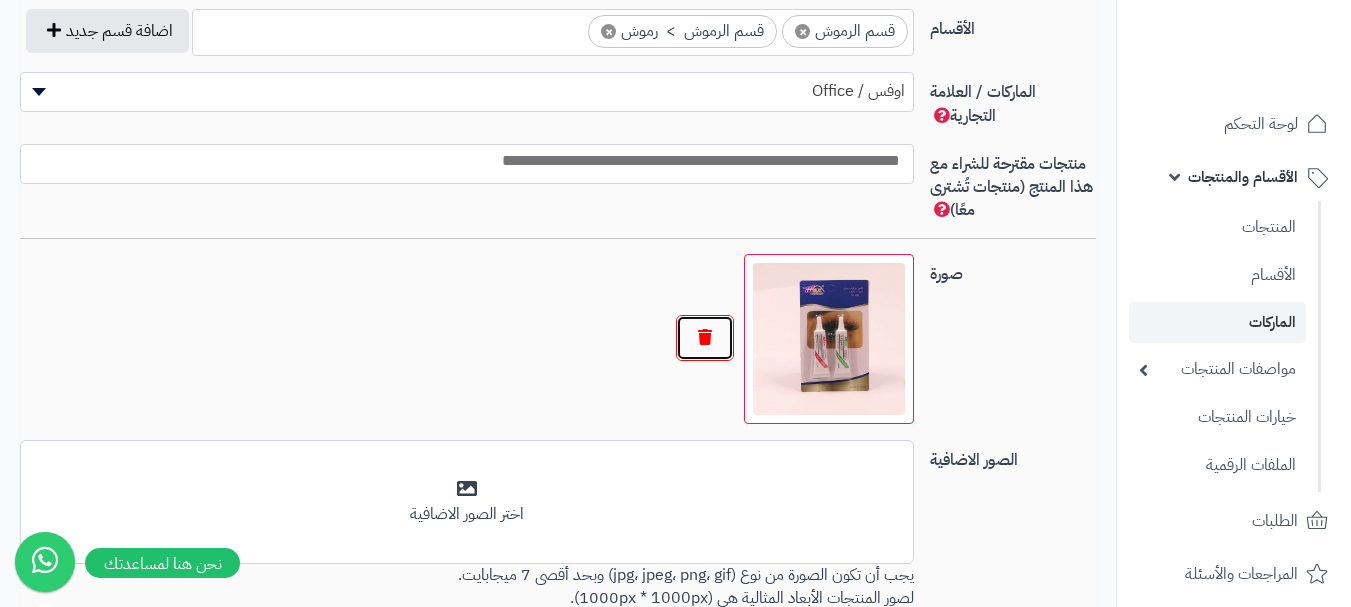 click at bounding box center [705, 338] 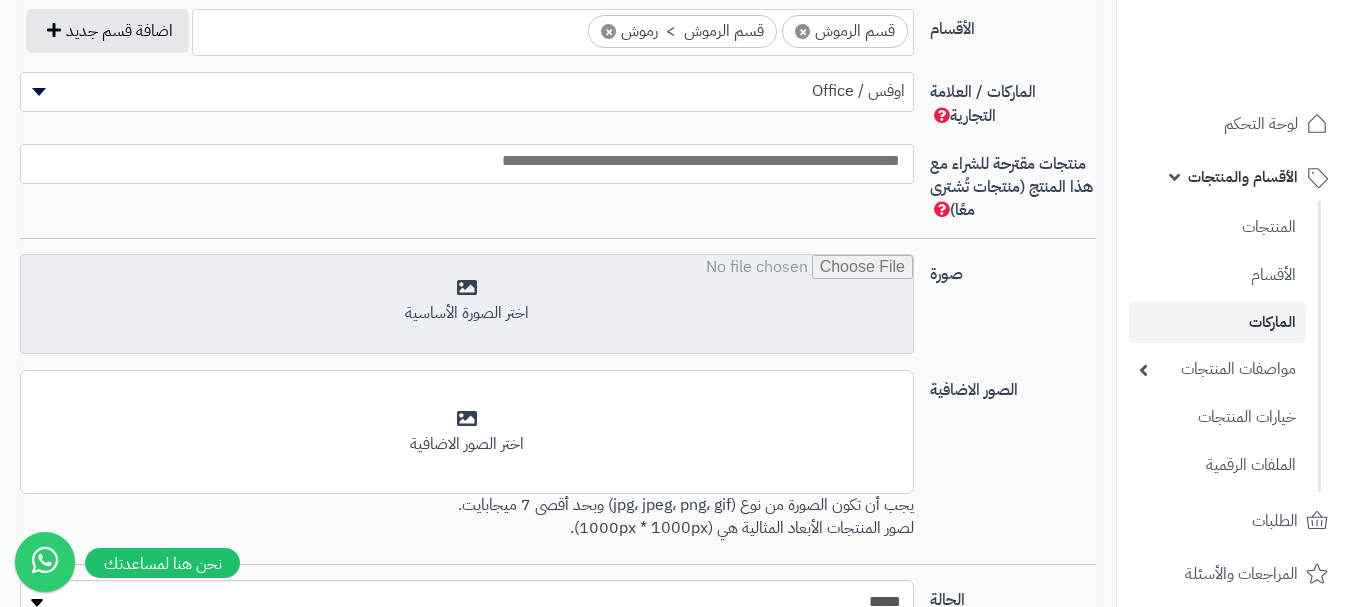 click at bounding box center (467, 305) 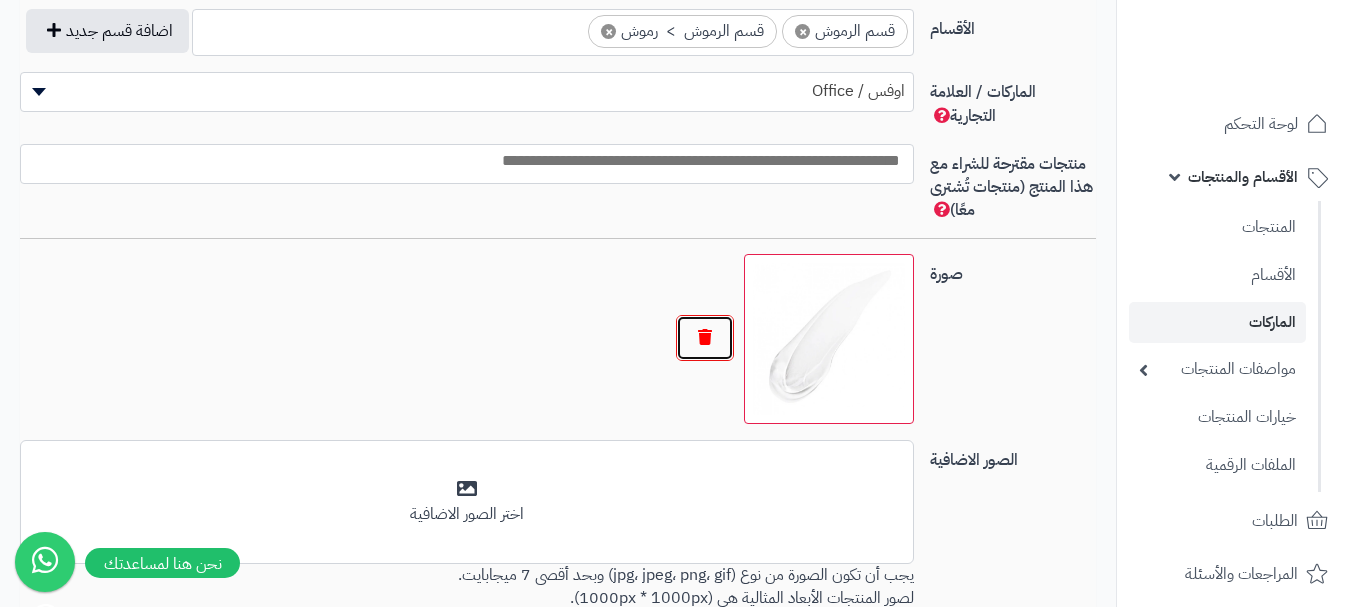 click at bounding box center [705, 338] 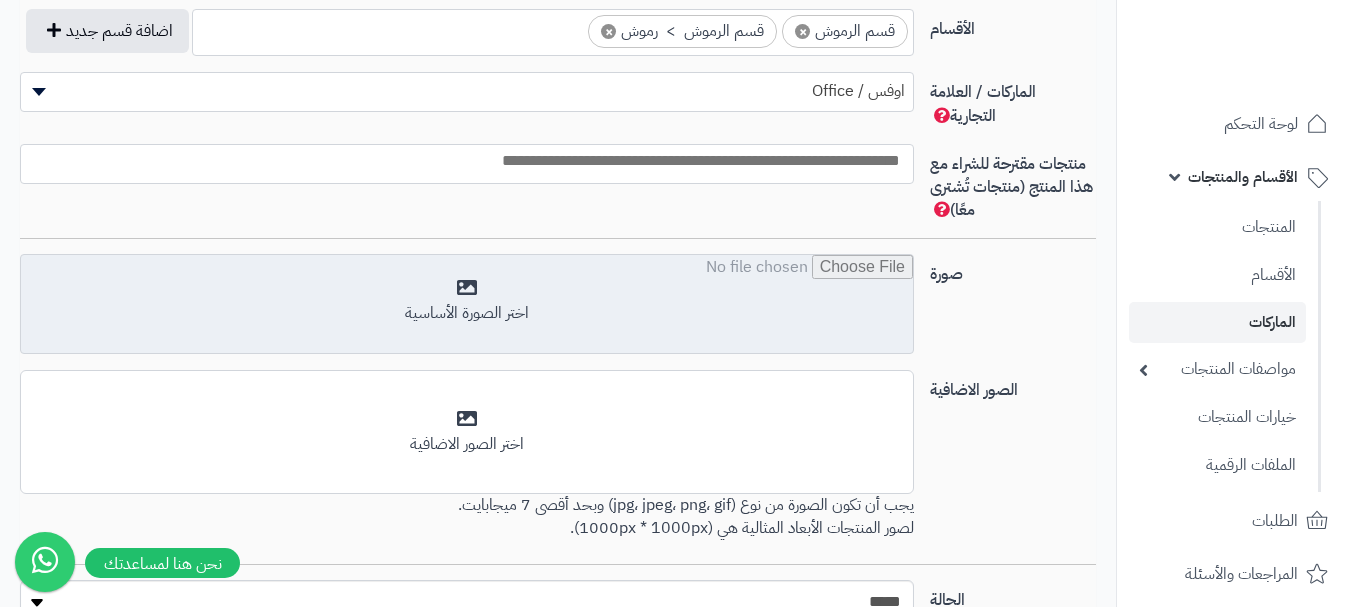 click at bounding box center [467, 305] 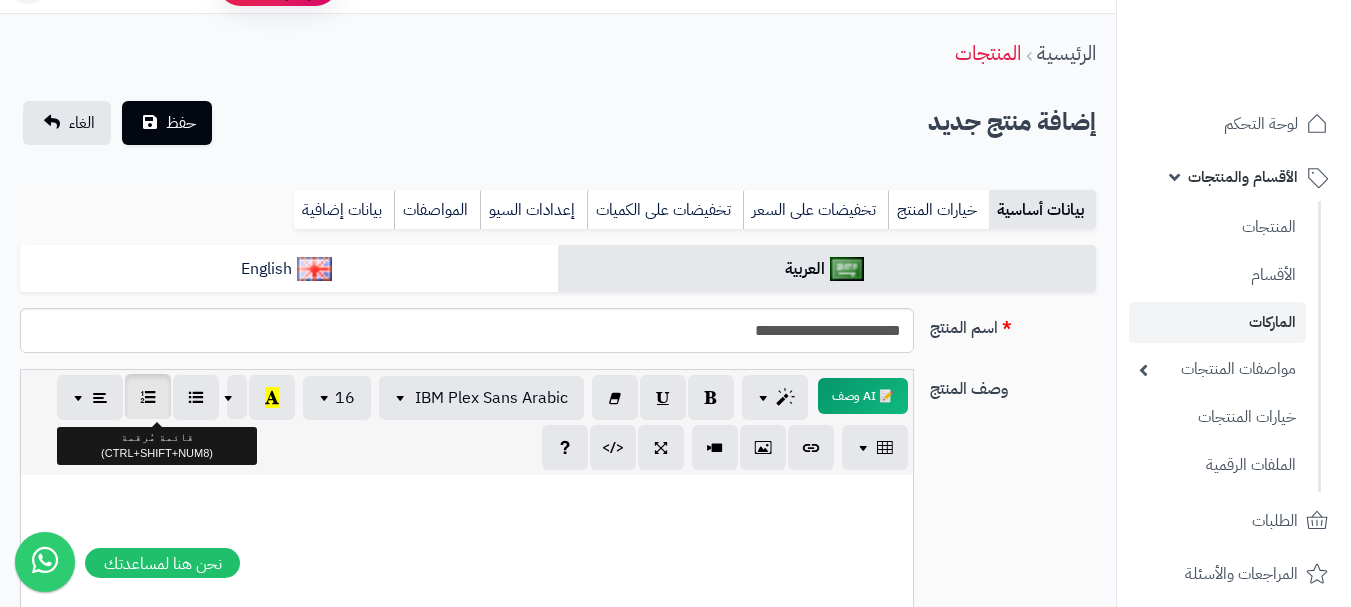 scroll, scrollTop: 0, scrollLeft: 0, axis: both 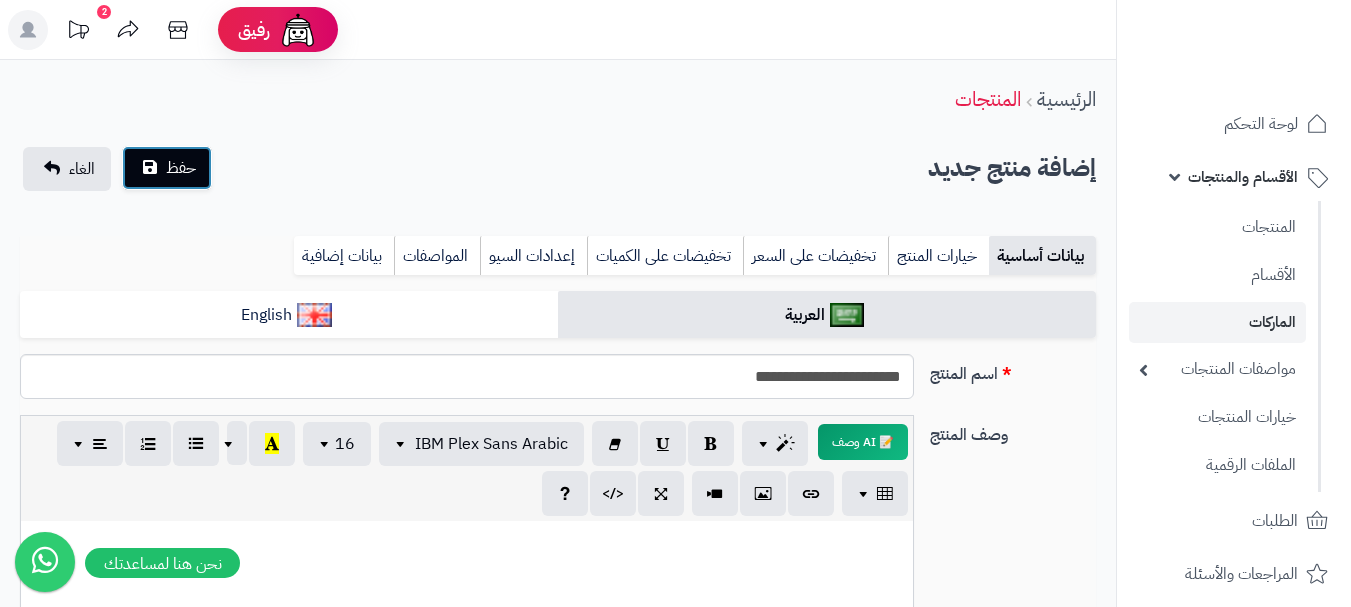 click on "حفظ" at bounding box center (181, 168) 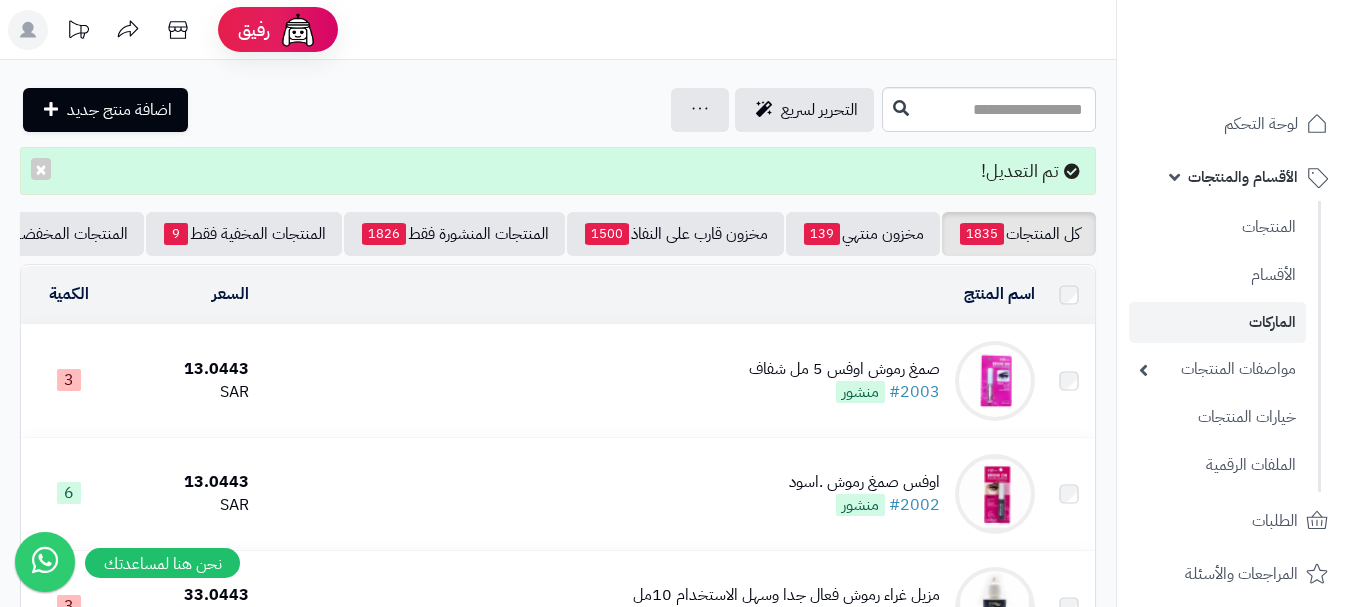 scroll, scrollTop: 0, scrollLeft: 0, axis: both 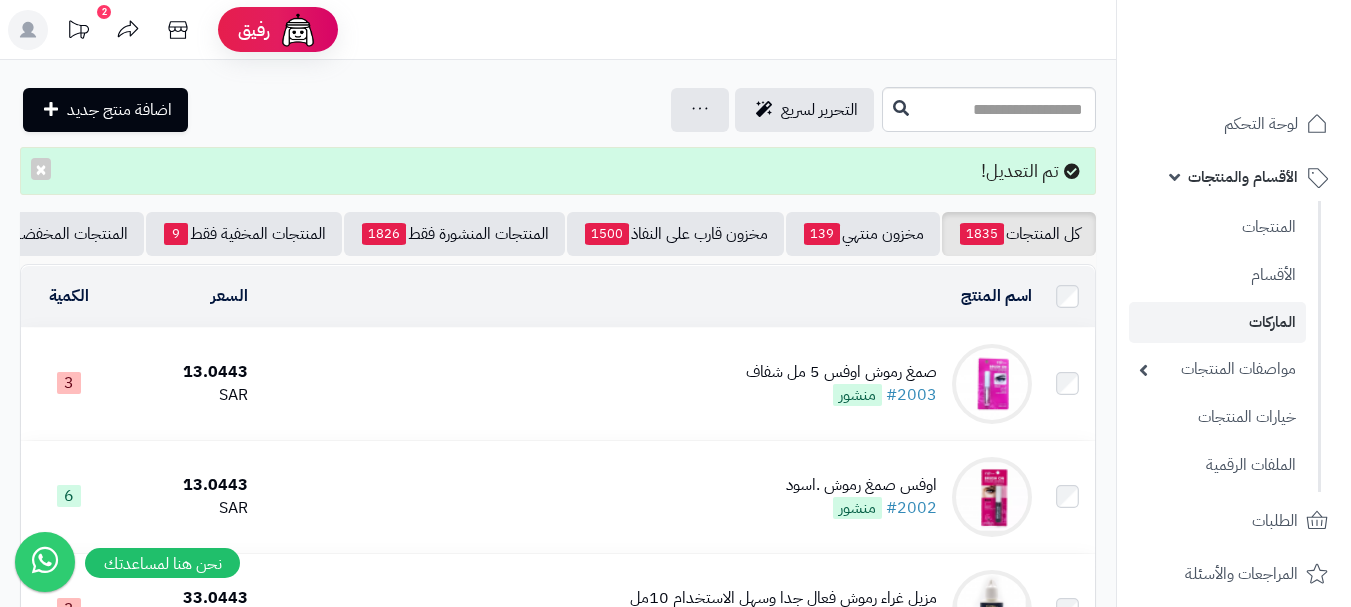 click 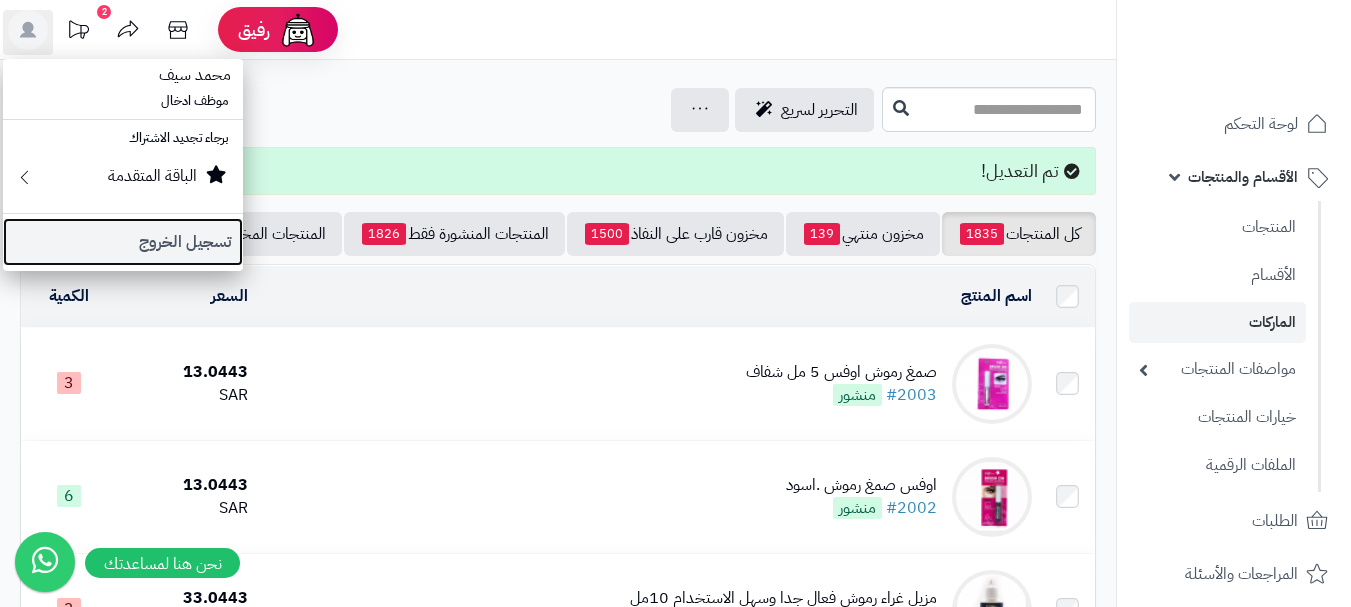 click on "تسجيل الخروج" at bounding box center [123, 242] 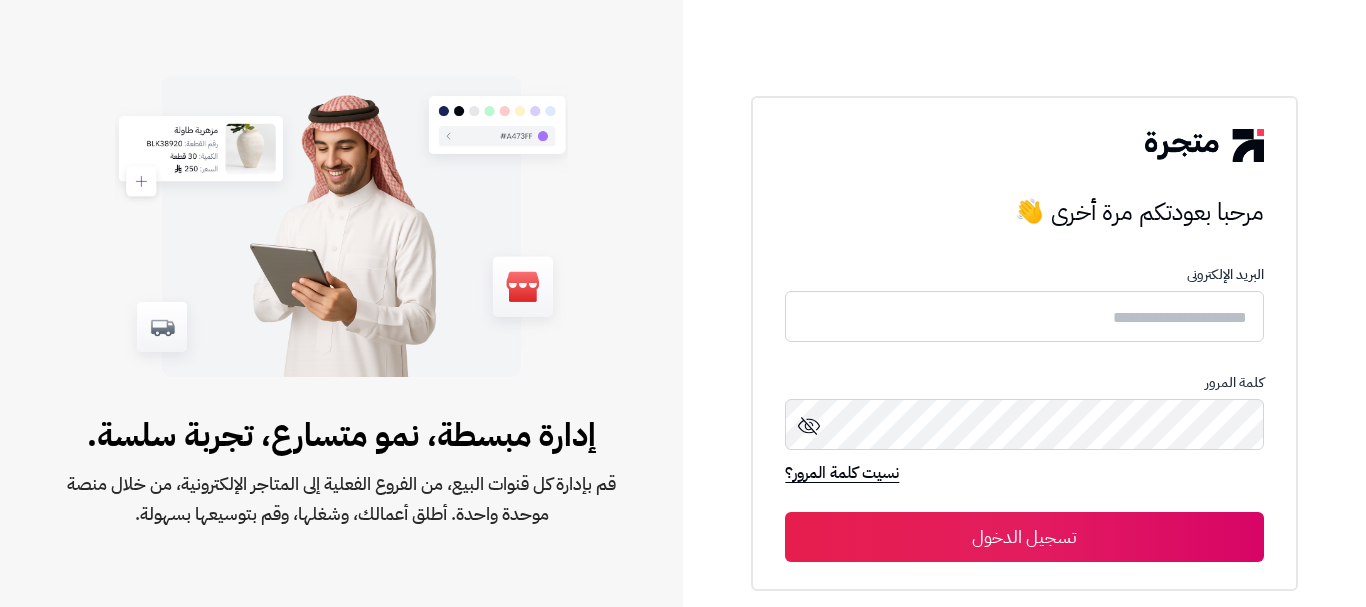 scroll, scrollTop: 0, scrollLeft: 0, axis: both 